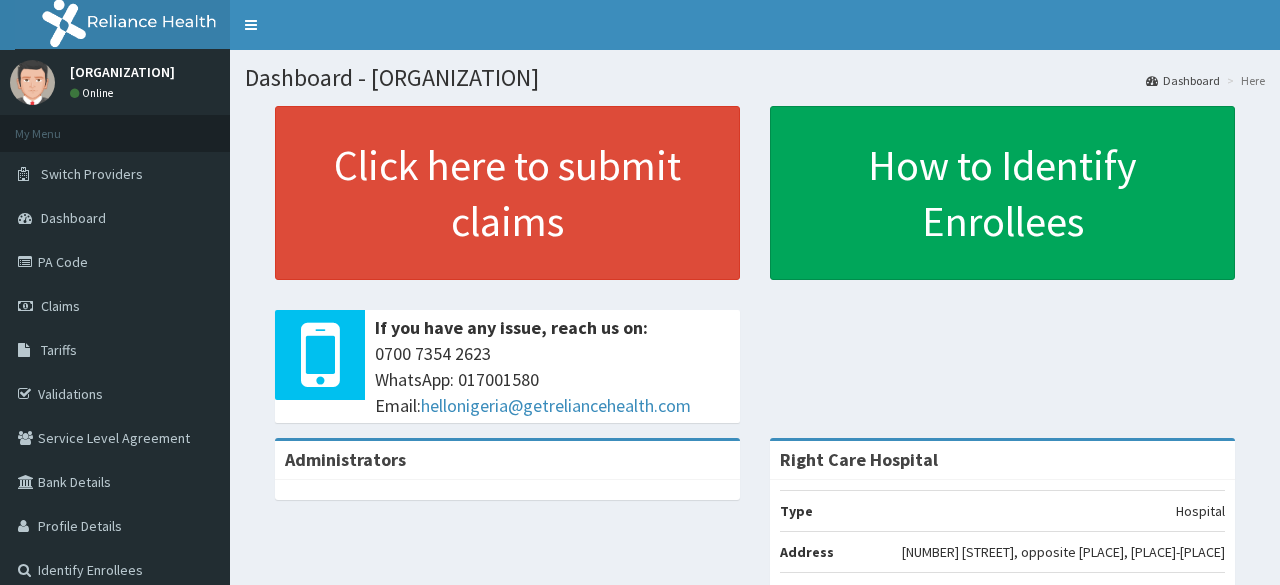scroll, scrollTop: 0, scrollLeft: 0, axis: both 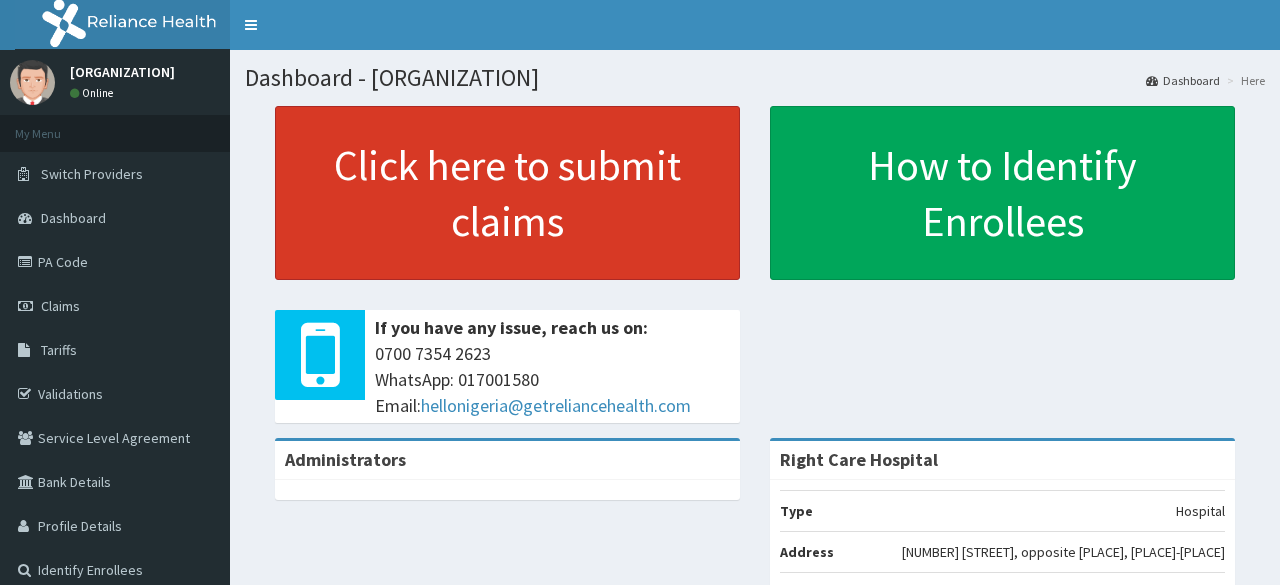 click on "Click here to submit claims" at bounding box center (507, 193) 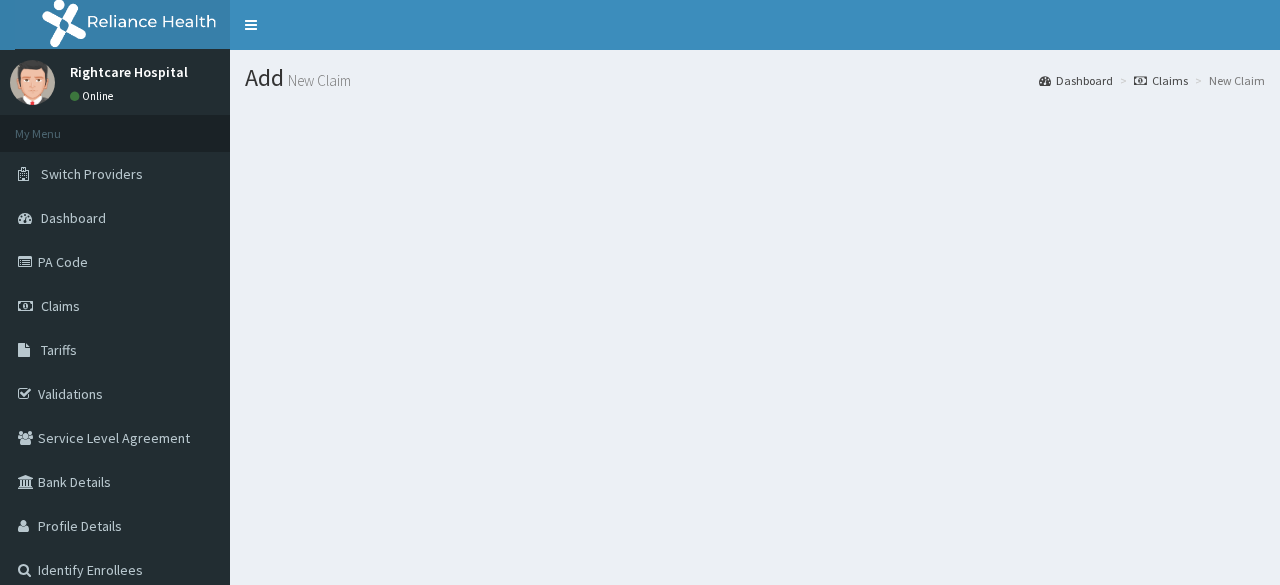 scroll, scrollTop: 0, scrollLeft: 0, axis: both 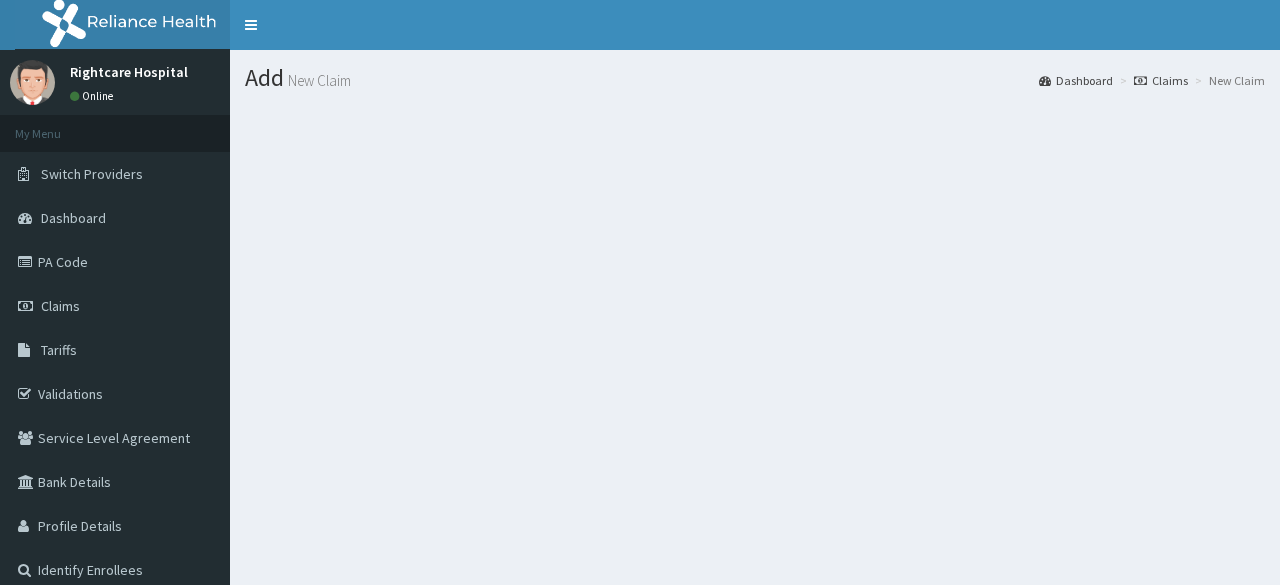 click on "New Claim" at bounding box center (317, 80) 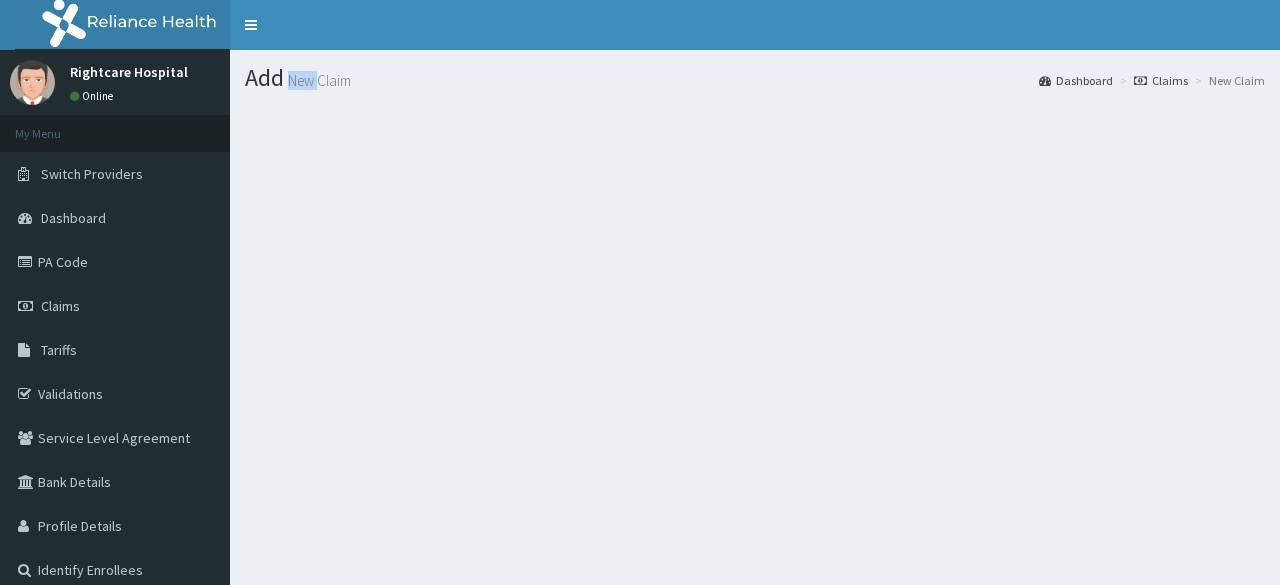 click on "New Claim" at bounding box center (317, 80) 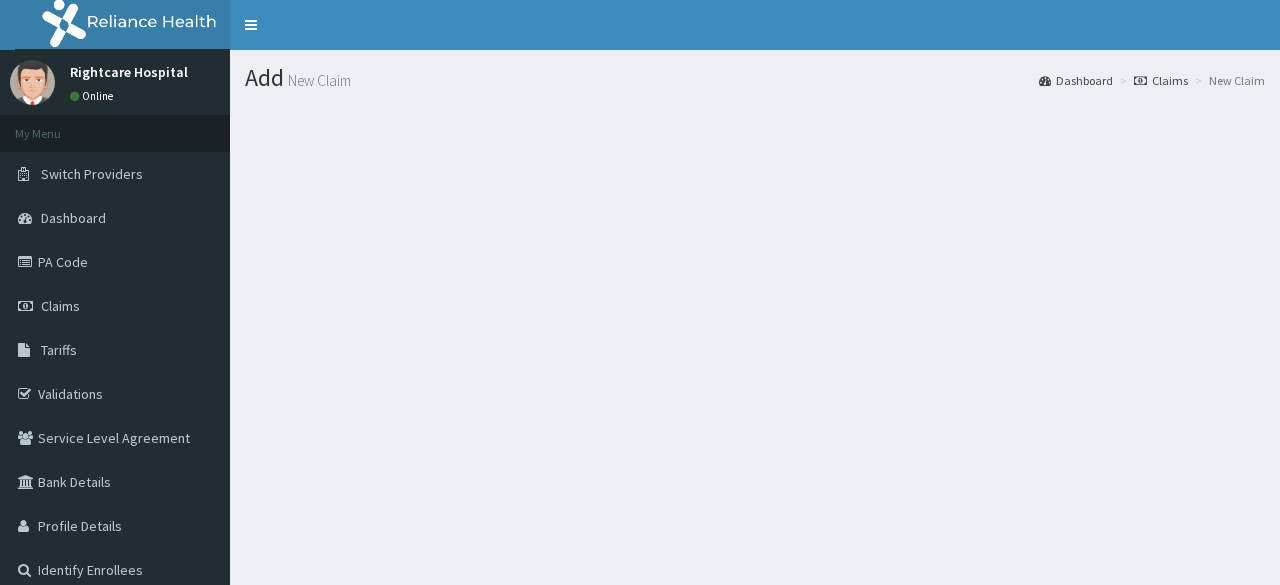click on "Add
New Claim" at bounding box center [755, 78] 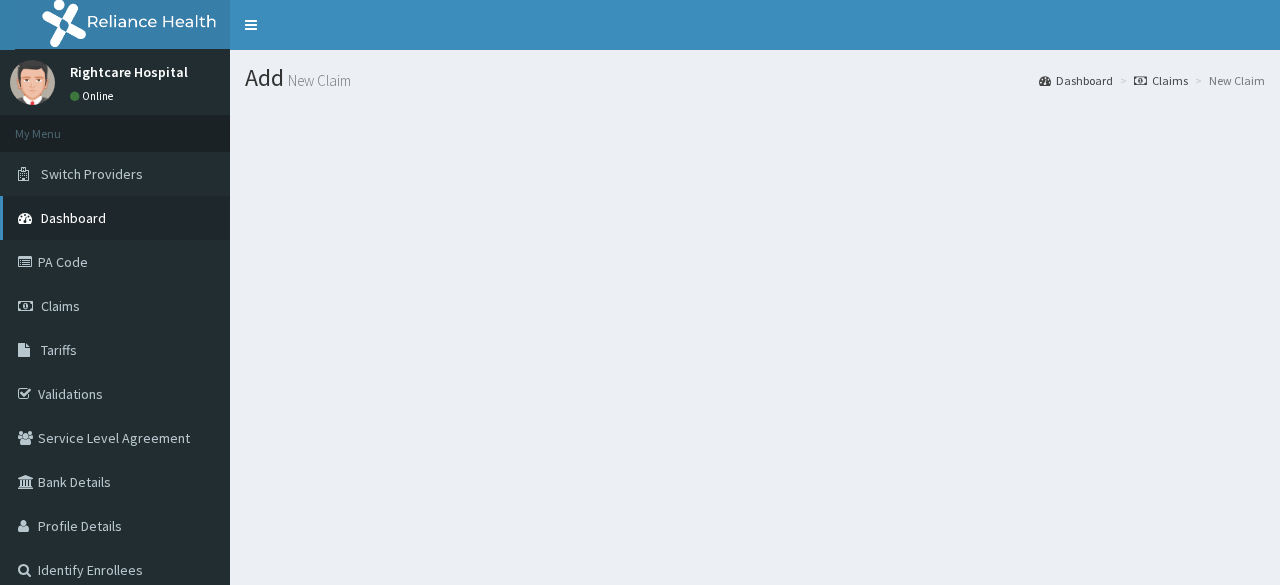 click on "Dashboard" at bounding box center (73, 218) 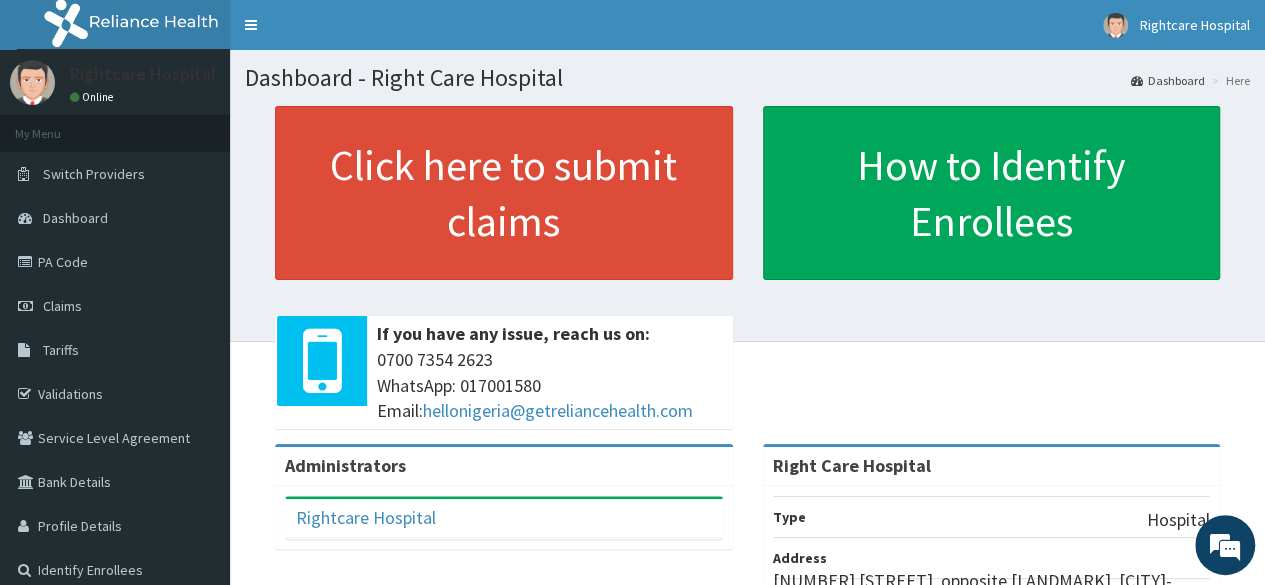 scroll, scrollTop: 0, scrollLeft: 0, axis: both 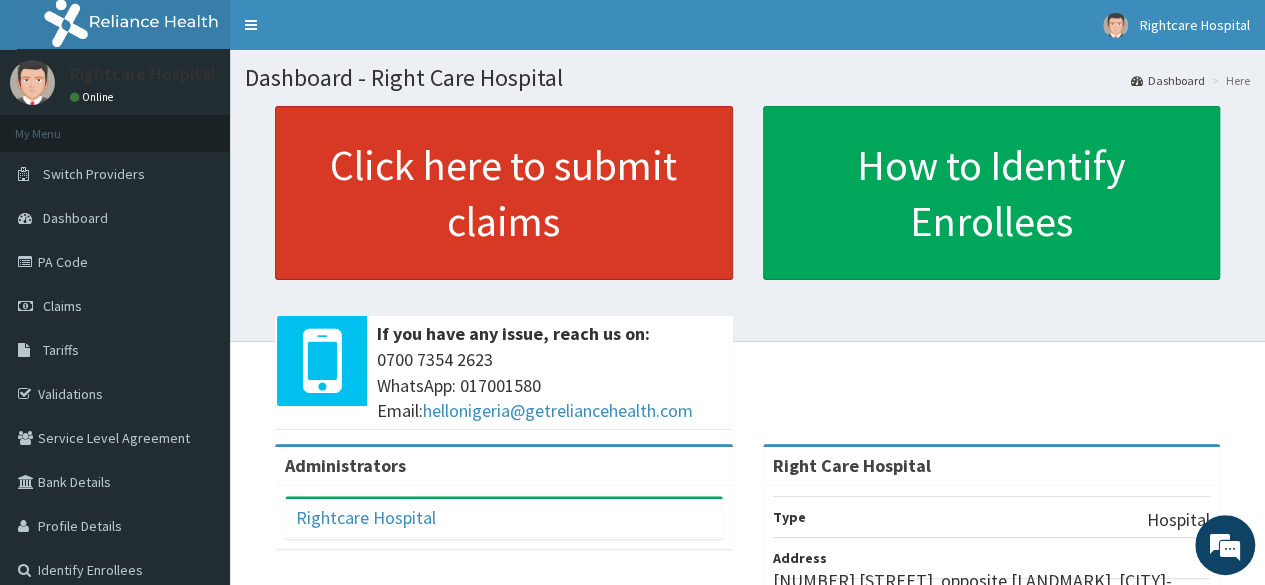 click on "Click here to submit claims" at bounding box center (504, 193) 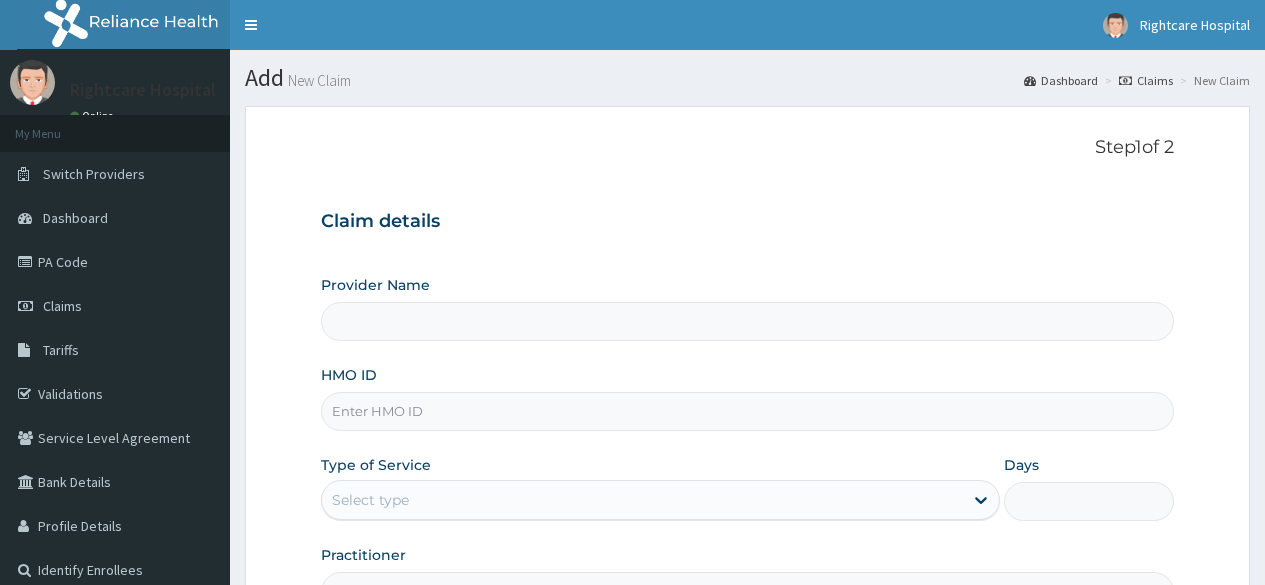 scroll, scrollTop: 0, scrollLeft: 0, axis: both 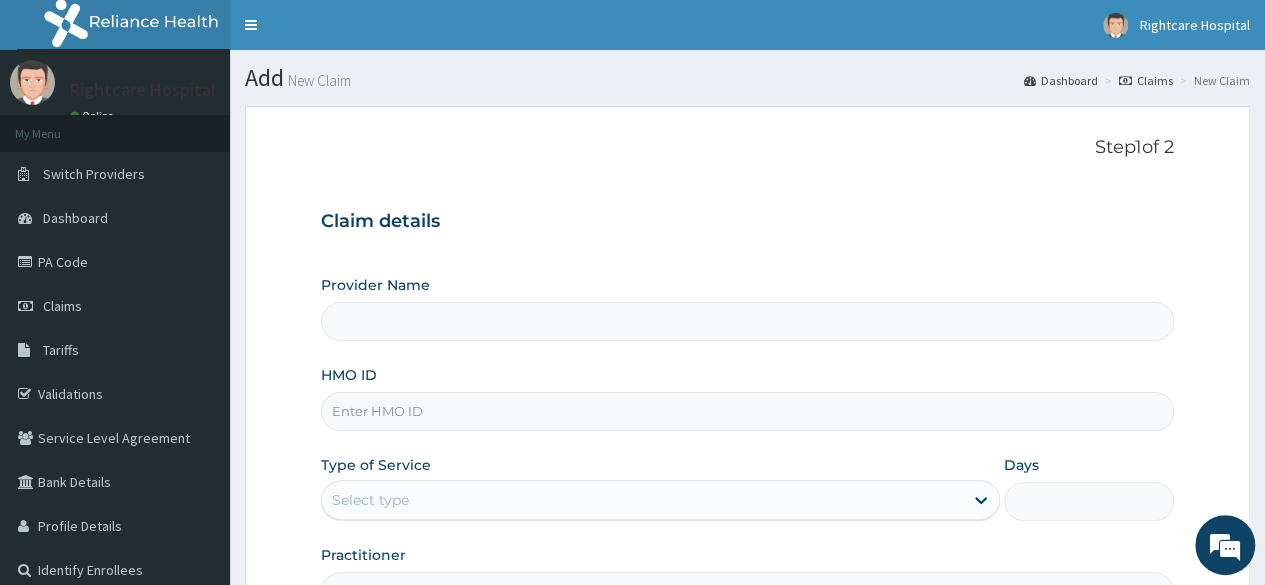 type on "Right Care Hospital" 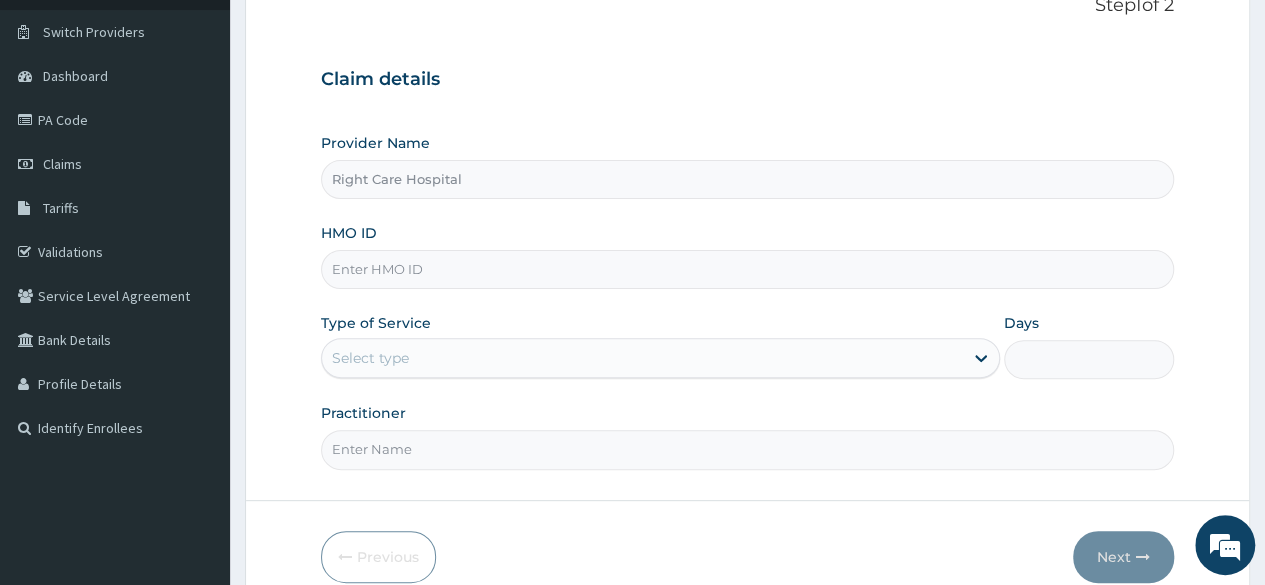 scroll, scrollTop: 144, scrollLeft: 0, axis: vertical 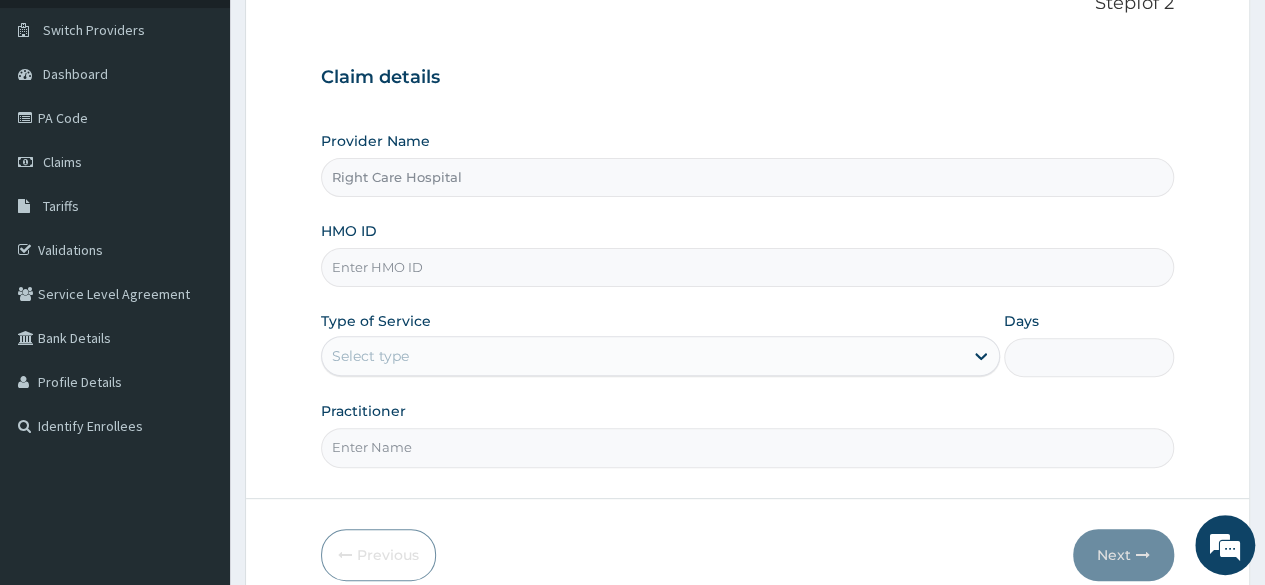 click on "HMO ID" at bounding box center (747, 267) 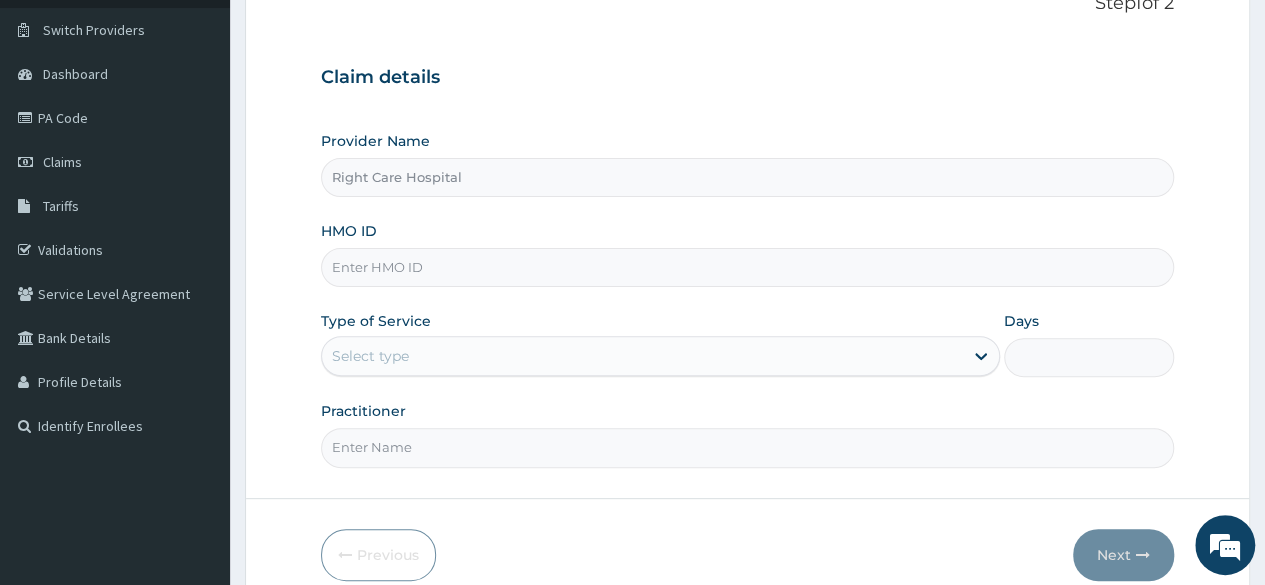 scroll, scrollTop: 0, scrollLeft: 0, axis: both 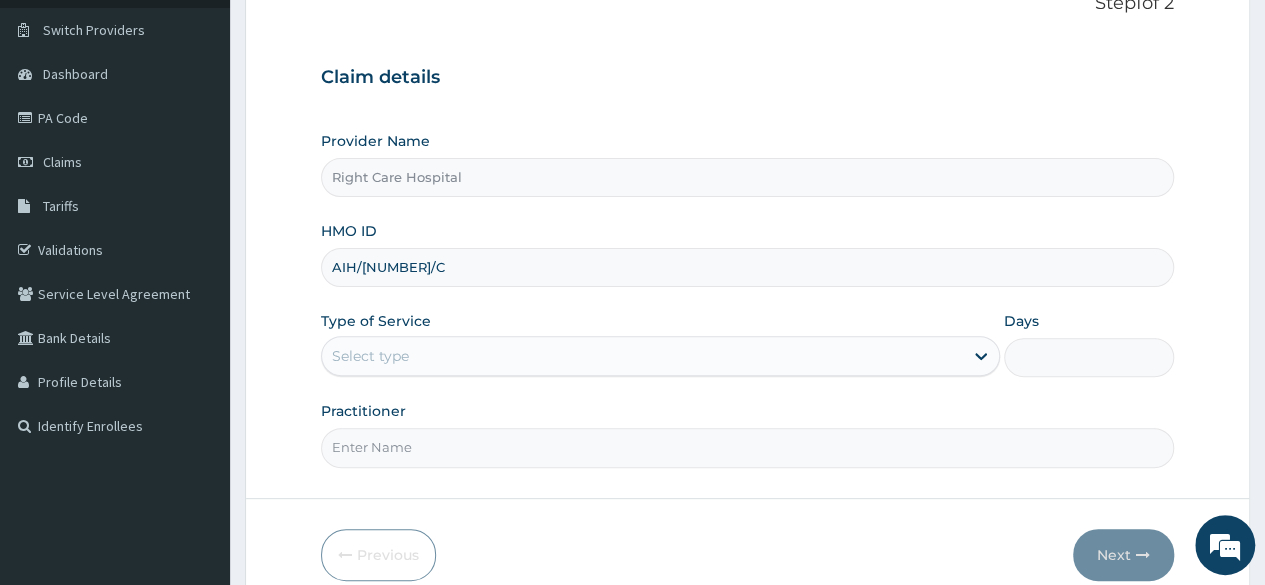 type on "AIH/10023/C" 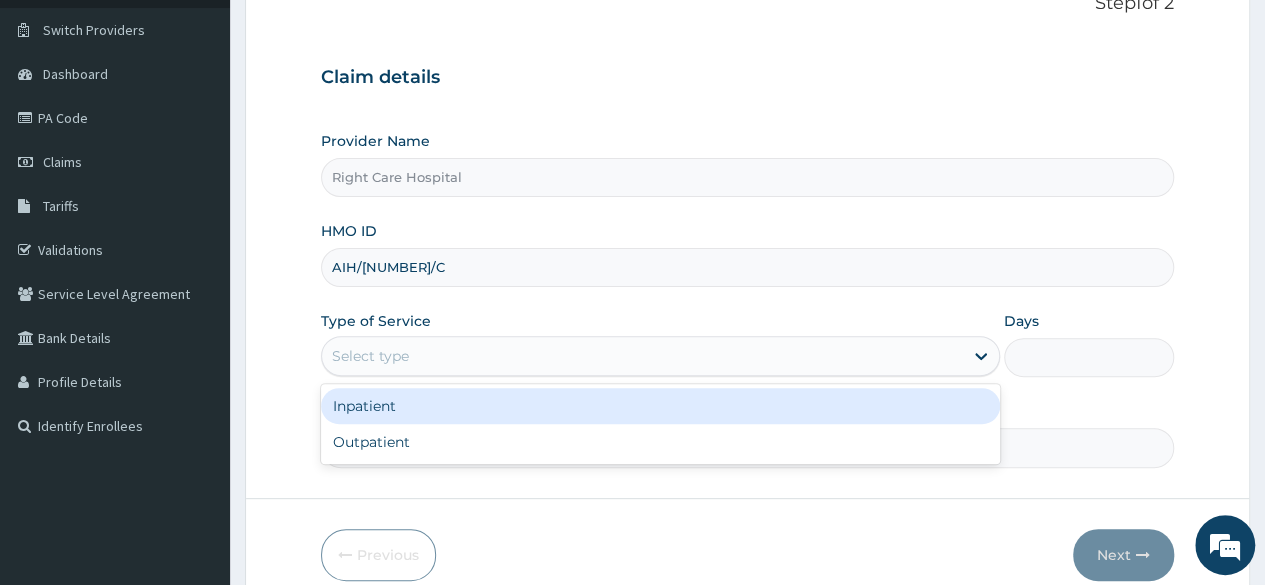 click on "Select type" at bounding box center [642, 356] 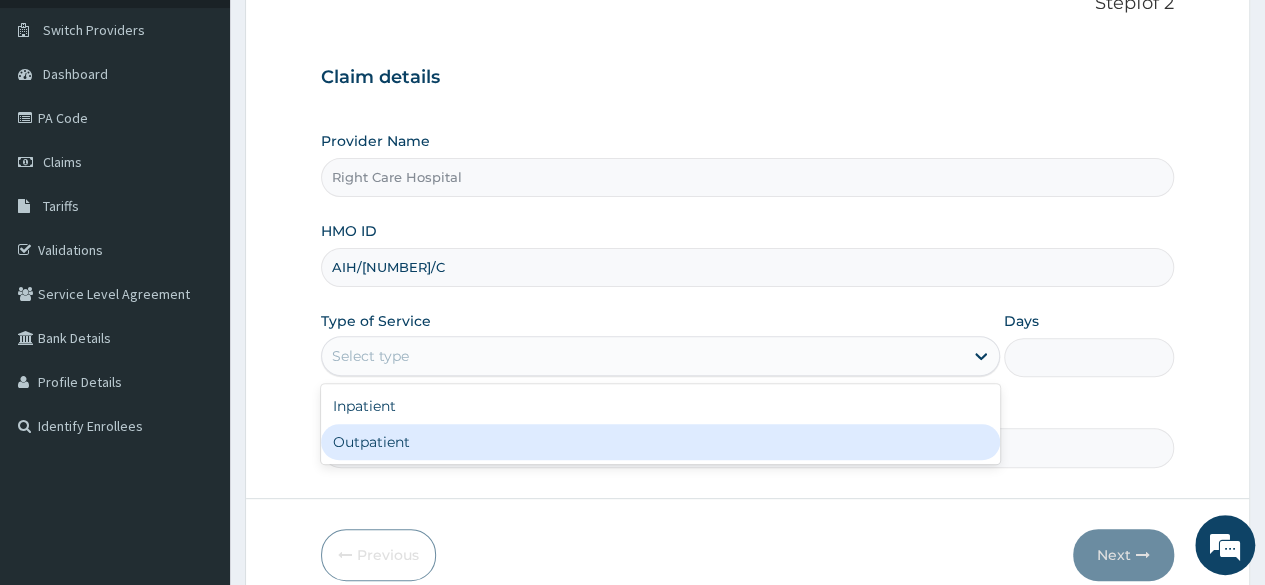 click on "Outpatient" at bounding box center [660, 442] 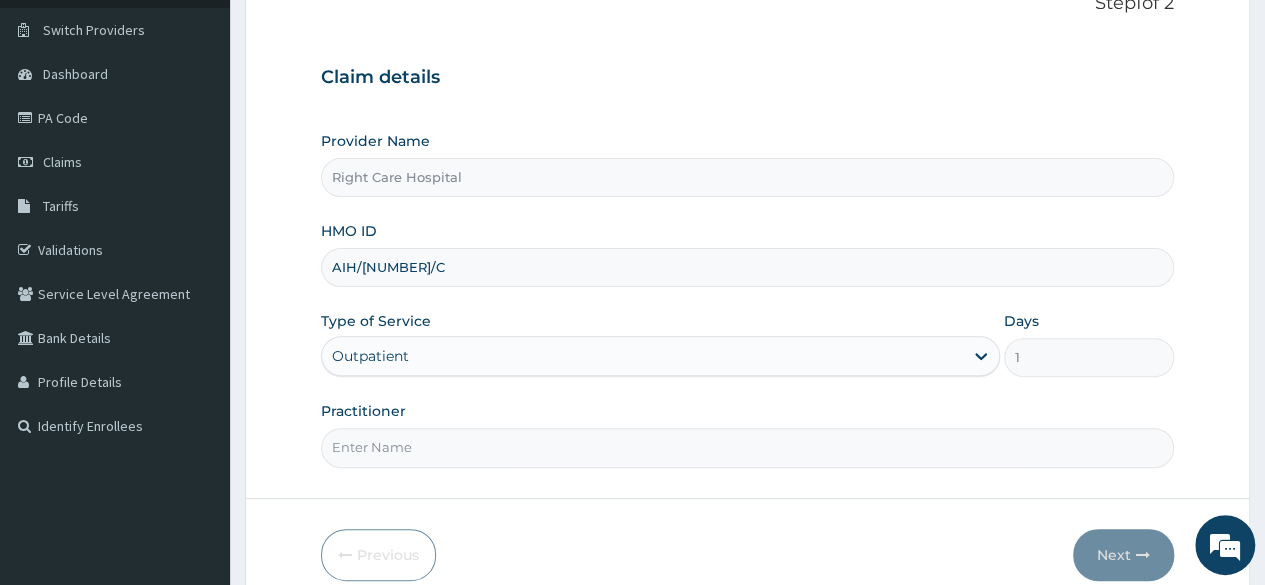 click on "AIH/10023/C" at bounding box center (747, 267) 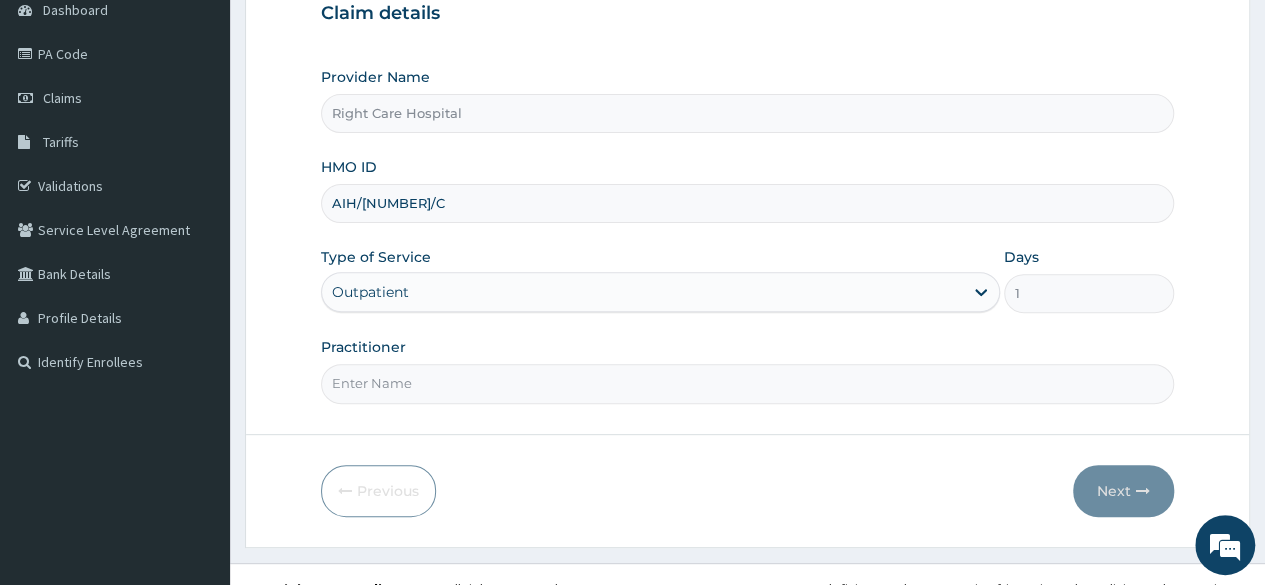 scroll, scrollTop: 232, scrollLeft: 0, axis: vertical 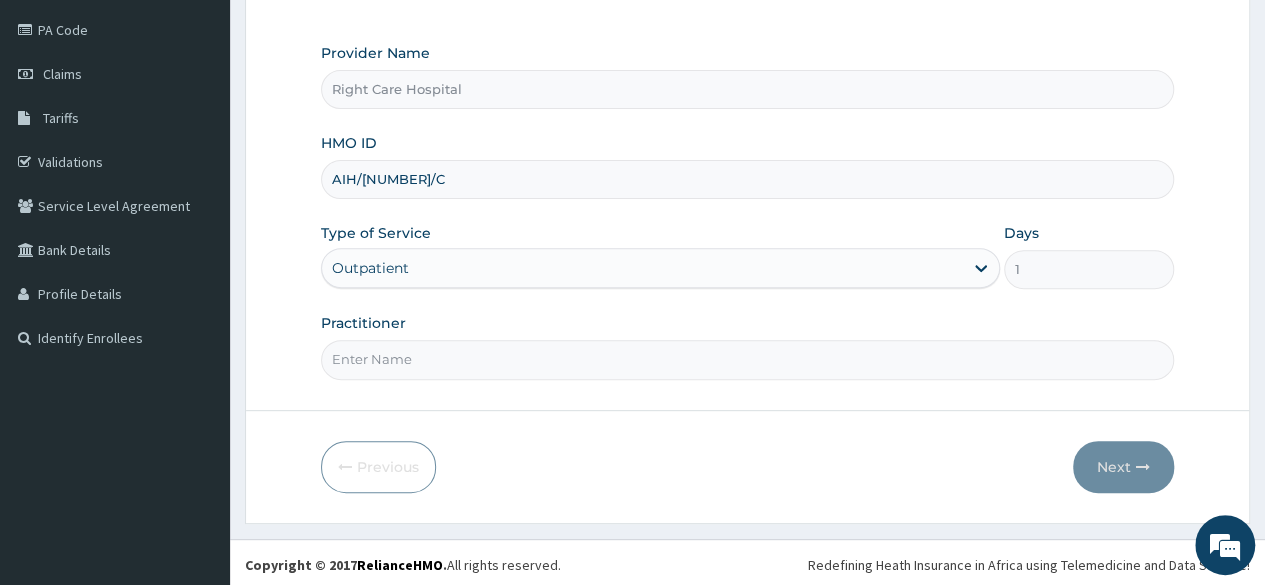 click on "Practitioner" at bounding box center [747, 359] 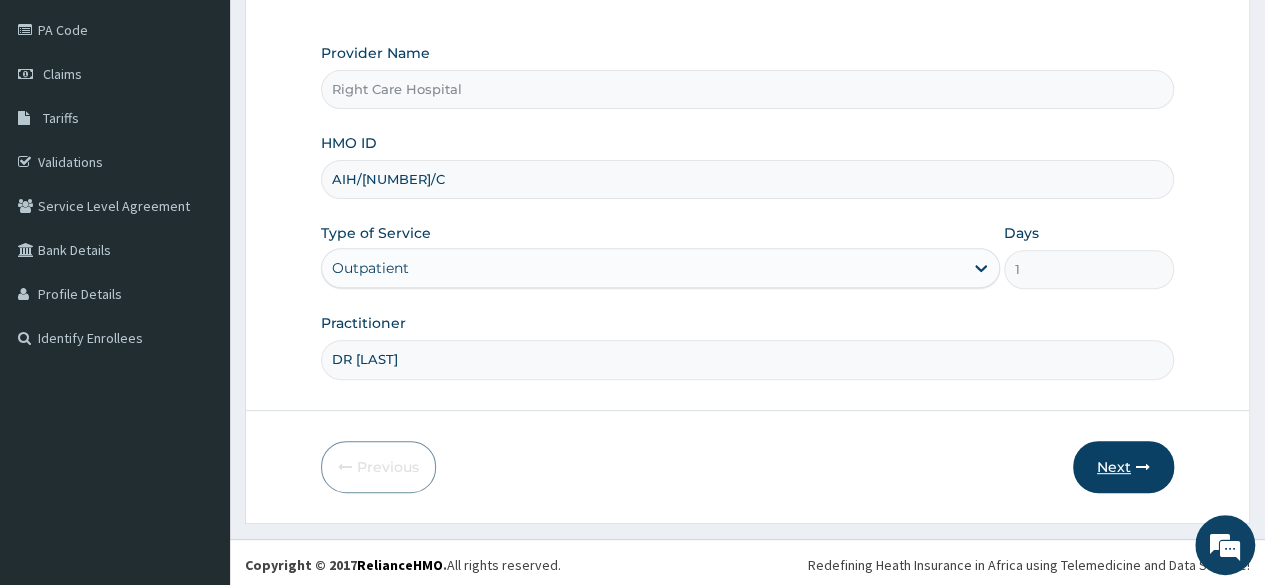 type on "DR [LAST]" 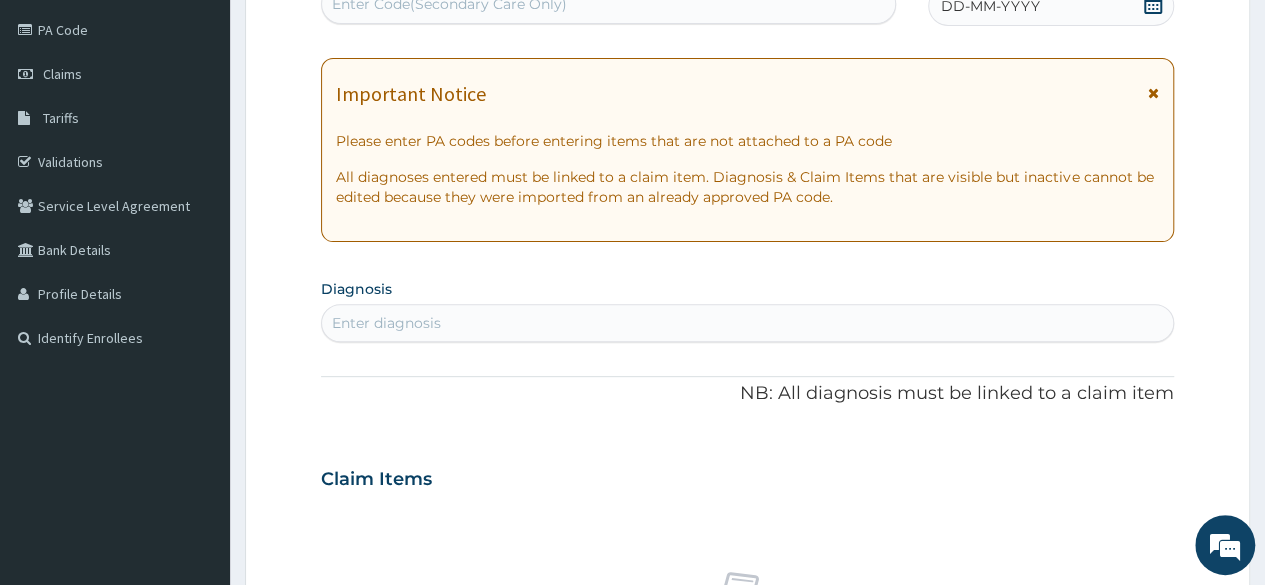 click on "Enter diagnosis" at bounding box center [747, 323] 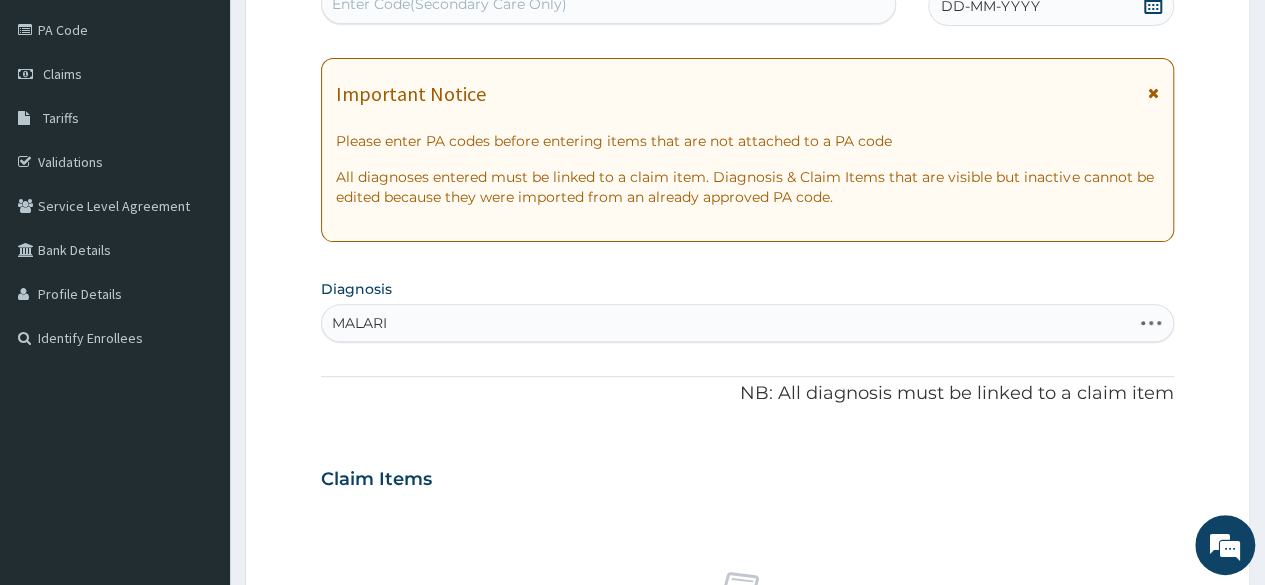 type on "MALARIA" 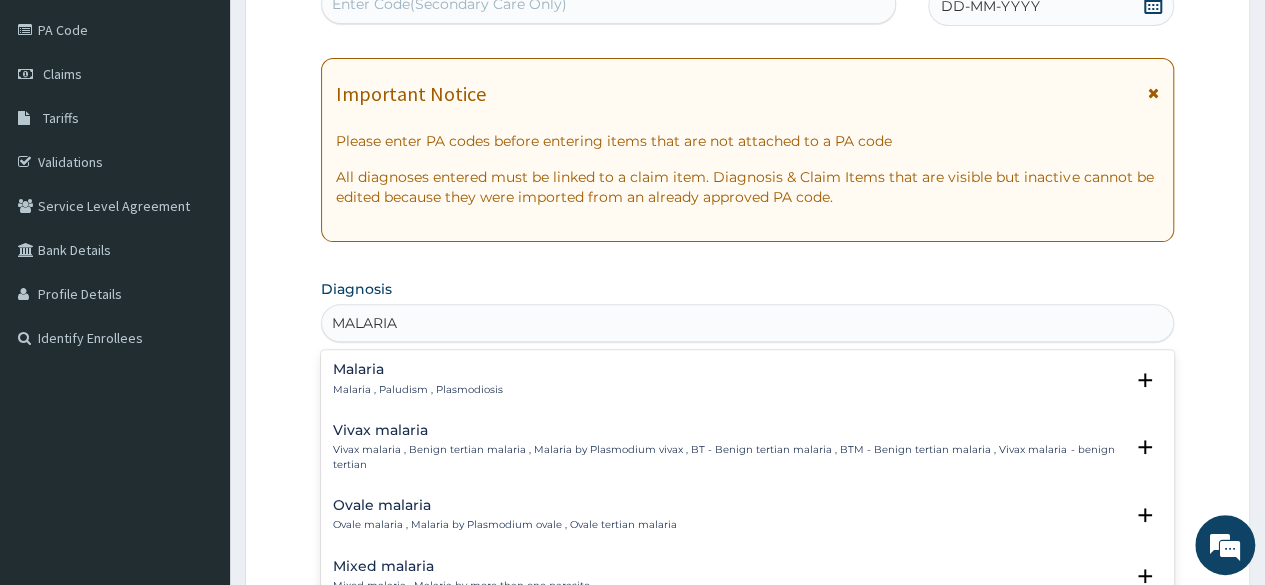 click on "Malaria Malaria , Paludism , Plasmodiosis" at bounding box center [747, 379] 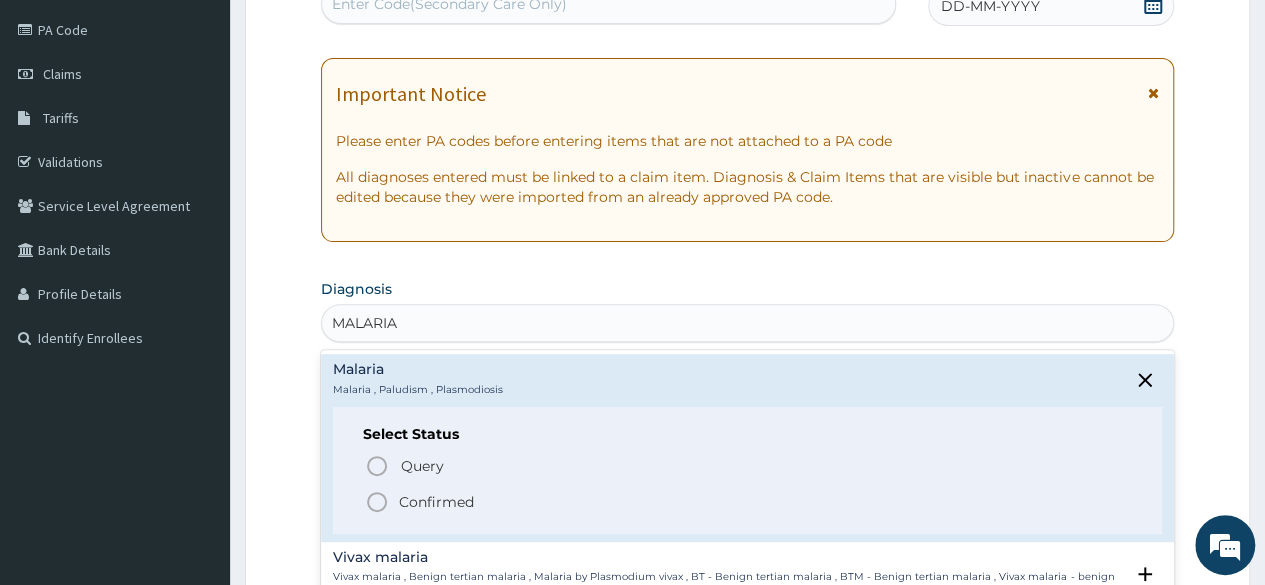 click 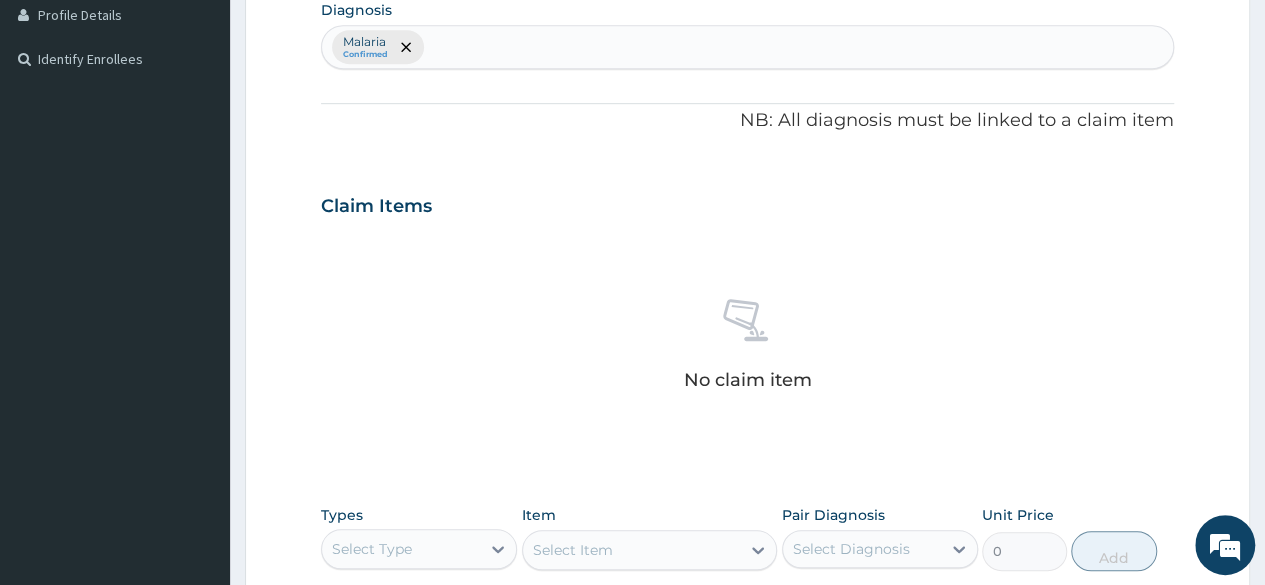 scroll, scrollTop: 556, scrollLeft: 0, axis: vertical 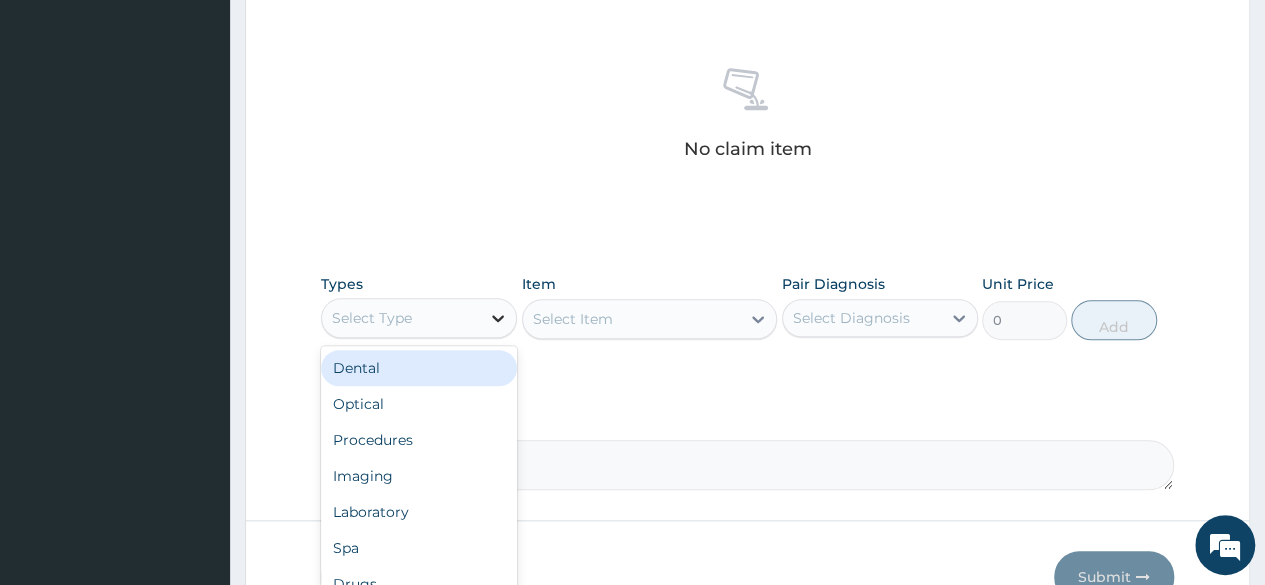 click 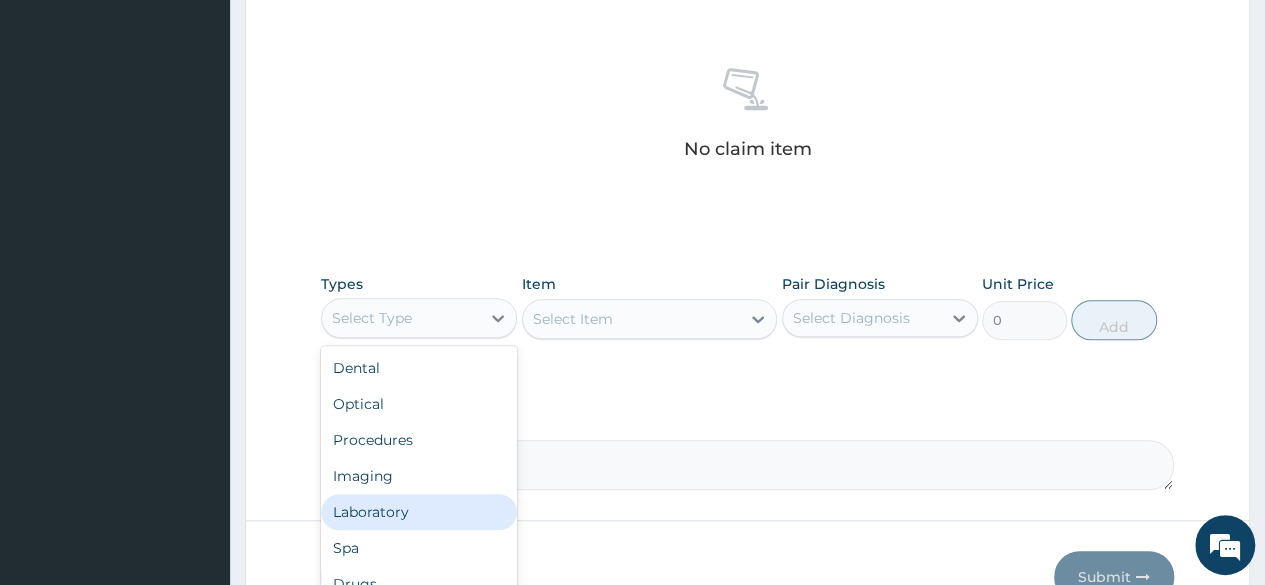 click on "Laboratory" at bounding box center [419, 512] 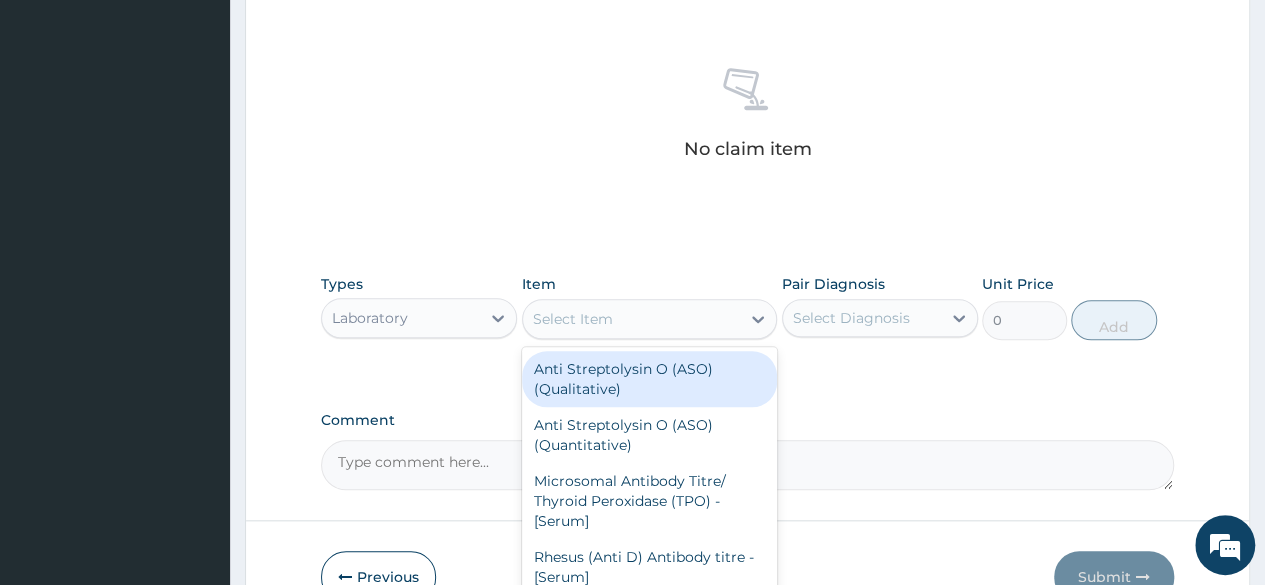 click 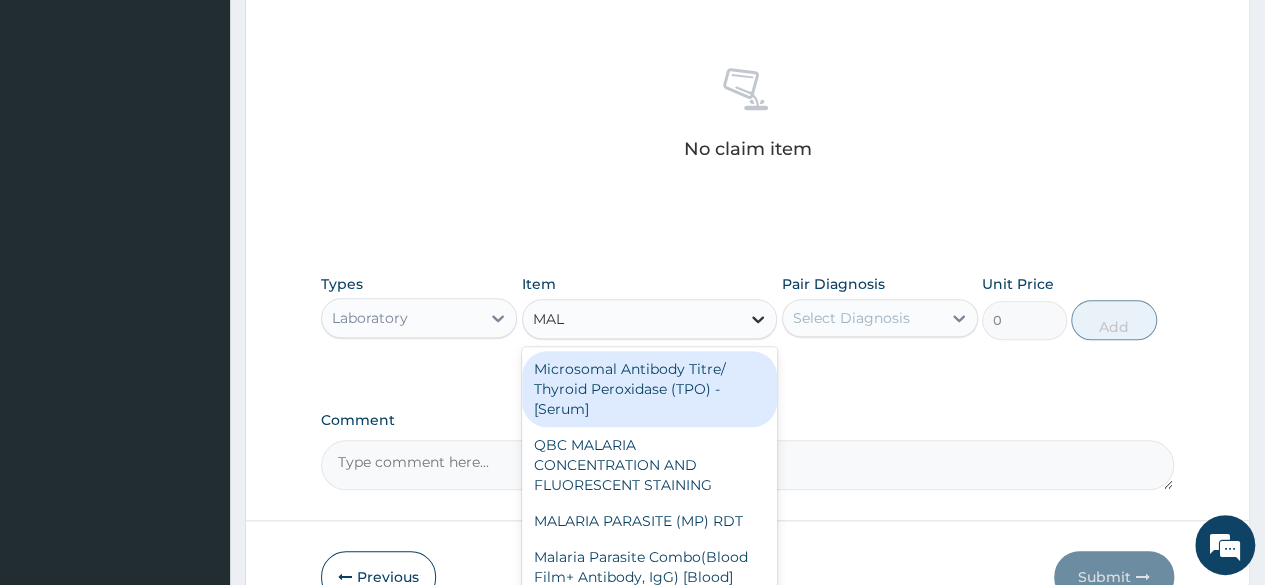 type on "MALA" 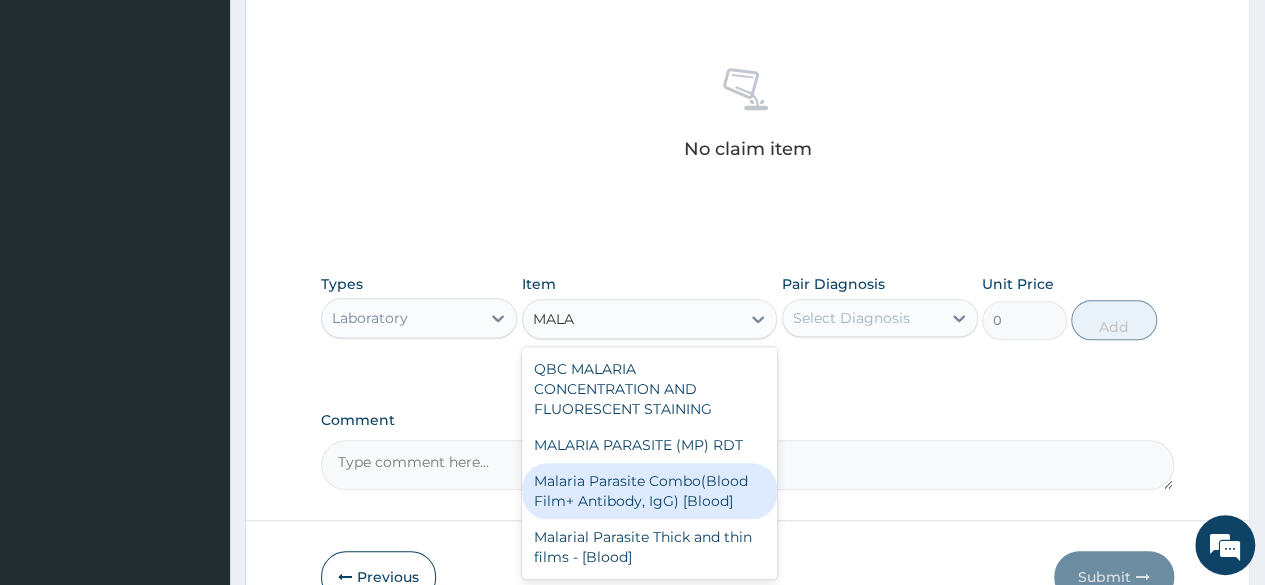 click on "Malaria Parasite Combo(Blood Film+ Antibody, IgG) [Blood]" at bounding box center [650, 491] 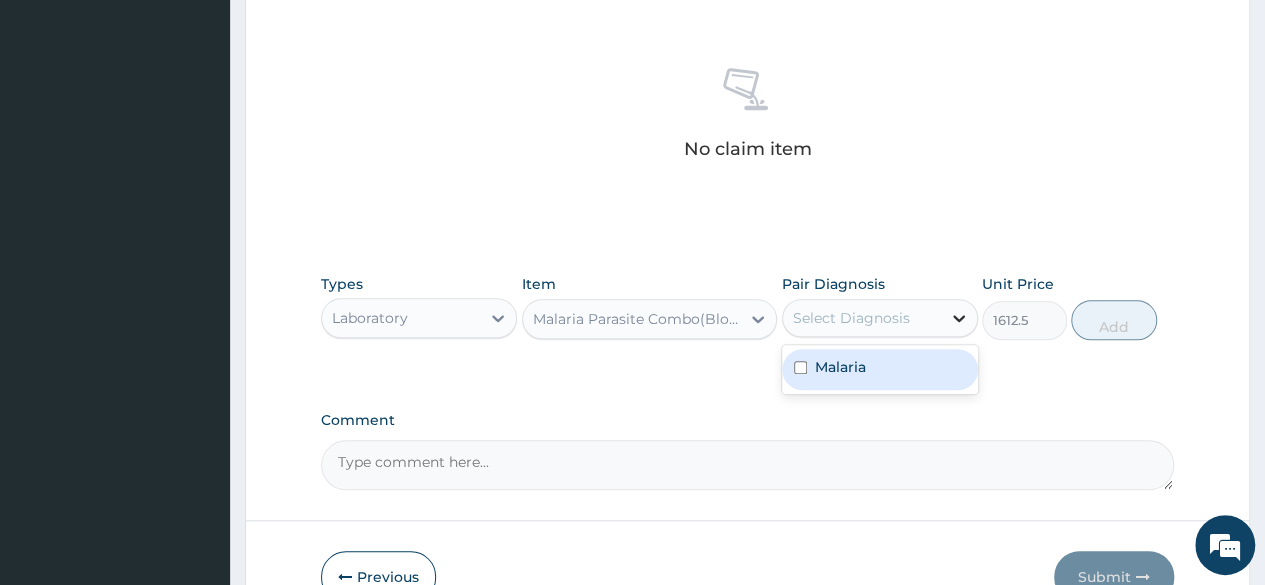 click 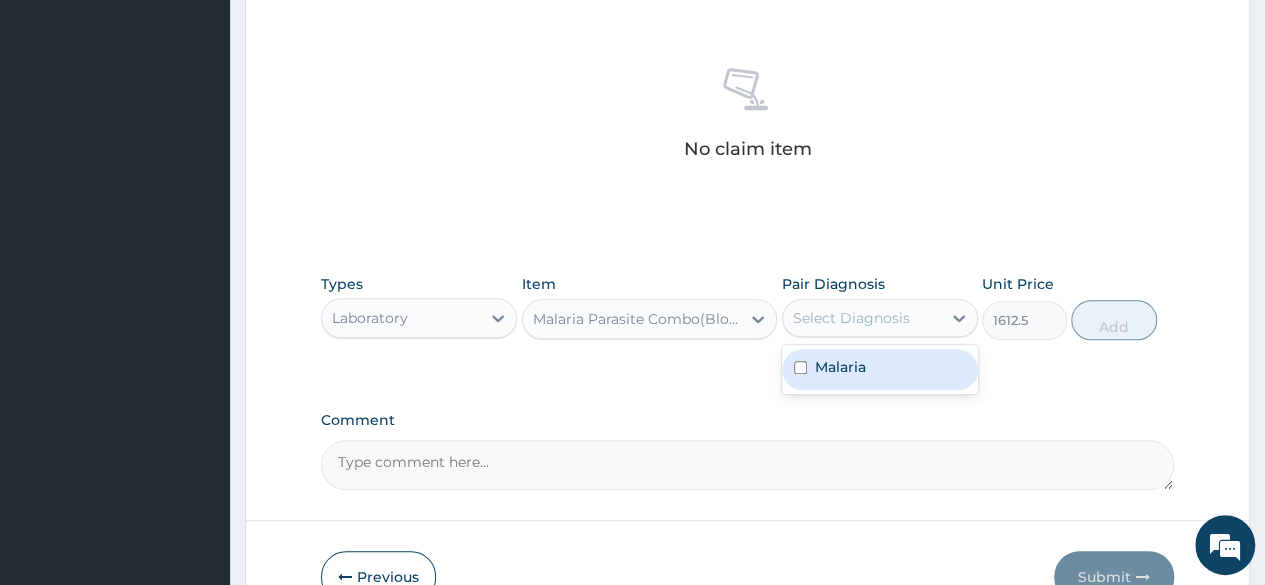 click on "Malaria" at bounding box center (880, 369) 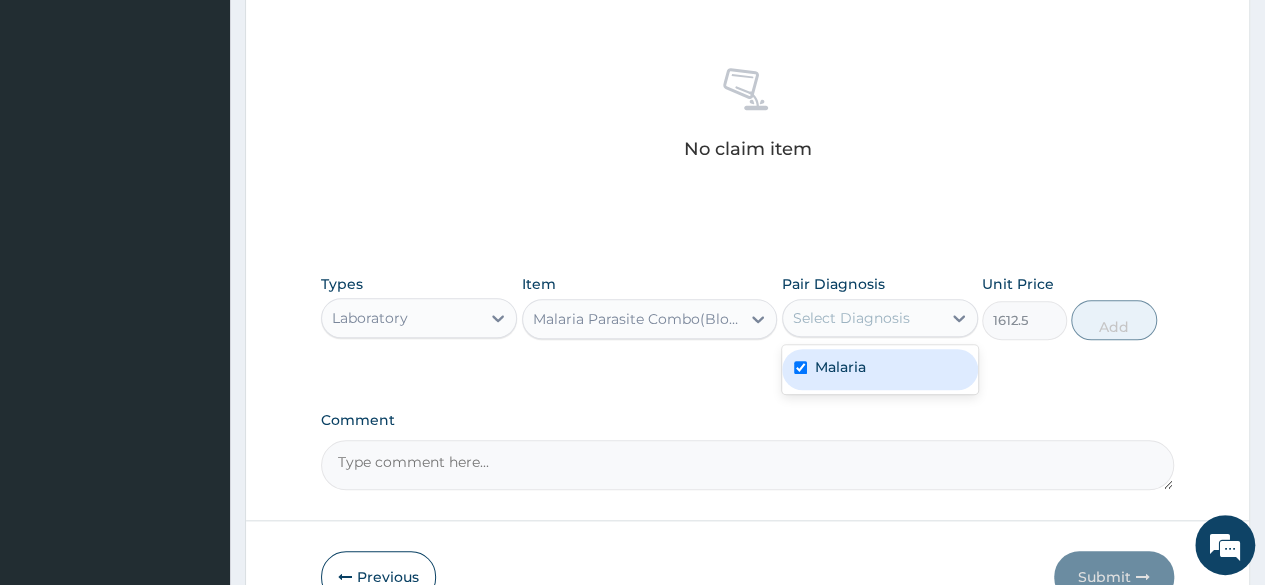 checkbox on "true" 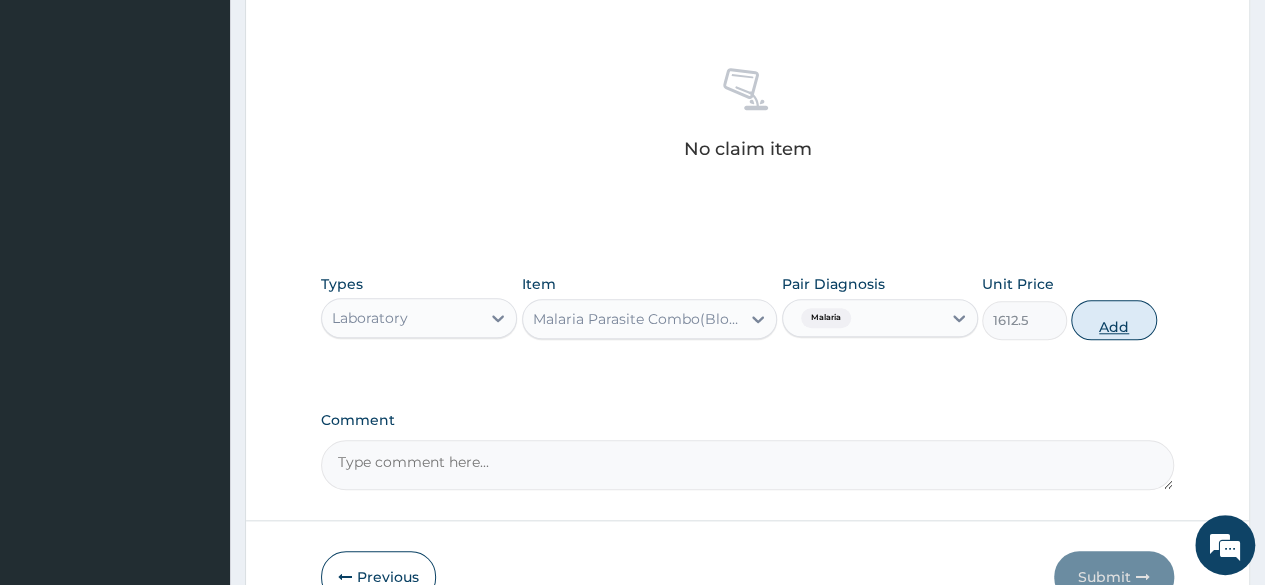 click on "Add" at bounding box center (1113, 320) 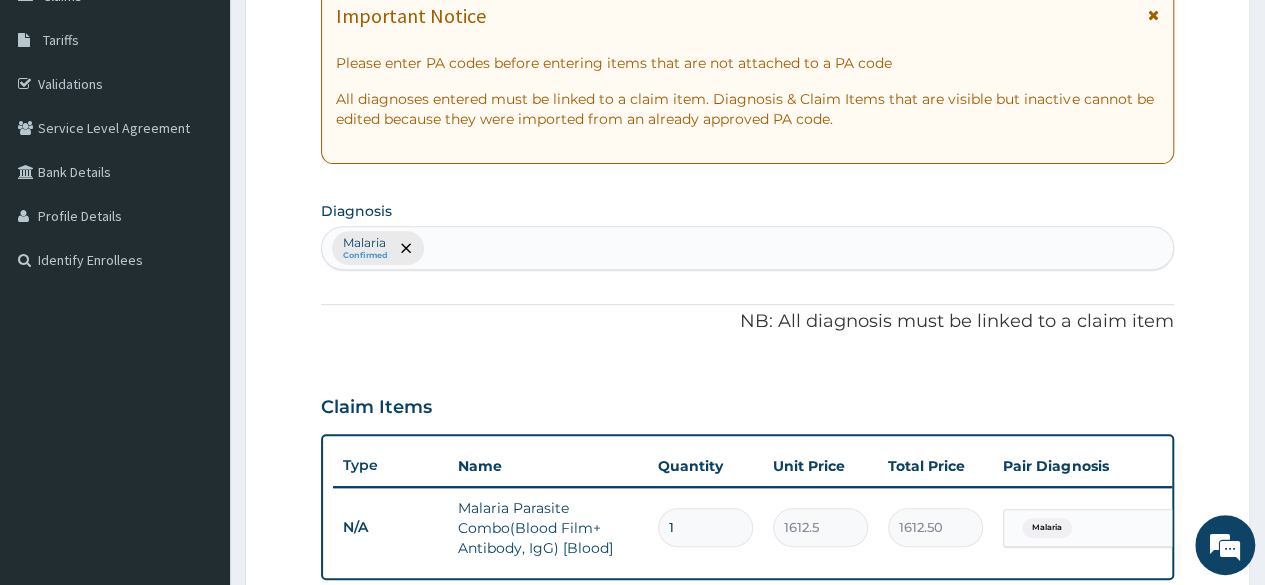 scroll, scrollTop: 306, scrollLeft: 0, axis: vertical 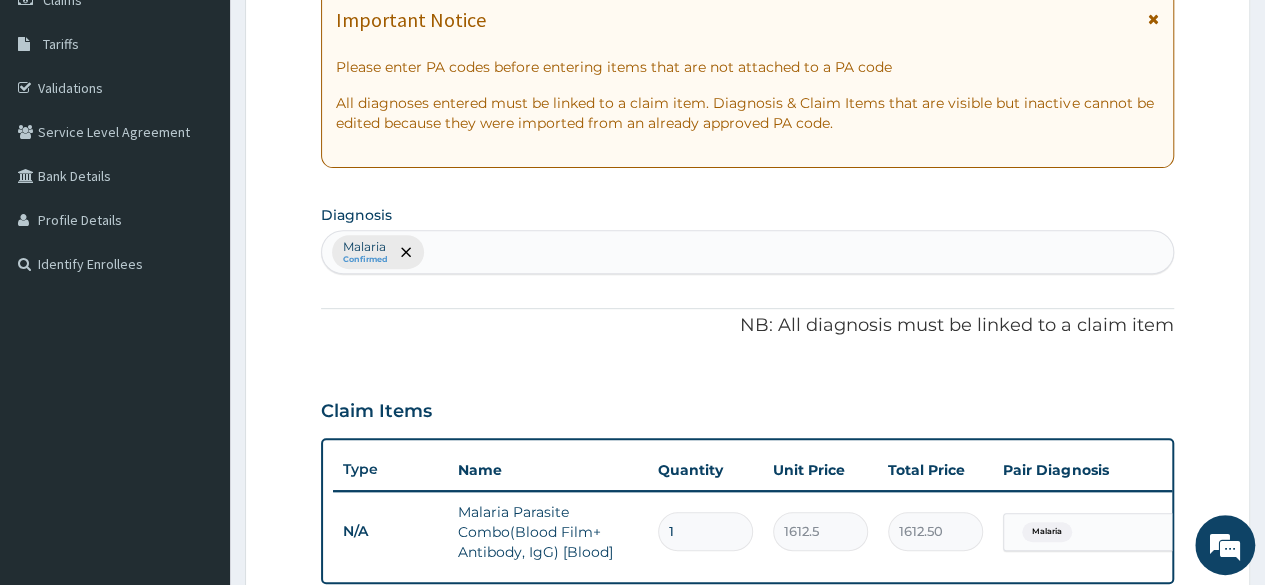 click on "Malaria Confirmed" at bounding box center (747, 252) 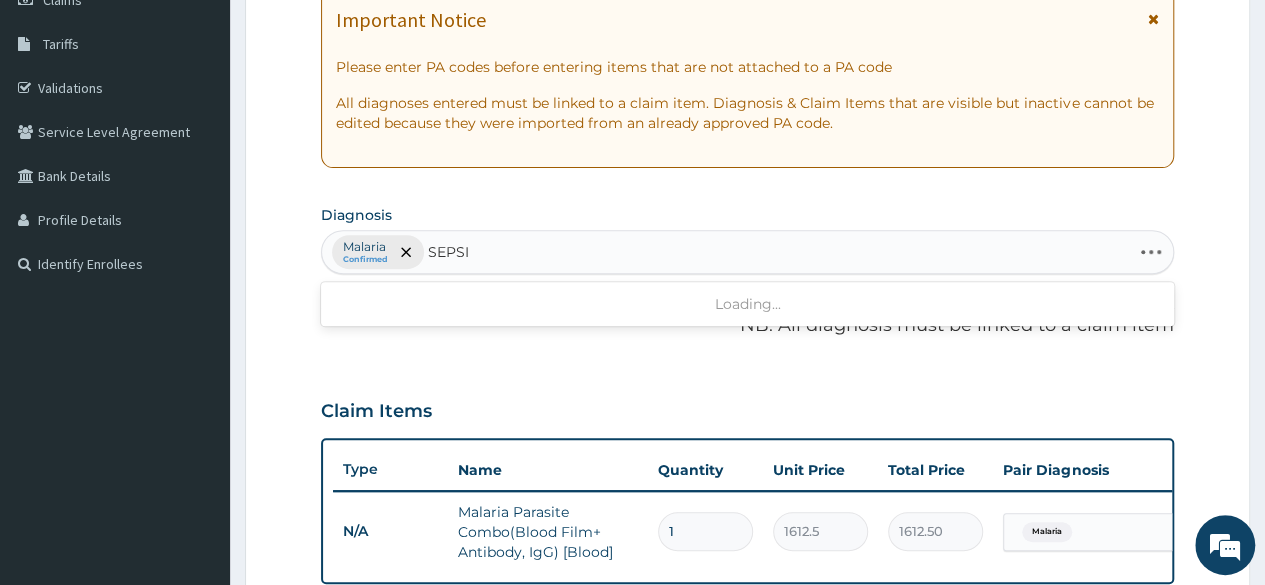 type on "SEPSIS" 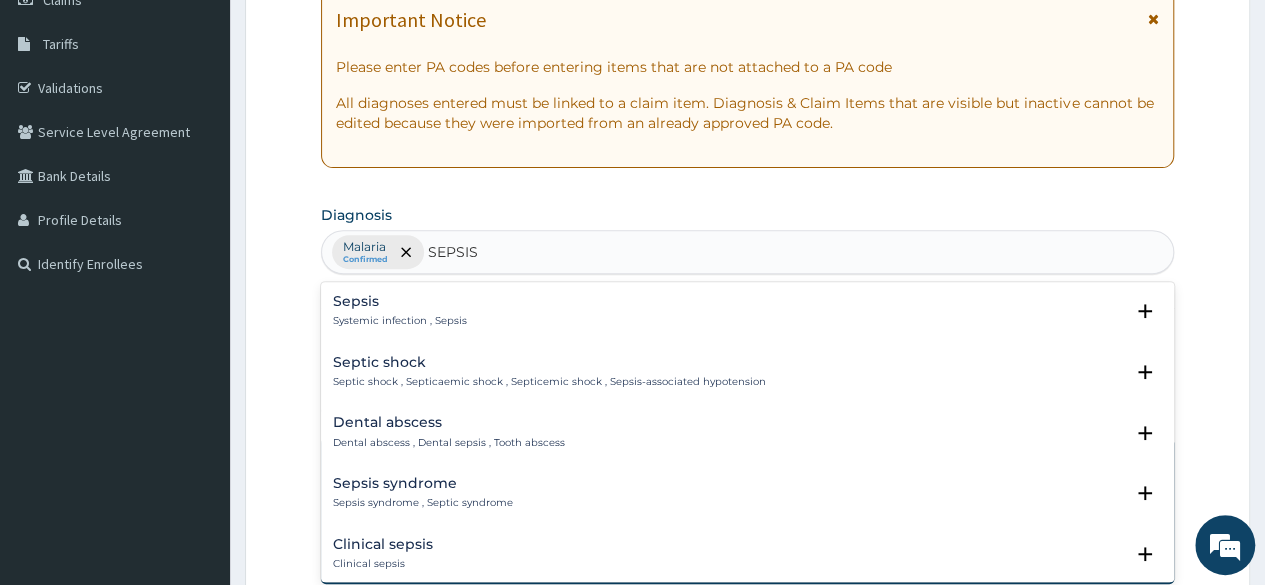 click on "Sepsis Systemic infection , Sepsis" at bounding box center [747, 311] 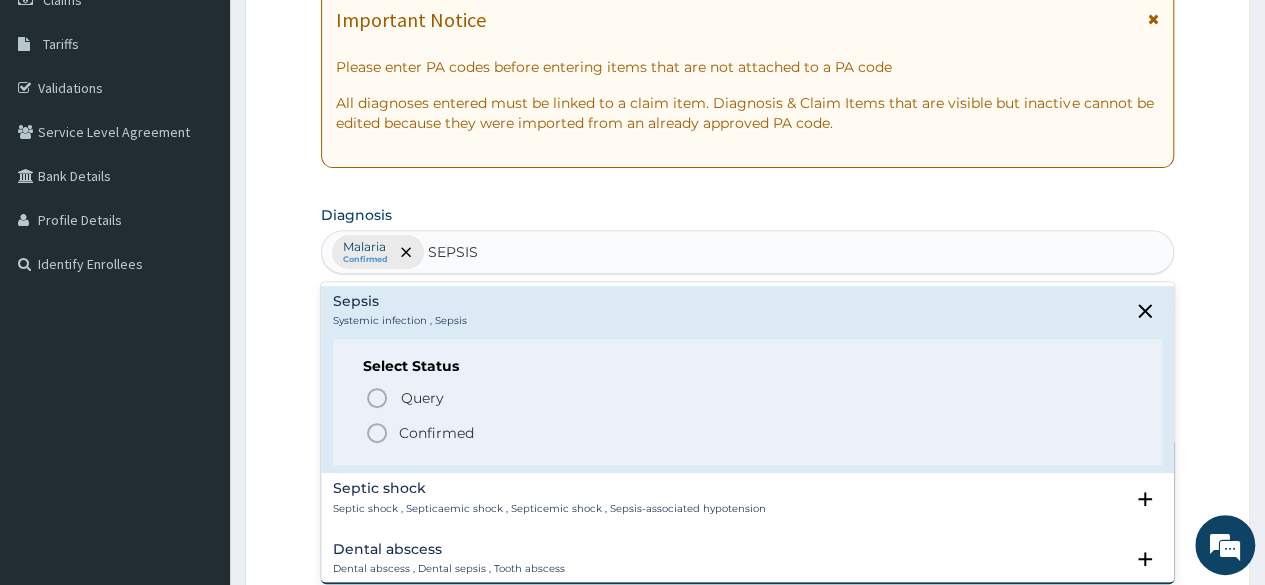 click 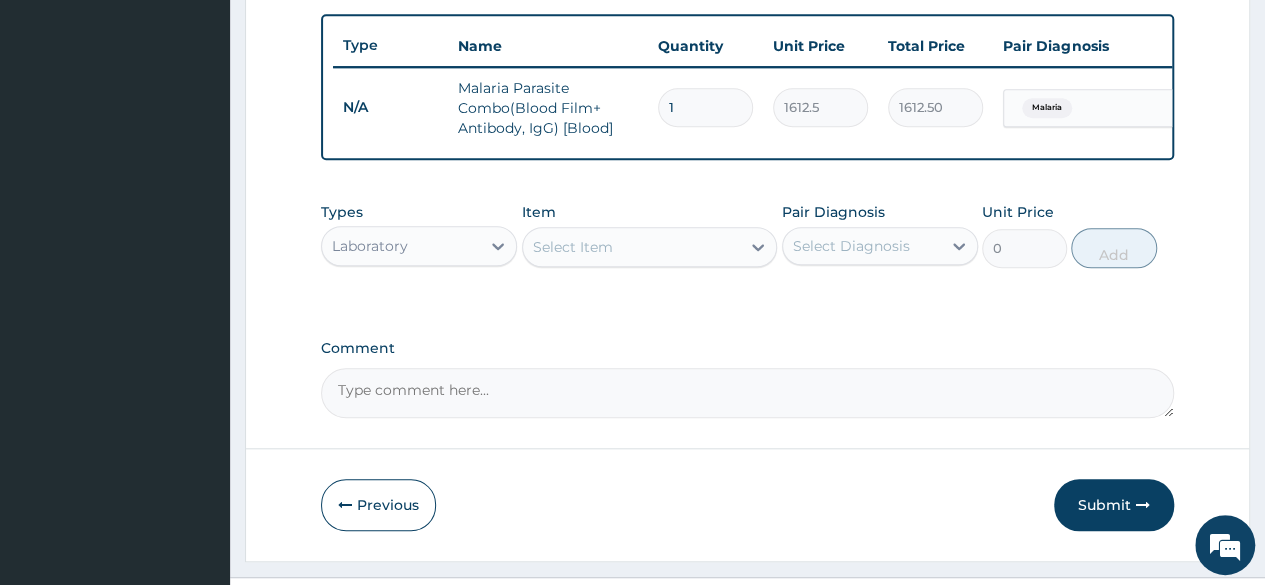 scroll, scrollTop: 730, scrollLeft: 0, axis: vertical 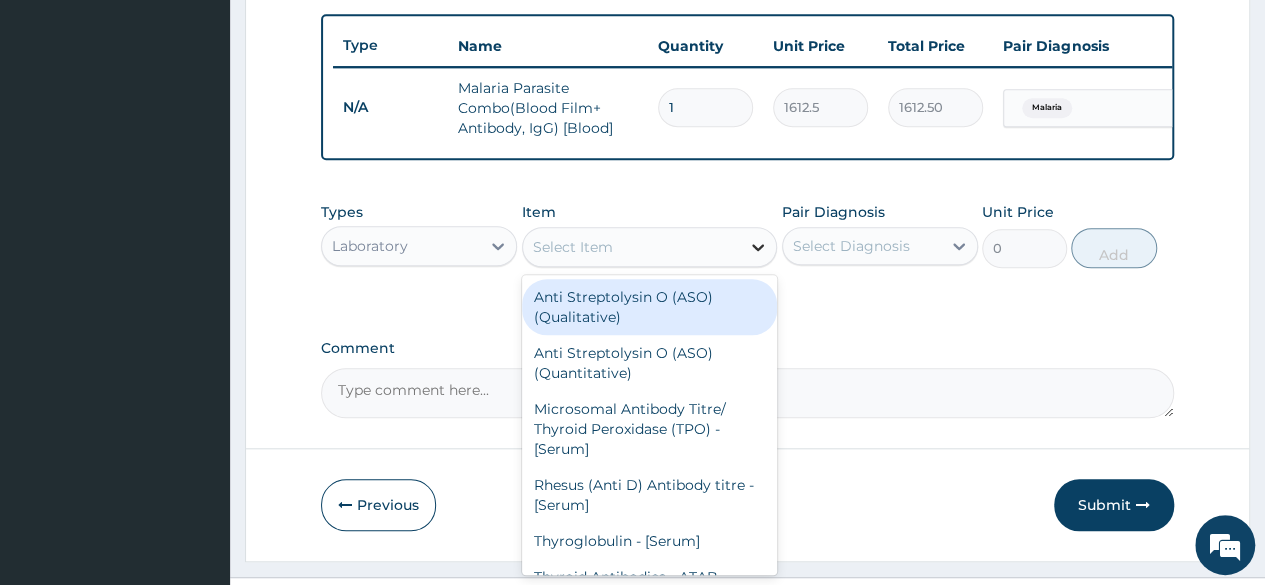 click 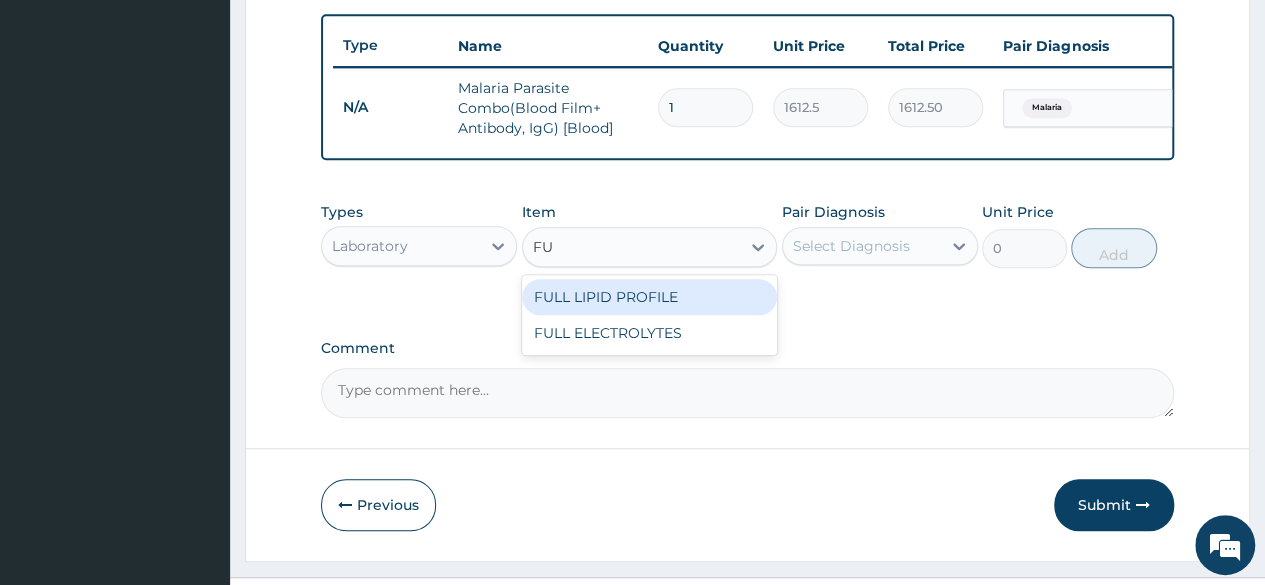 type on "F" 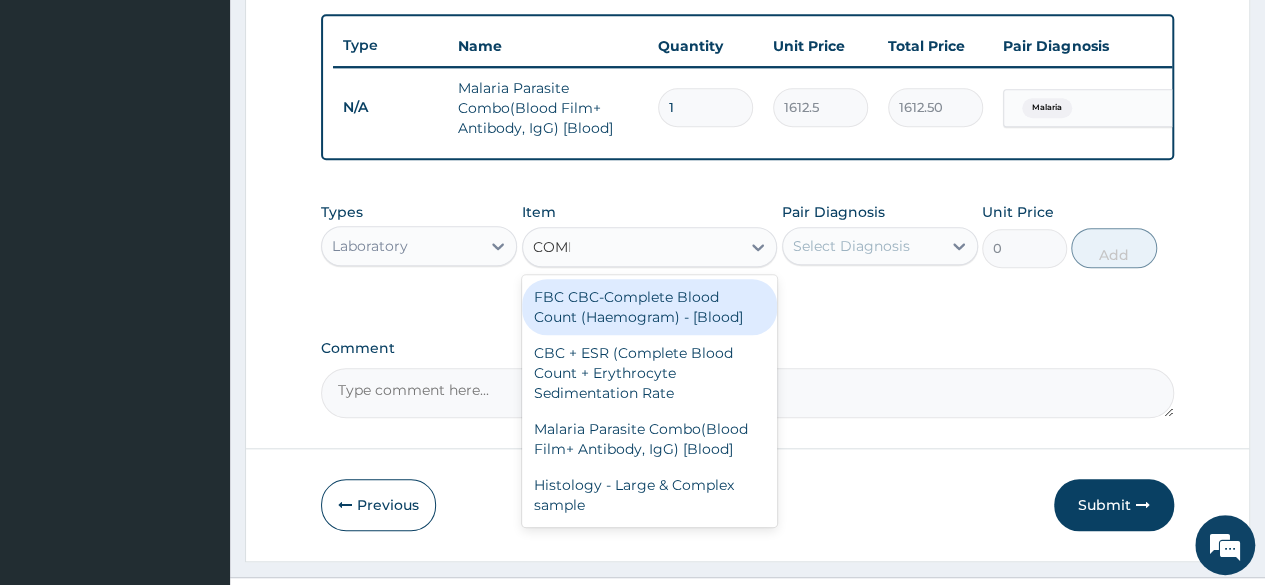 type on "COMPL" 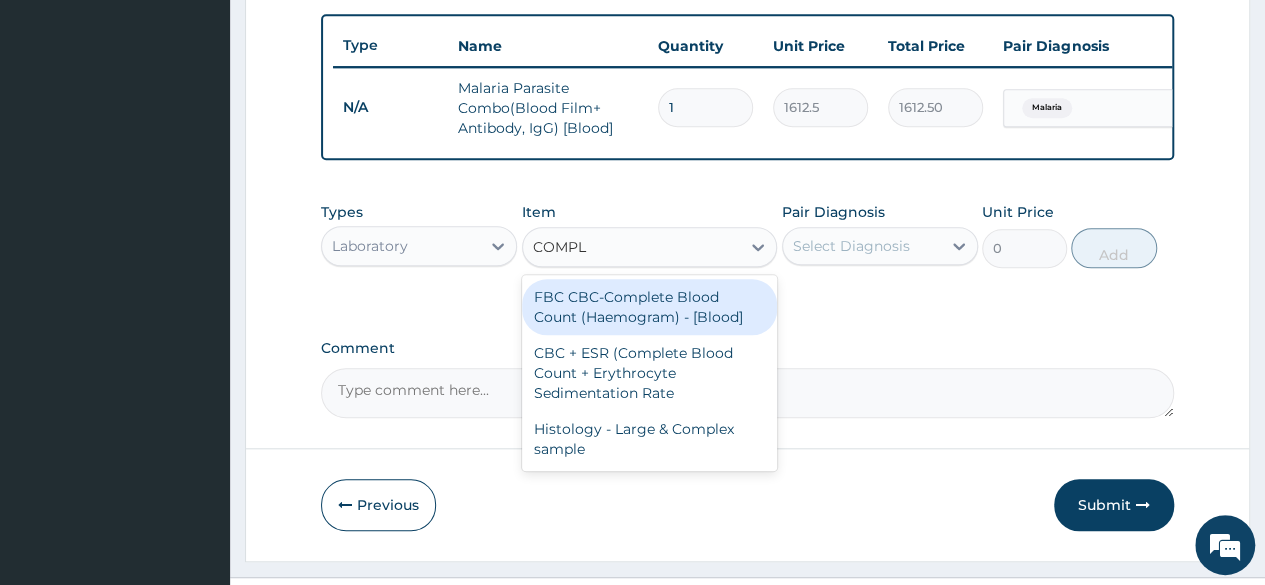 click on "FBC CBC-Complete Blood Count (Haemogram) - [Blood]" at bounding box center [650, 307] 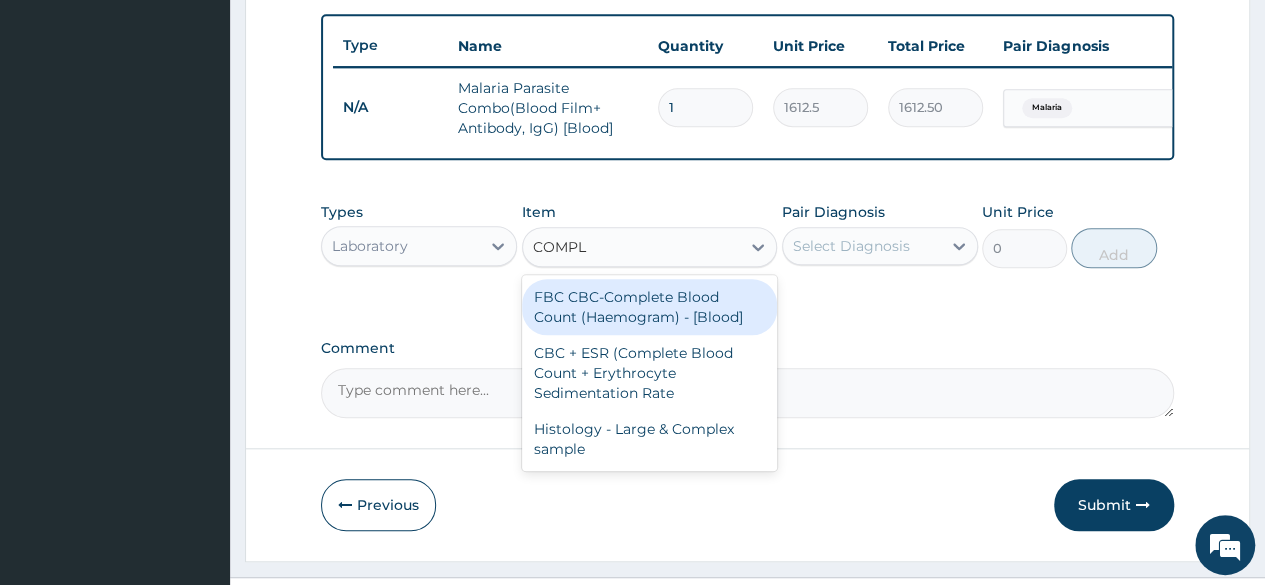 type 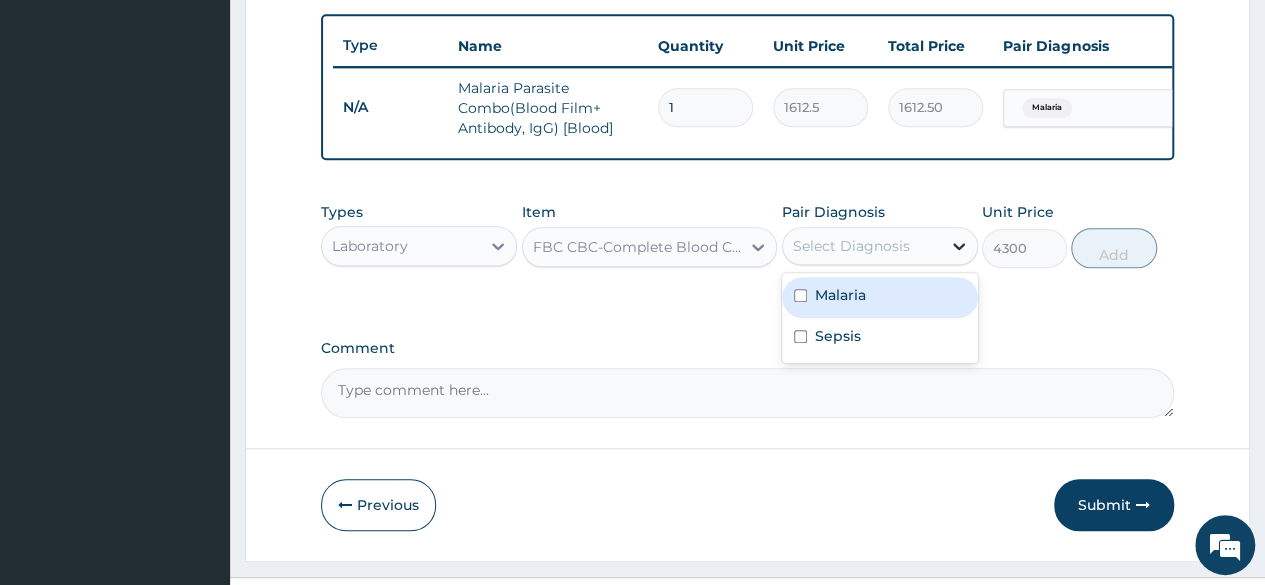 click 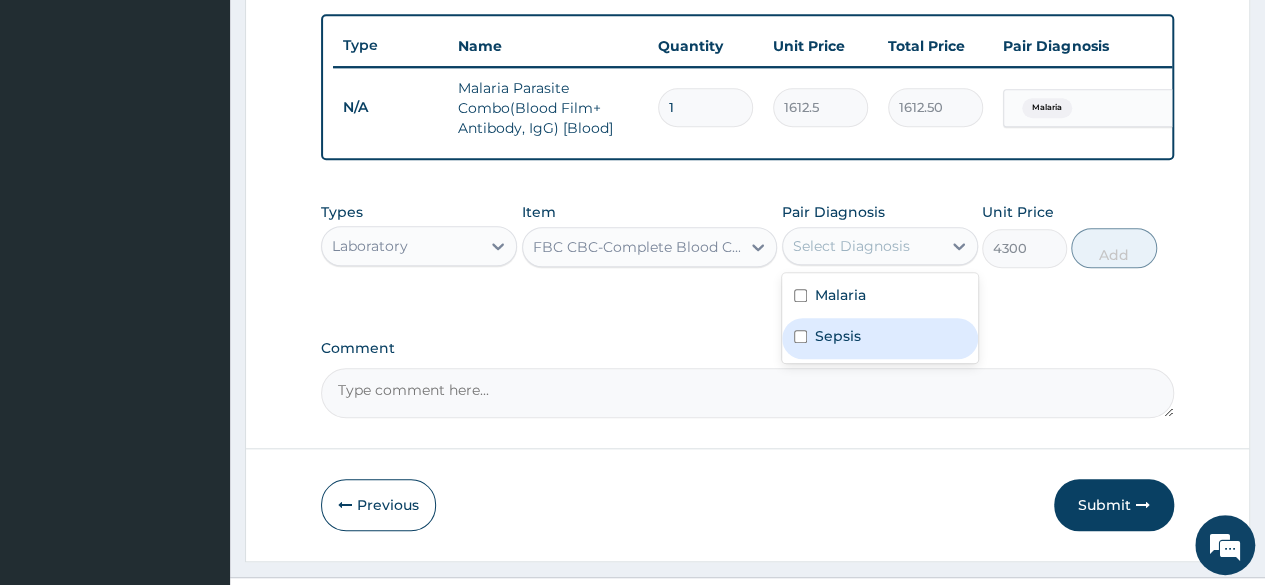 click at bounding box center (800, 336) 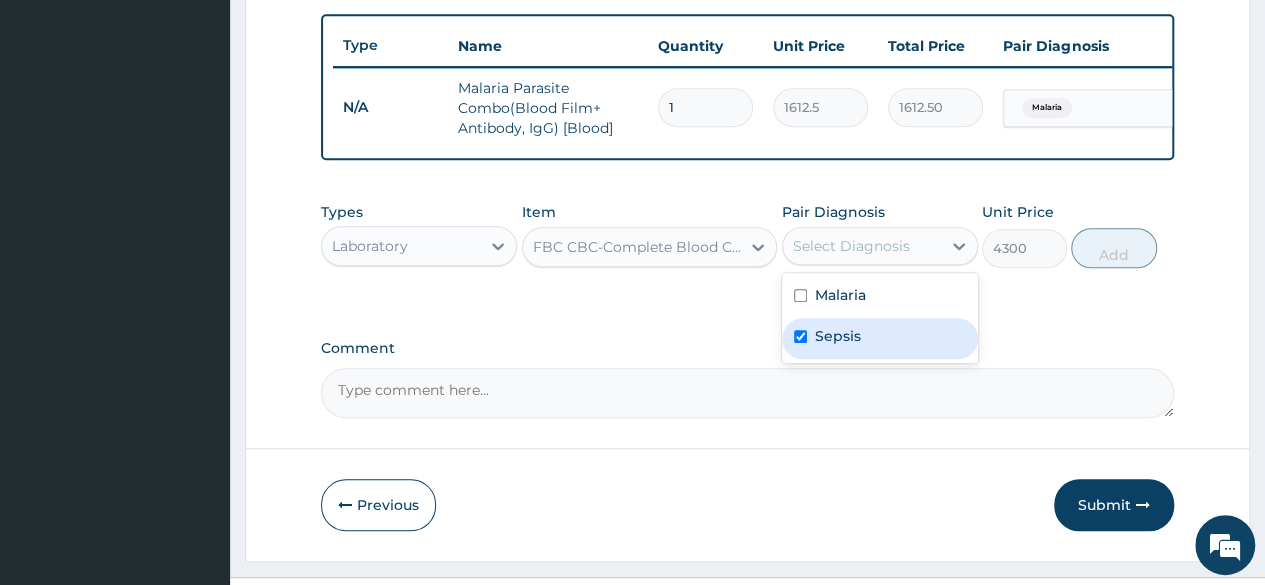 checkbox on "true" 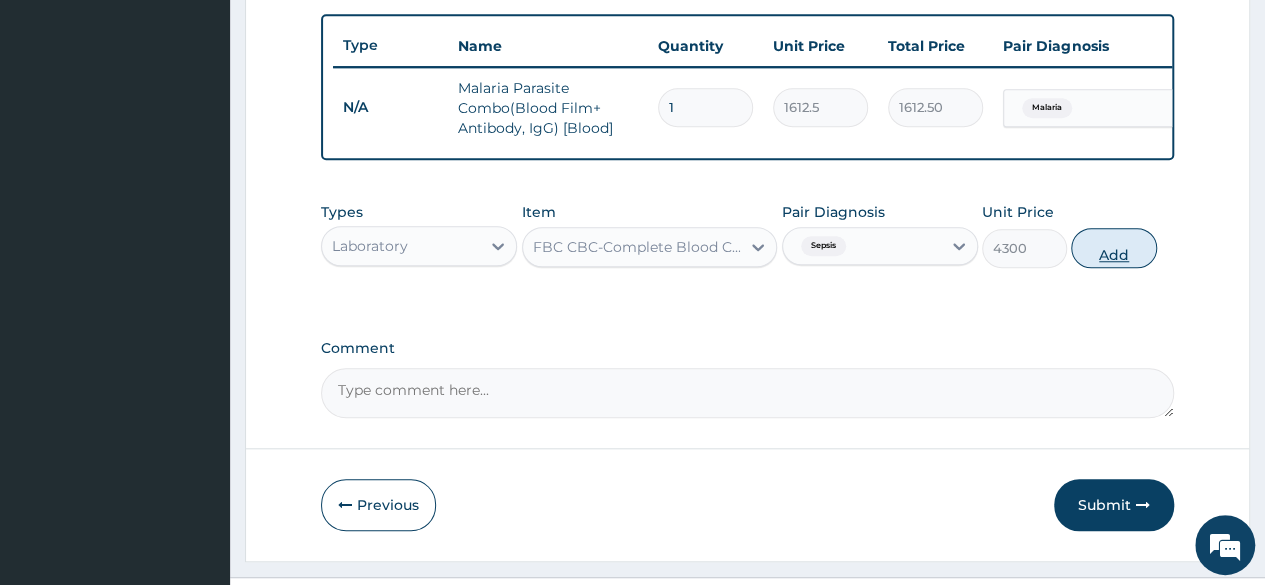 click on "Add" at bounding box center [1113, 248] 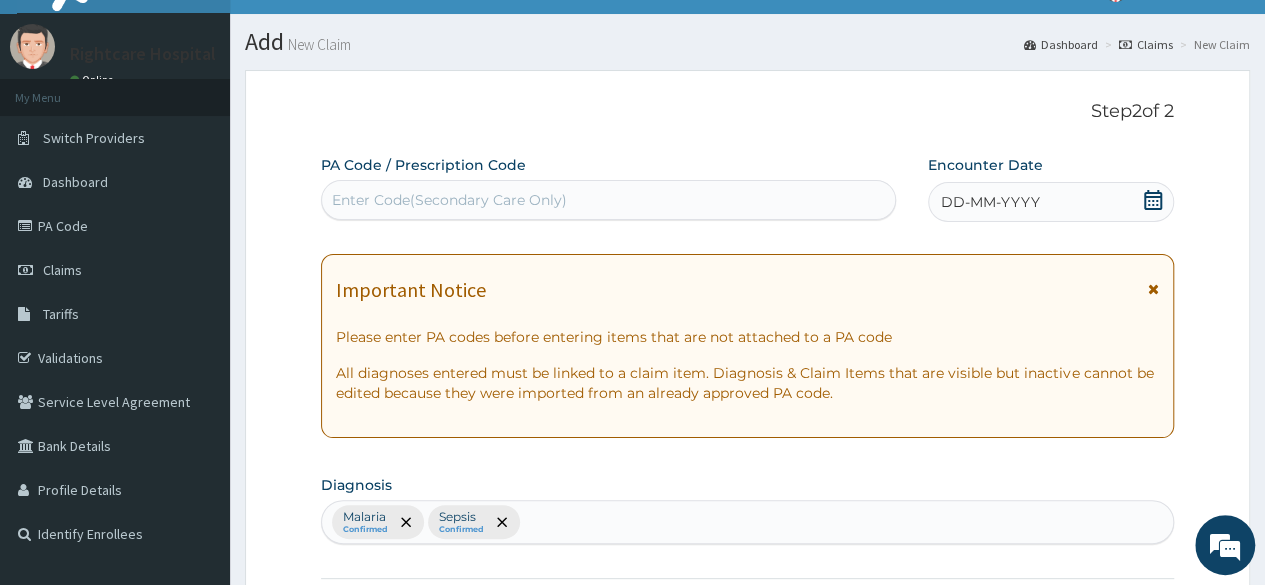 scroll, scrollTop: 32, scrollLeft: 0, axis: vertical 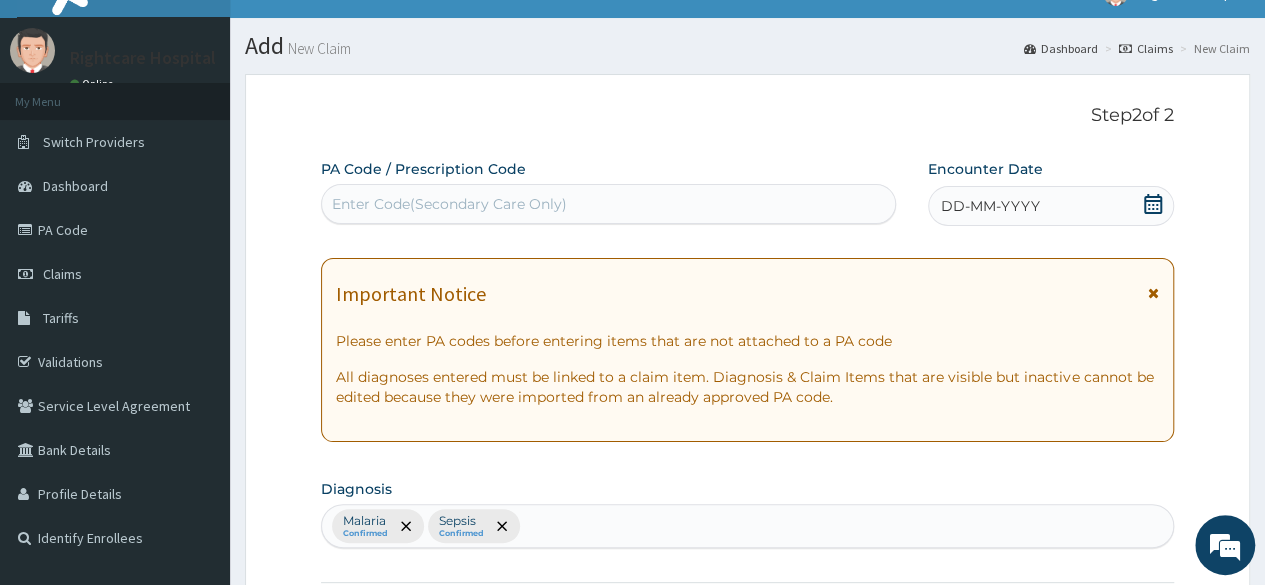 click 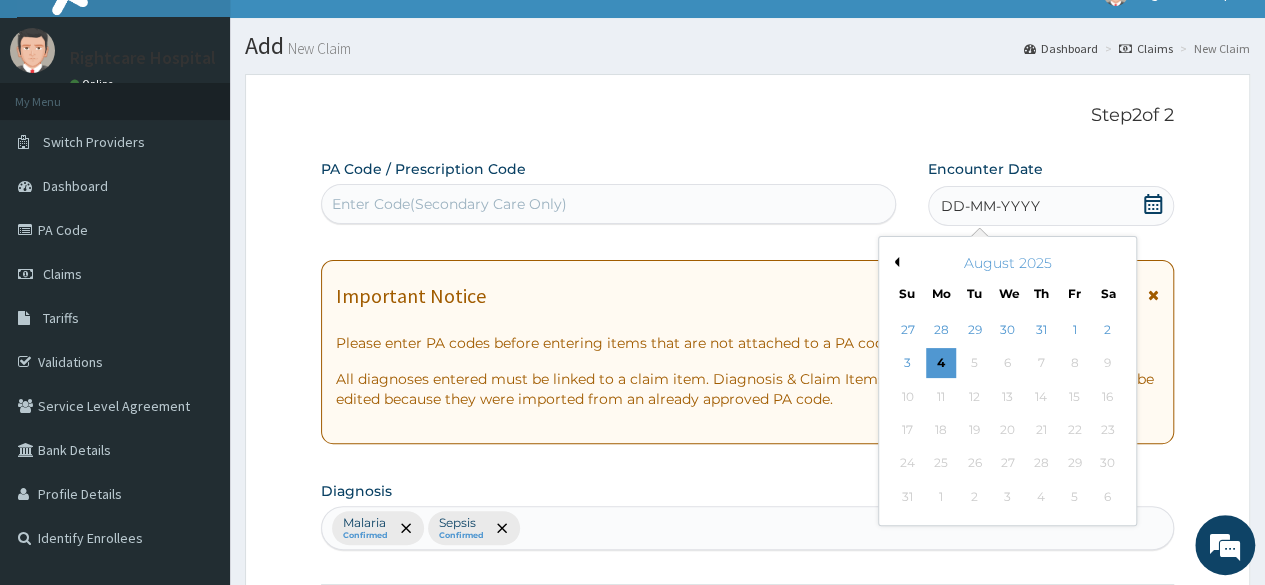 click on "Previous Month" at bounding box center [894, 262] 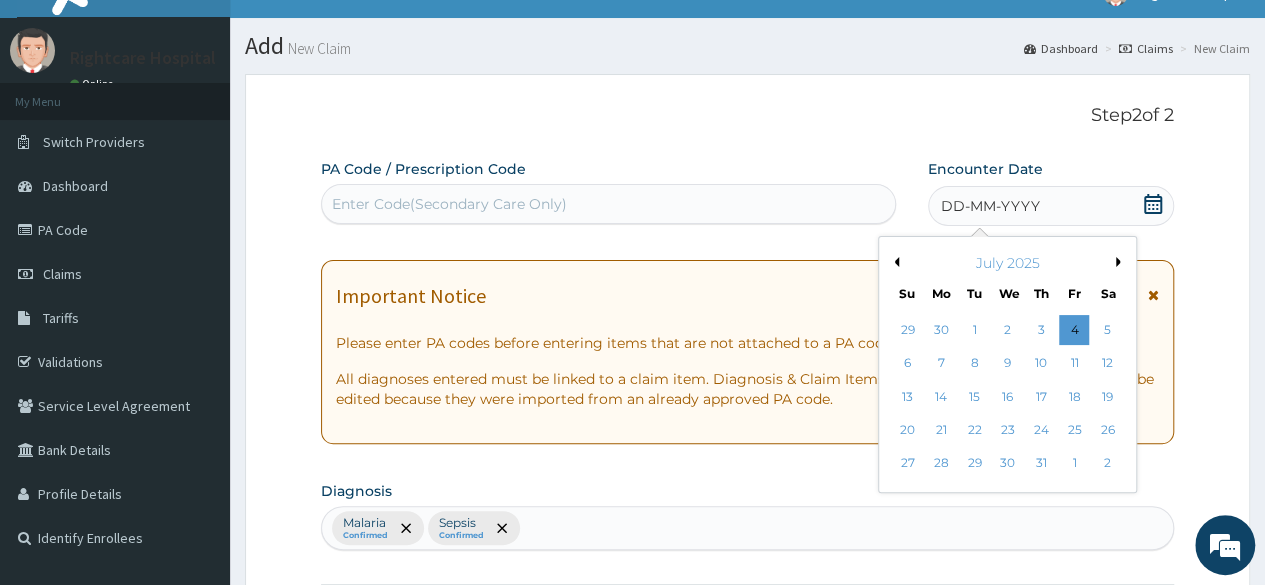 click on "Previous Month" at bounding box center (894, 262) 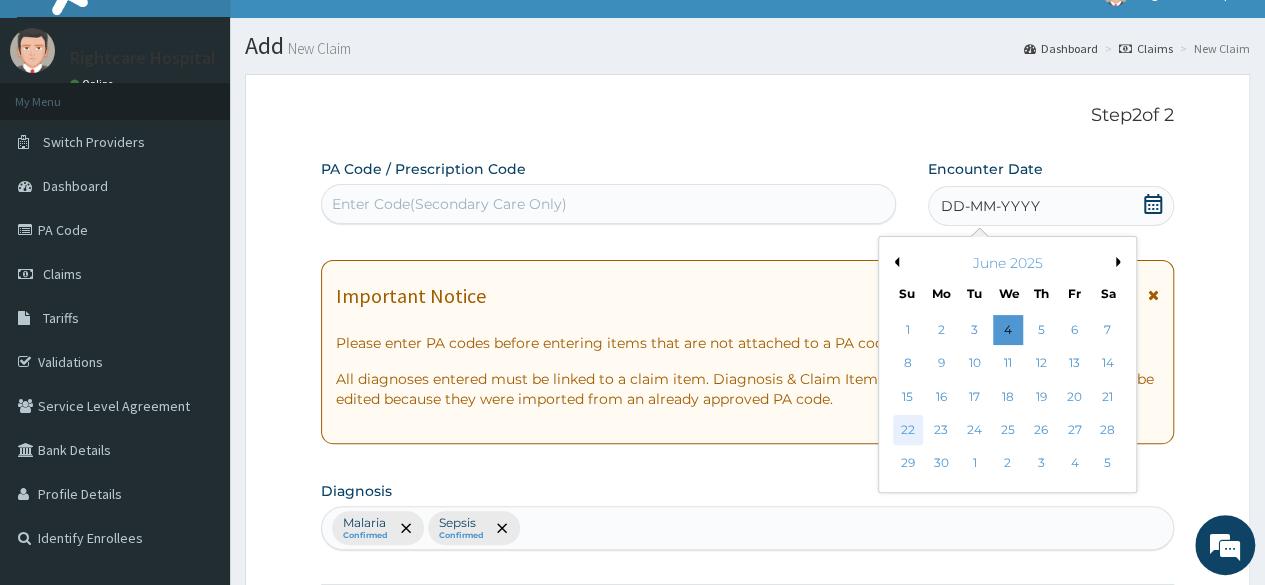 click on "22" at bounding box center (907, 430) 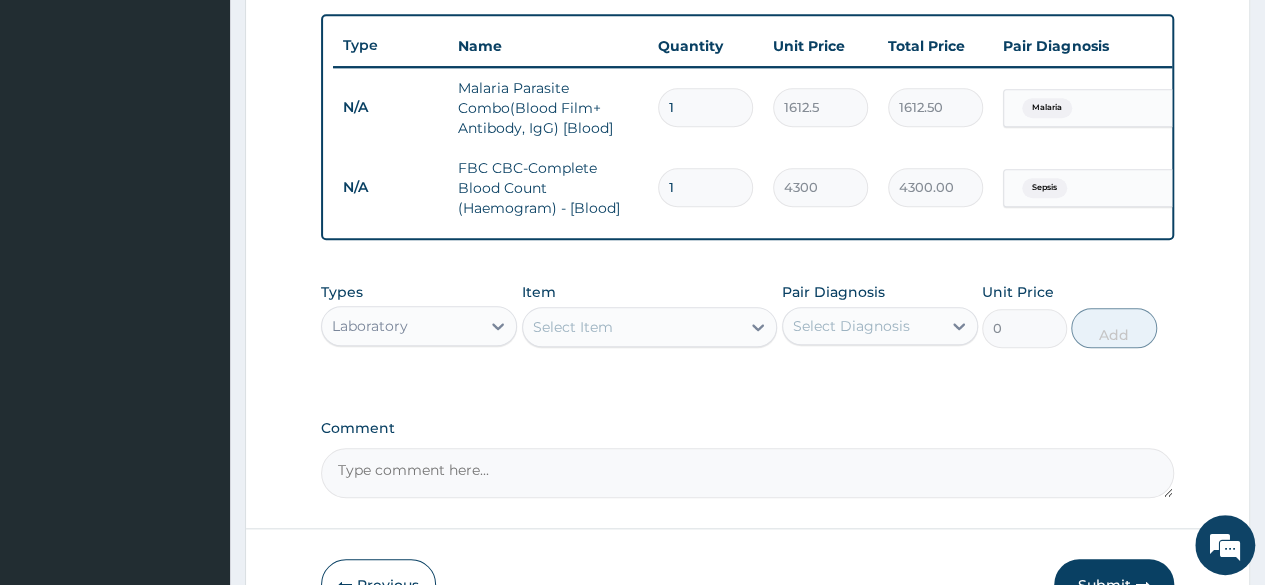 scroll, scrollTop: 816, scrollLeft: 0, axis: vertical 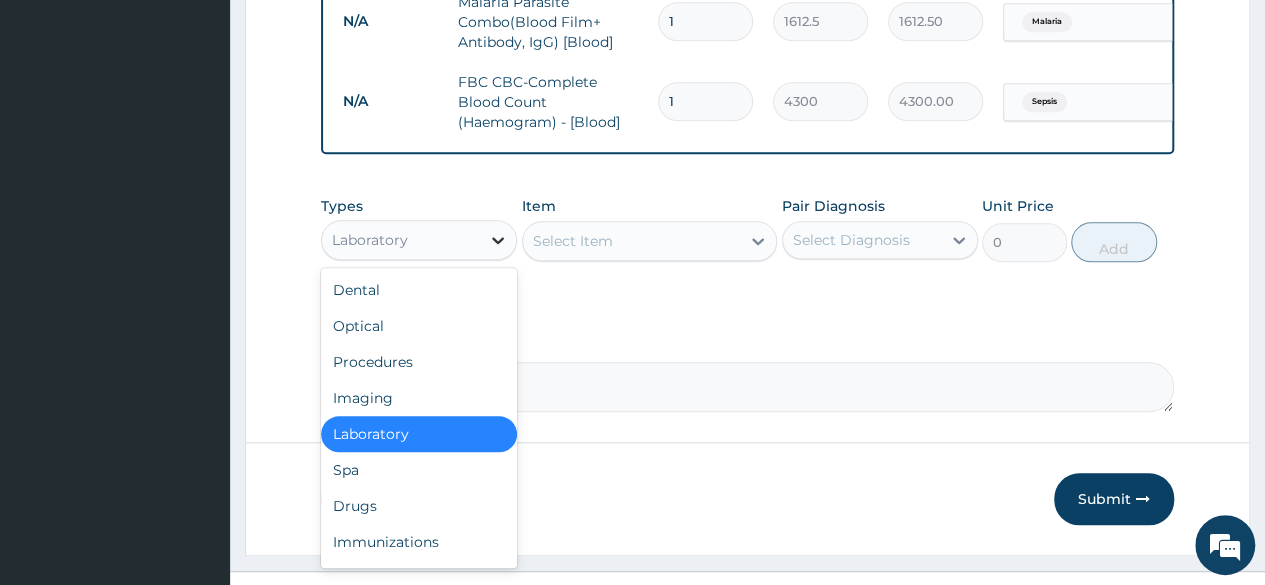 click 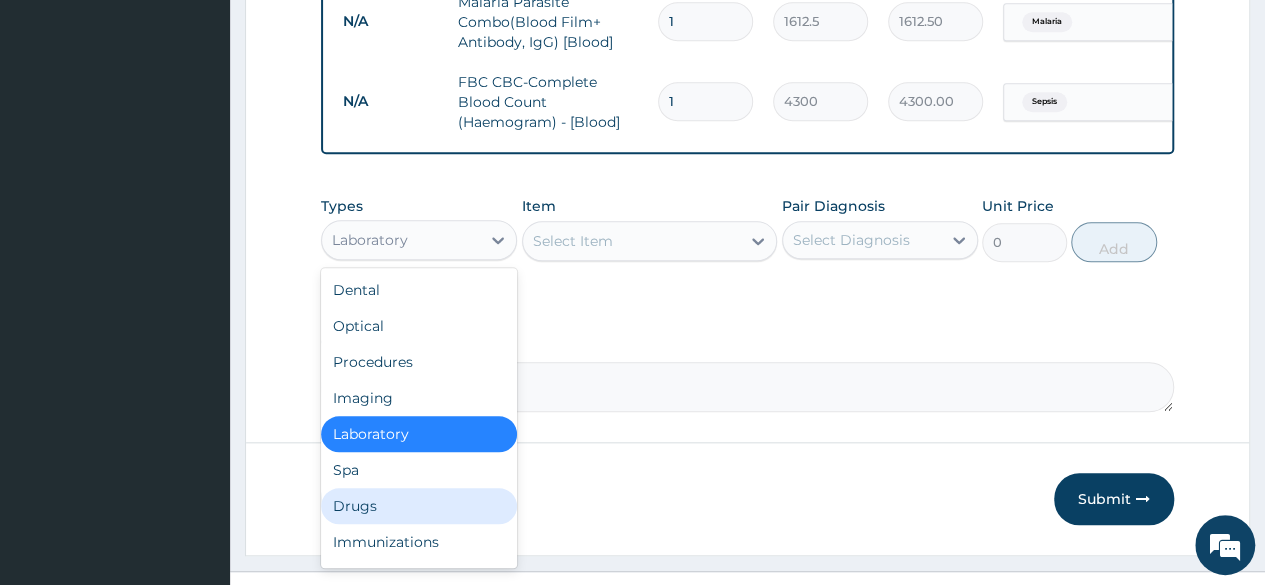 click on "Drugs" at bounding box center [419, 506] 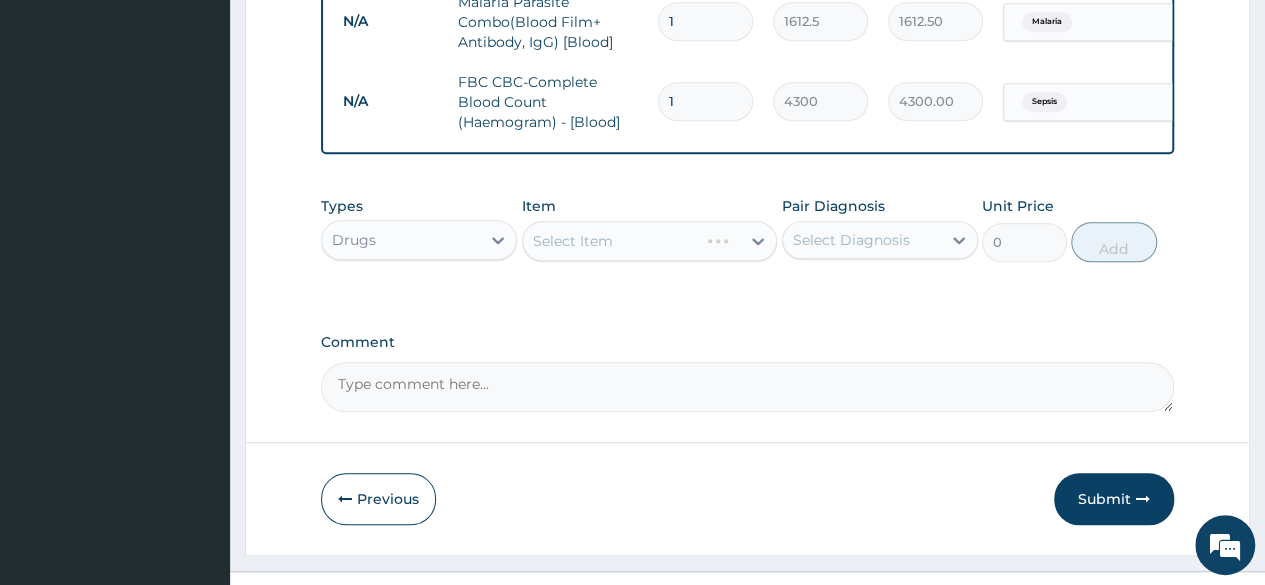 click on "Select Item" at bounding box center [650, 241] 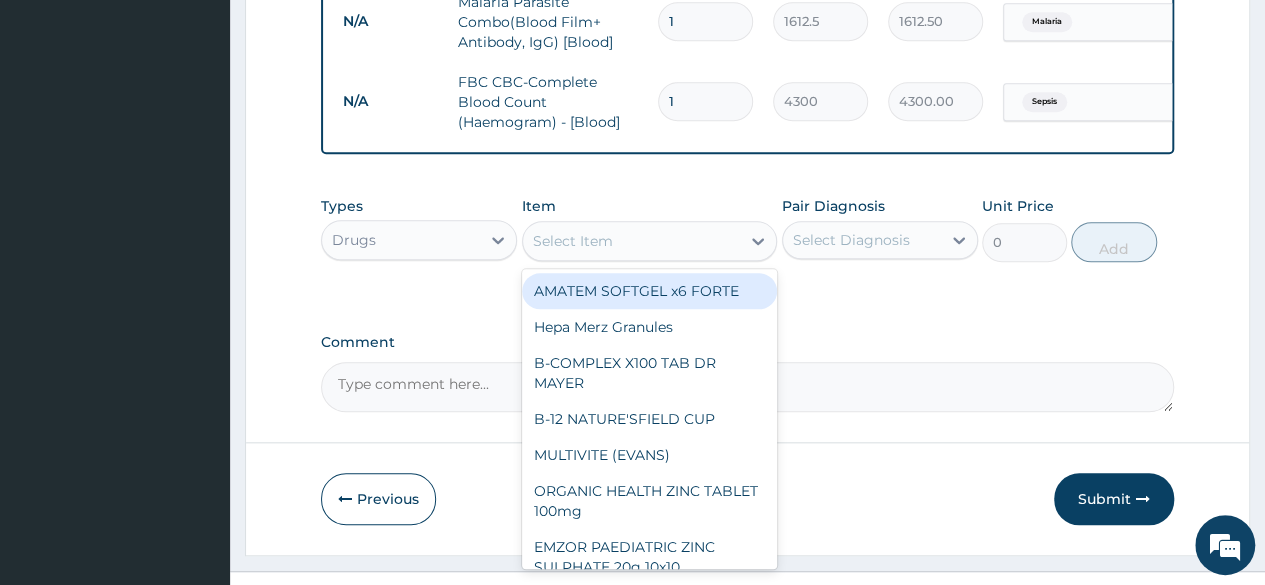 click 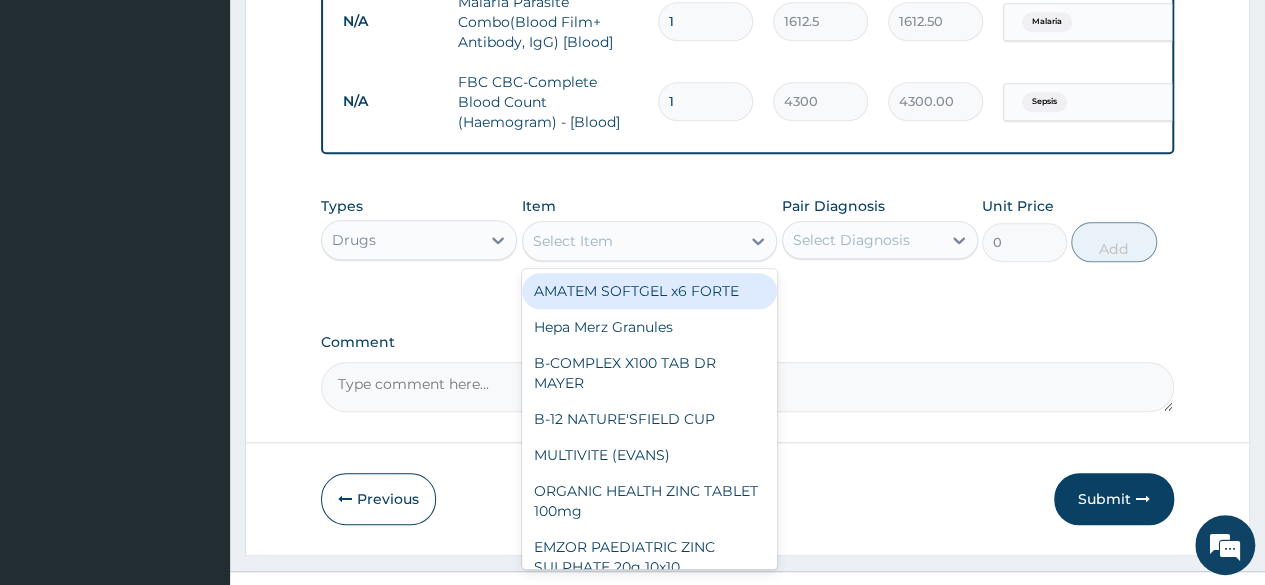 click on "AMATEM SOFTGEL x6 FORTE" at bounding box center (650, 291) 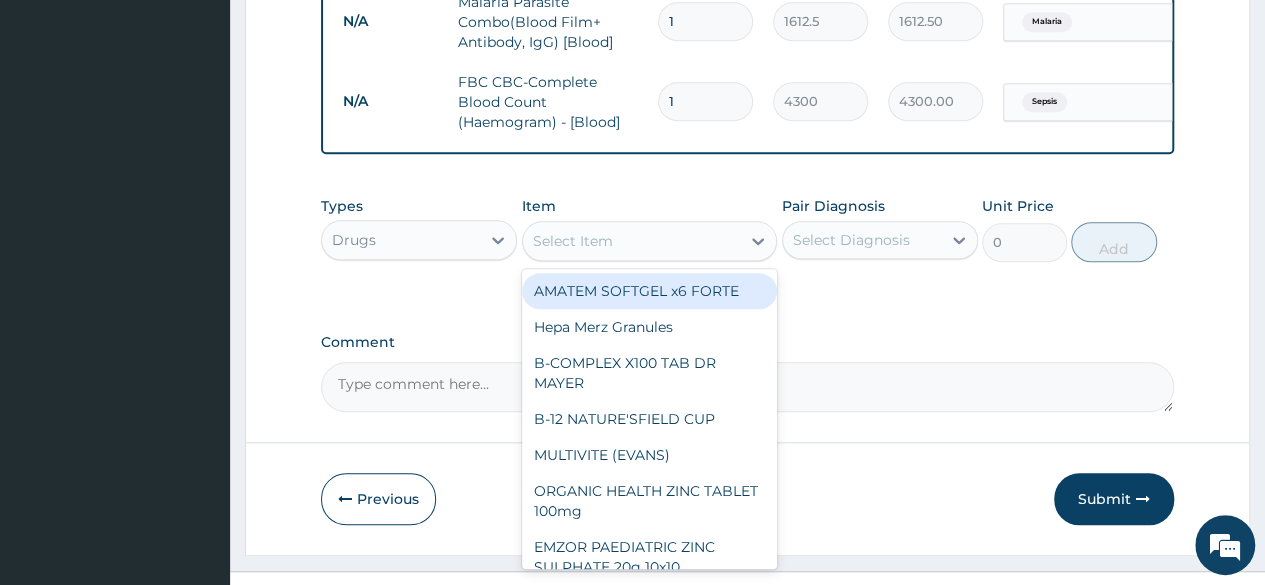 type on "473" 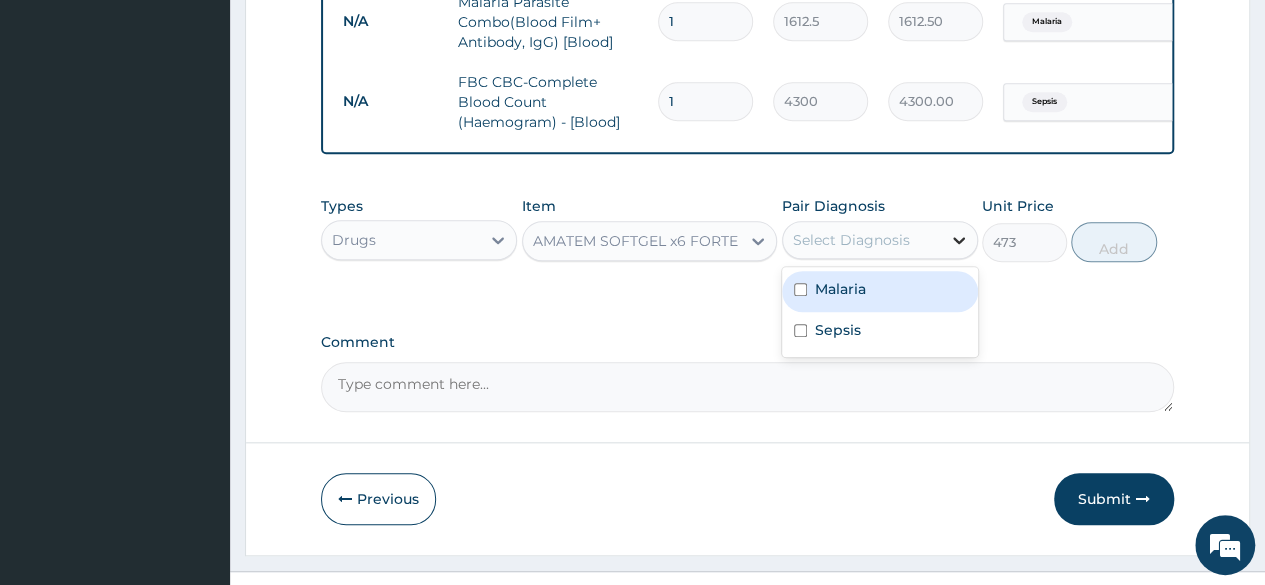 click 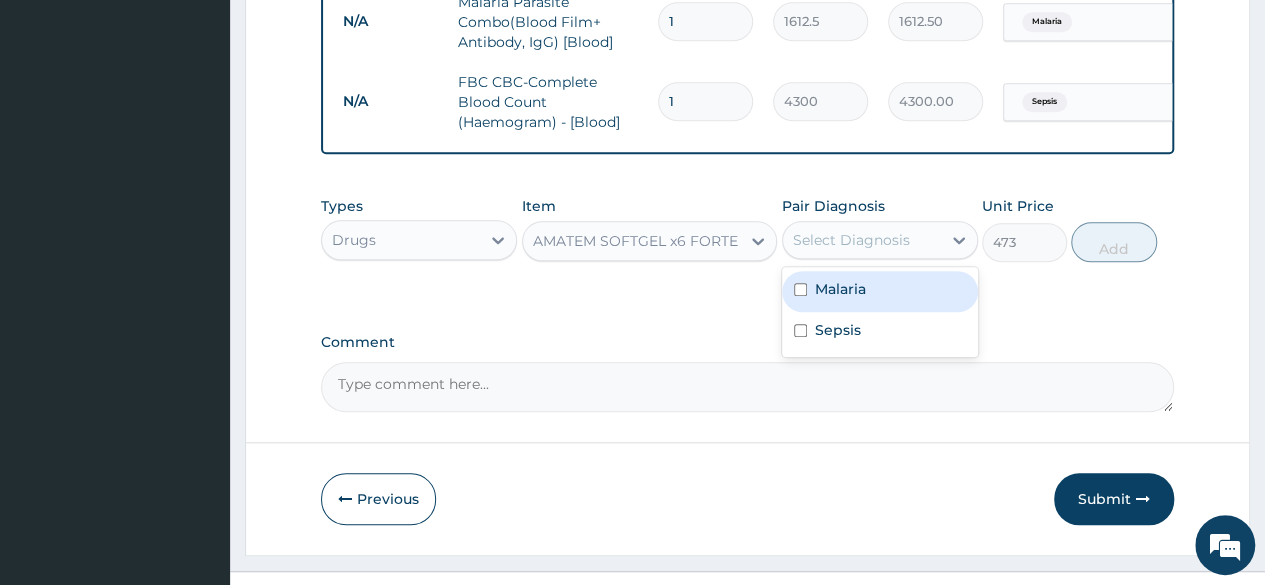 click on "Malaria" at bounding box center [880, 291] 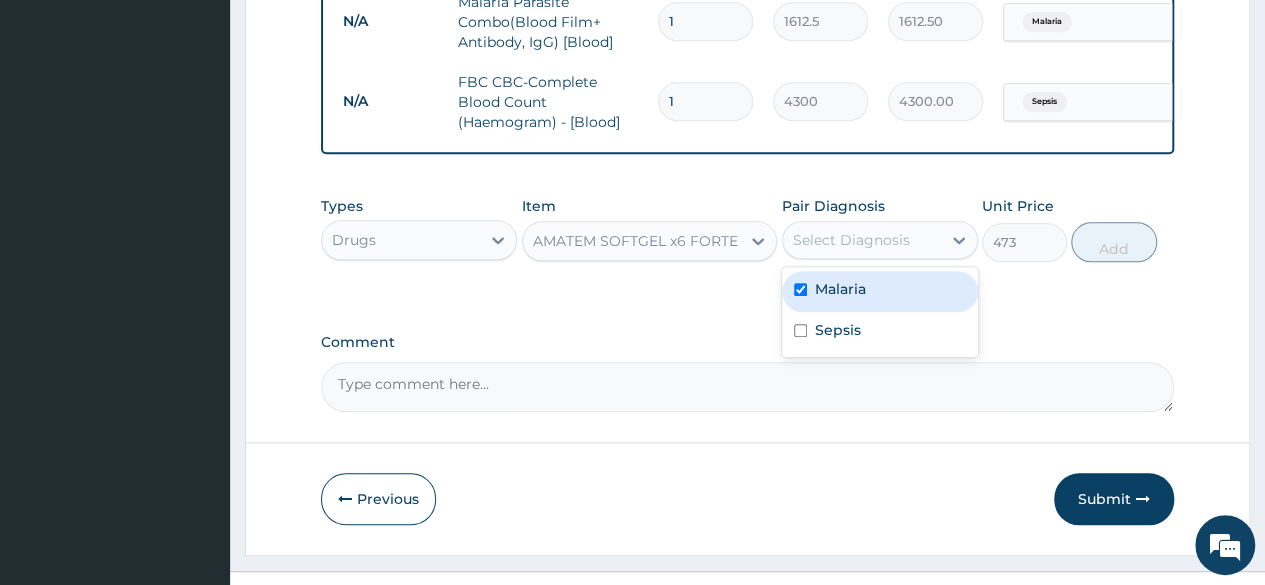 checkbox on "true" 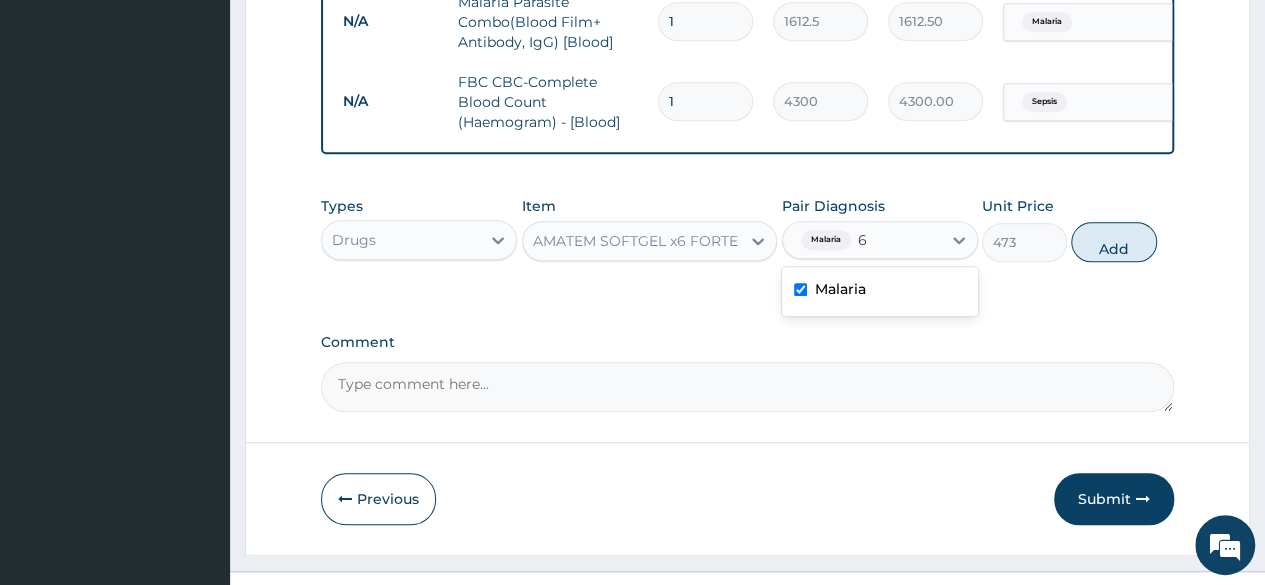 type on "6" 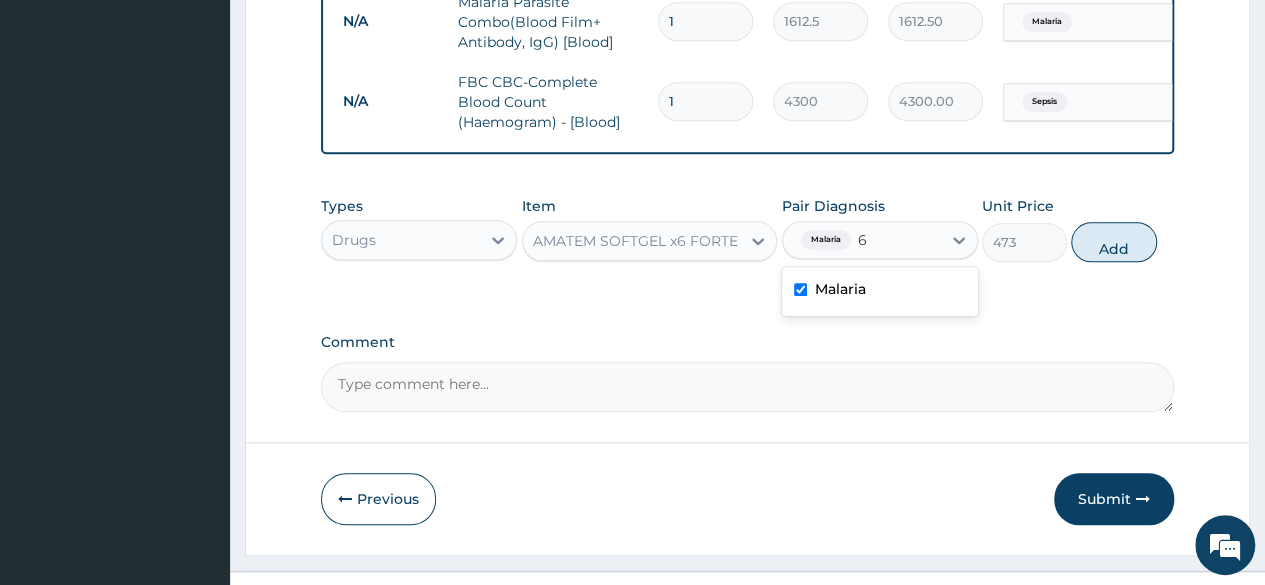 type 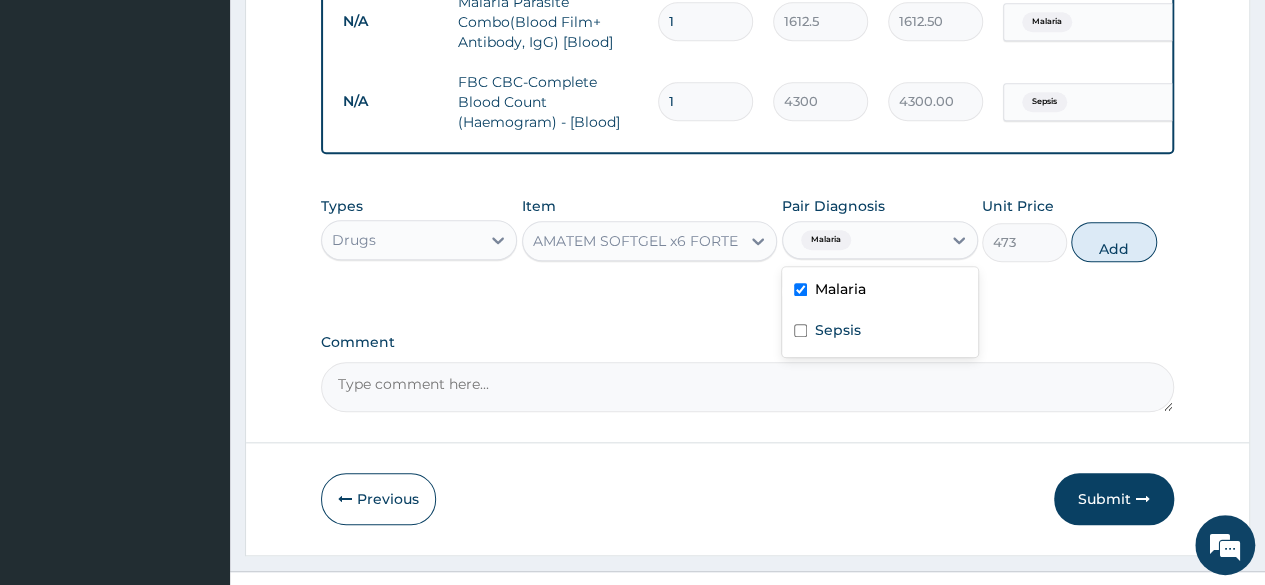 click on "Malaria" at bounding box center [862, 240] 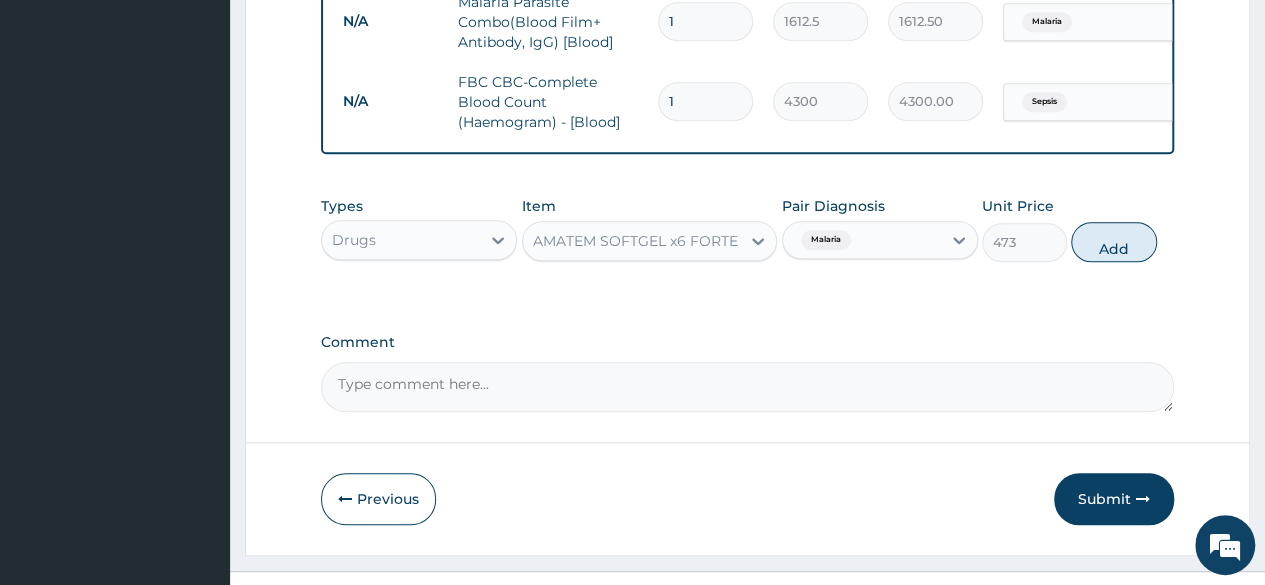 click on "Comment" at bounding box center (747, 342) 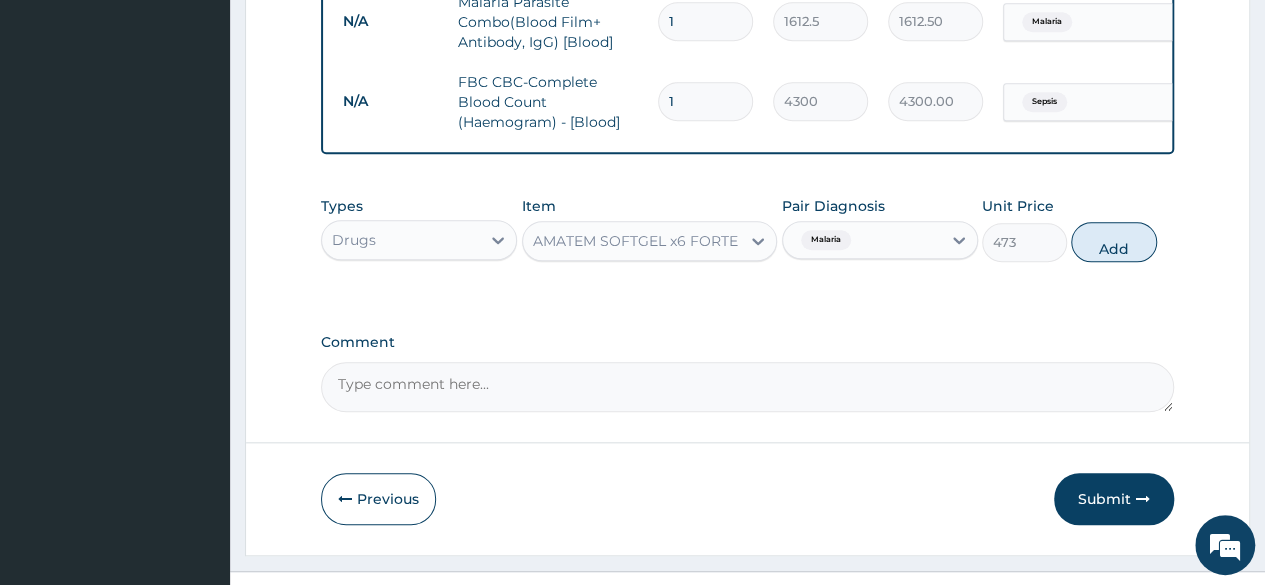 click on "Comment" at bounding box center (747, 387) 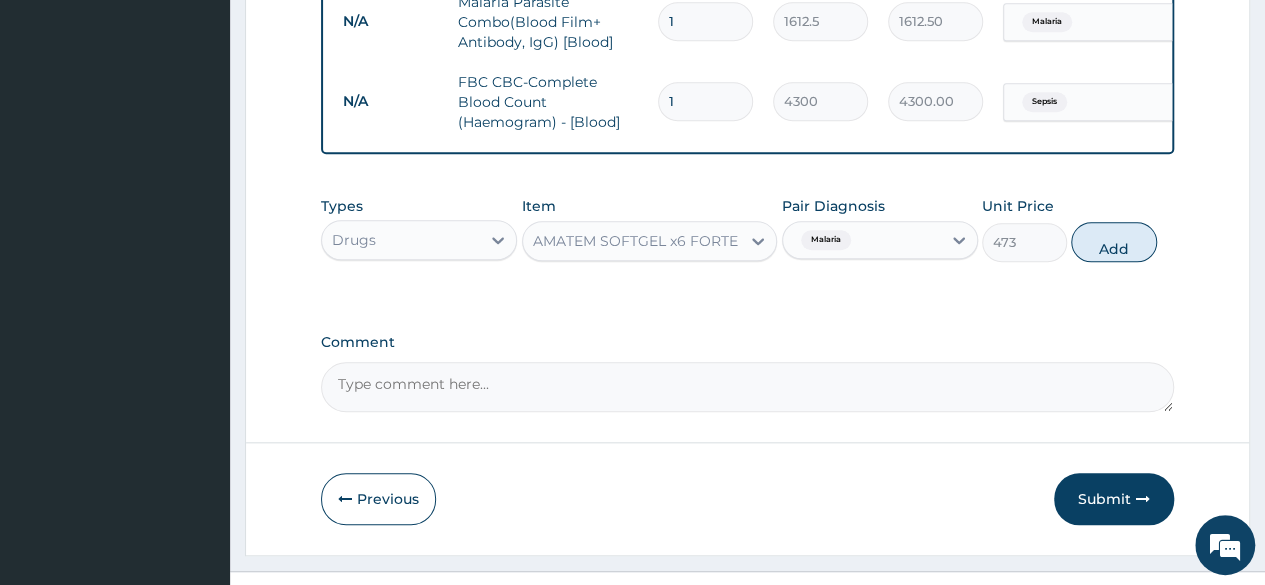 click on "Comment" at bounding box center (747, 387) 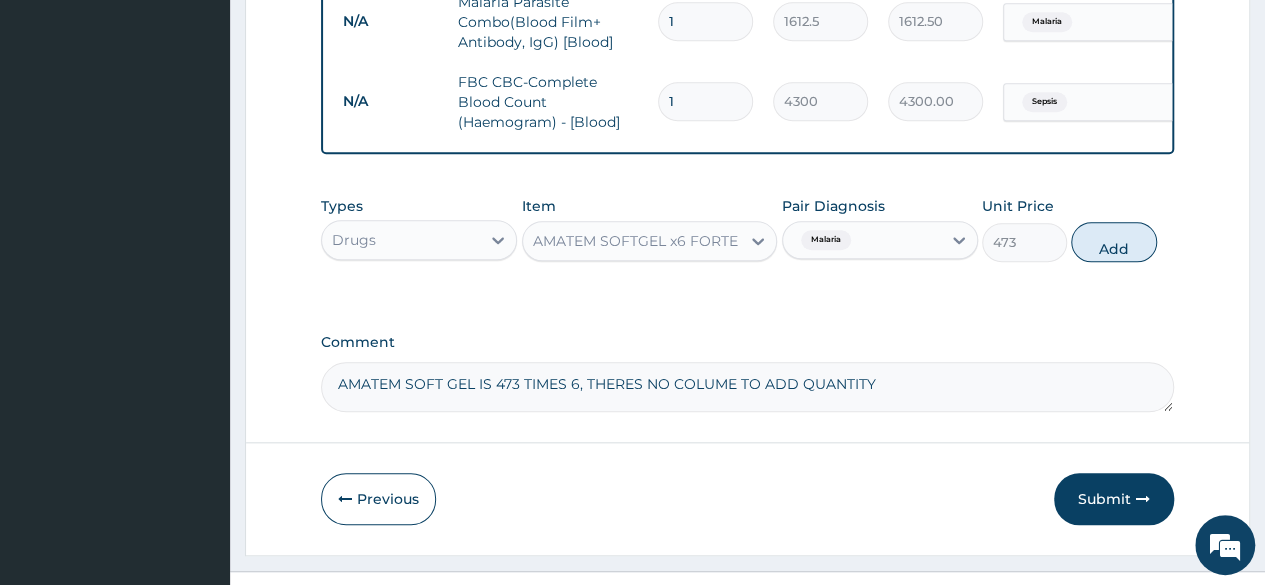 type on "AMATEM SOFT GEL IS 473 TIMES 6, THERES NO COLUME TO ADD QUANTITY" 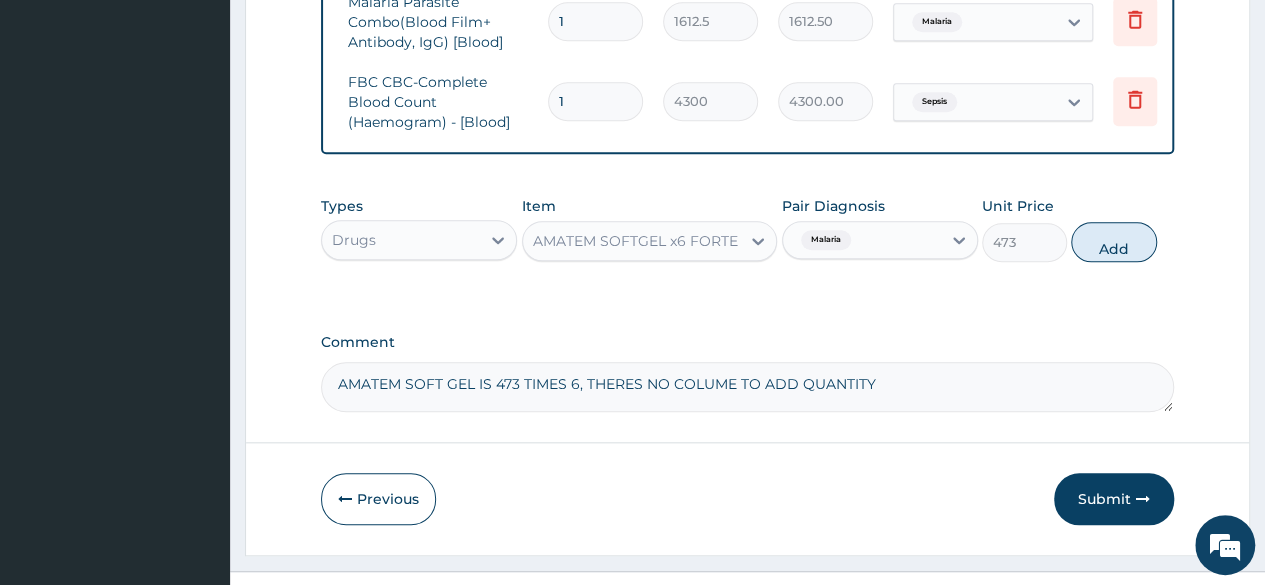 scroll, scrollTop: 0, scrollLeft: 150, axis: horizontal 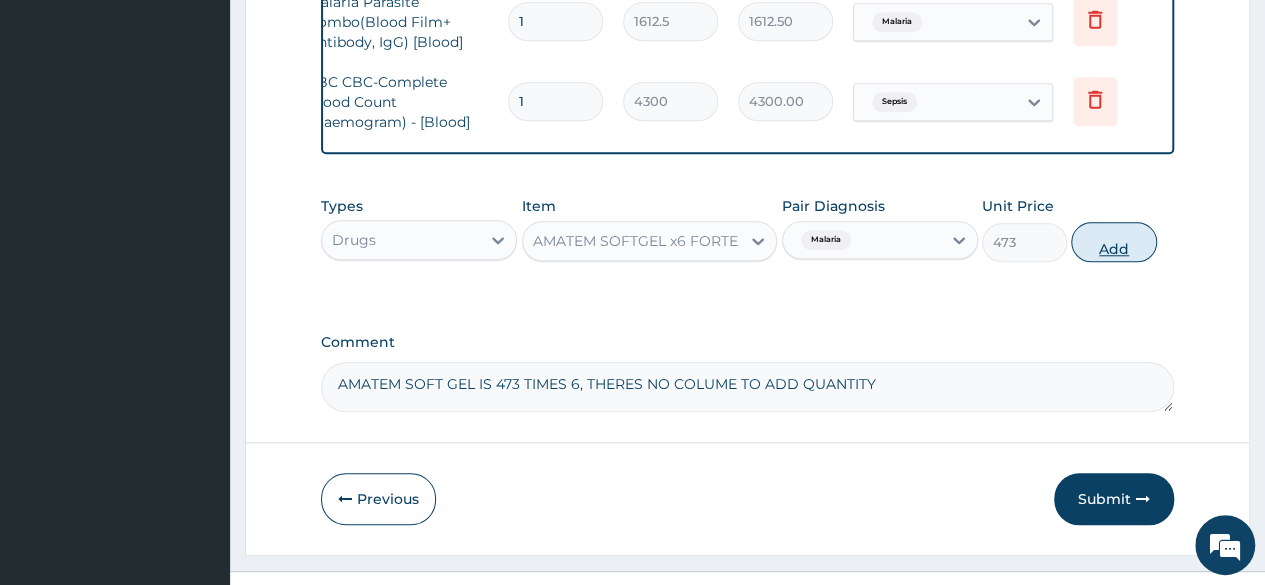 click on "Add" at bounding box center [1113, 242] 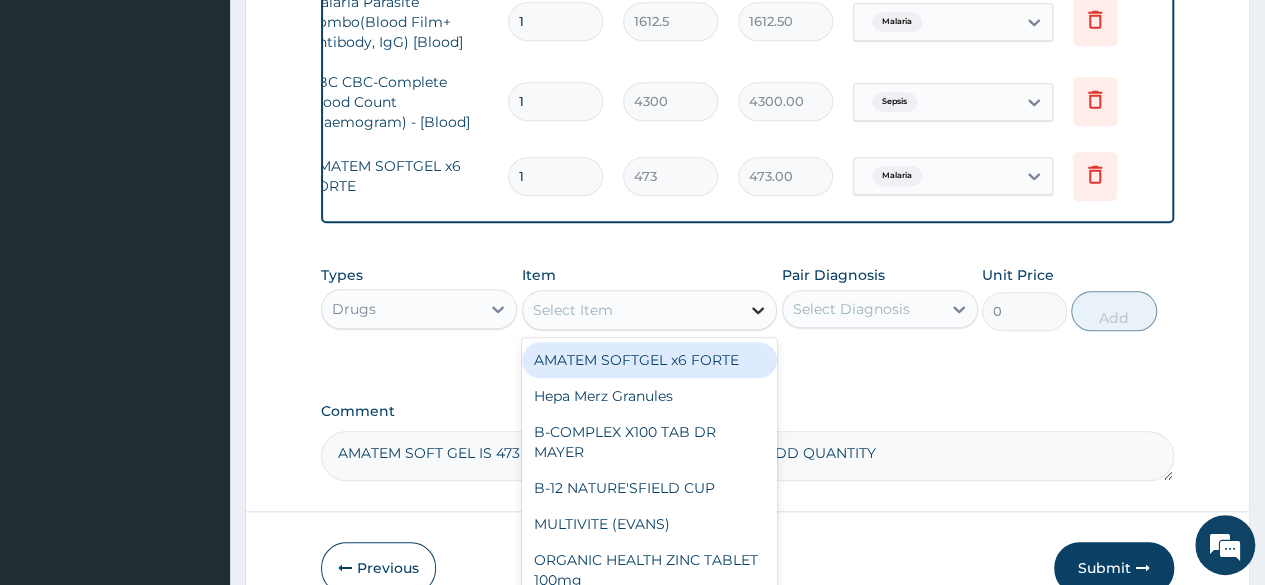 click 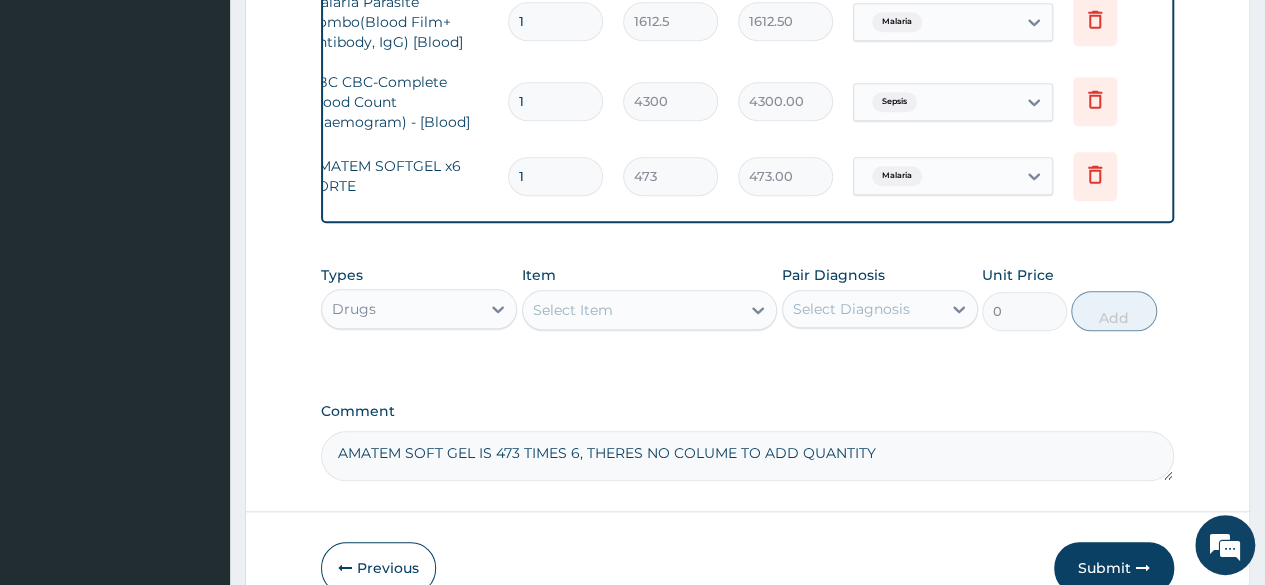 click on "1" at bounding box center [555, 176] 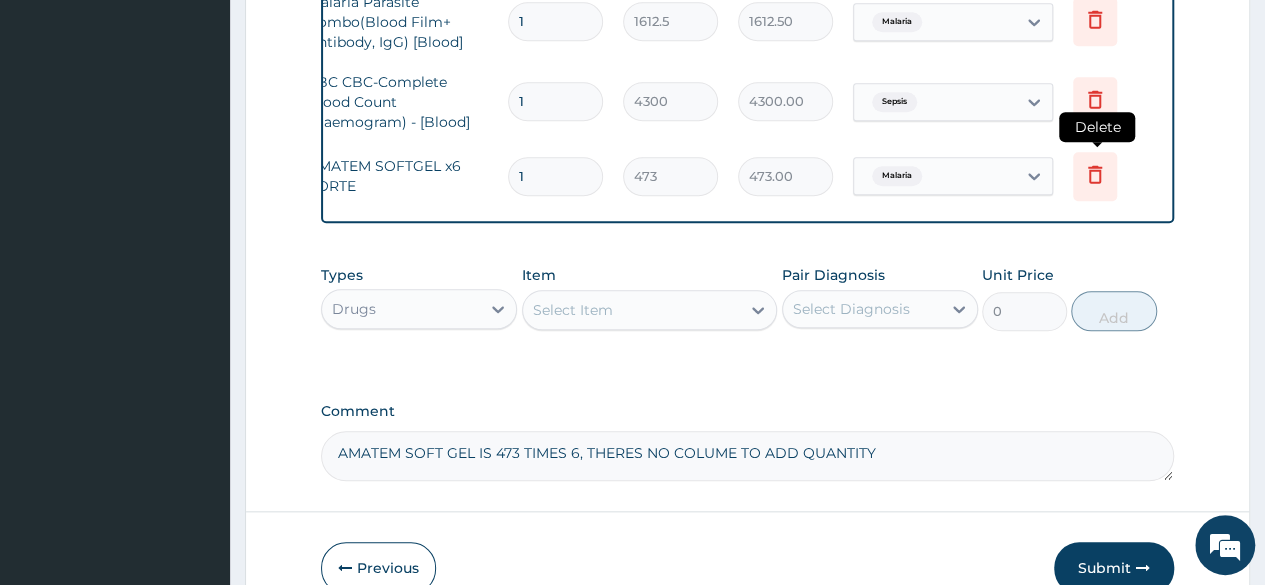click 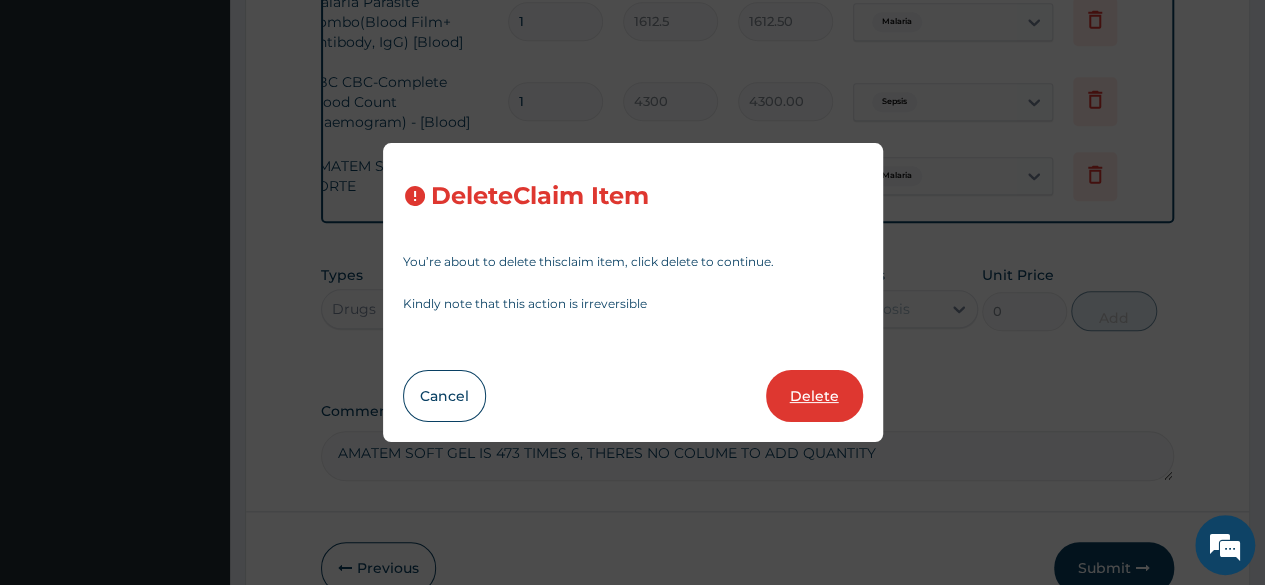 click on "Delete" at bounding box center (814, 396) 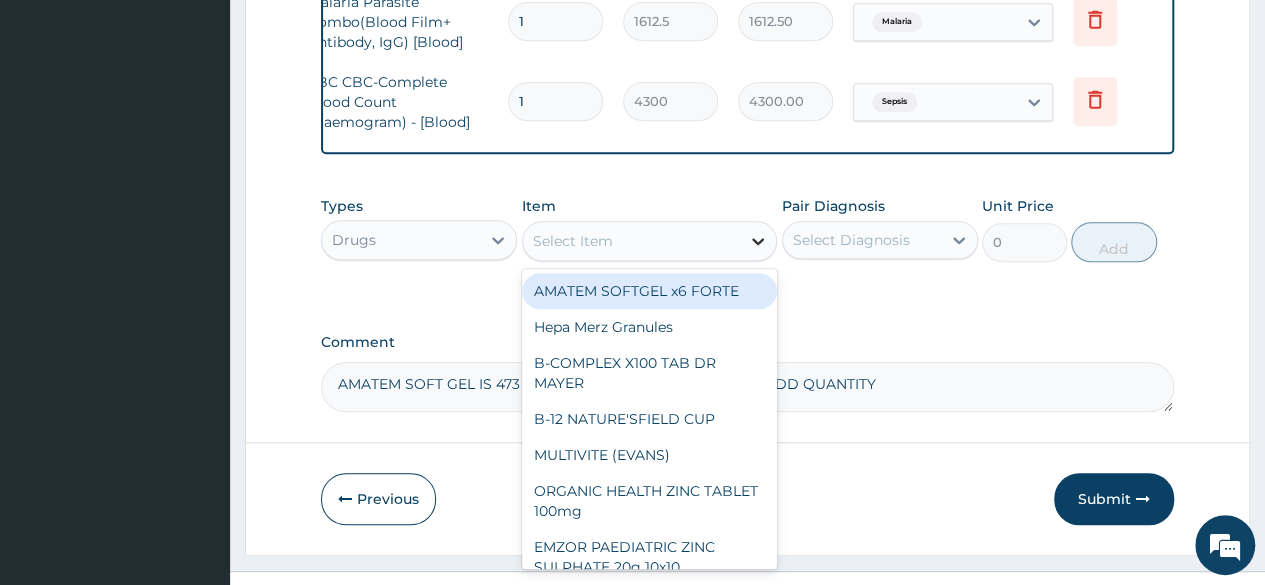 click 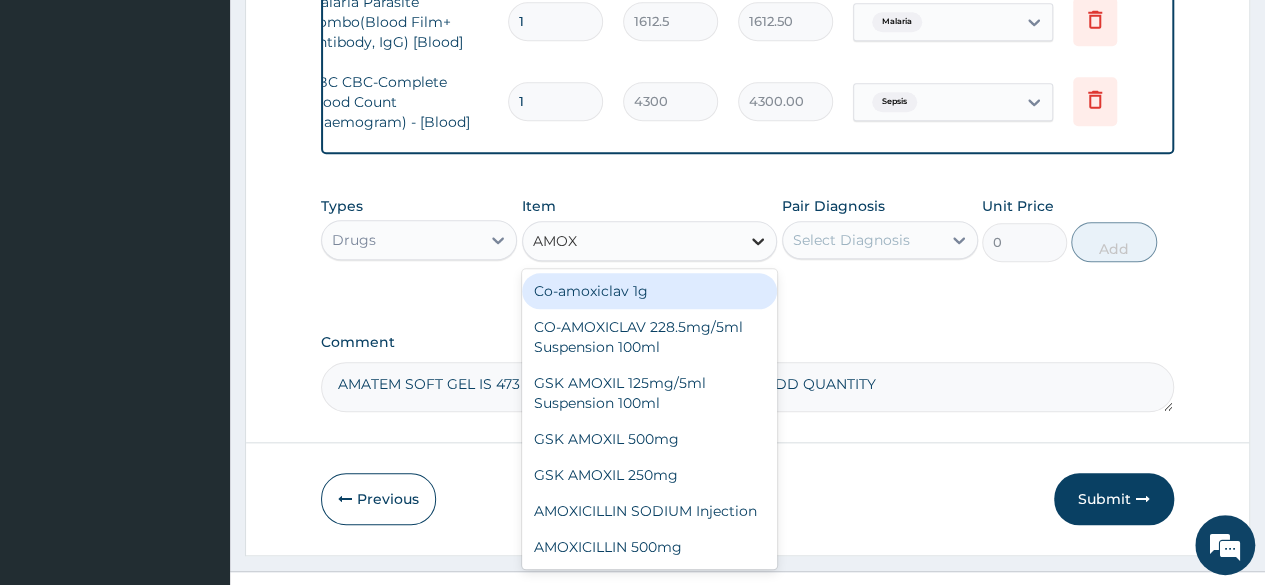 type on "AMOXI" 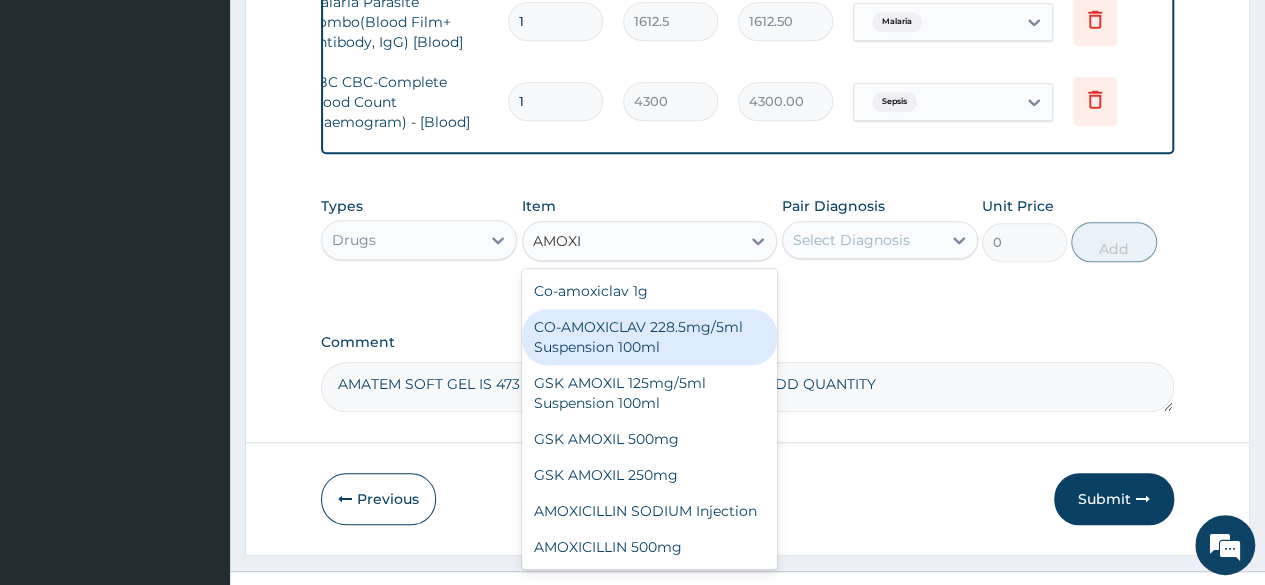click on "CO-AMOXICLAV 228.5mg/5ml Suspension 100ml" at bounding box center (650, 337) 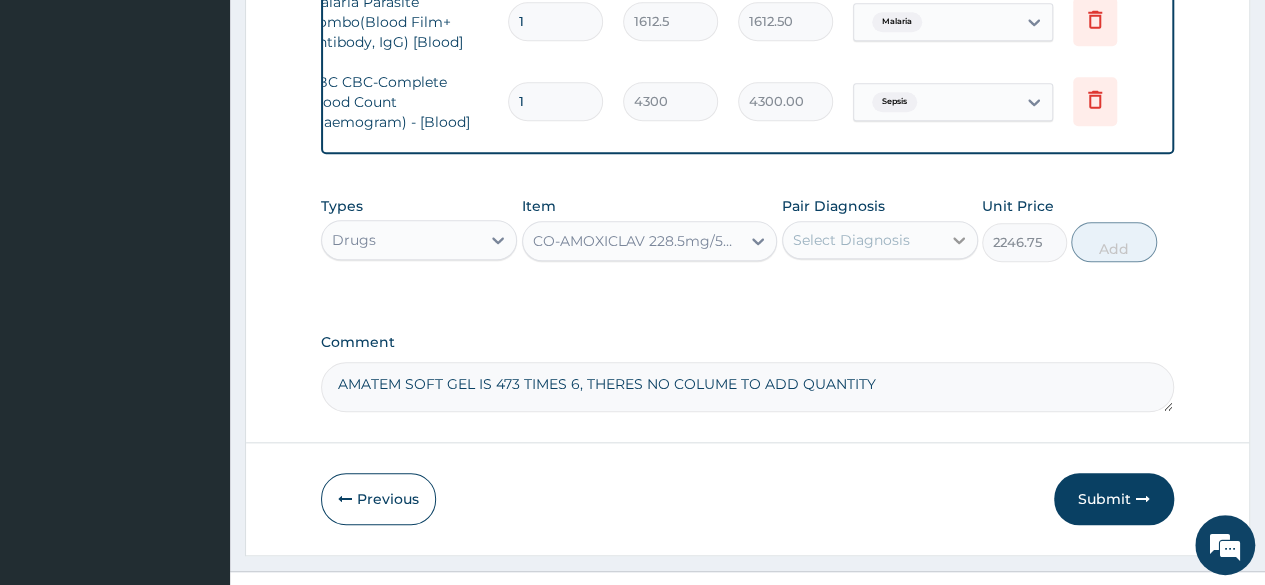click 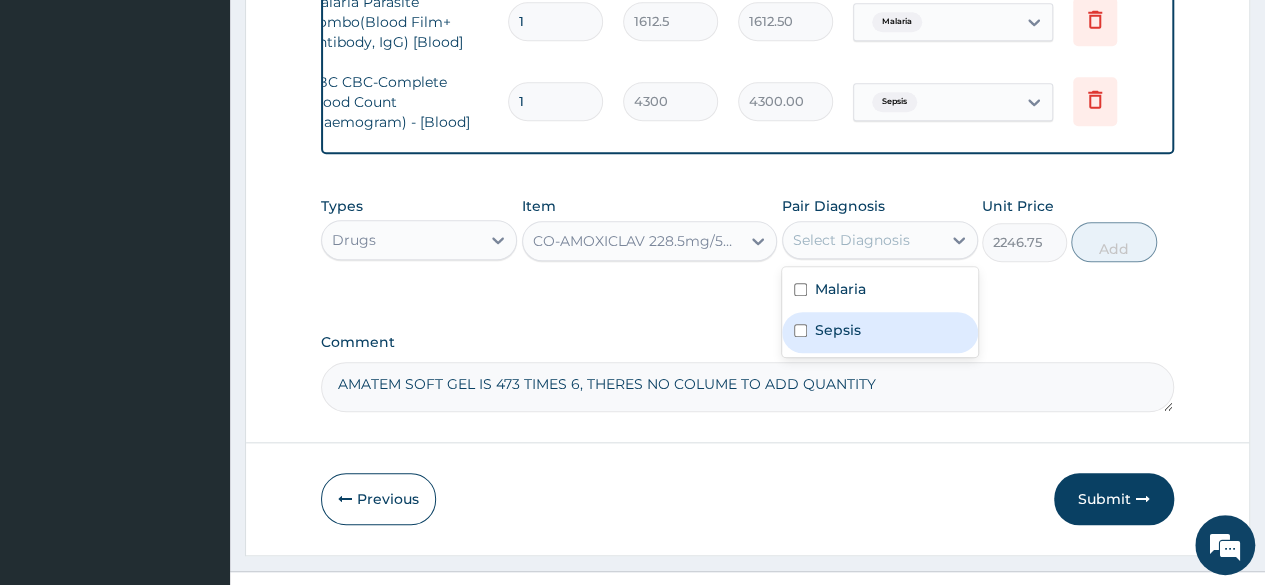 click on "Sepsis" at bounding box center (880, 332) 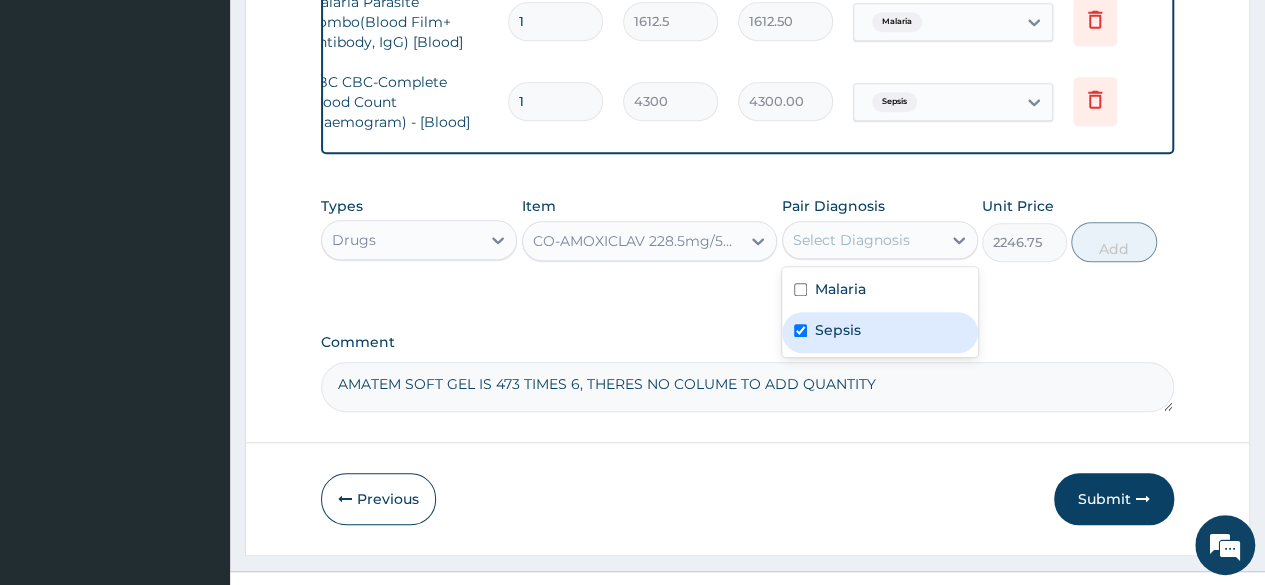 checkbox on "true" 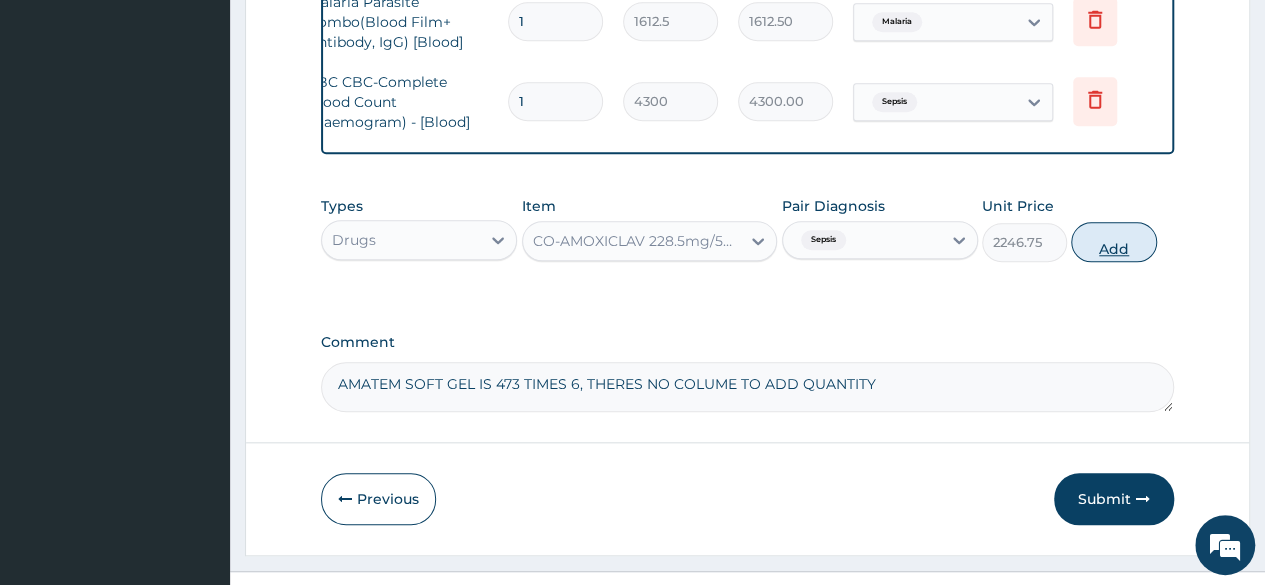 click on "Add" at bounding box center [1113, 242] 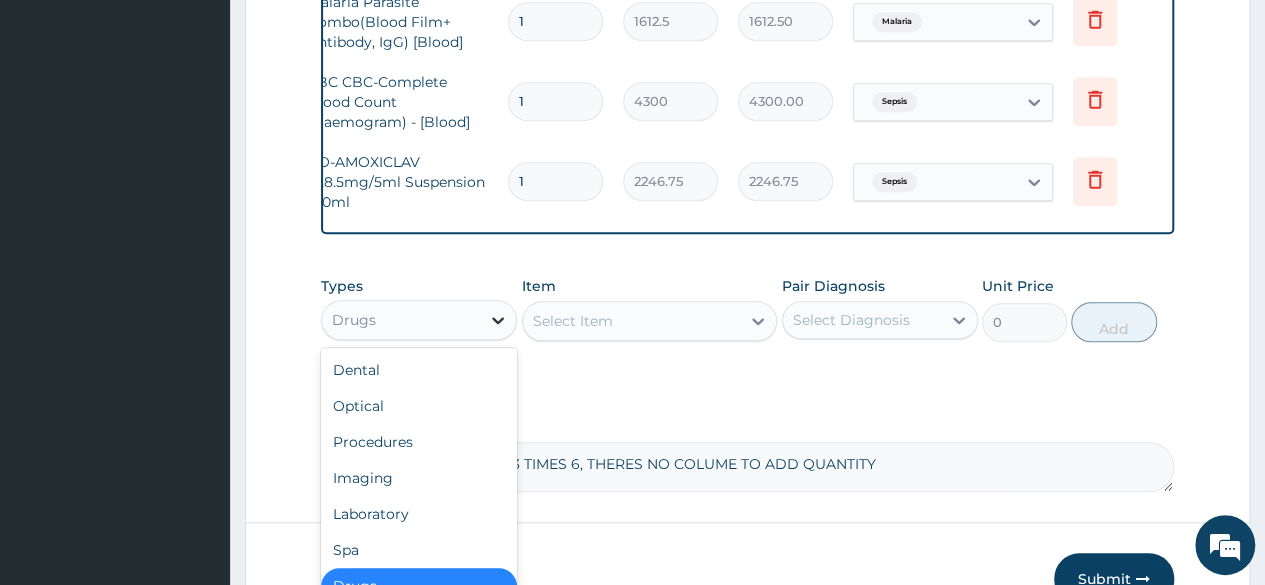 click 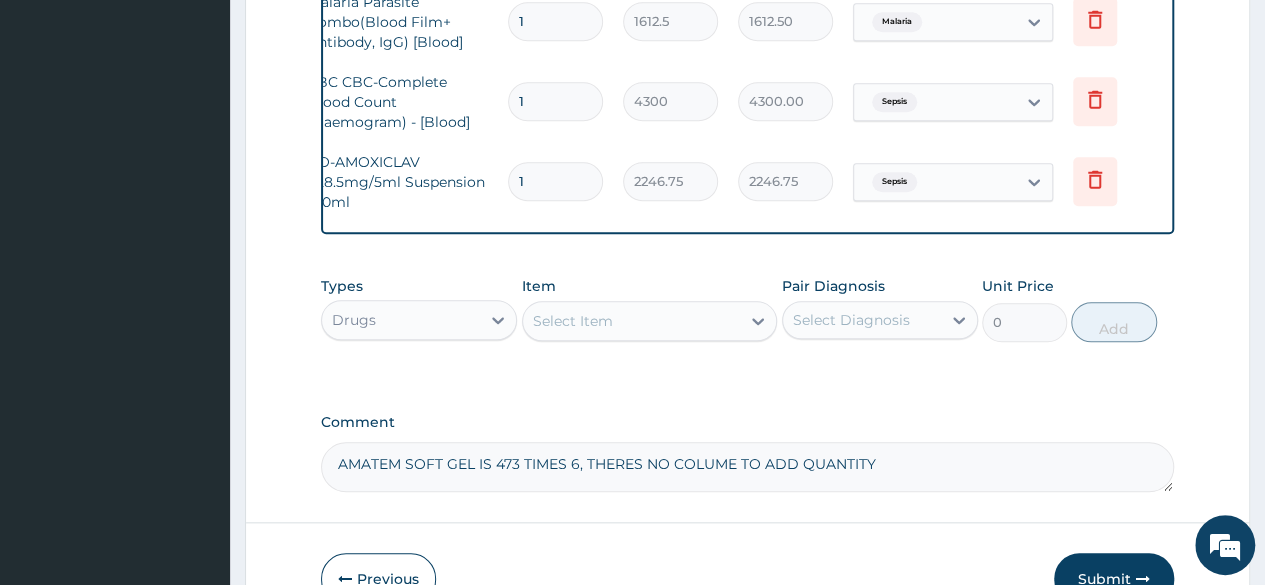click on "Drugs" at bounding box center [401, 320] 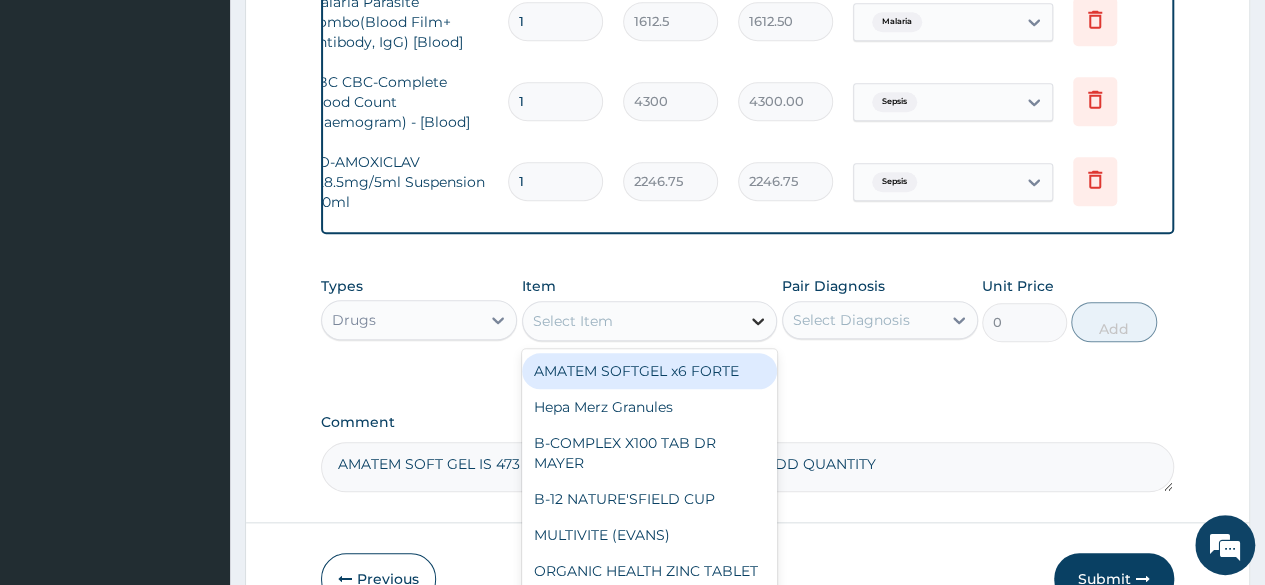 click 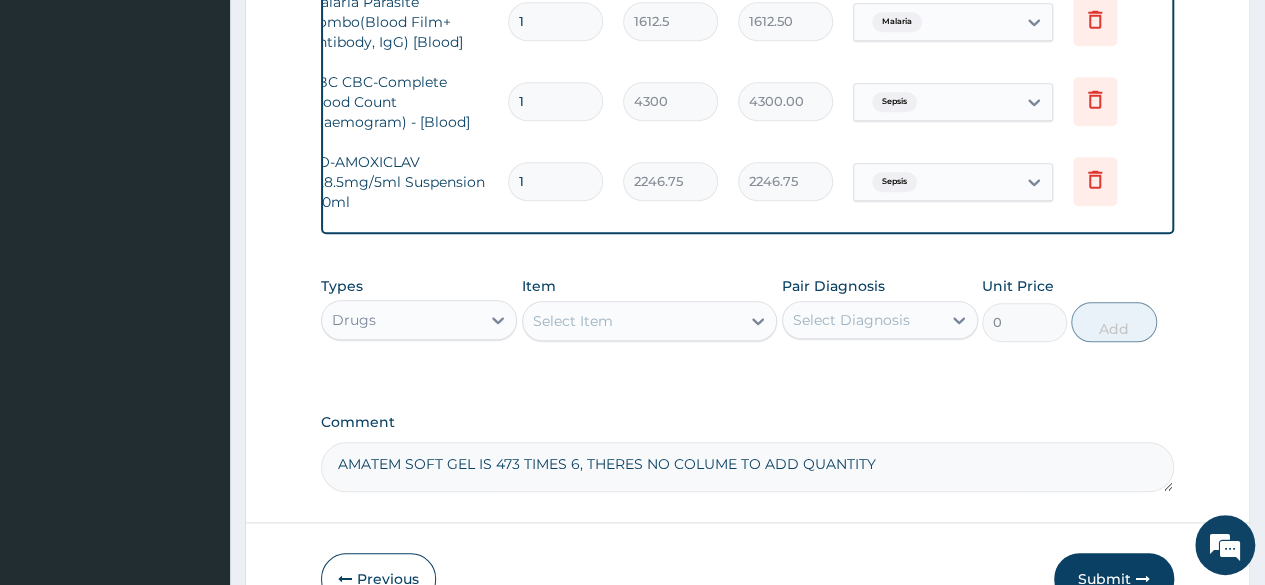 click on "Select Item" at bounding box center [632, 321] 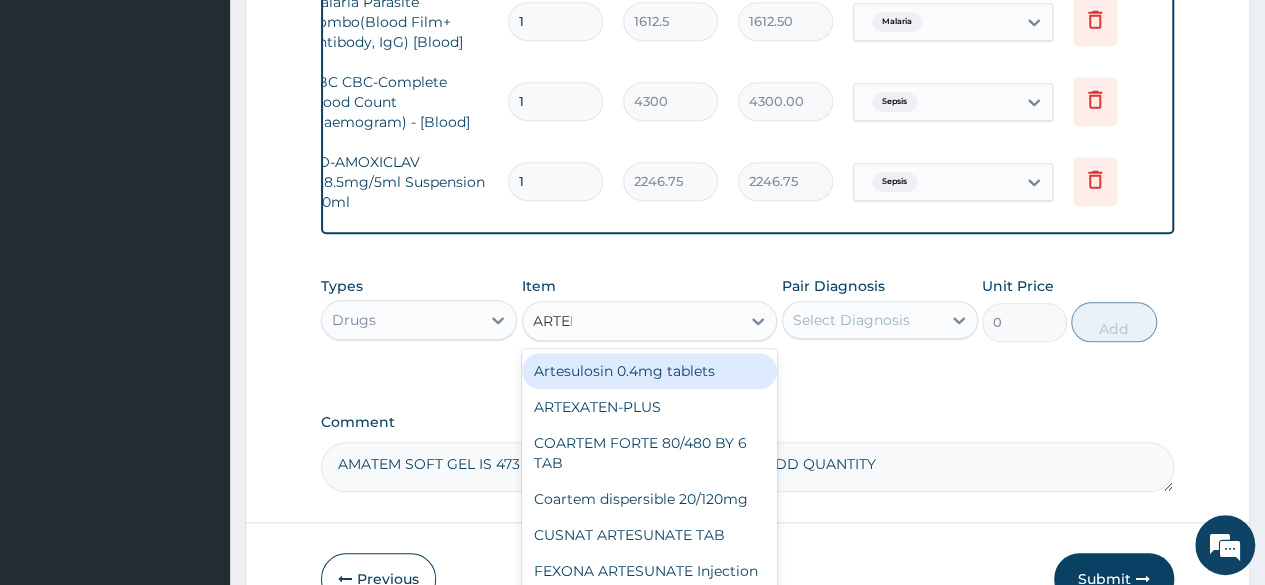 type on "ARTEME" 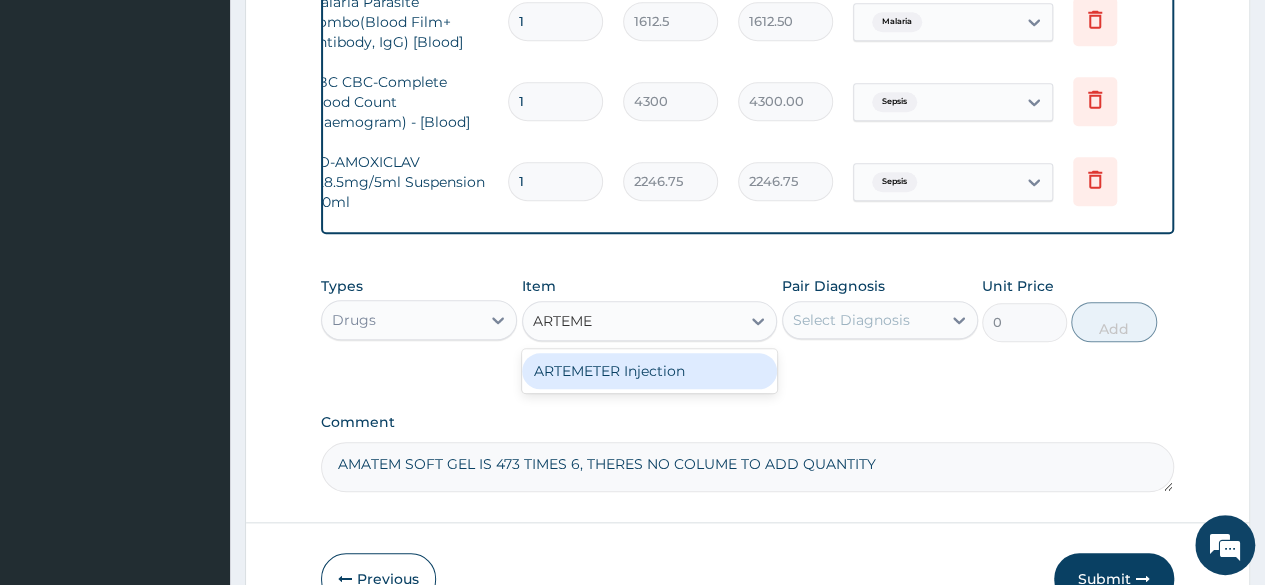 click on "ARTEMETER Injection" at bounding box center [650, 371] 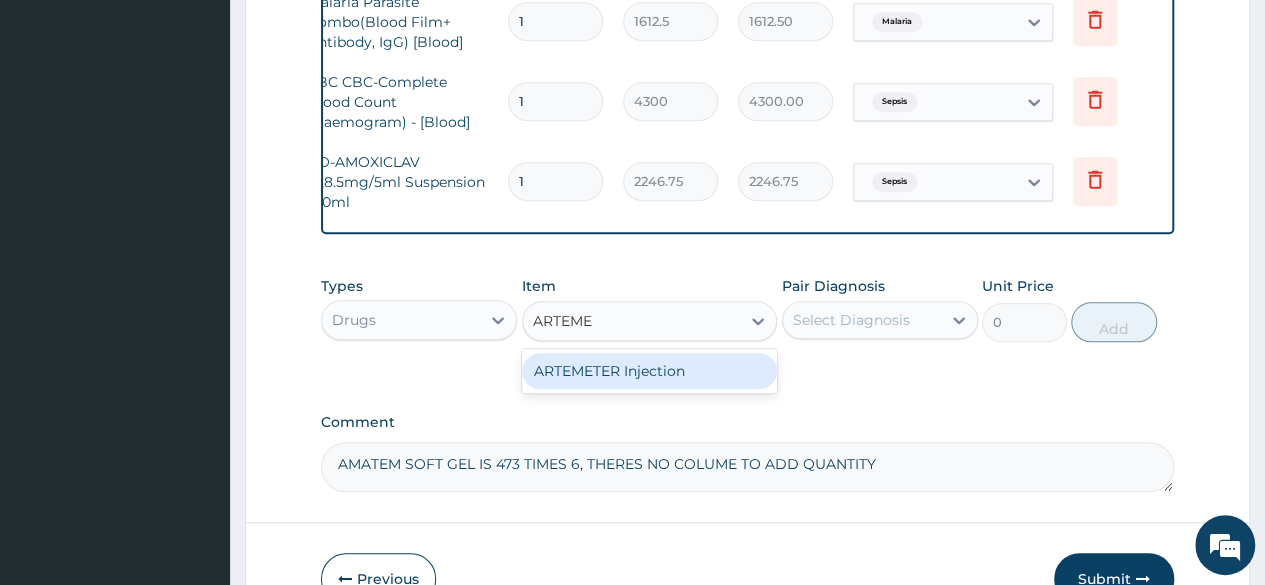 type 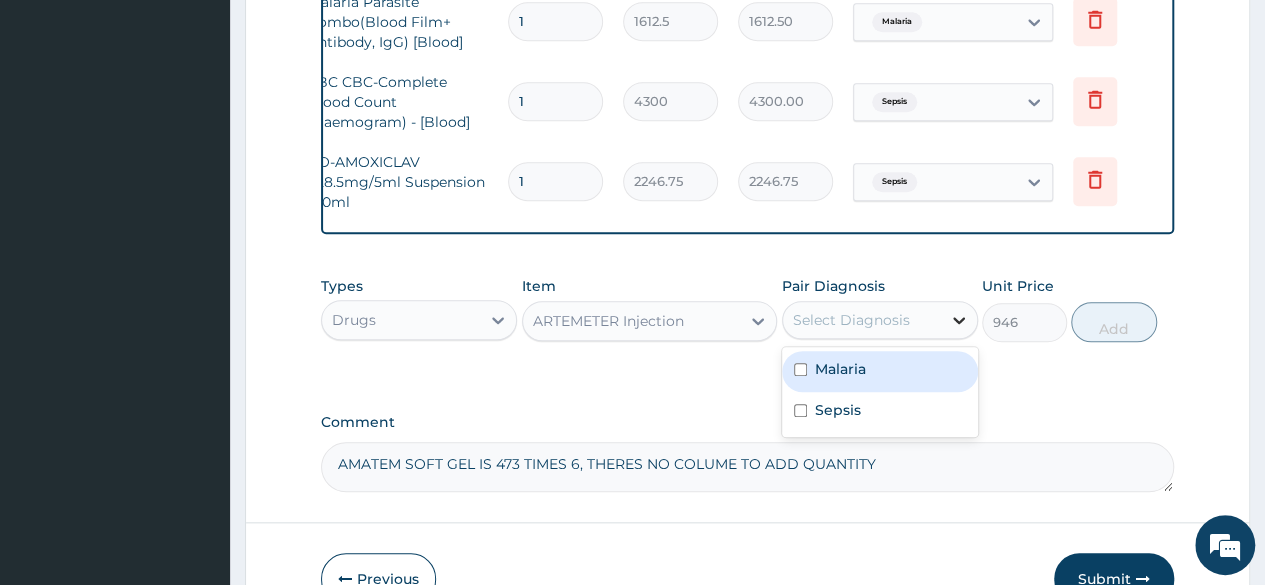 click 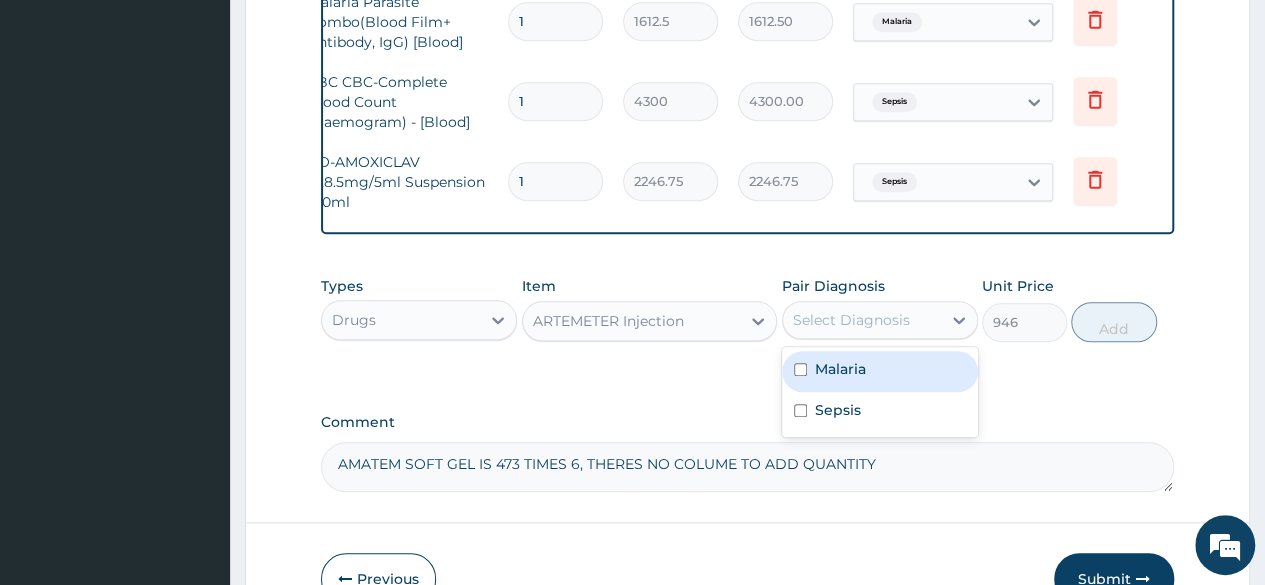 click on "Malaria" at bounding box center (880, 371) 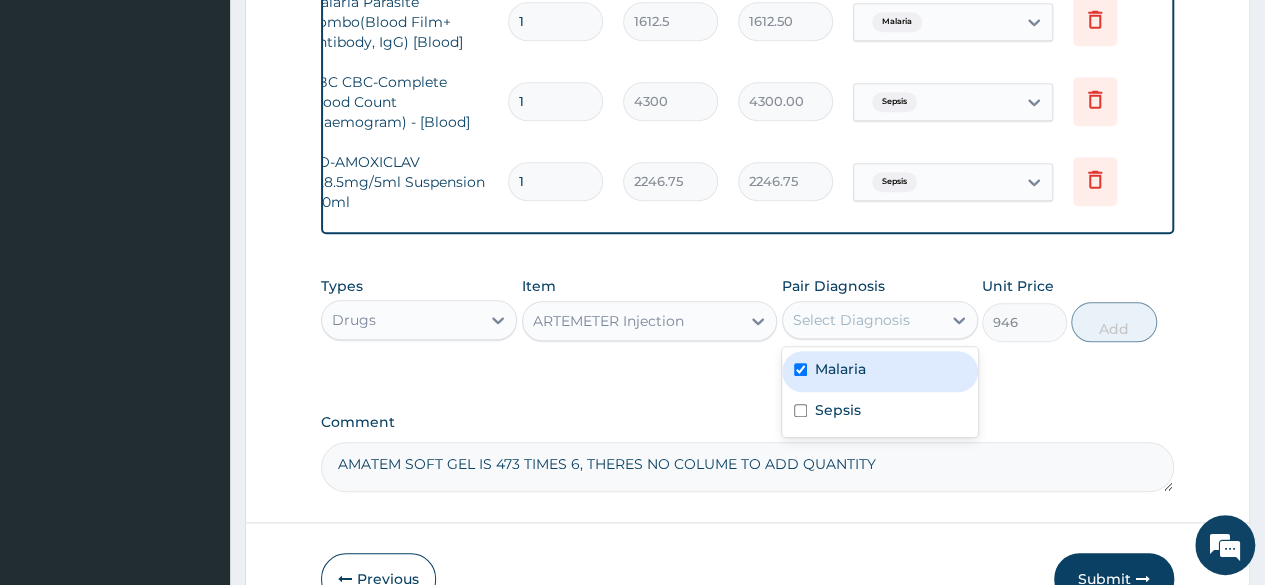 checkbox on "true" 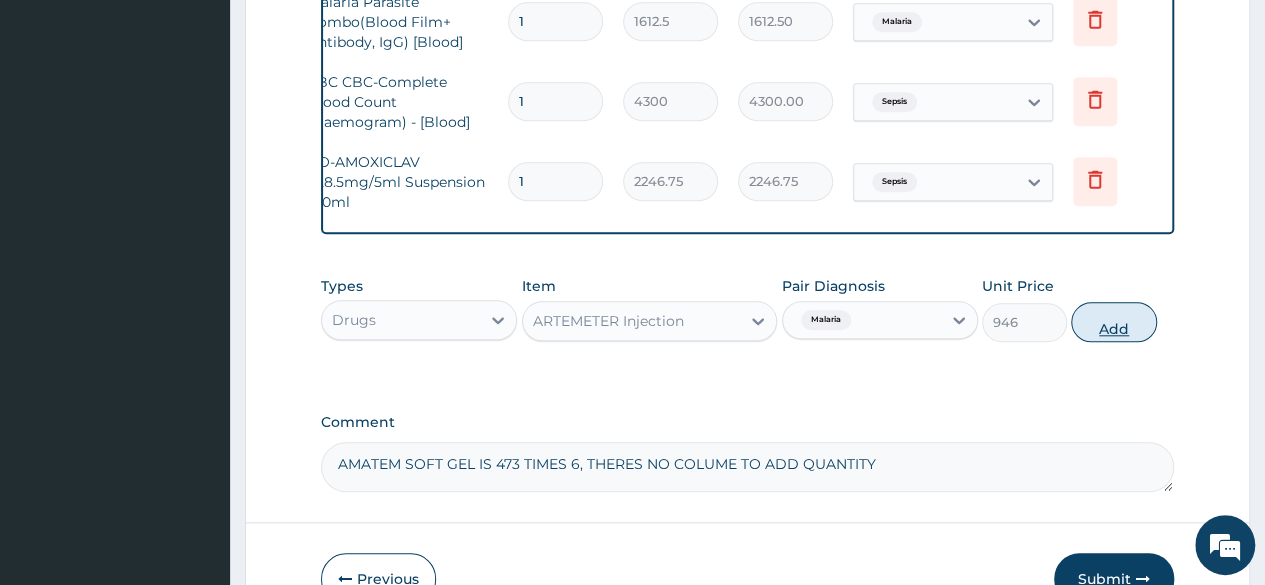 click on "Add" at bounding box center (1113, 322) 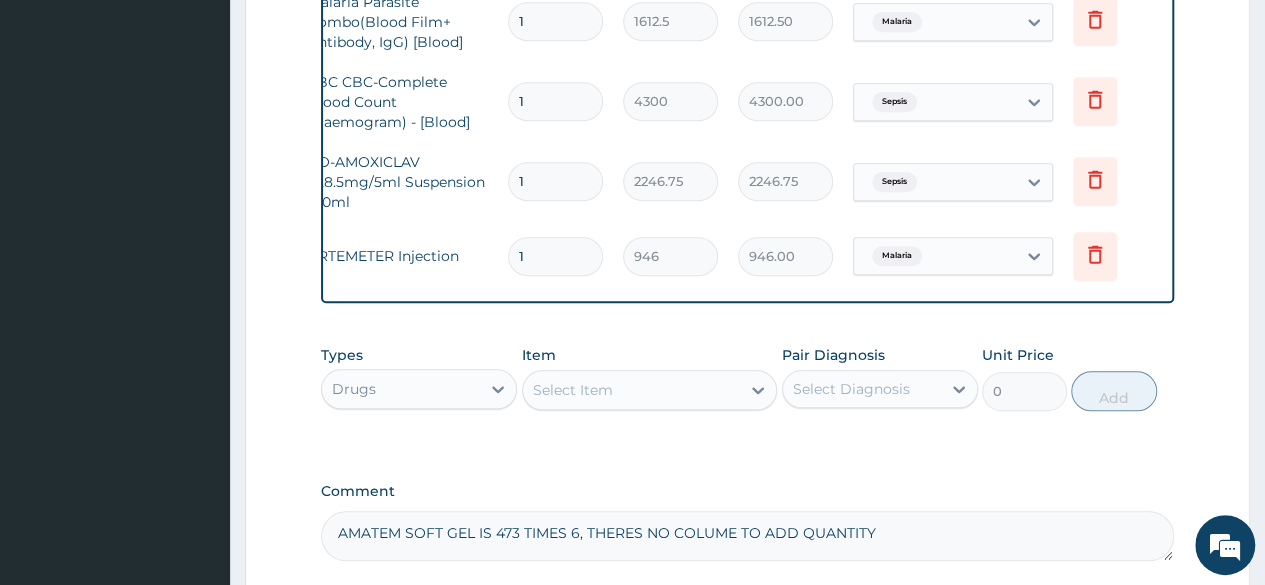 click on "1" at bounding box center [555, 256] 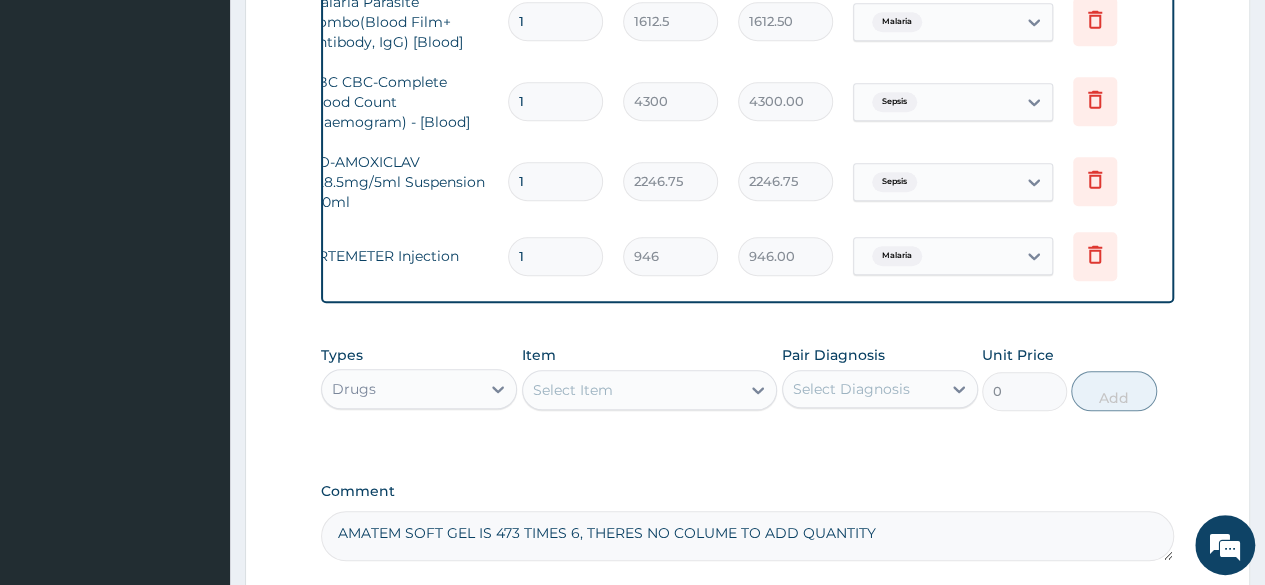 type 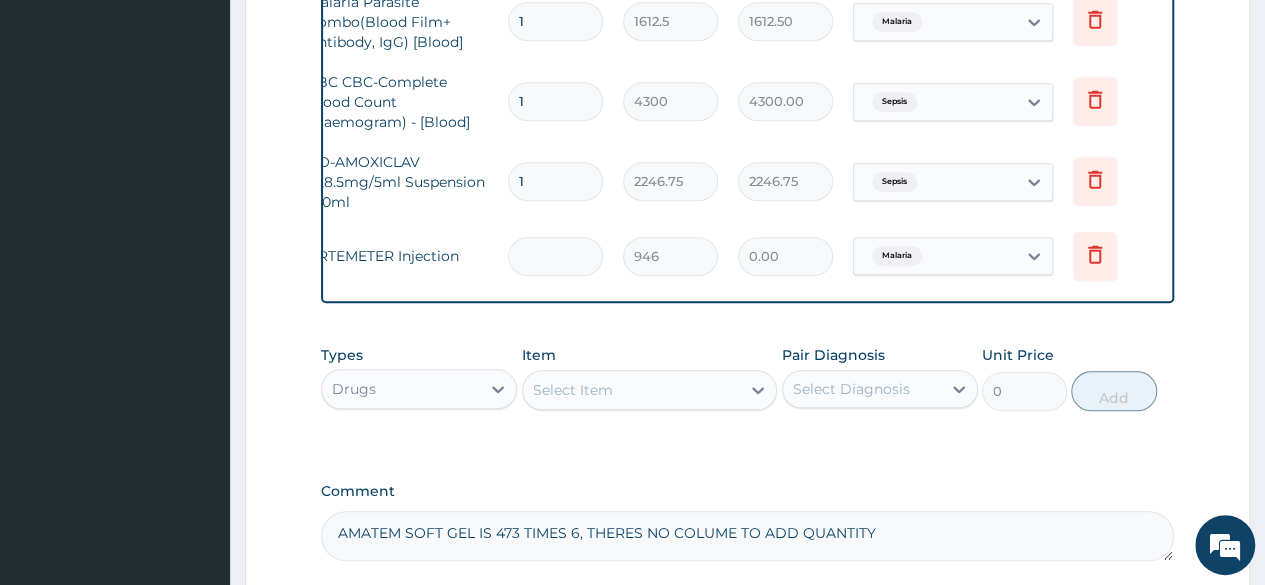 type on "3" 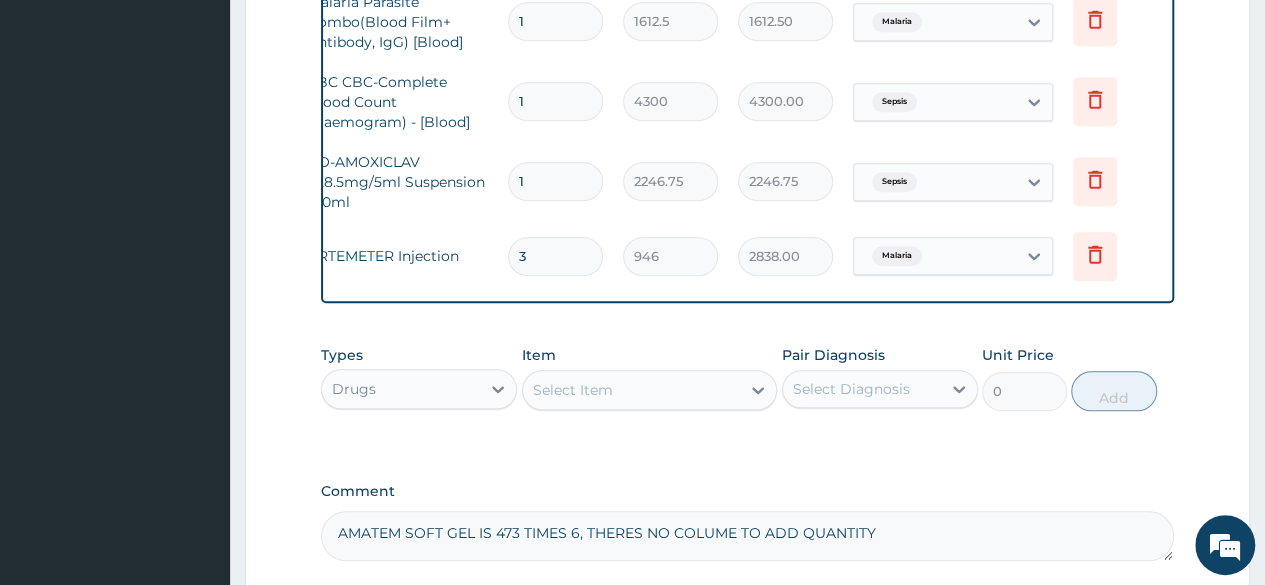 type on "3" 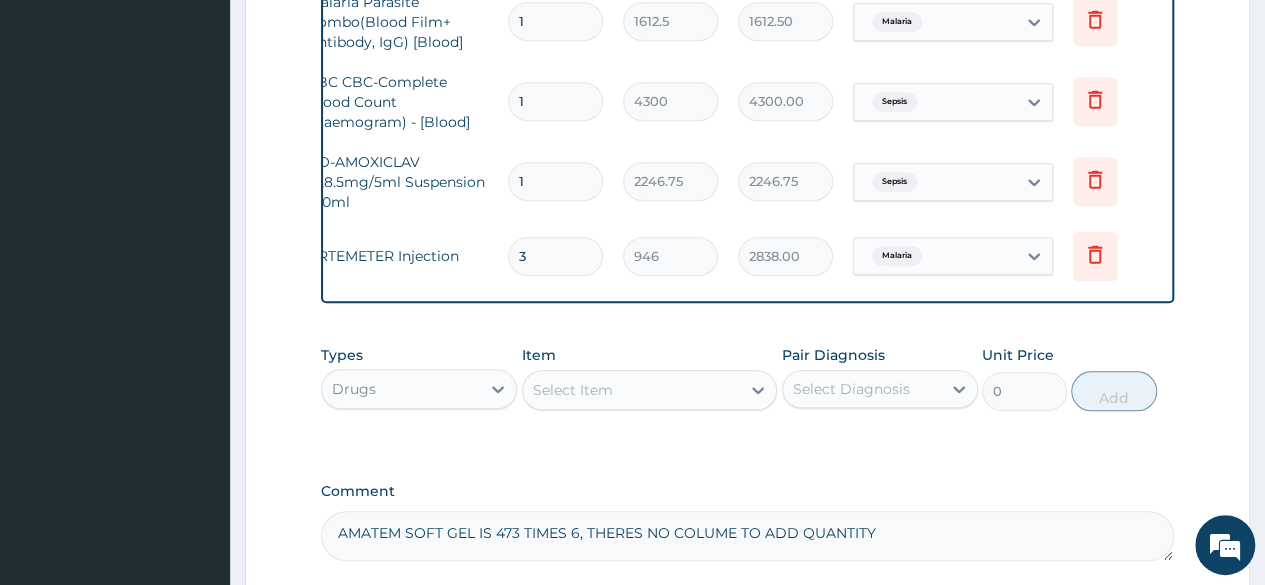 click on "PA Code / Prescription Code Enter Code(Secondary Care Only) Encounter Date 22-06-2025 Important Notice Please enter PA codes before entering items that are not attached to a PA code   All diagnoses entered must be linked to a claim item. Diagnosis & Claim Items that are visible but inactive cannot be edited because they were imported from an already approved PA code. Diagnosis Malaria Confirmed Sepsis Confirmed NB: All diagnosis must be linked to a claim item Claim Items Type Name Quantity Unit Price Total Price Pair Diagnosis Actions N/A Malaria Parasite Combo(Blood Film+ Antibody, IgG) [Blood] 1 1612.5 1612.50 Malaria Delete N/A FBC CBC-Complete Blood Count (Haemogram) - [Blood] 1 4300 4300.00 Sepsis Delete N/A CO-AMOXICLAV 228.5mg/5ml Suspension 100ml 1 2246.75 2246.75 Sepsis Delete N/A ARTEMETER Injection 3 946 2838.00 Malaria Delete Types Drugs Item Select Item Pair Diagnosis Select Diagnosis Unit Price 0 Add Comment AMATEM SOFT GEL IS 473 TIMES 6, THERES NO COLUME TO ADD QUANTITY" at bounding box center [747, -32] 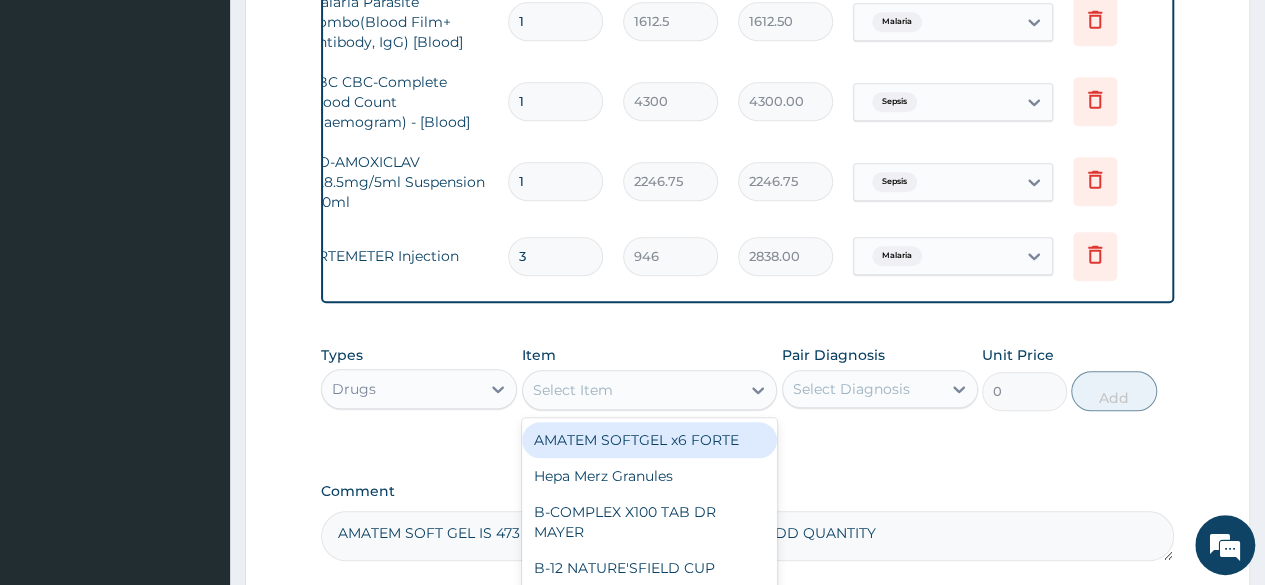 click on "Select Item" at bounding box center (632, 390) 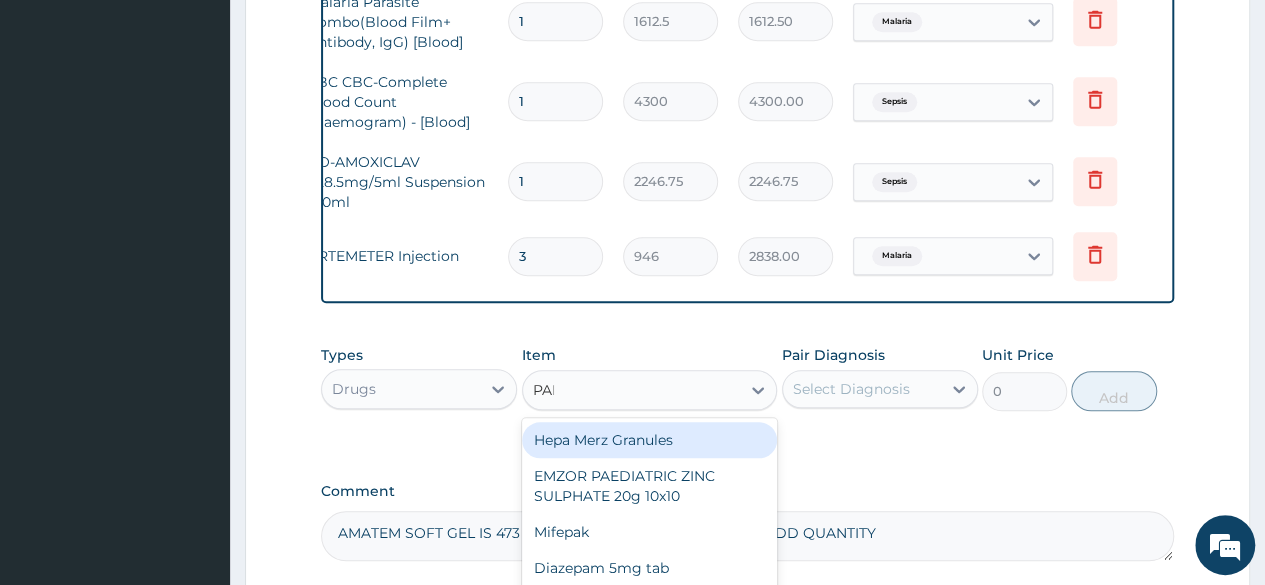 type on "PARA" 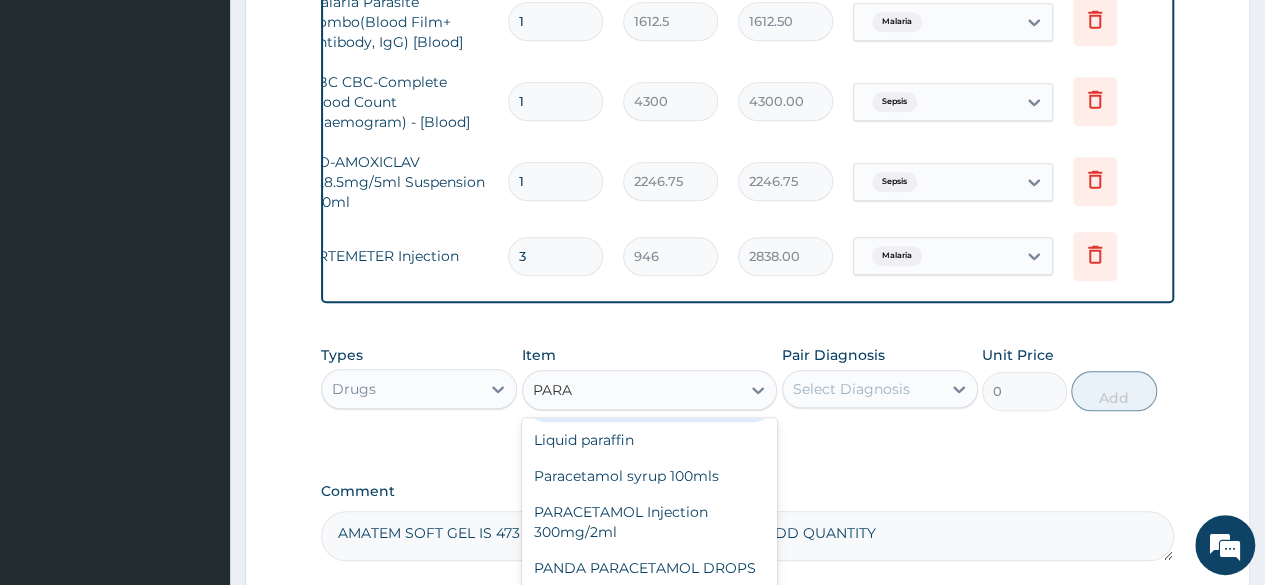 scroll, scrollTop: 76, scrollLeft: 0, axis: vertical 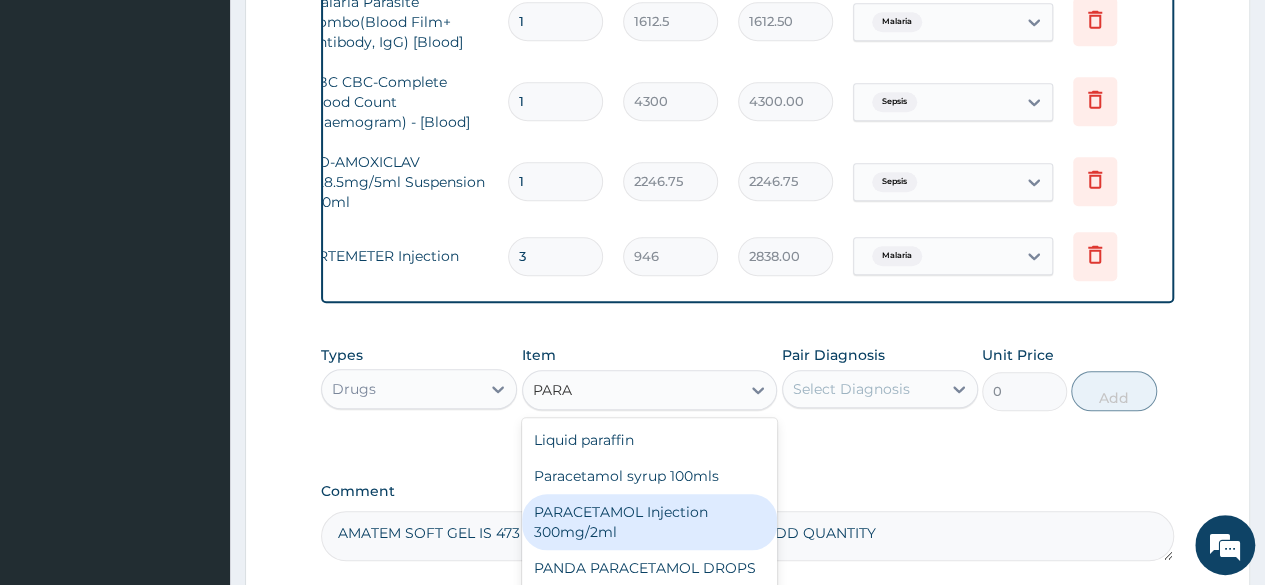 click on "PARACETAMOL Injection 300mg/2ml" at bounding box center (650, 522) 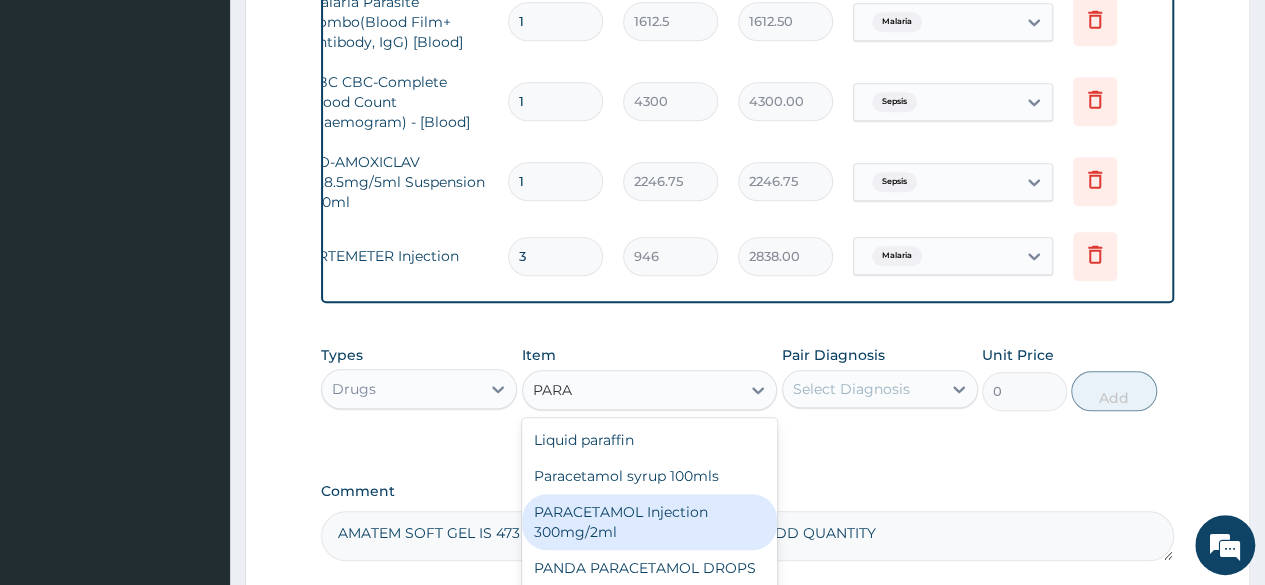 type 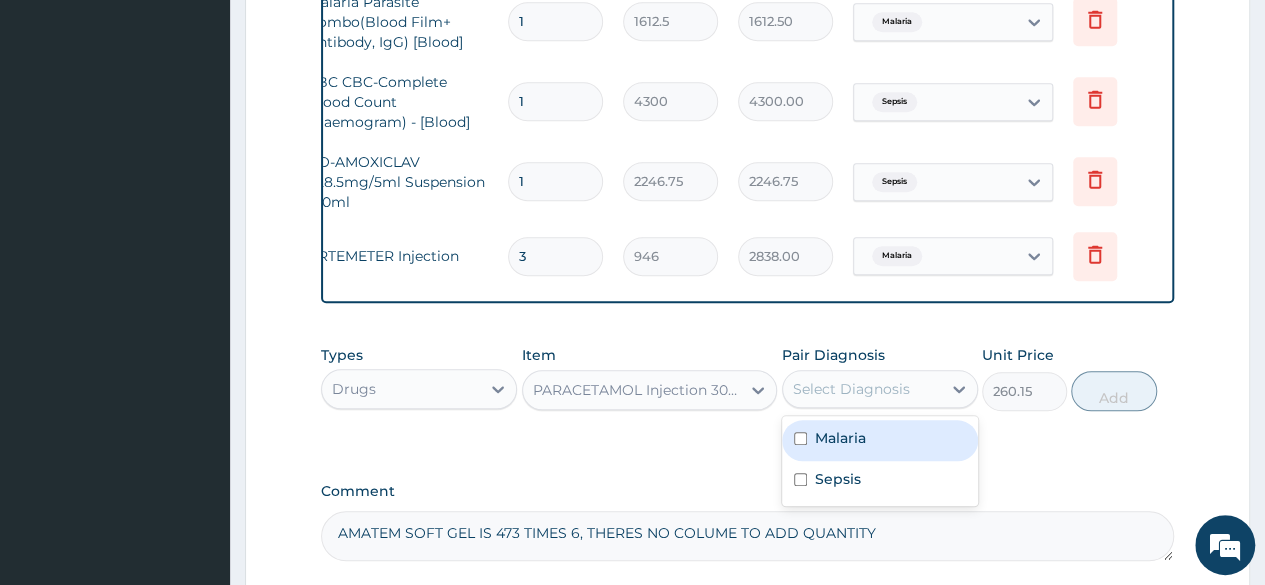 click on "Select Diagnosis" at bounding box center [851, 389] 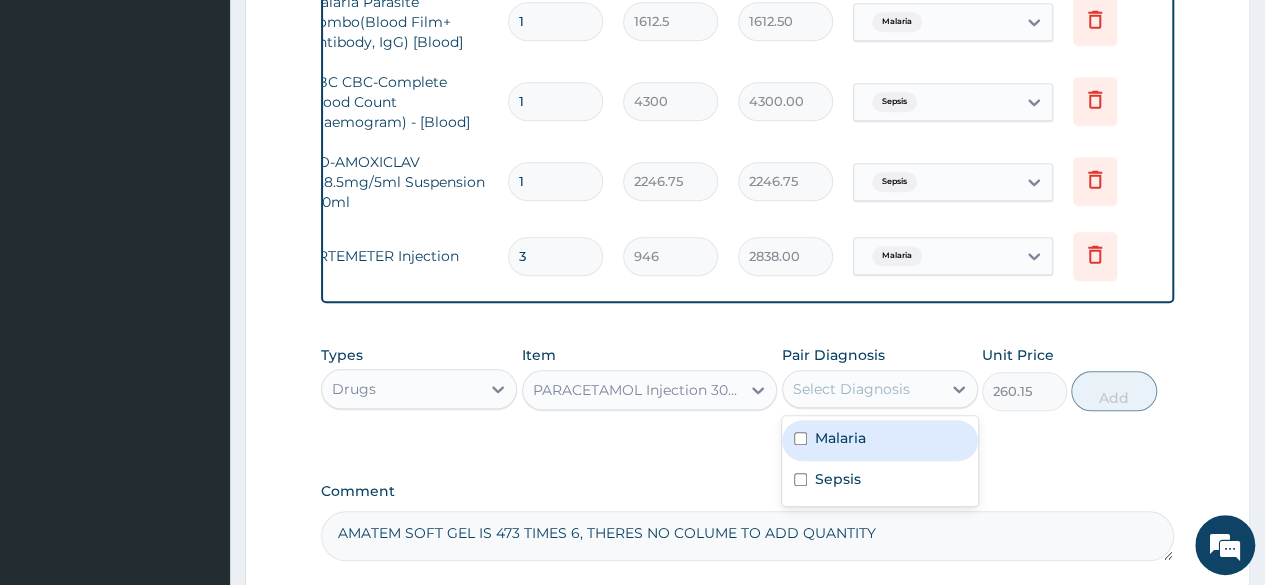 click on "Malaria" at bounding box center (840, 438) 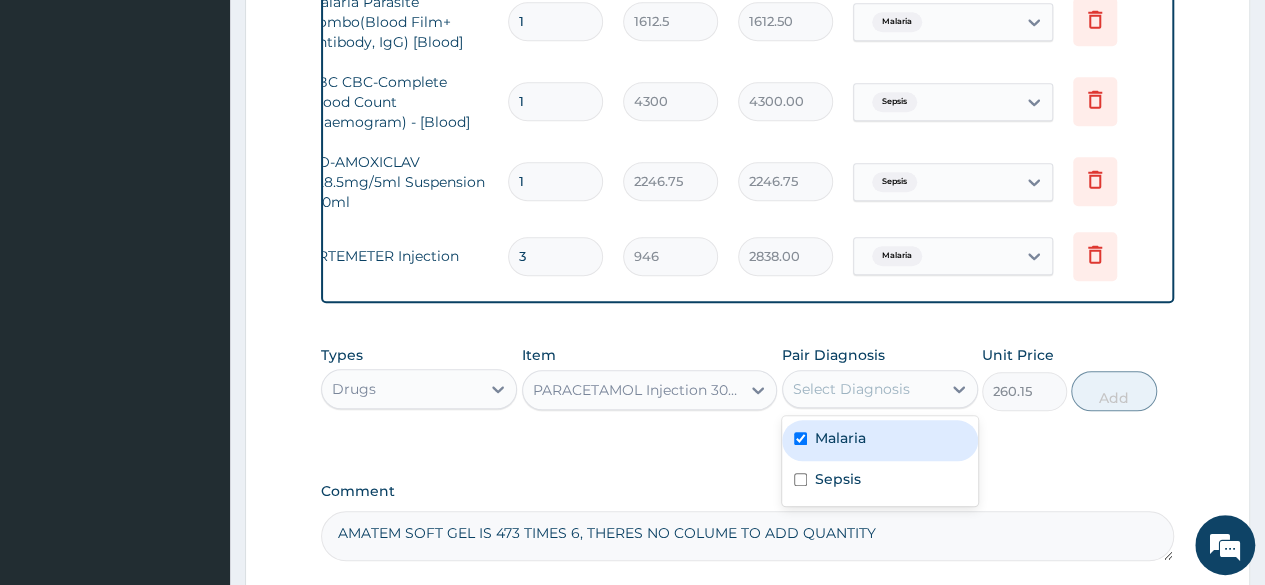 checkbox on "true" 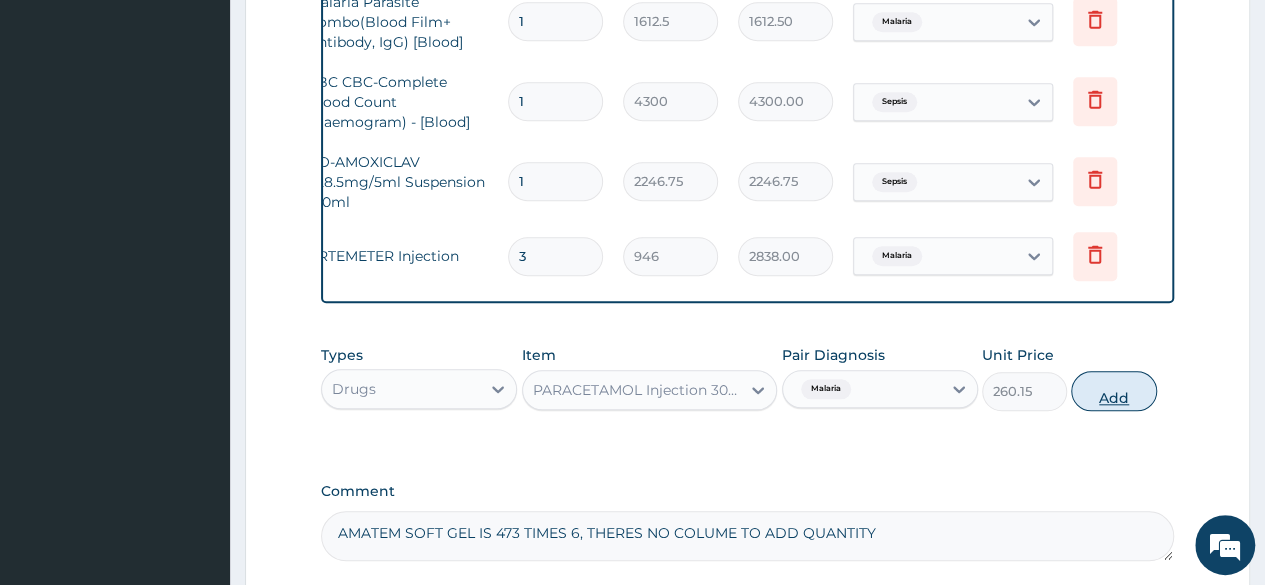 click on "Add" at bounding box center (1113, 391) 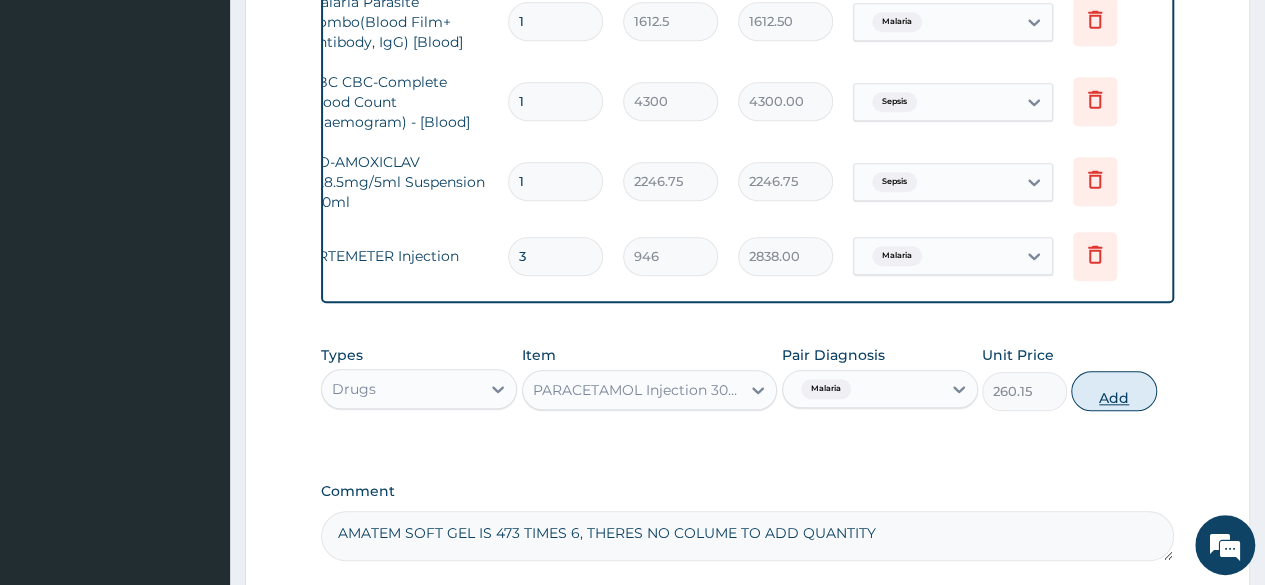 type on "0" 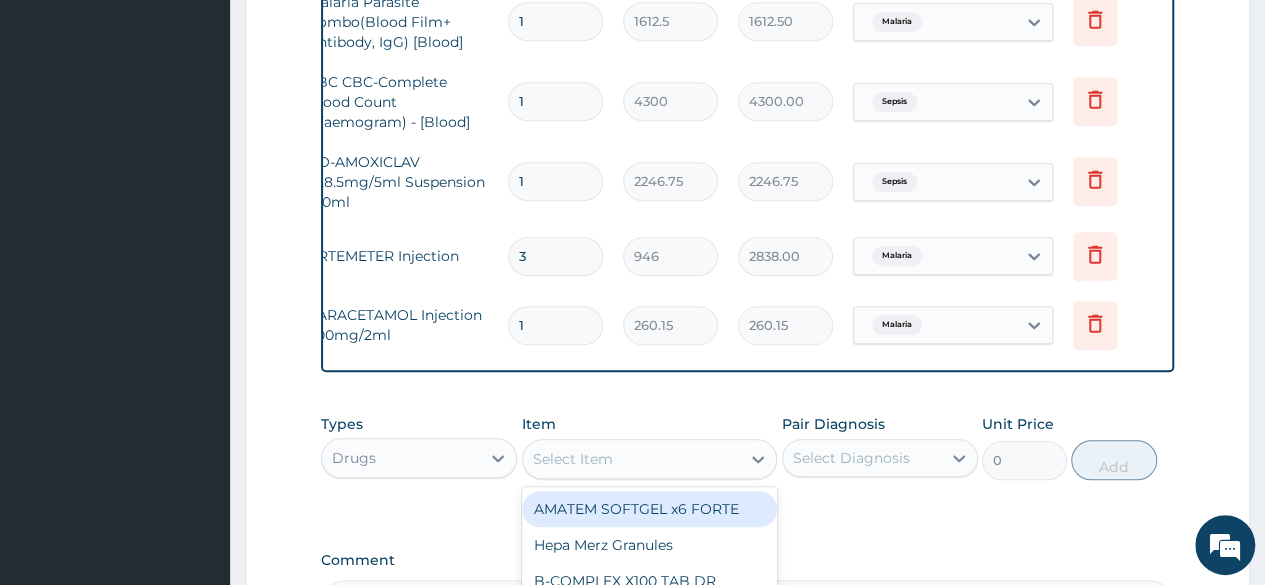 click on "Select Item" at bounding box center (632, 459) 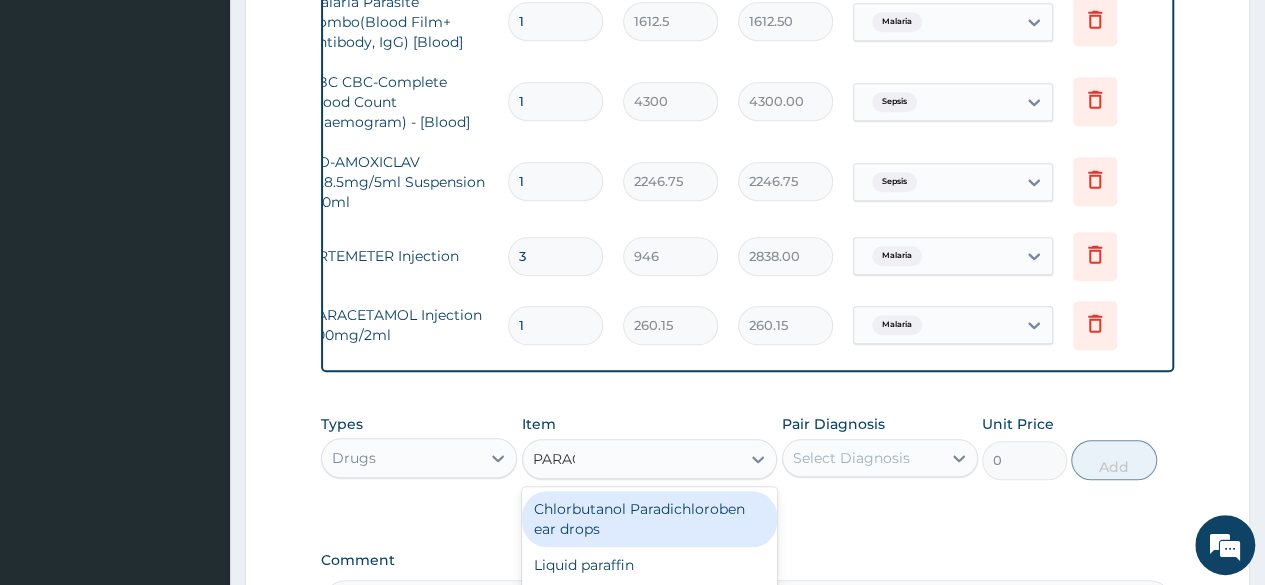 type on "PARACE" 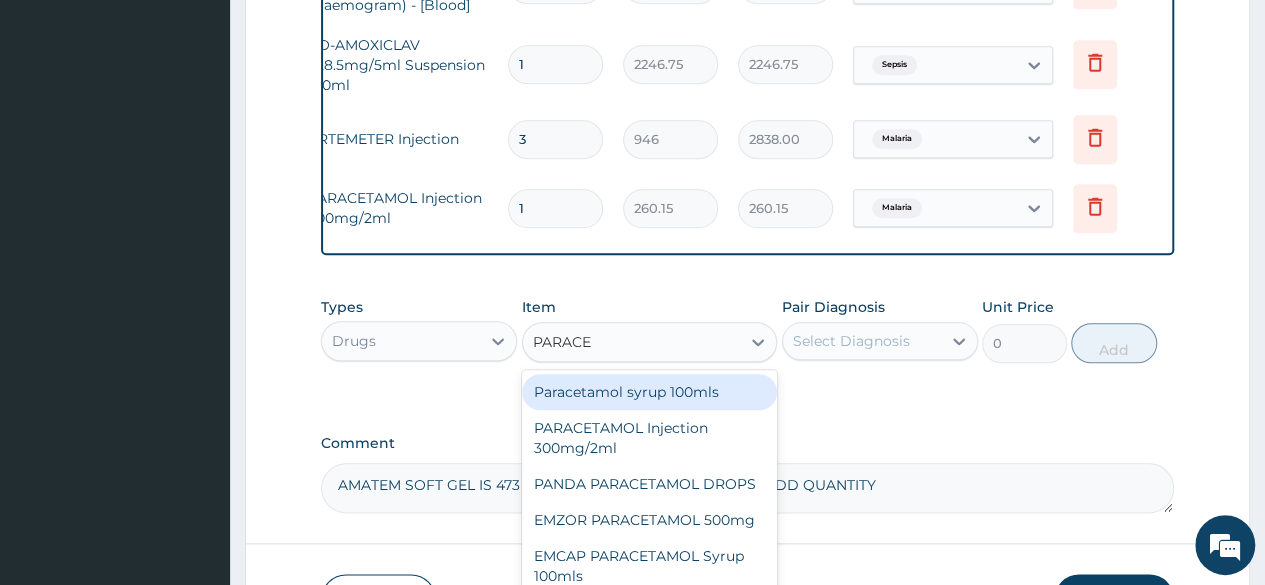 scroll, scrollTop: 1083, scrollLeft: 0, axis: vertical 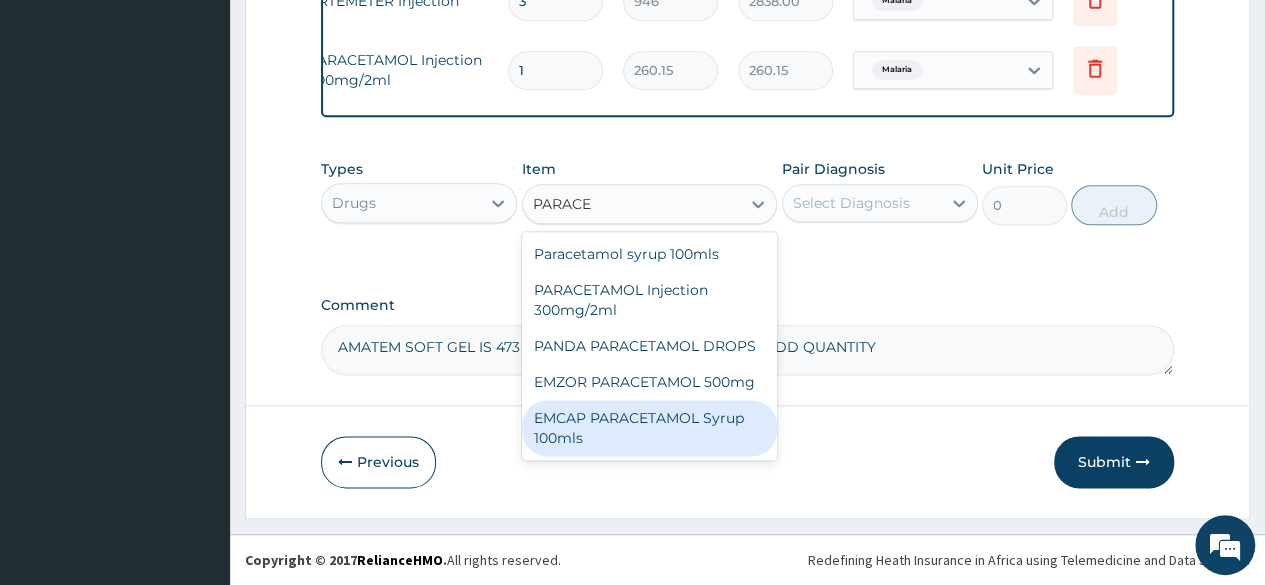 click on "EMCAP PARACETAMOL Syrup 100mls" at bounding box center (650, 428) 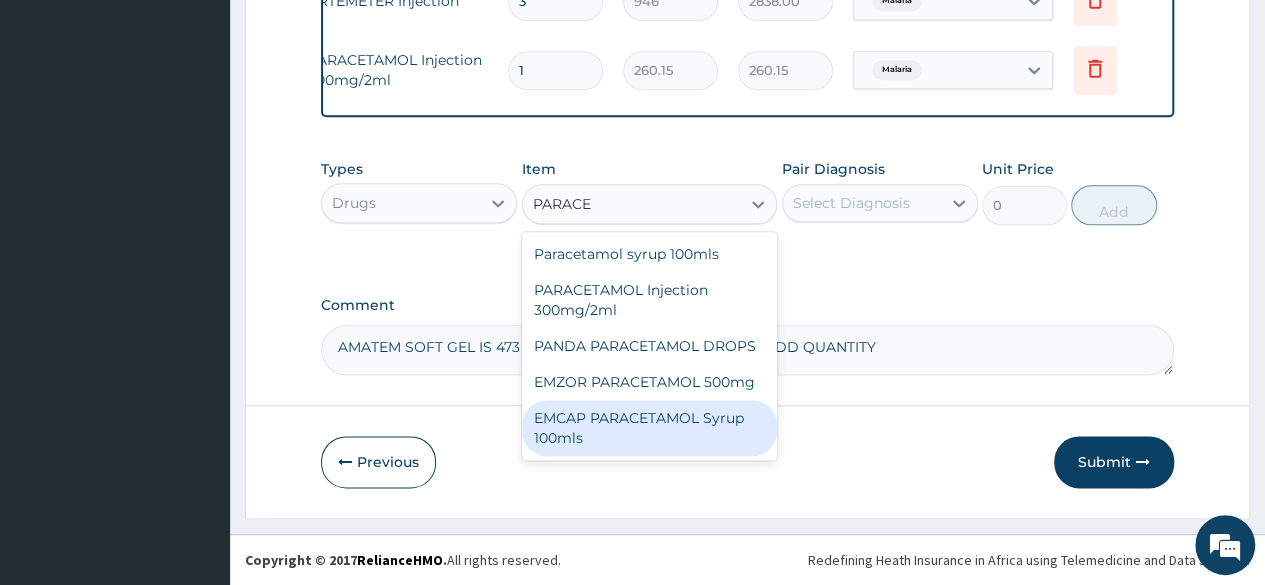 type 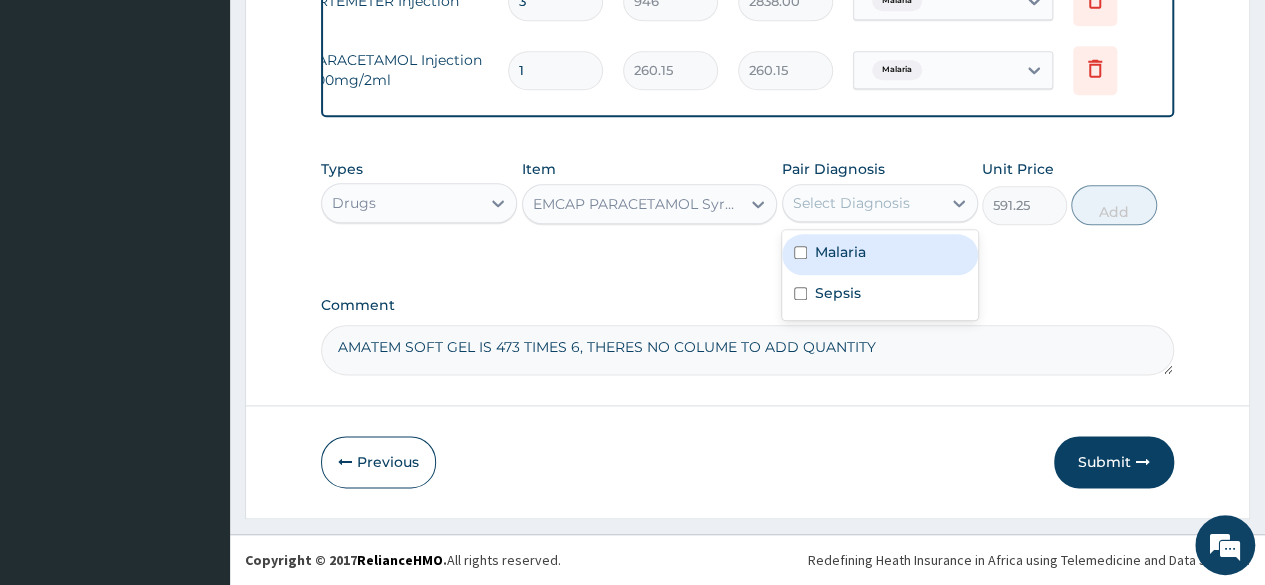 click on "Select Diagnosis" at bounding box center (851, 203) 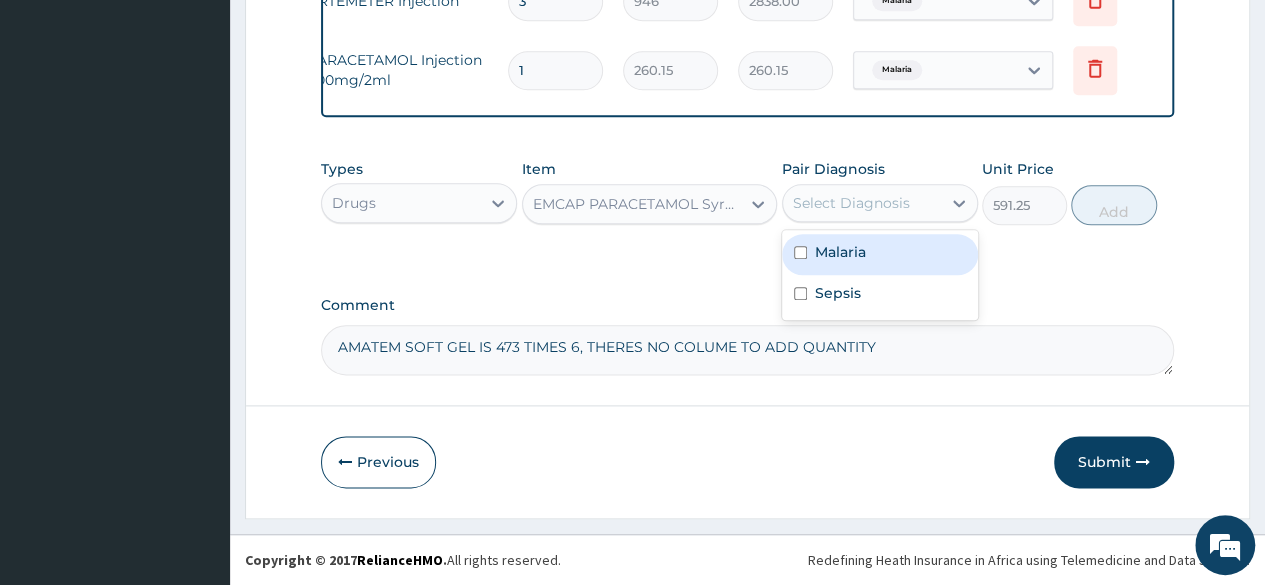click on "Malaria" at bounding box center (840, 252) 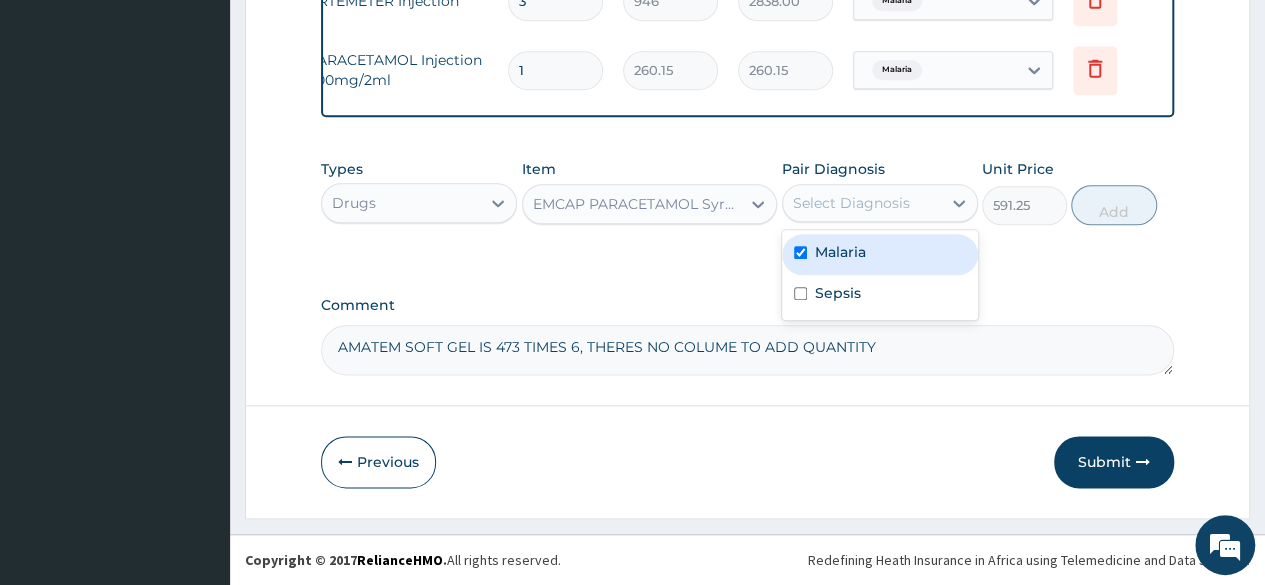 checkbox on "true" 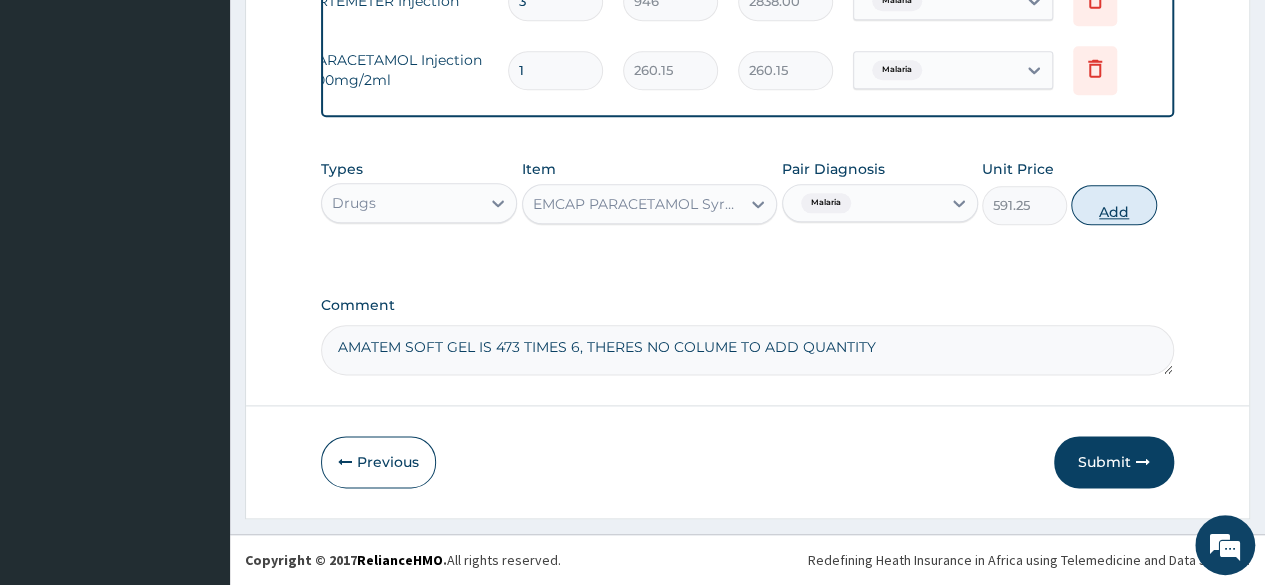 click on "Add" at bounding box center [1113, 205] 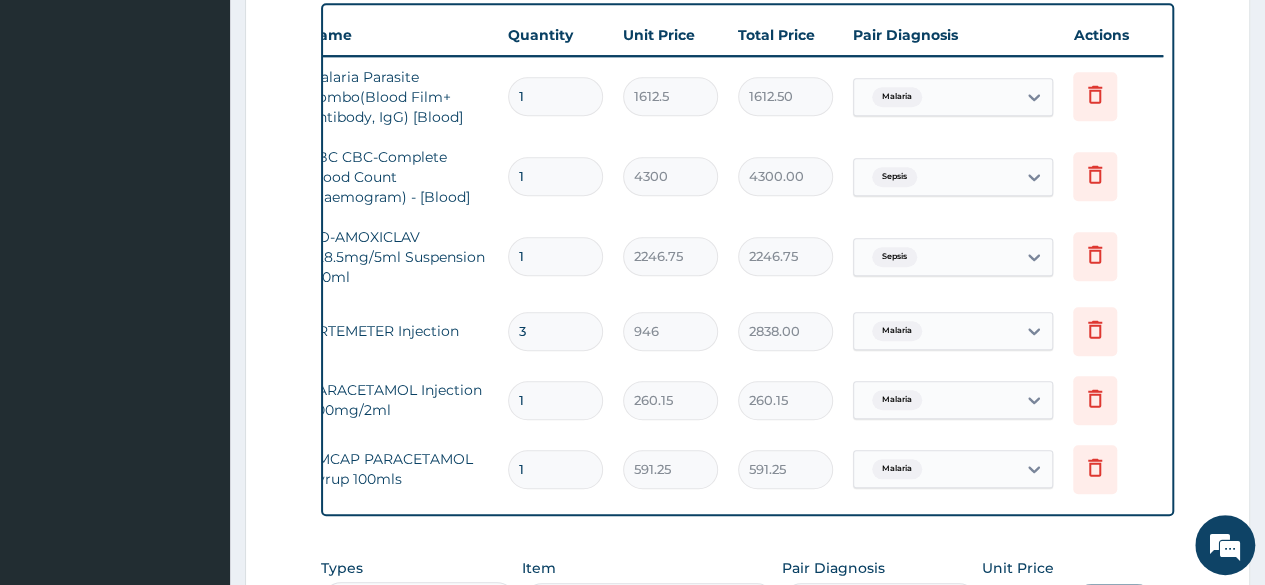 scroll, scrollTop: 746, scrollLeft: 0, axis: vertical 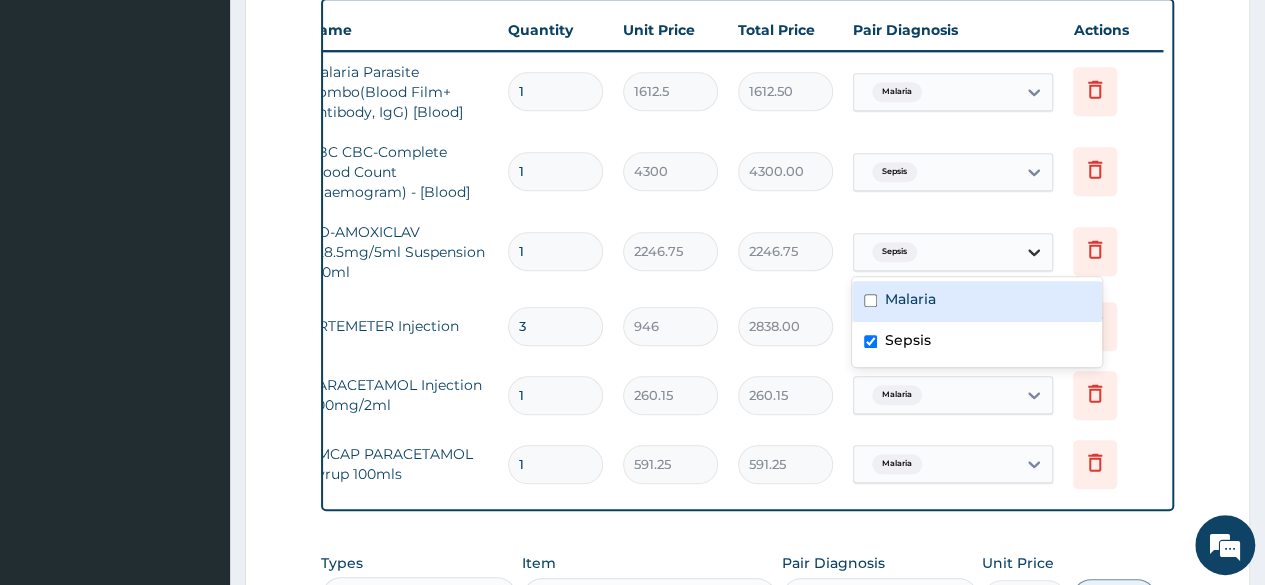 click 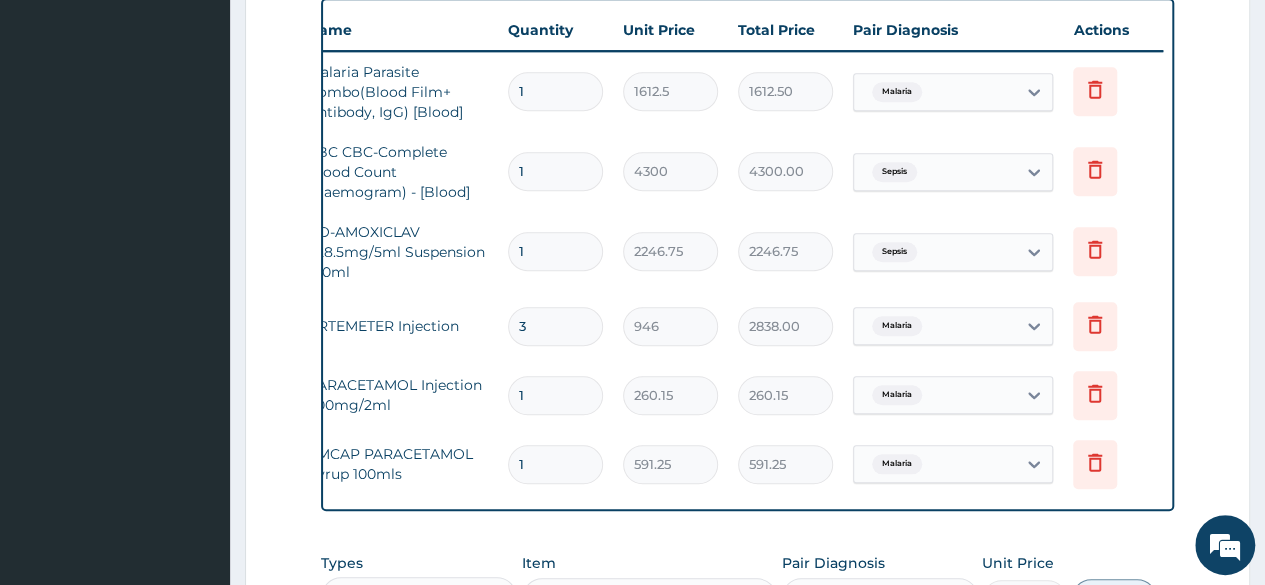 click on "Step  2  of 2 PA Code / Prescription Code Enter Code(Secondary Care Only) Encounter Date 22-06-2025 Important Notice Please enter PA codes before entering items that are not attached to a PA code   All diagnoses entered must be linked to a claim item. Diagnosis & Claim Items that are visible but inactive cannot be edited because they were imported from an already approved PA code. Diagnosis Malaria Confirmed Sepsis Confirmed NB: All diagnosis must be linked to a claim item Claim Items Type Name Quantity Unit Price Total Price Pair Diagnosis Actions N/A Malaria Parasite Combo(Blood Film+ Antibody, IgG) [Blood] 1 1612.5 1612.50 Malaria Delete N/A FBC CBC-Complete Blood Count (Haemogram) - [Blood] 1 4300 4300.00 Sepsis Delete N/A CO-AMOXICLAV 228.5mg/5ml Suspension 100ml 1 2246.75 2246.75 Sepsis Delete N/A ARTEMETER Injection 3 946 2838.00 Malaria Delete N/A PARACETAMOL Injection 300mg/2ml 1 260.15 260.15 Malaria Delete N/A EMCAP PARACETAMOL Syrup 100mls 1 591.25 591.25 Malaria Delete Types Drugs Item Unit Price" at bounding box center (747, 136) 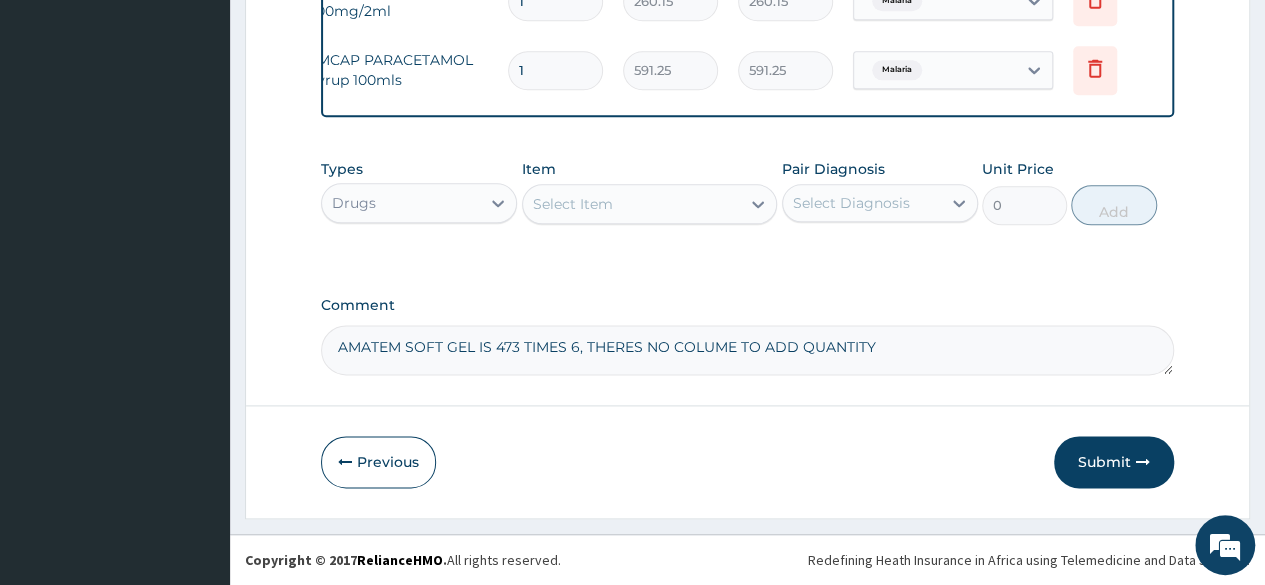 click on "AMATEM SOFT GEL IS 473 TIMES 6, THERES NO COLUME TO ADD QUANTITY" at bounding box center (747, 350) 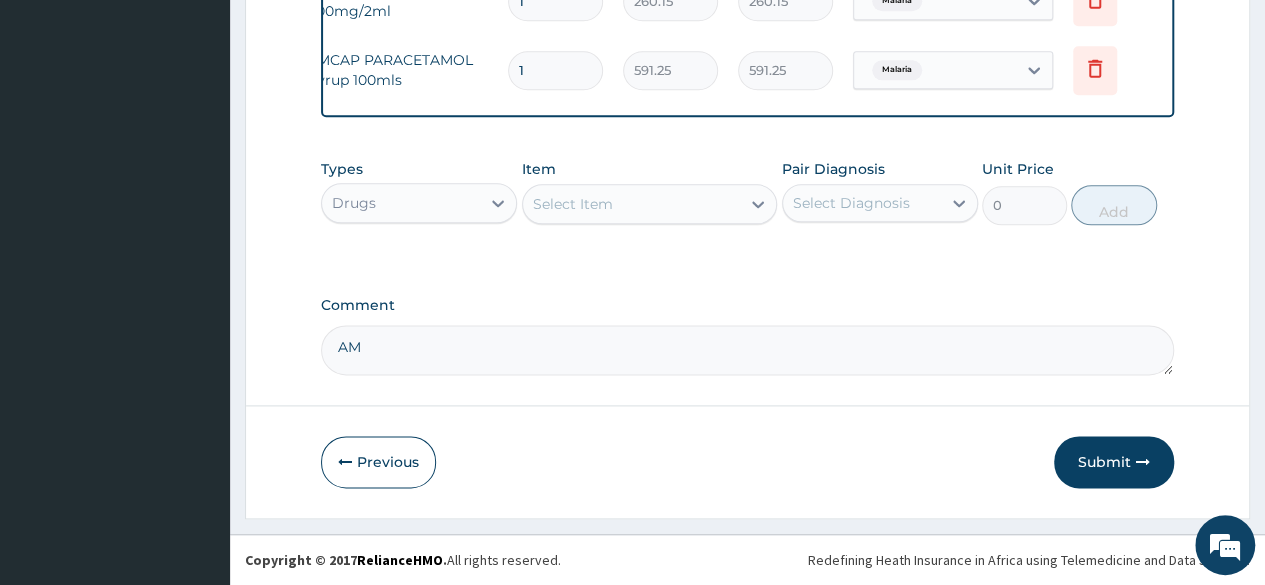 type on "A" 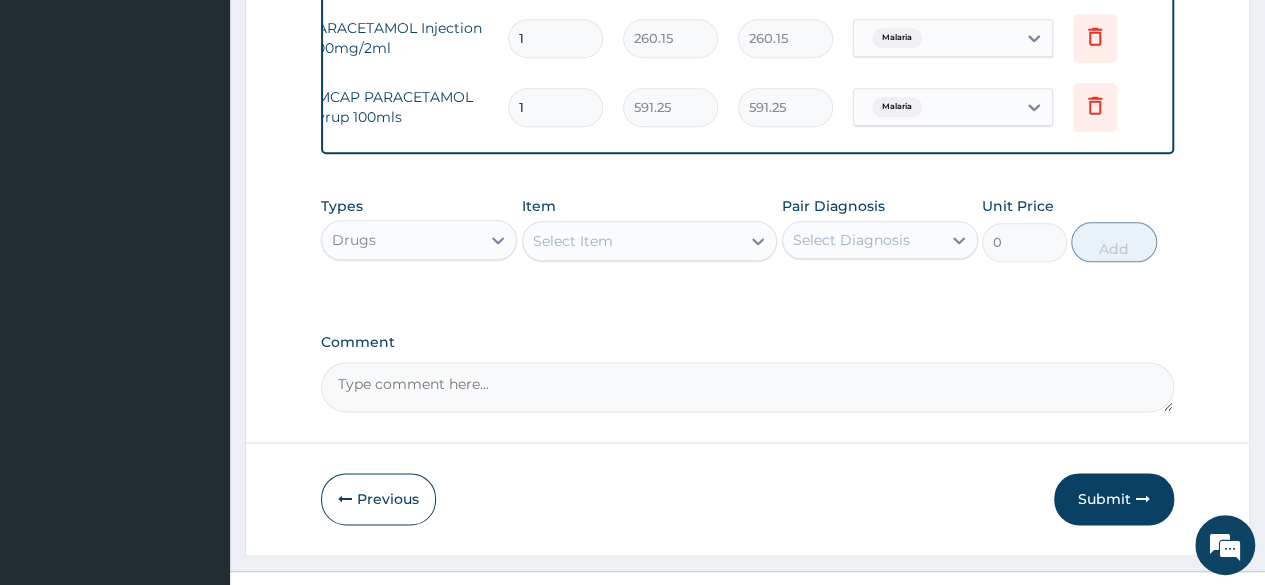 scroll, scrollTop: 1152, scrollLeft: 0, axis: vertical 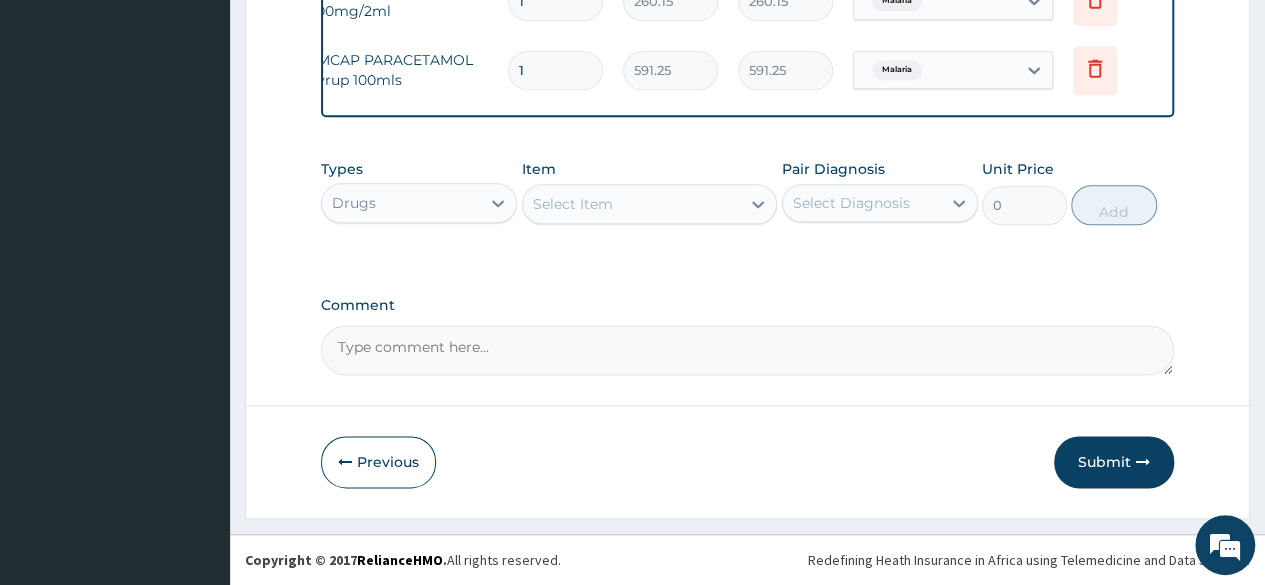 type 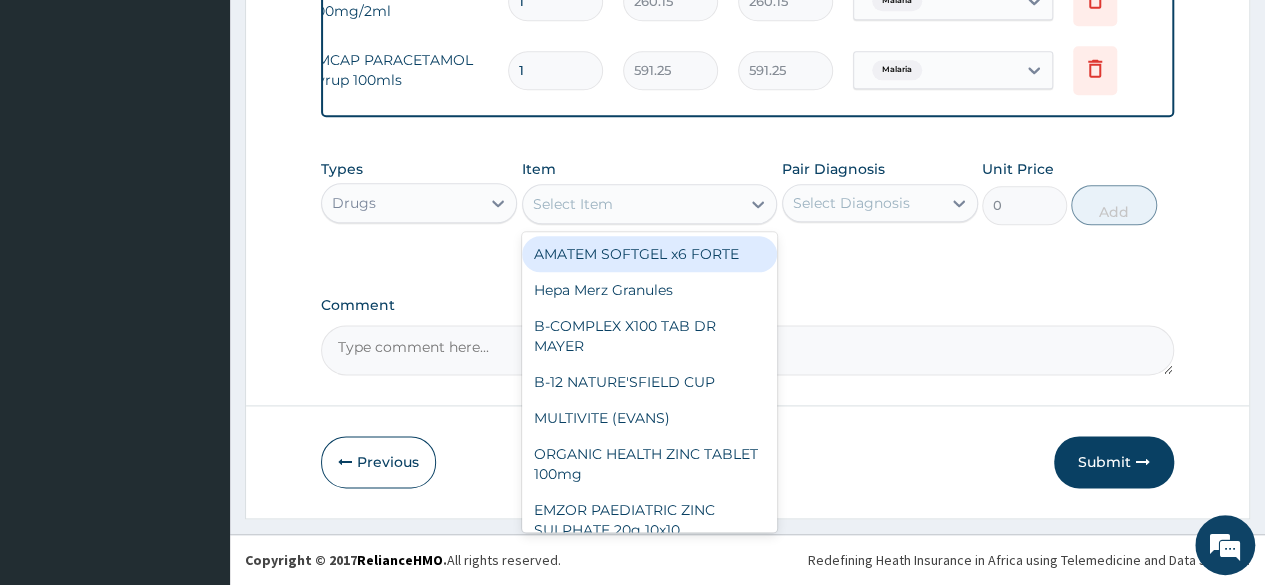 click on "Select Item" at bounding box center [632, 204] 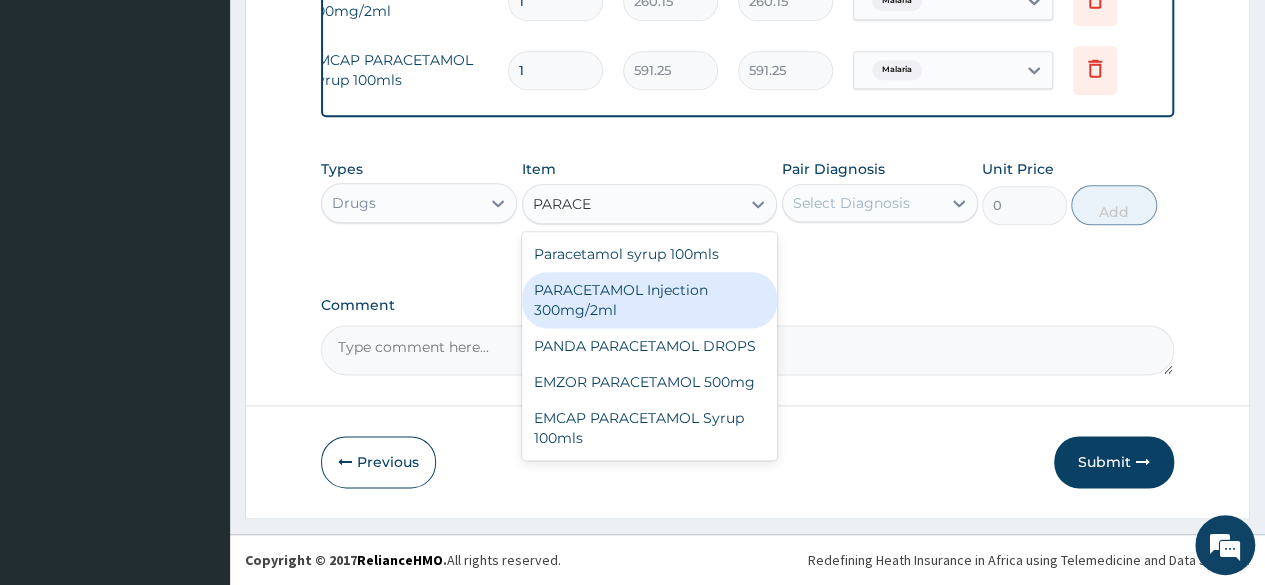 type on "PARACE" 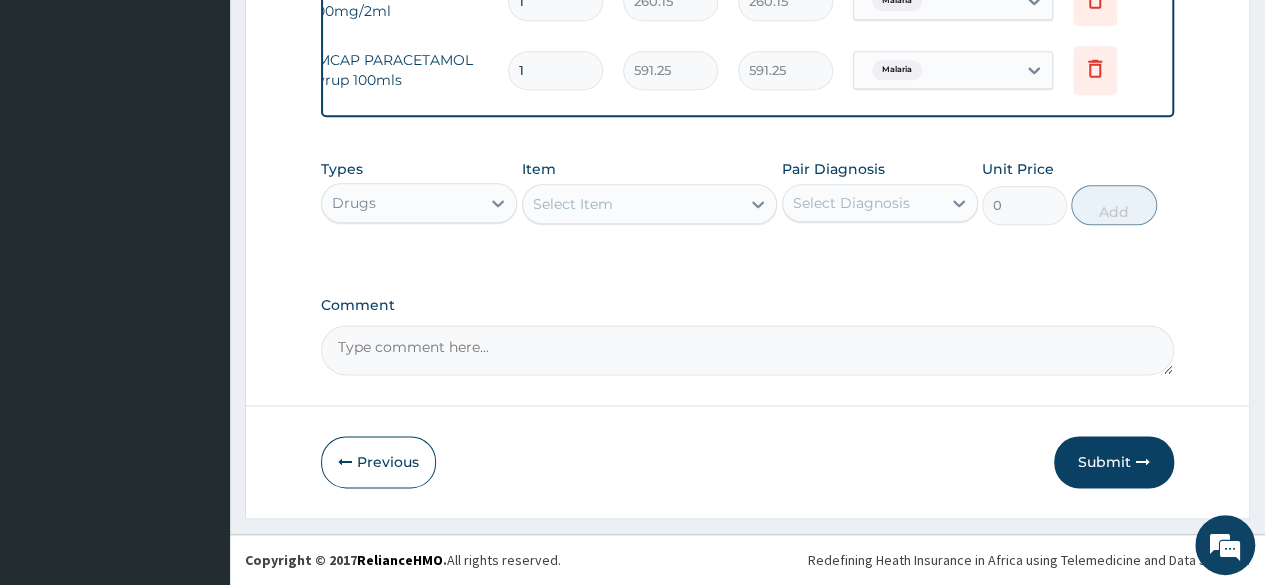 click on "PA Code / Prescription Code Enter Code(Secondary Care Only) Encounter Date 22-06-2025 Important Notice Please enter PA codes before entering items that are not attached to a PA code   All diagnoses entered must be linked to a claim item. Diagnosis & Claim Items that are visible but inactive cannot be edited because they were imported from an already approved PA code. Diagnosis Malaria Confirmed Sepsis Confirmed NB: All diagnosis must be linked to a claim item Claim Items Type Name Quantity Unit Price Total Price Pair Diagnosis Actions N/A Malaria Parasite Combo(Blood Film+ Antibody, IgG) [Blood] 1 1612.5 1612.50 Malaria Delete N/A FBC CBC-Complete Blood Count (Haemogram) - [Blood] 1 4300 4300.00 Sepsis Delete N/A CO-AMOXICLAV 228.5mg/5ml Suspension 100ml 1 2246.75 2246.75 Sepsis Delete N/A ARTEMETER Injection 3 946 2838.00 Malaria Delete N/A PARACETAMOL Injection 300mg/2ml 1 260.15 260.15 Malaria Delete N/A EMCAP PARACETAMOL Syrup 100mls 1 591.25 591.25 Malaria Delete Types Drugs Item Select Item Unit Price 0" at bounding box center [747, -287] 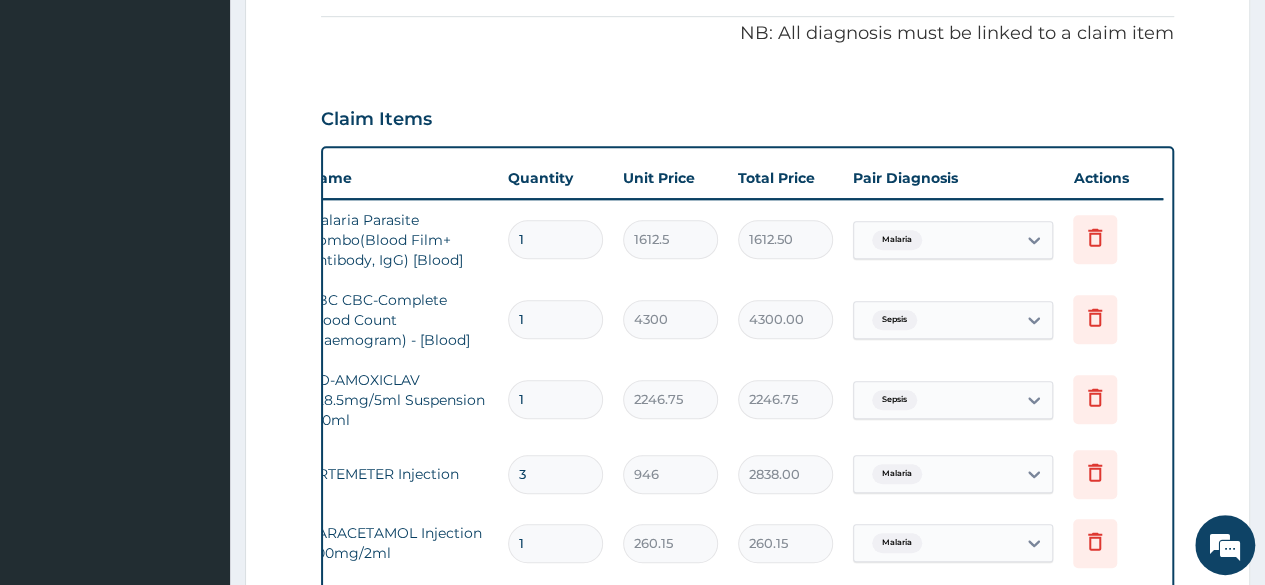 scroll, scrollTop: 602, scrollLeft: 0, axis: vertical 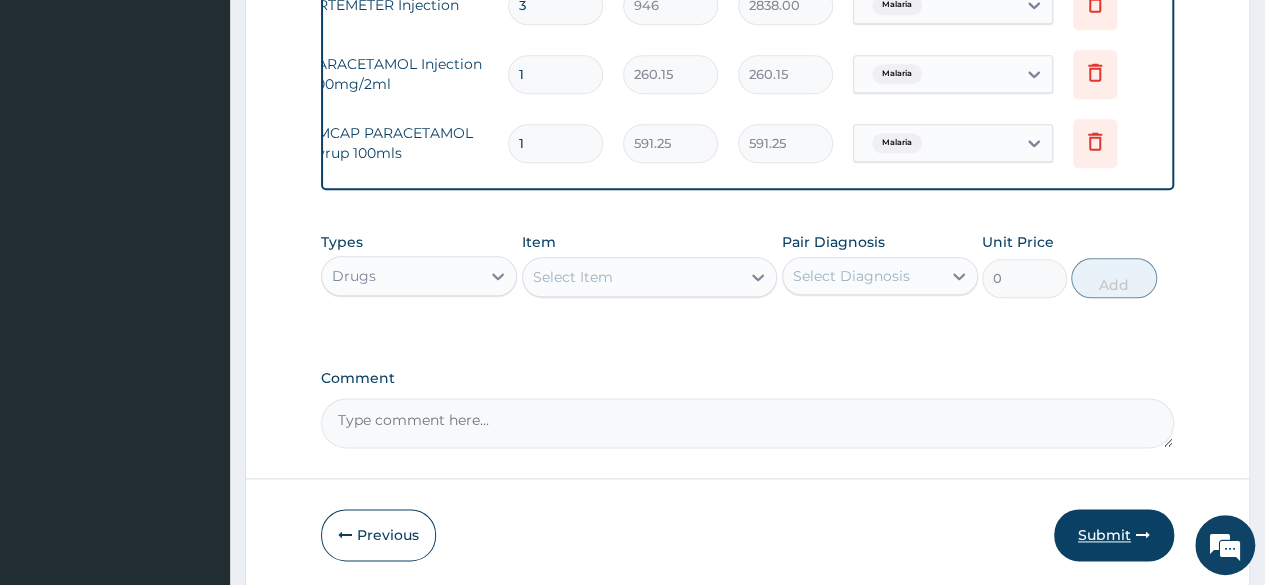 click on "Submit" at bounding box center (1114, 535) 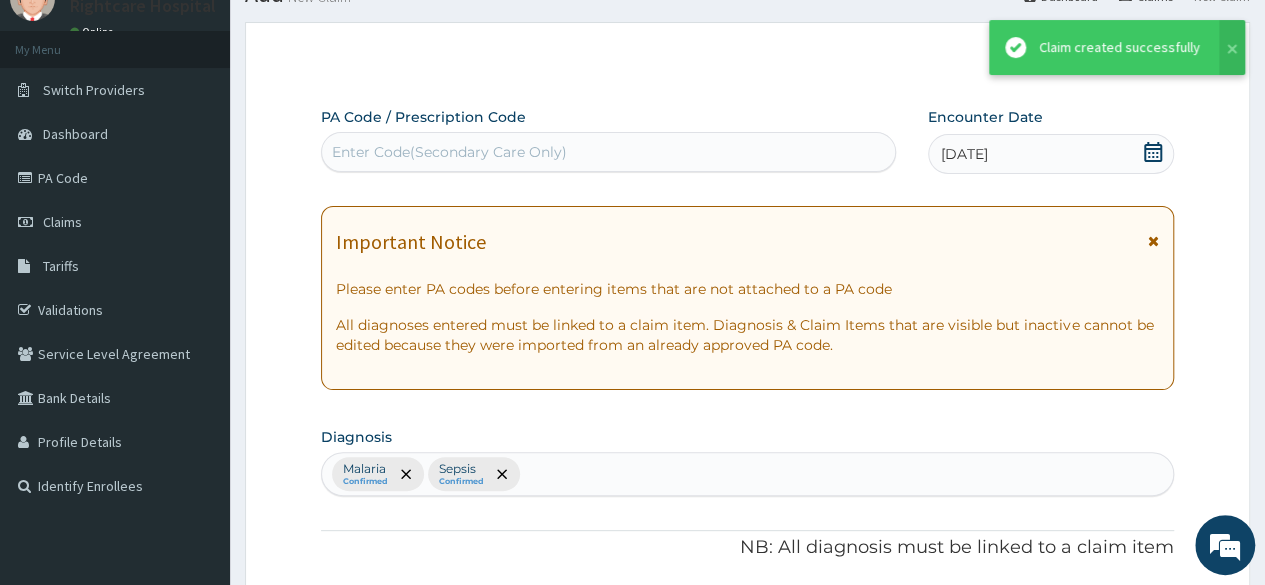 scroll, scrollTop: 1067, scrollLeft: 0, axis: vertical 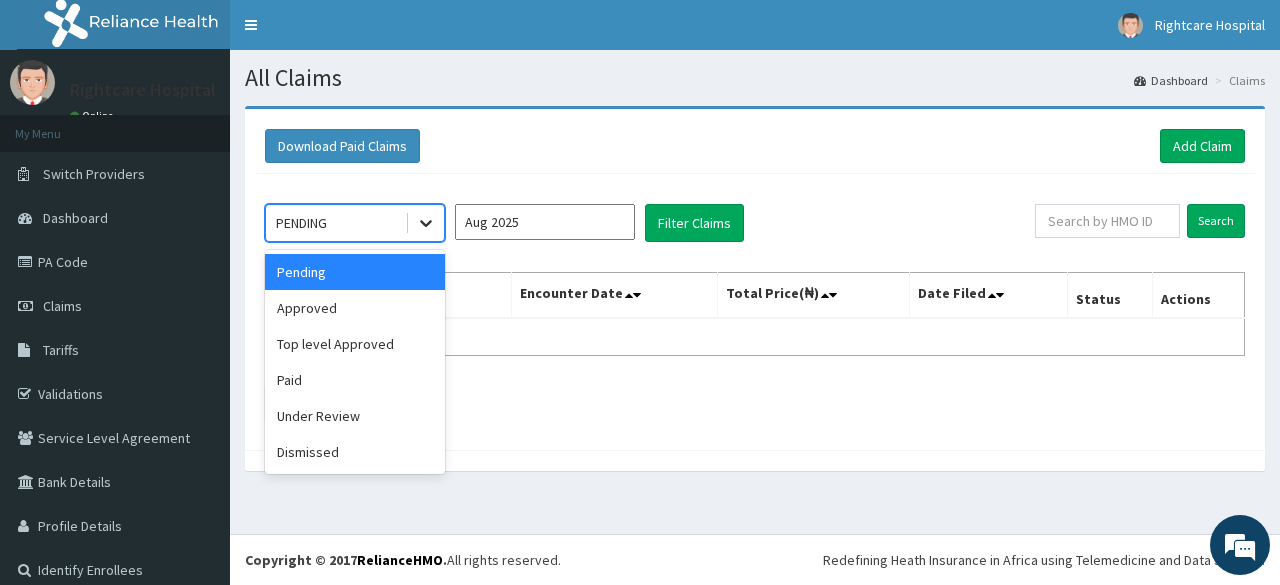 click 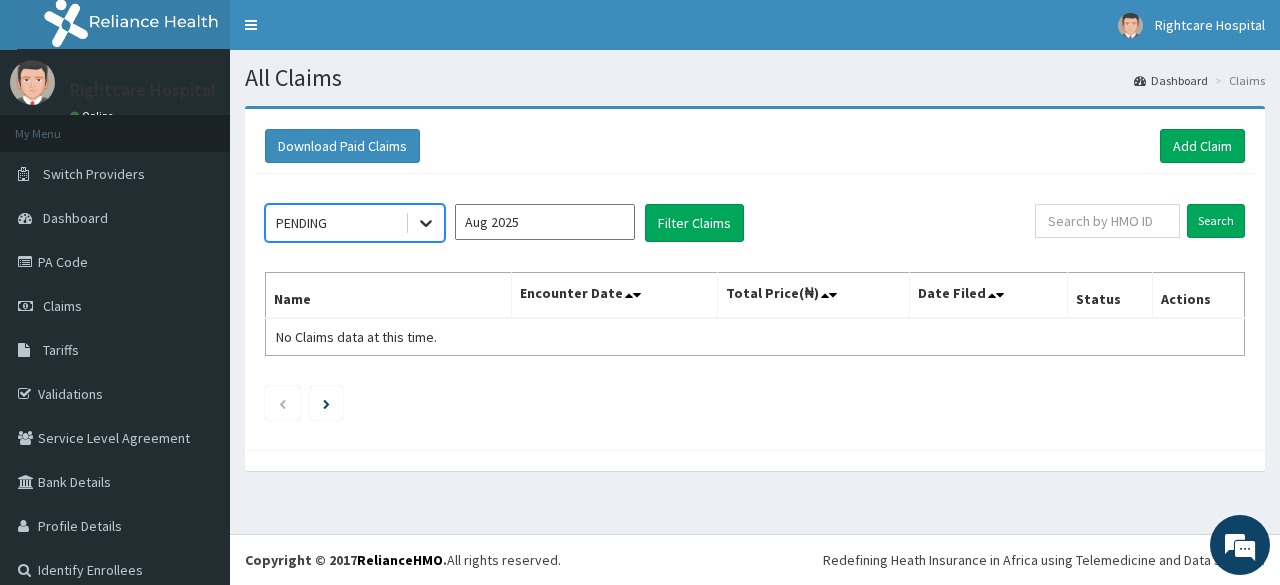 click 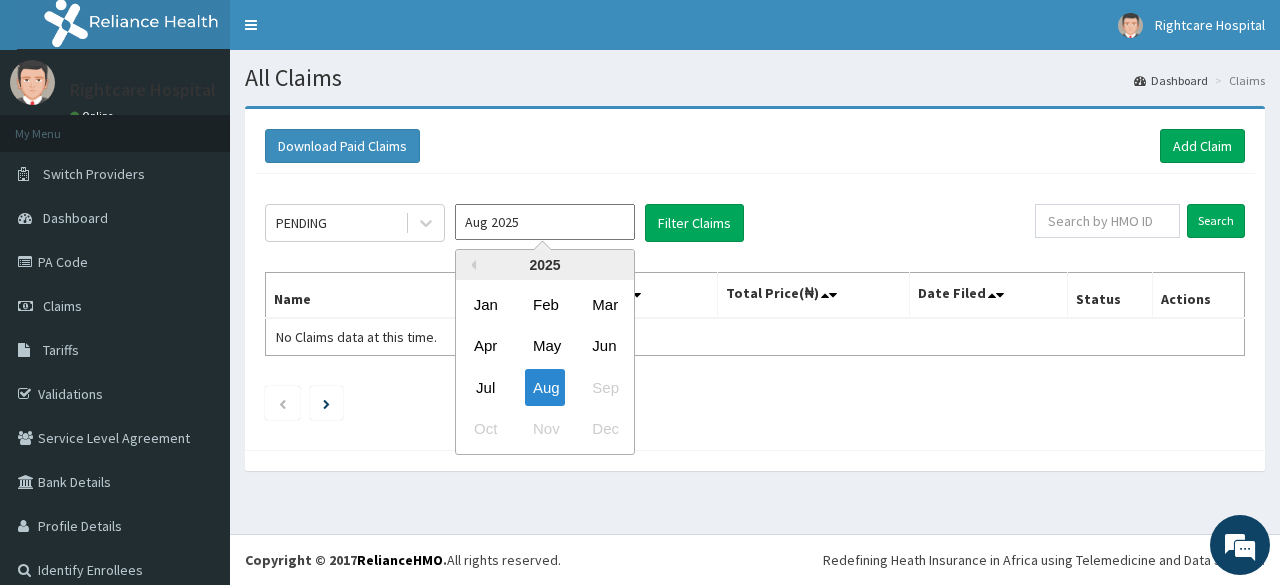 click on "Aug 2025" at bounding box center (545, 222) 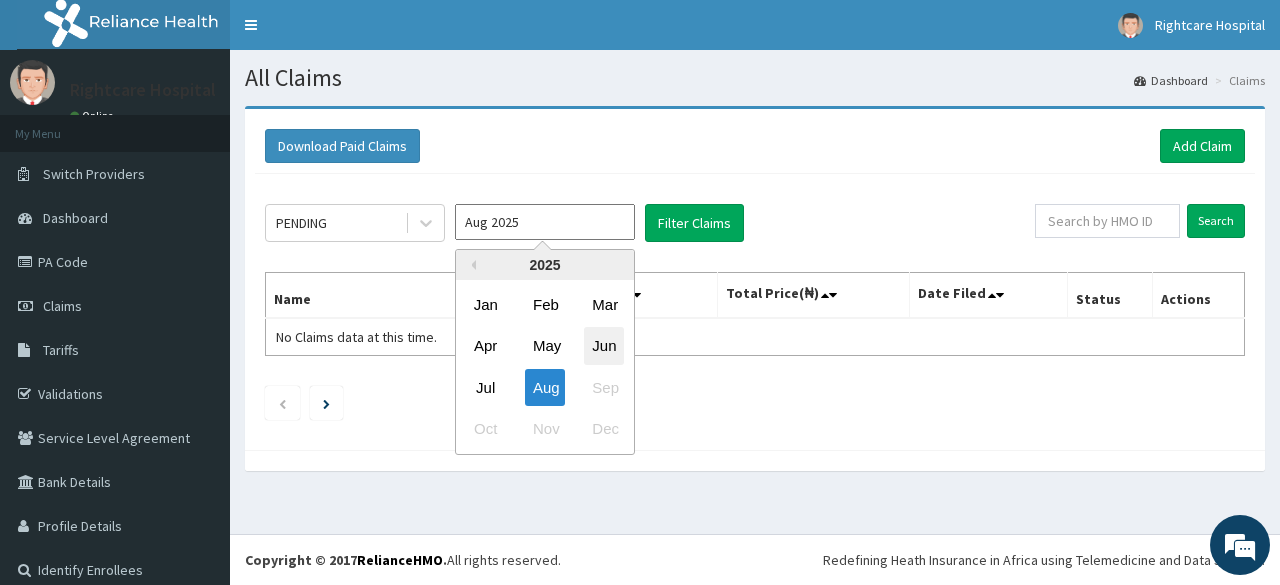 click on "Jun" at bounding box center [604, 346] 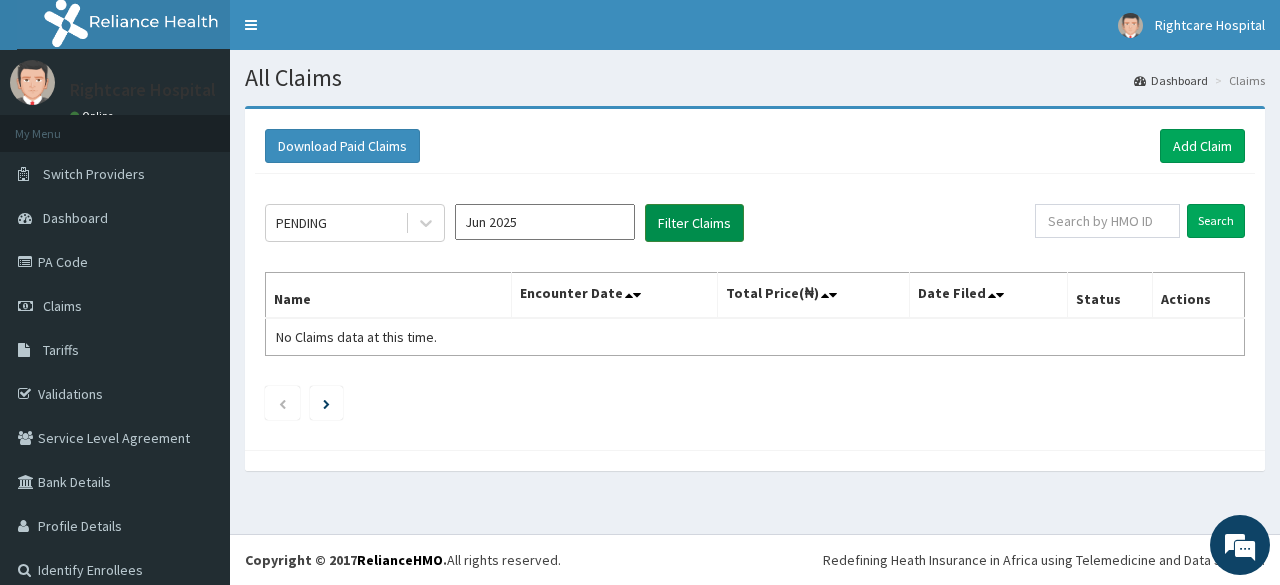 click on "Filter Claims" at bounding box center (694, 223) 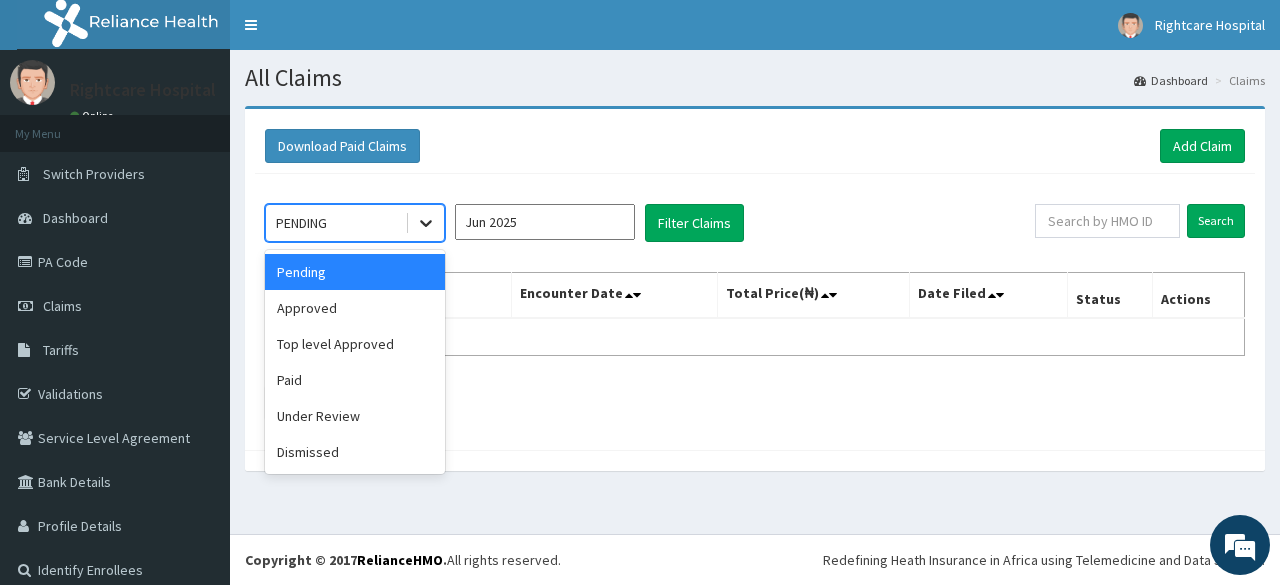 click 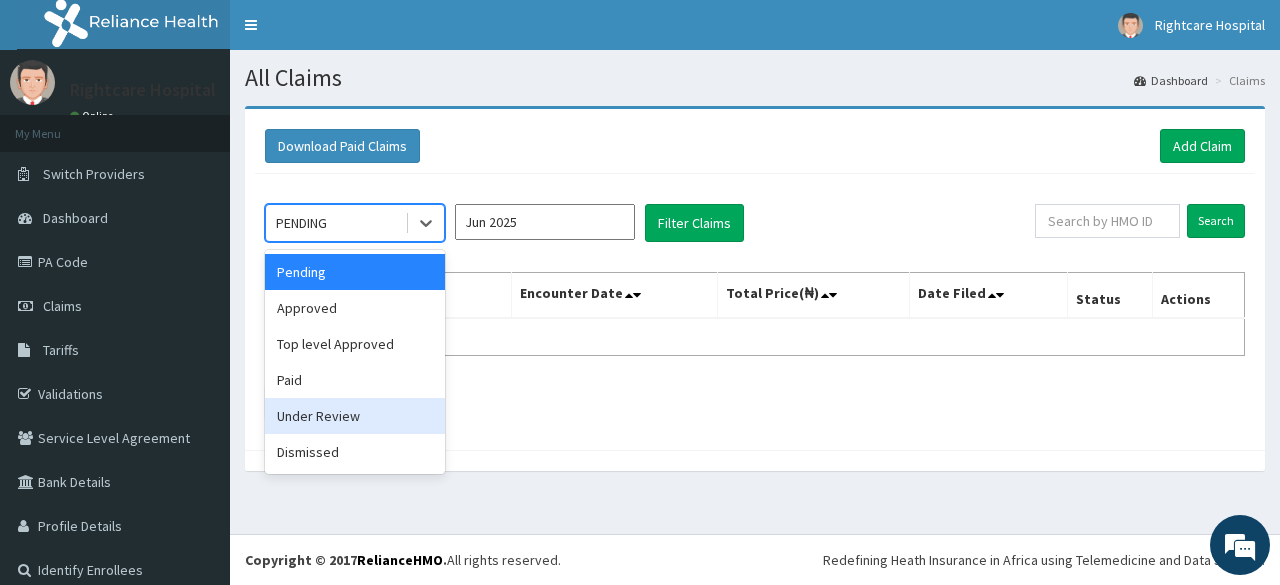 click on "Under Review" at bounding box center (355, 416) 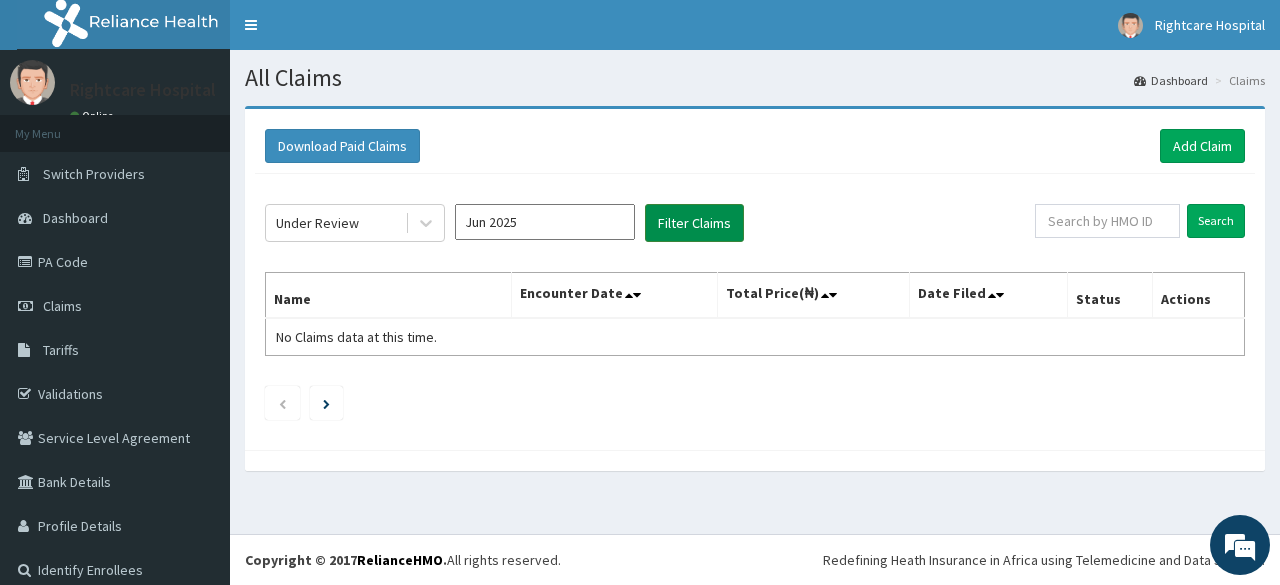 click on "Filter Claims" at bounding box center (694, 223) 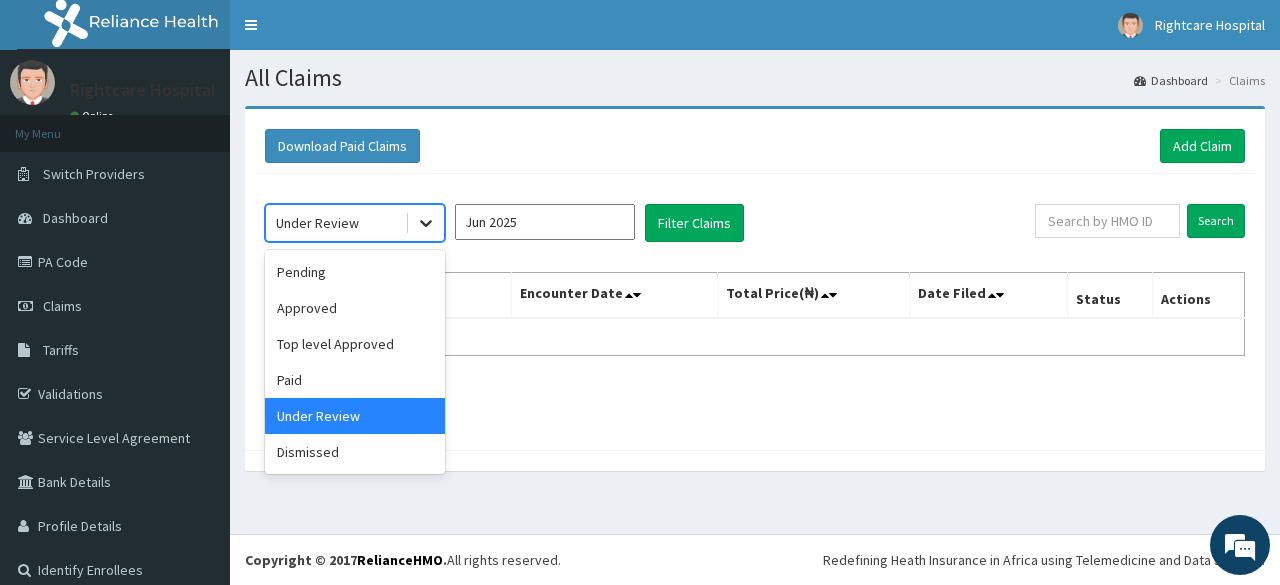 click 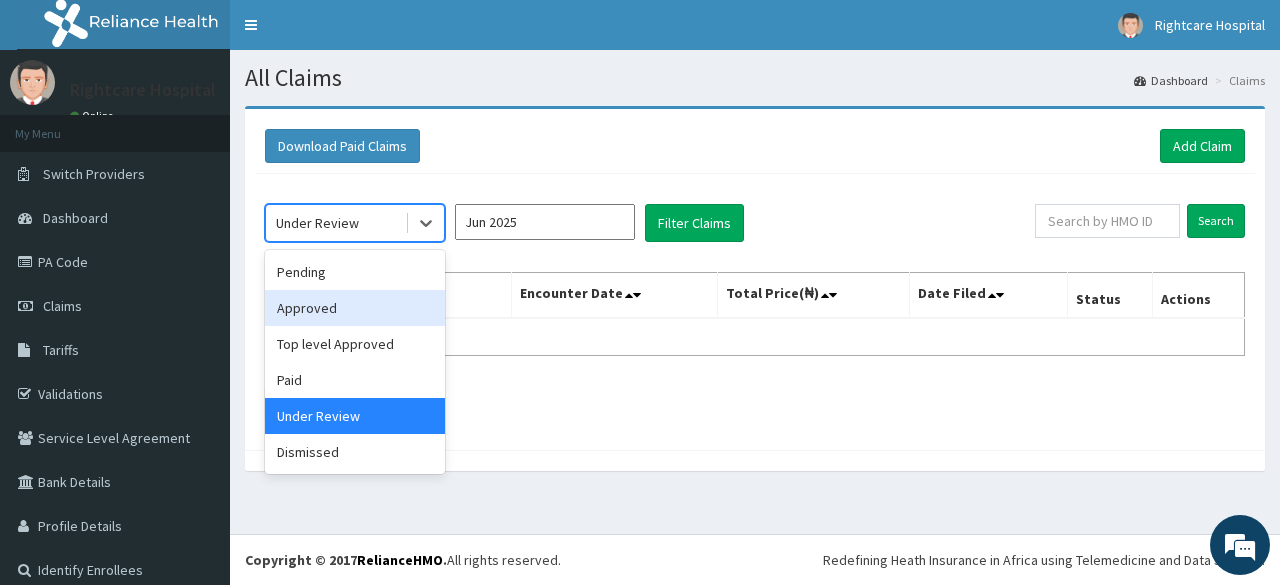 click on "Approved" at bounding box center (355, 308) 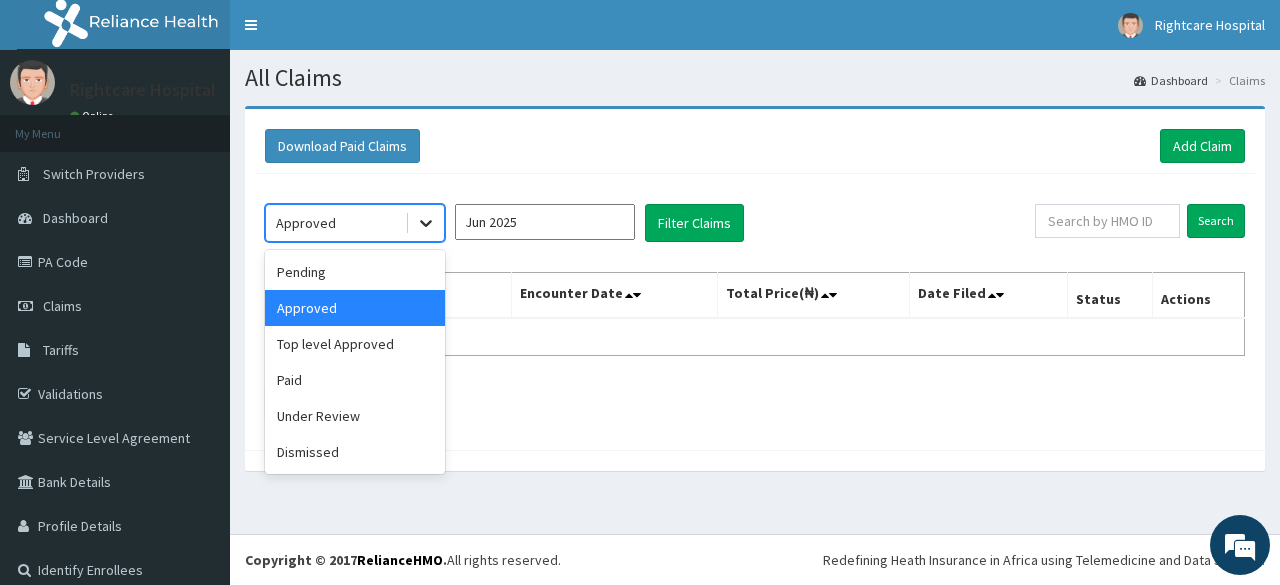 click 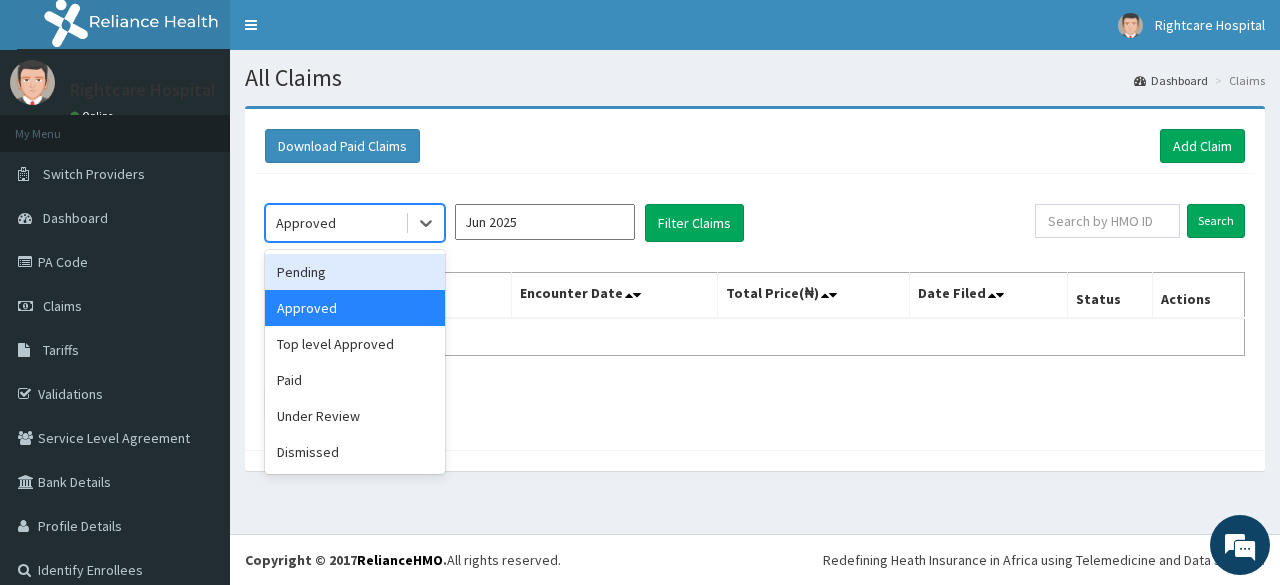 click on "Pending" at bounding box center [355, 272] 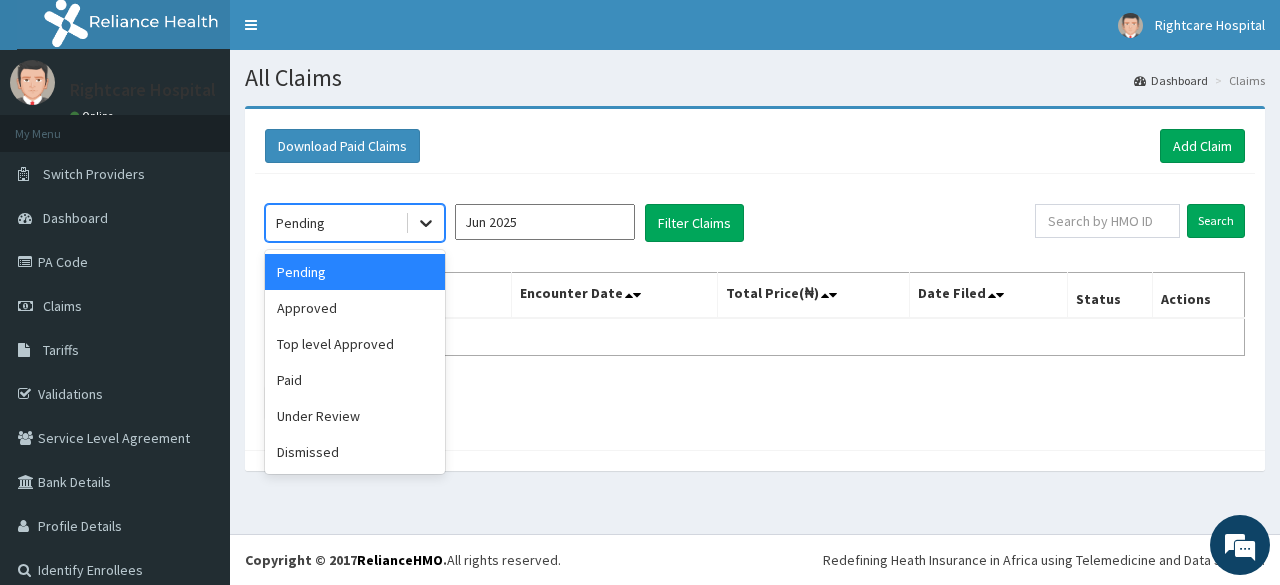 click 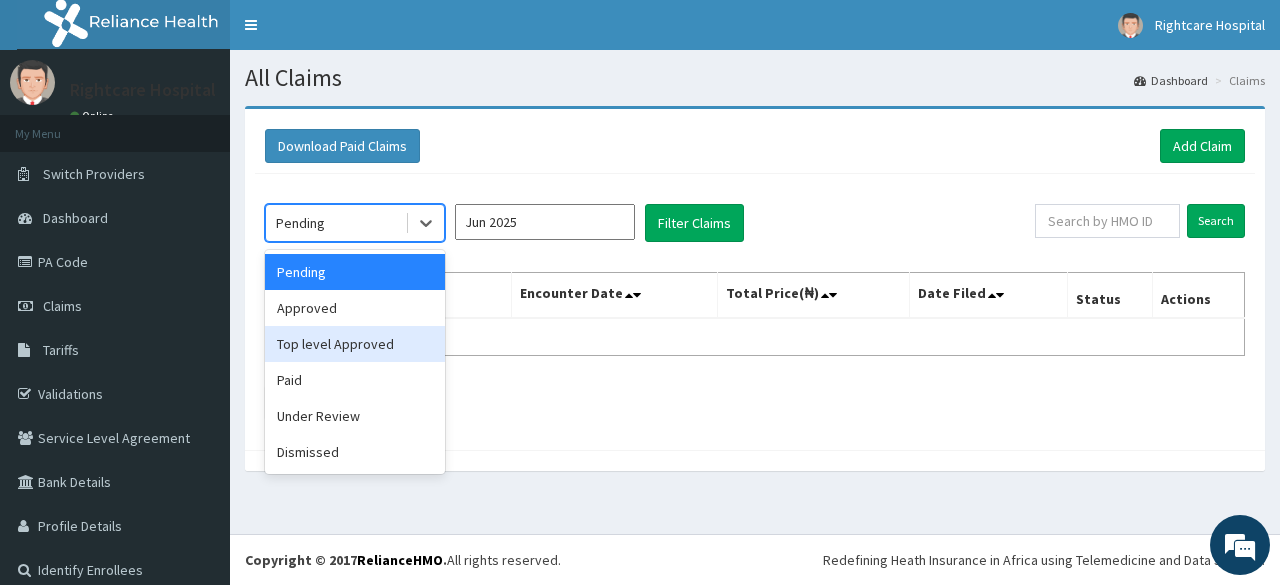 click on "Top level Approved" at bounding box center [355, 344] 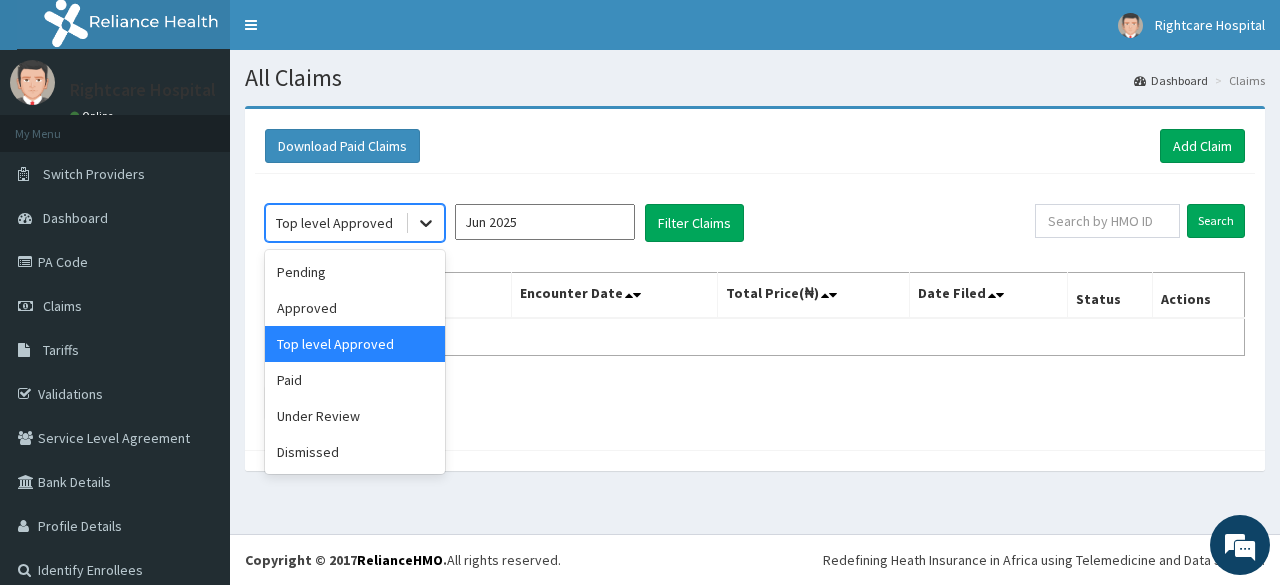 click 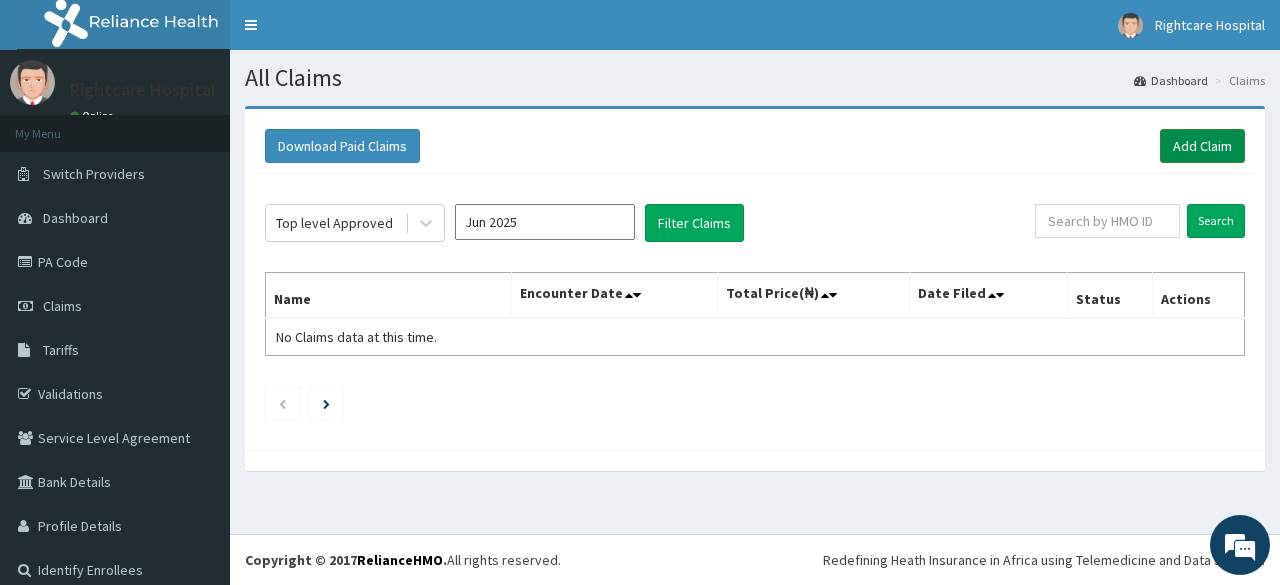 click on "Add Claim" at bounding box center [1202, 146] 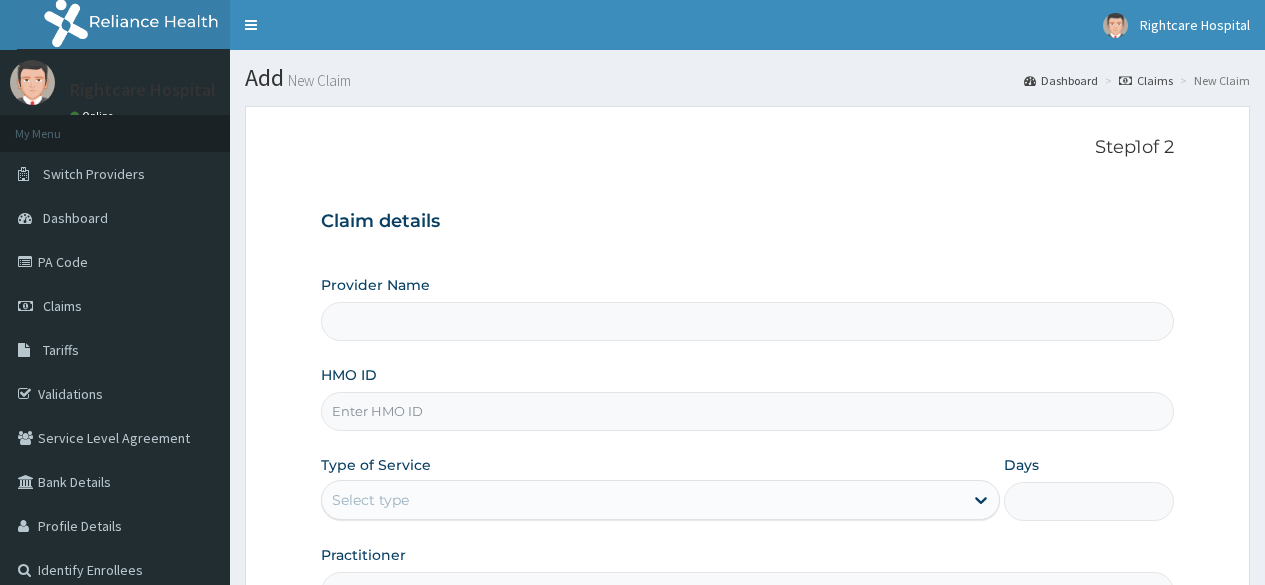 scroll, scrollTop: 0, scrollLeft: 0, axis: both 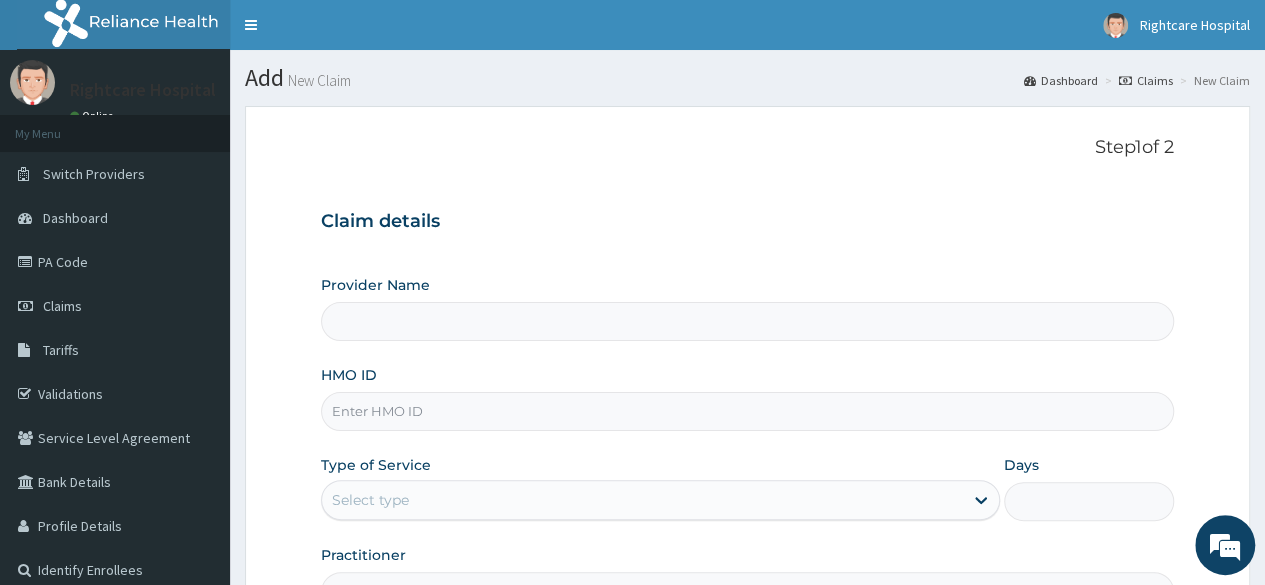 type on "Right Care Hospital" 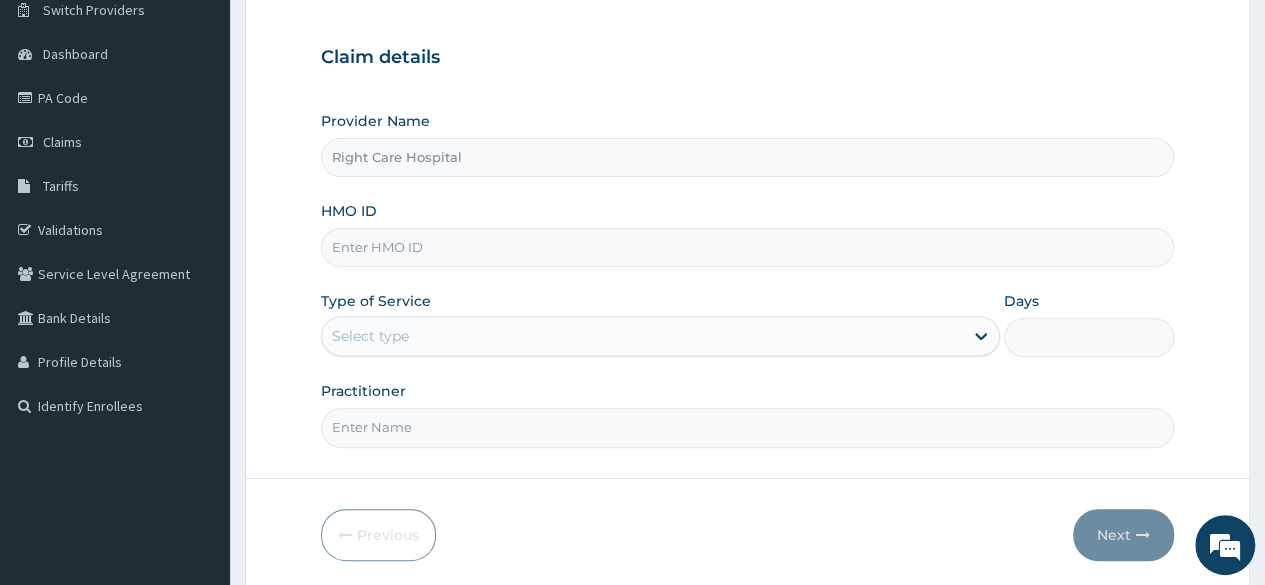 scroll, scrollTop: 166, scrollLeft: 0, axis: vertical 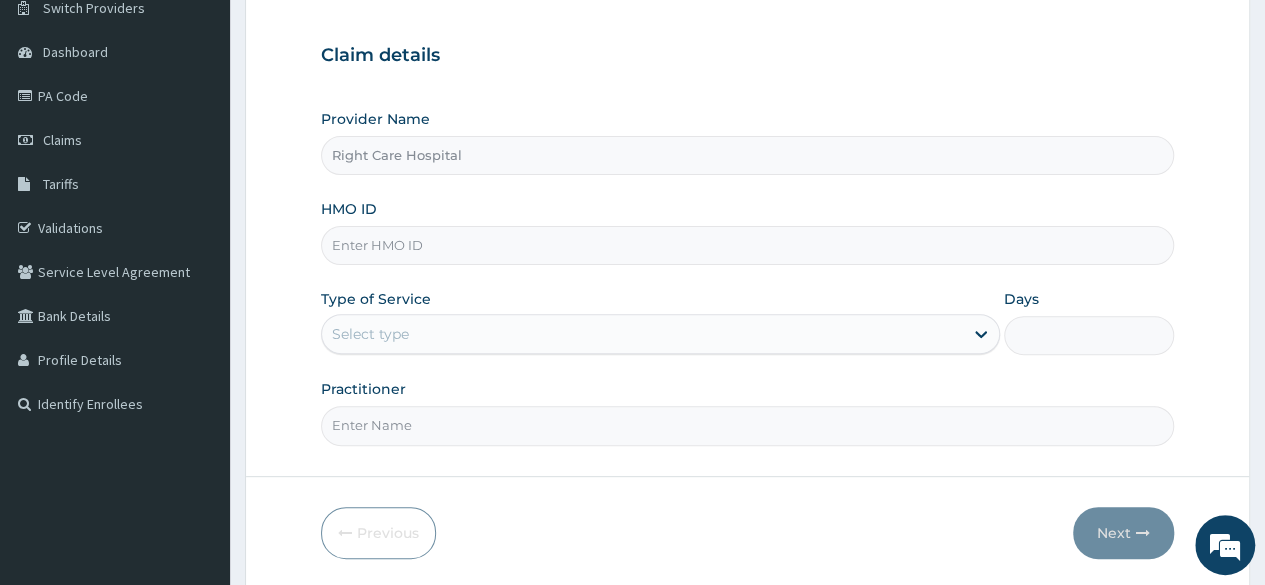 click on "HMO ID" at bounding box center [747, 245] 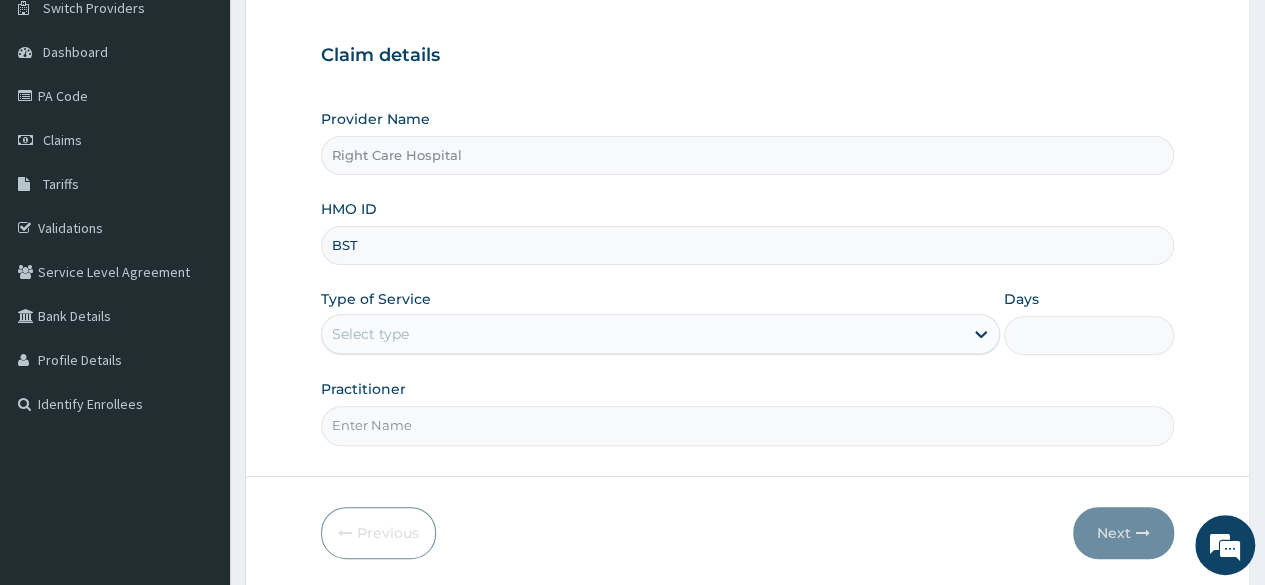 scroll, scrollTop: 0, scrollLeft: 0, axis: both 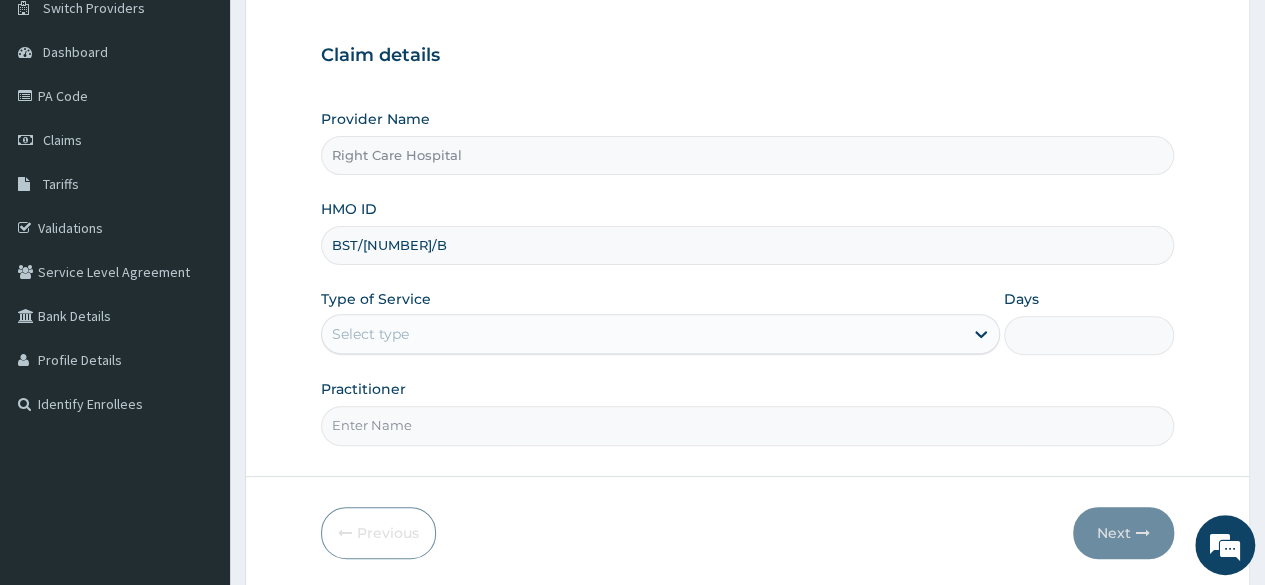 type on "BST/[NUMBER]/B" 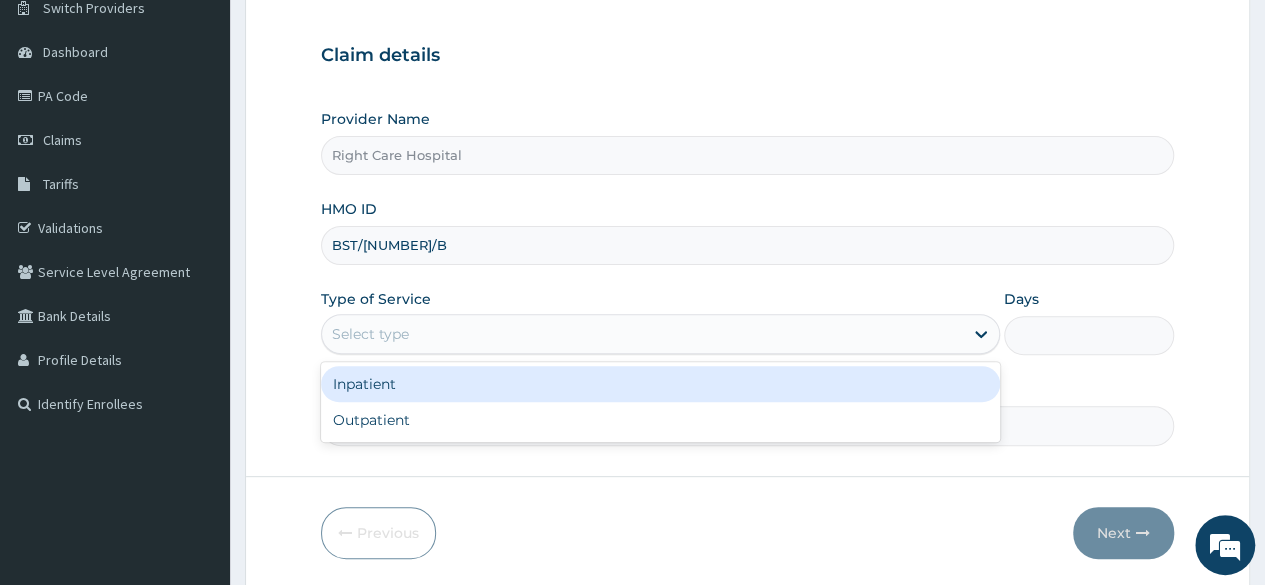 click on "Select type" at bounding box center (642, 334) 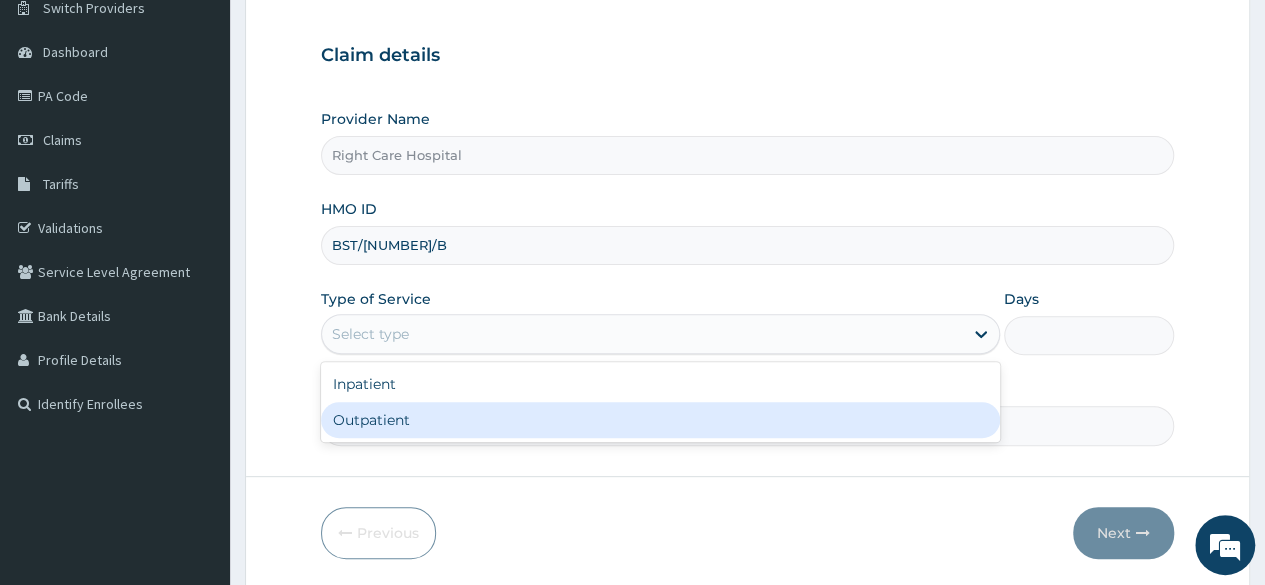click on "Outpatient" at bounding box center (660, 420) 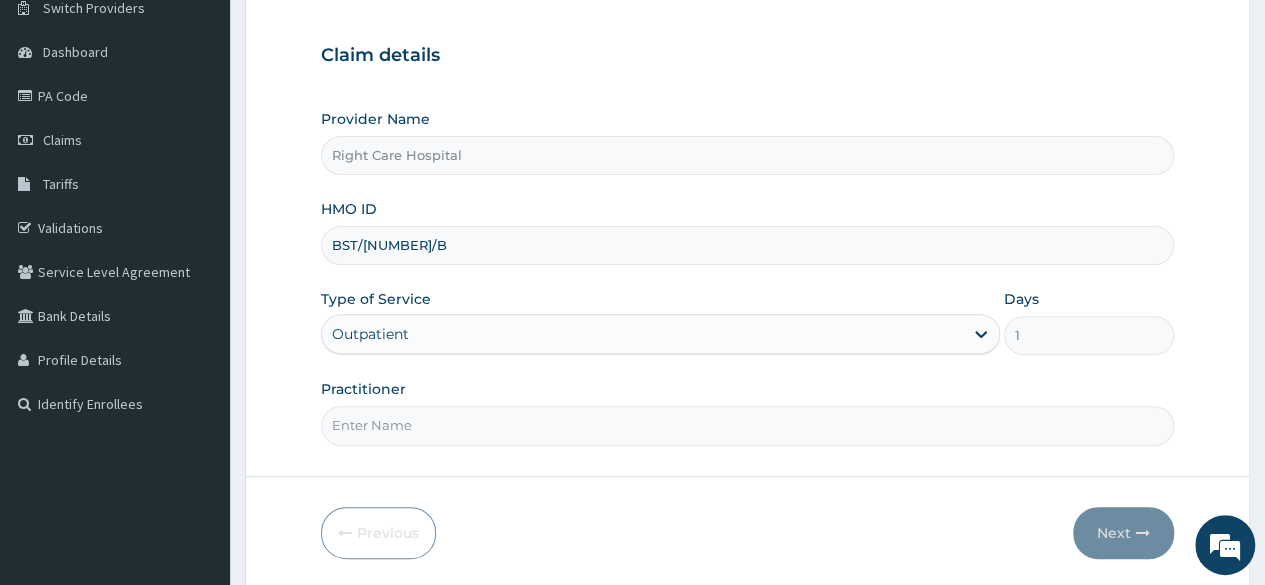 click on "Practitioner" at bounding box center [747, 425] 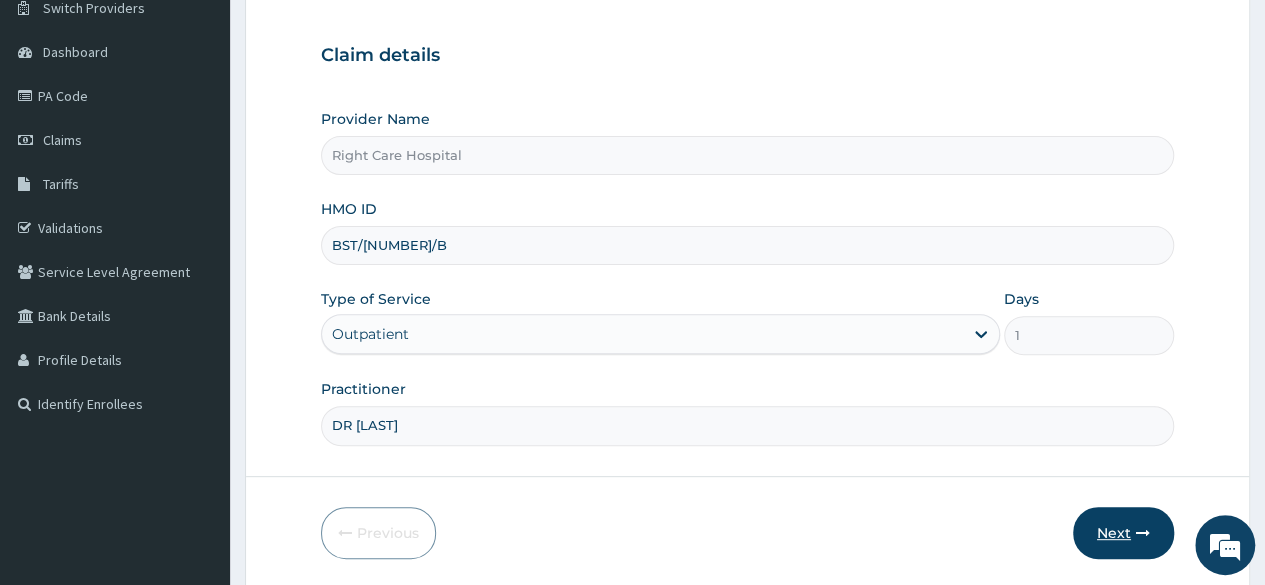 type on "DR [LAST]" 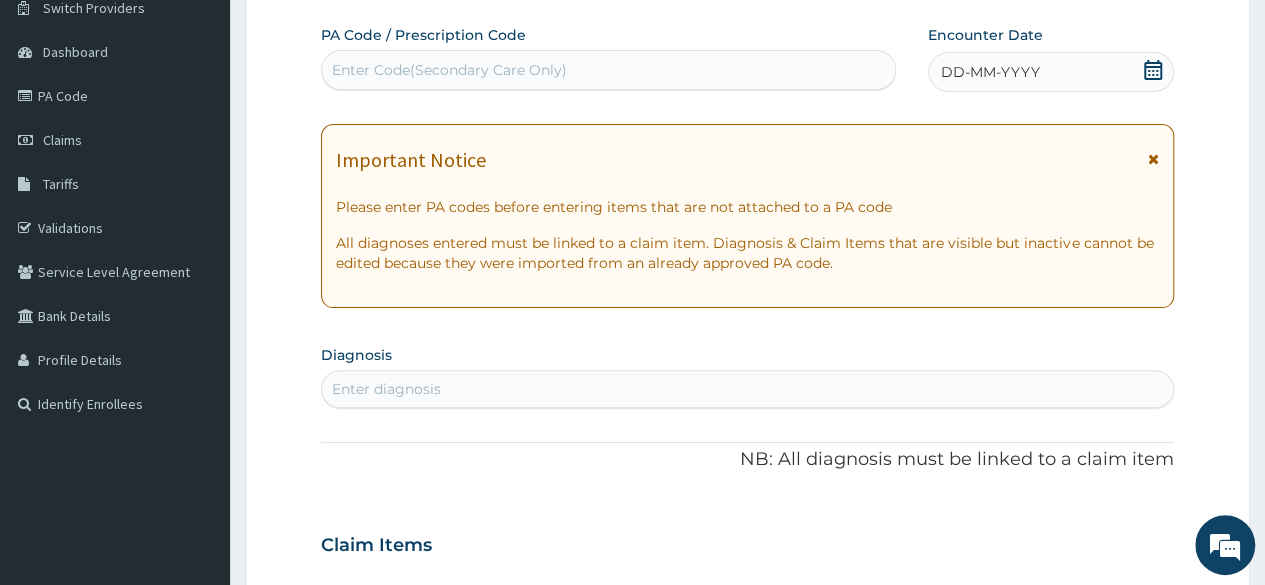 click on "Enter diagnosis" at bounding box center (747, 389) 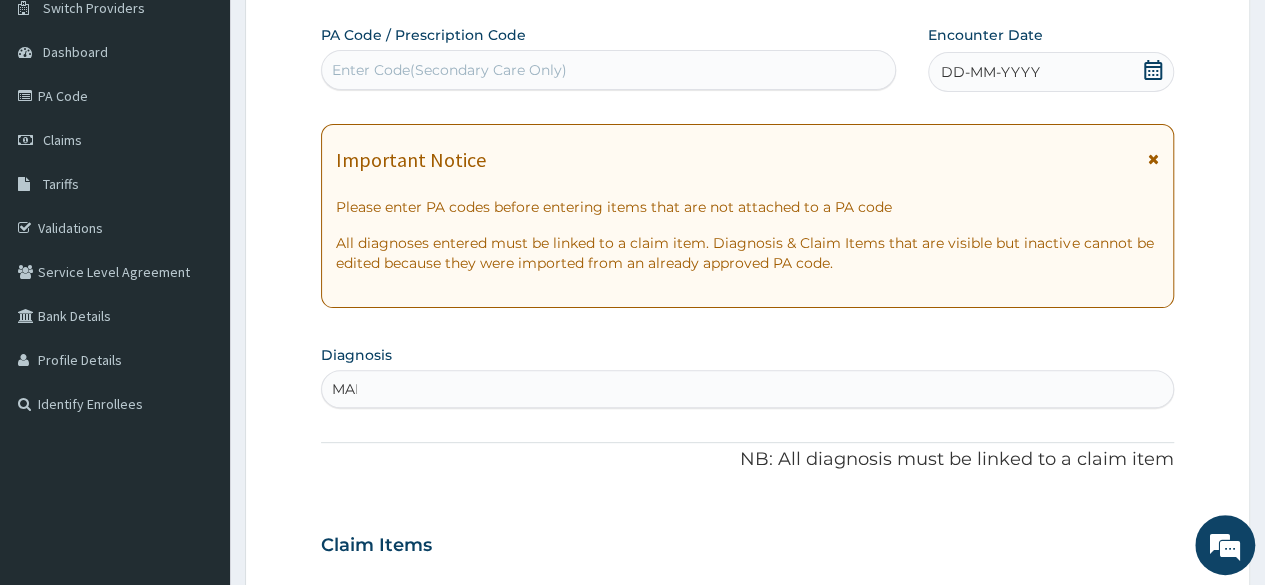 type on "MALA" 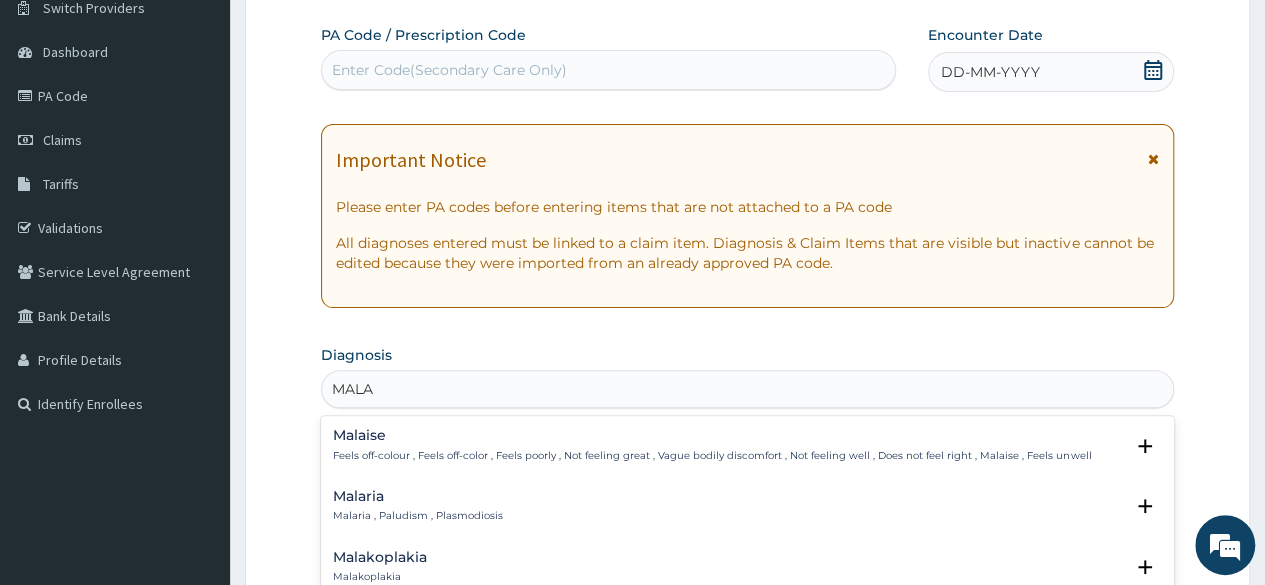 click on "Malaise Feels off-colour , Feels off-color , Feels poorly , Not feeling great , Vague bodily discomfort , Not feeling well , Does not feel right , Malaise , Feels unwell" at bounding box center [712, 445] 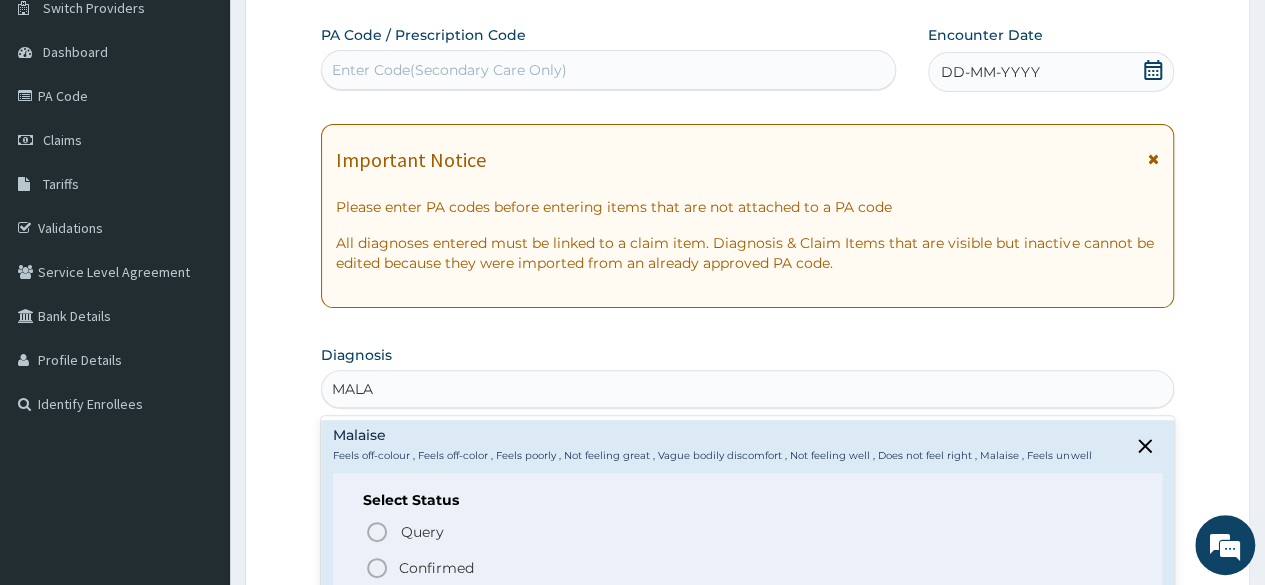 click 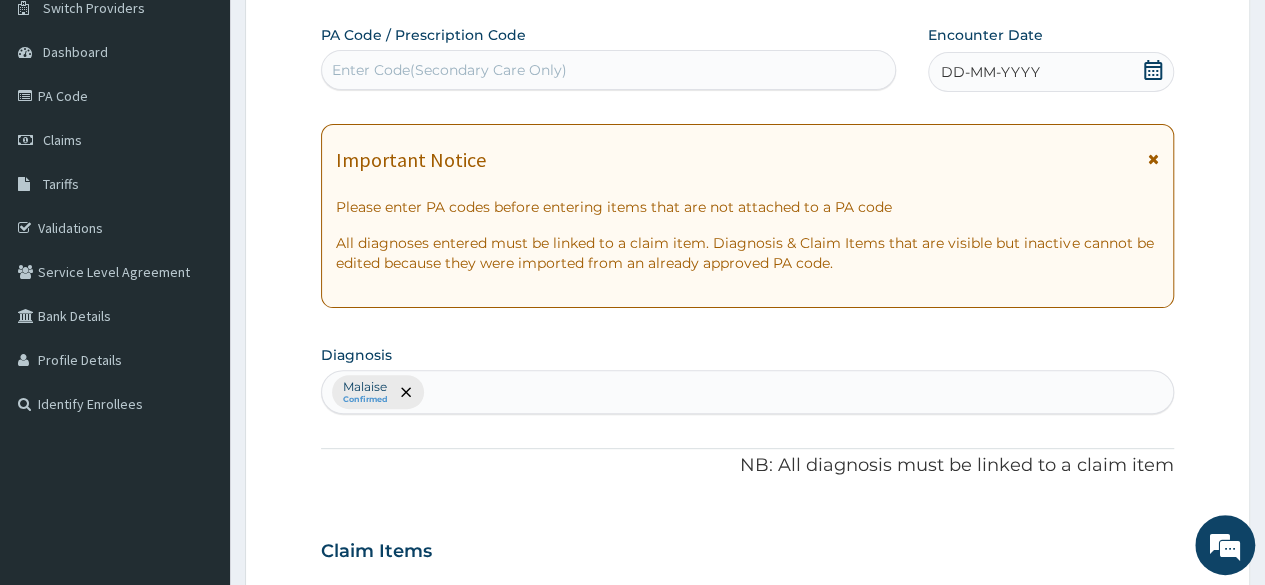click on "Malaise Confirmed" at bounding box center [747, 392] 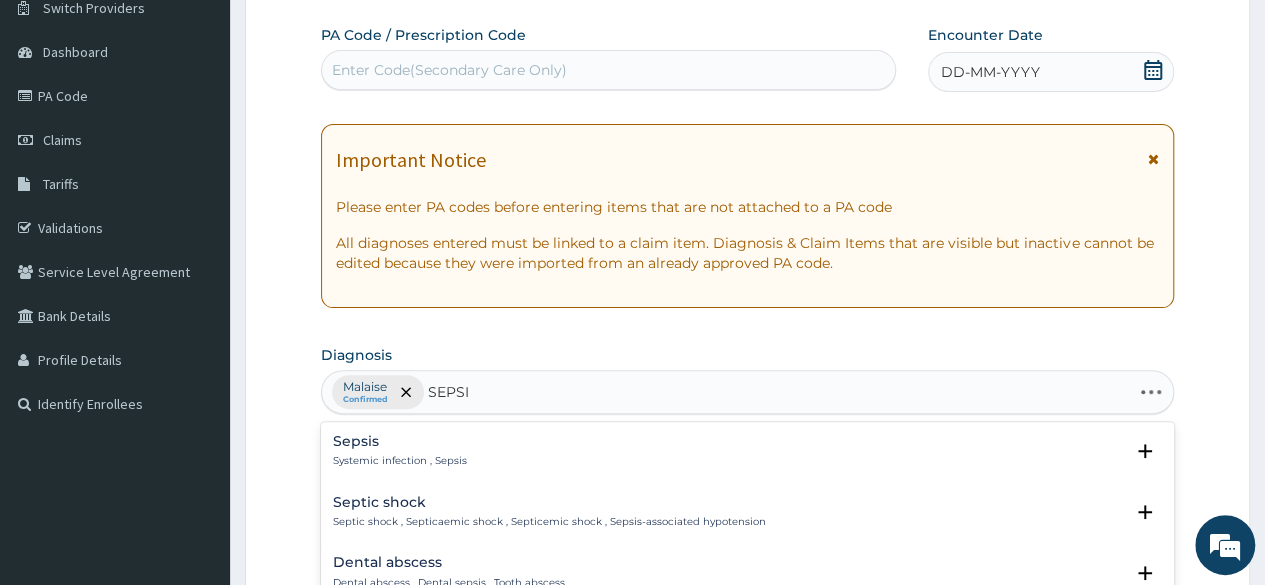type on "SEPSIS" 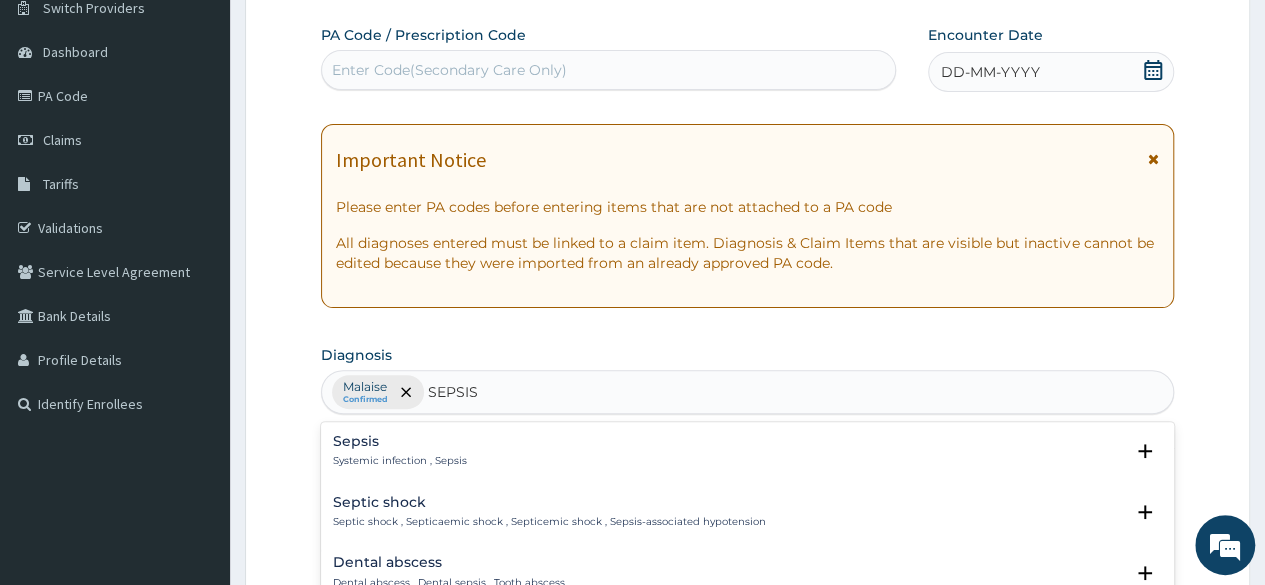 click on "Sepsis Systemic infection , Sepsis" at bounding box center [747, 451] 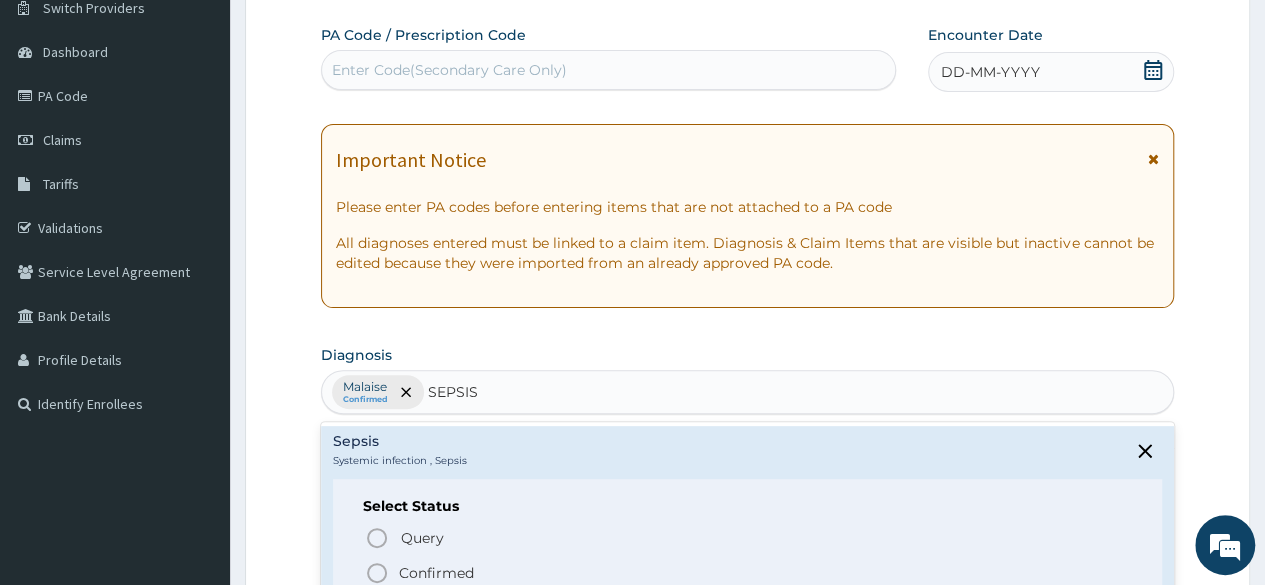 click 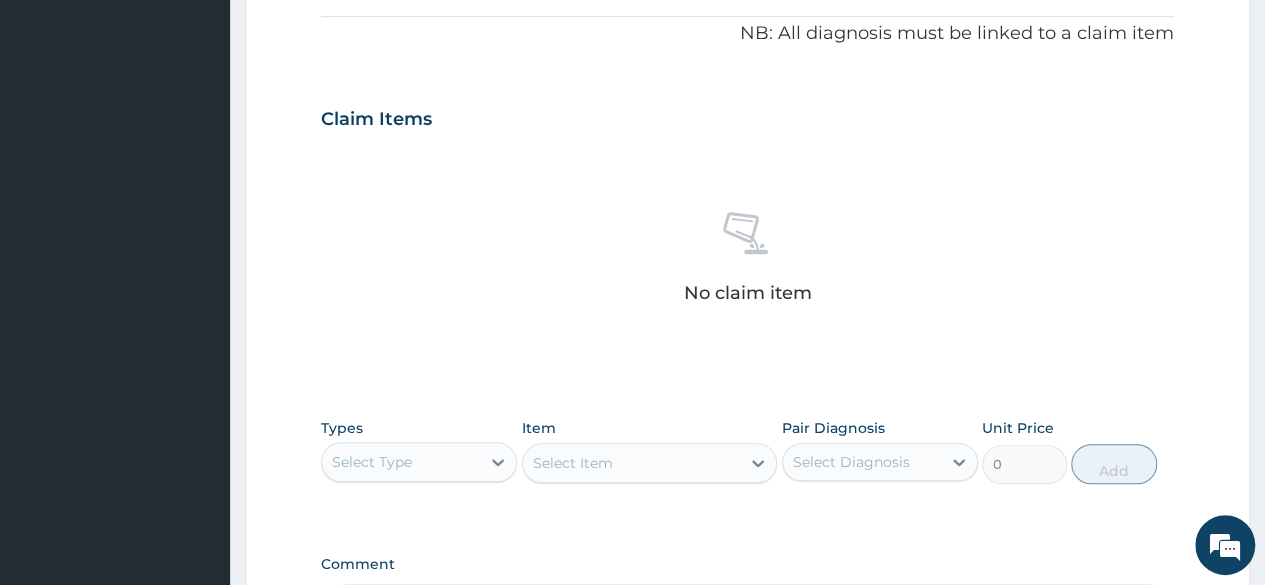 scroll, scrollTop: 612, scrollLeft: 0, axis: vertical 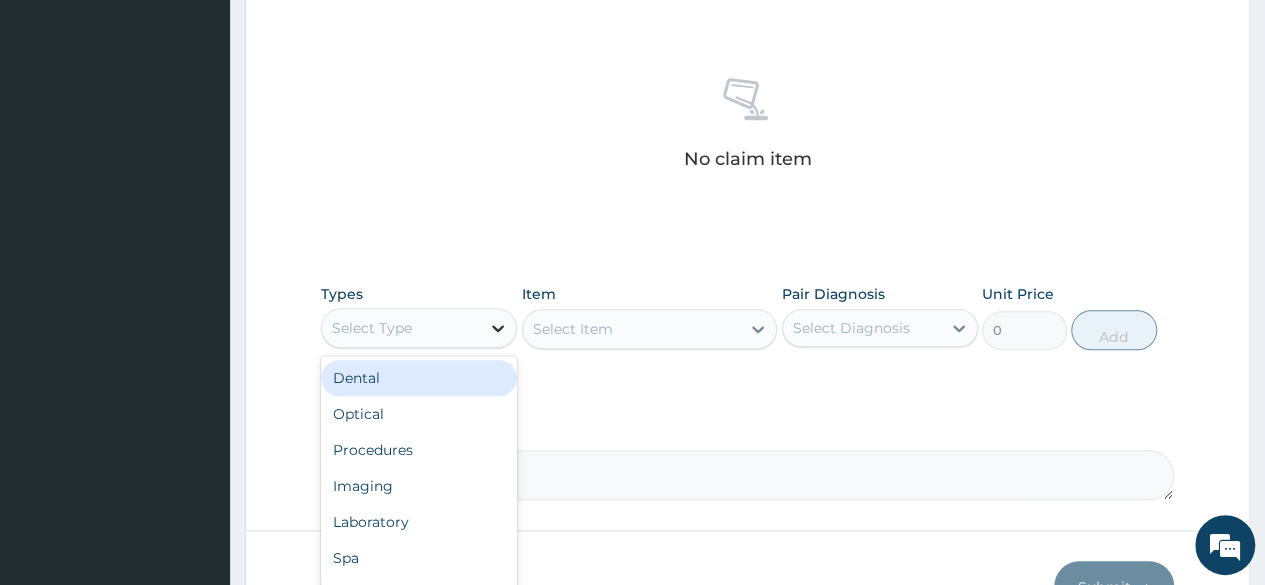 click 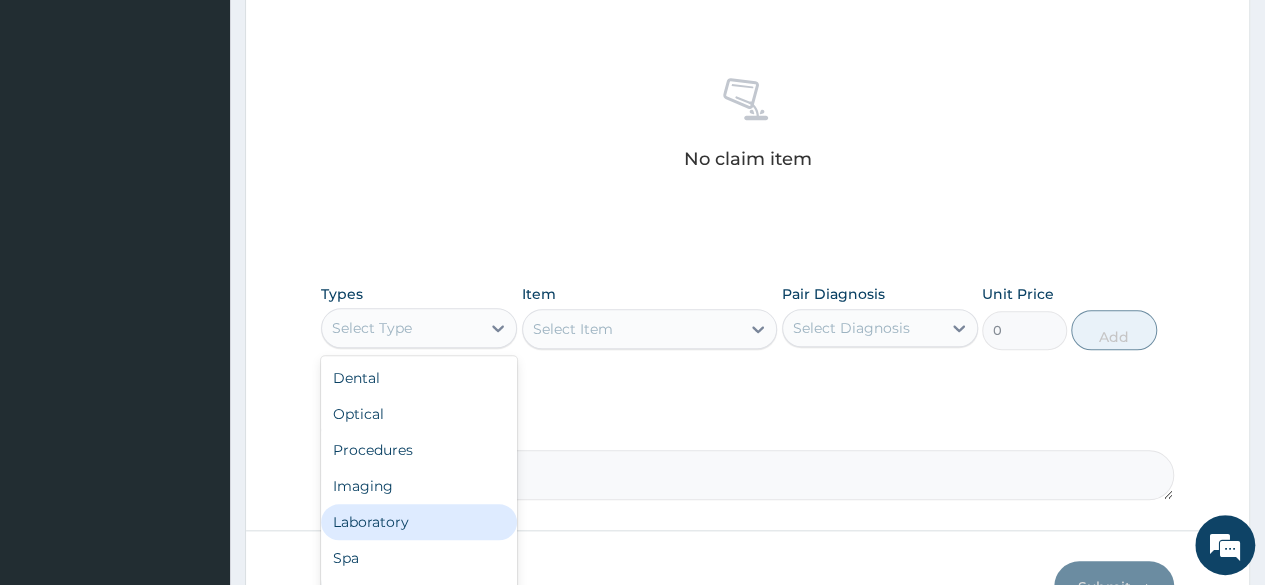 click on "Laboratory" at bounding box center (419, 522) 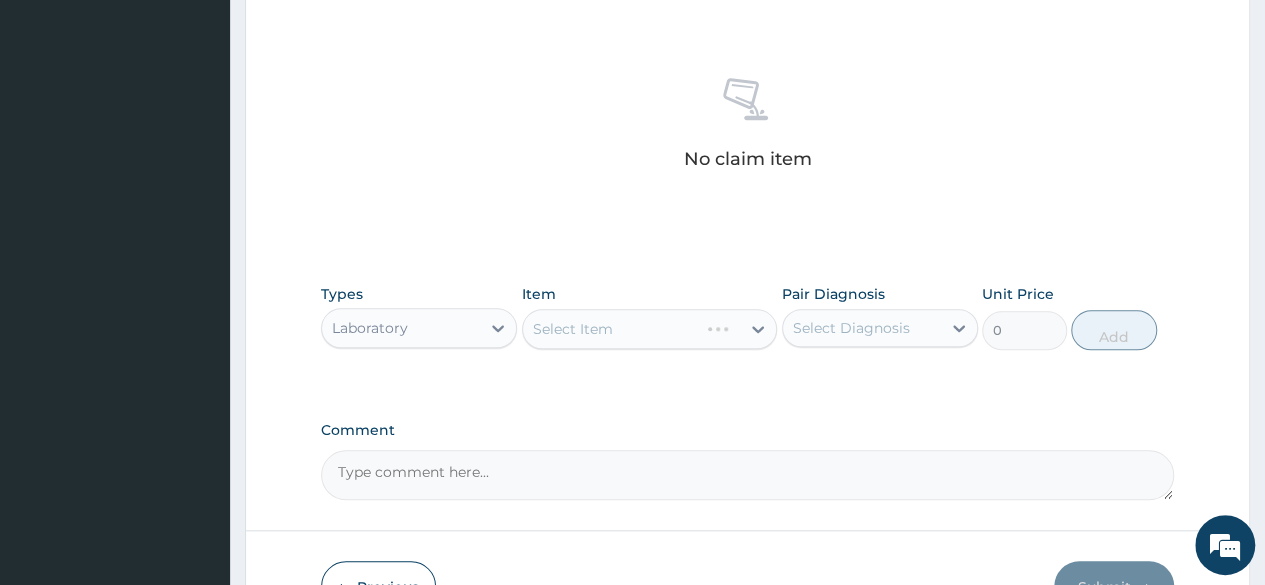 click on "Select Item" at bounding box center (650, 329) 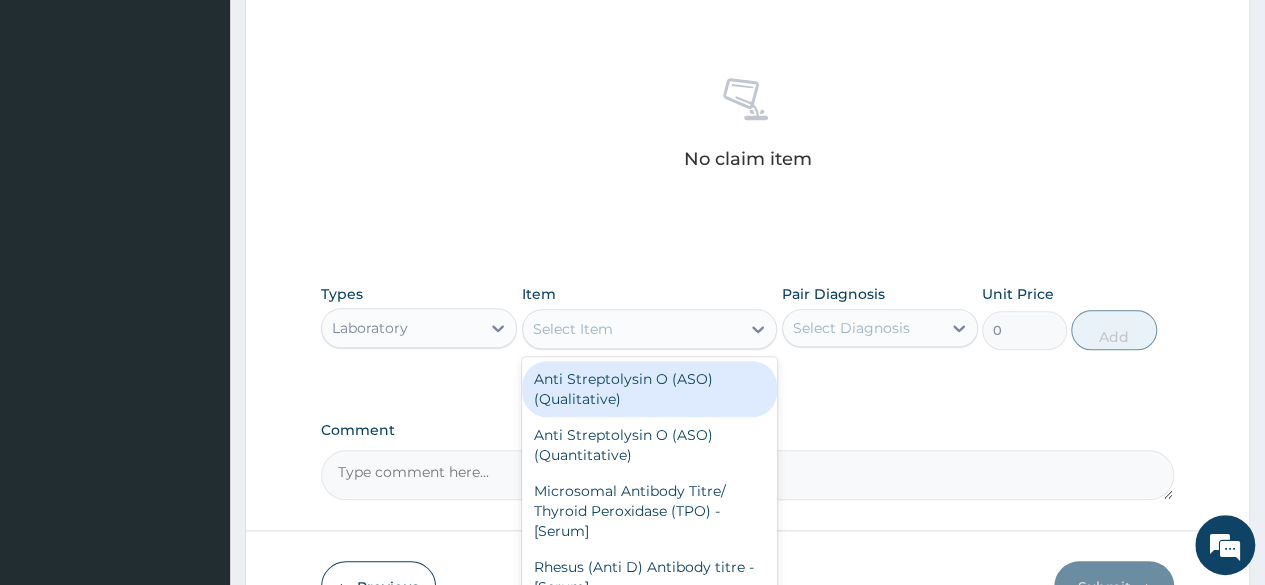 click 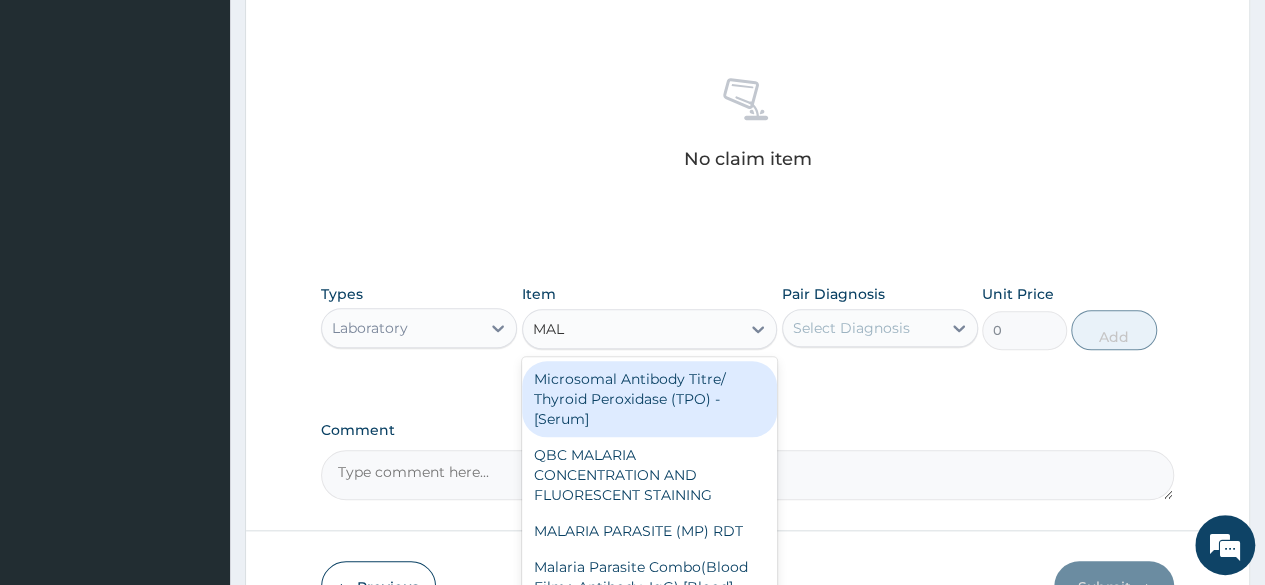 type on "MALA" 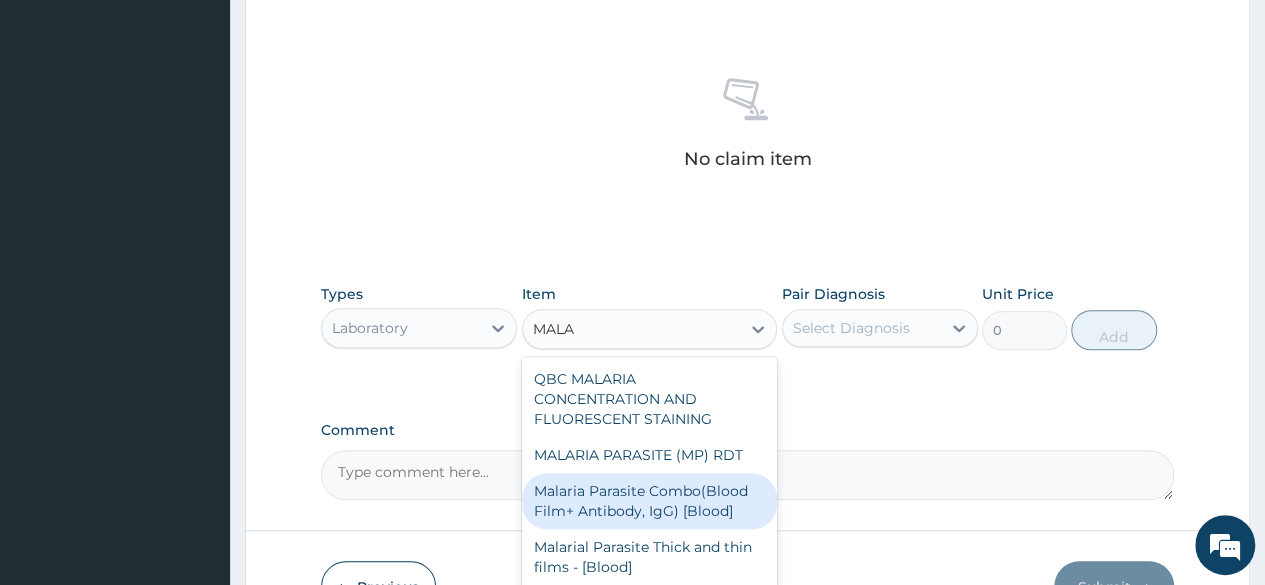 click on "Malaria Parasite Combo(Blood Film+ Antibody, IgG) [Blood]" at bounding box center (650, 501) 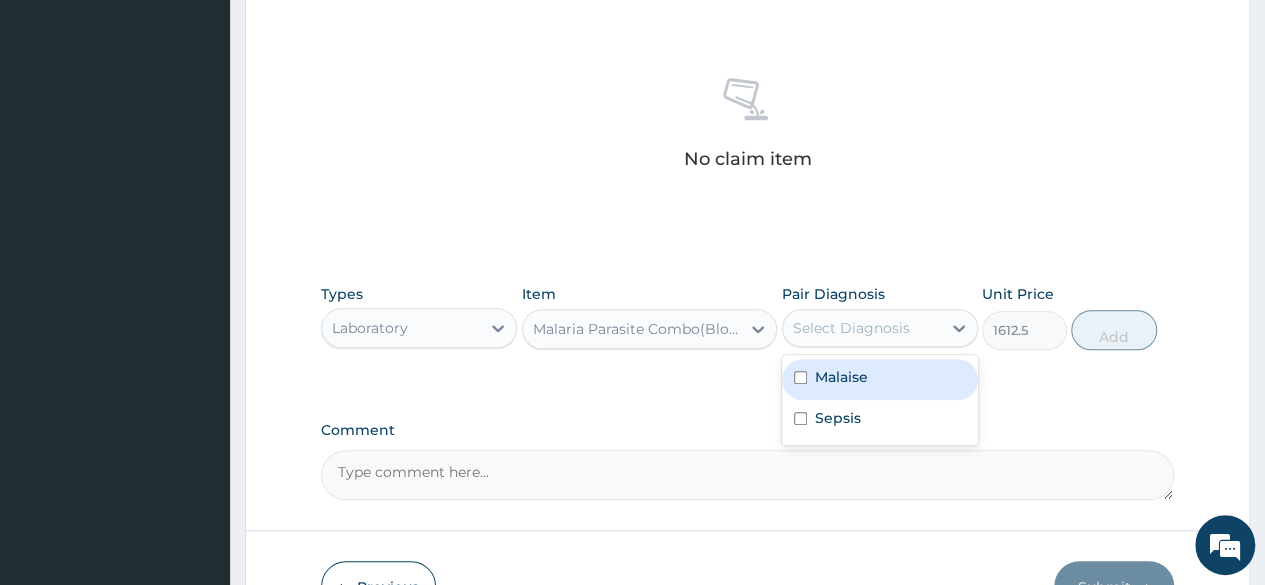 click on "Select Diagnosis" at bounding box center (862, 328) 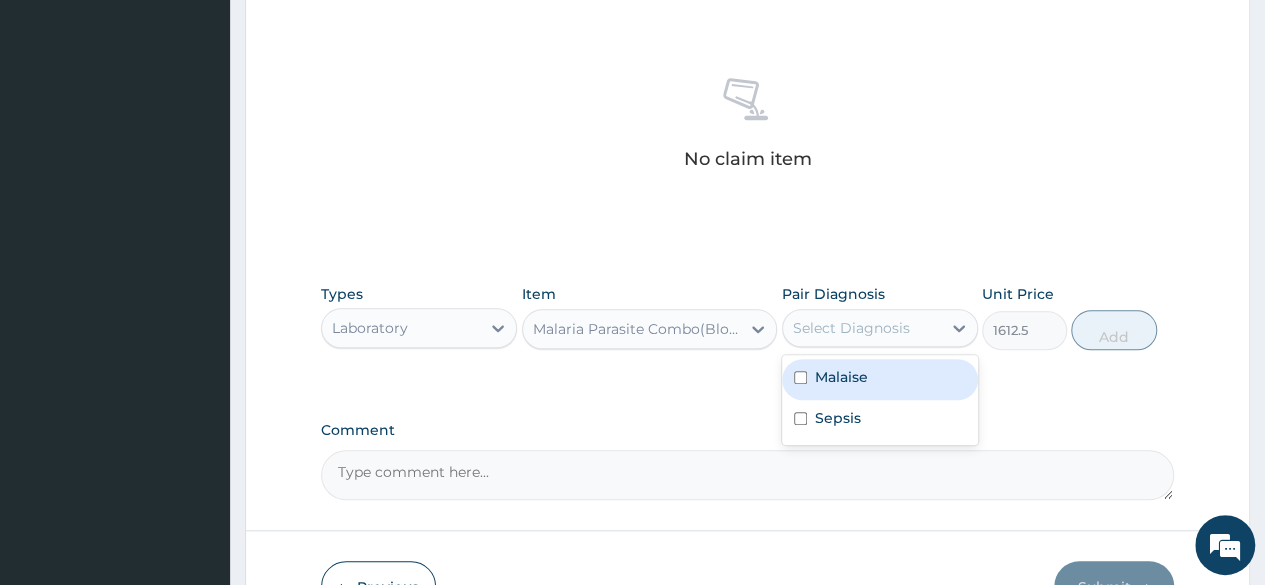 click on "Malaise" at bounding box center [841, 377] 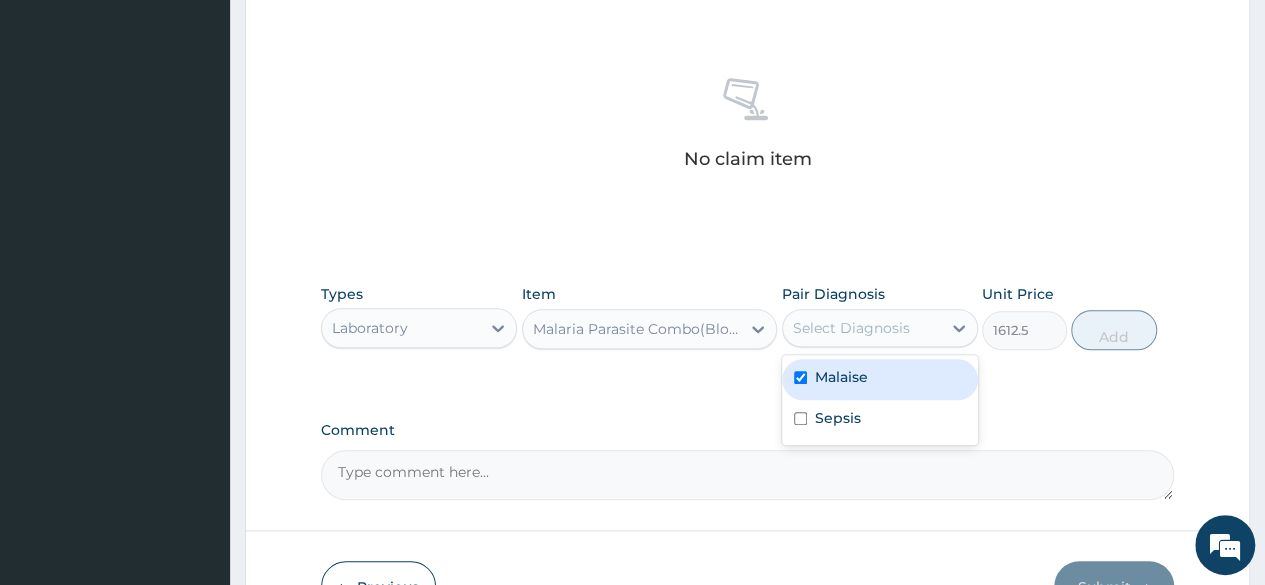 checkbox on "true" 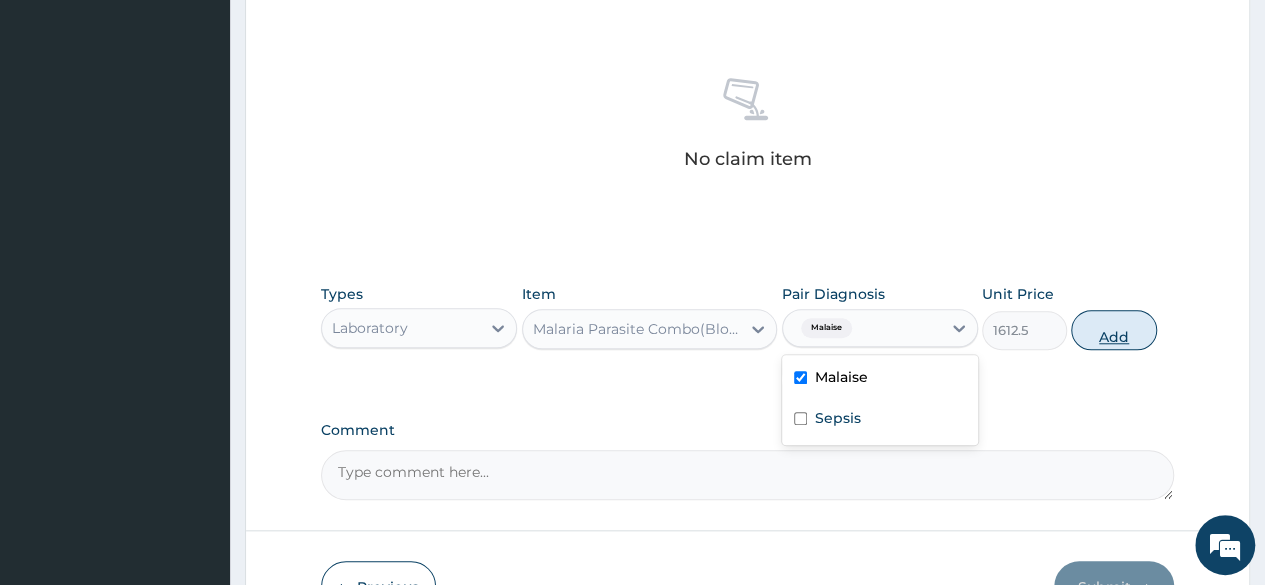 click on "Add" at bounding box center [1113, 330] 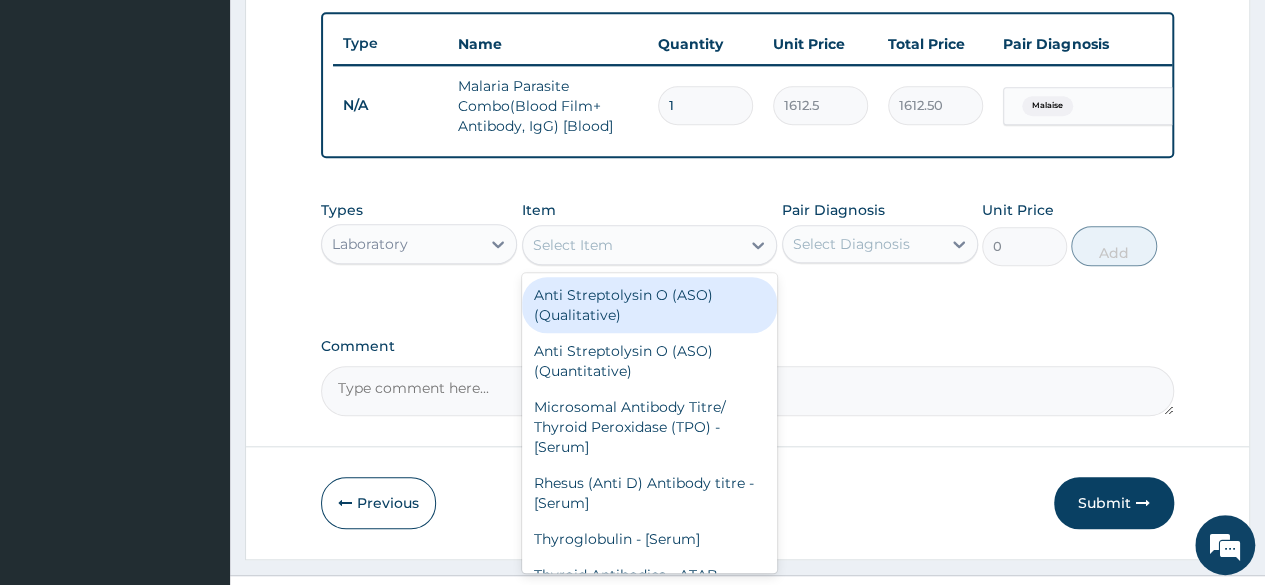 click on "Select Item" at bounding box center (632, 245) 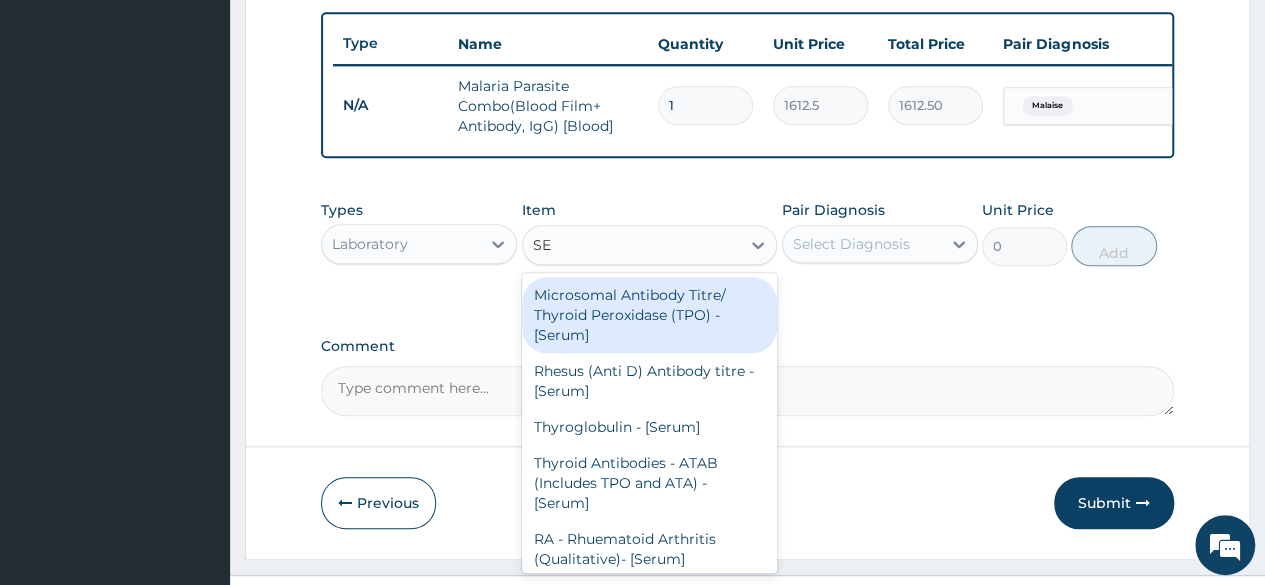 type on "S" 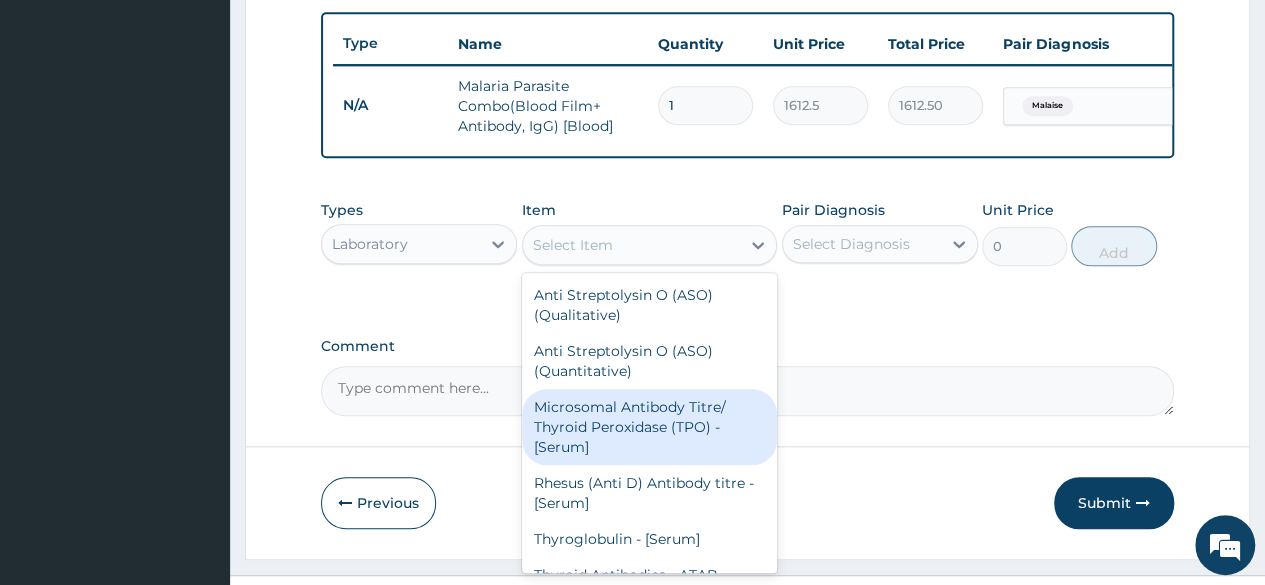 type on "F" 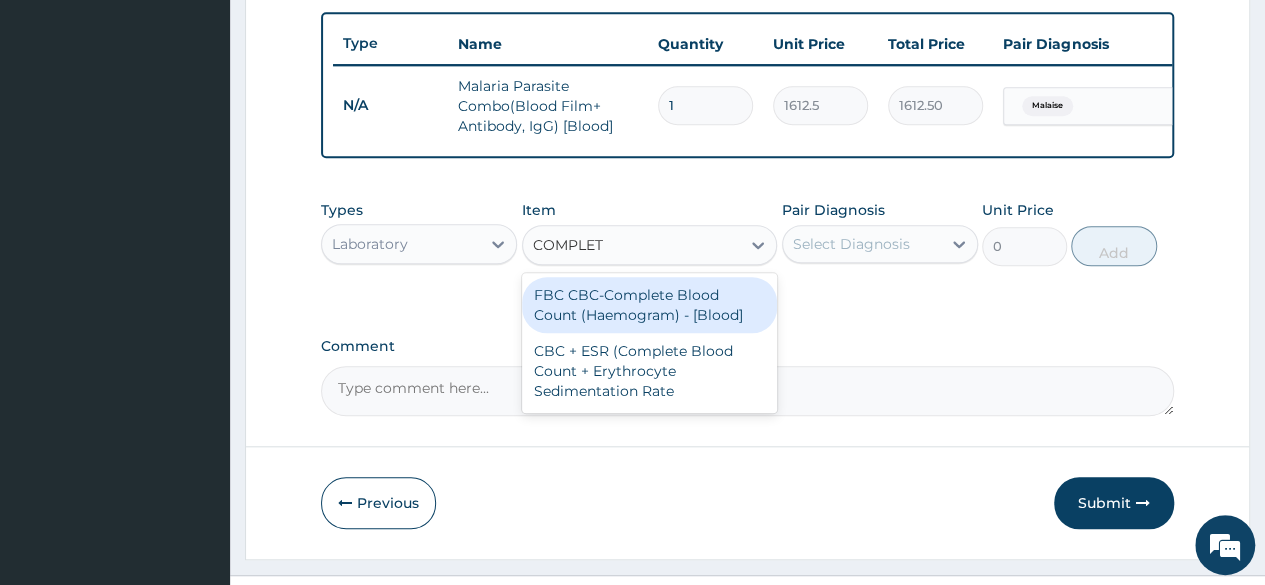 type on "COMPLETE" 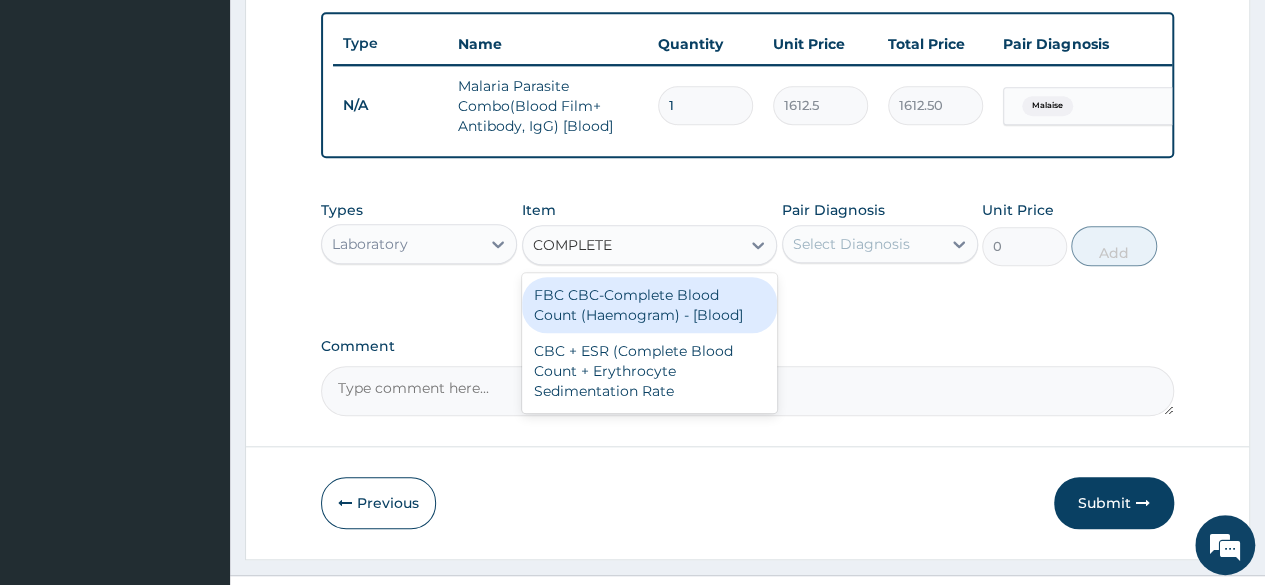 click on "FBC CBC-Complete Blood Count (Haemogram) - [Blood]" at bounding box center [650, 305] 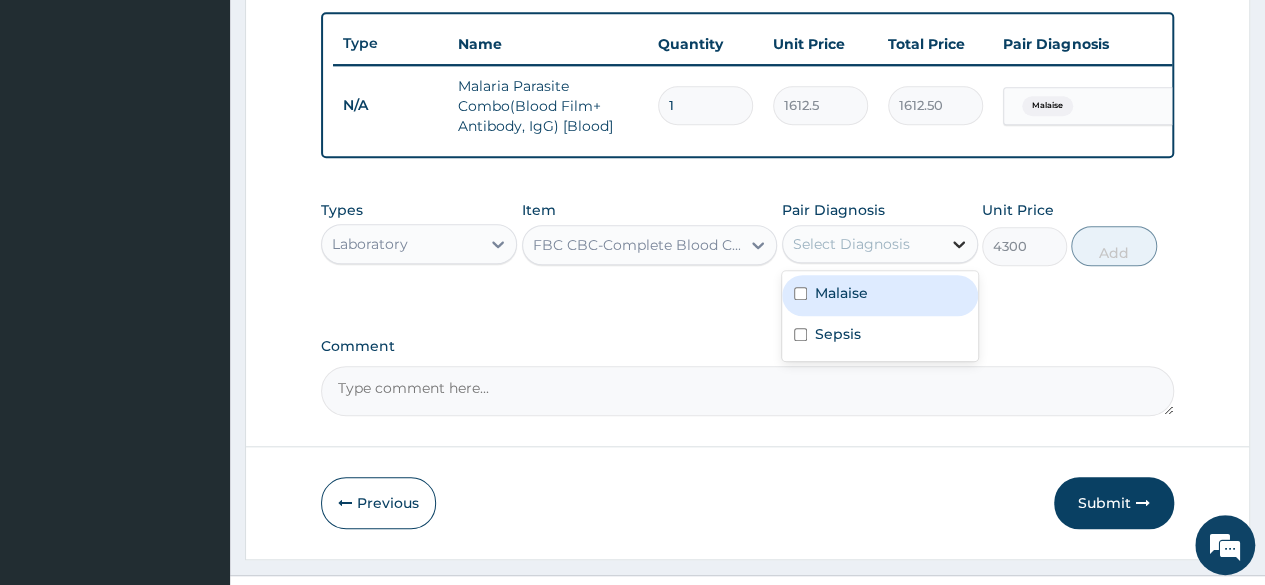 click 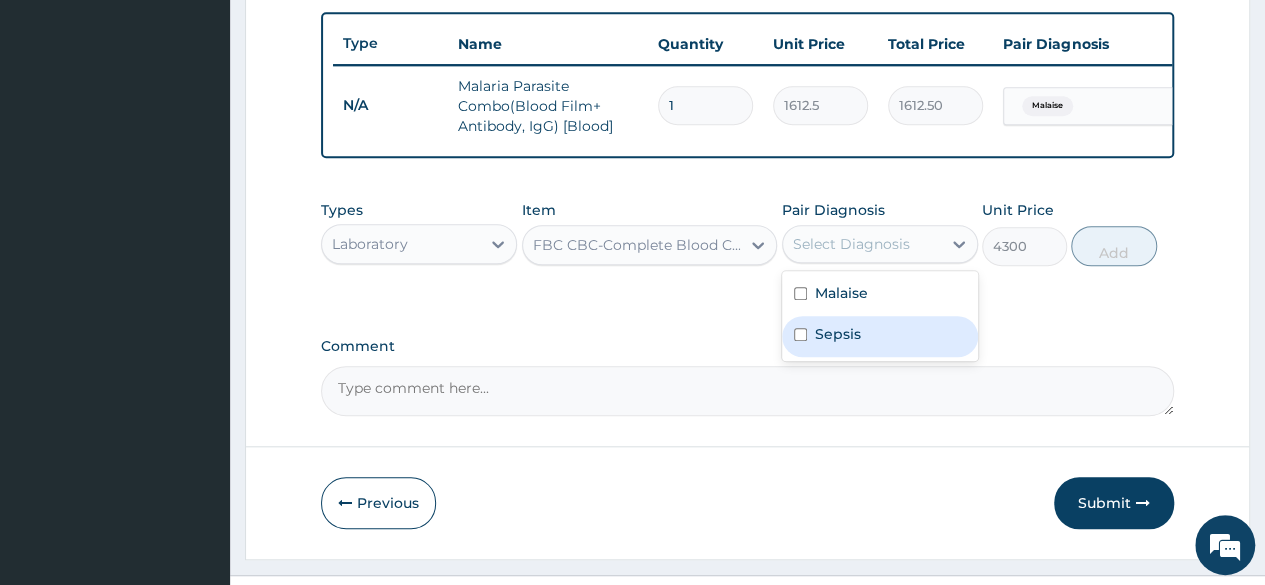 click on "Sepsis" at bounding box center [838, 334] 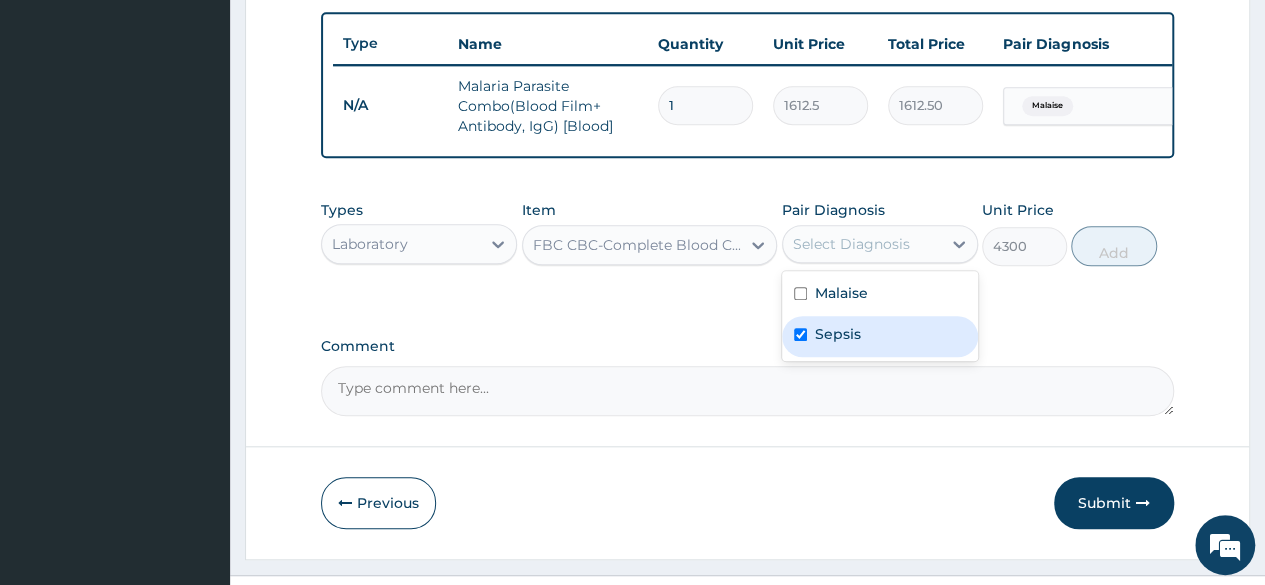 checkbox on "true" 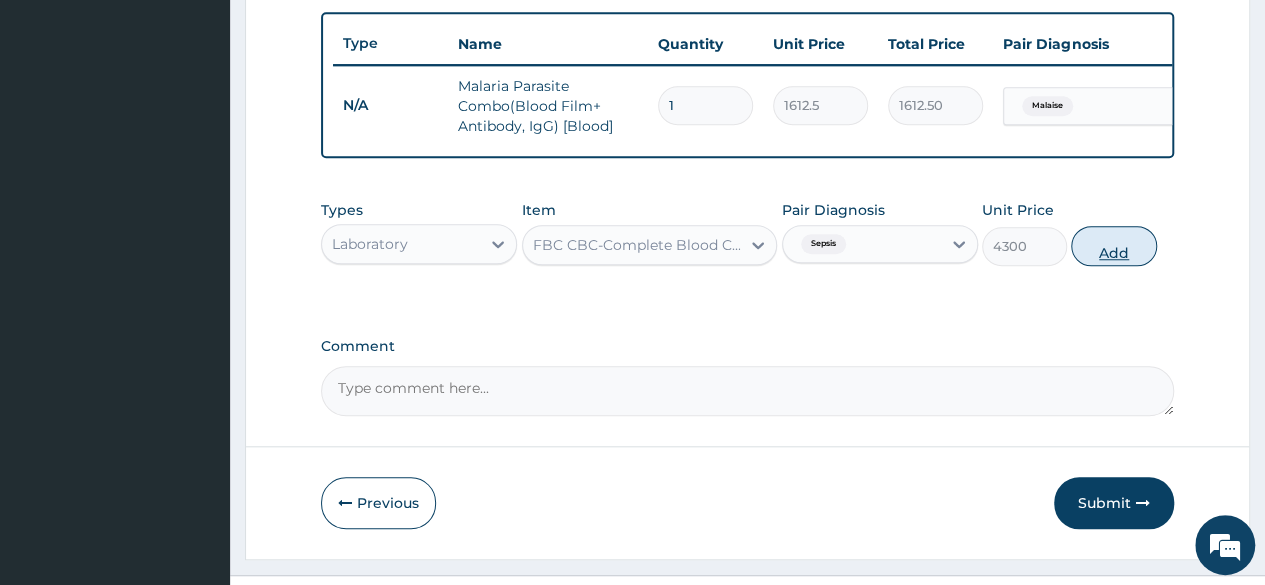 click on "Add" at bounding box center [1113, 246] 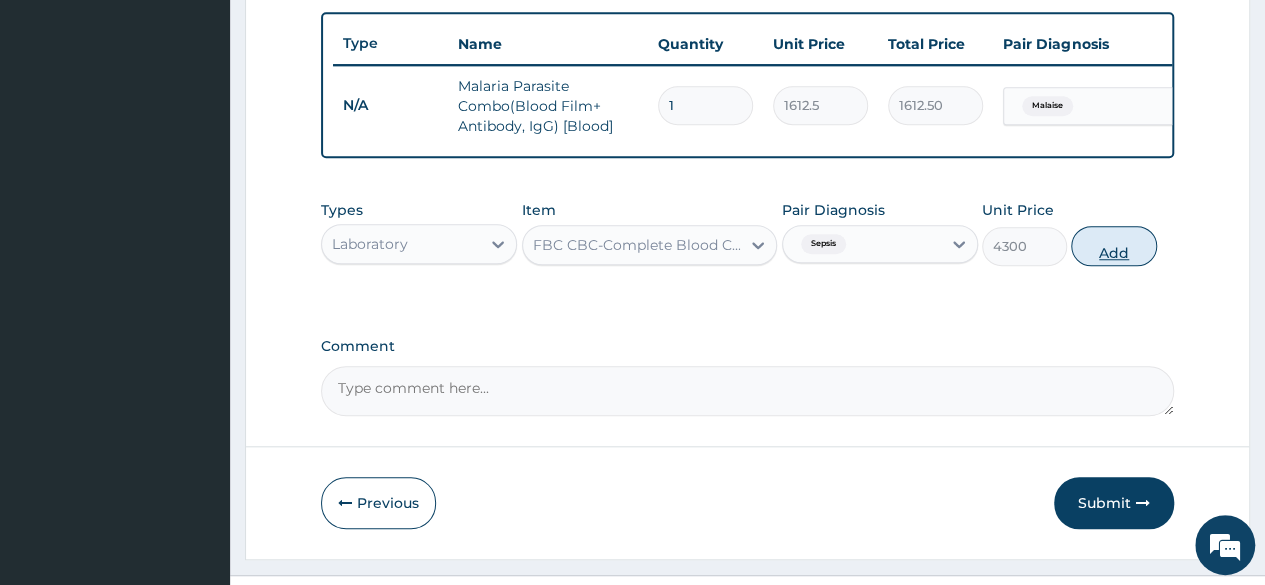 type on "0" 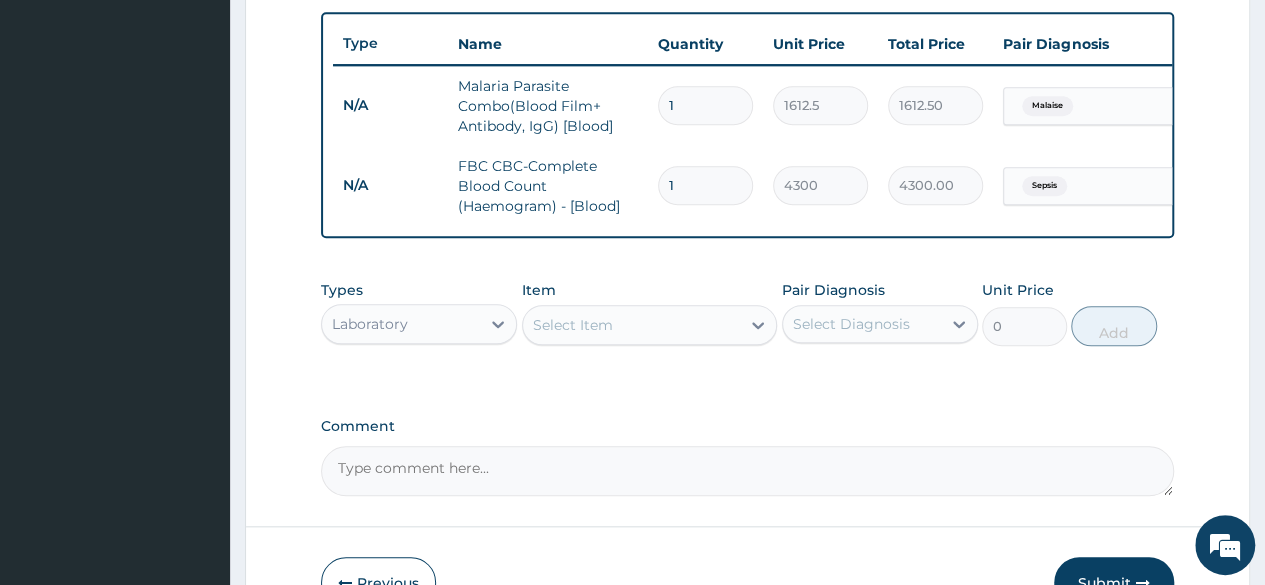 scroll, scrollTop: 864, scrollLeft: 0, axis: vertical 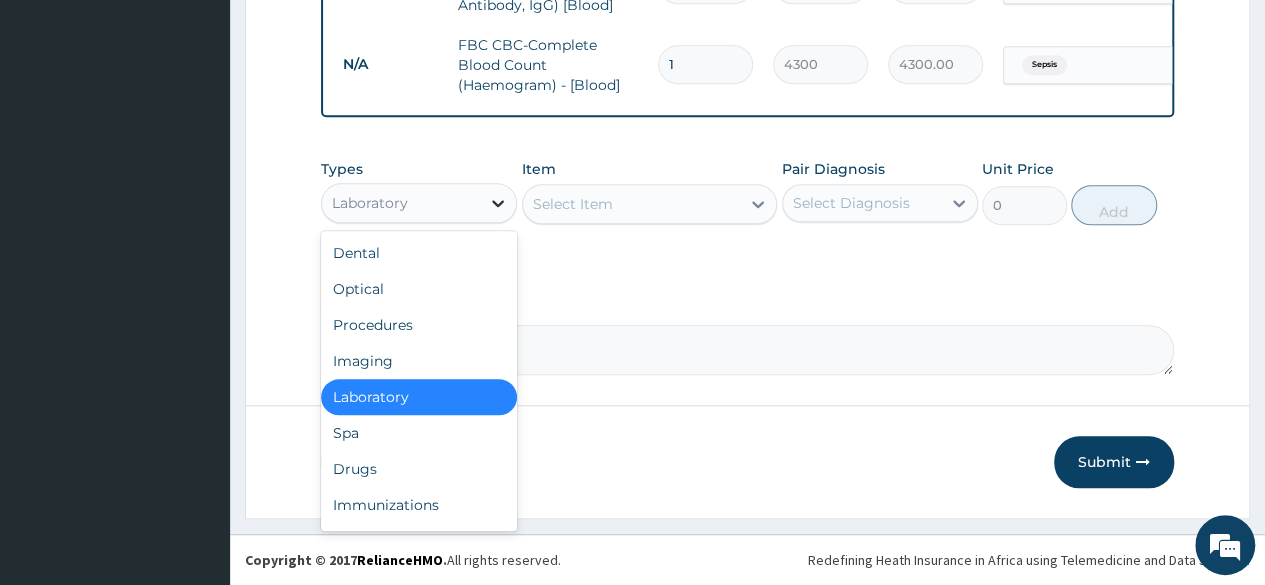 click 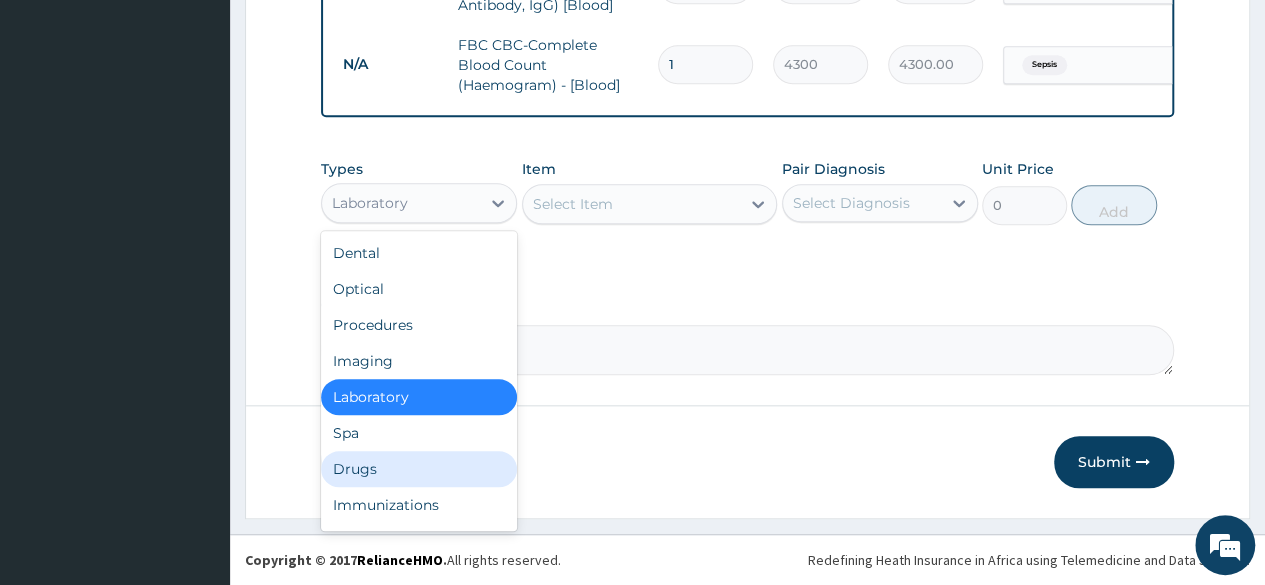 click on "Drugs" at bounding box center (419, 469) 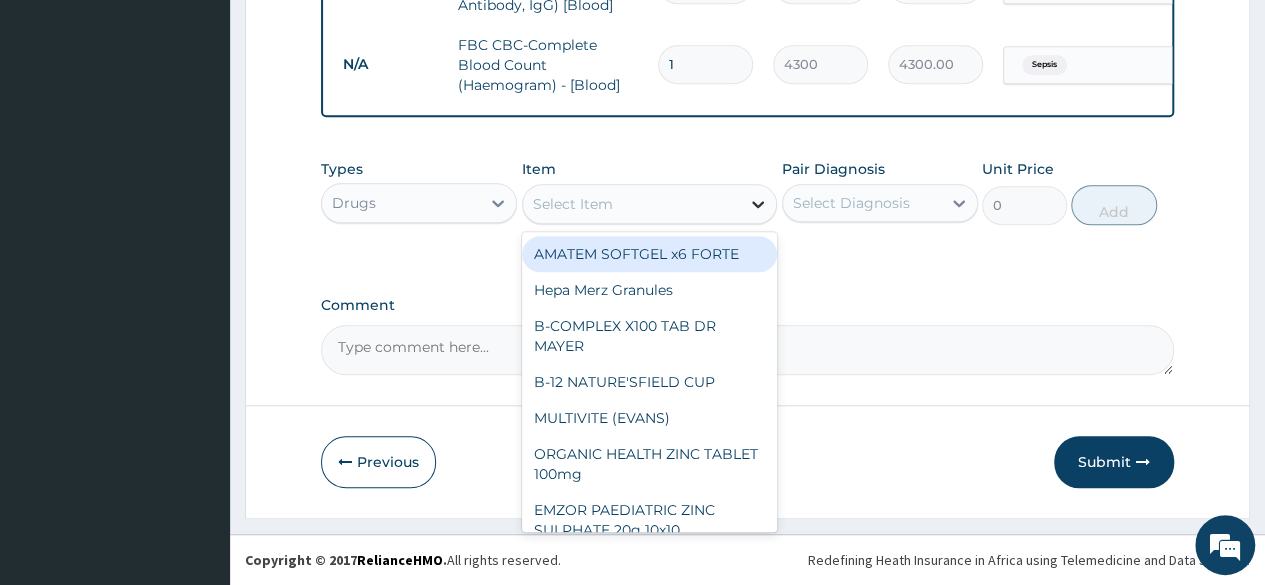 click 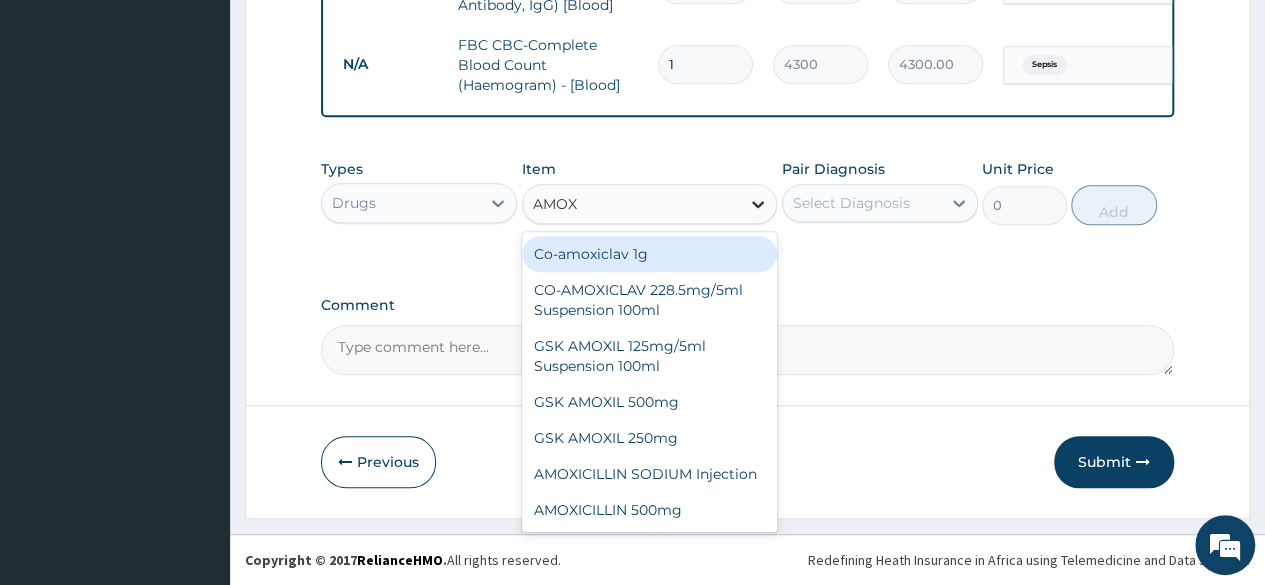 type on "AMOXI" 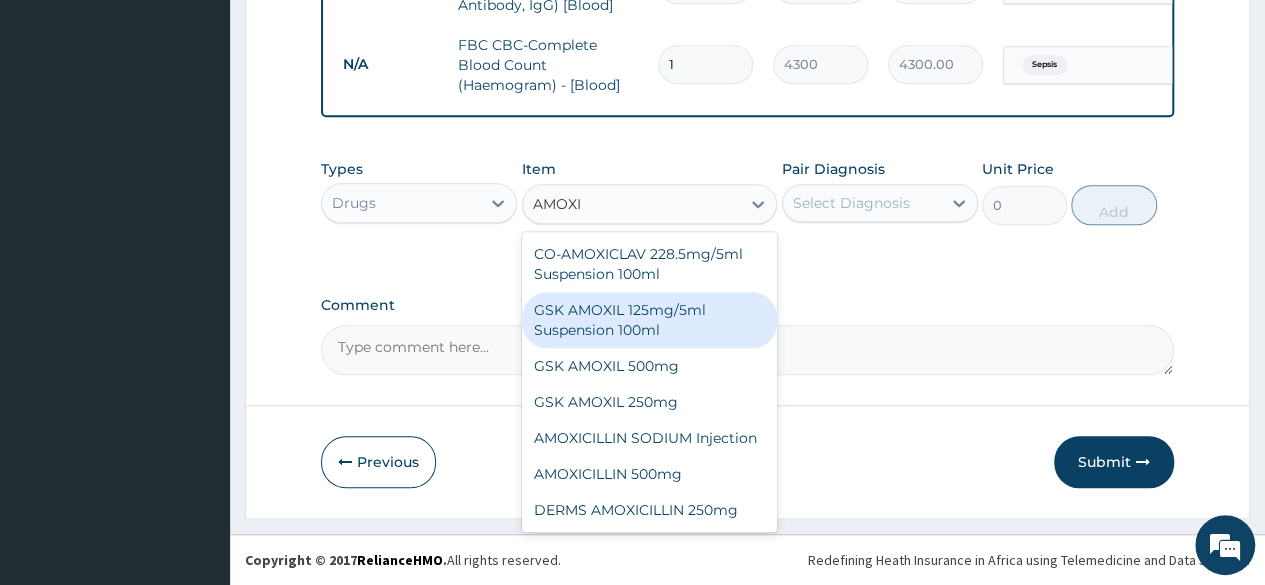 scroll, scrollTop: 56, scrollLeft: 0, axis: vertical 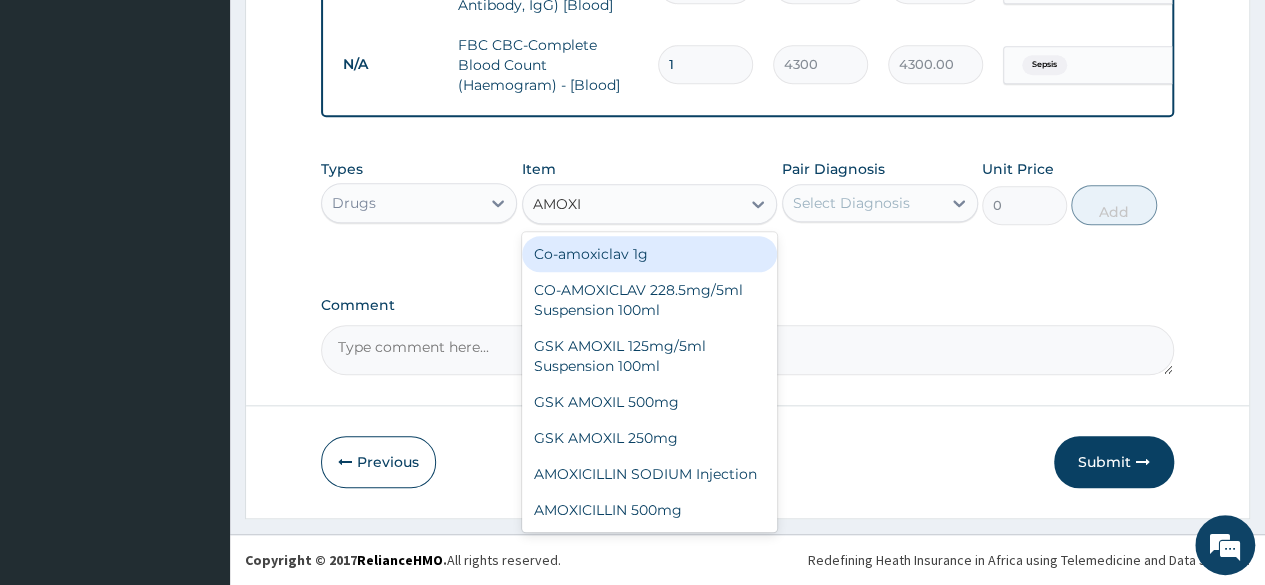 click on "Co-amoxiclav 1g" at bounding box center [650, 254] 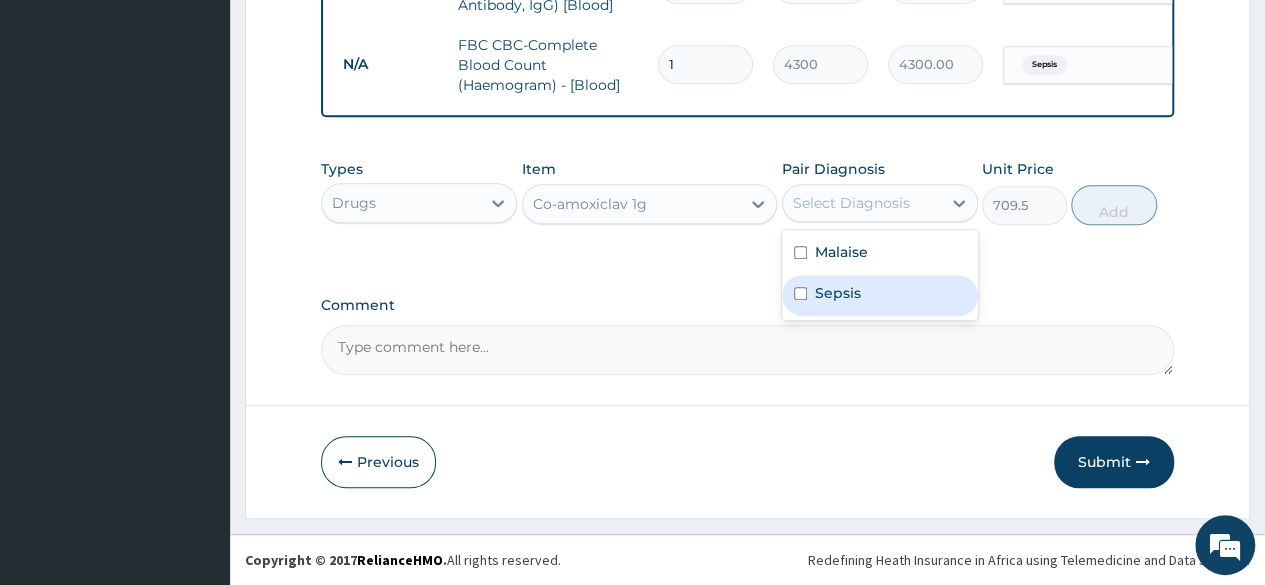 drag, startPoint x: 947, startPoint y: 209, endPoint x: 834, endPoint y: 302, distance: 146.34889 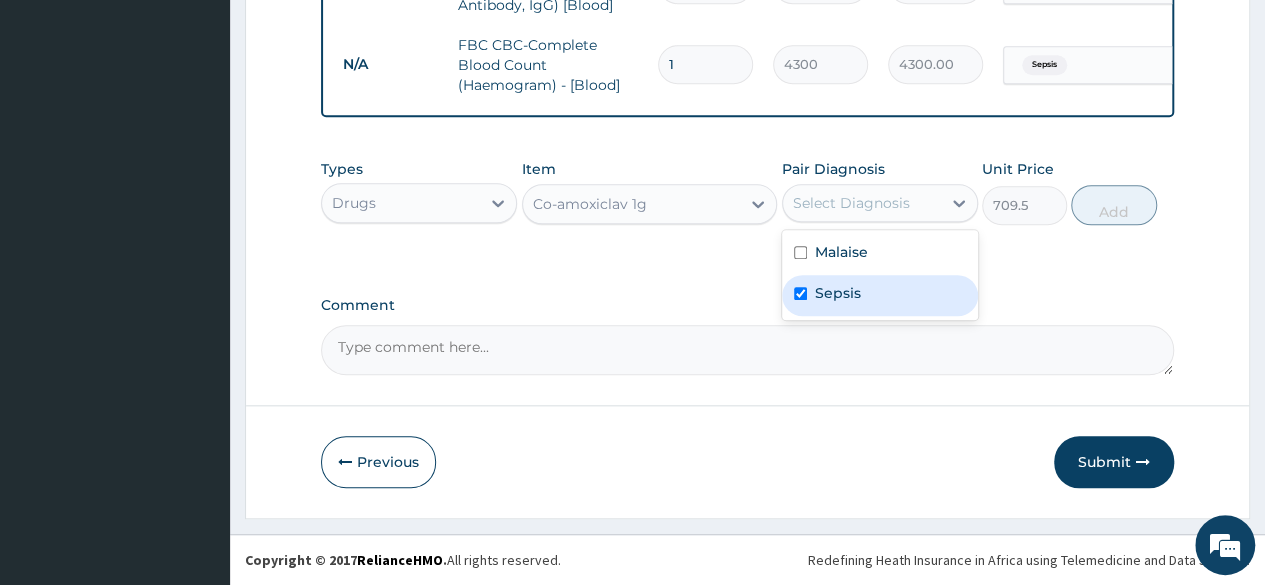 checkbox on "true" 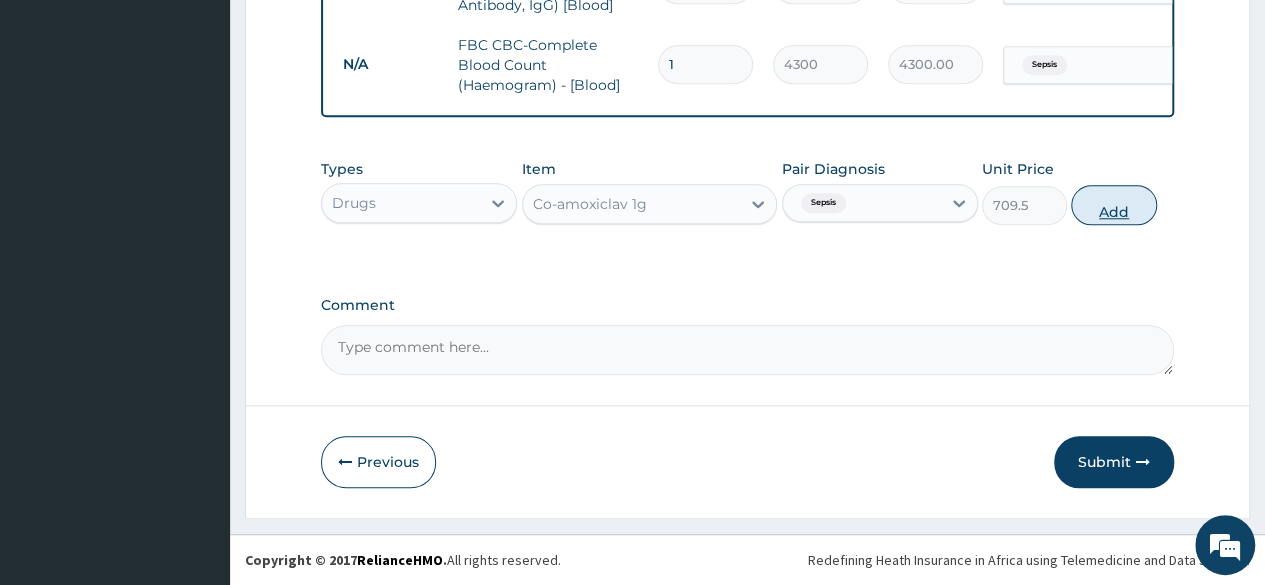 click on "Add" at bounding box center [1113, 205] 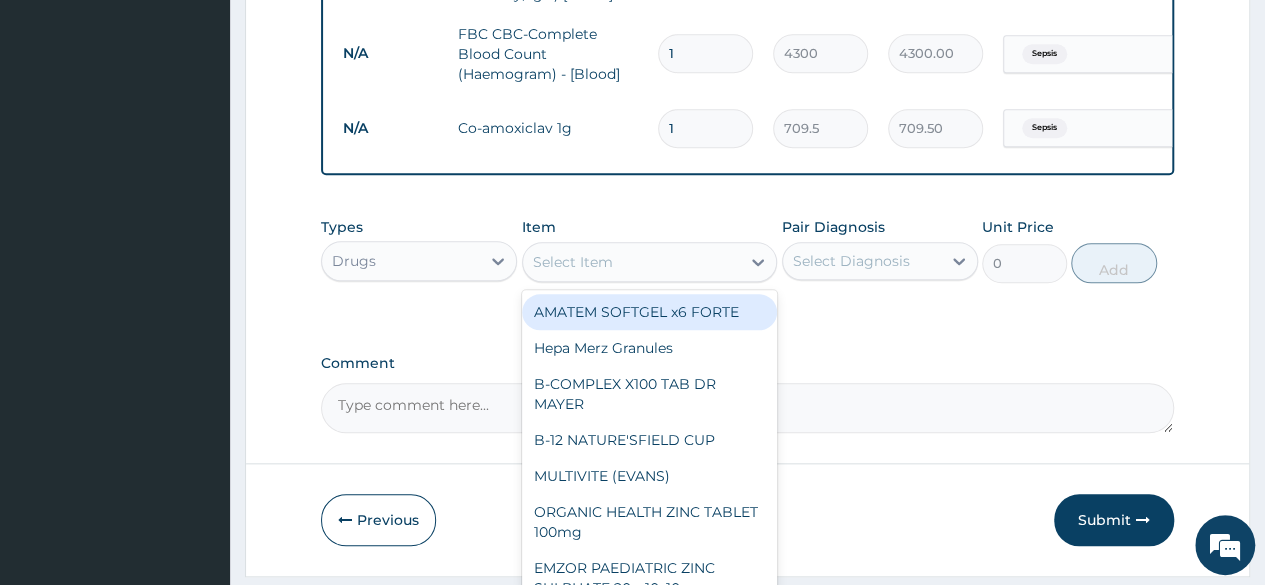 click on "Select Item" at bounding box center [573, 262] 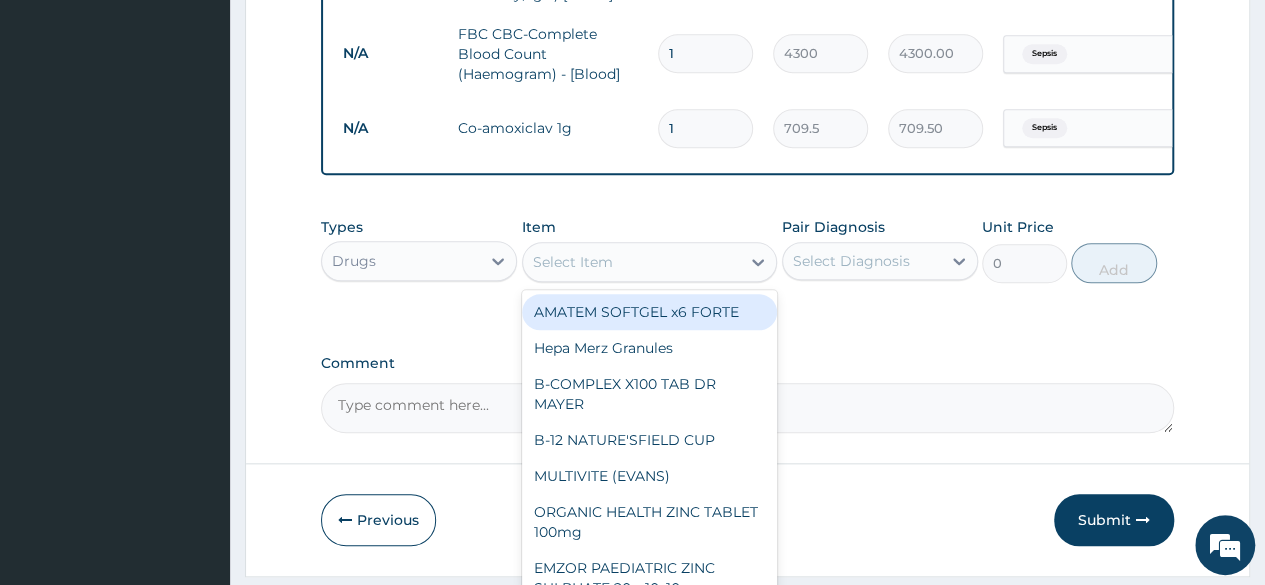 click on "AMATEM SOFTGEL x6 FORTE" at bounding box center (650, 312) 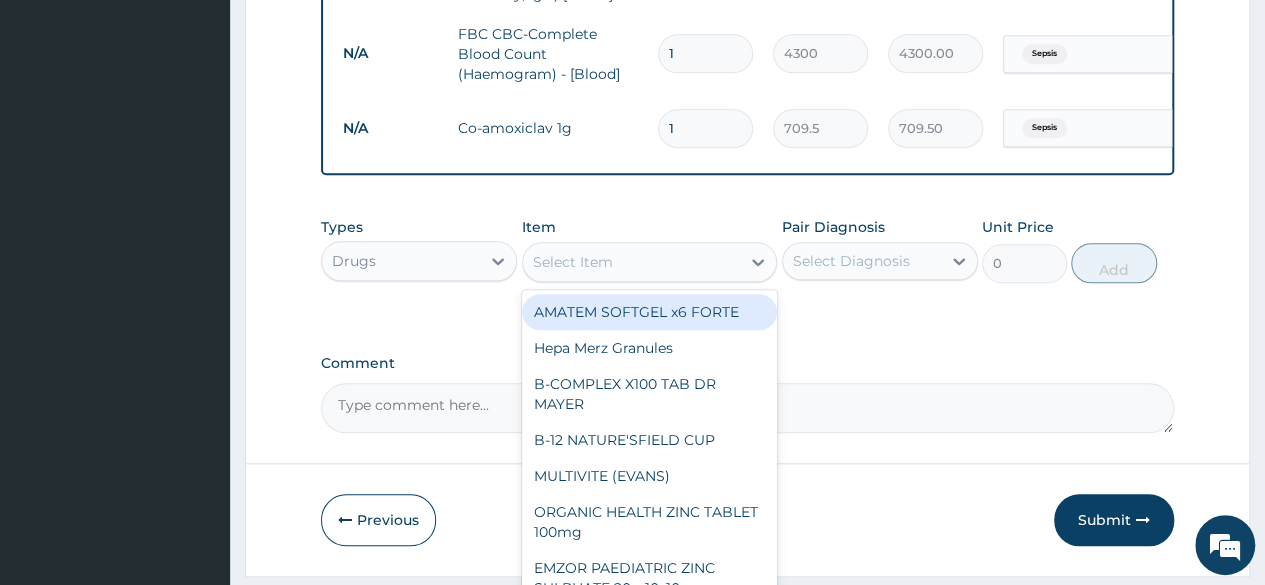 type on "473" 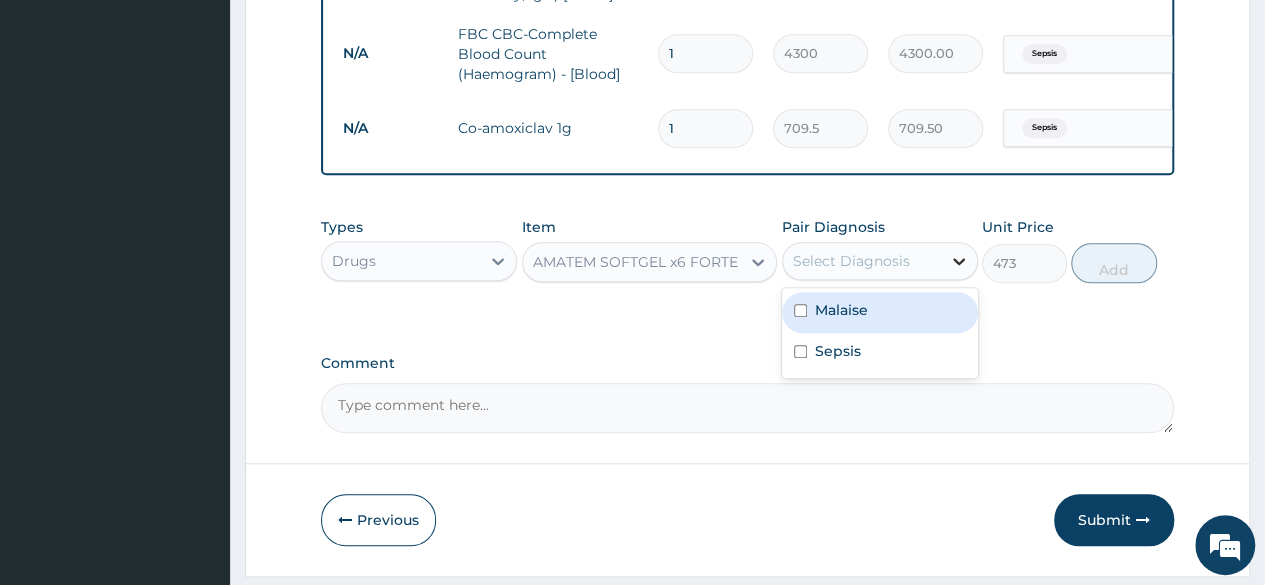 click at bounding box center [959, 261] 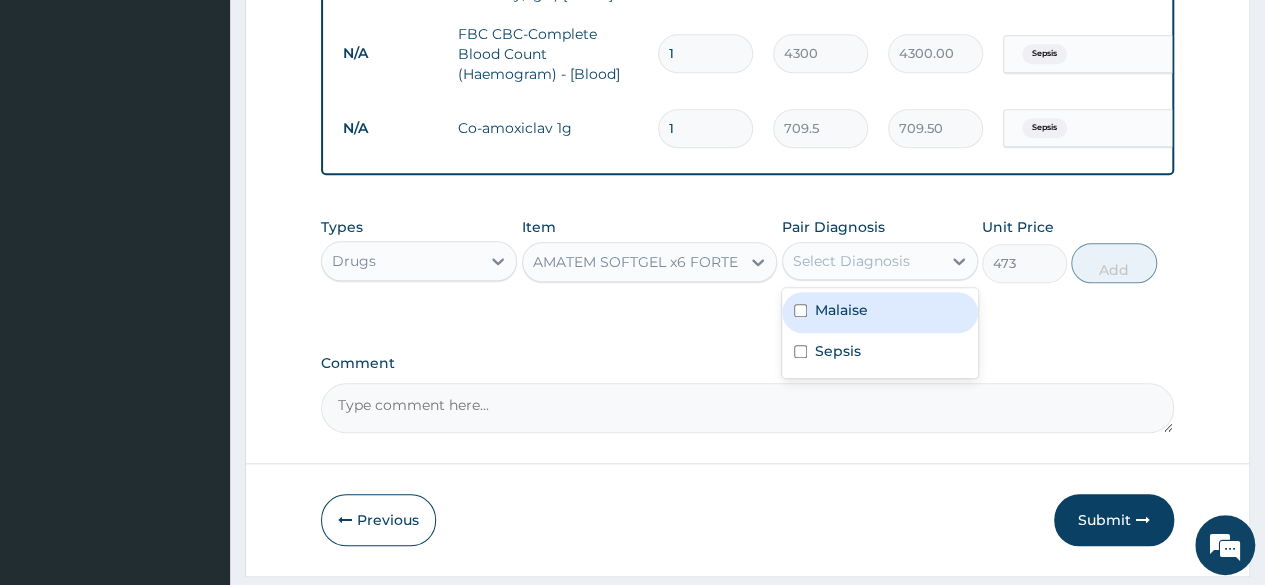 click on "Malaise" at bounding box center (841, 310) 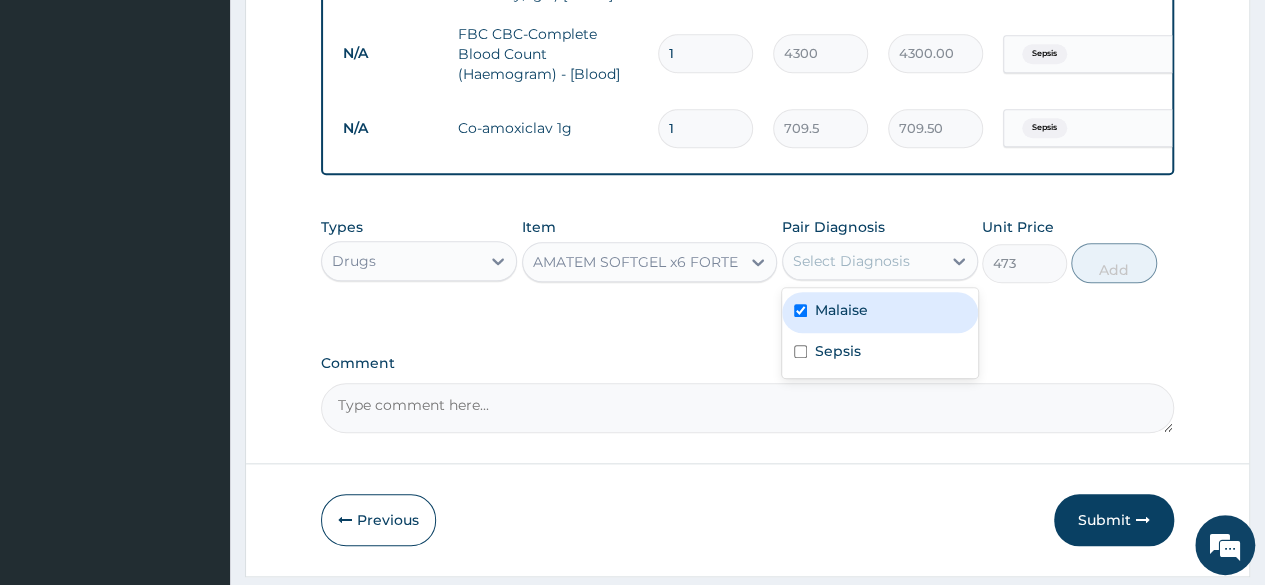 checkbox on "true" 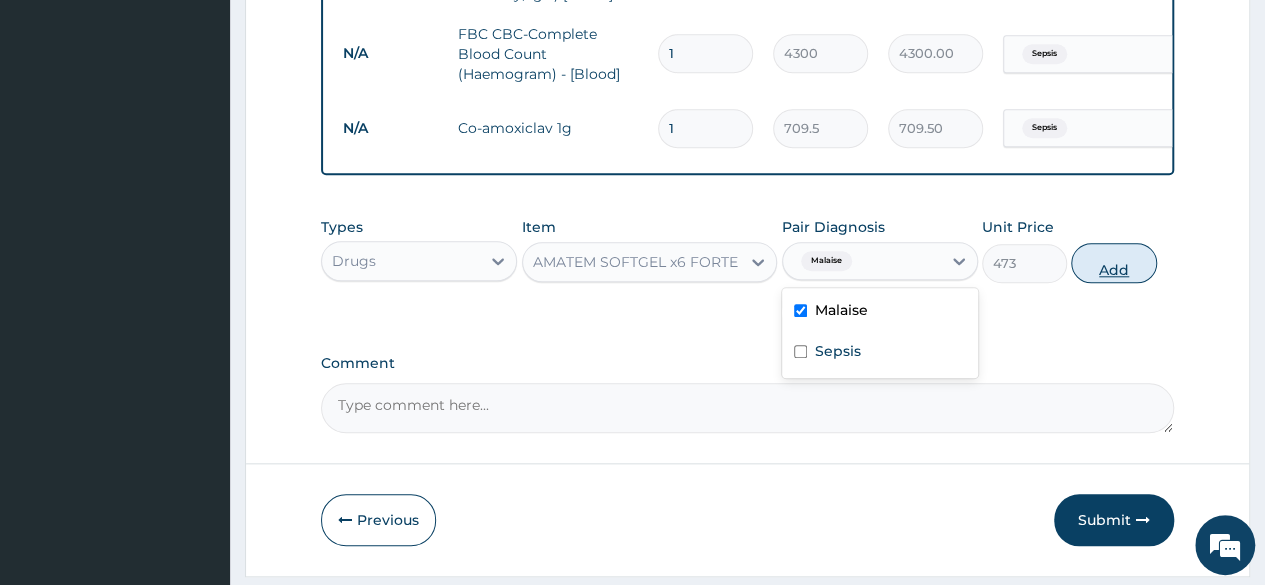 click on "Add" at bounding box center (1113, 263) 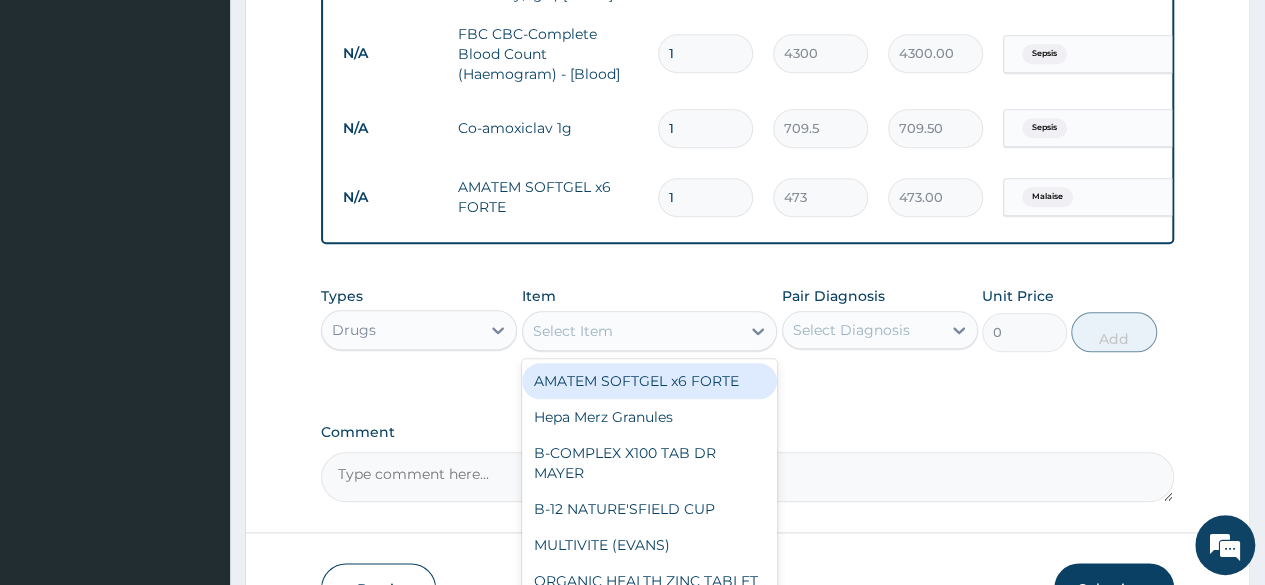 click on "Select Item" at bounding box center (632, 331) 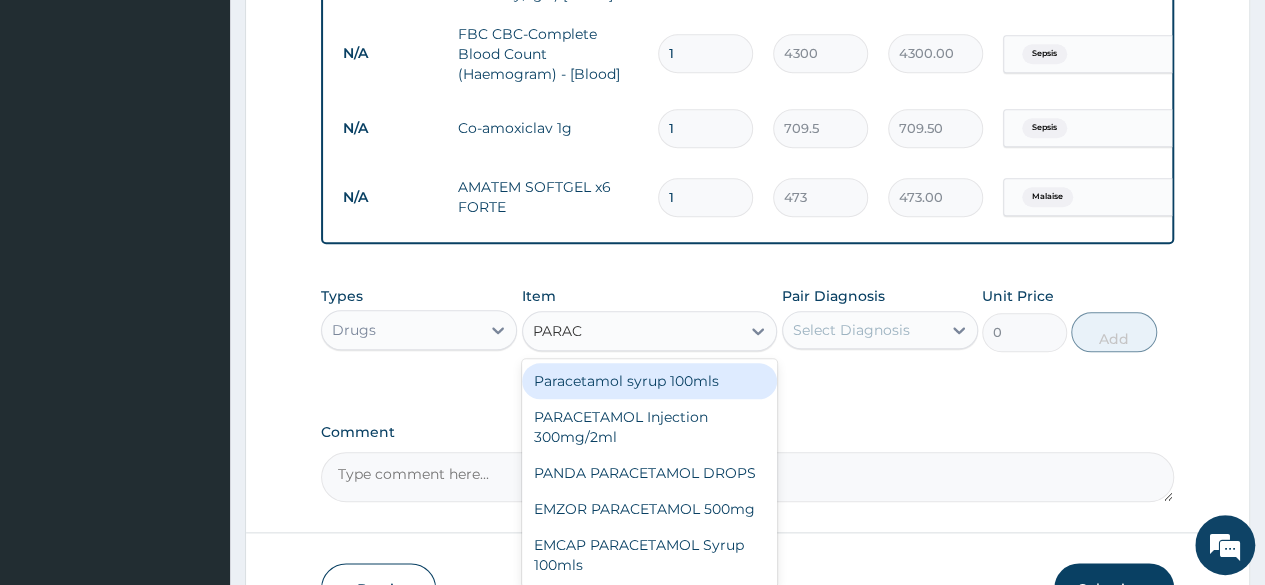 type on "PARACE" 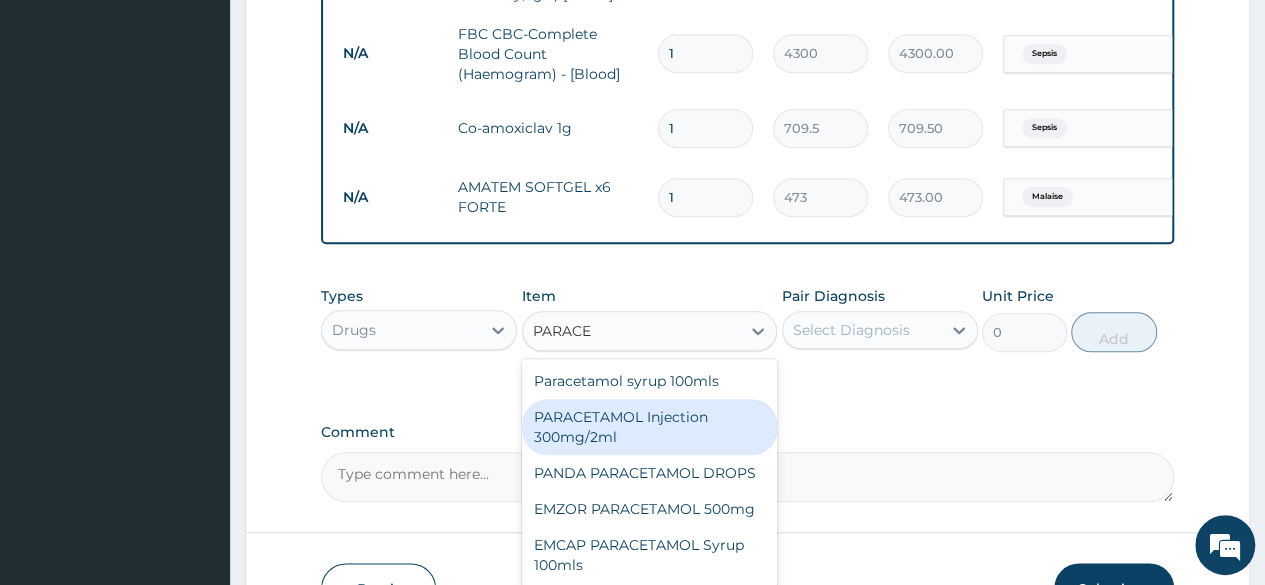 click on "PARACETAMOL Injection 300mg/2ml" at bounding box center [650, 427] 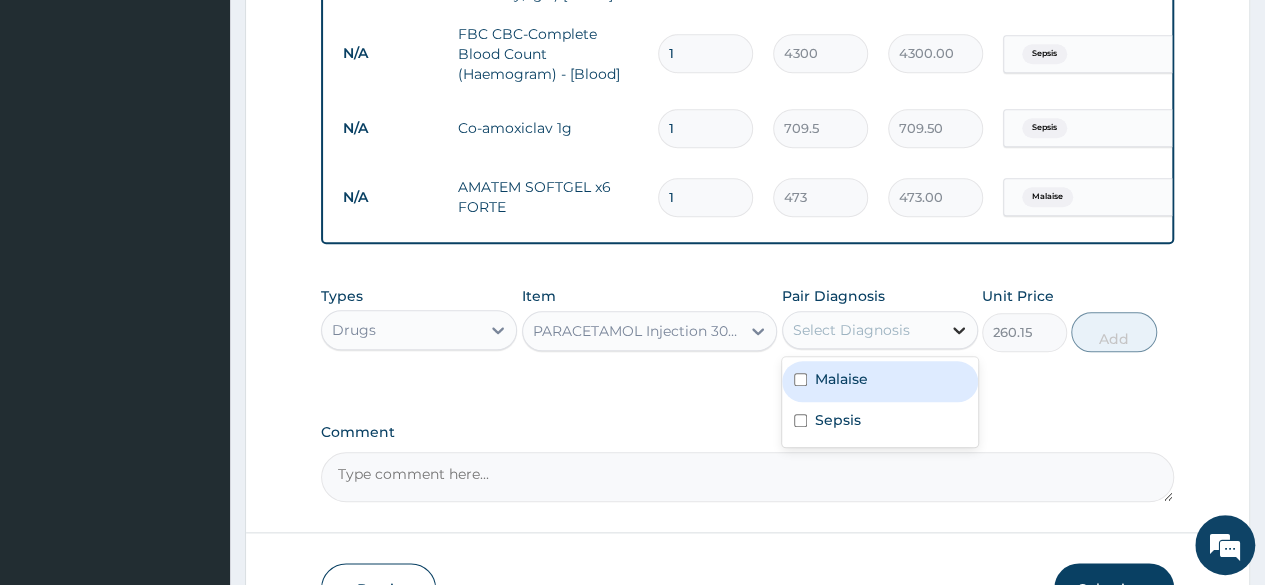 click 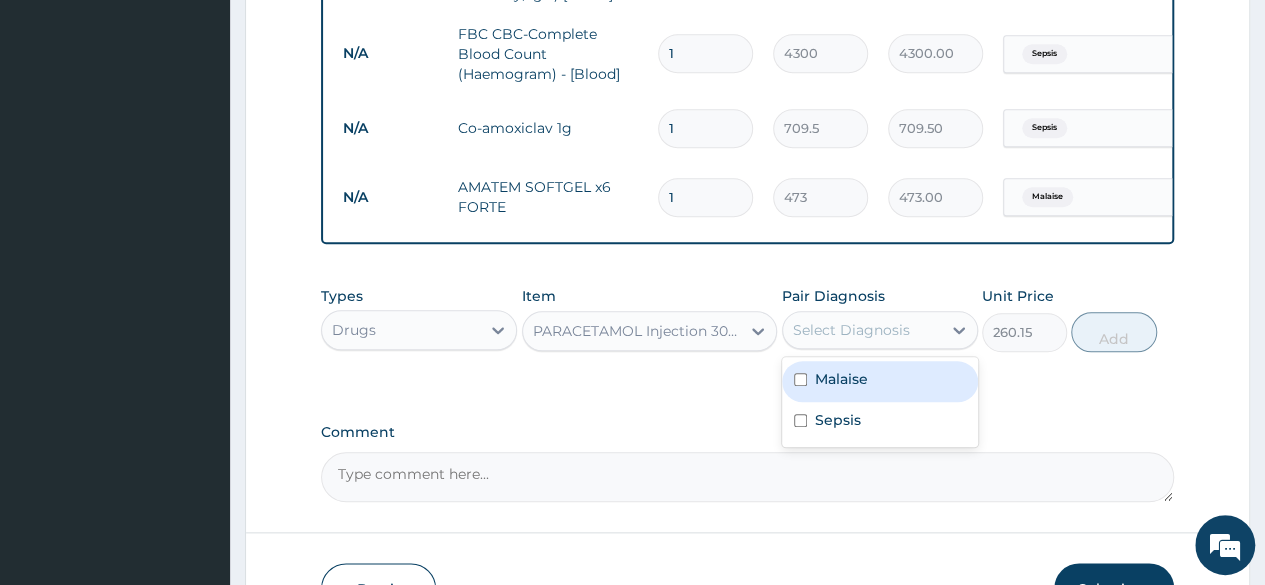 click on "Malaise" at bounding box center [841, 379] 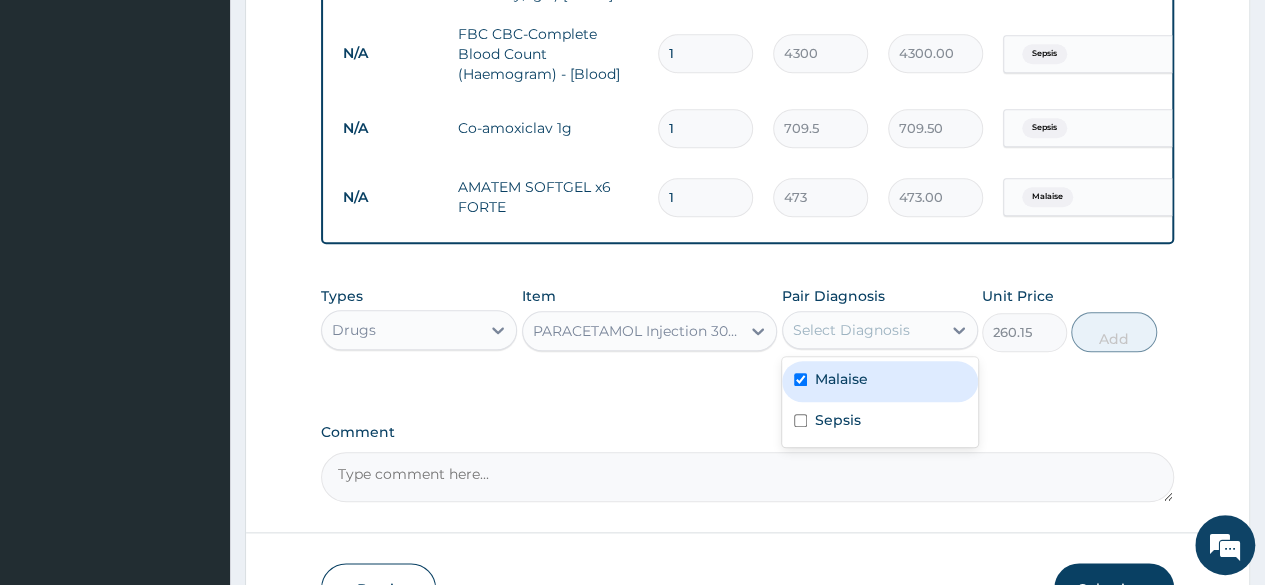 checkbox on "true" 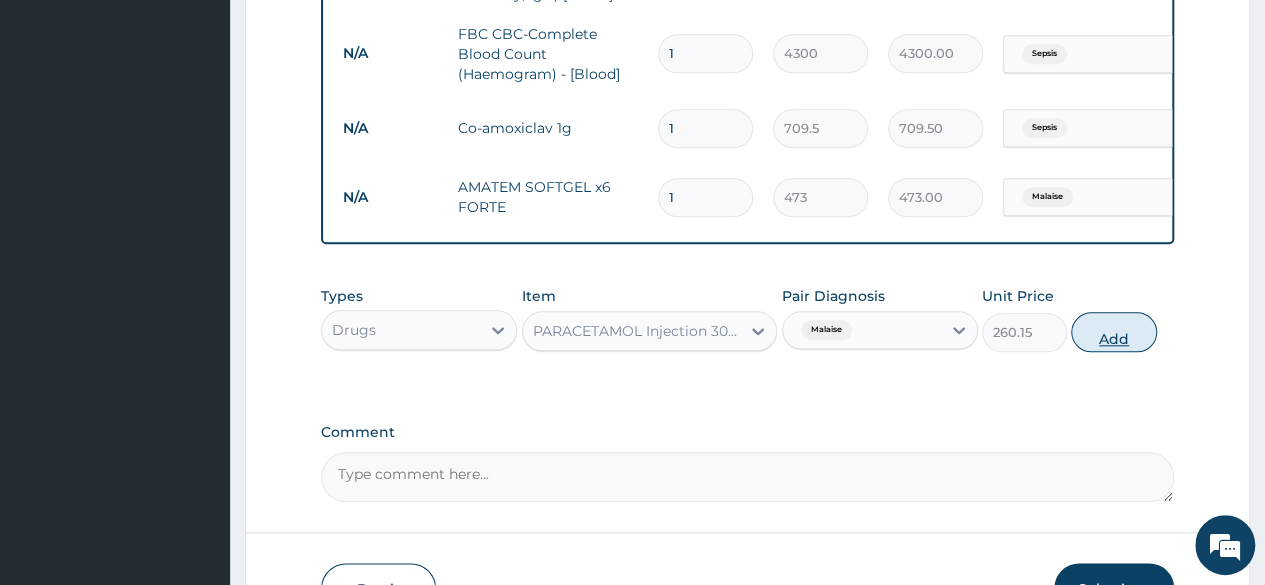 click on "Add" at bounding box center [1113, 332] 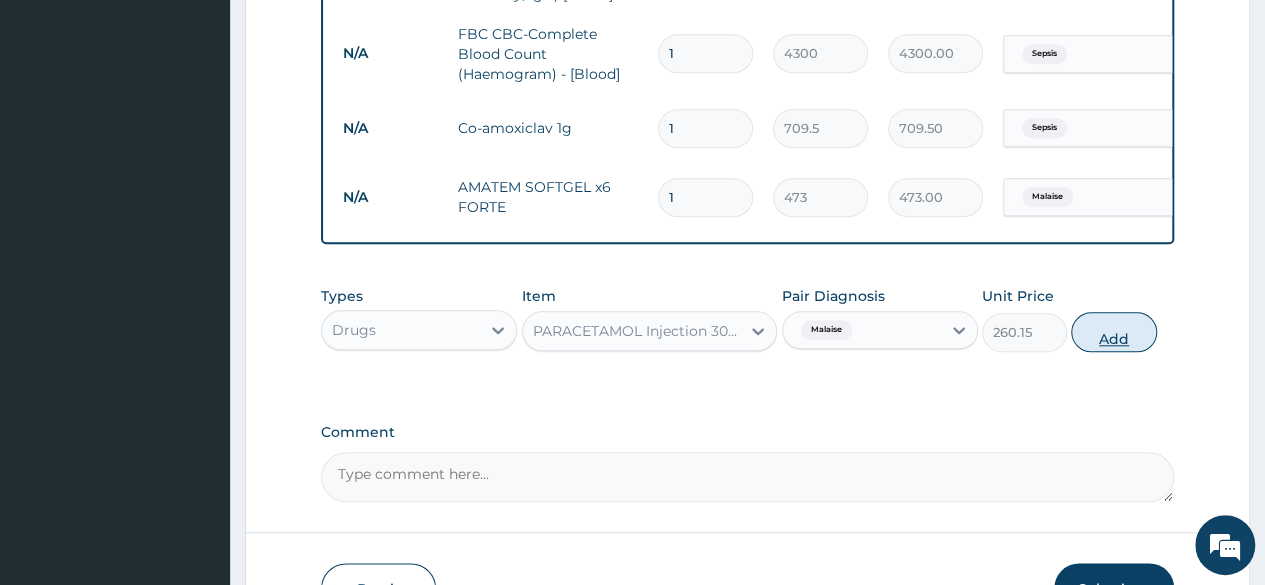 type on "0" 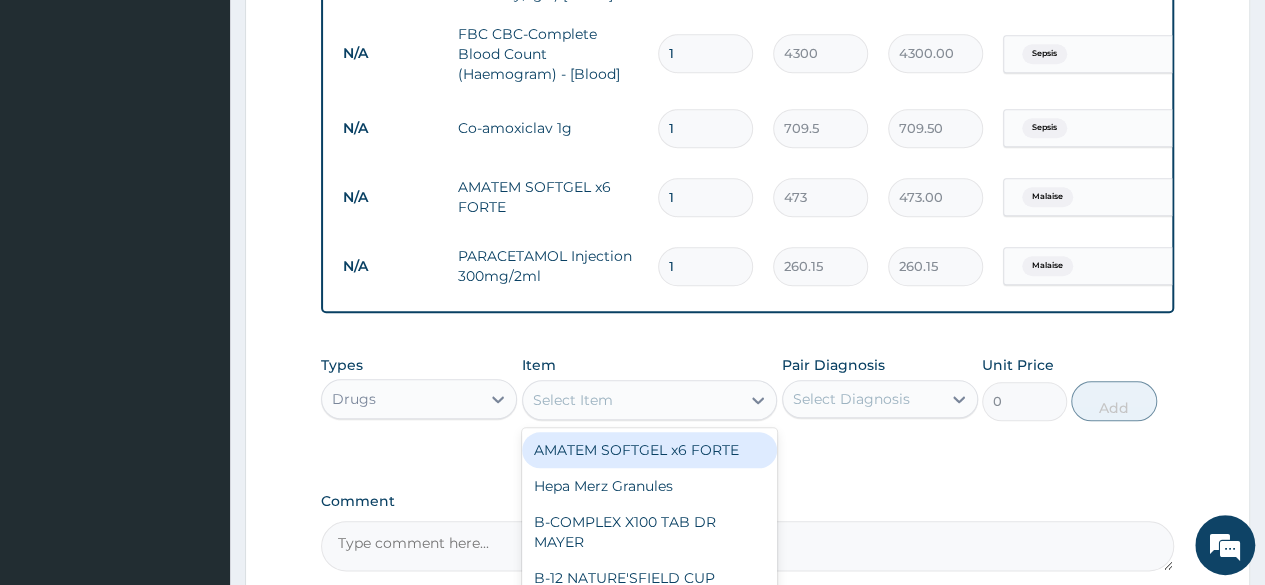 click on "Select Item" at bounding box center (632, 400) 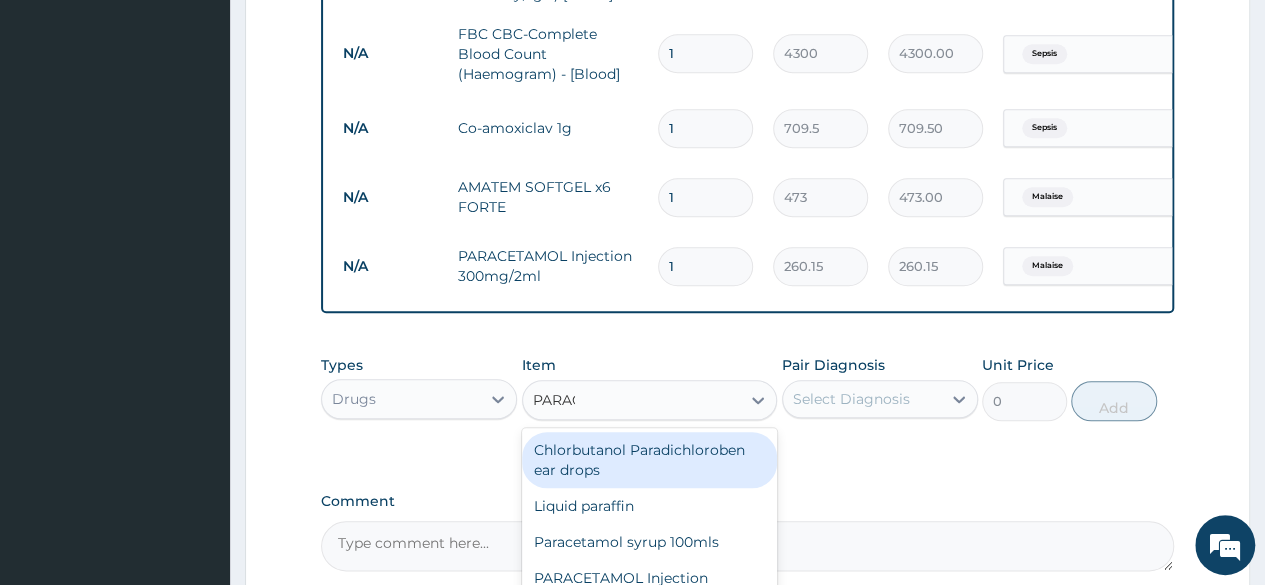 type on "PARACE" 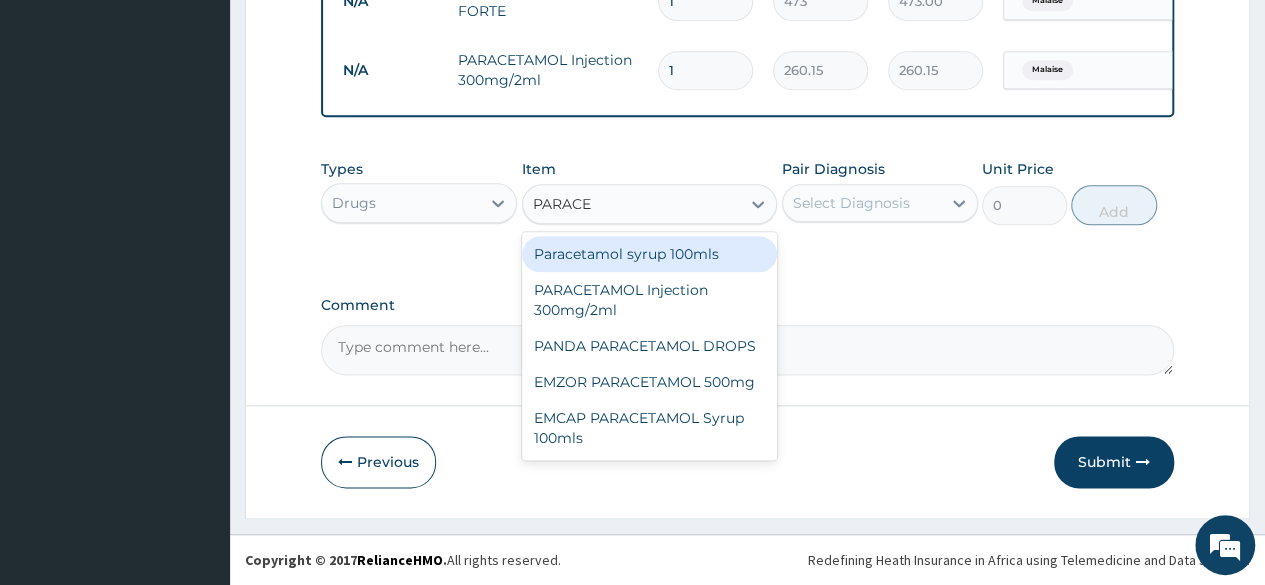 scroll, scrollTop: 1072, scrollLeft: 0, axis: vertical 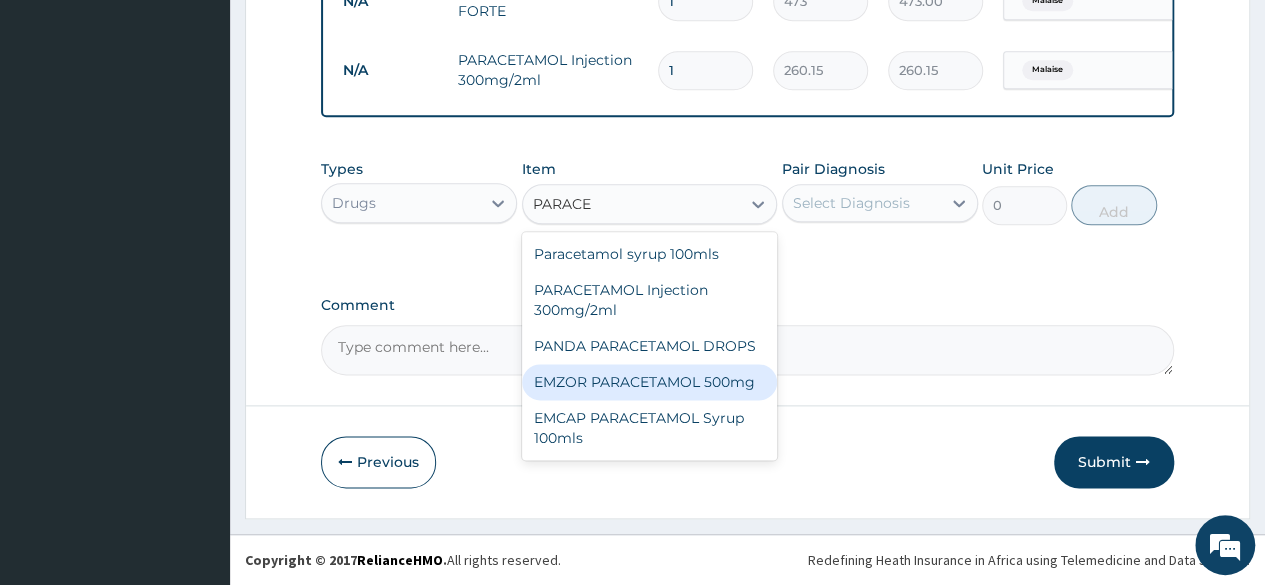 click on "EMZOR PARACETAMOL 500mg" at bounding box center [650, 382] 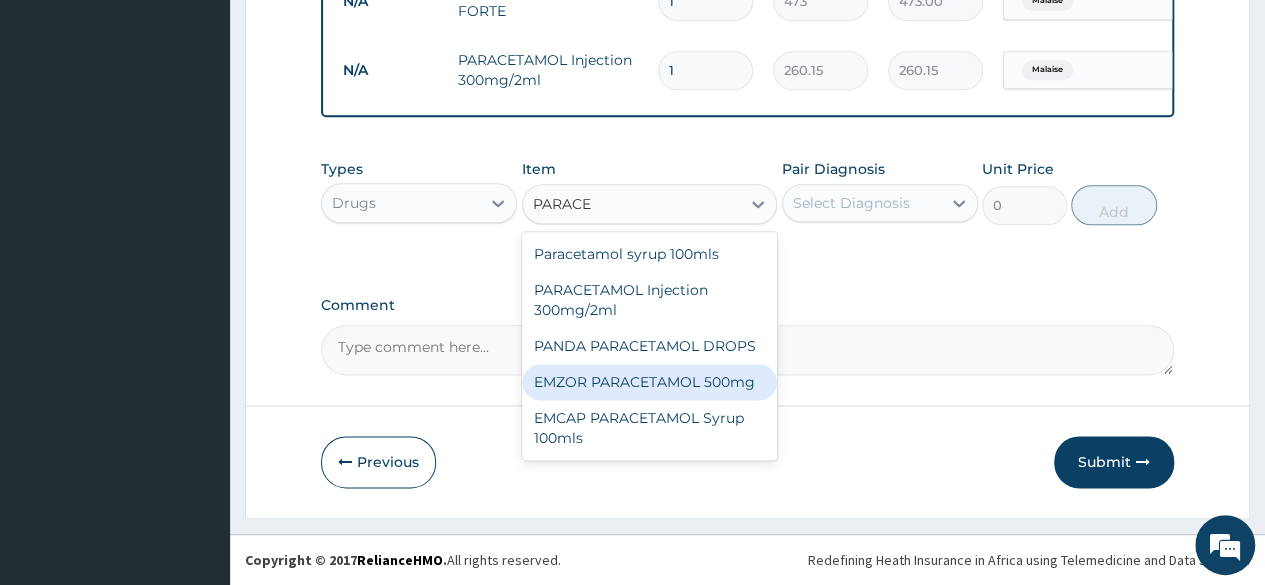 type 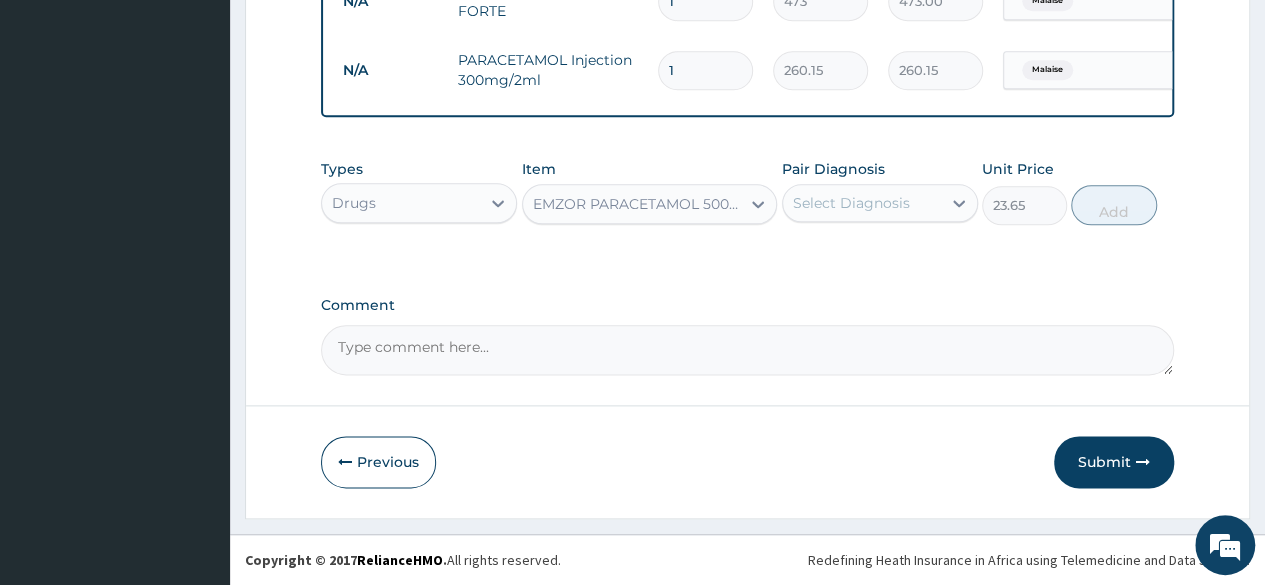 click on "Select Diagnosis" at bounding box center (880, 203) 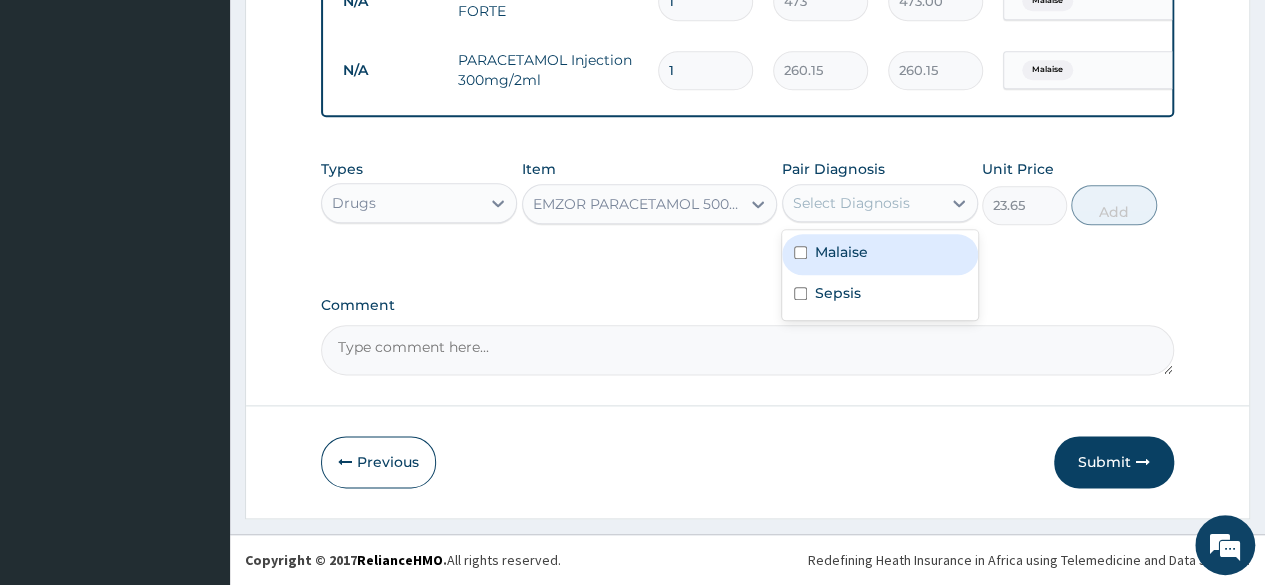 click on "Malaise" at bounding box center [880, 254] 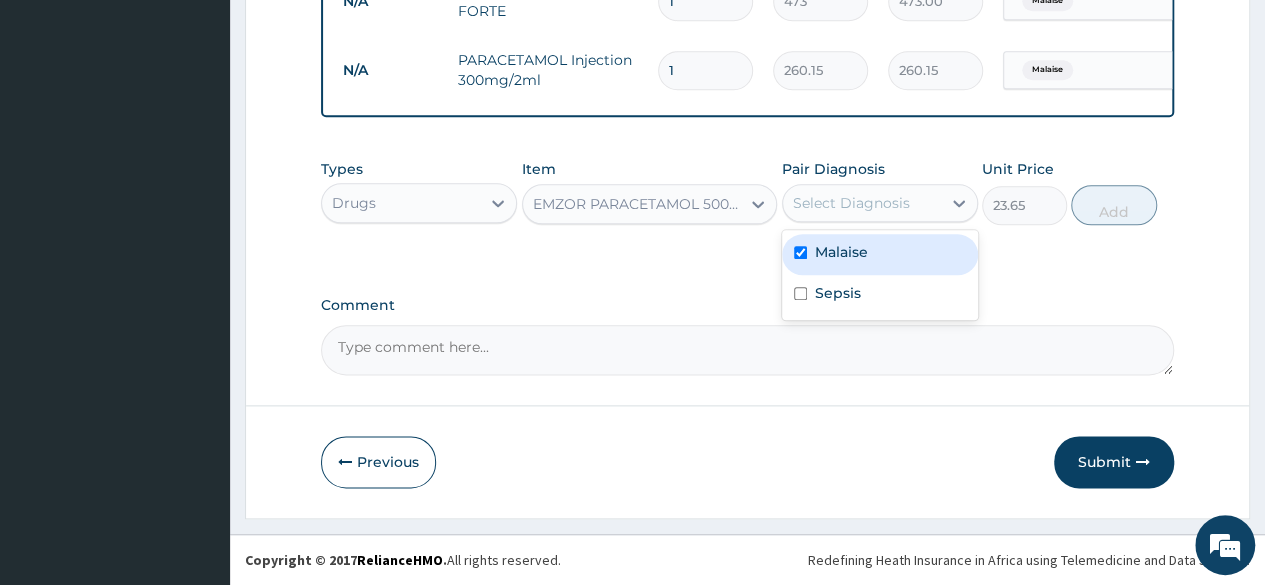 checkbox on "true" 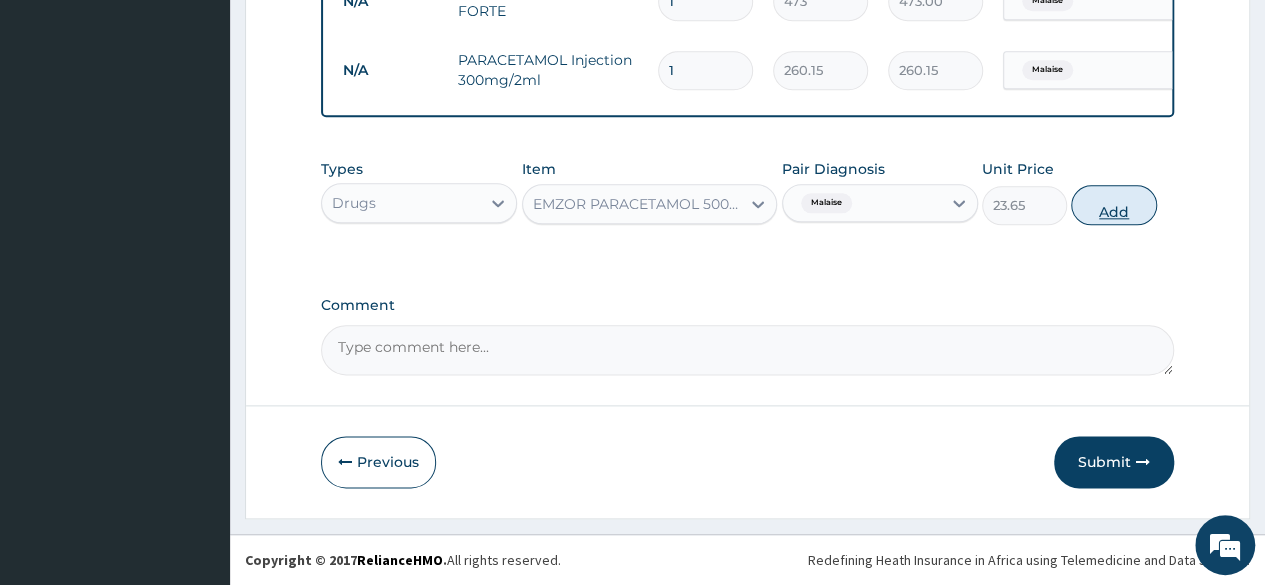 click on "Add" at bounding box center [1113, 205] 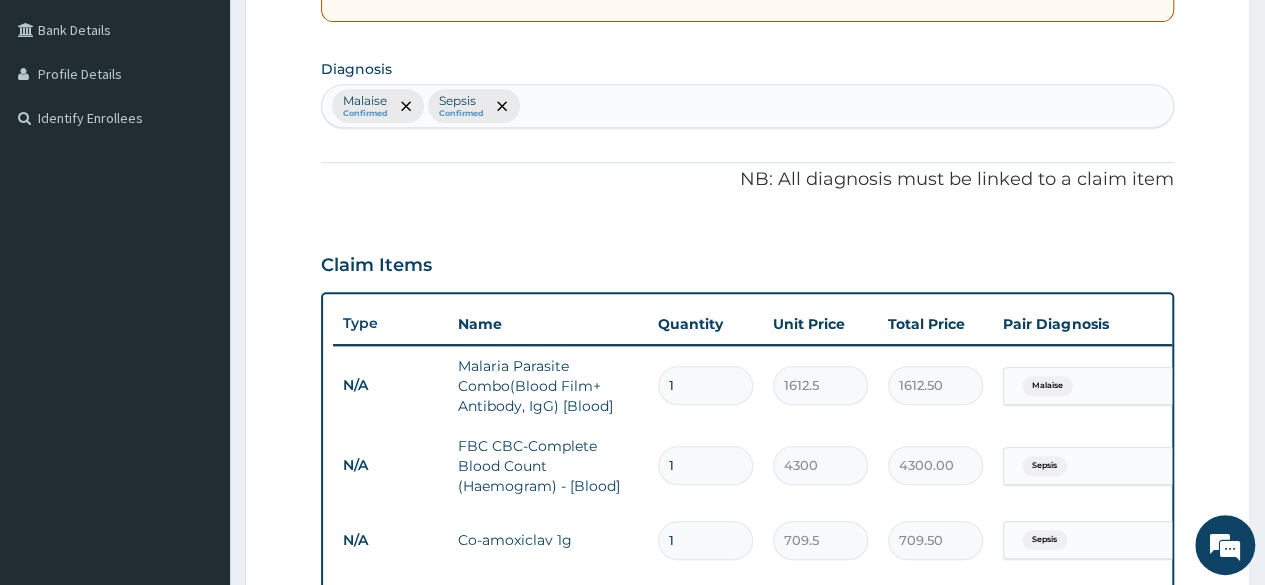 scroll, scrollTop: 408, scrollLeft: 0, axis: vertical 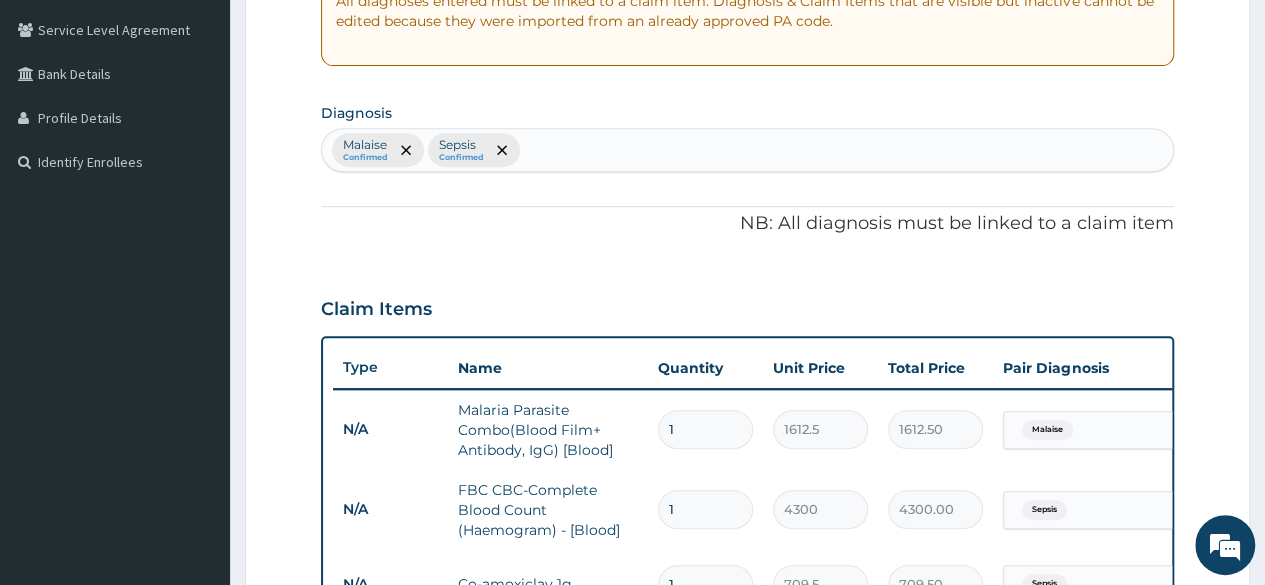 click on "Malaise Confirmed Sepsis Confirmed" at bounding box center [747, 150] 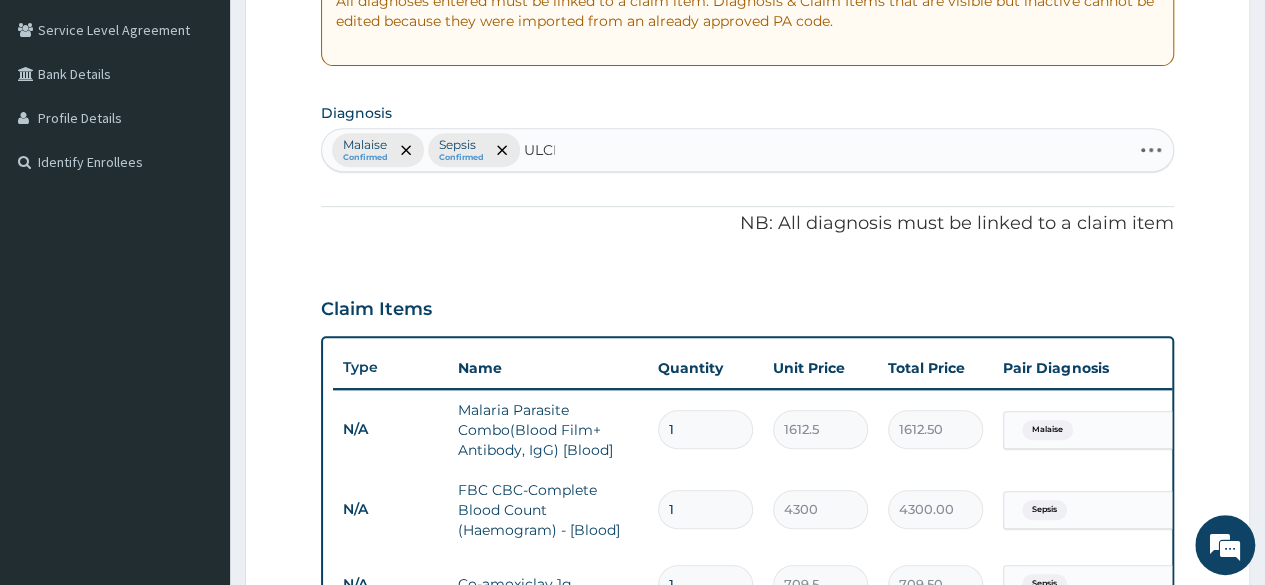 type on "ULCER" 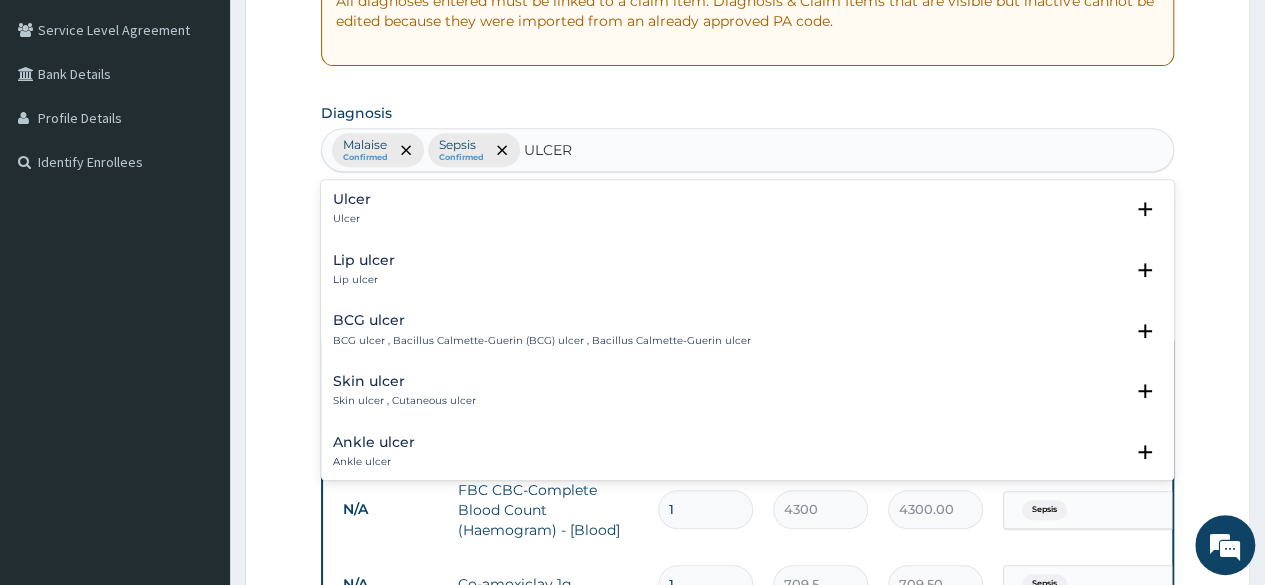 click on "Ulcer" at bounding box center (352, 219) 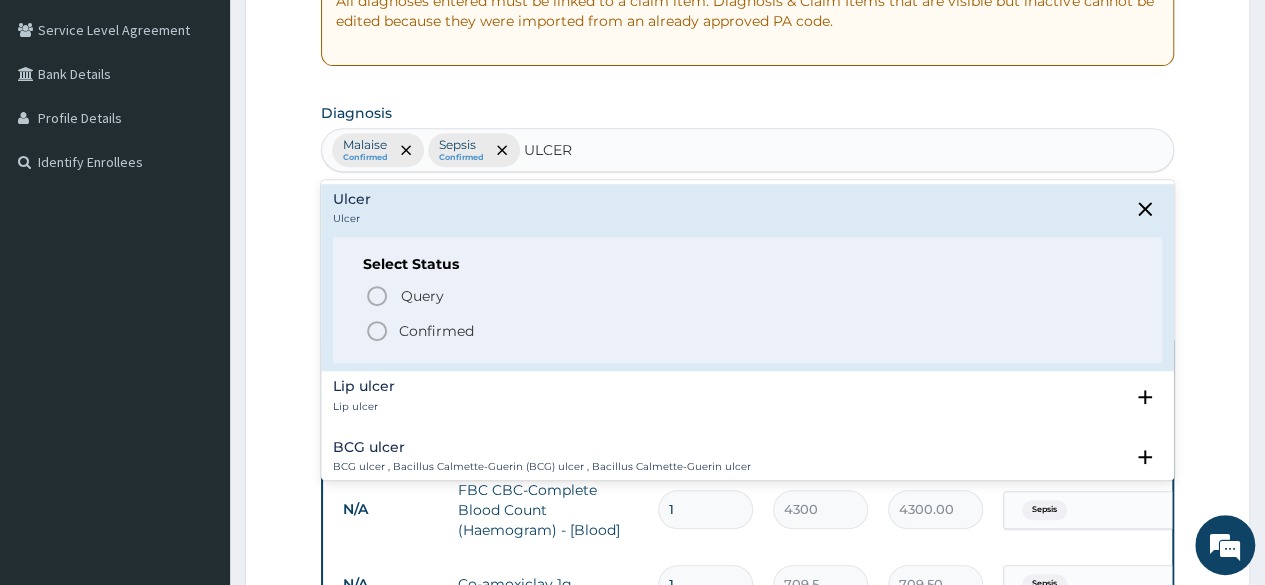 click 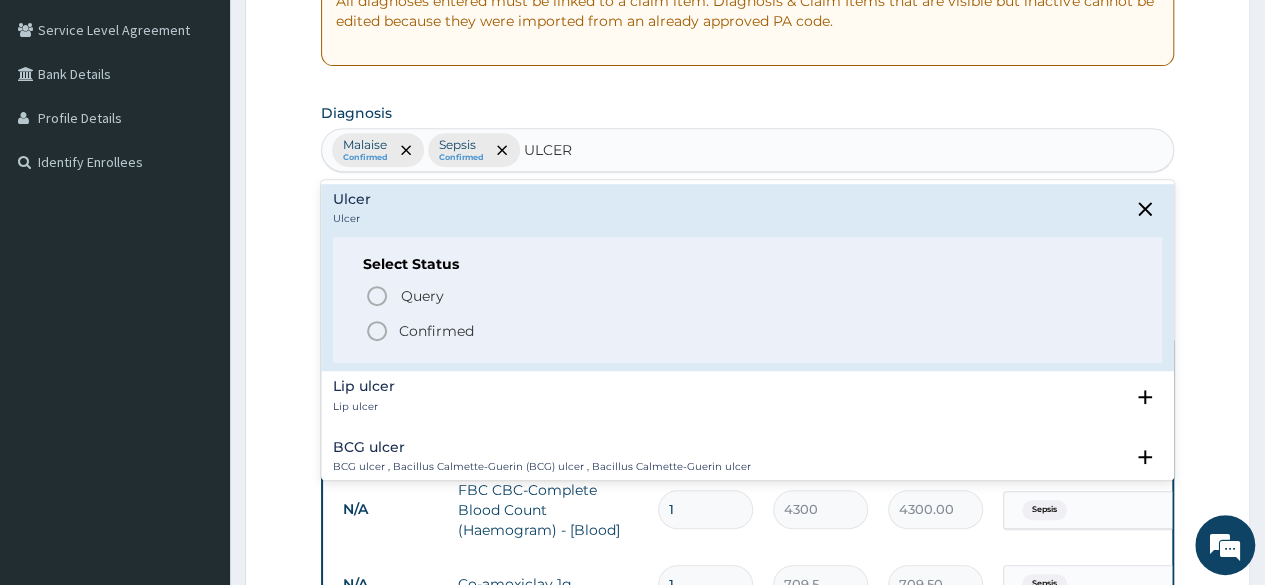 type 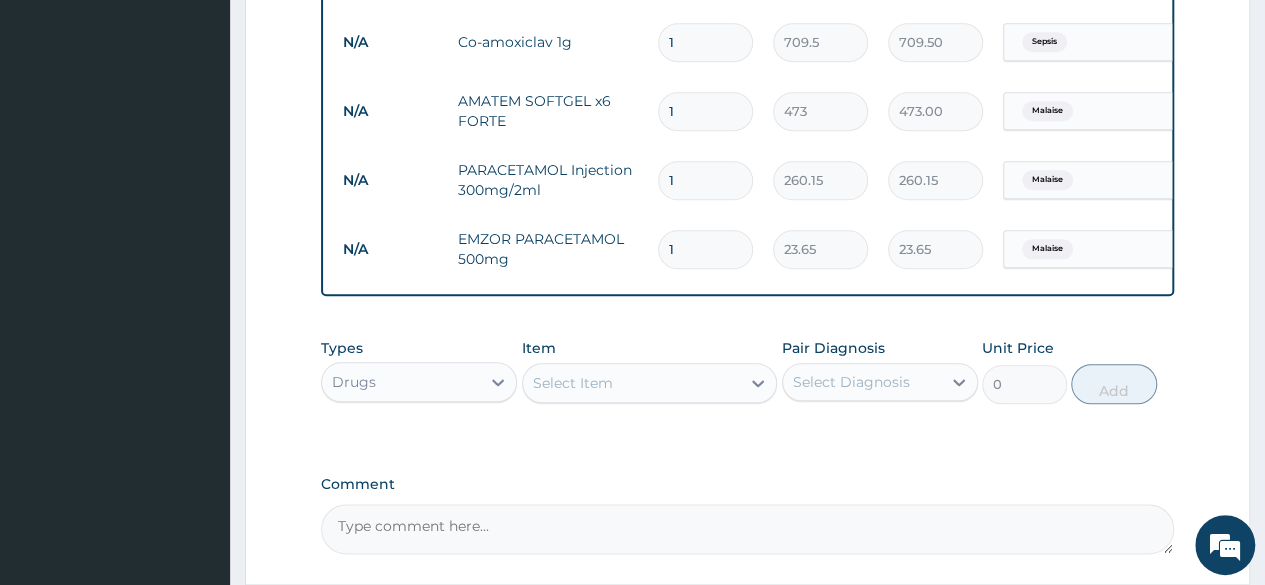 scroll, scrollTop: 960, scrollLeft: 0, axis: vertical 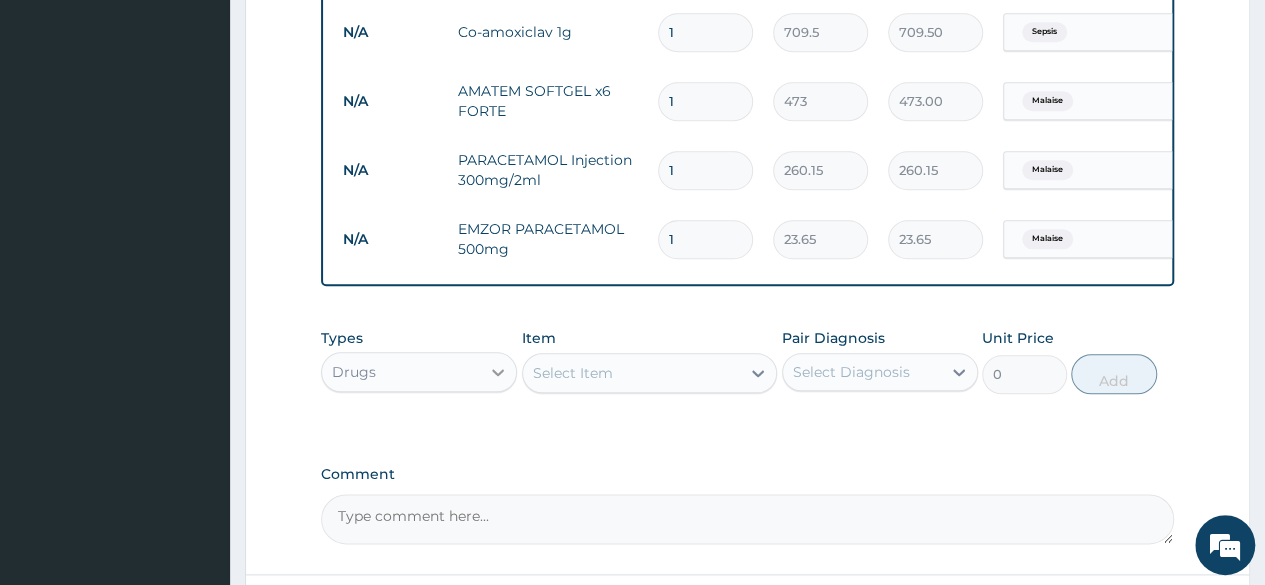 click 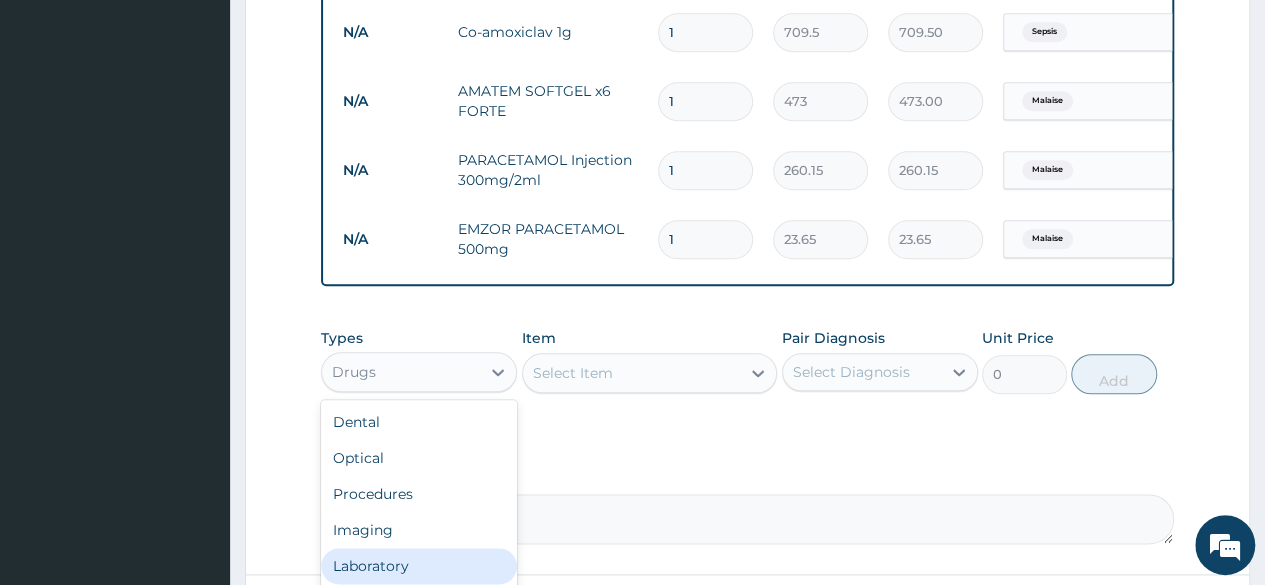 click on "Laboratory" at bounding box center [419, 566] 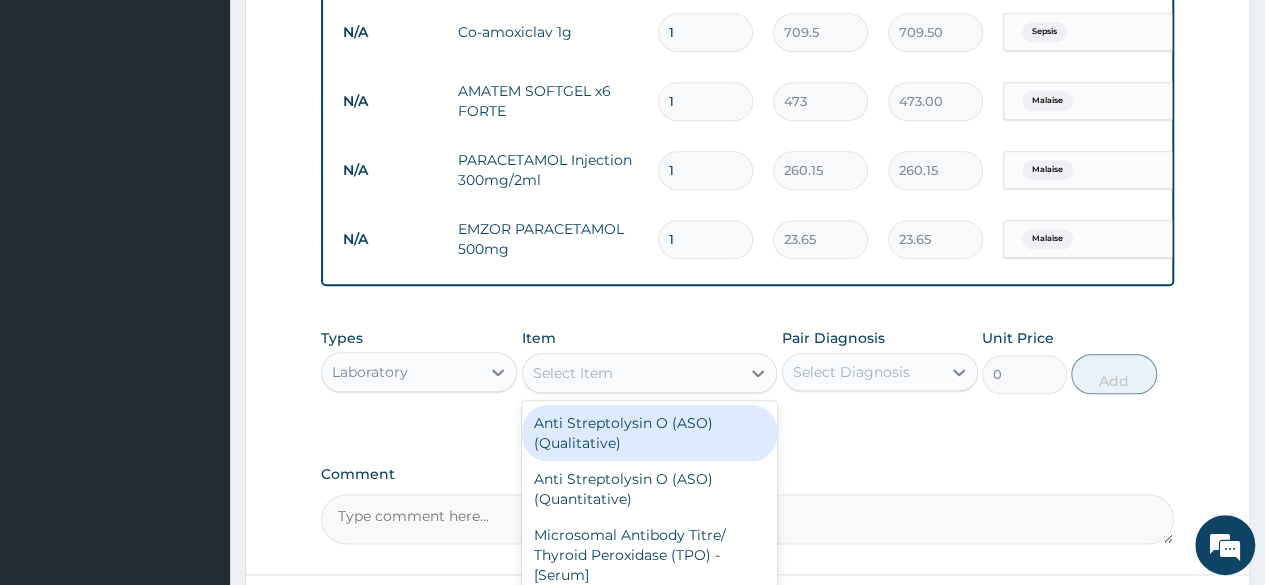 click 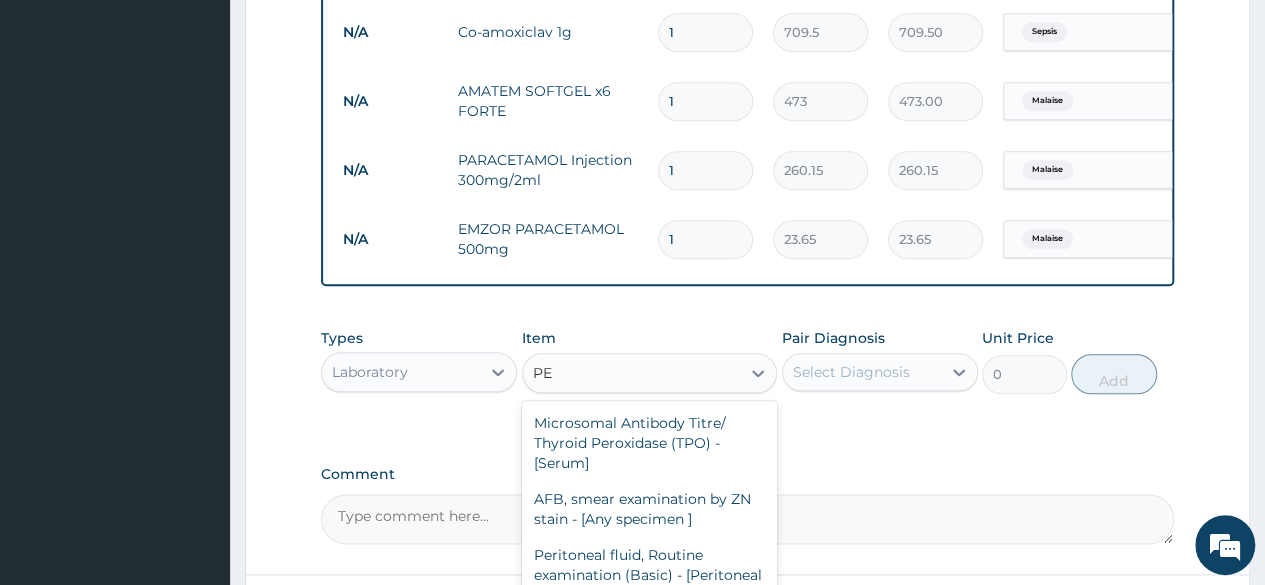 type on "P" 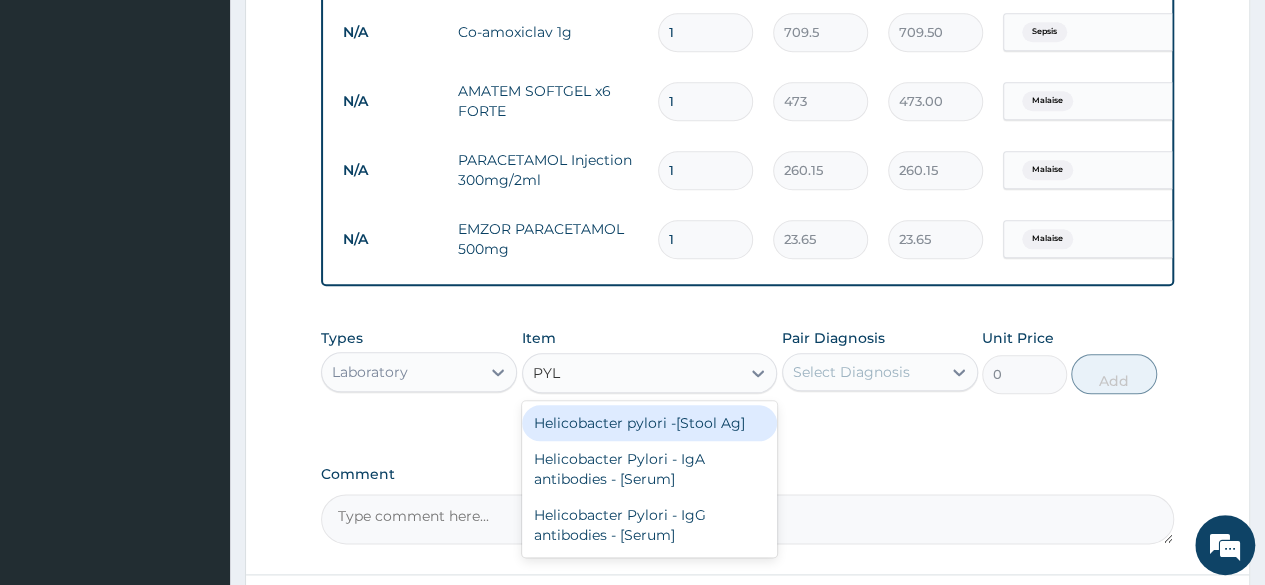 type on "PYLO" 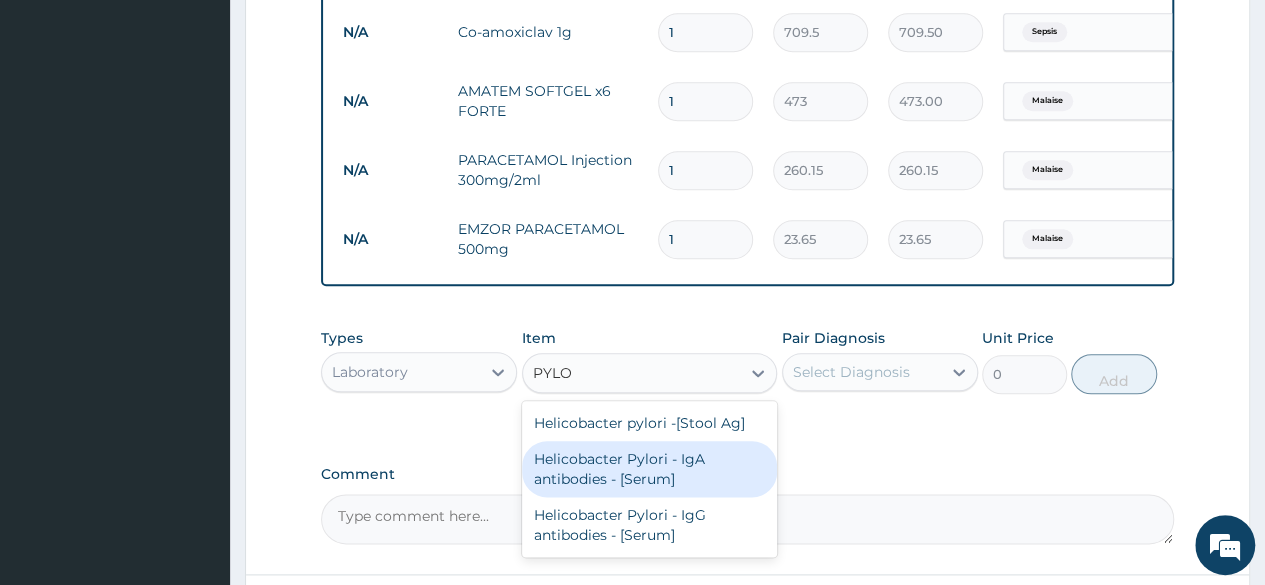 click on "Helicobacter Pylori - IgA antibodies - [Serum]" at bounding box center (650, 469) 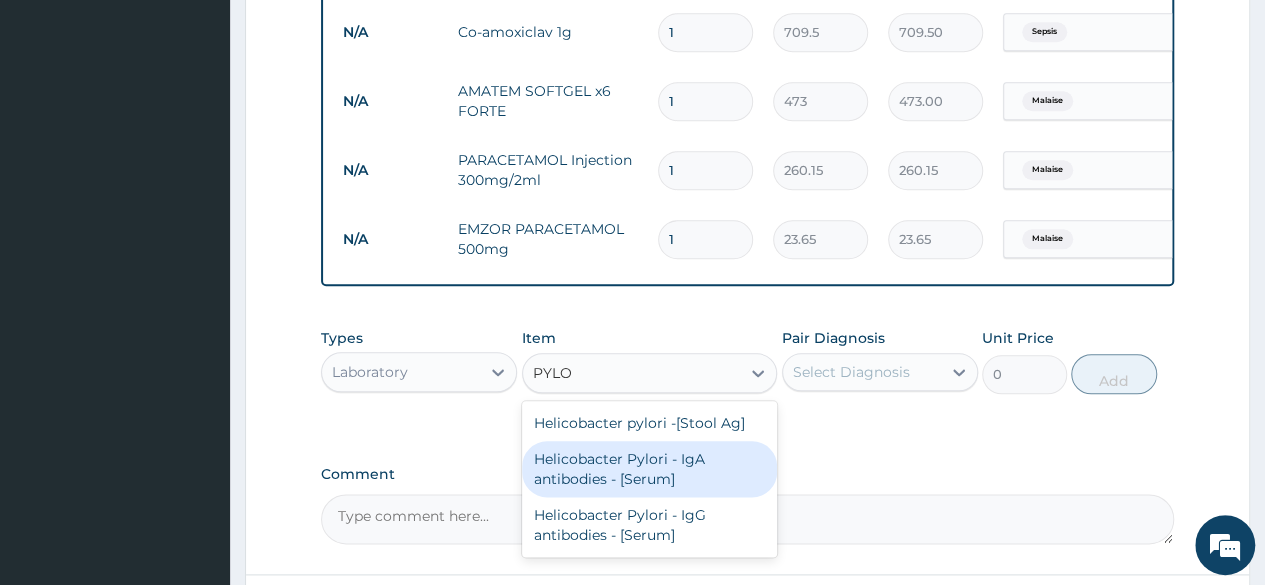 type 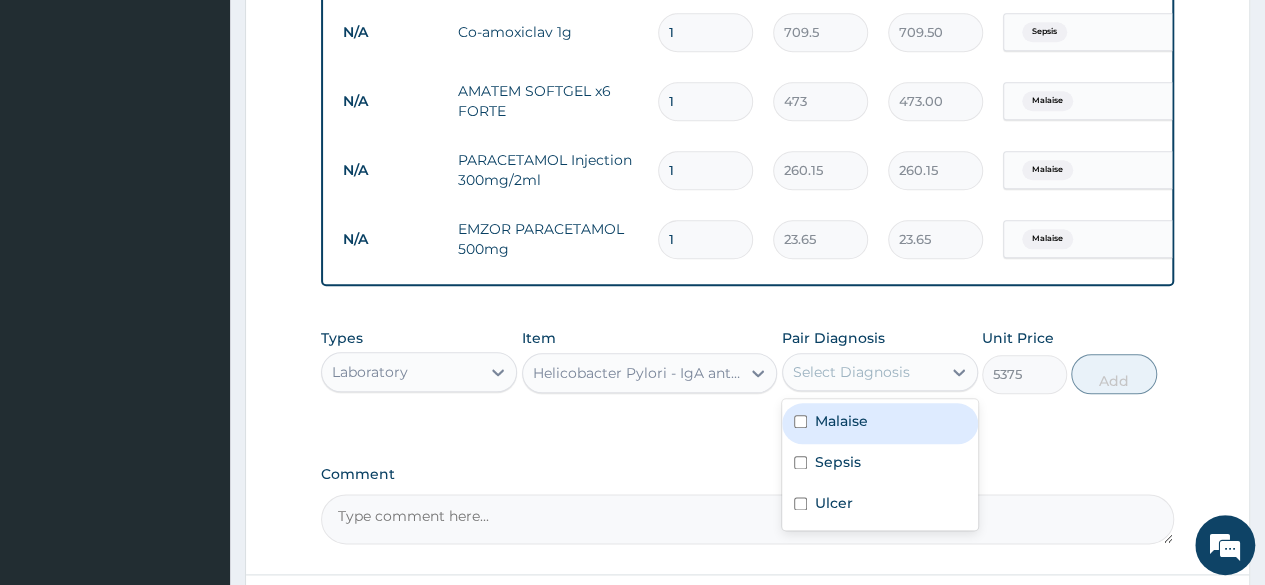 click on "Select Diagnosis" at bounding box center (880, 372) 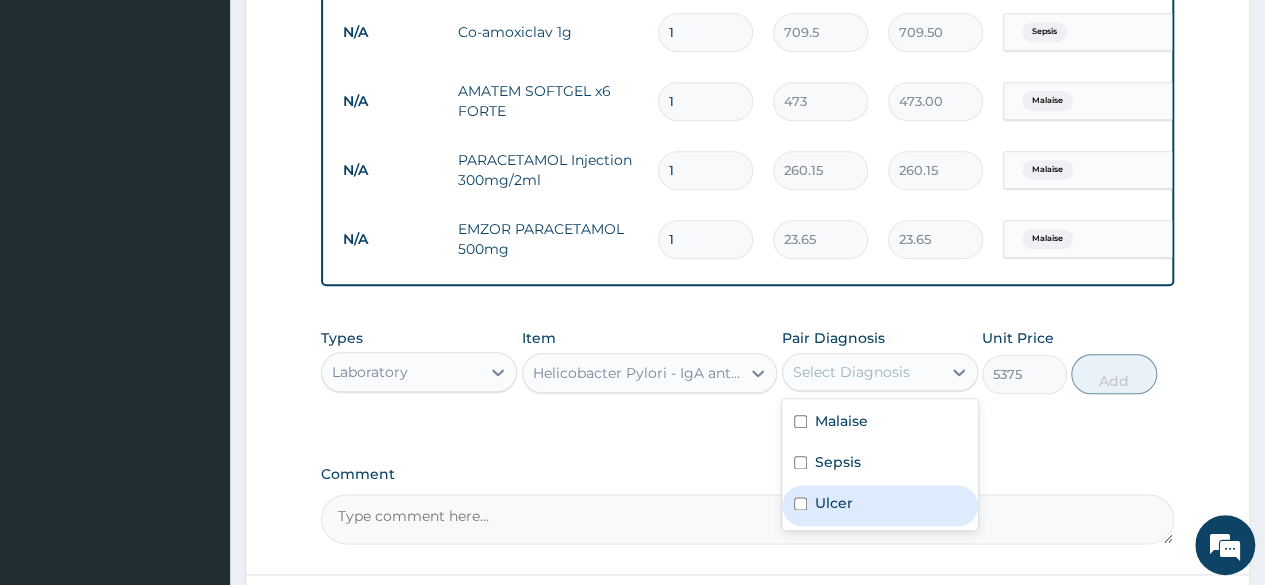 click on "Ulcer" at bounding box center [834, 503] 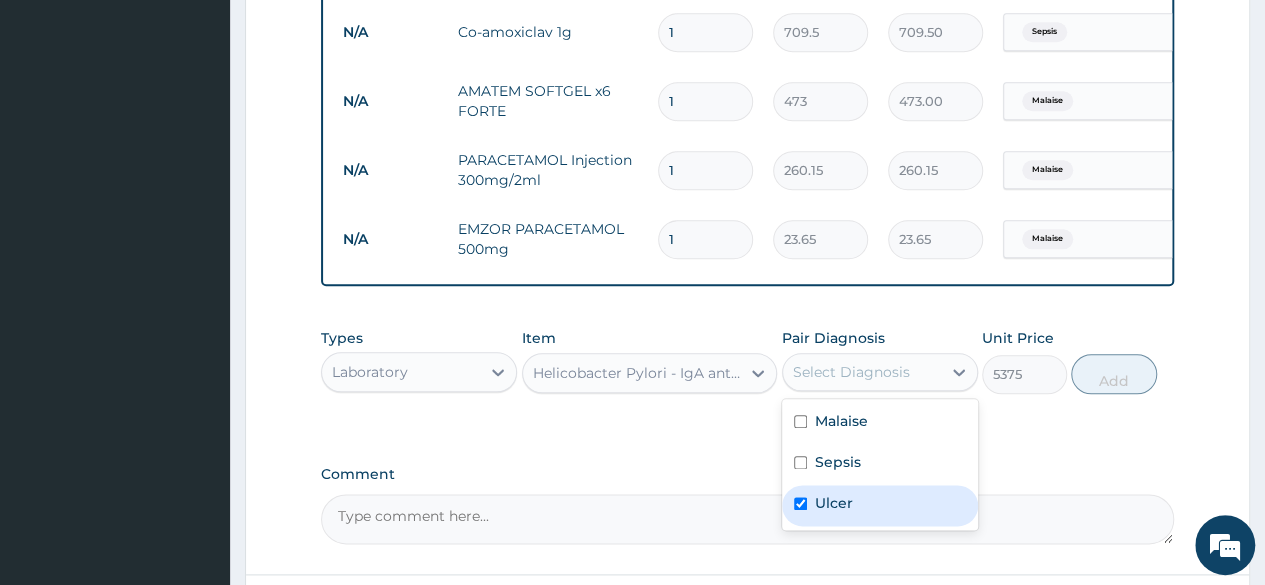checkbox on "true" 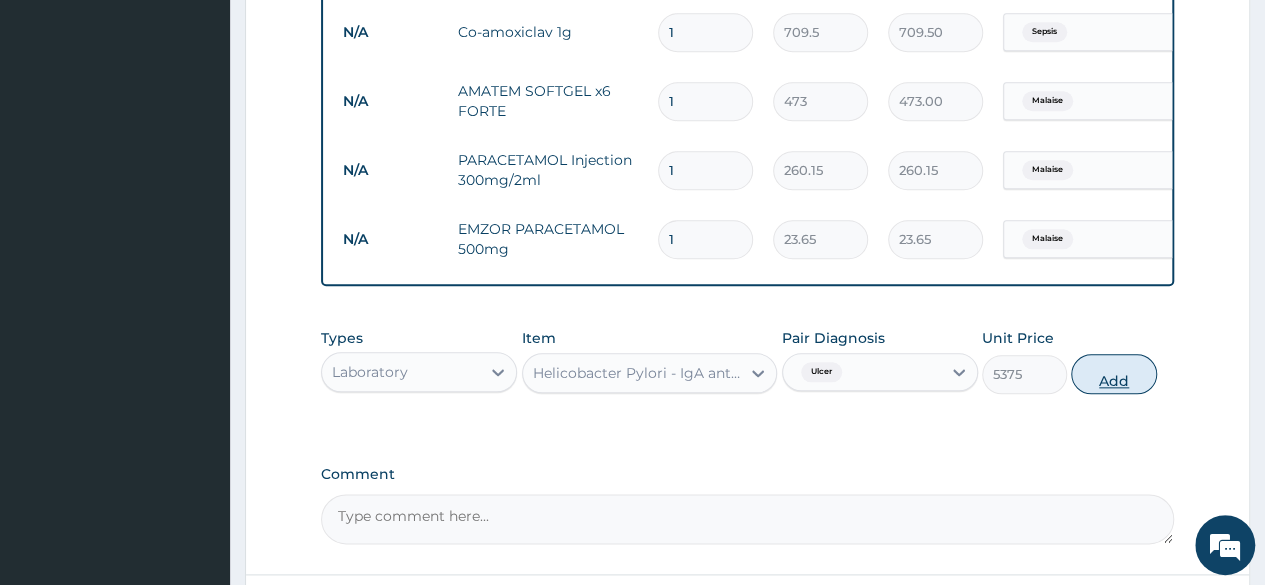 click on "Add" at bounding box center (1113, 374) 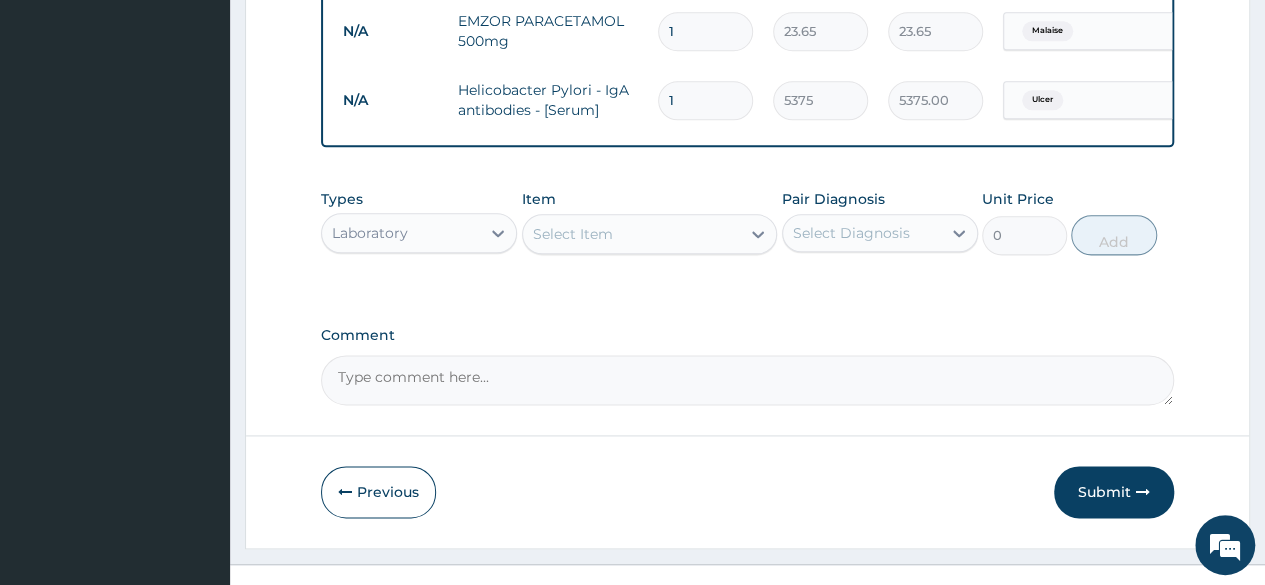 scroll, scrollTop: 1211, scrollLeft: 0, axis: vertical 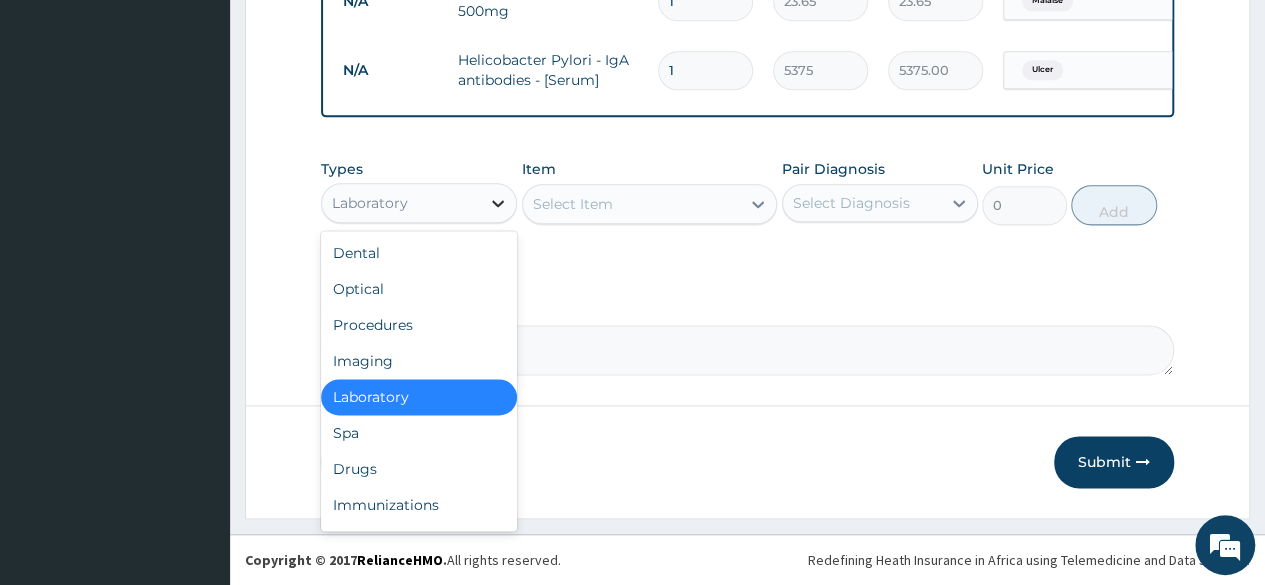 click 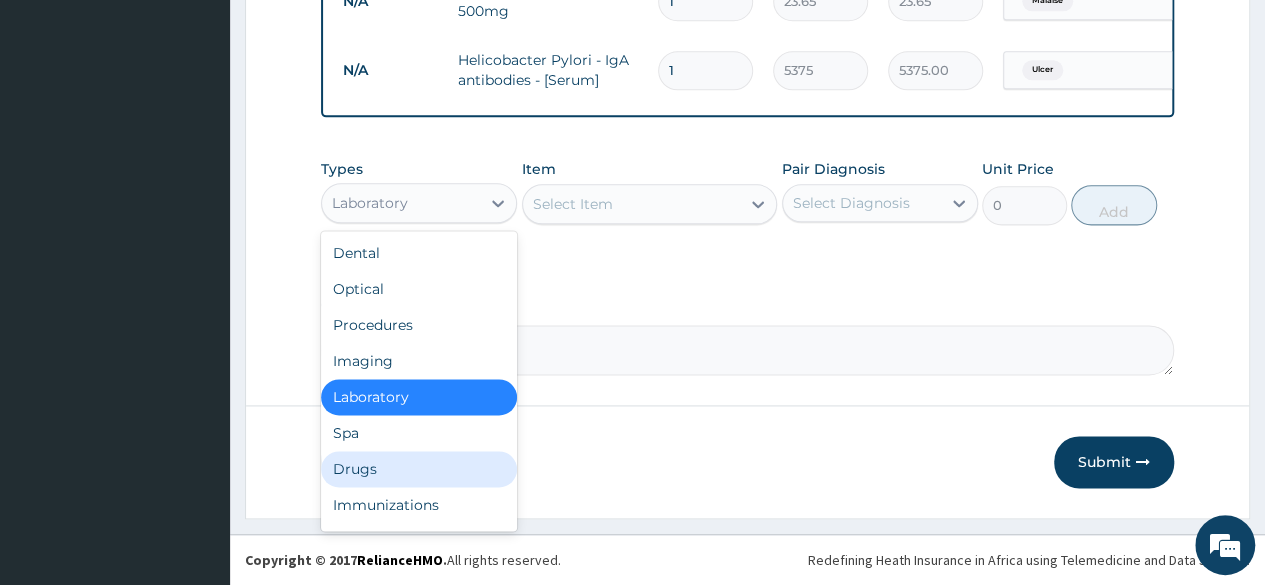 click on "Drugs" at bounding box center (419, 469) 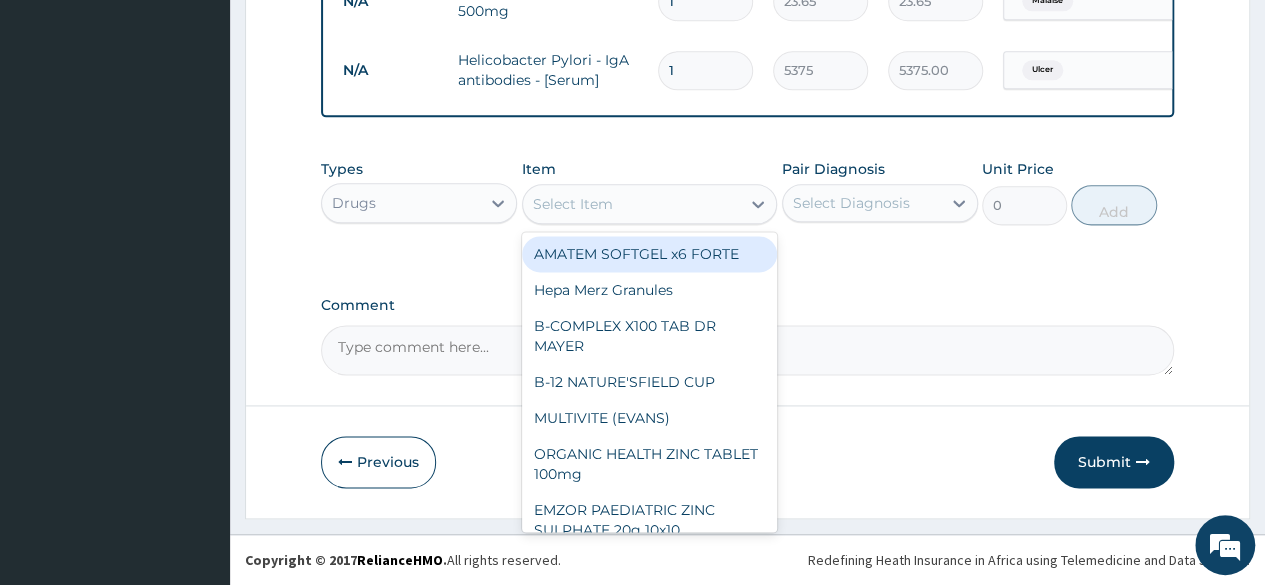 click 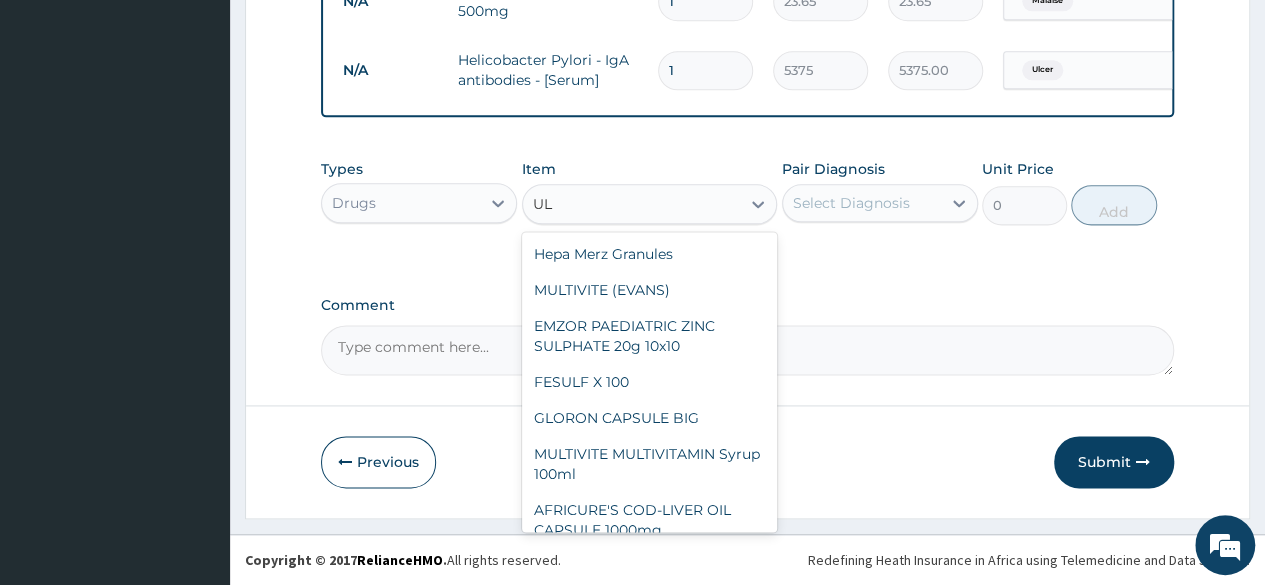 type on "U" 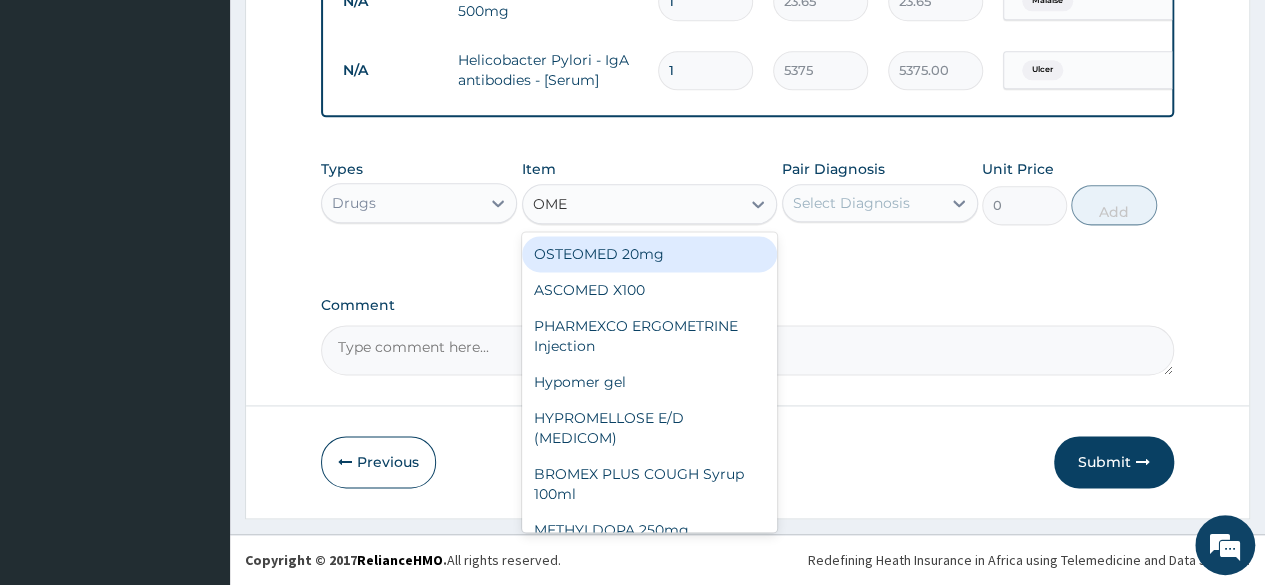type on "OMEP" 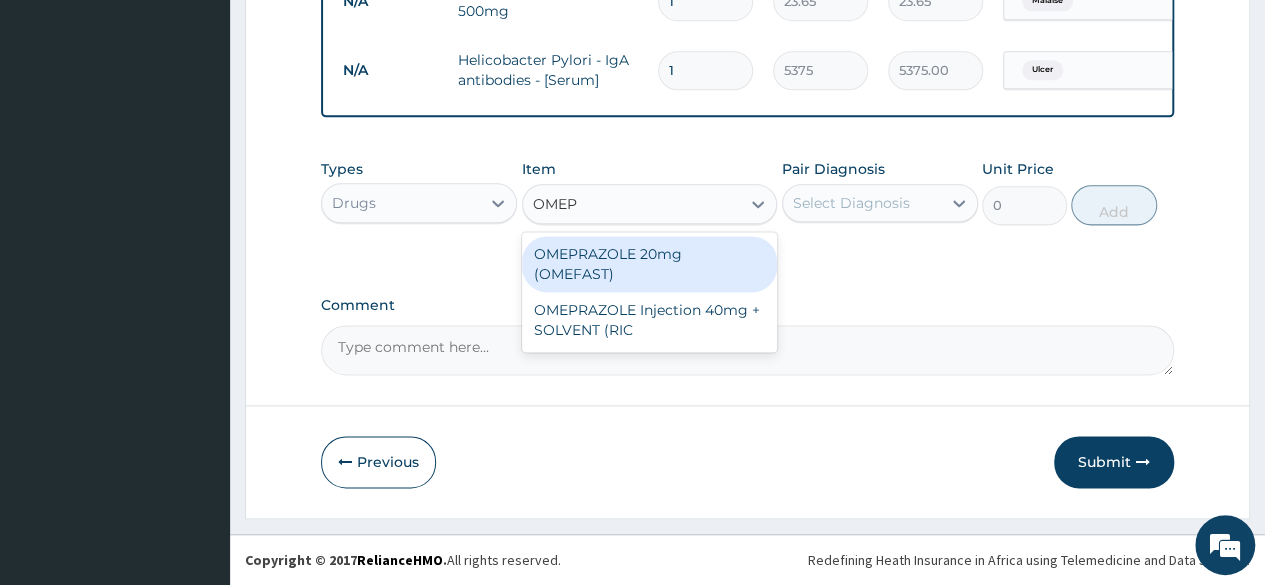 click on "OMEPRAZOLE 20mg (OMEFAST)" at bounding box center (650, 264) 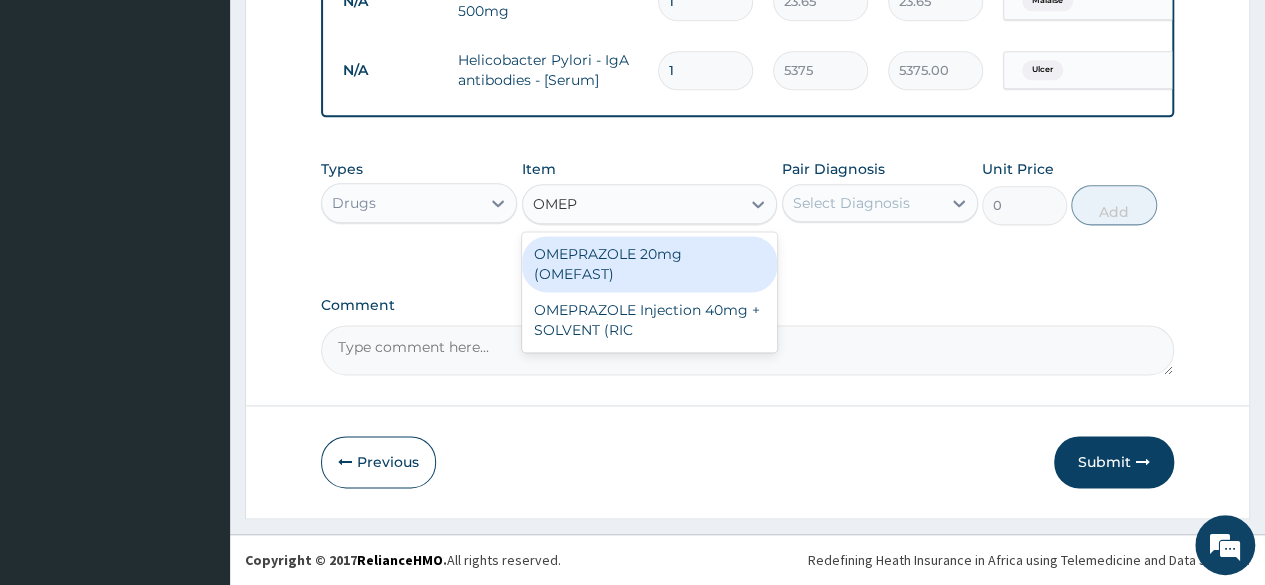 type 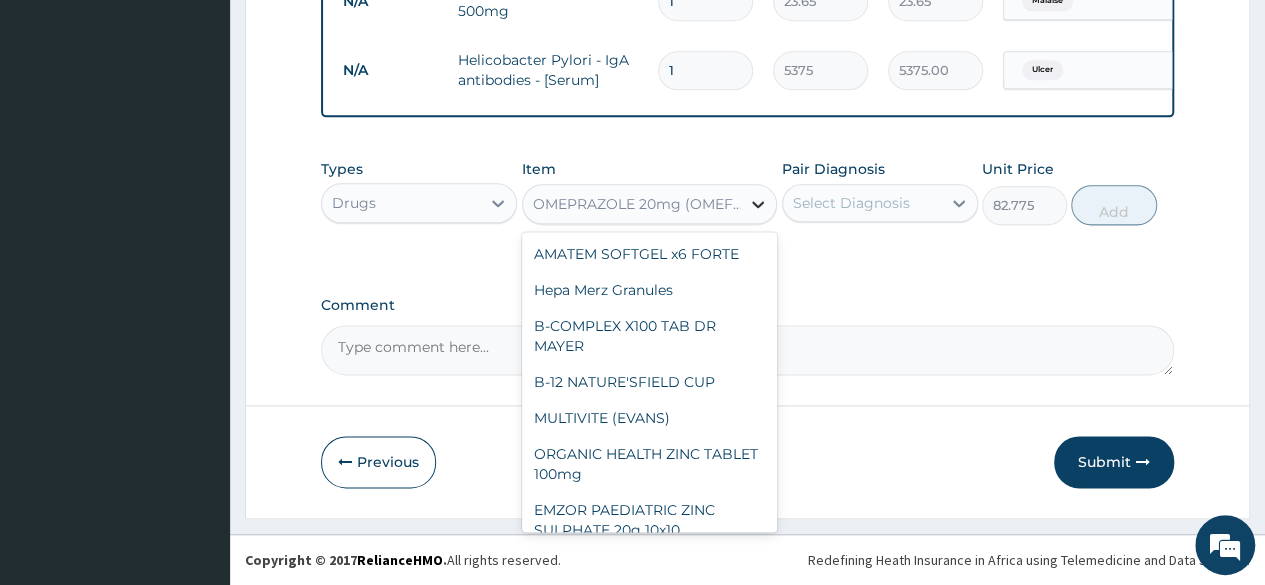 click 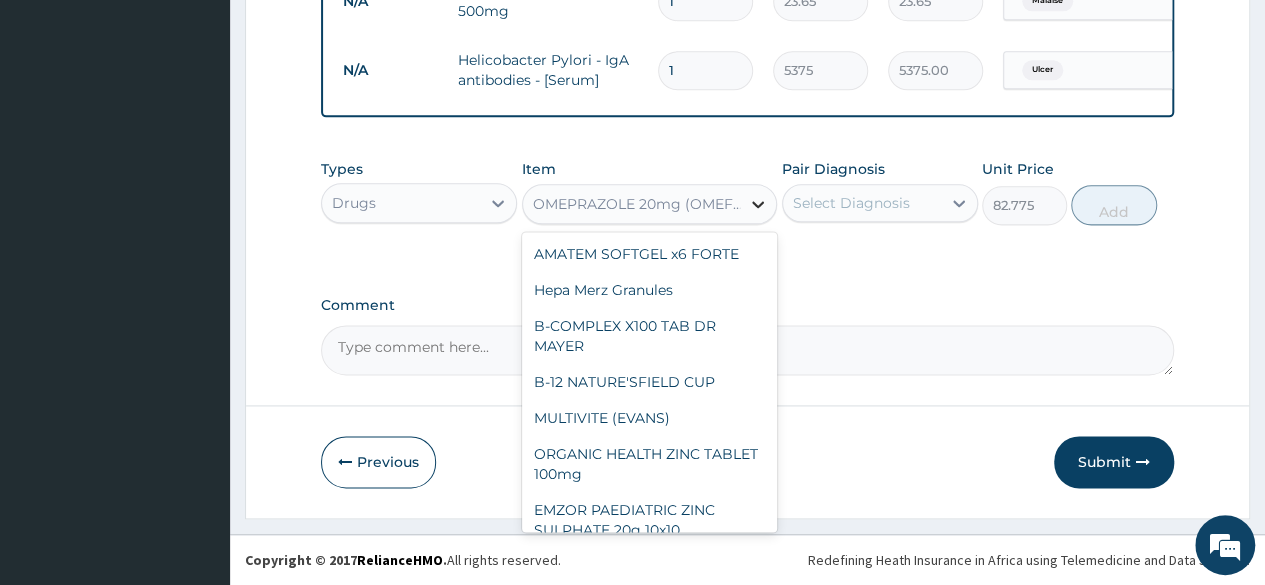 scroll, scrollTop: 27578, scrollLeft: 0, axis: vertical 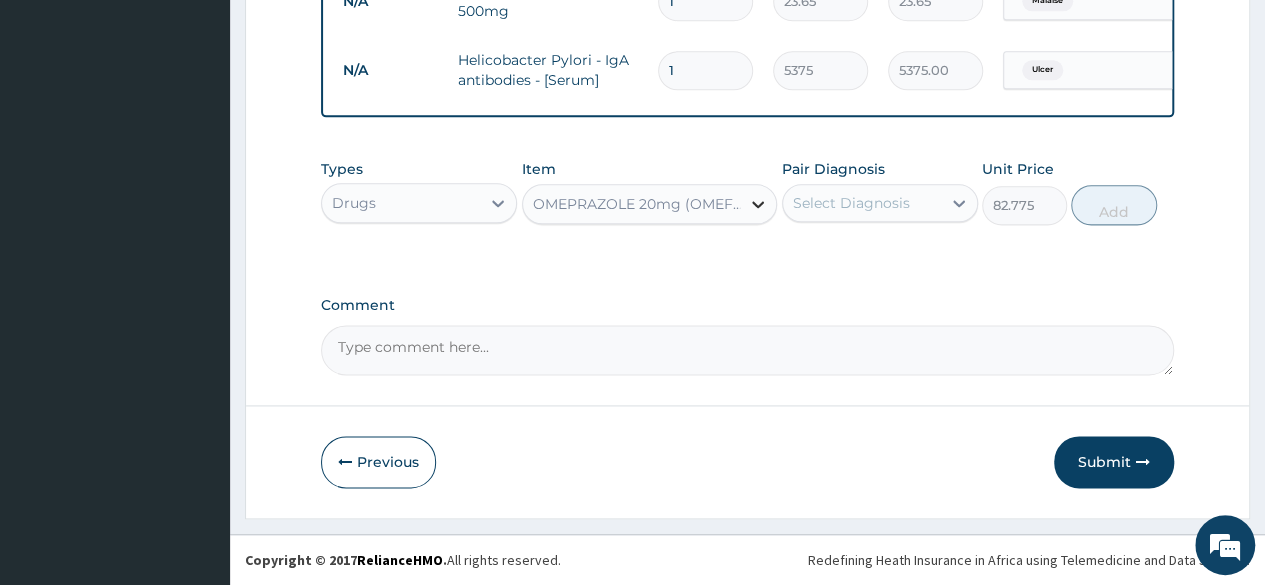 click 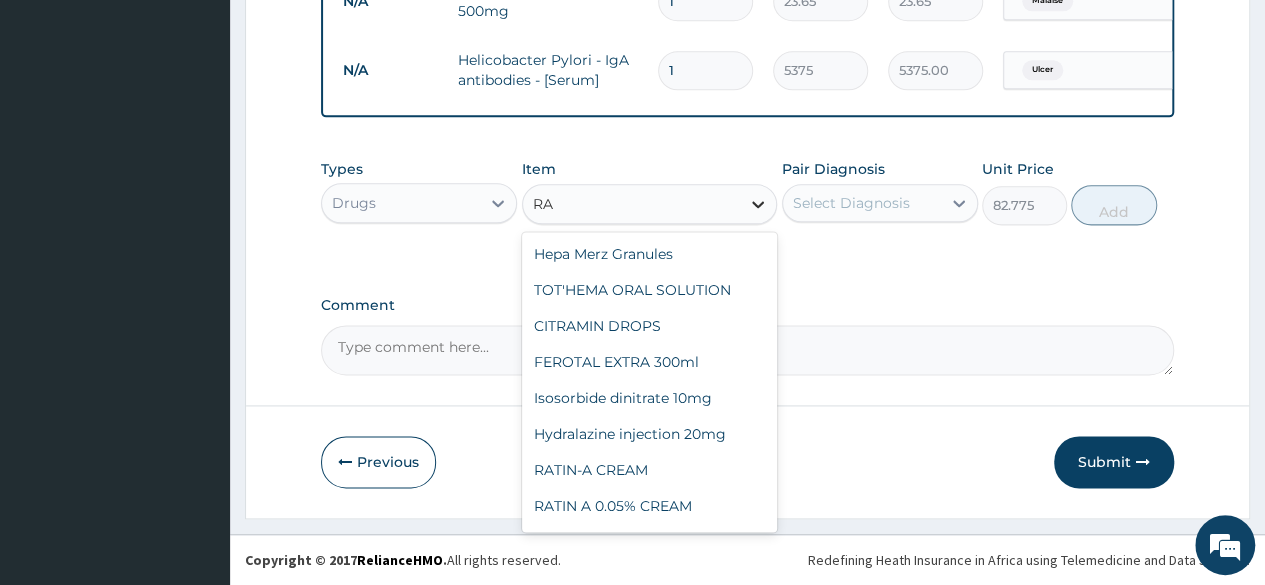type on "R" 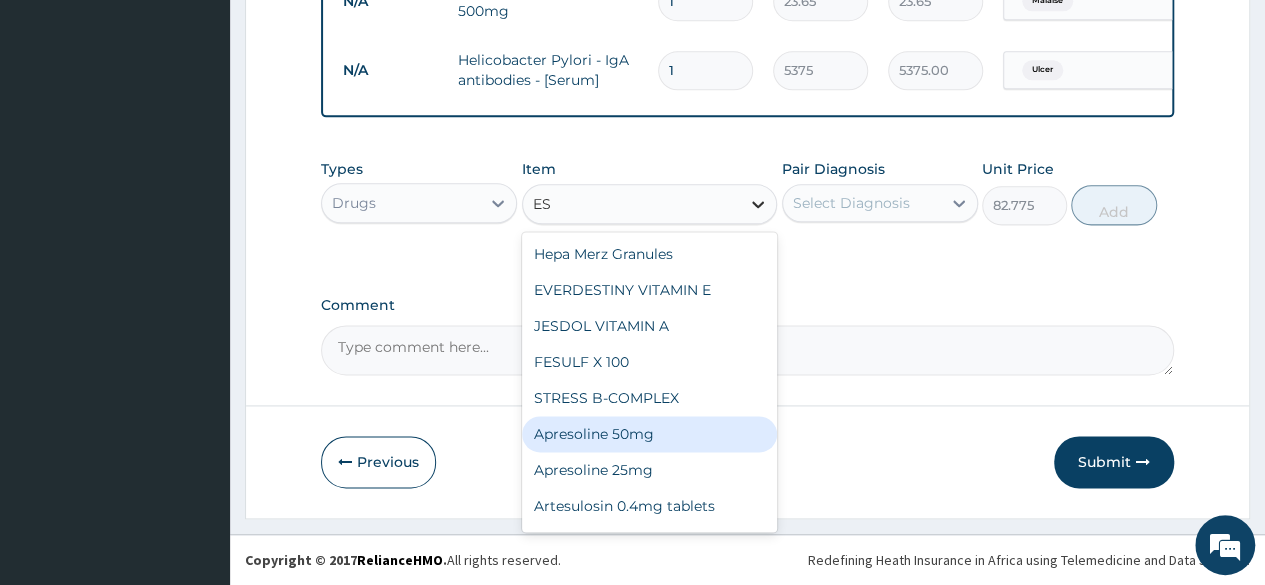 type on "E" 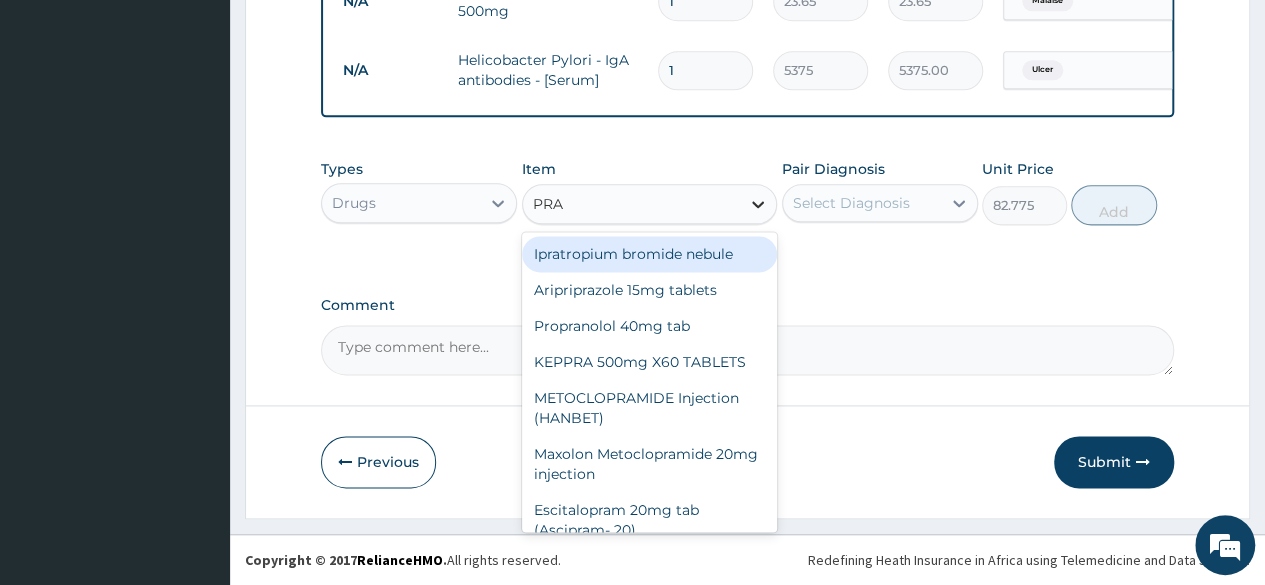 type on "PRAZ" 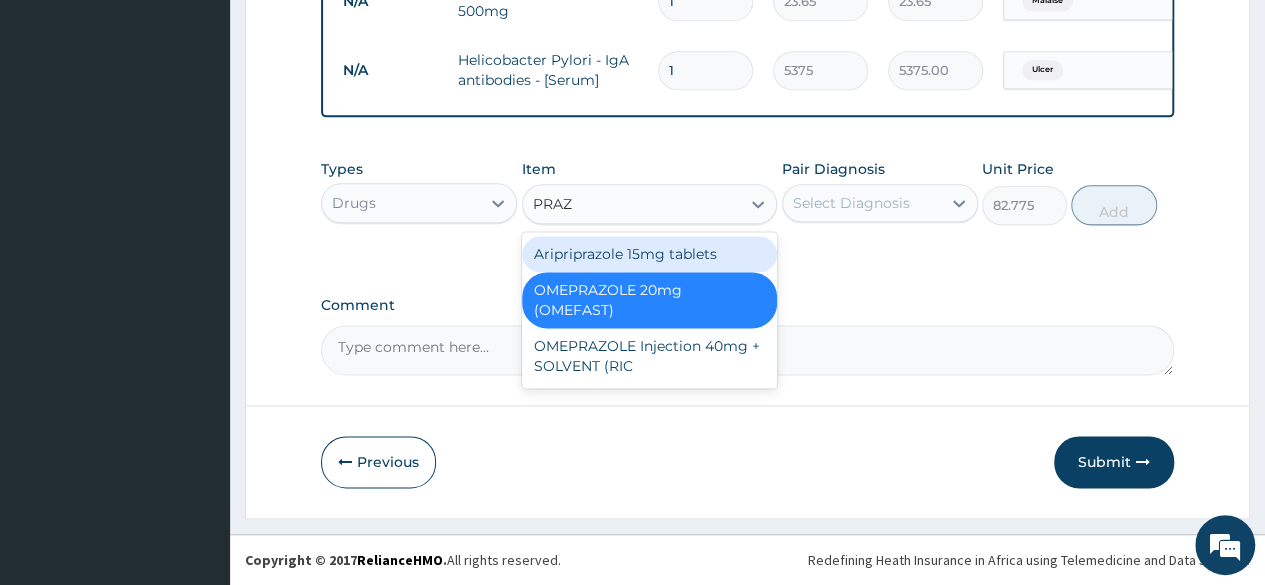 click on "Aripriprazole 15mg tablets" at bounding box center (650, 254) 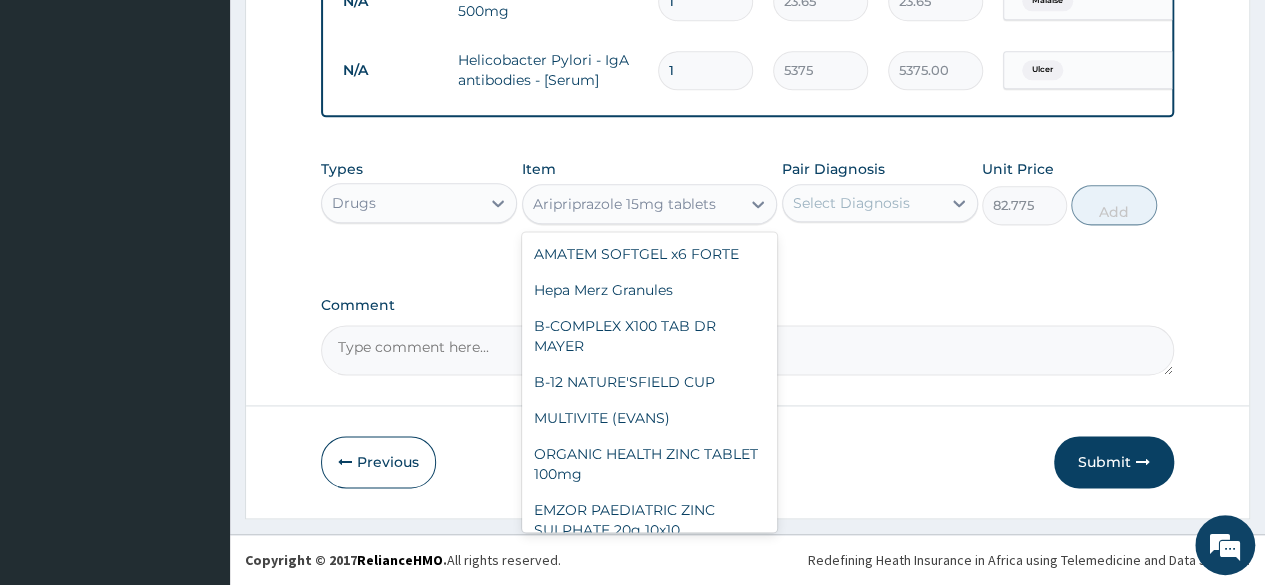 click on "Aripriprazole 15mg tablets" at bounding box center [624, 204] 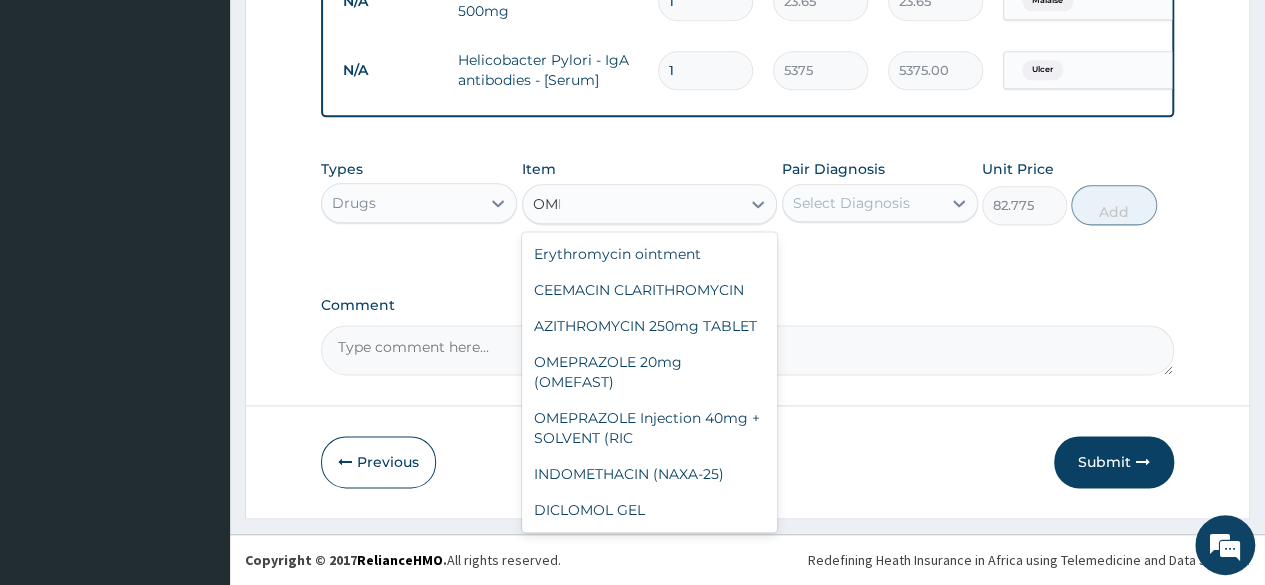 scroll, scrollTop: 428, scrollLeft: 0, axis: vertical 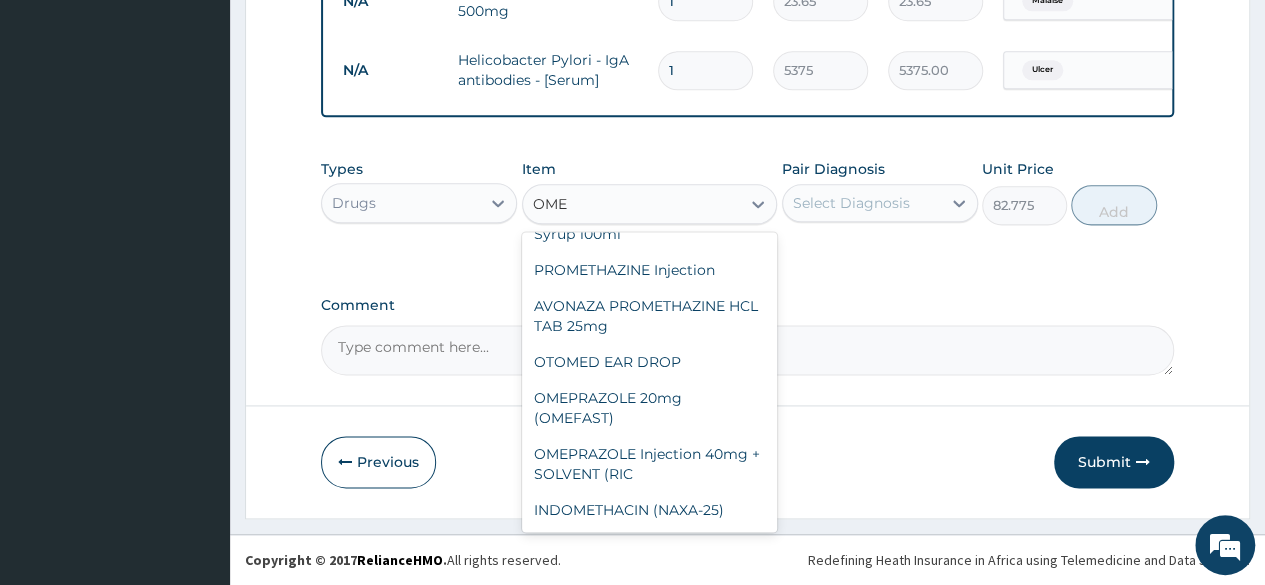 type on "OMEP" 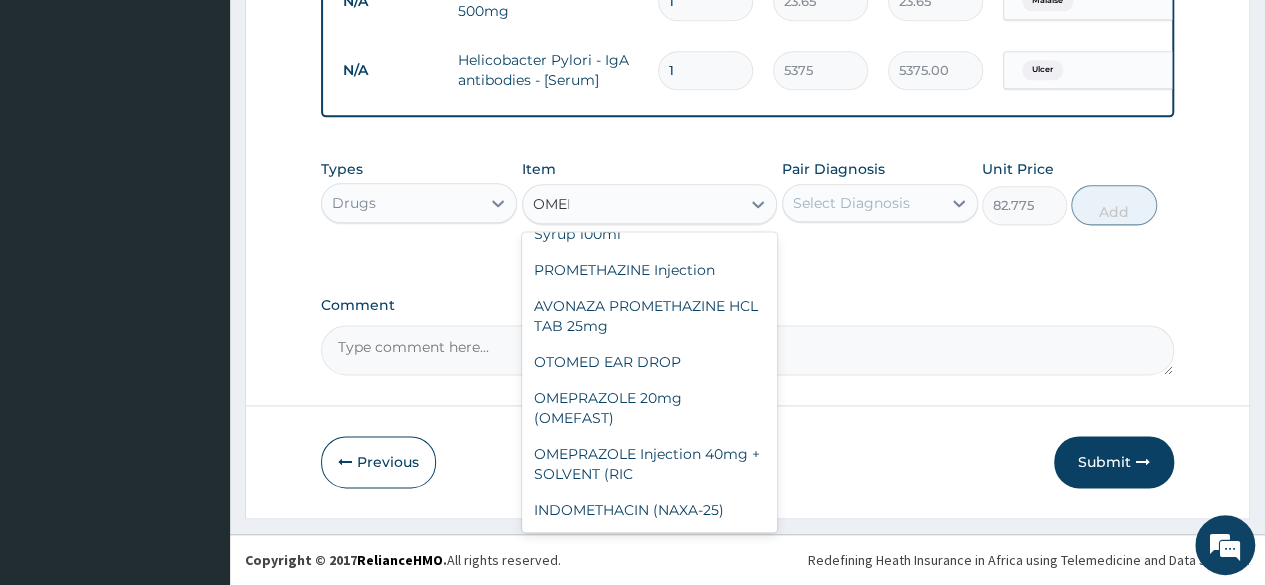 scroll, scrollTop: 0, scrollLeft: 0, axis: both 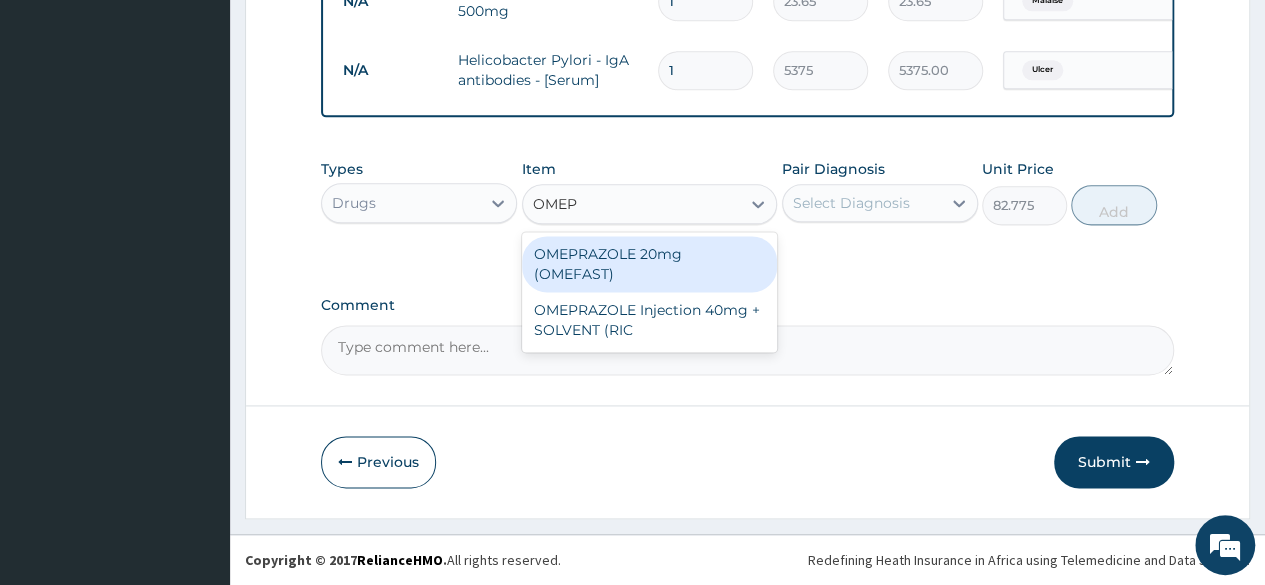 click on "OMEPRAZOLE 20mg (OMEFAST)" at bounding box center [650, 264] 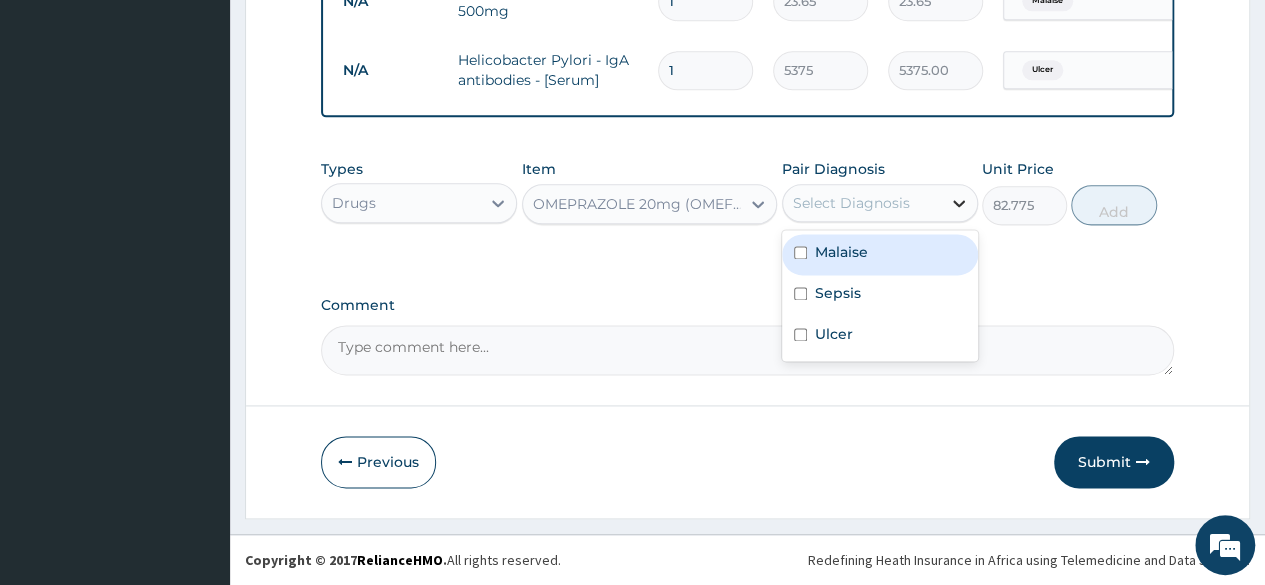 click at bounding box center [959, 203] 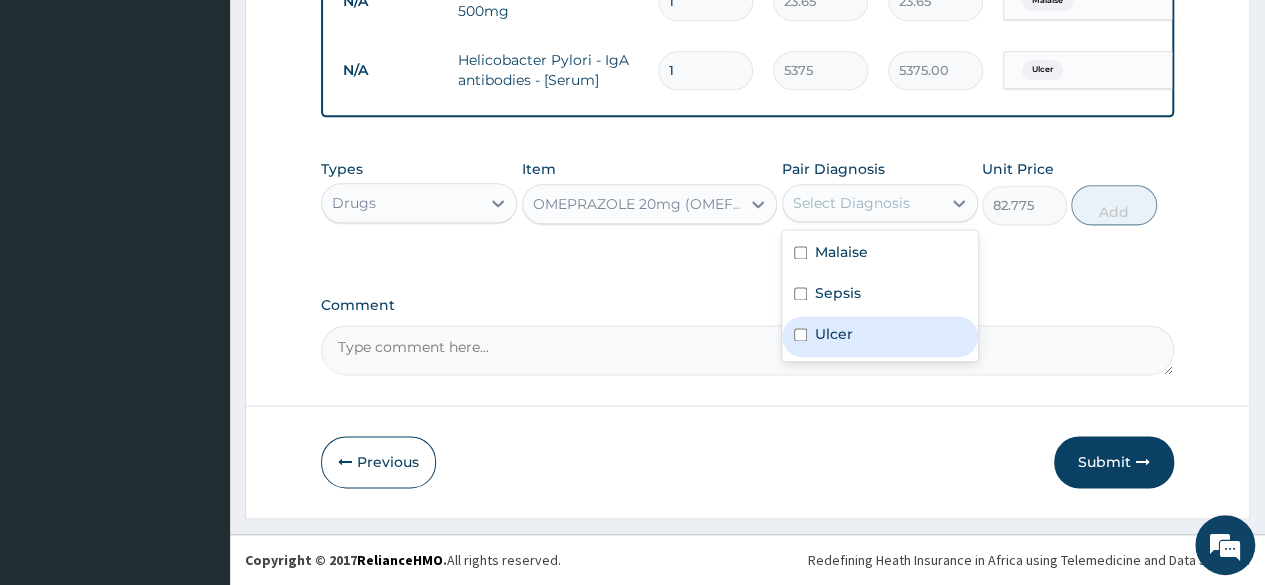 click on "Ulcer" at bounding box center [880, 336] 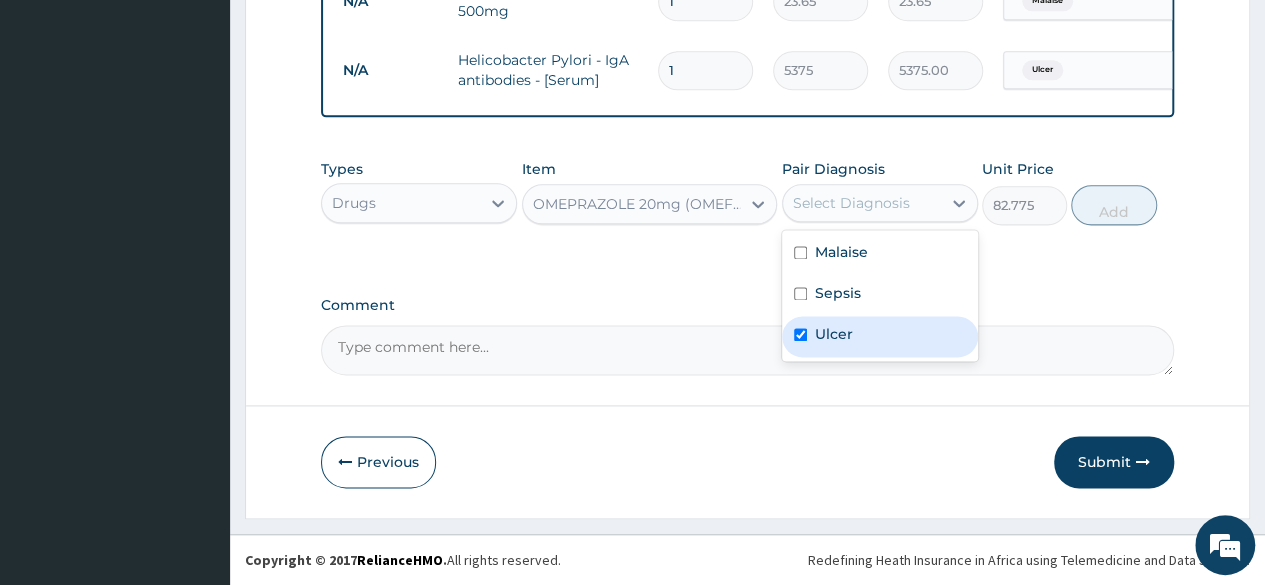 checkbox on "true" 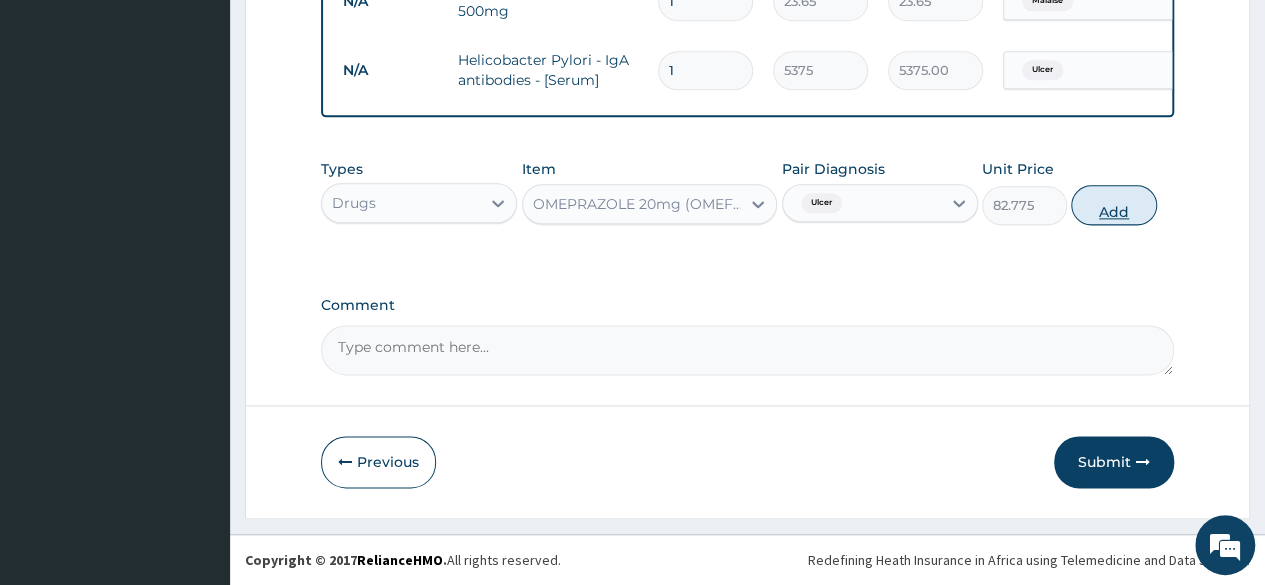 click on "Add" at bounding box center [1113, 205] 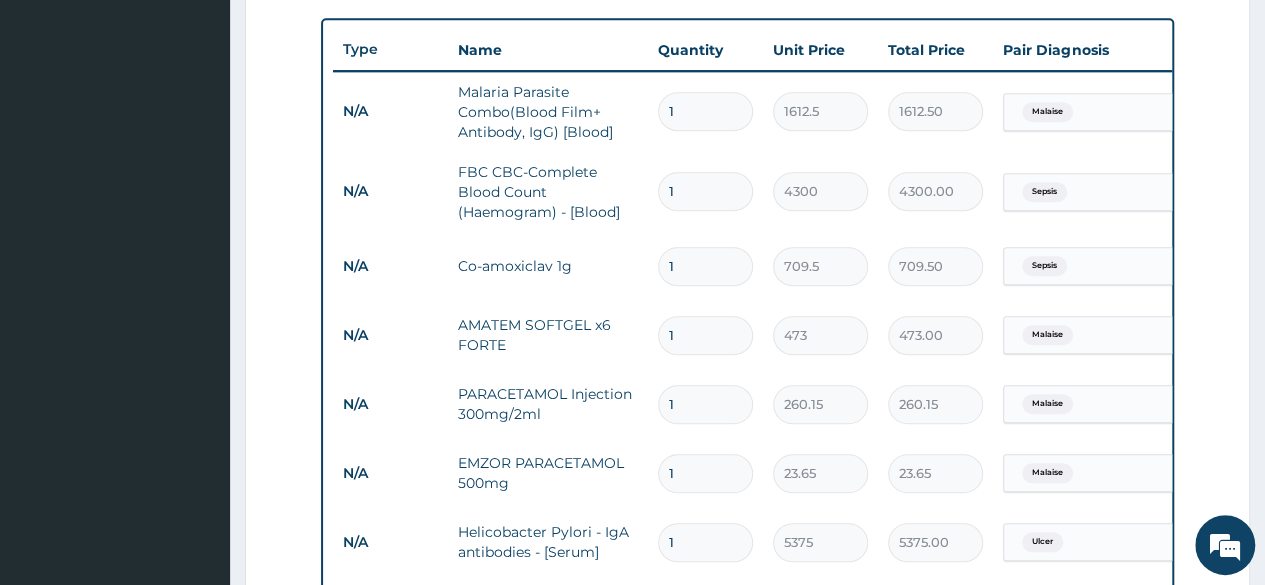 scroll, scrollTop: 724, scrollLeft: 0, axis: vertical 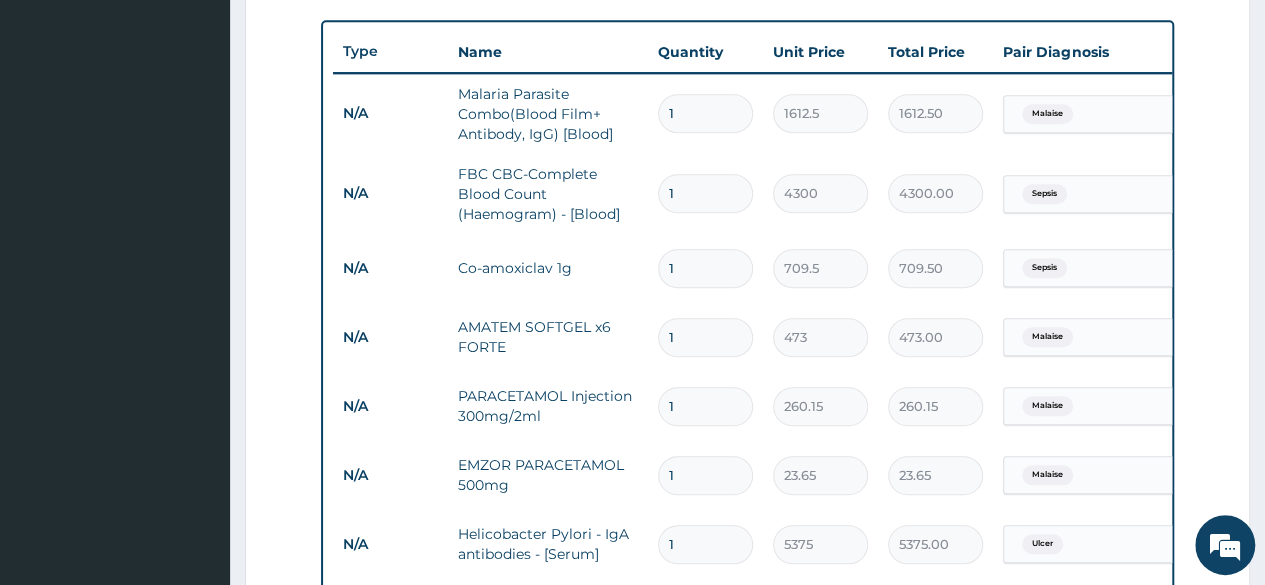 click on "1" at bounding box center (705, 268) 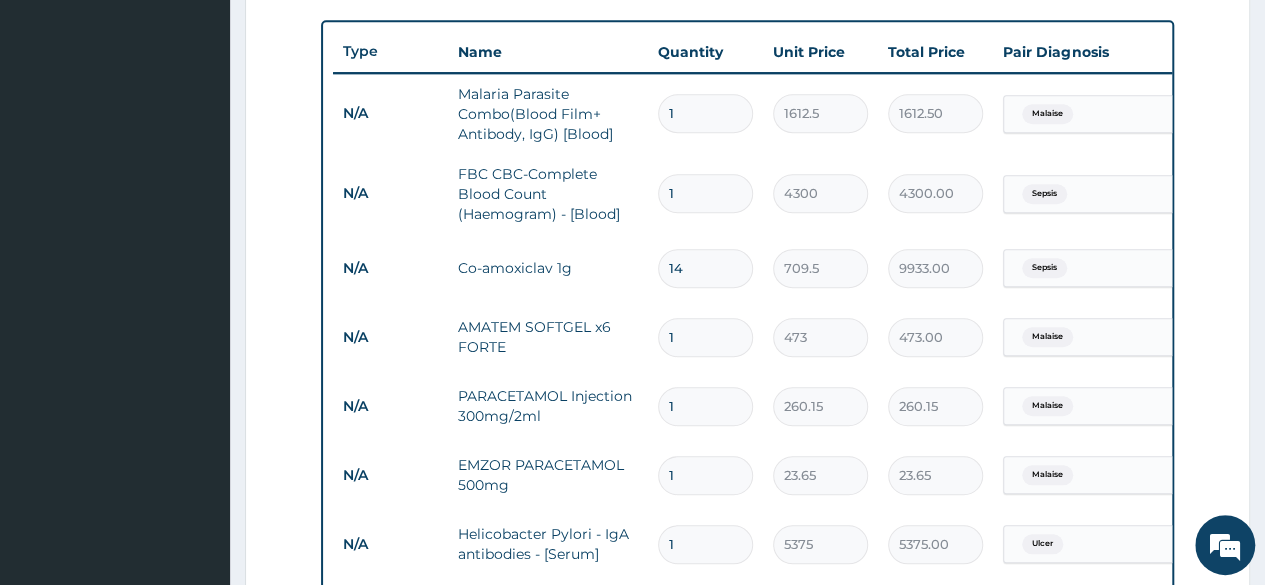 type on "14" 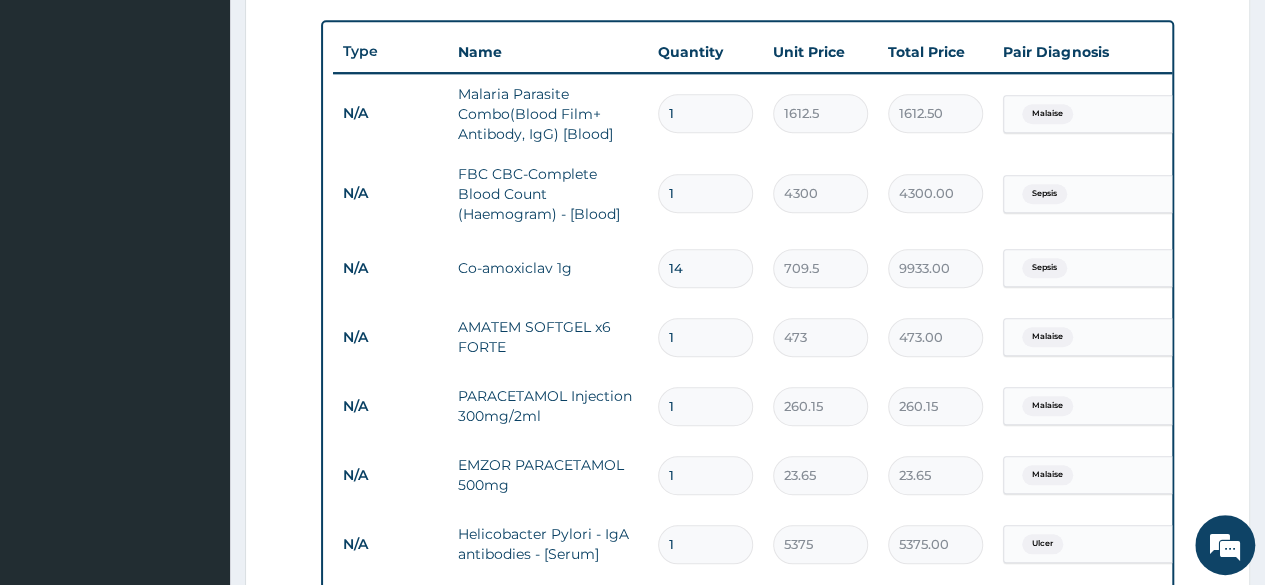 type 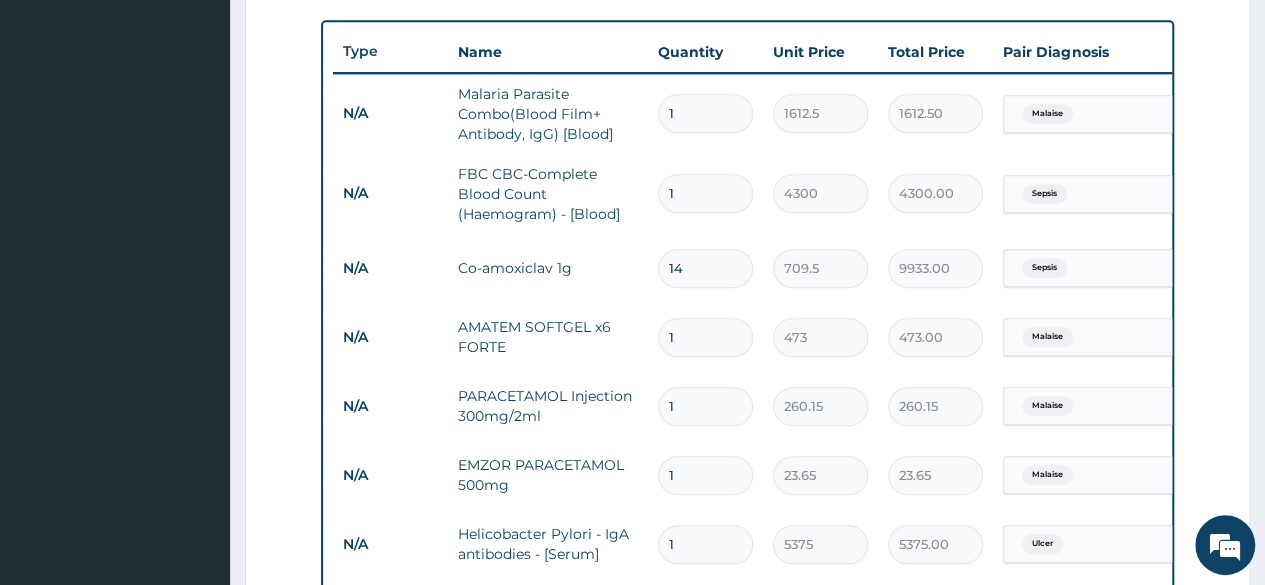 type on "0.00" 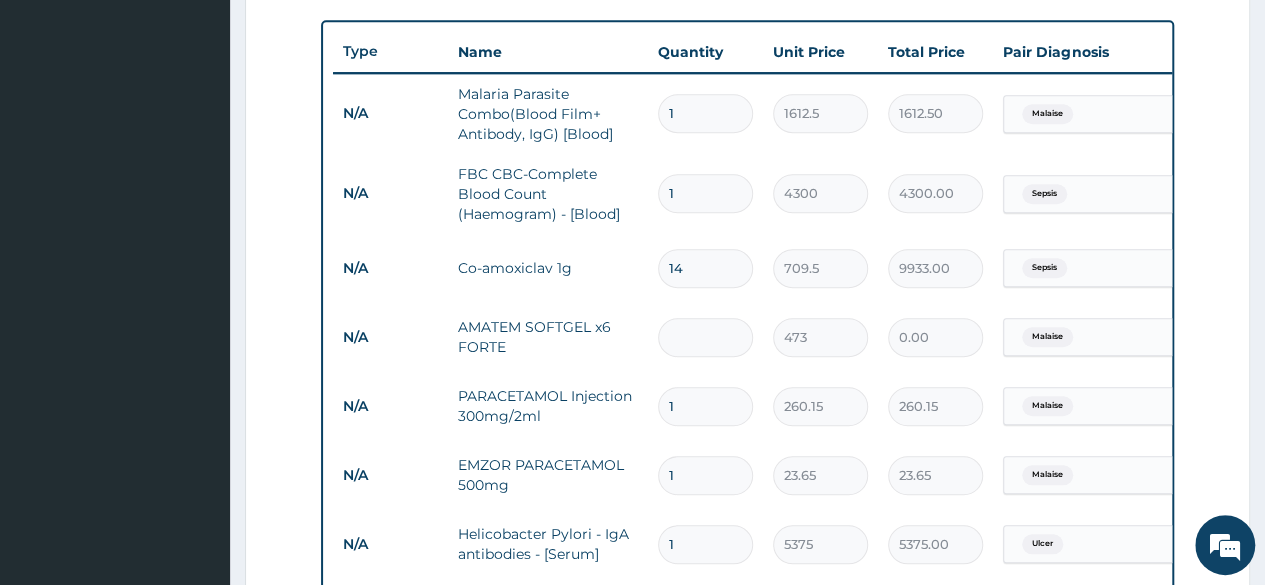 type on "6" 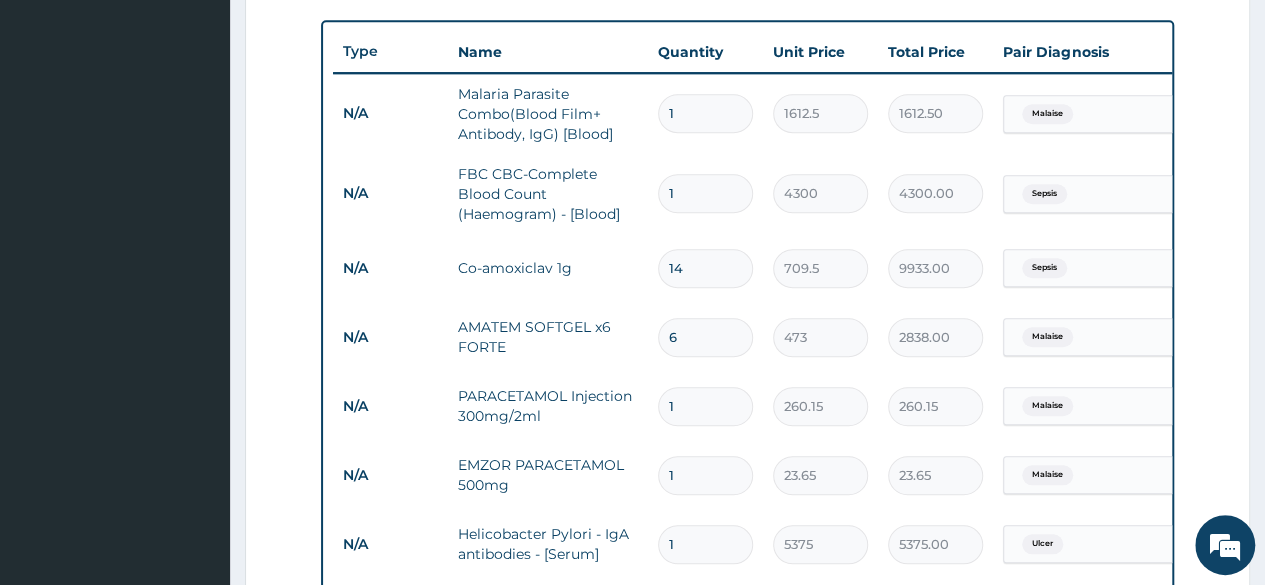 type on "6" 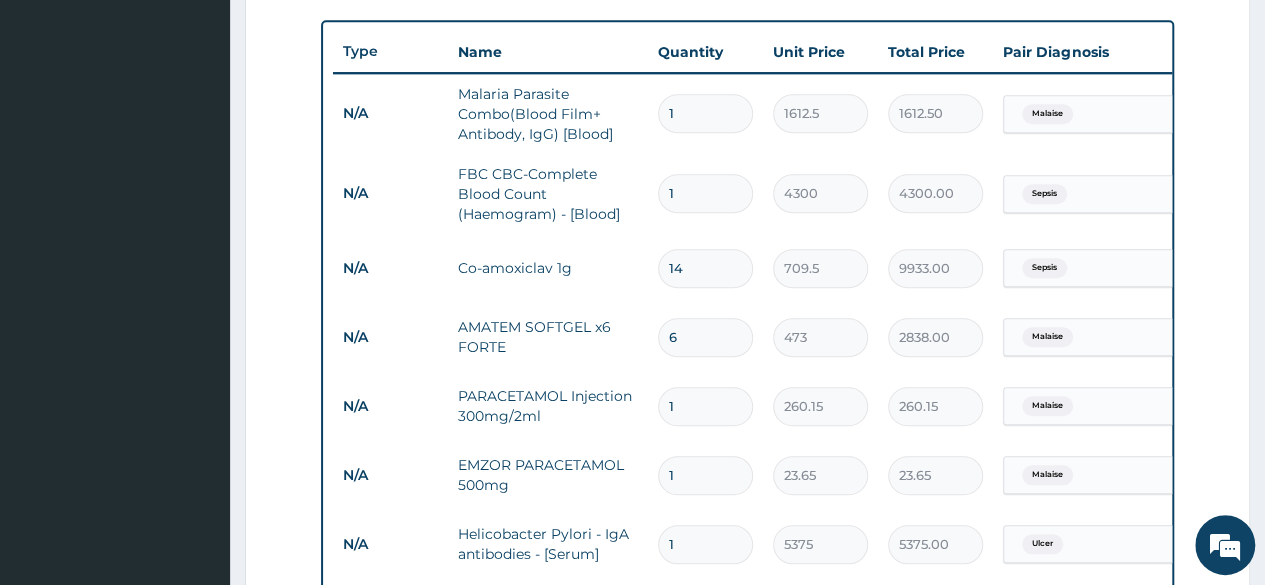 type on "12" 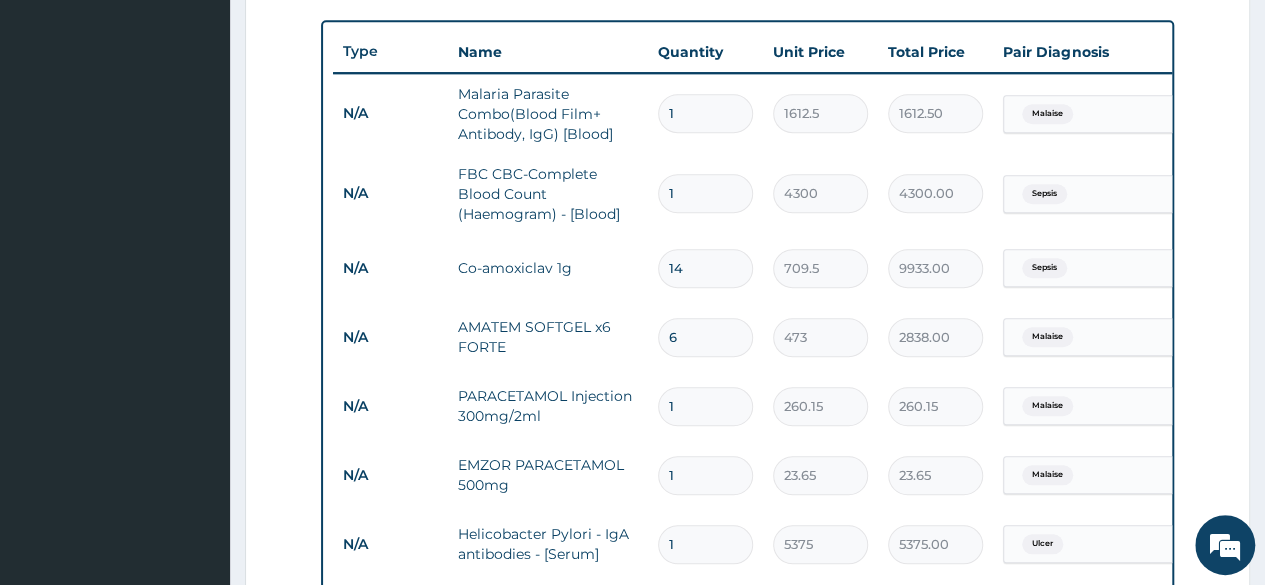 type on "3121.80" 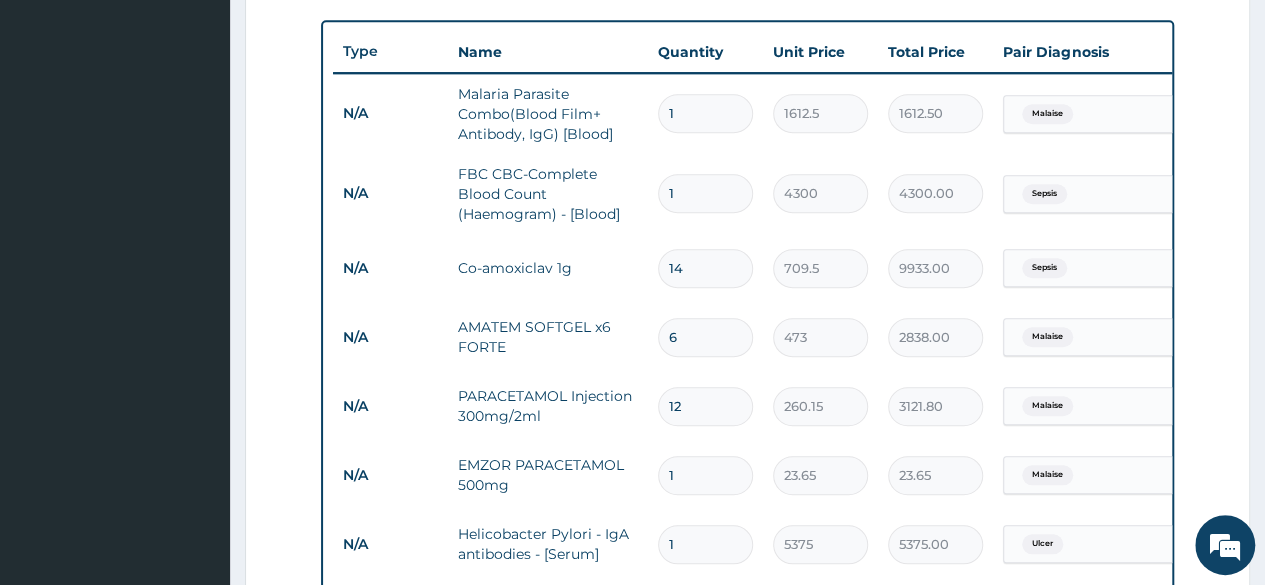 click on "12" at bounding box center (705, 406) 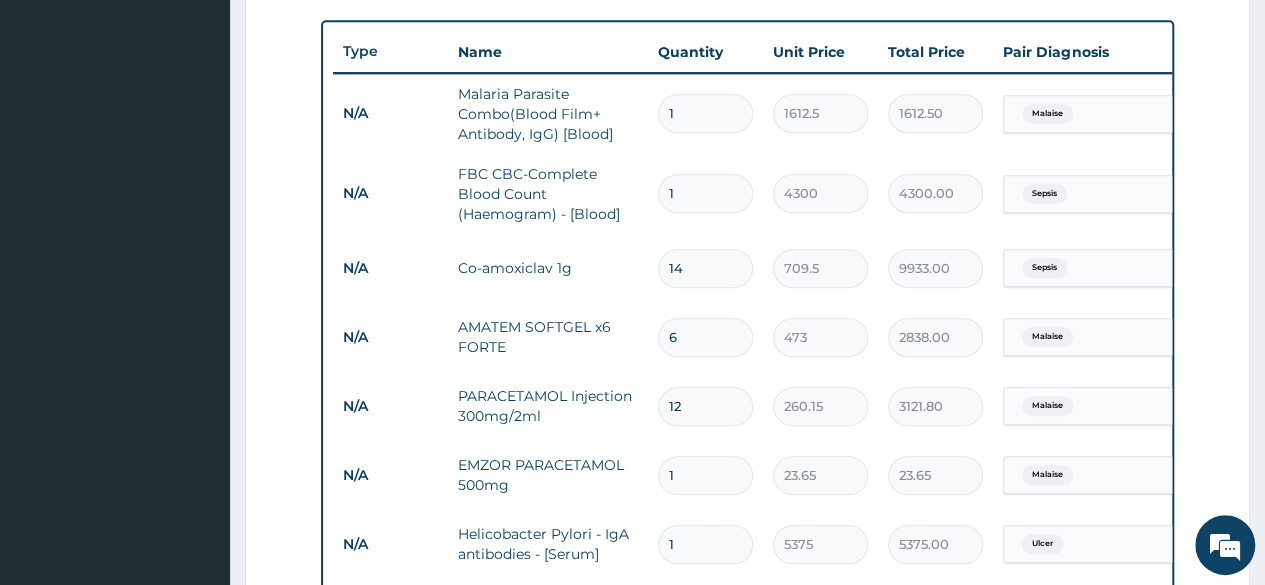 type on "1" 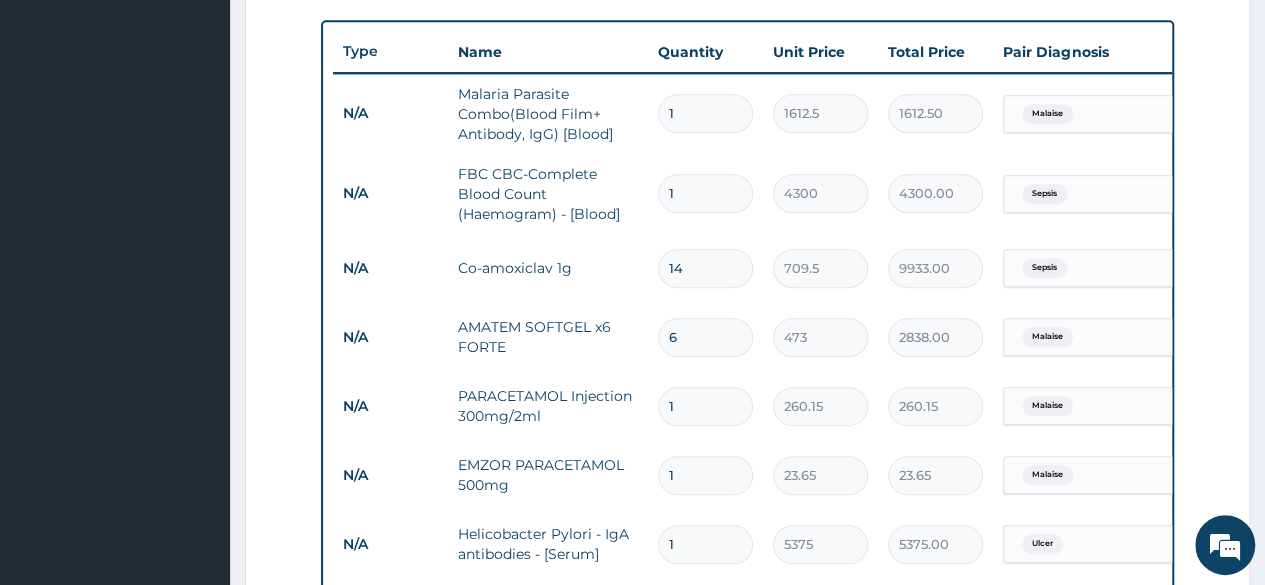 type 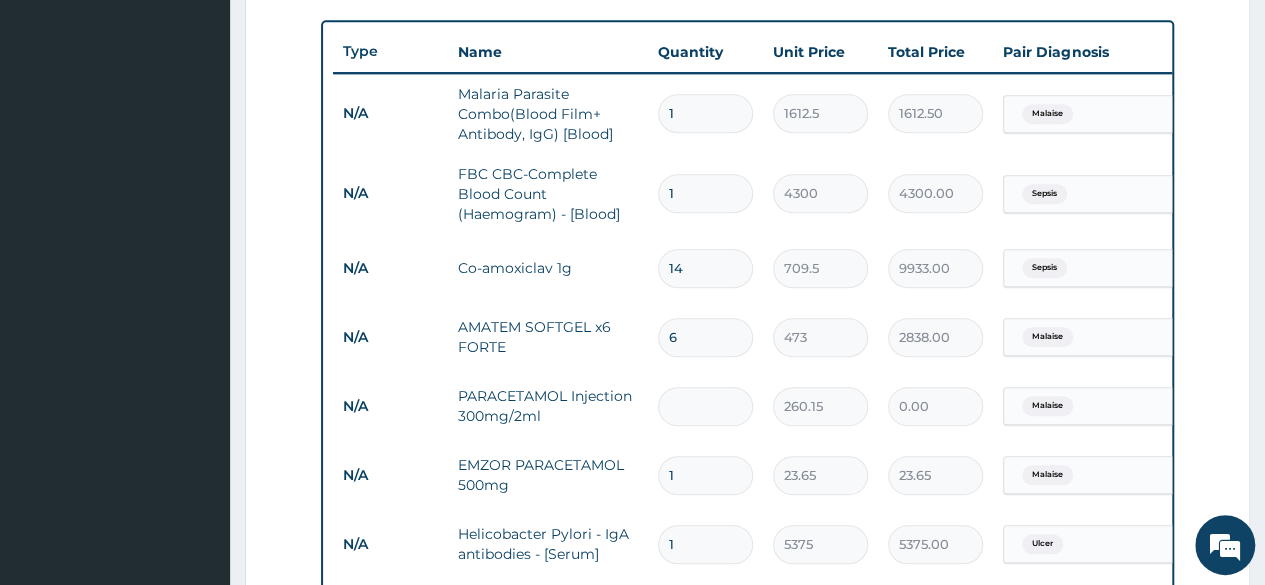 type on "2" 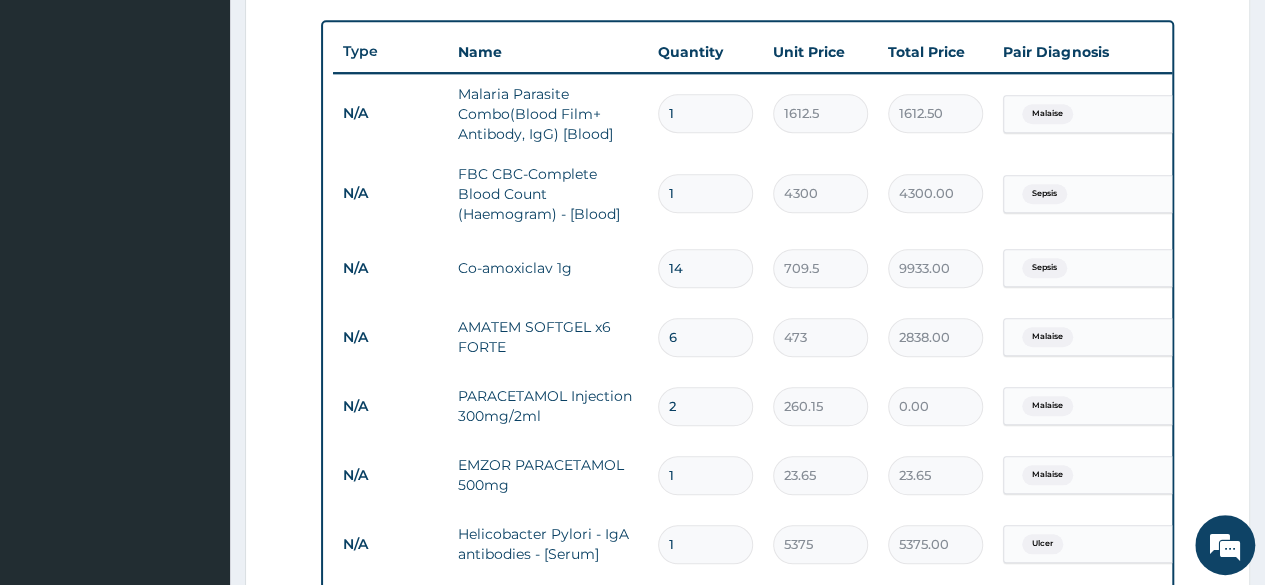 type on "520.30" 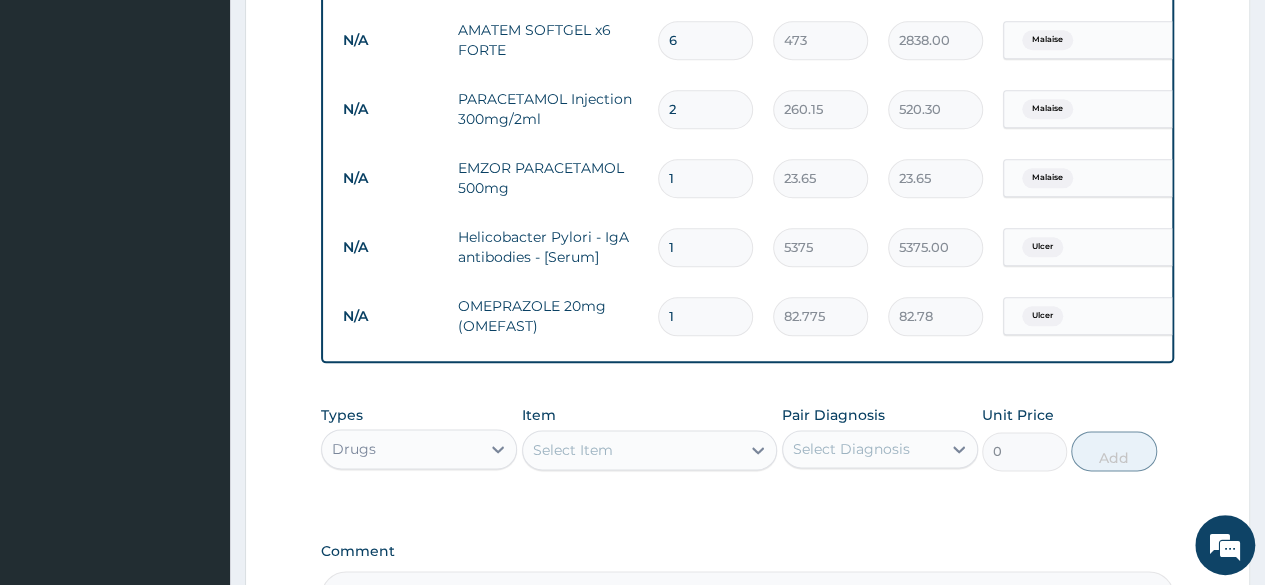 scroll, scrollTop: 1028, scrollLeft: 0, axis: vertical 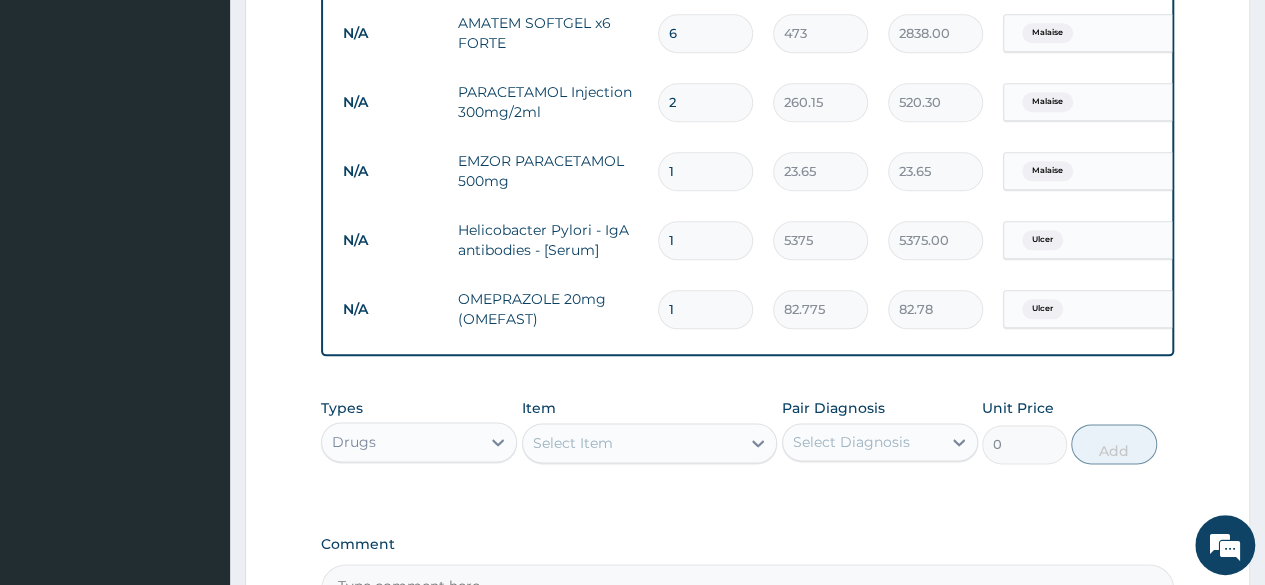 type on "2" 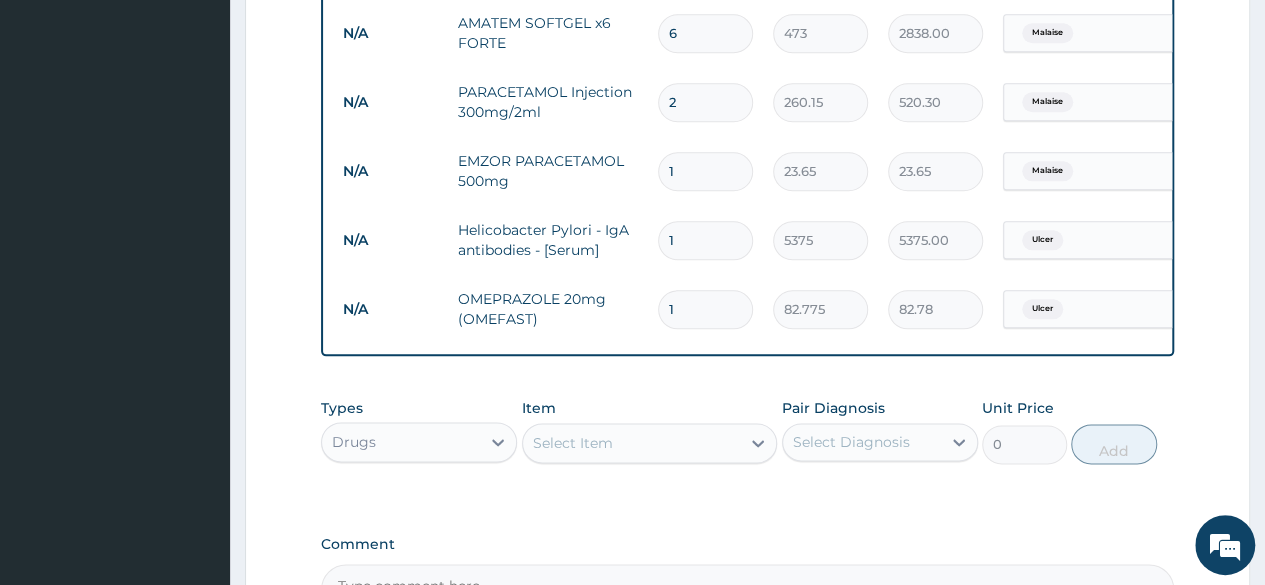 click on "1" at bounding box center [705, 309] 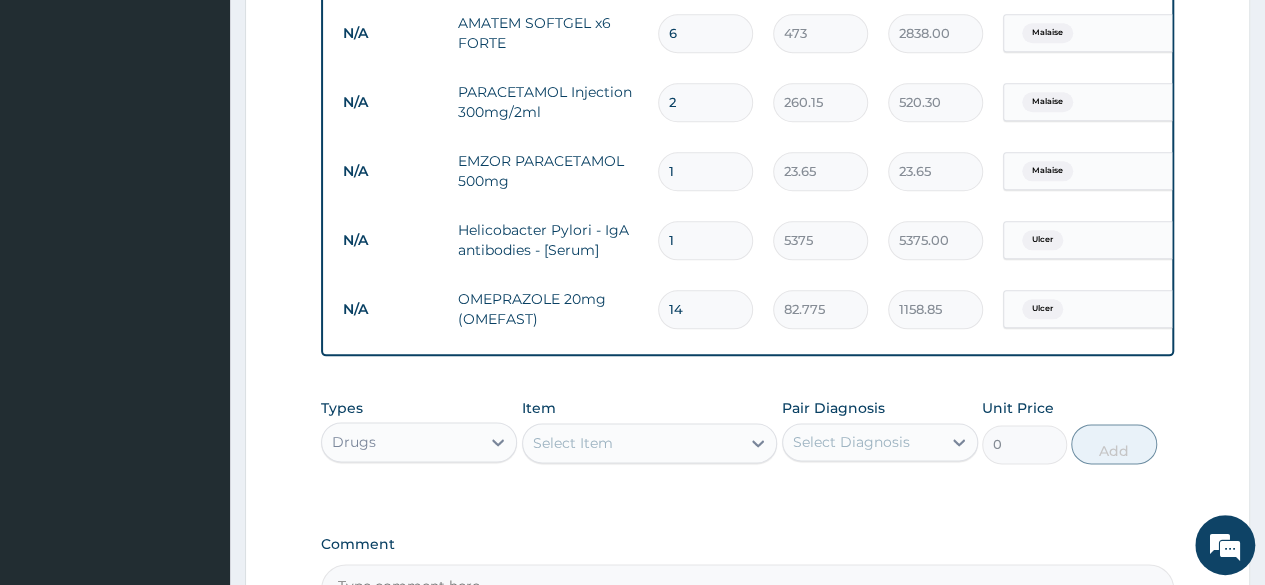 type on "14" 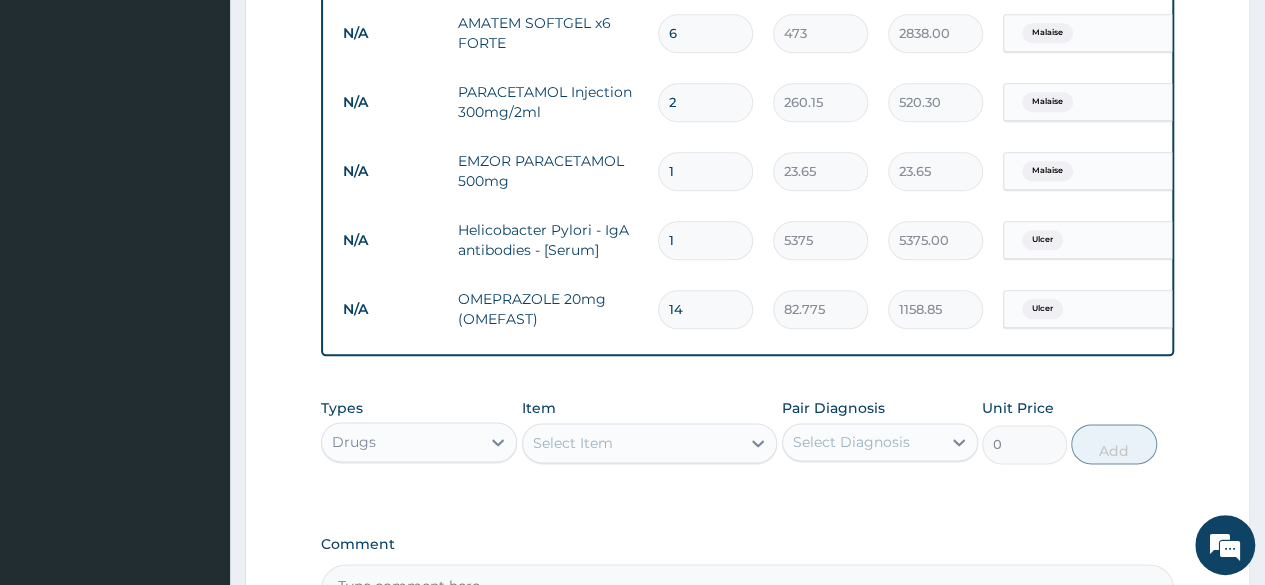 click on "Type Name Quantity Unit Price Total Price Pair Diagnosis Actions N/A Malaria Parasite Combo(Blood Film+ Antibody, IgG) [Blood] 1 1612.5 1612.50 Malaise Delete N/A FBC CBC-Complete Blood Count (Haemogram) - [Blood] 1 4300 4300.00 Sepsis Delete N/A Co-amoxiclav 1g 14 709.5 9933.00 Sepsis Delete N/A AMATEM SOFTGEL x6 FORTE 6 473 2838.00 Malaise Delete N/A PARACETAMOL Injection 300mg/2ml 2 260.15 520.30 Malaise Delete N/A EMZOR PARACETAMOL 500mg 1 23.65 23.65 Malaise Delete N/A Helicobacter Pylori - IgA antibodies - [Serum] 1 5375 5375.00 Ulcer Delete N/A OMEPRAZOLE 20mg (OMEFAST)  14 82.775 1158.85 Ulcer Delete" at bounding box center (747, 36) 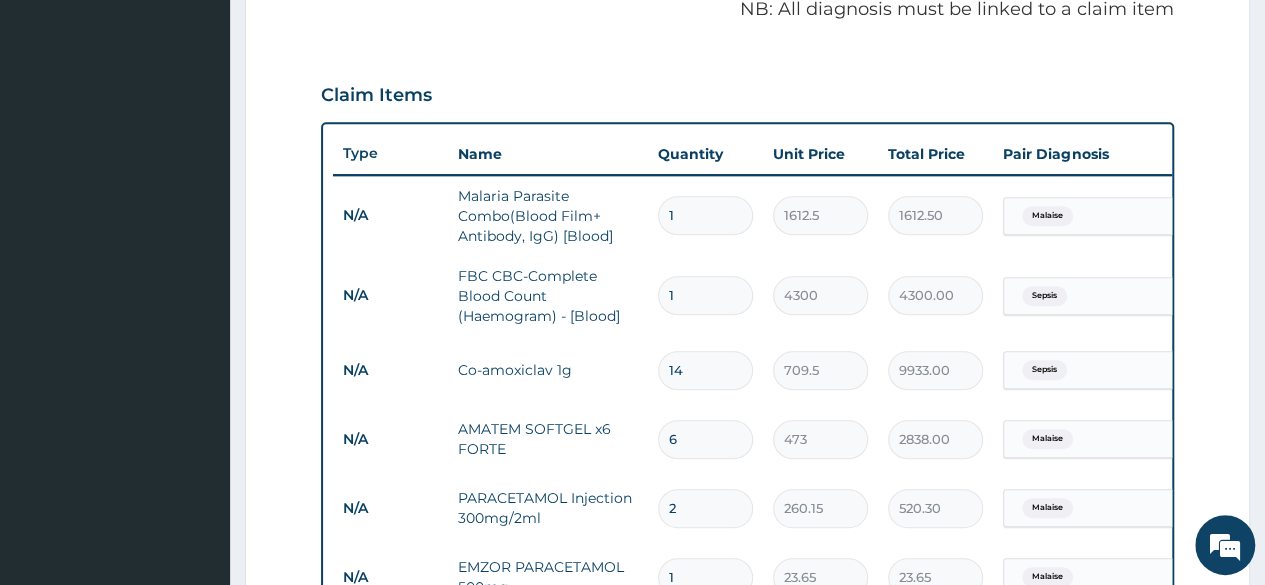 scroll, scrollTop: 600, scrollLeft: 0, axis: vertical 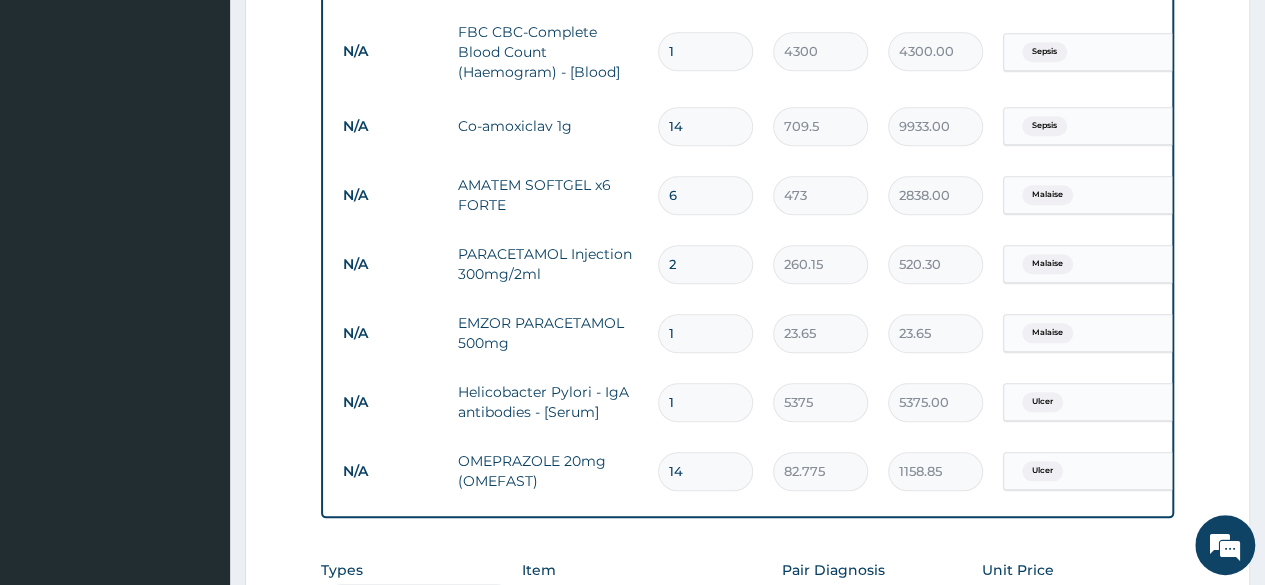 click on "1" at bounding box center [705, 333] 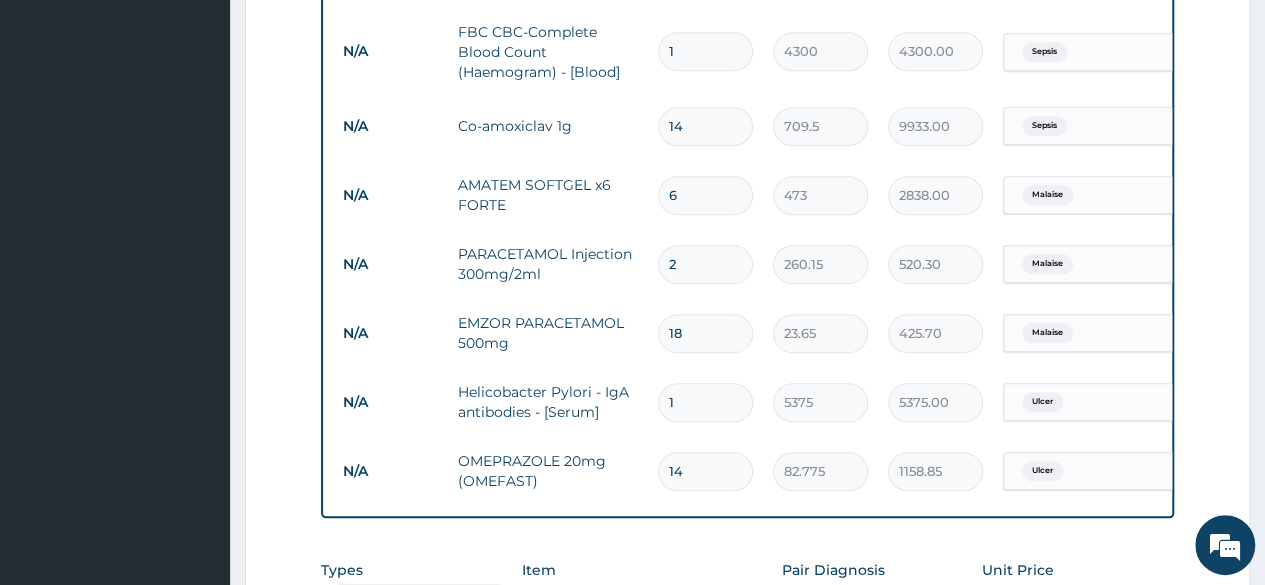 type on "18" 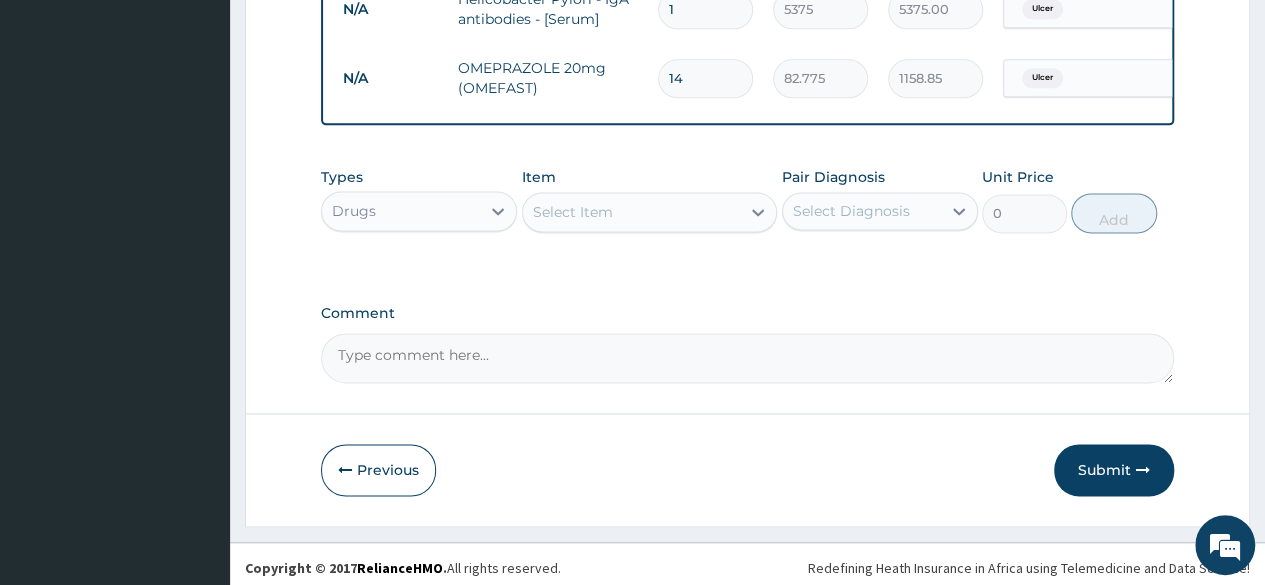 scroll, scrollTop: 1280, scrollLeft: 0, axis: vertical 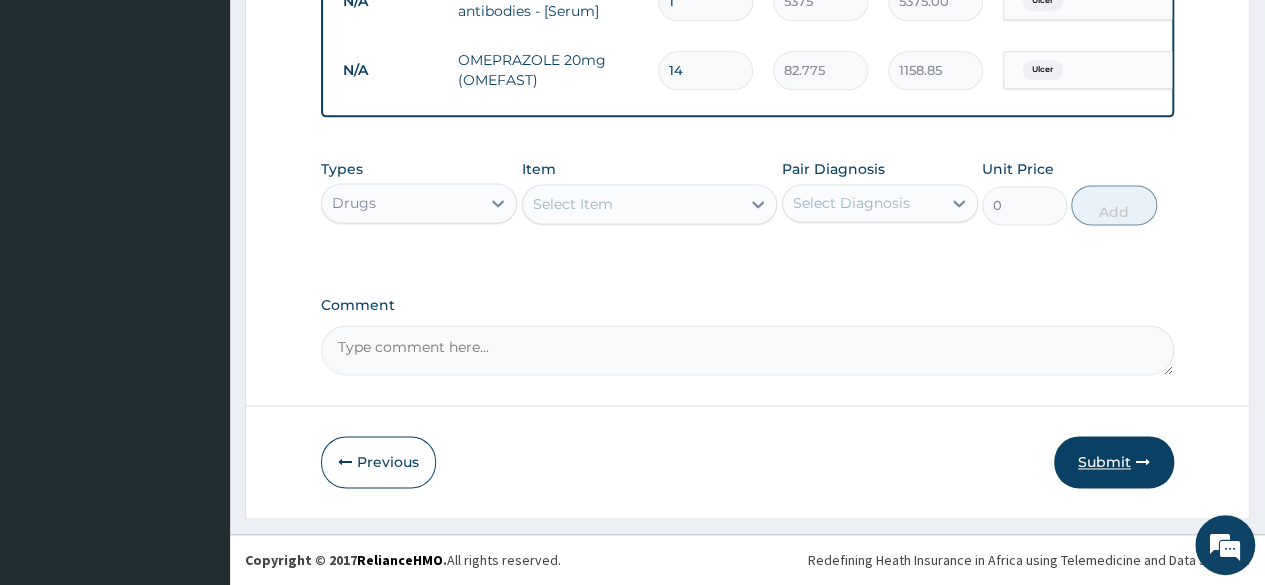 click on "Submit" at bounding box center (1114, 462) 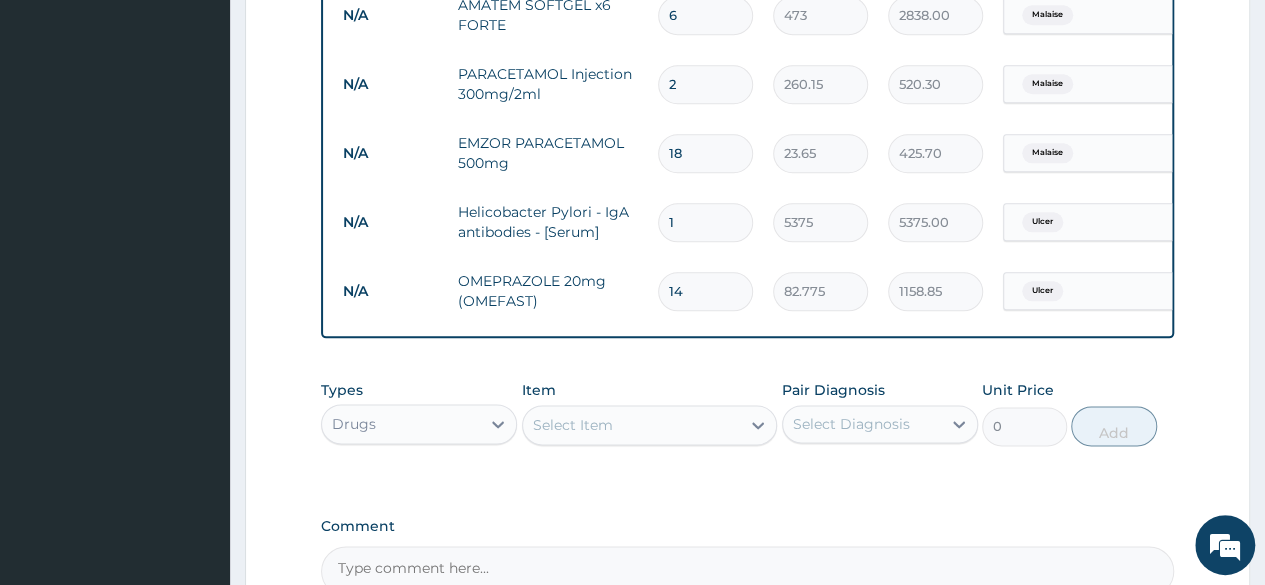 scroll, scrollTop: 1280, scrollLeft: 0, axis: vertical 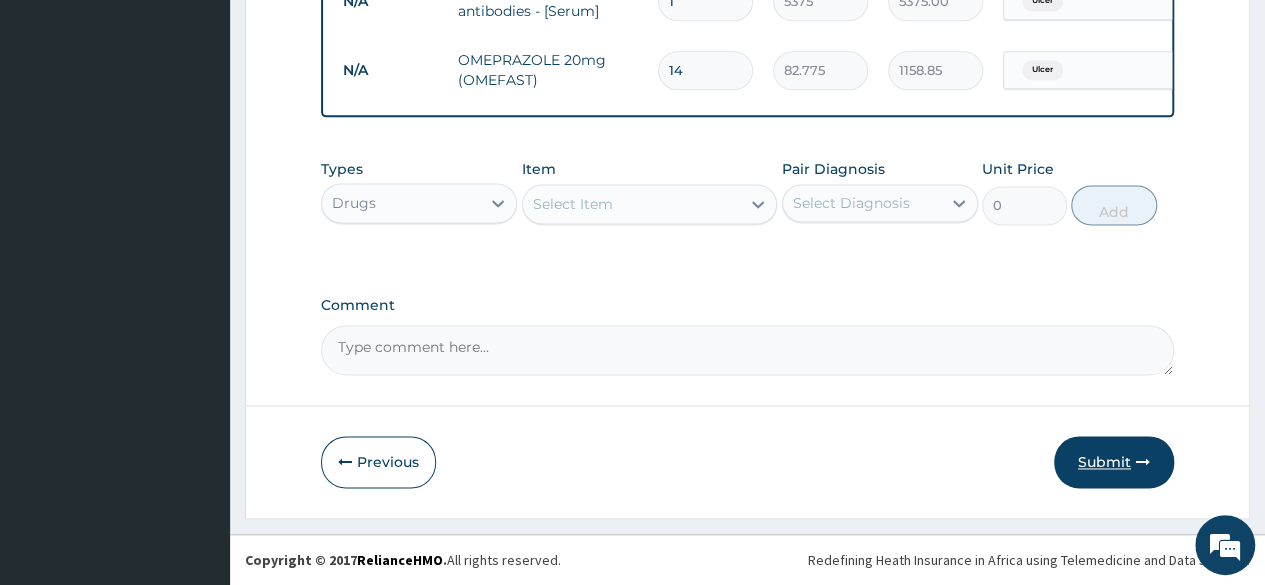 click on "Submit" at bounding box center (1114, 462) 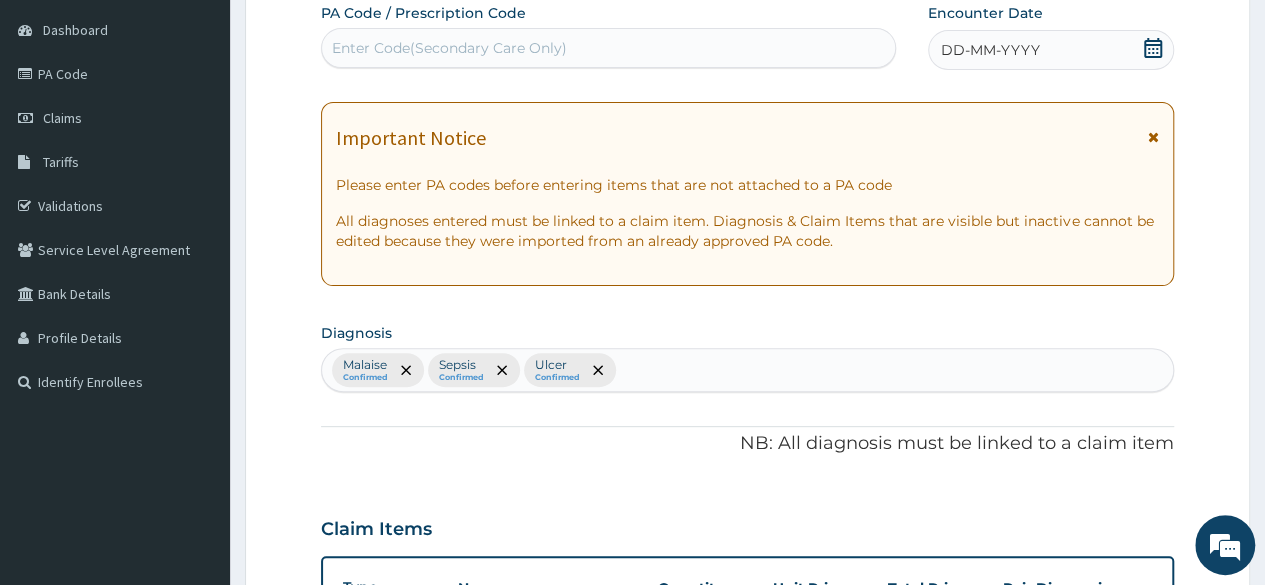 scroll, scrollTop: 78, scrollLeft: 0, axis: vertical 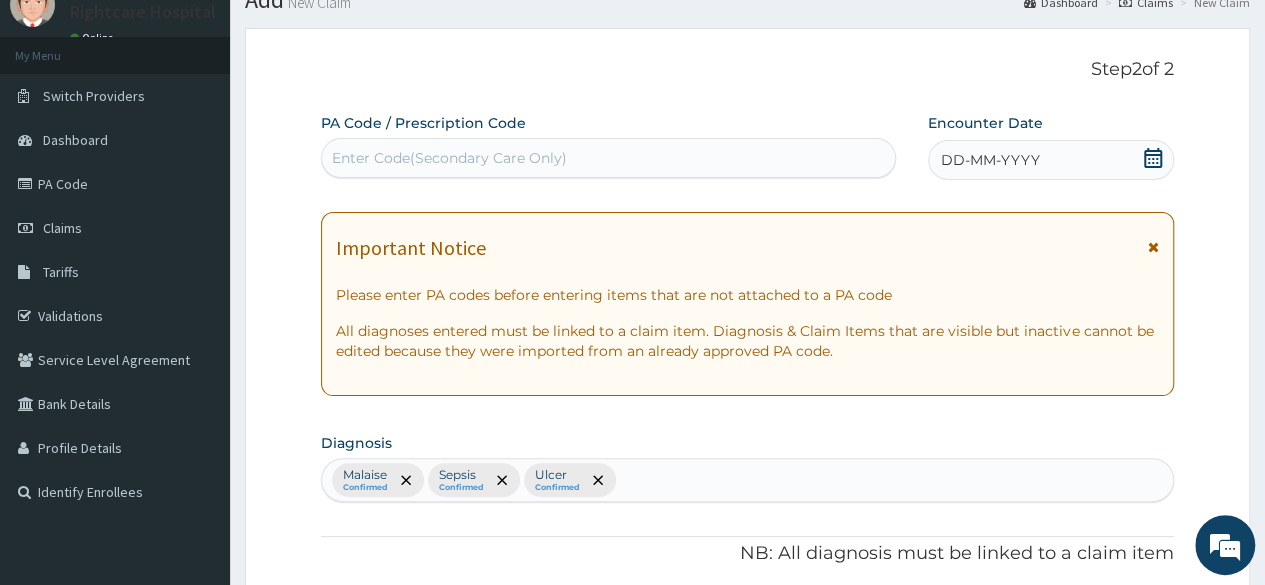 click 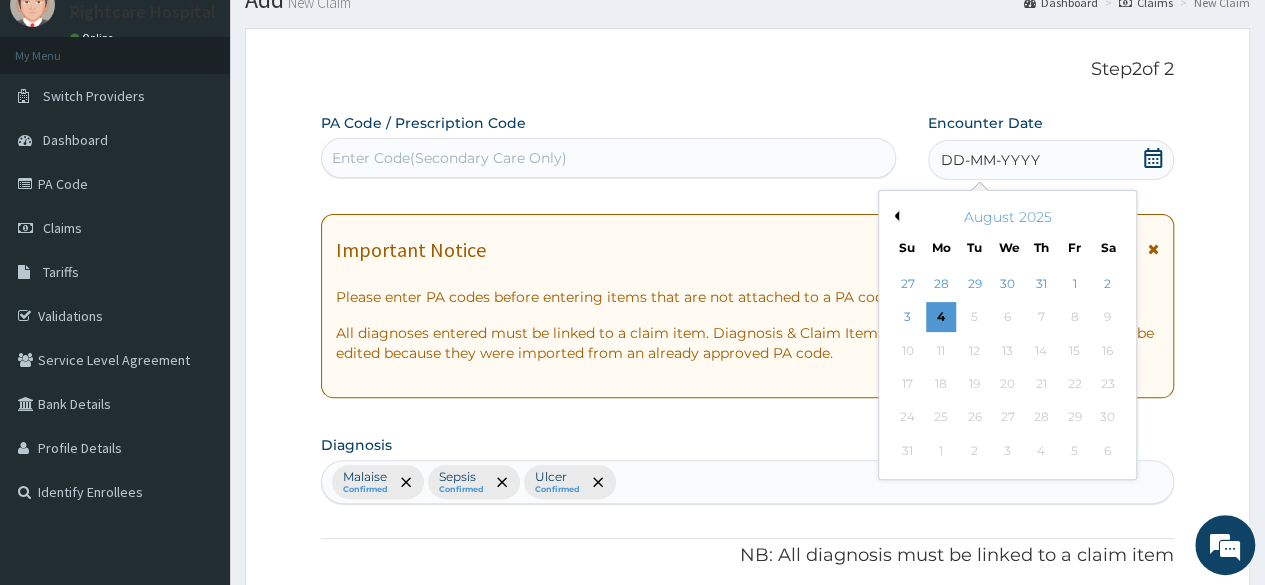 click on "Previous Month" at bounding box center (894, 216) 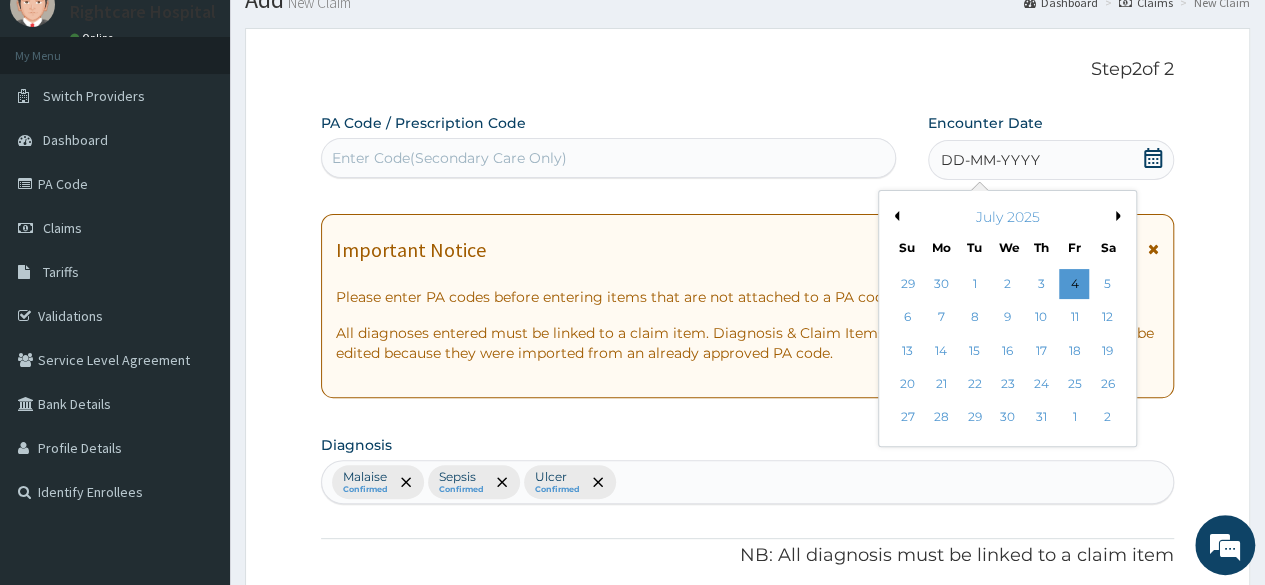 click on "Previous Month" at bounding box center [894, 216] 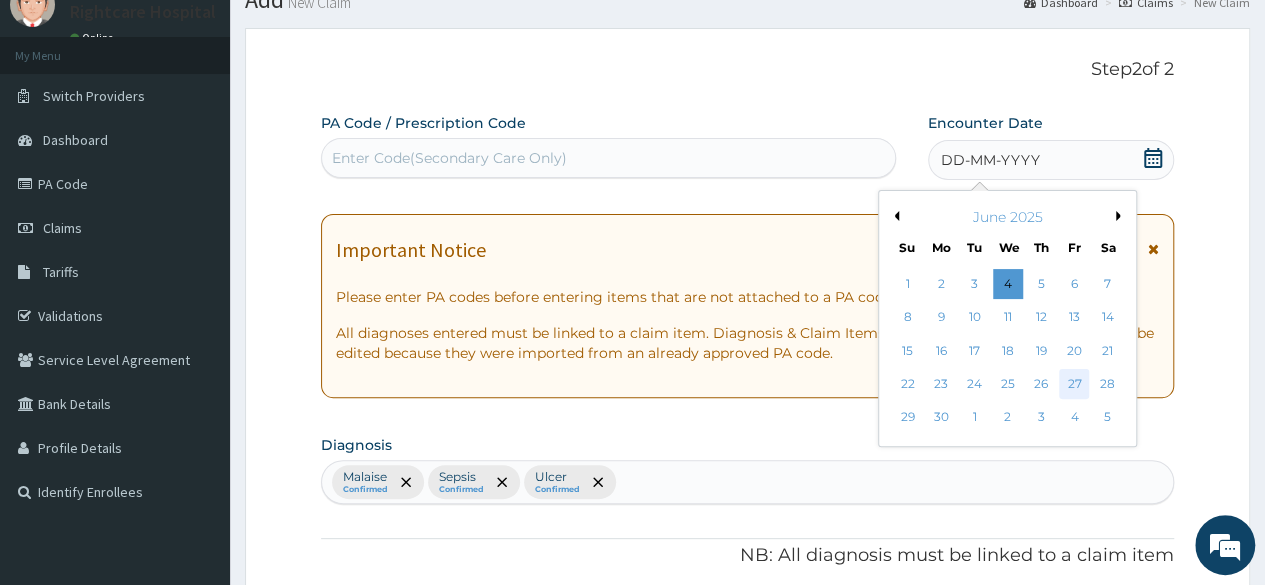 click on "27" at bounding box center (1074, 384) 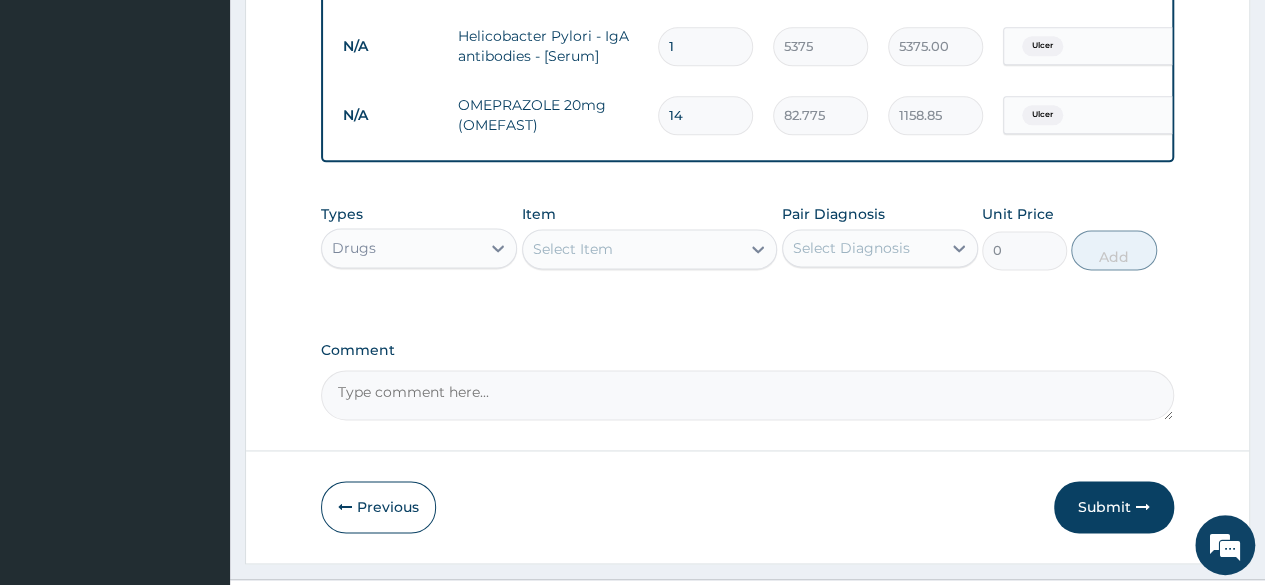 scroll, scrollTop: 1236, scrollLeft: 0, axis: vertical 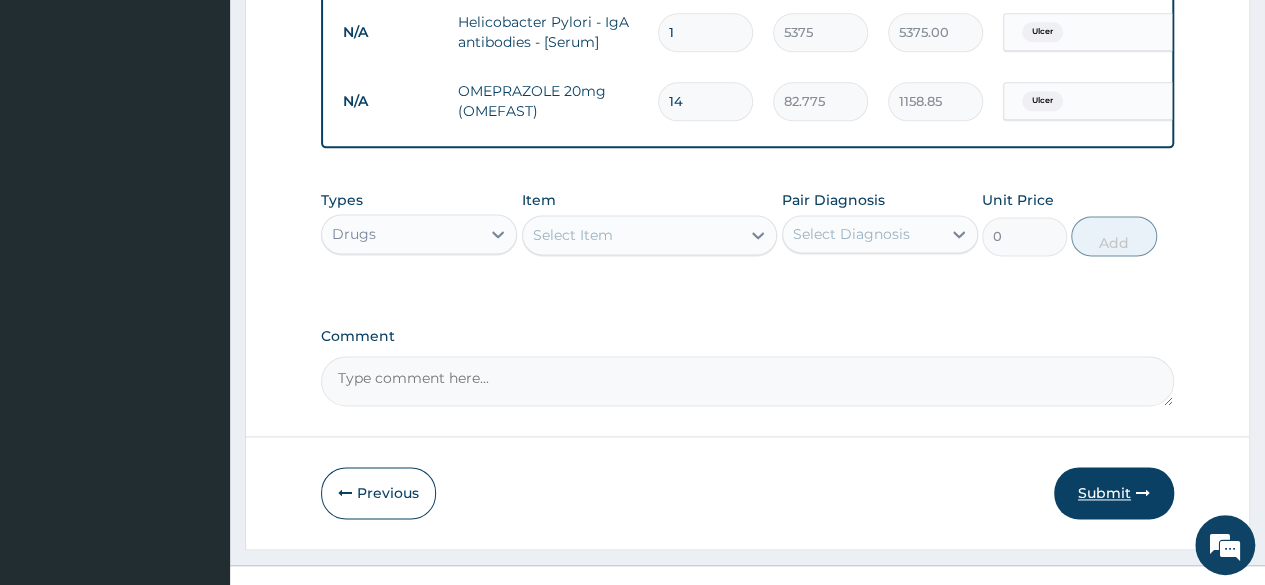click on "Submit" at bounding box center (1114, 493) 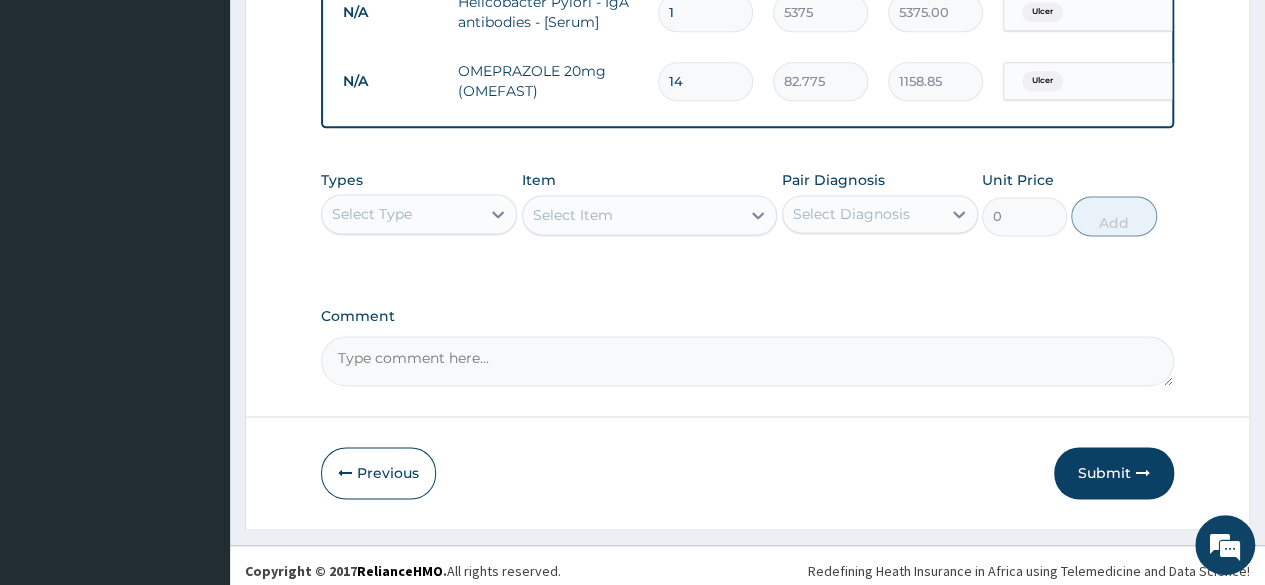 scroll, scrollTop: 1280, scrollLeft: 0, axis: vertical 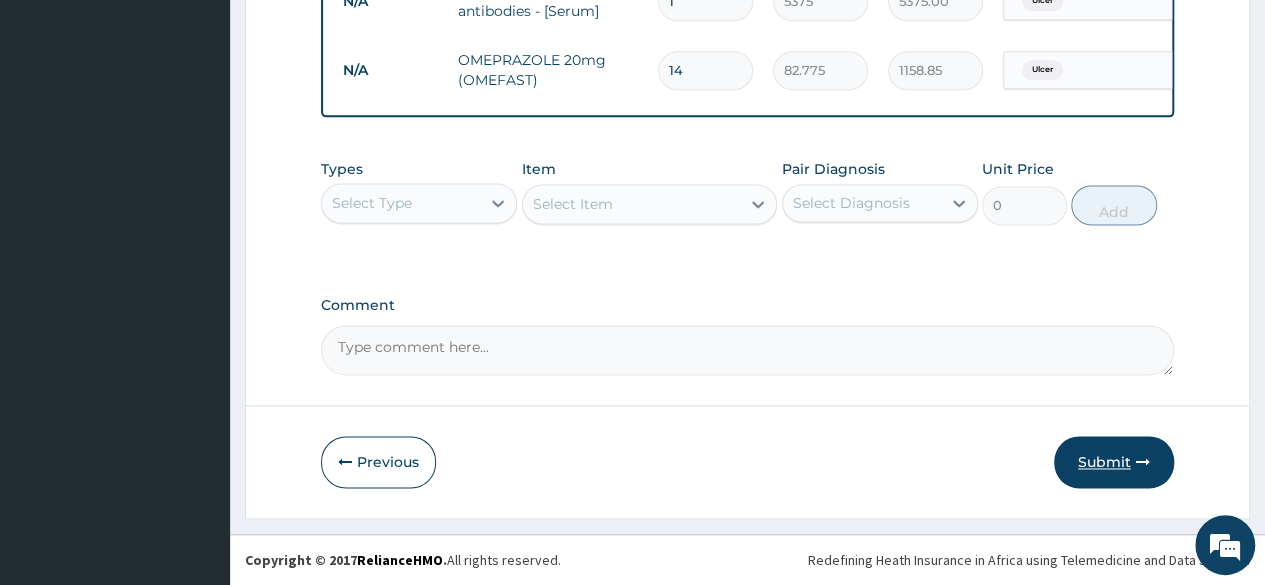 click on "Submit" at bounding box center [1114, 462] 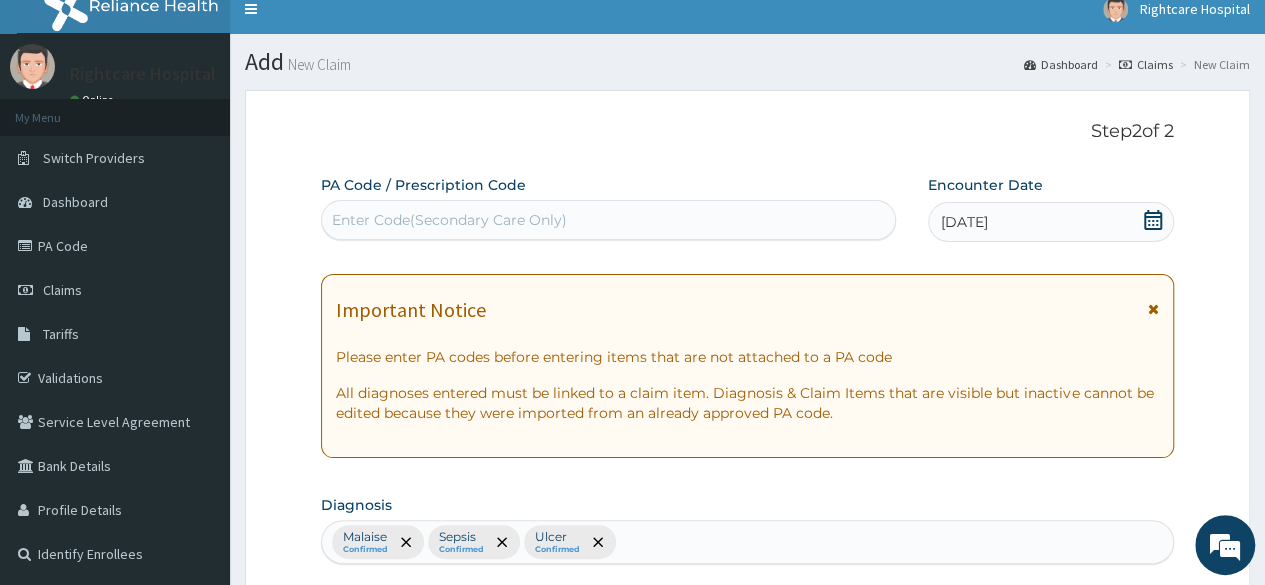 scroll, scrollTop: 0, scrollLeft: 0, axis: both 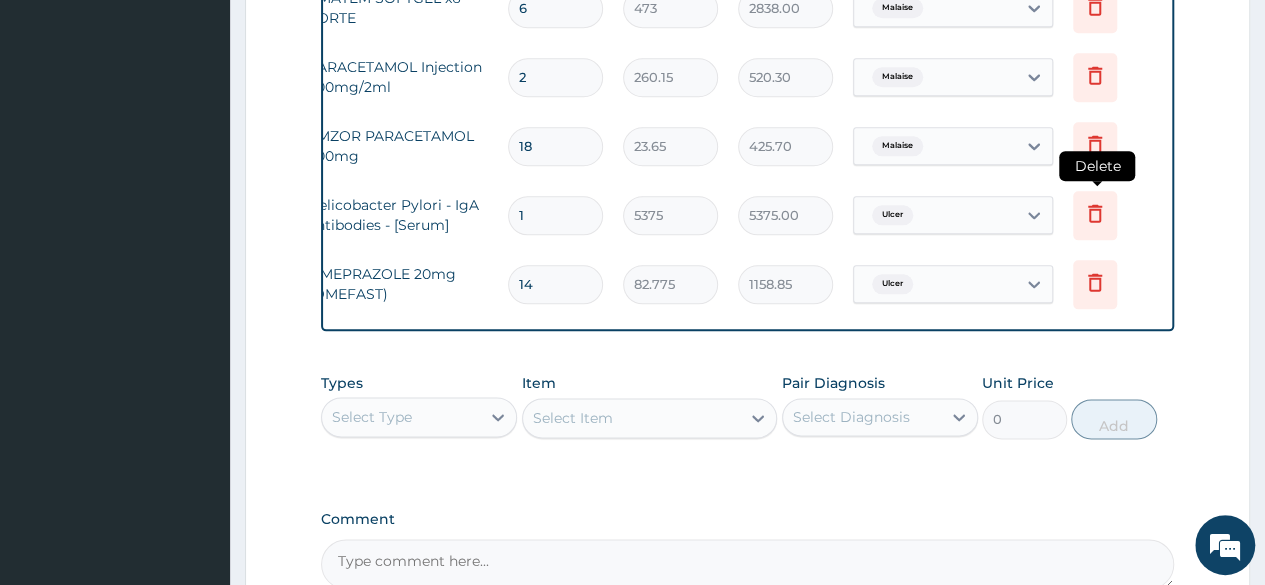 click 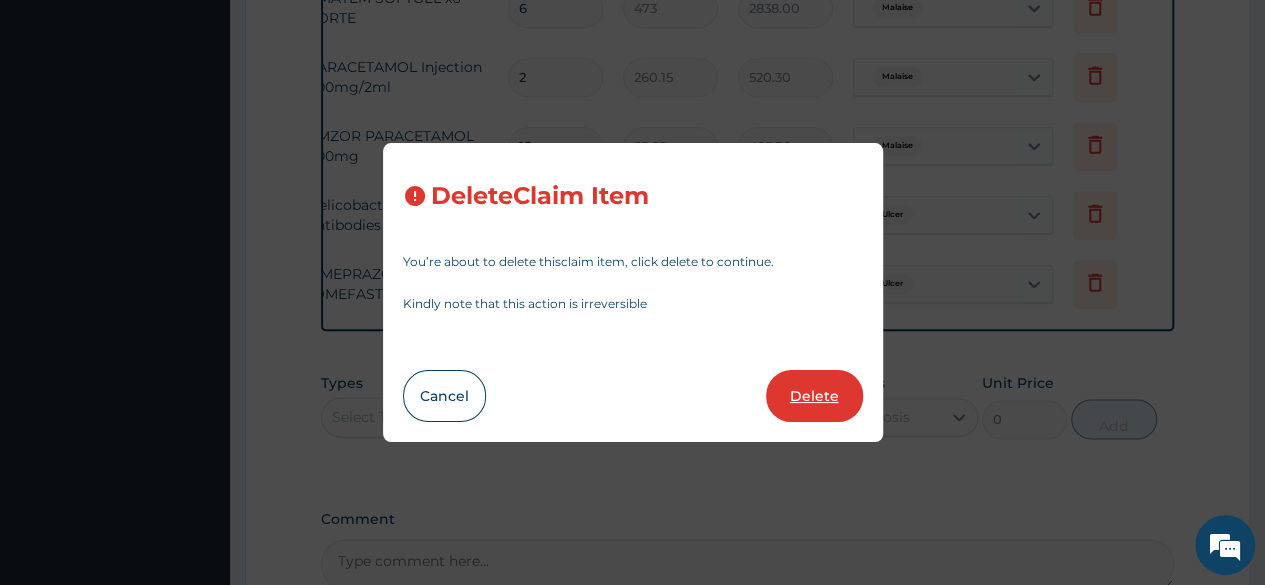click on "Delete" at bounding box center (814, 396) 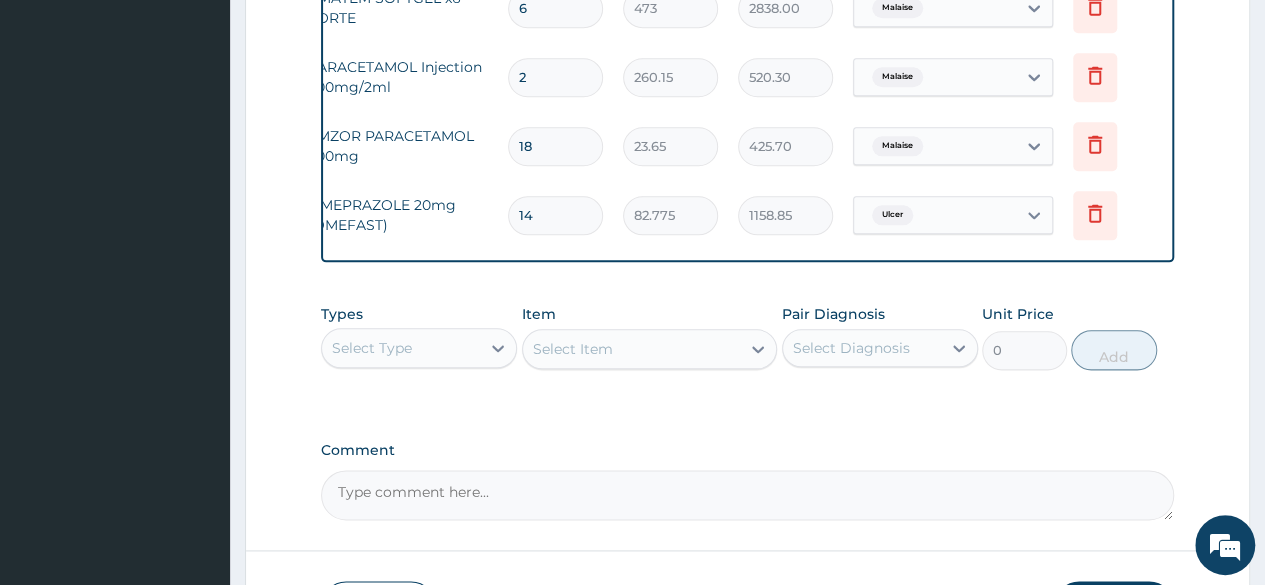 scroll, scrollTop: 1211, scrollLeft: 0, axis: vertical 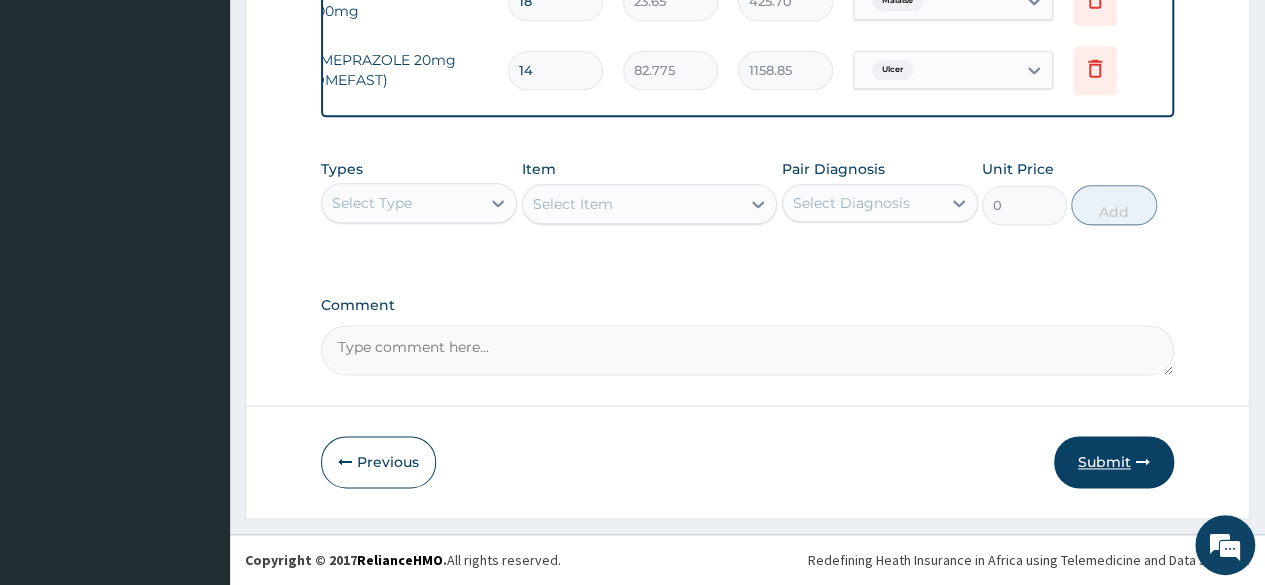 click on "Submit" at bounding box center (1114, 462) 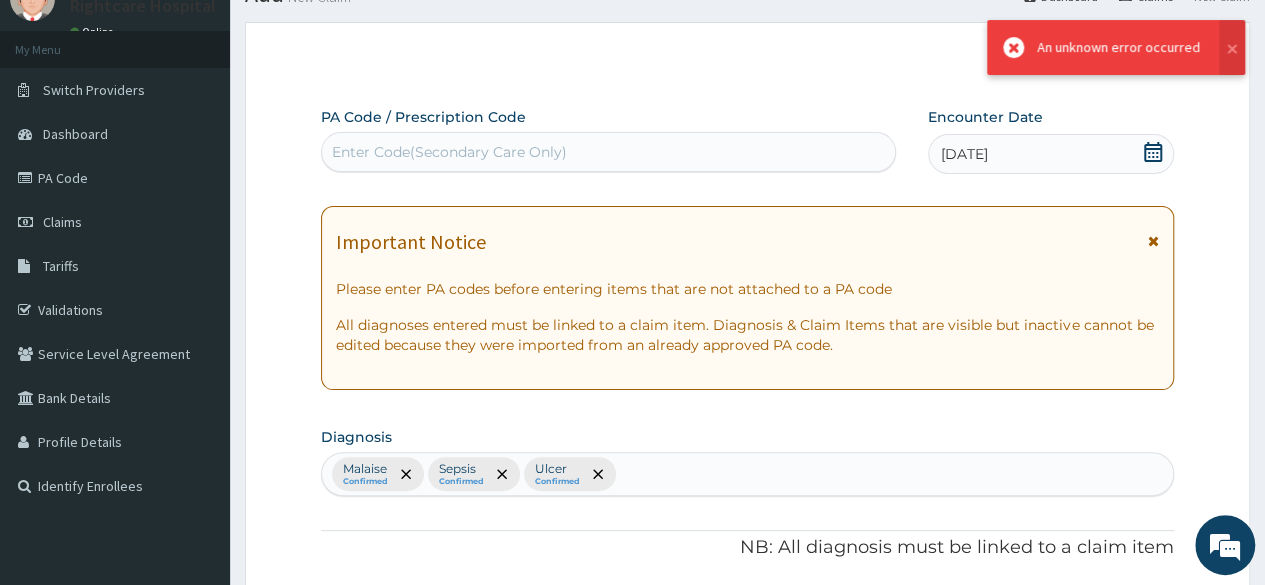scroll, scrollTop: 1211, scrollLeft: 0, axis: vertical 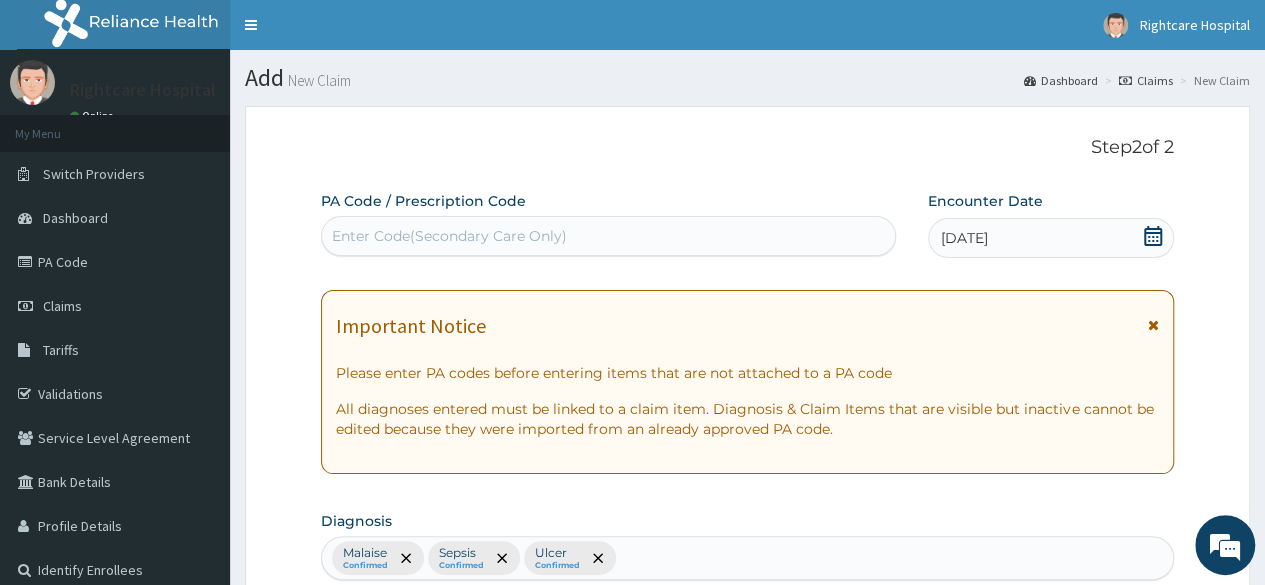 click on "Claims" at bounding box center (1146, 80) 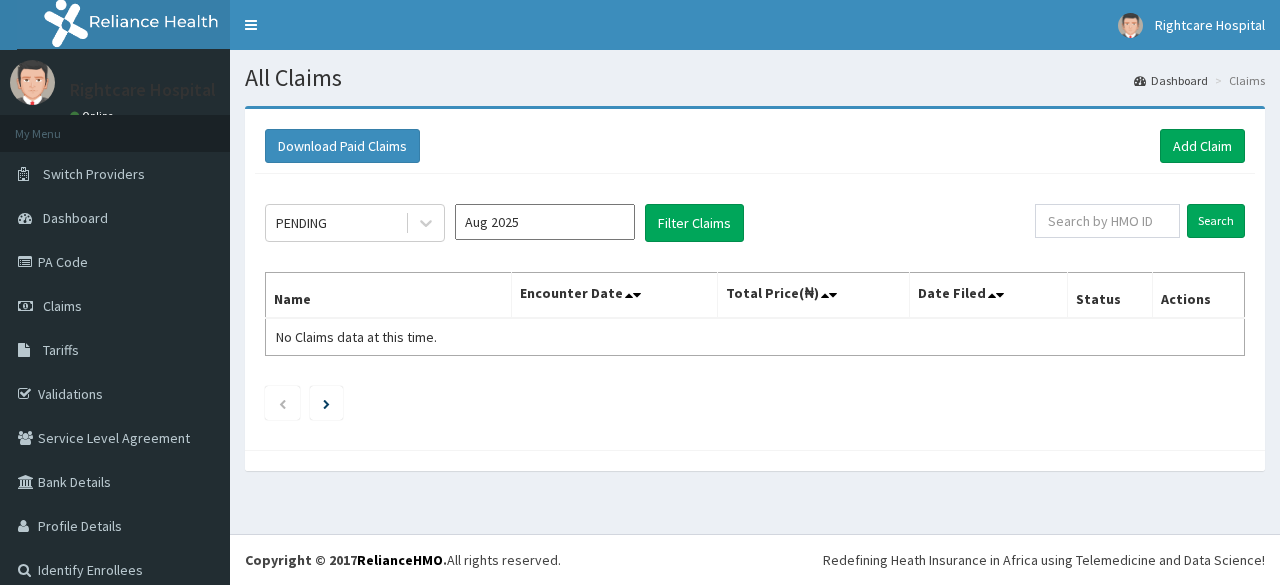 scroll, scrollTop: 0, scrollLeft: 0, axis: both 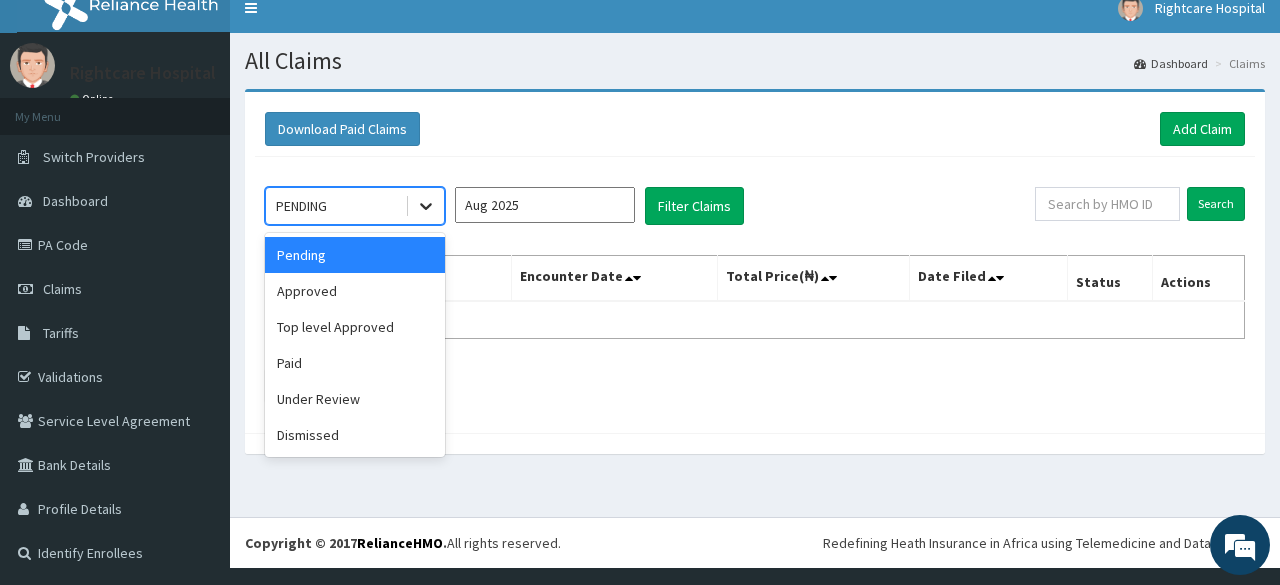 click 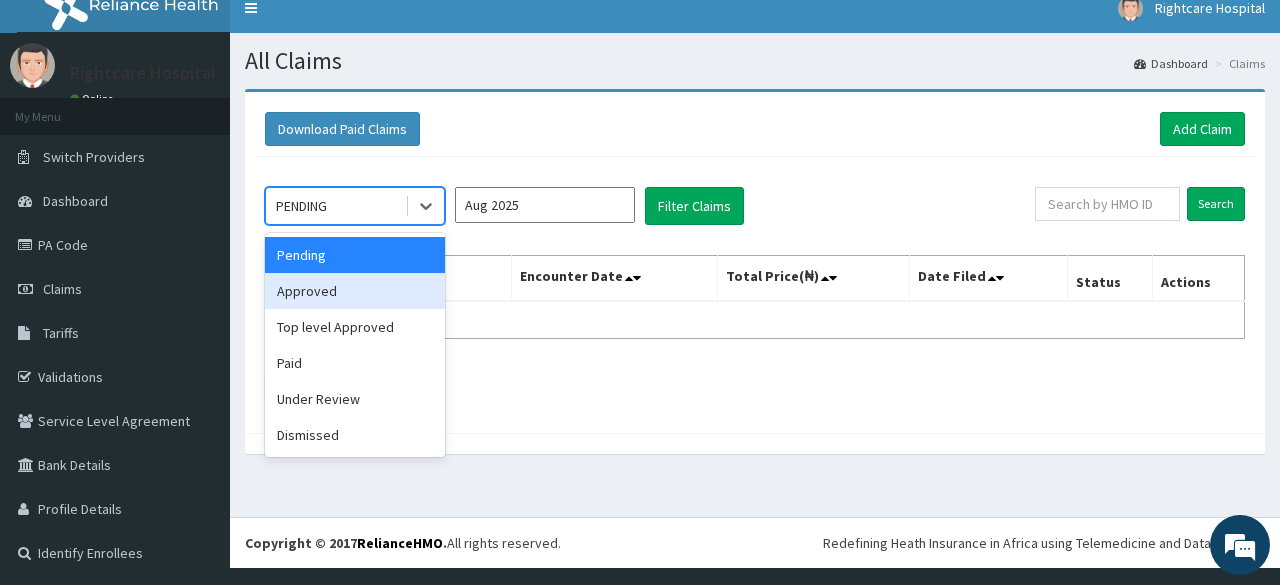 click on "Approved" at bounding box center (355, 291) 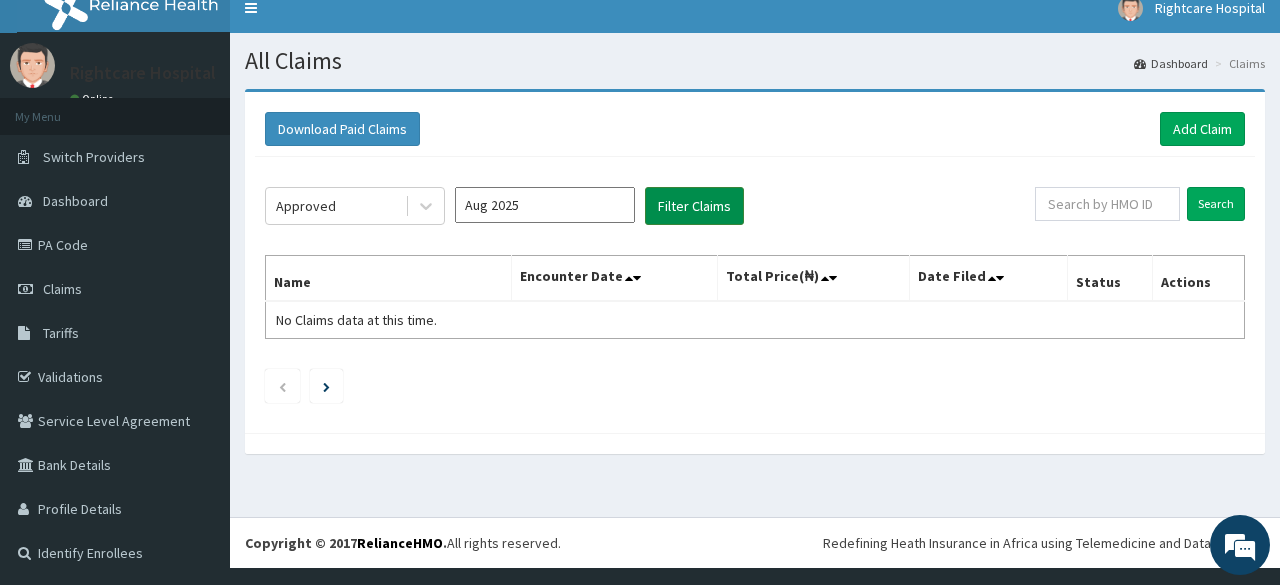 click on "Filter Claims" at bounding box center [694, 206] 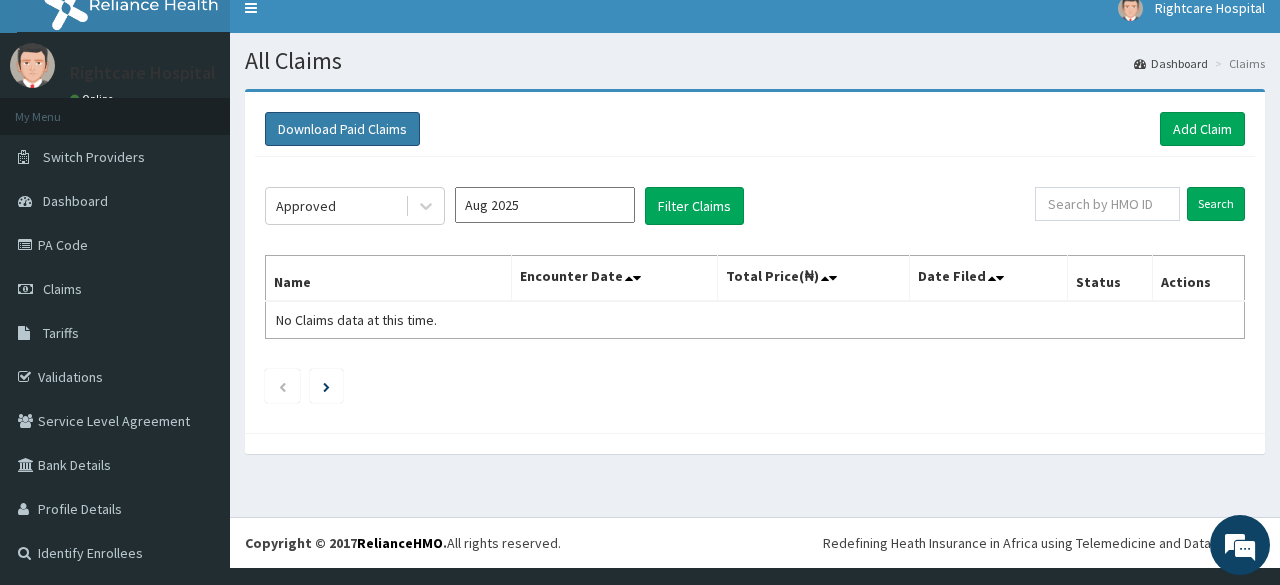 click on "Download Paid Claims" at bounding box center (342, 129) 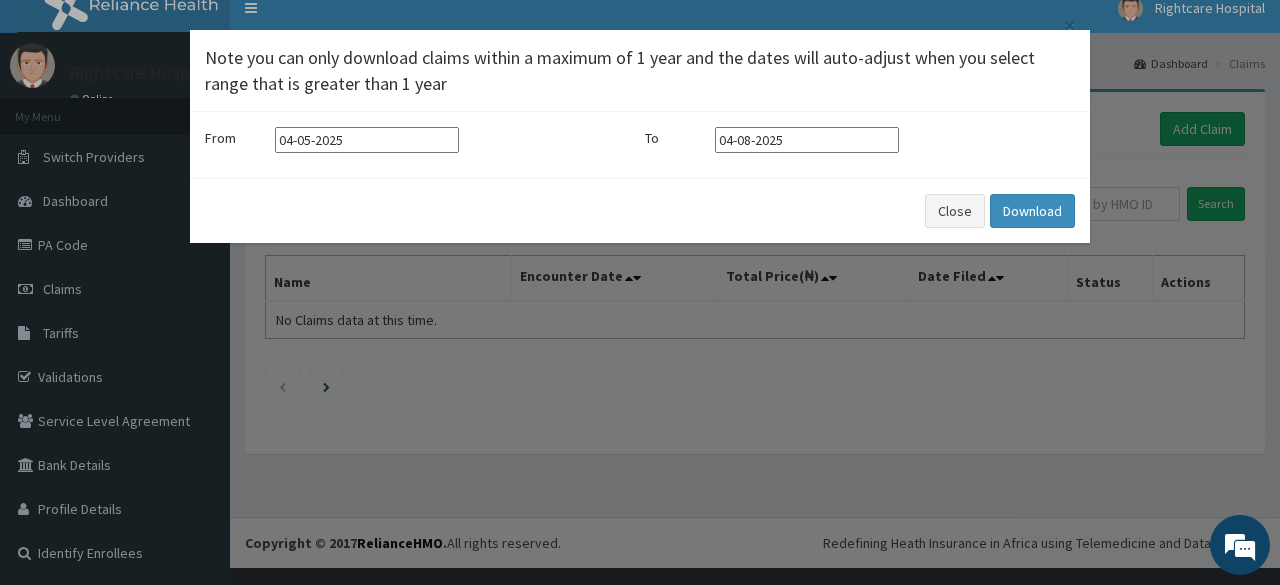 scroll, scrollTop: 0, scrollLeft: 0, axis: both 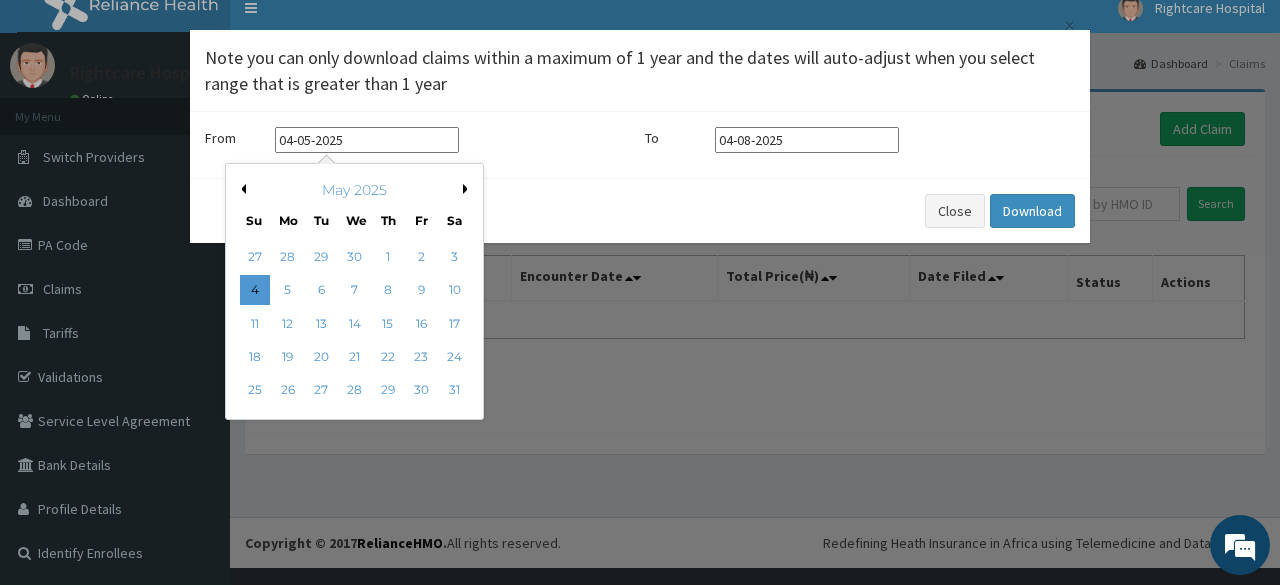 click on "04-05-2025" at bounding box center (367, 140) 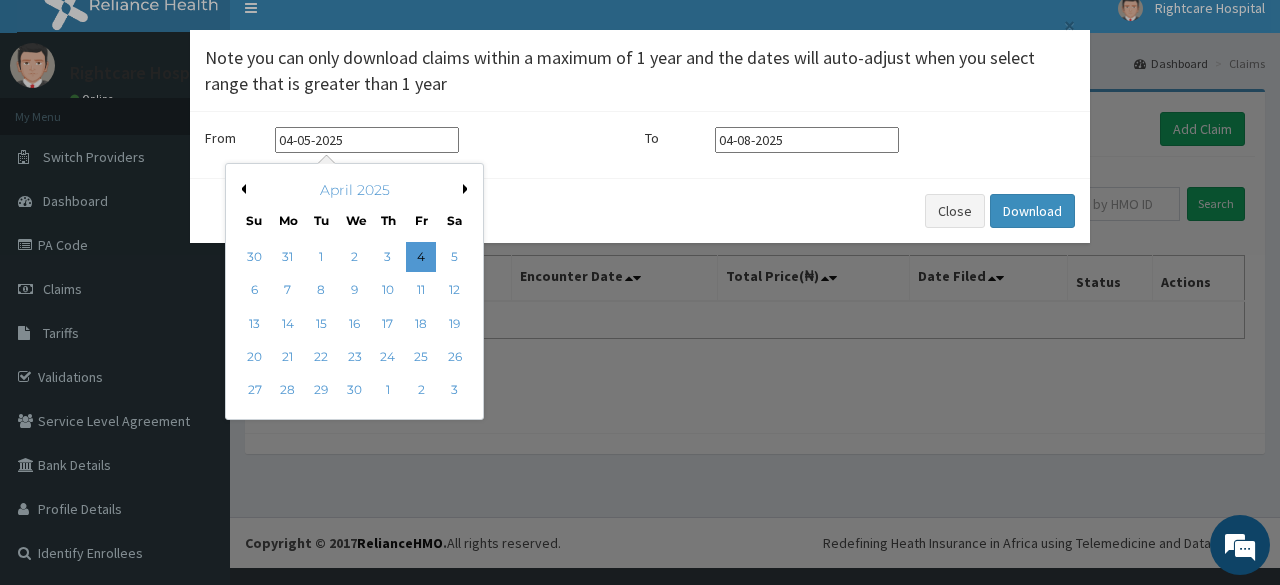 click on "Previous Month" at bounding box center [241, 189] 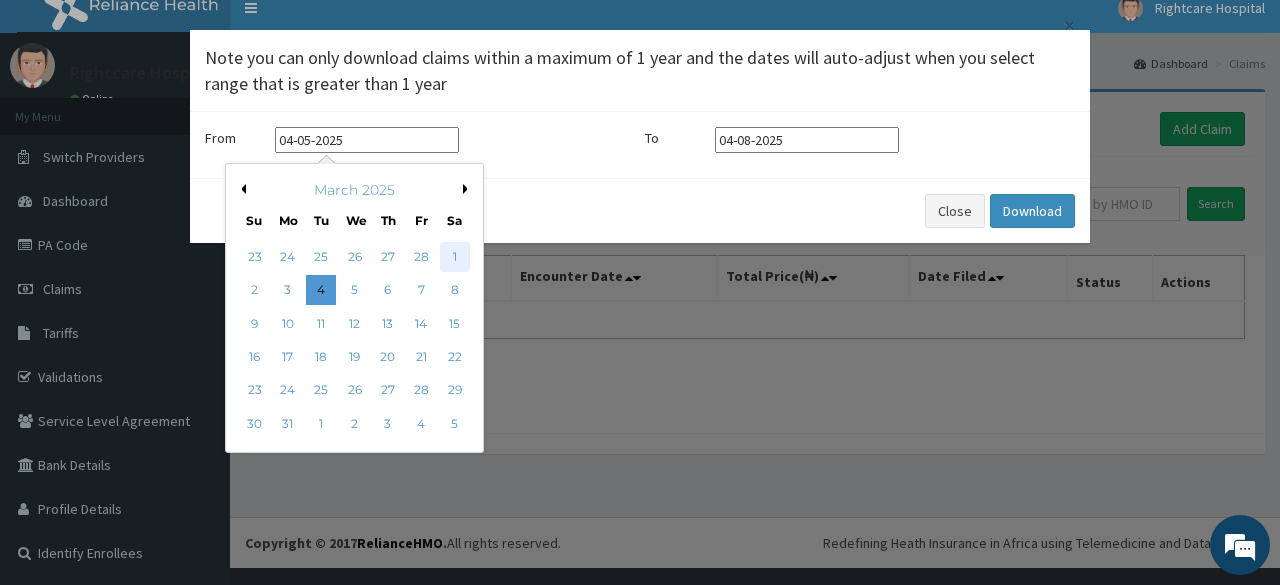 click on "1" at bounding box center [455, 257] 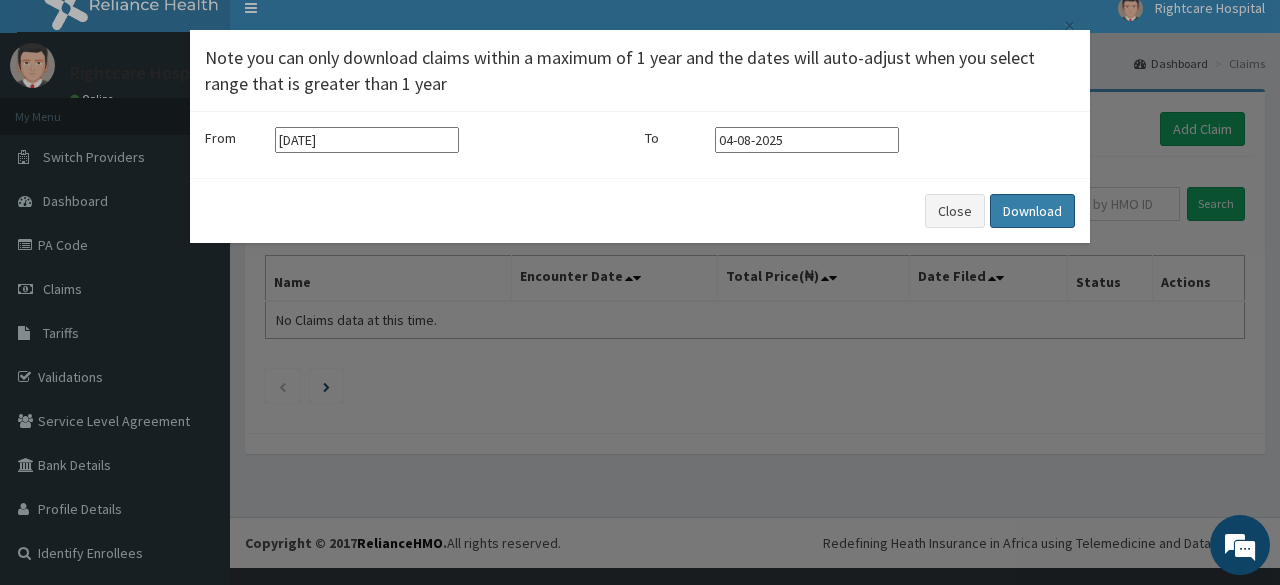 click on "Download" at bounding box center (1032, 211) 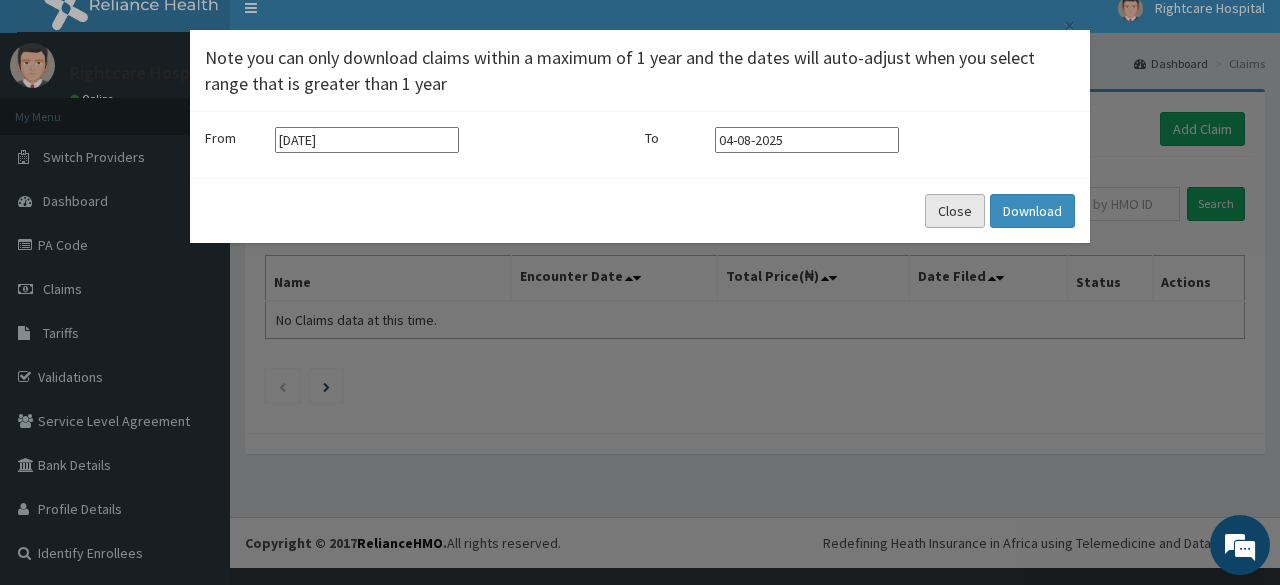 click on "Close" at bounding box center (955, 211) 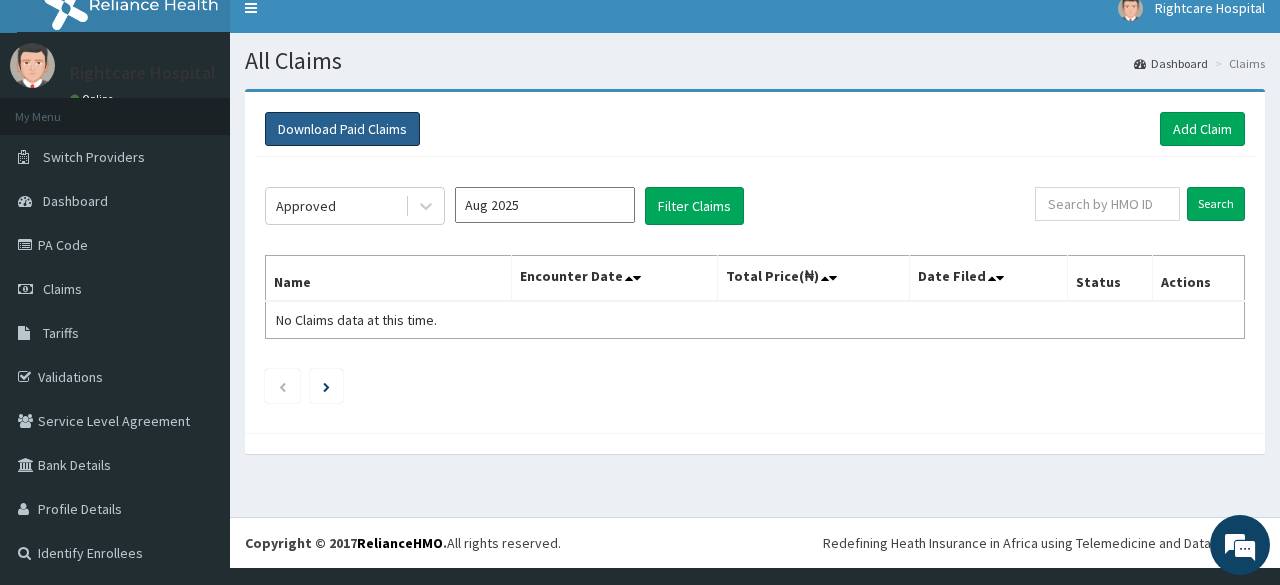 scroll, scrollTop: 0, scrollLeft: 0, axis: both 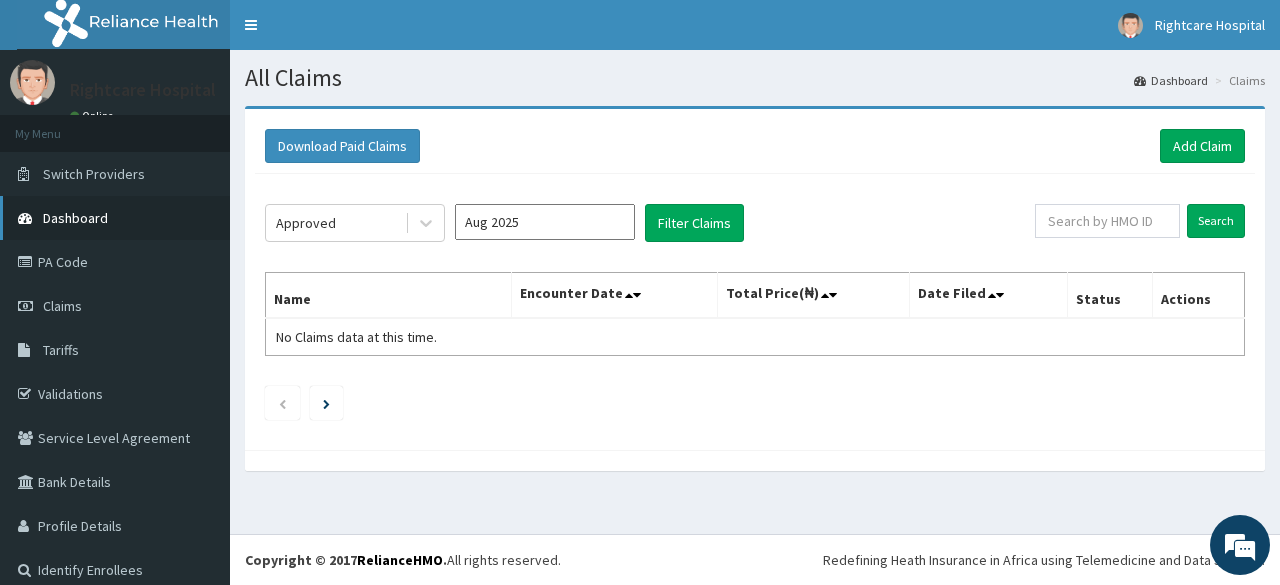 click on "Dashboard" at bounding box center [75, 218] 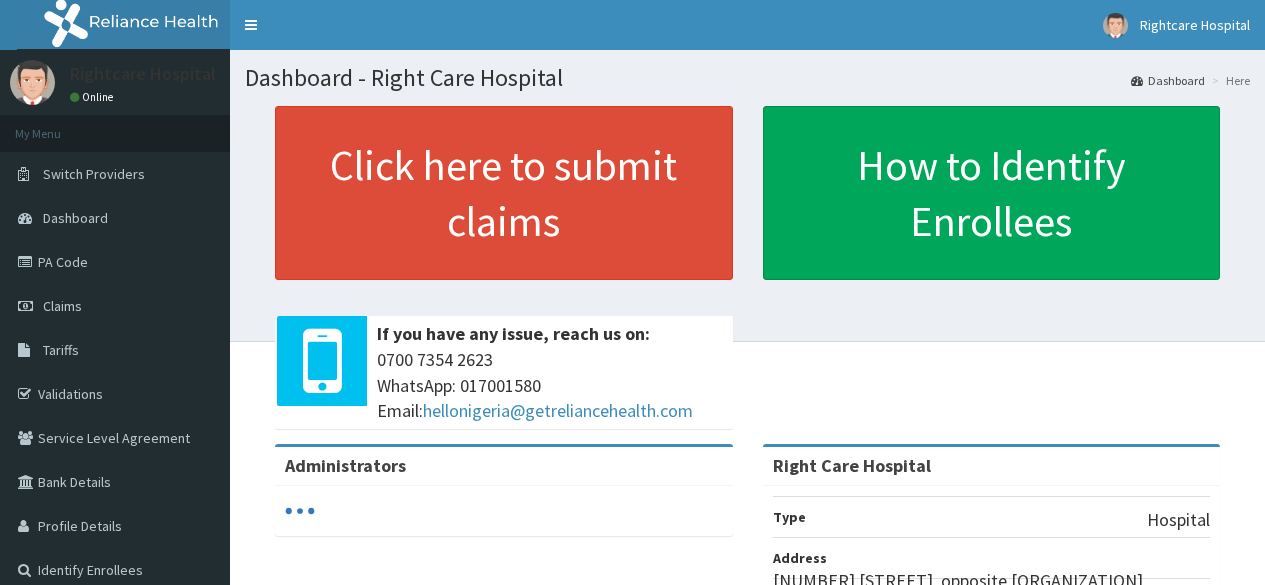 scroll, scrollTop: 0, scrollLeft: 0, axis: both 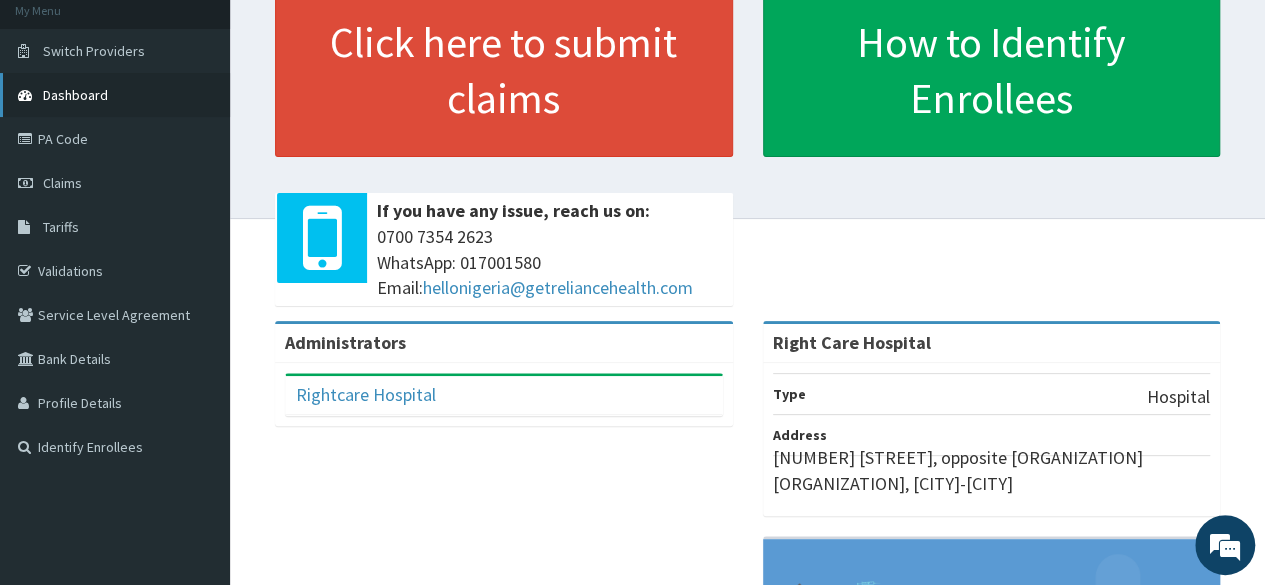 click on "Dashboard" at bounding box center [75, 95] 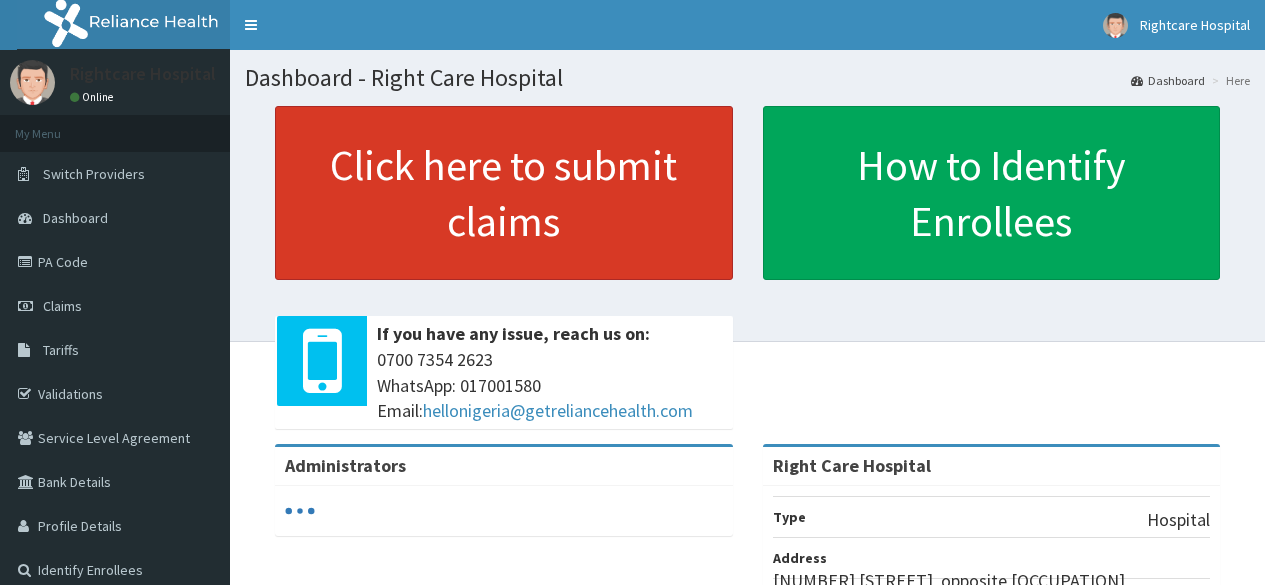 scroll, scrollTop: 0, scrollLeft: 0, axis: both 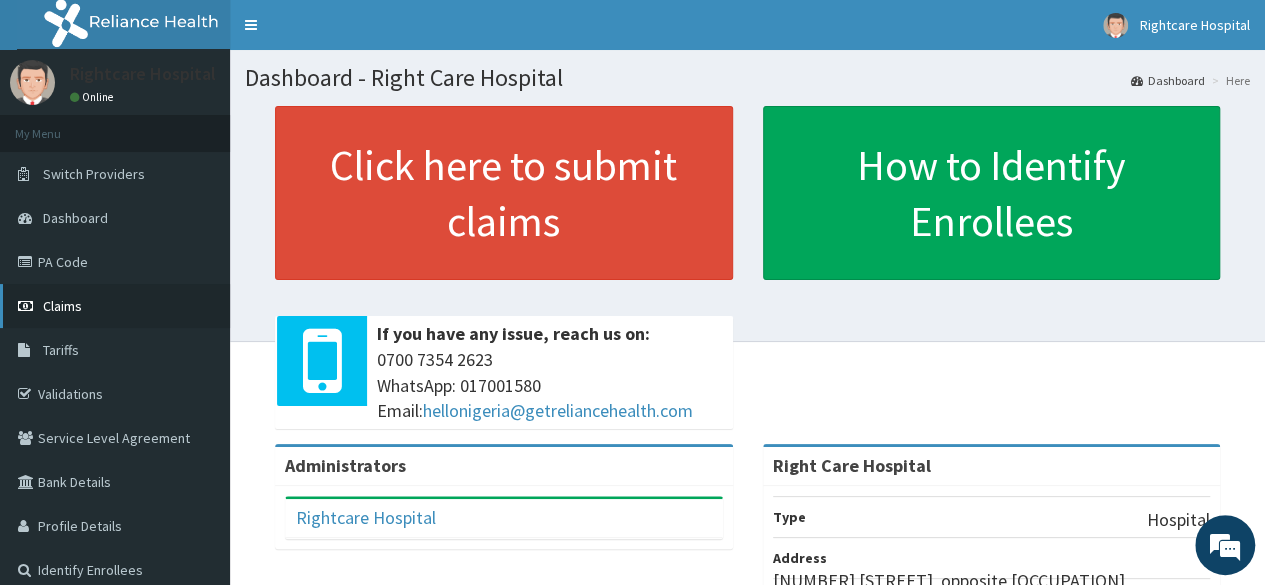 click on "Claims" at bounding box center [115, 306] 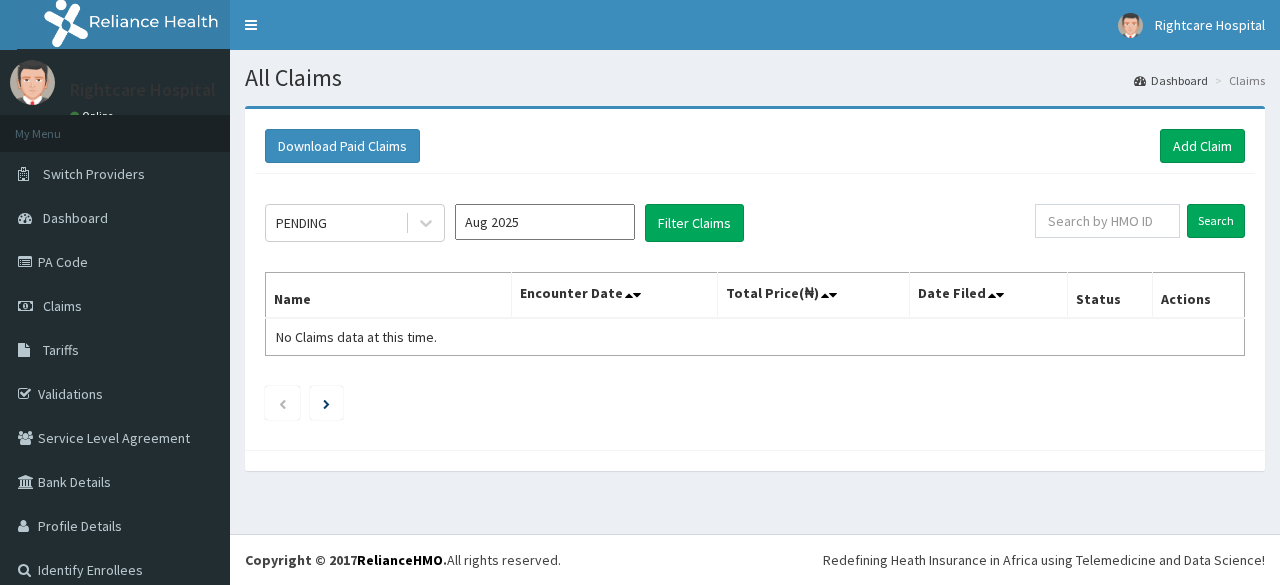 scroll, scrollTop: 0, scrollLeft: 0, axis: both 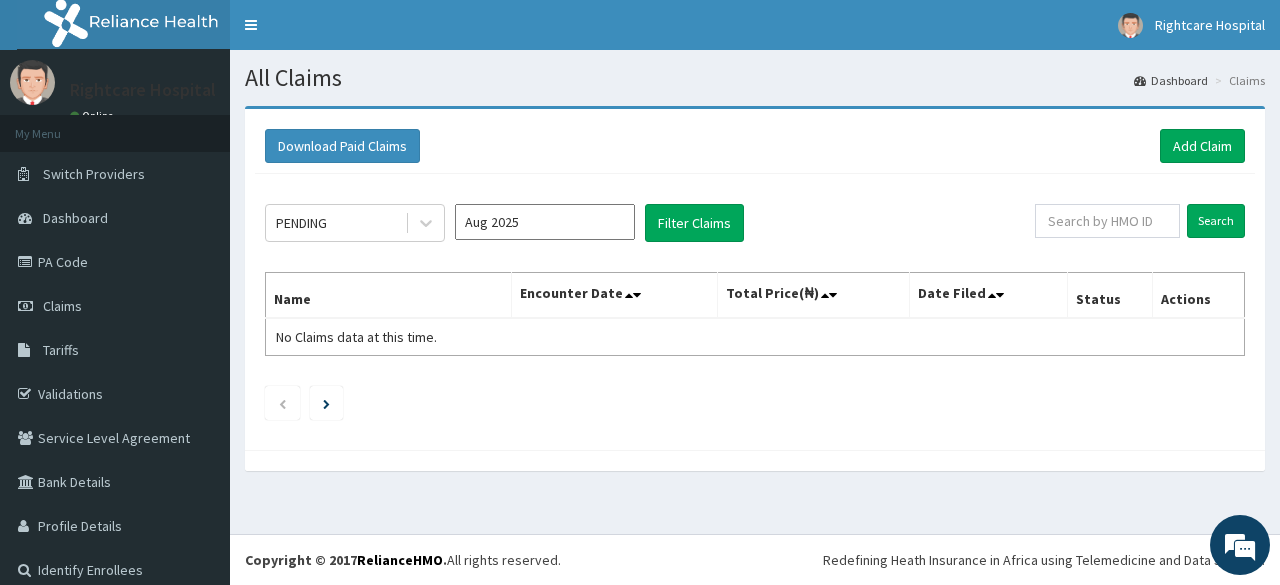 click on "Dashboard" at bounding box center (1171, 80) 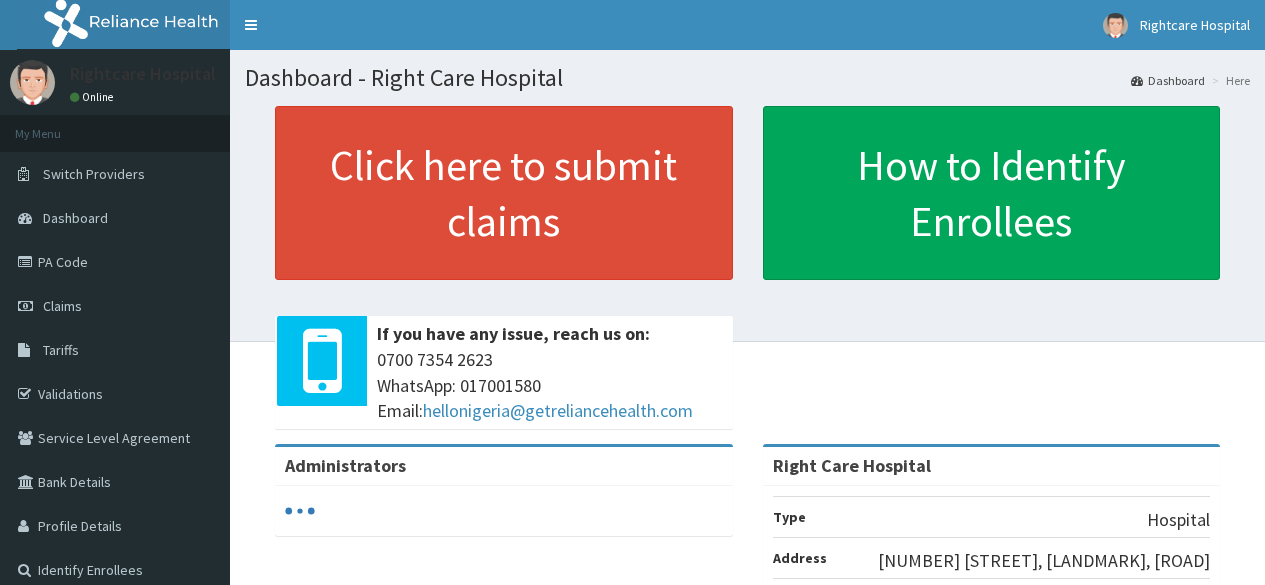 scroll, scrollTop: 0, scrollLeft: 0, axis: both 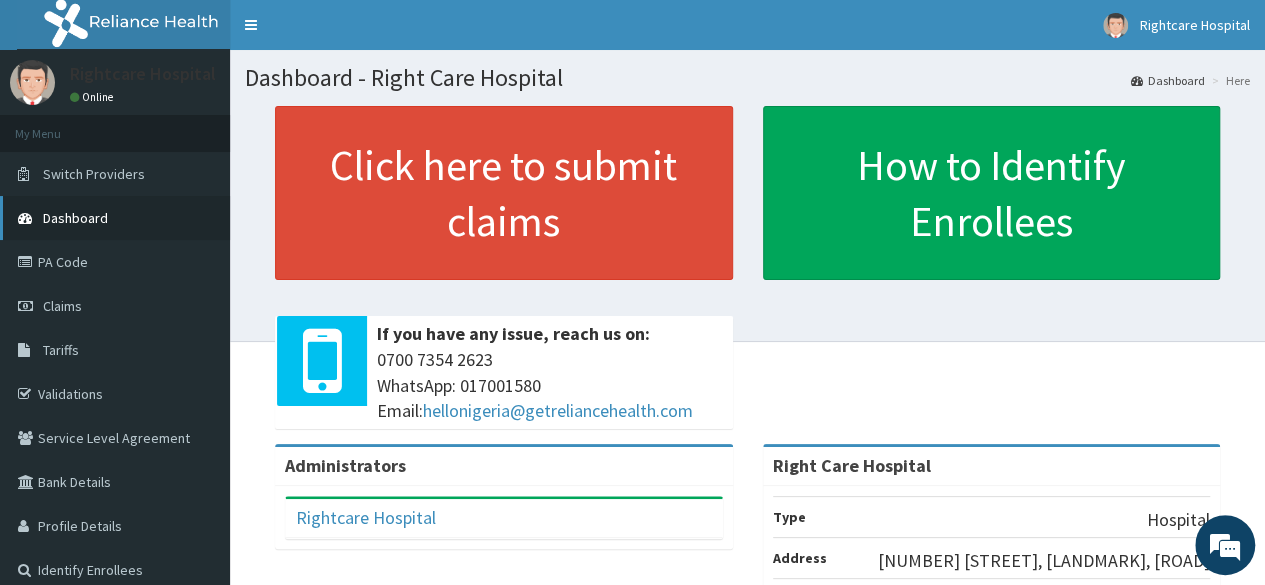 click on "Dashboard" at bounding box center (75, 218) 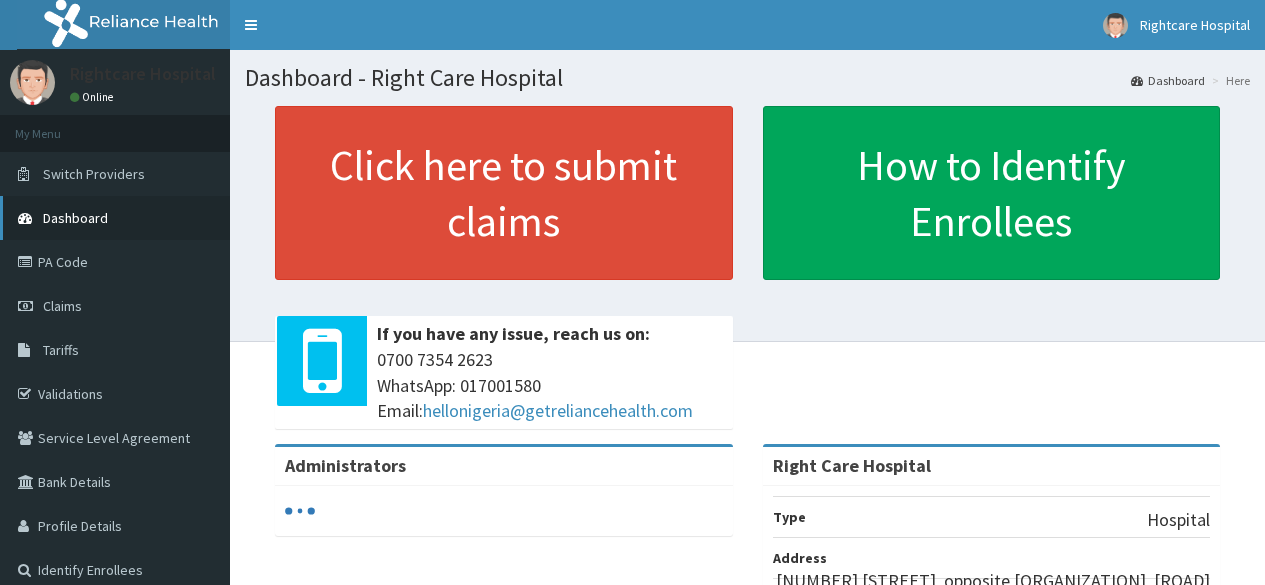 scroll, scrollTop: 0, scrollLeft: 0, axis: both 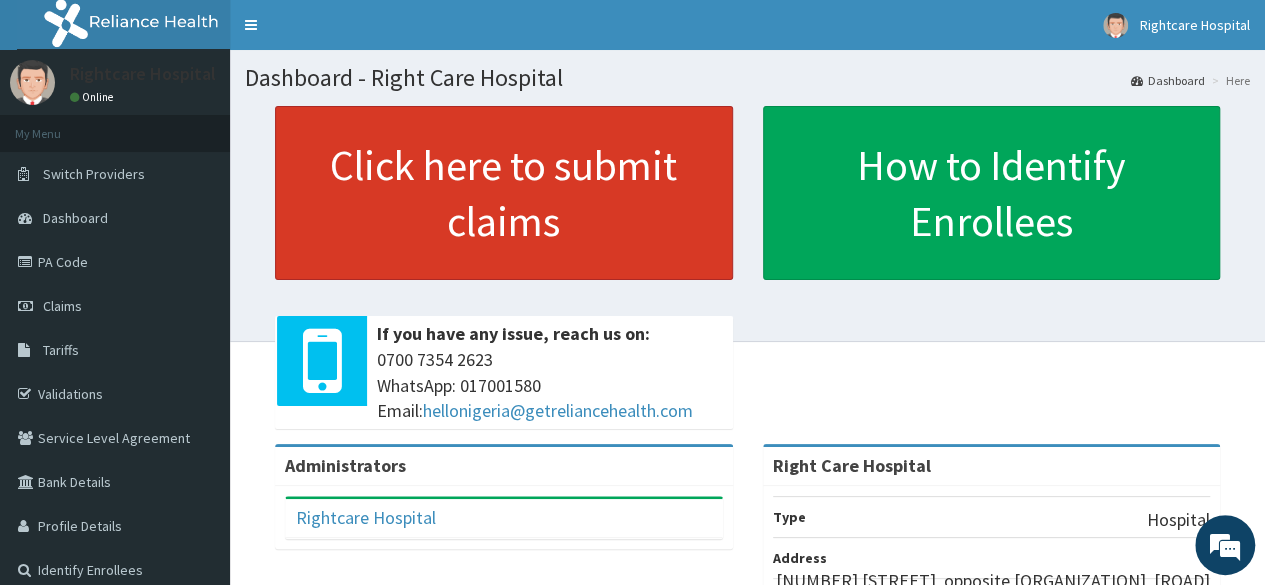click on "Click here to submit claims" at bounding box center [504, 193] 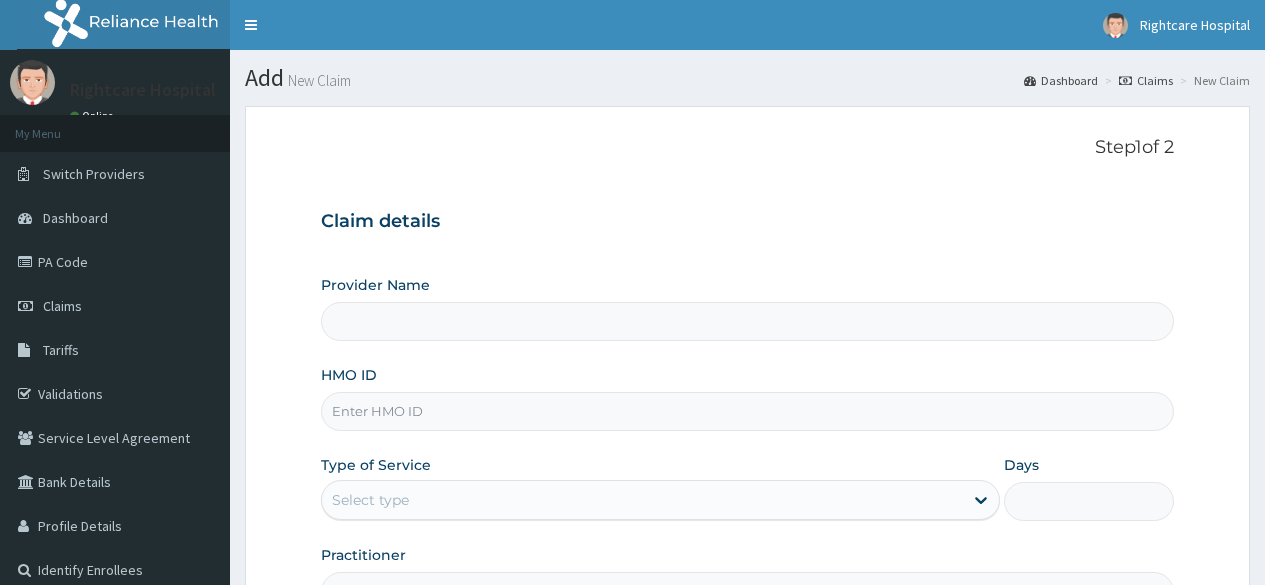 scroll, scrollTop: 0, scrollLeft: 0, axis: both 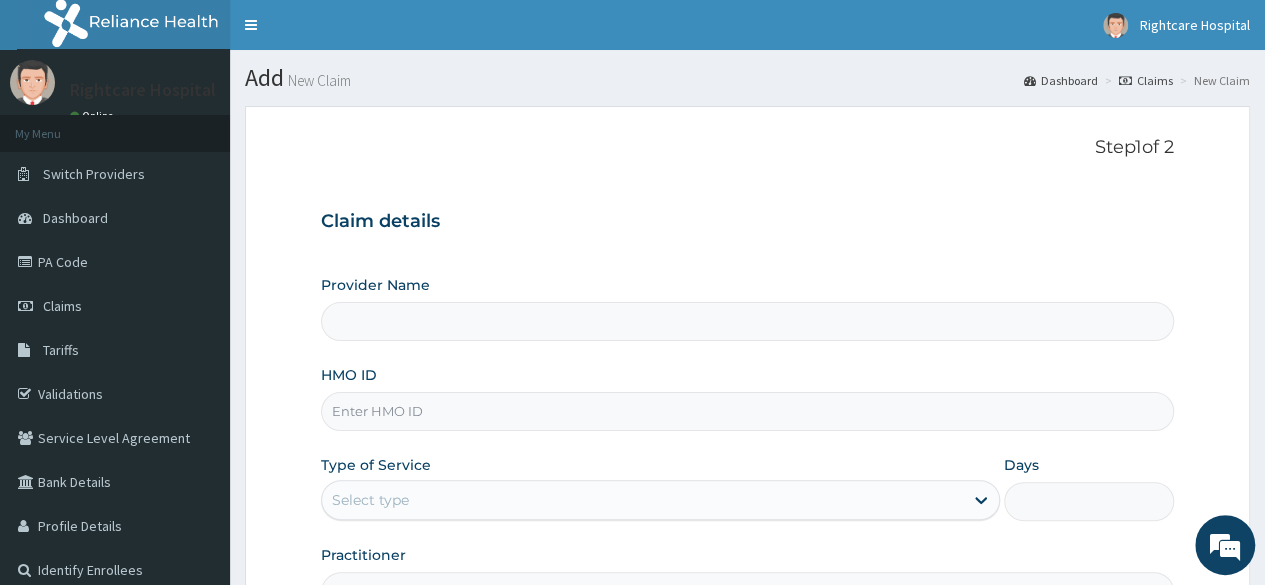 type on "Right Care Hospital" 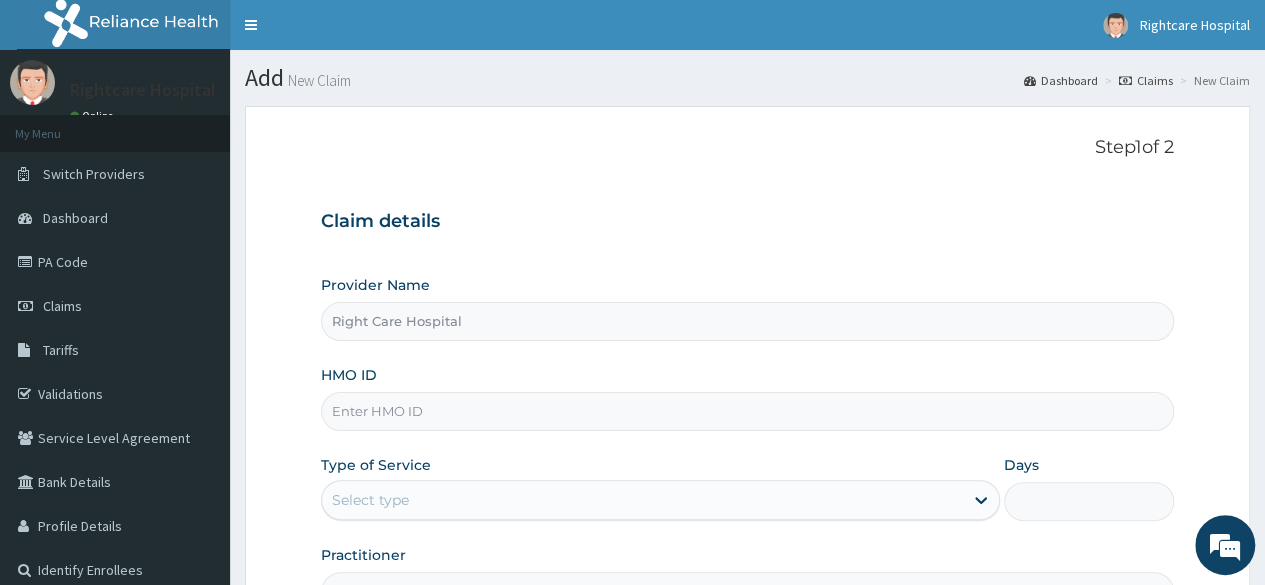 click on "Claims" at bounding box center [1146, 80] 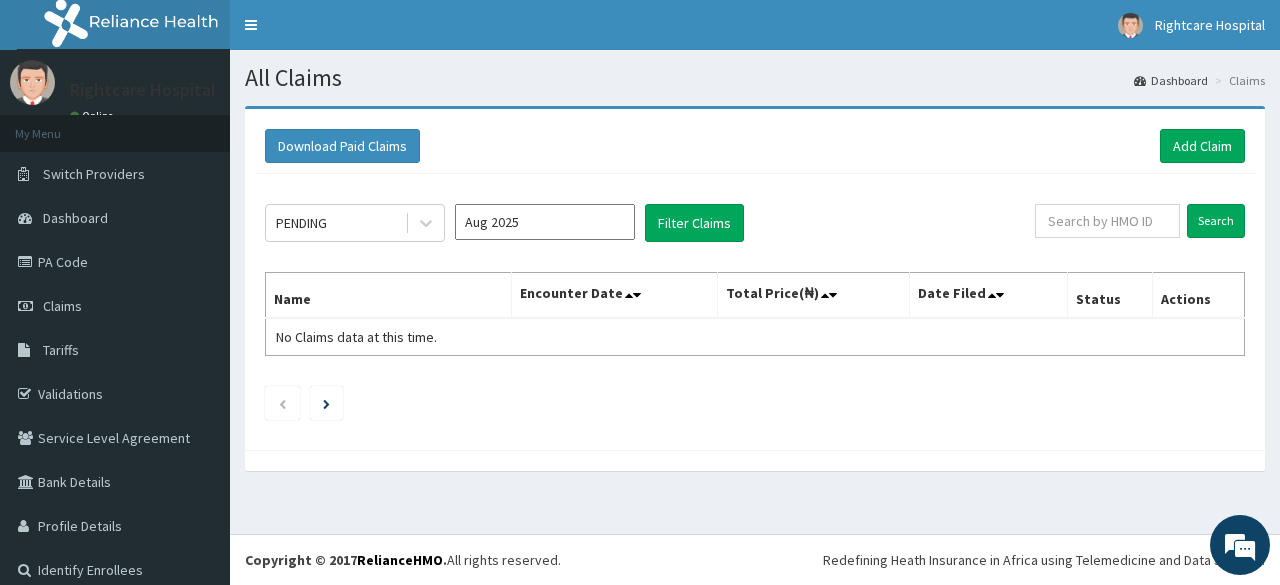 scroll, scrollTop: 0, scrollLeft: 0, axis: both 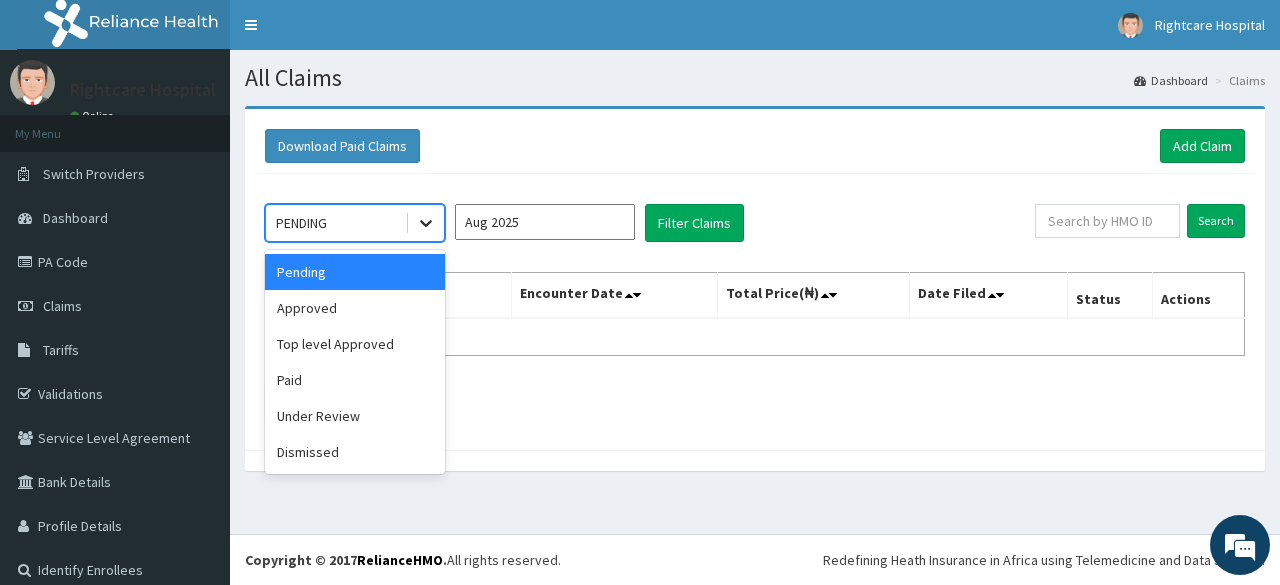 click 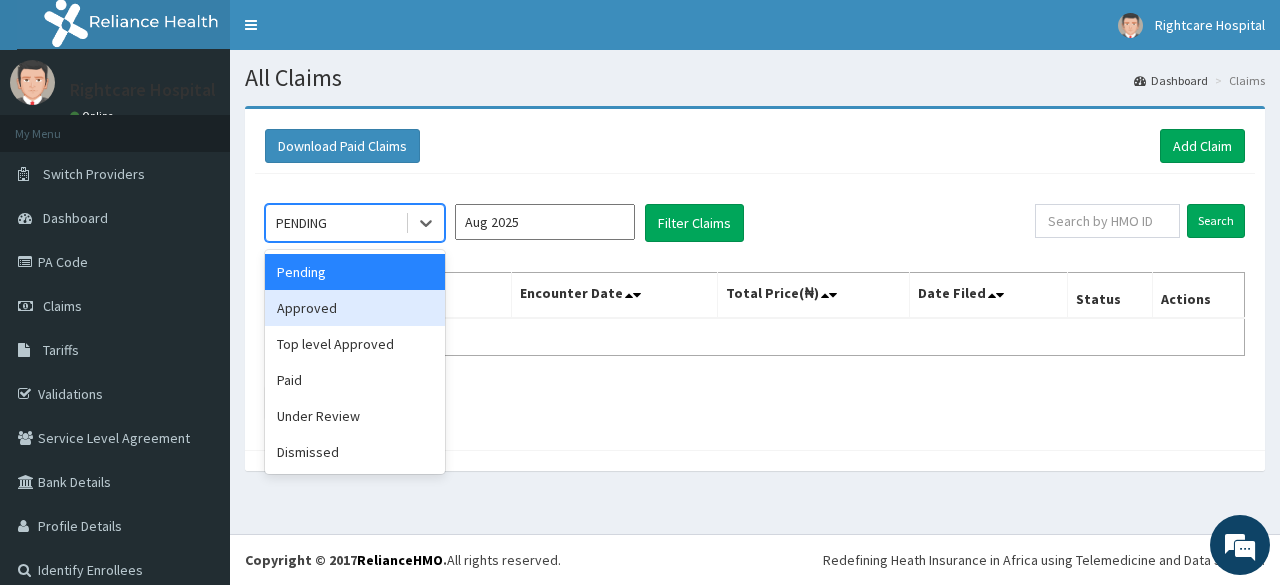 click on "Approved" at bounding box center [355, 308] 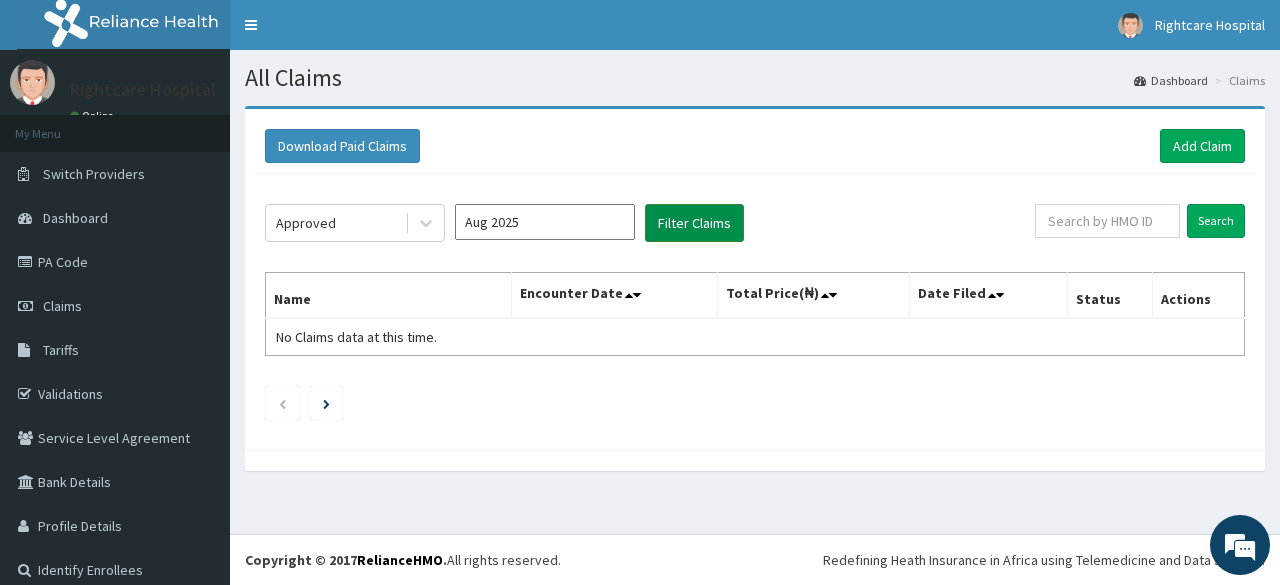 click on "Filter Claims" at bounding box center (694, 223) 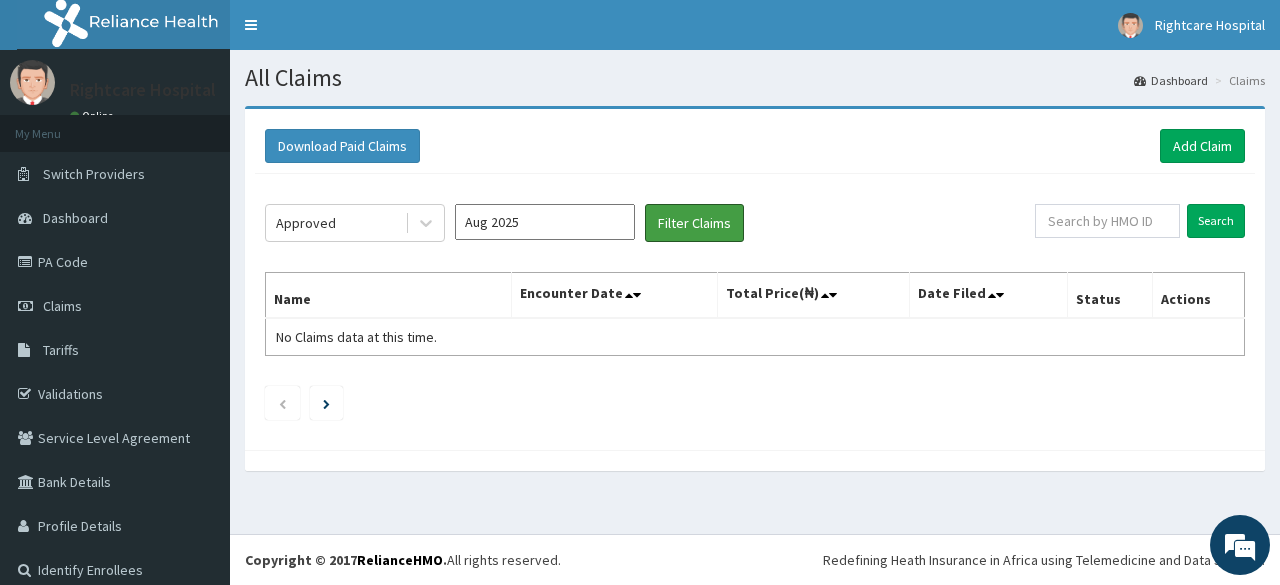 scroll, scrollTop: 0, scrollLeft: 0, axis: both 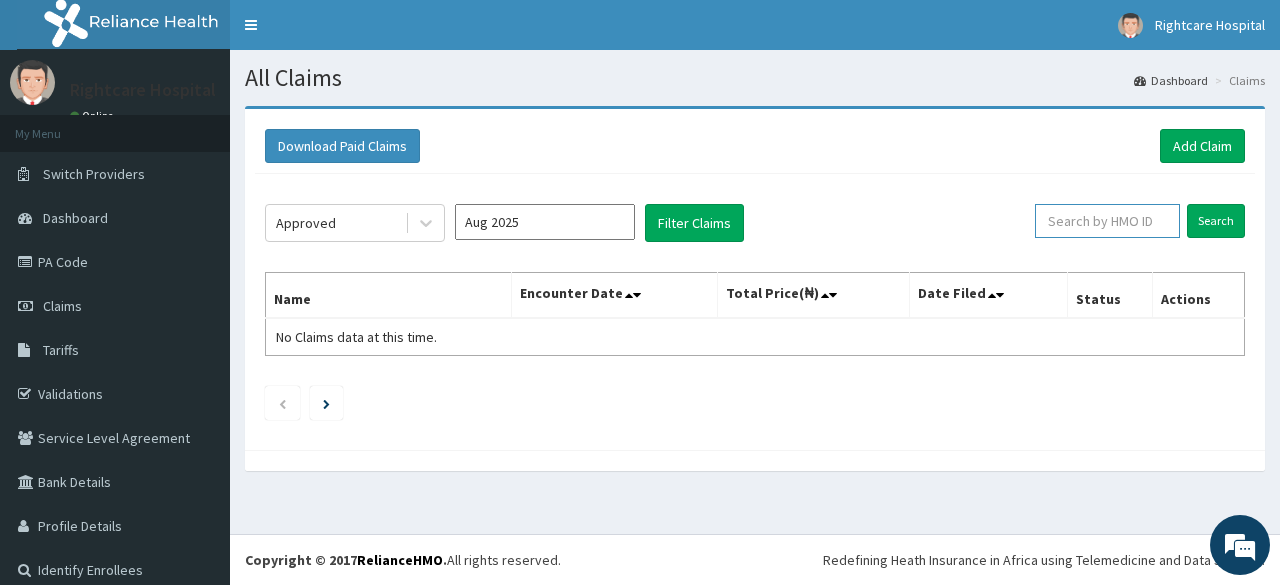 click at bounding box center (1107, 221) 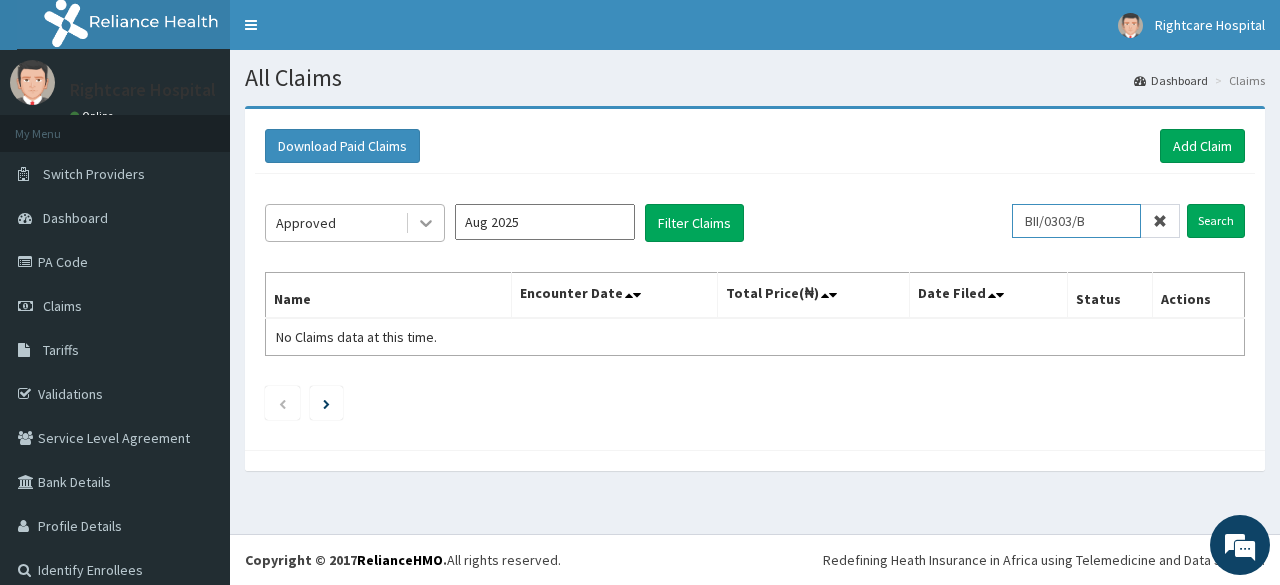 type on "BII/0303/B" 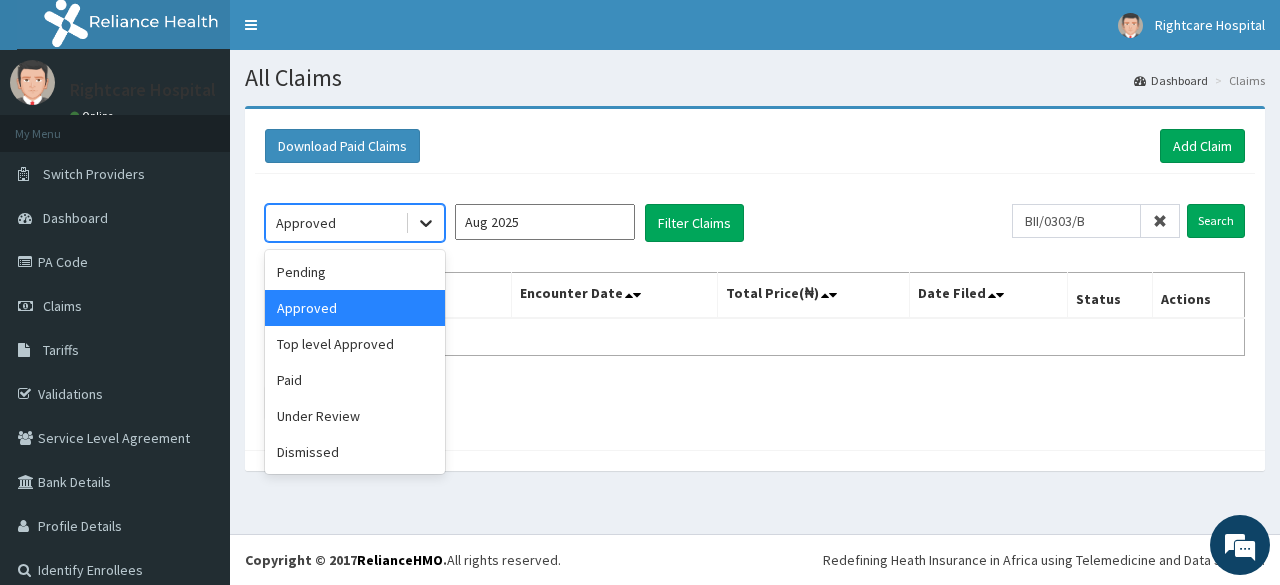click 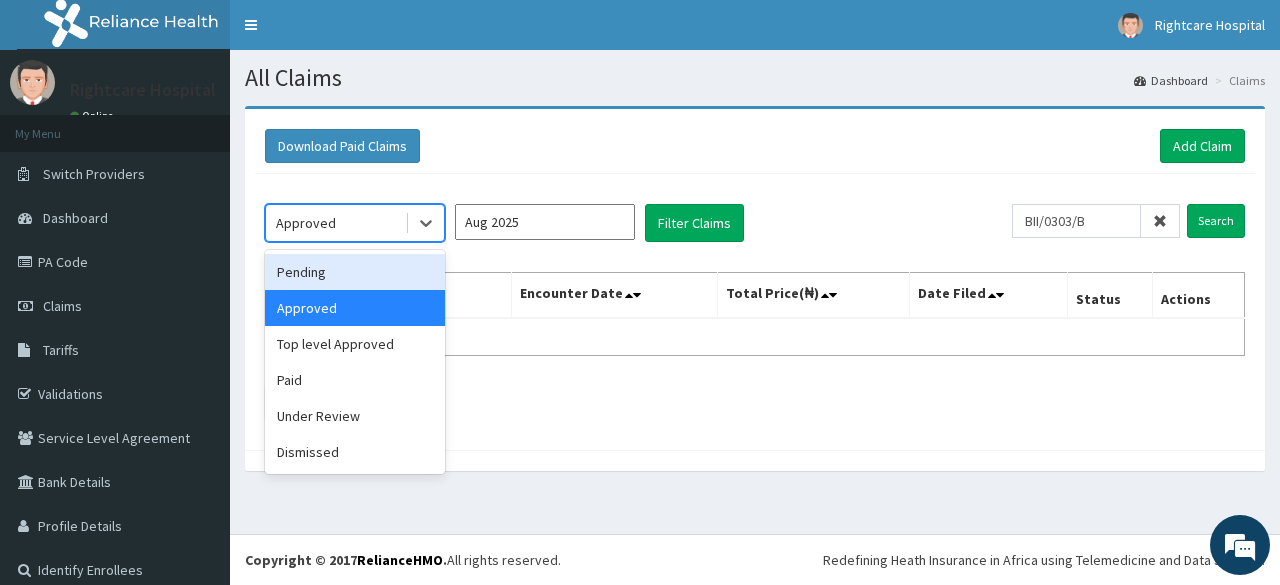 click on "Pending" at bounding box center [355, 272] 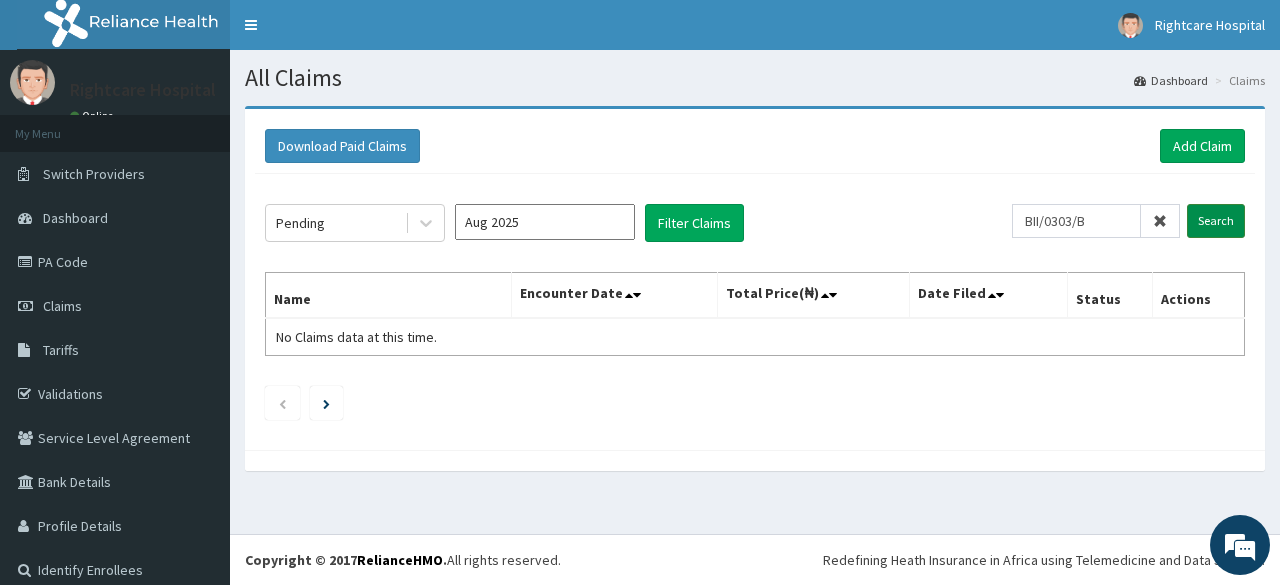 click on "Search" at bounding box center [1216, 221] 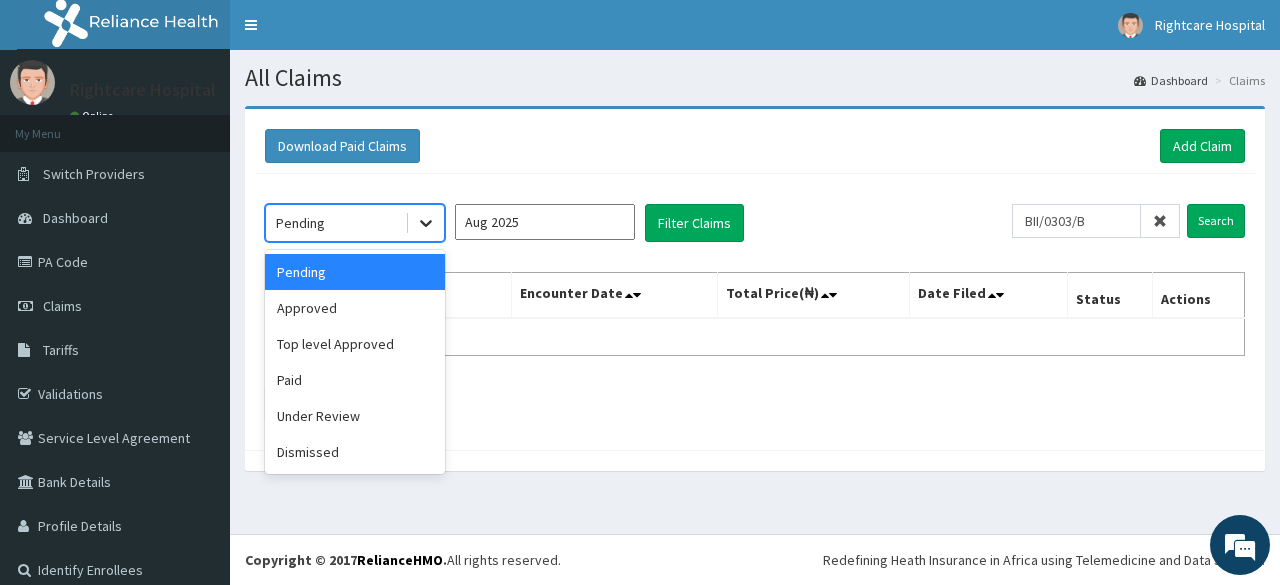 click 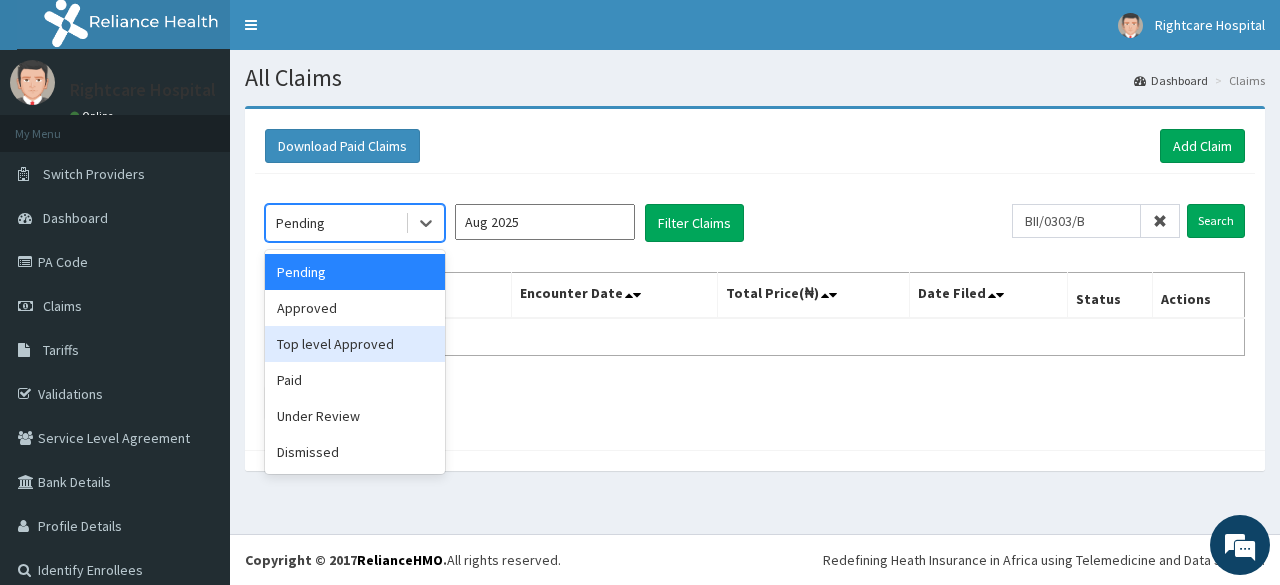click on "Top level Approved" at bounding box center (355, 344) 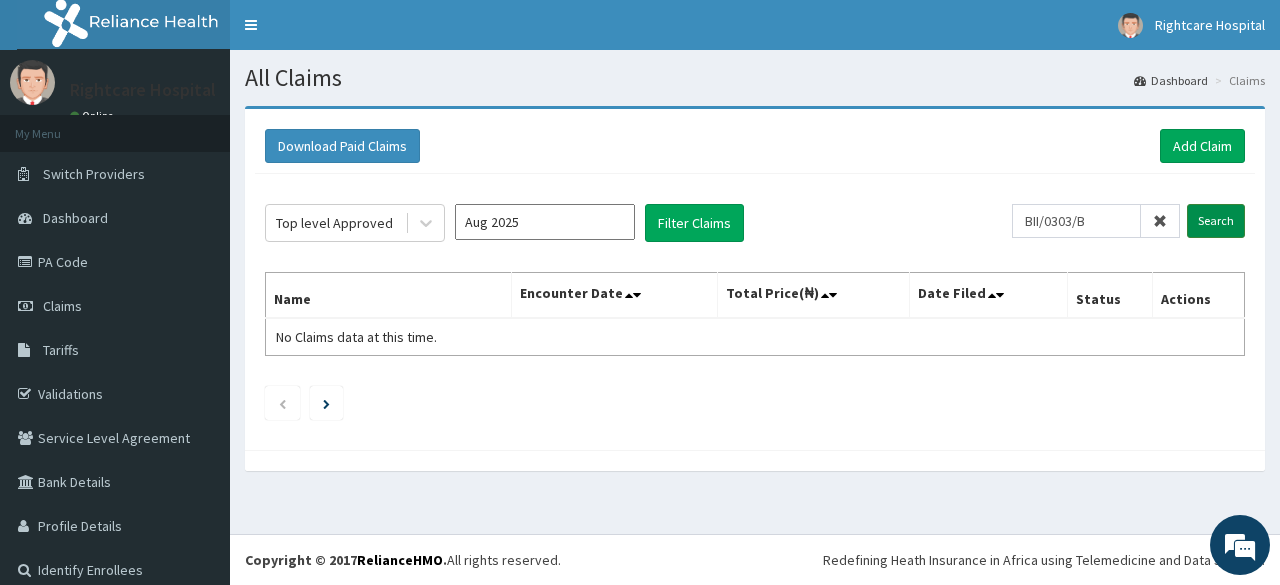 click on "Search" at bounding box center (1216, 221) 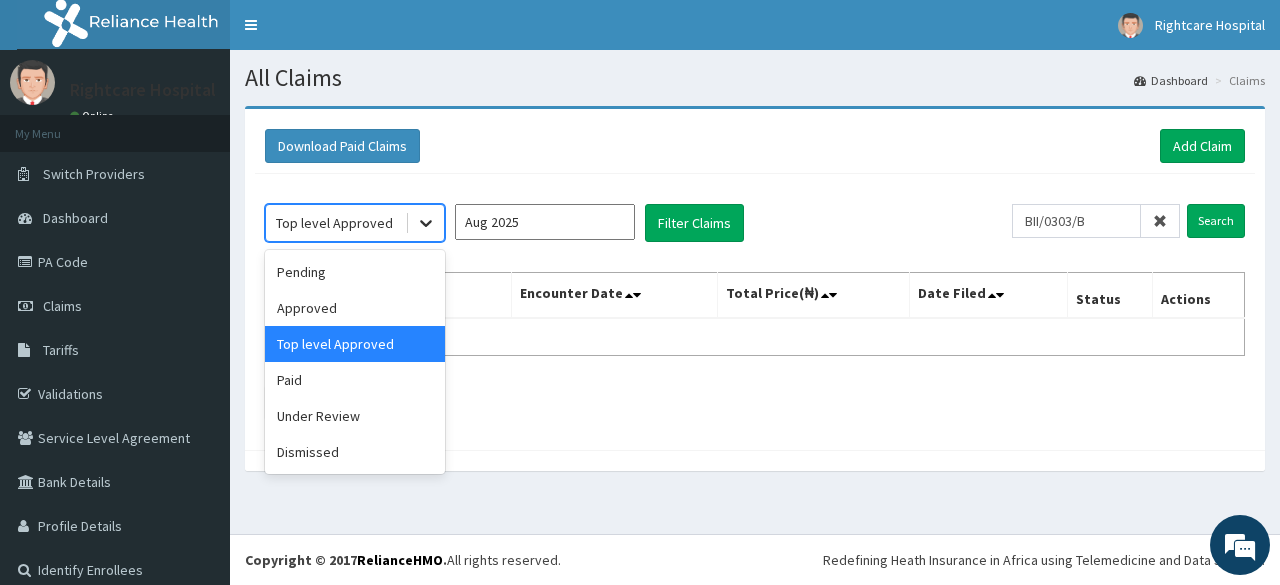 click 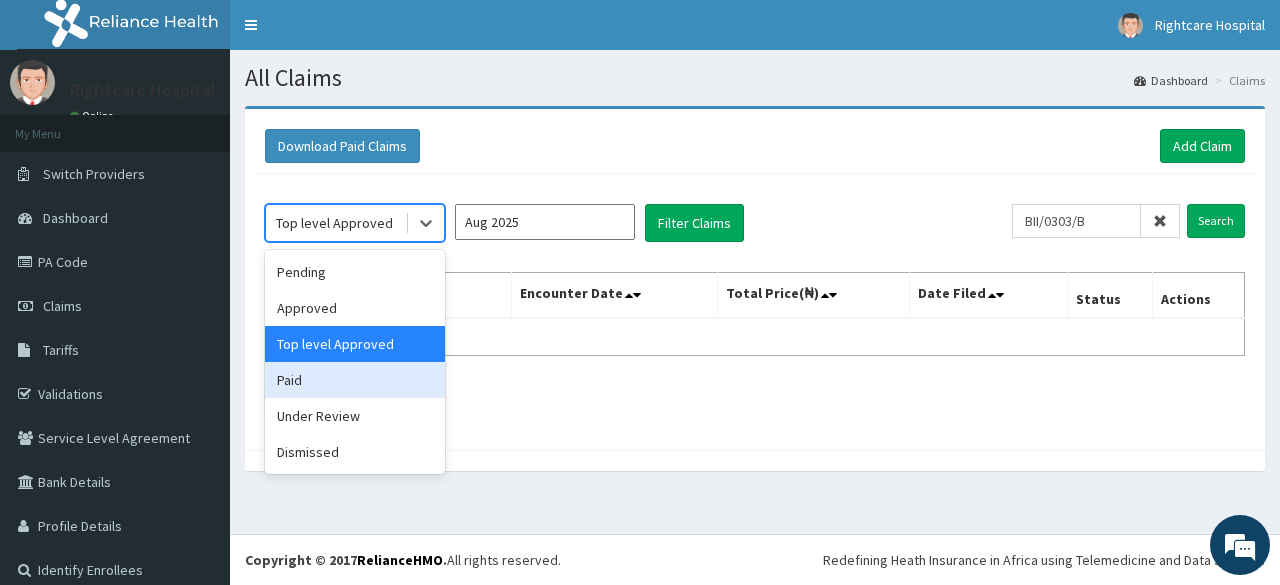 click on "Paid" at bounding box center (355, 380) 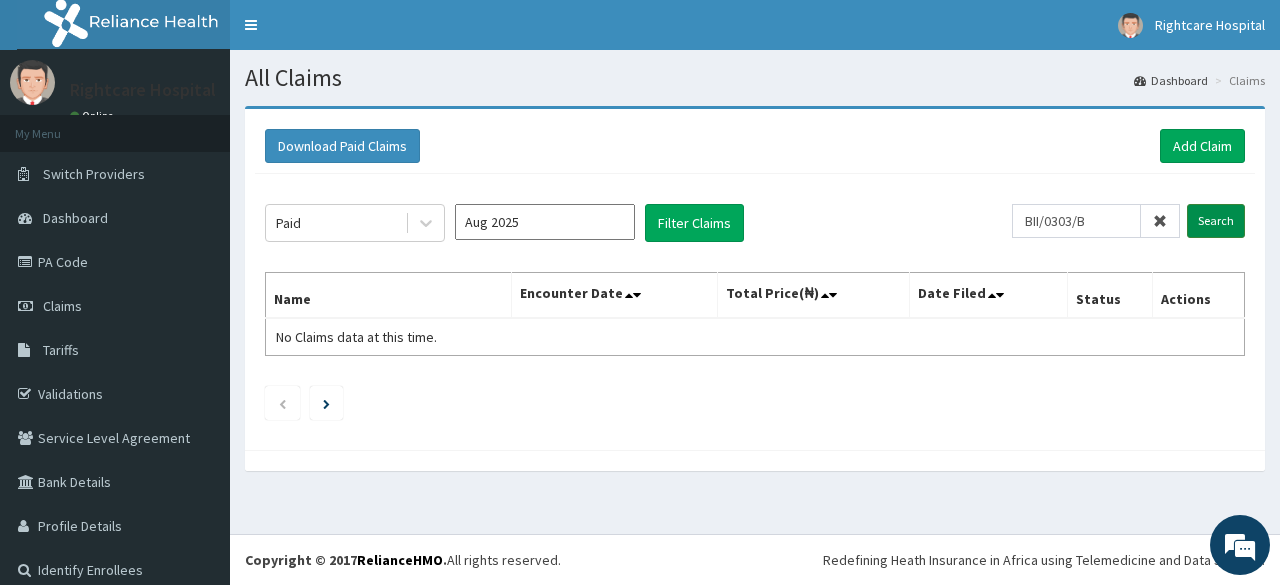 click on "Search" at bounding box center (1216, 221) 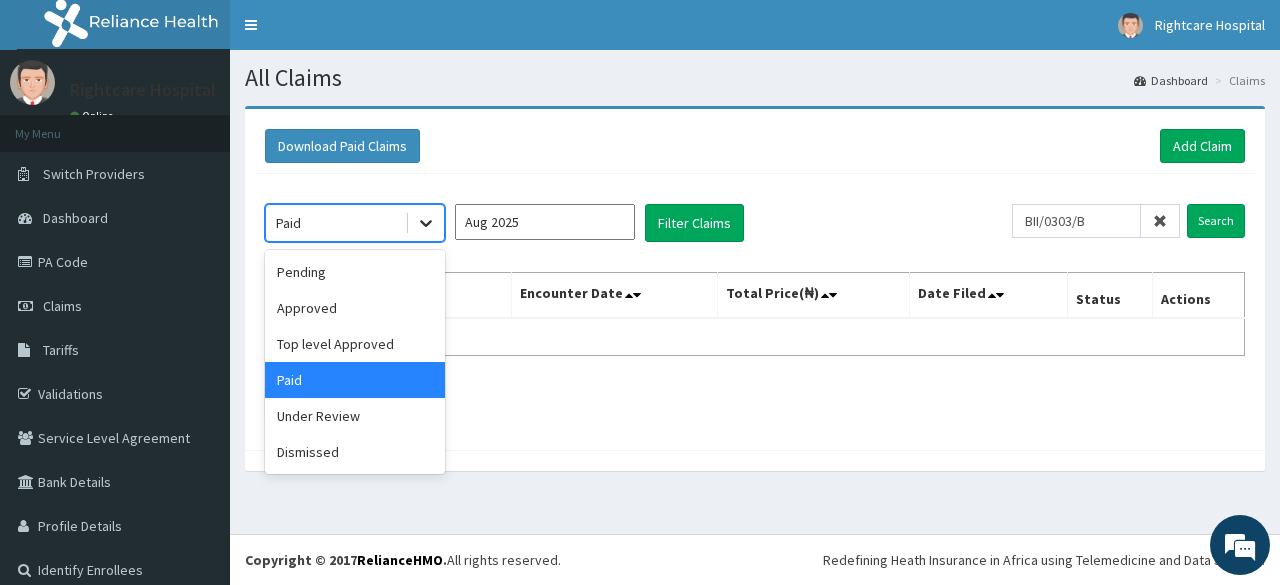 click 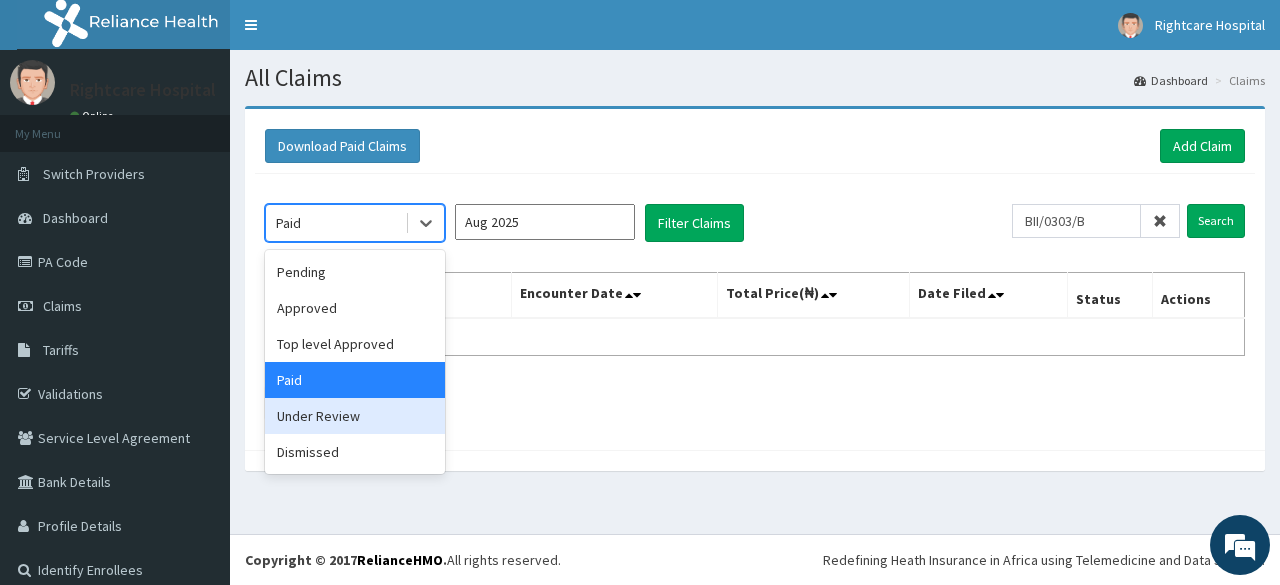 click on "Under Review" at bounding box center [355, 416] 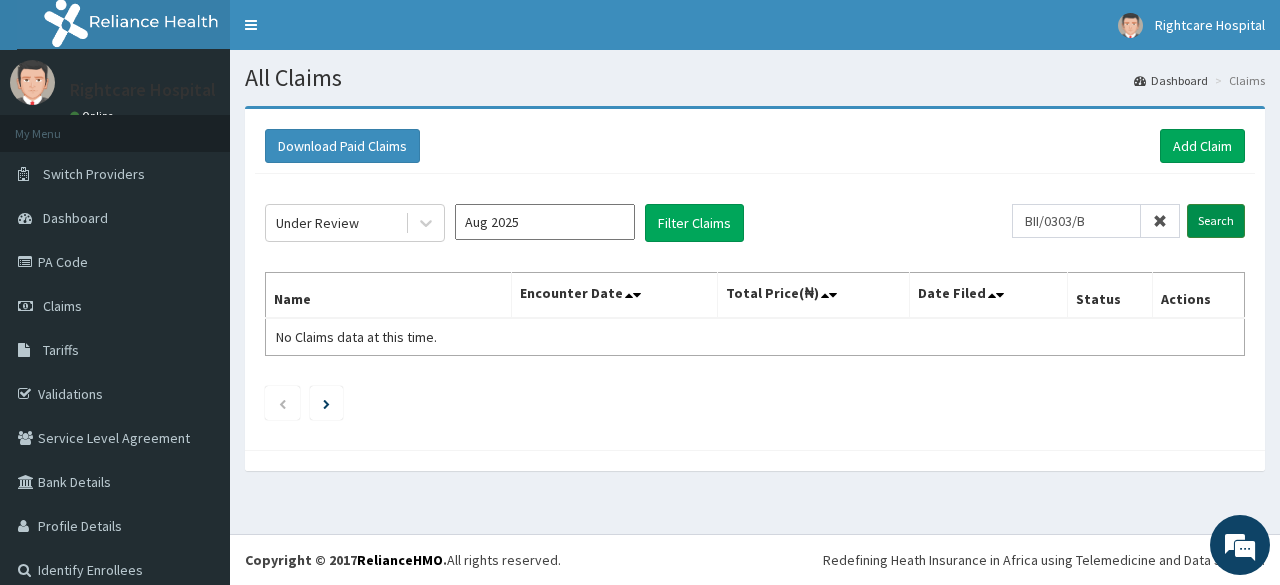 click on "Search" at bounding box center [1216, 221] 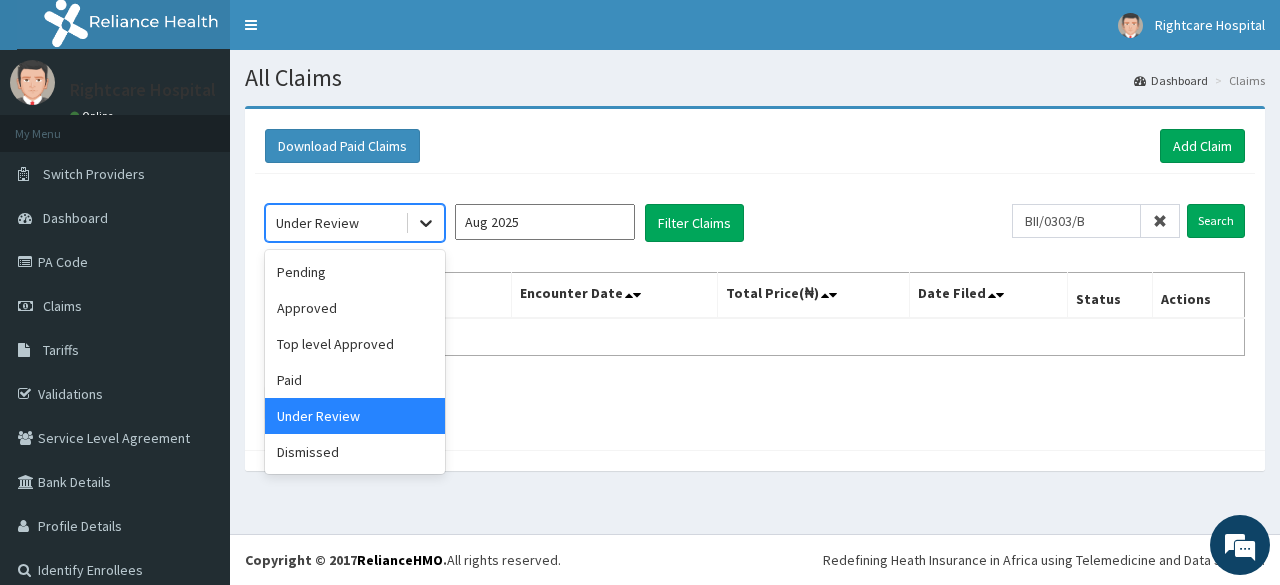 click 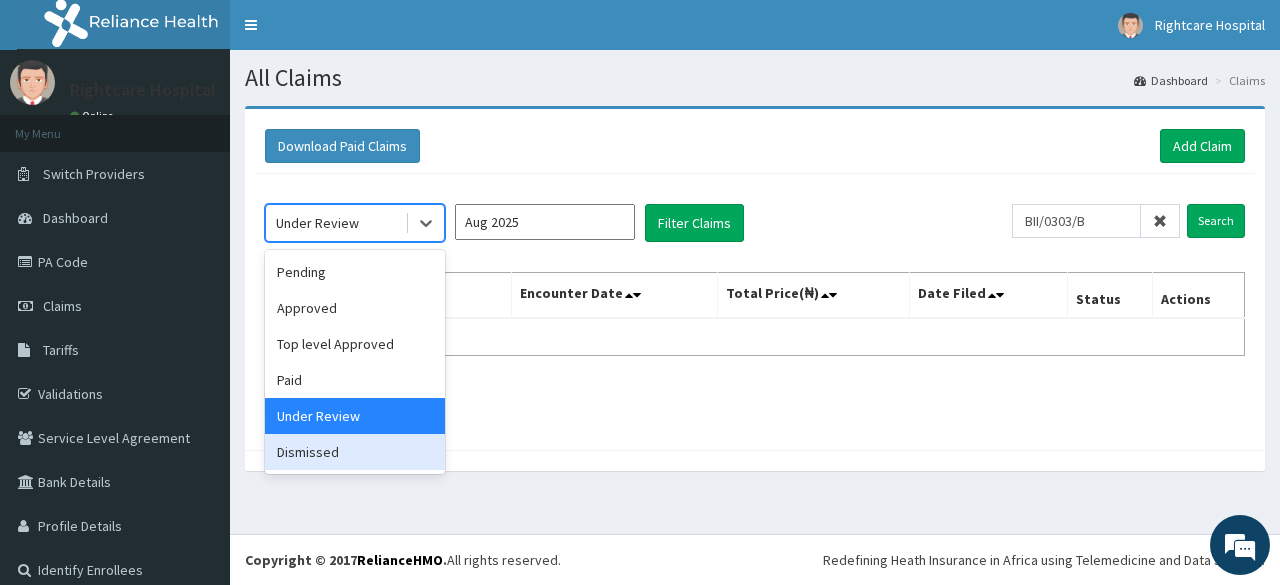 click on "Dismissed" at bounding box center (355, 452) 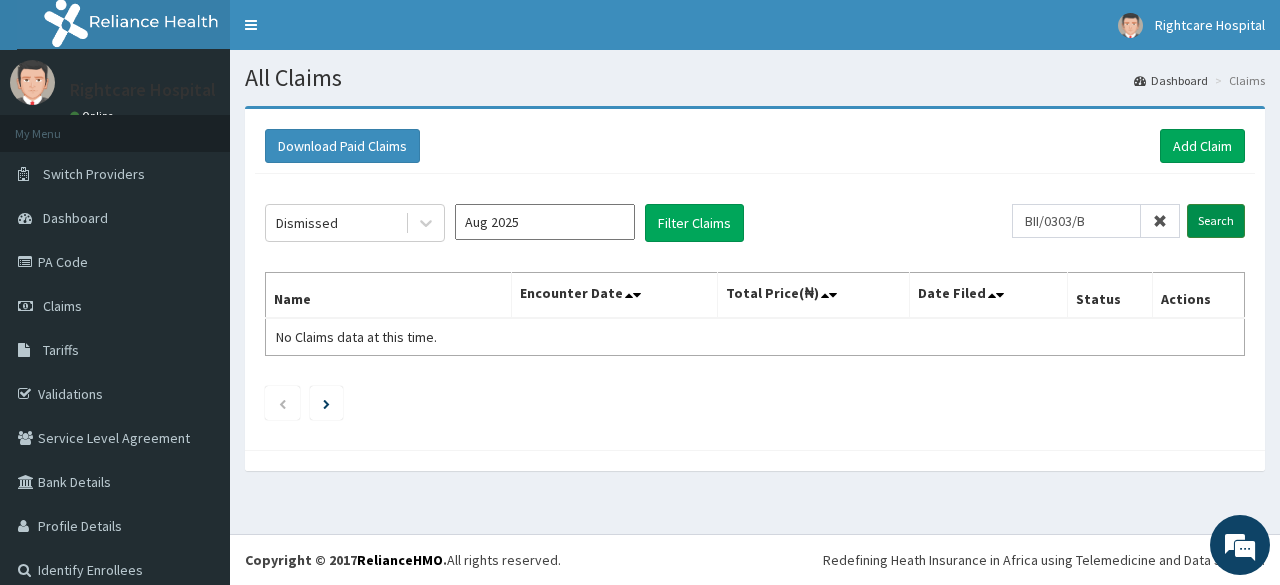 click on "Search" at bounding box center [1216, 221] 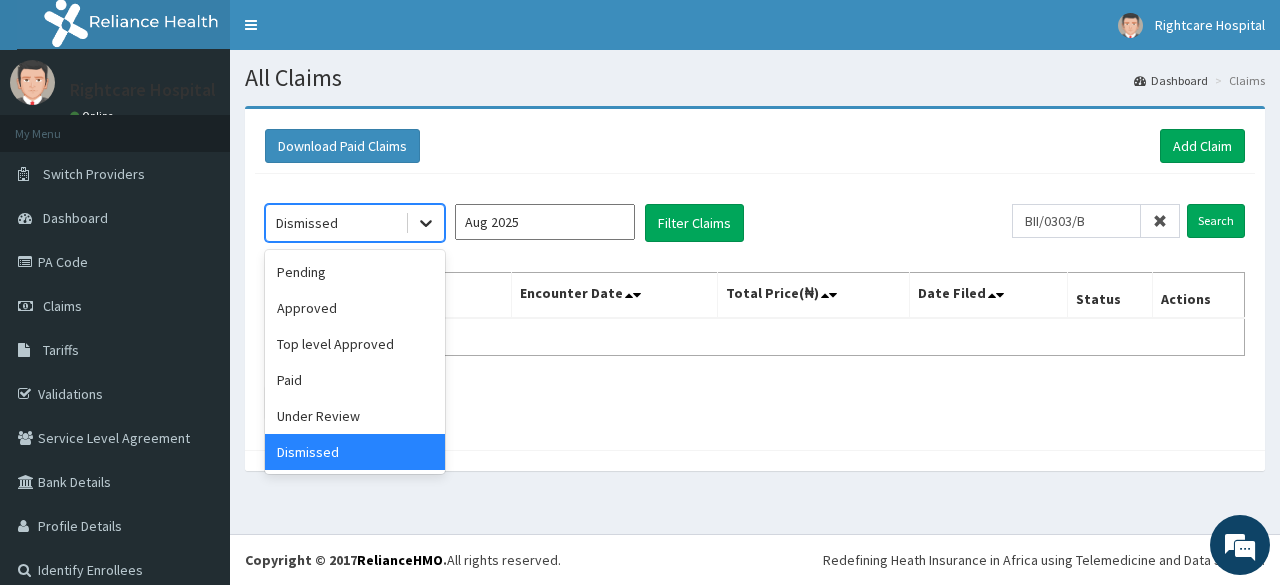 click 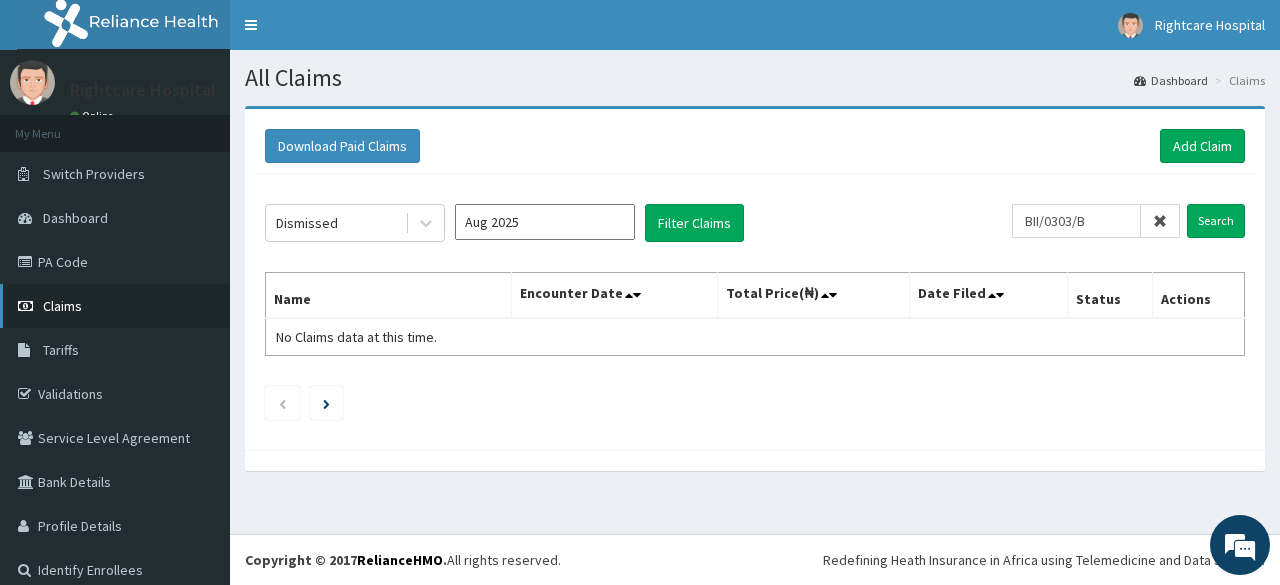 click on "Claims" at bounding box center (115, 306) 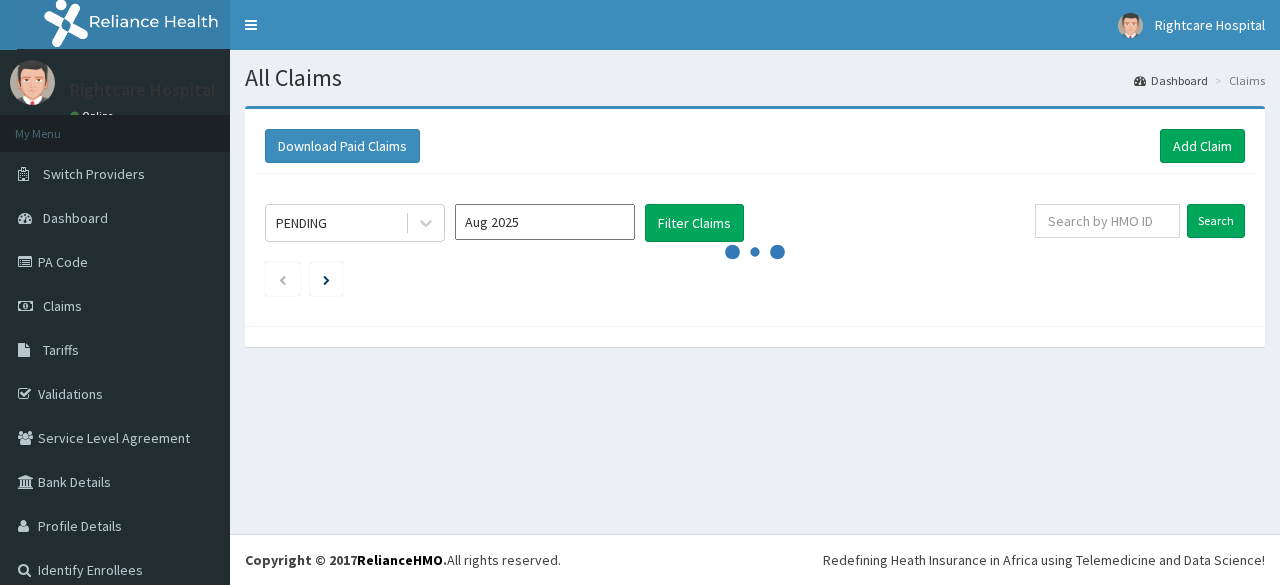 scroll, scrollTop: 0, scrollLeft: 0, axis: both 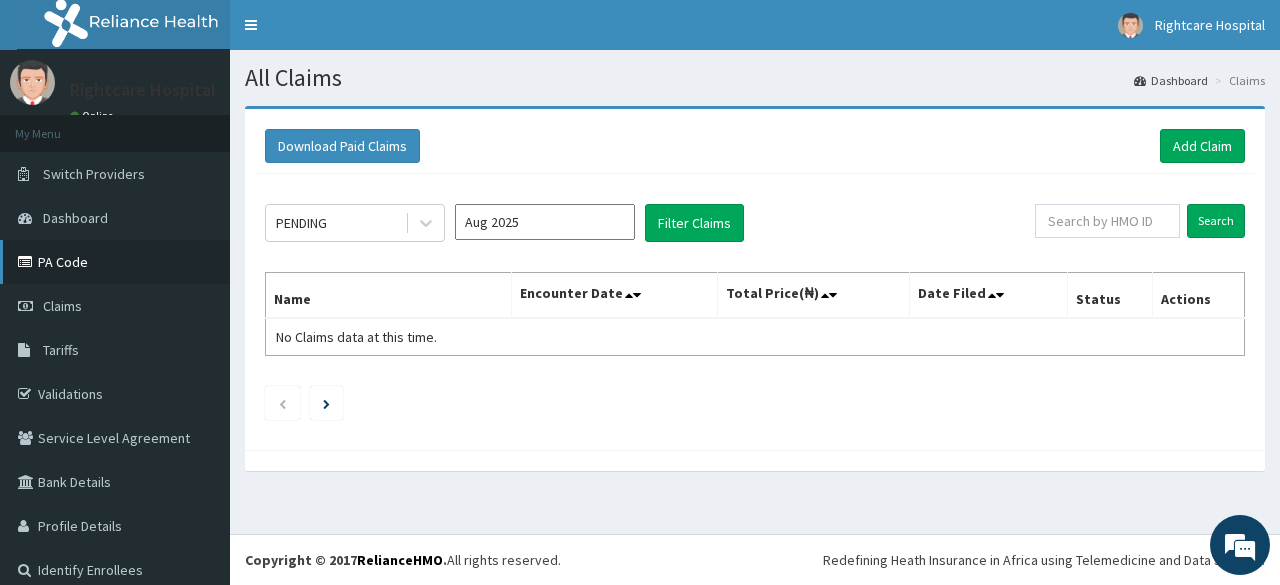 click on "PA Code" at bounding box center [115, 262] 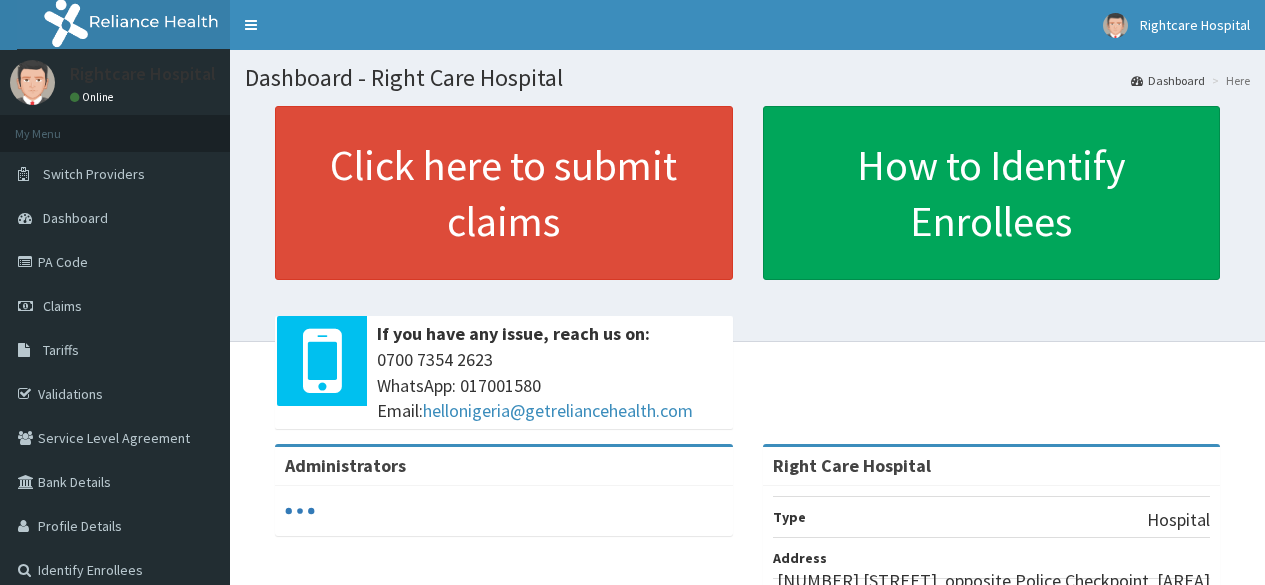 scroll, scrollTop: 0, scrollLeft: 0, axis: both 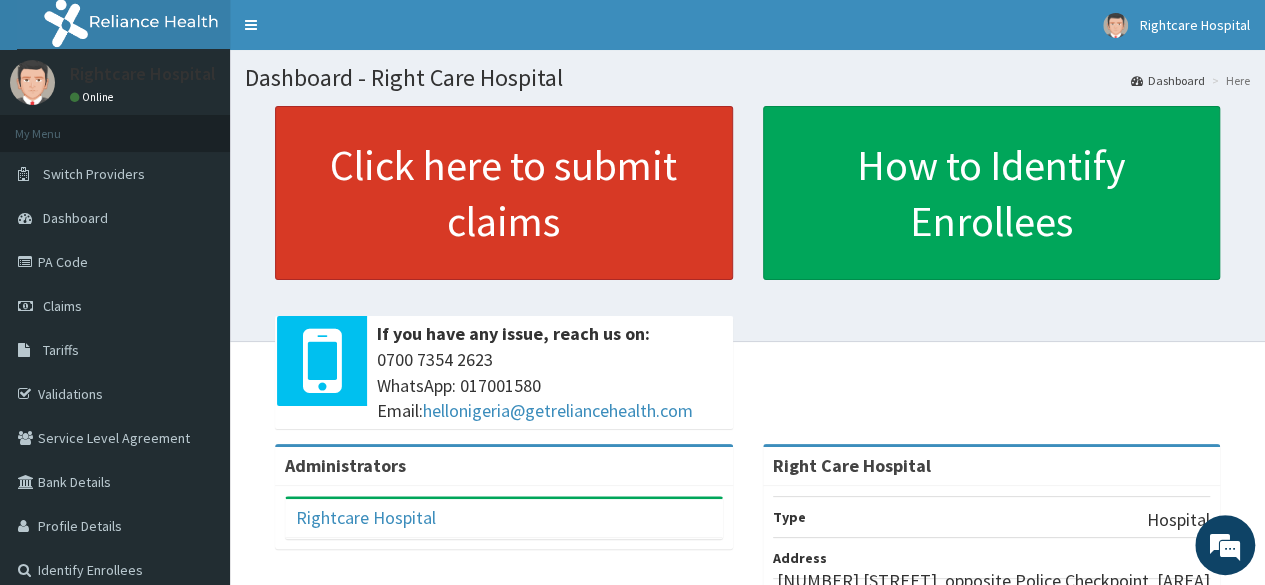 click on "Click here to submit claims" at bounding box center (504, 193) 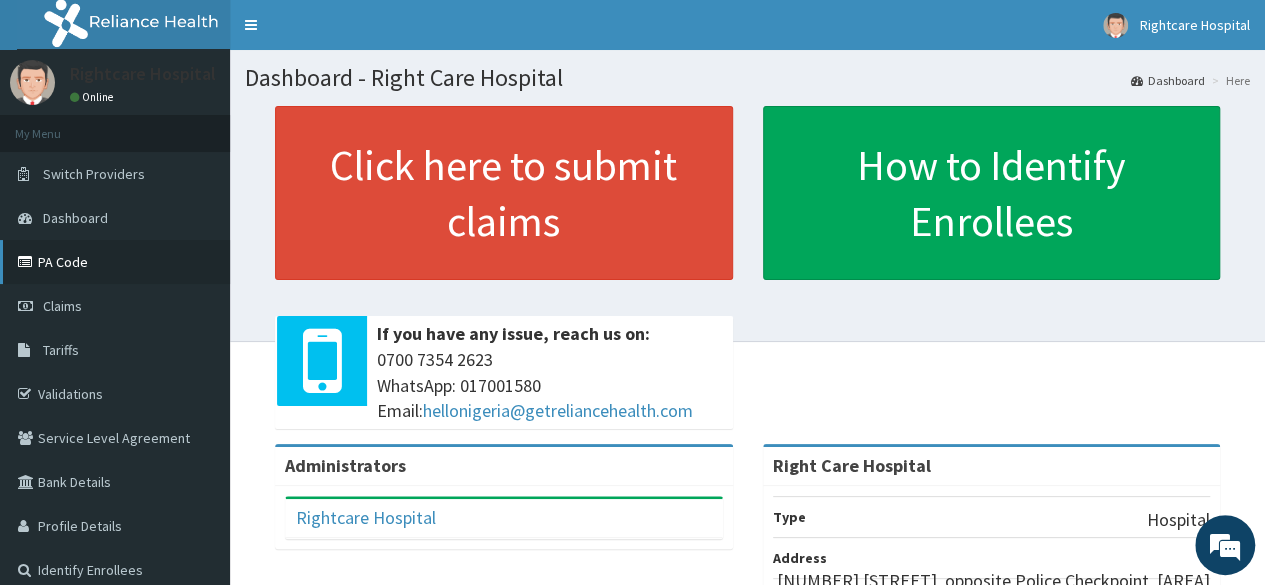click on "PA Code" at bounding box center [115, 262] 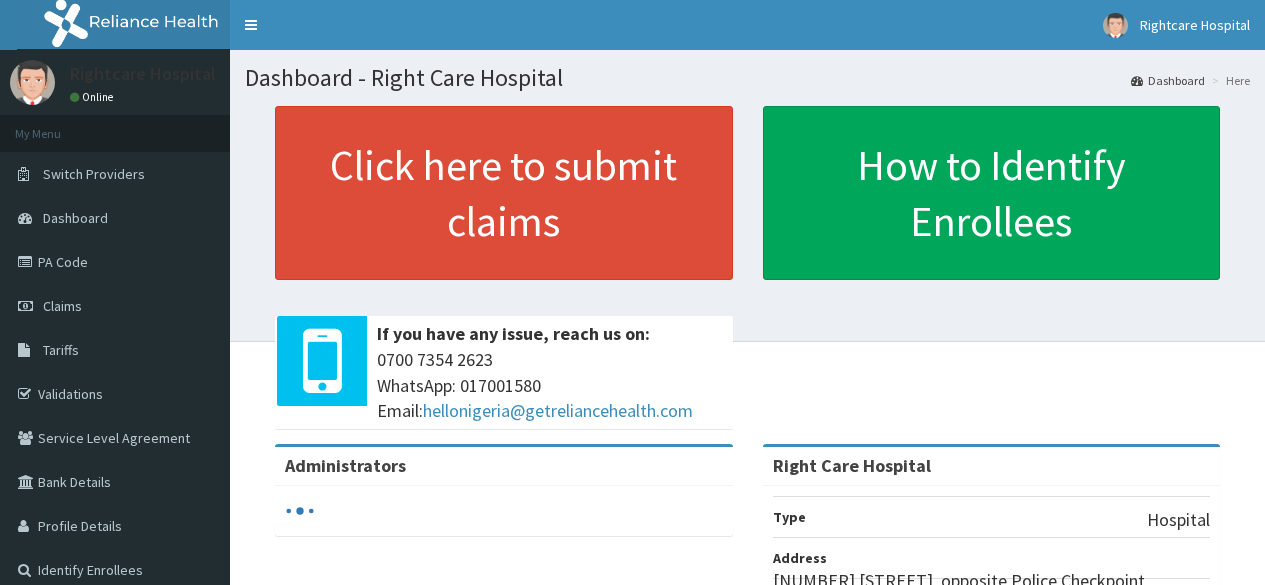 scroll, scrollTop: 0, scrollLeft: 0, axis: both 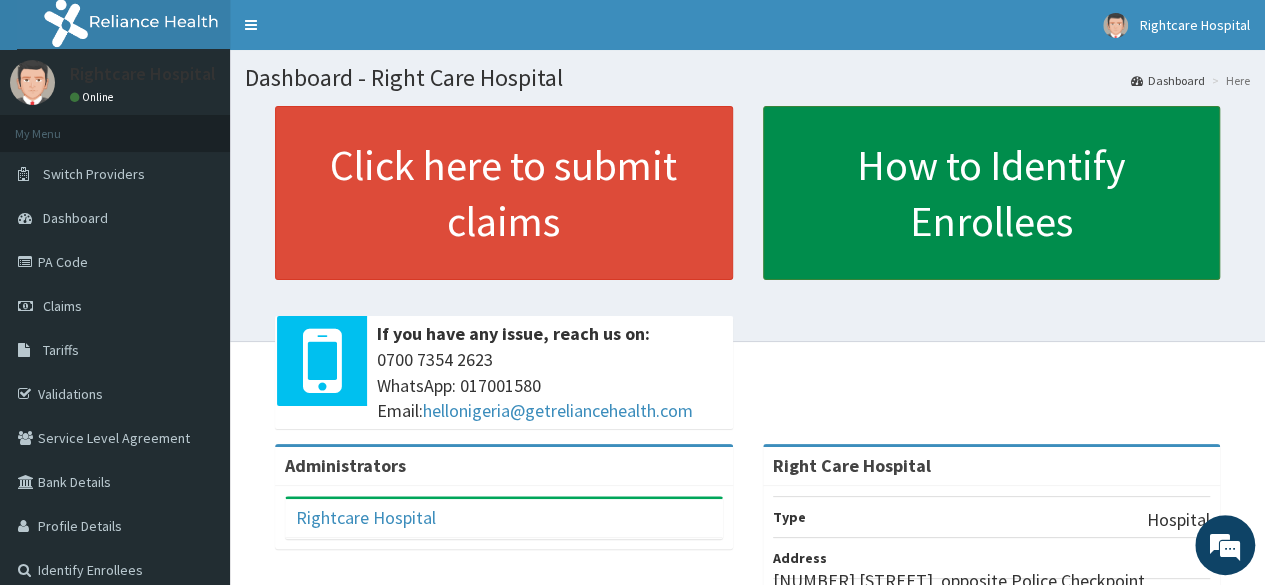 click on "How to Identify Enrollees" at bounding box center (992, 193) 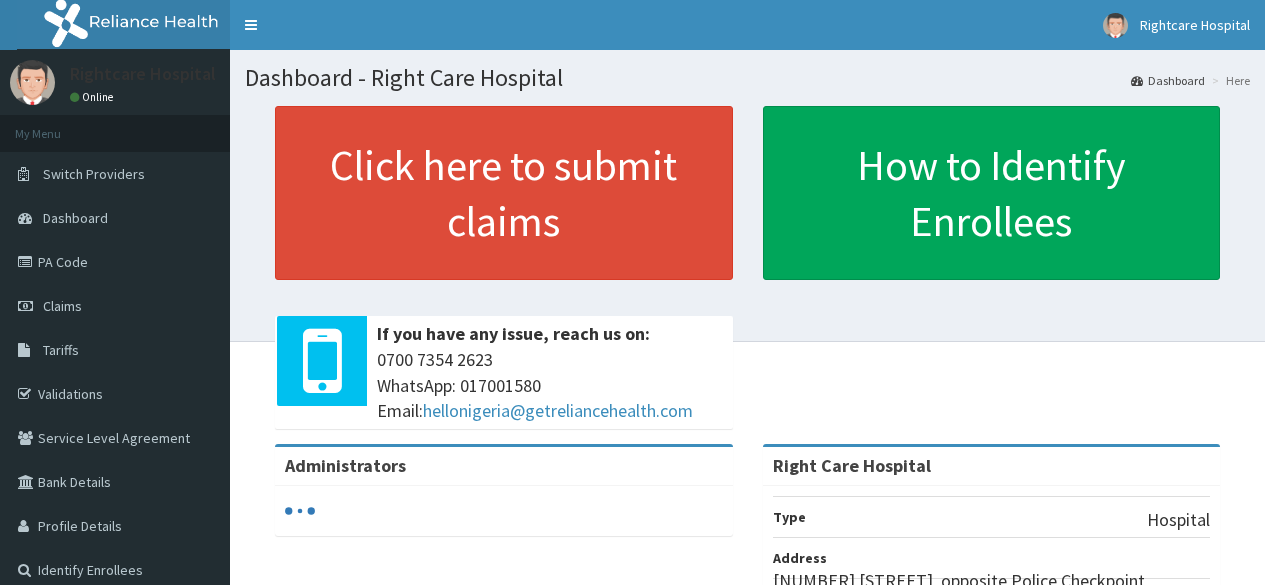 scroll, scrollTop: 0, scrollLeft: 0, axis: both 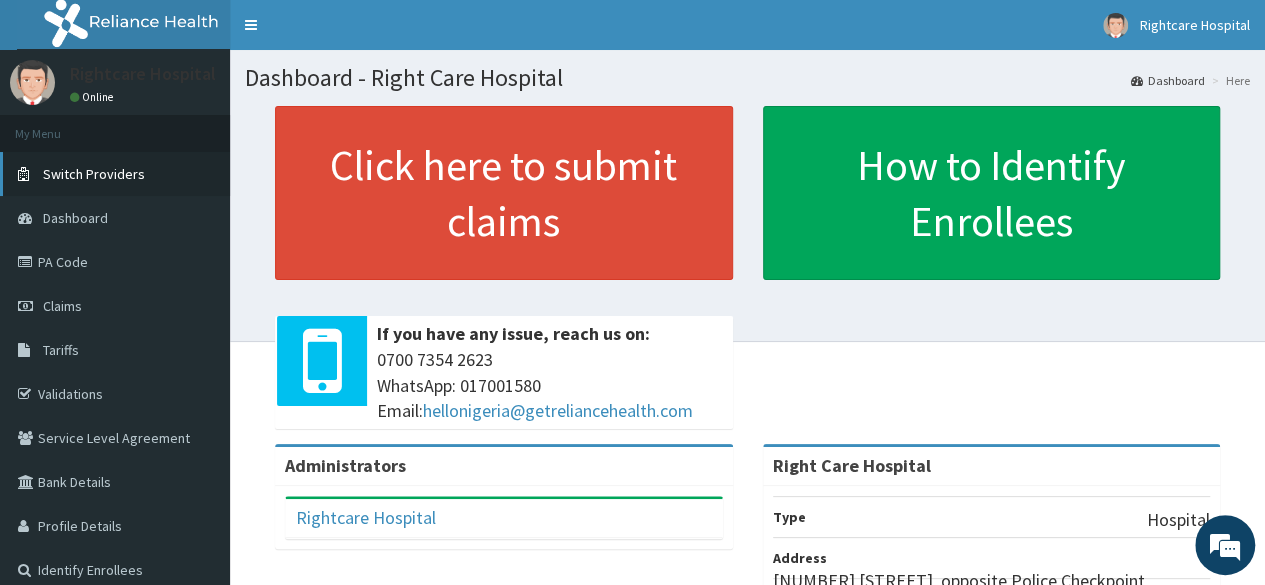 click on "Switch Providers" at bounding box center [94, 174] 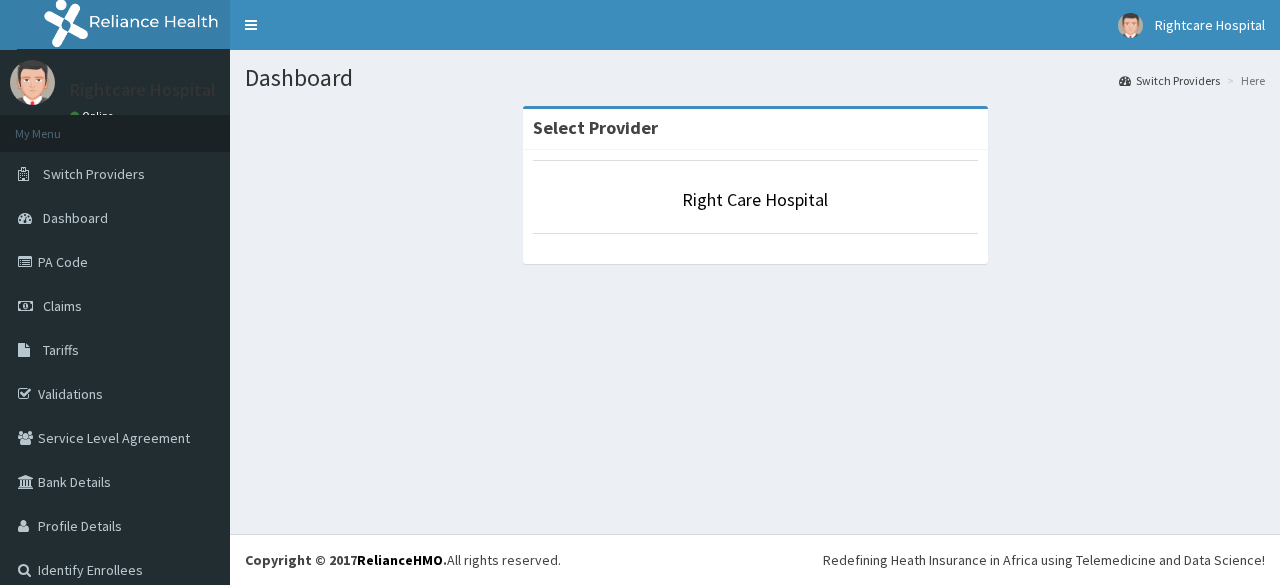 scroll, scrollTop: 0, scrollLeft: 0, axis: both 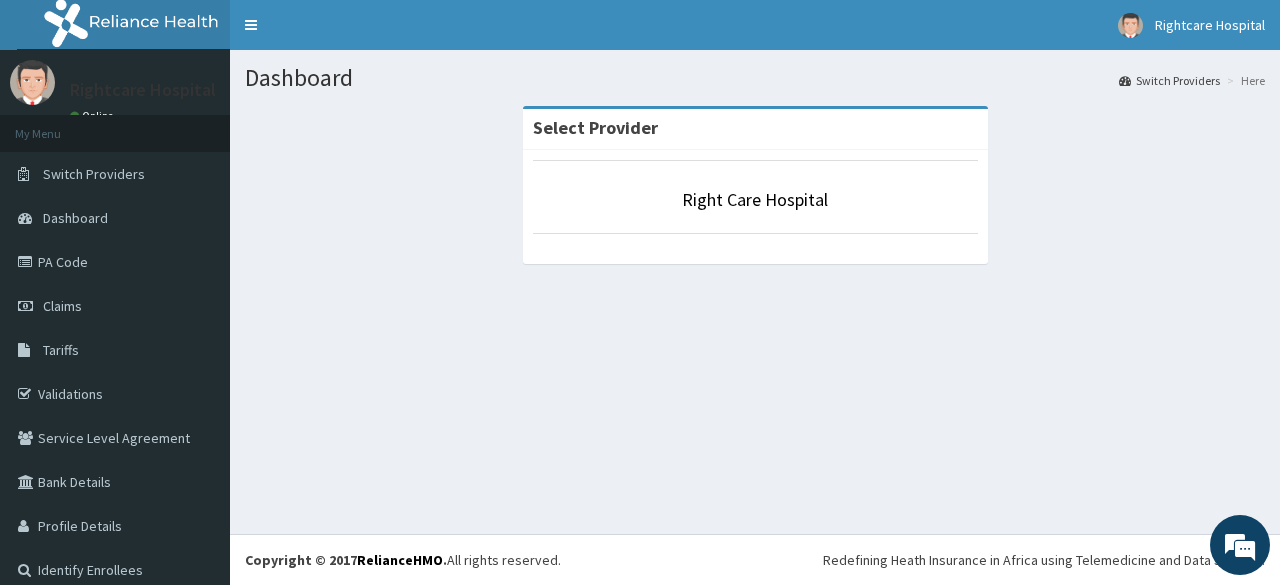 click on "Dashboard" at bounding box center (75, 218) 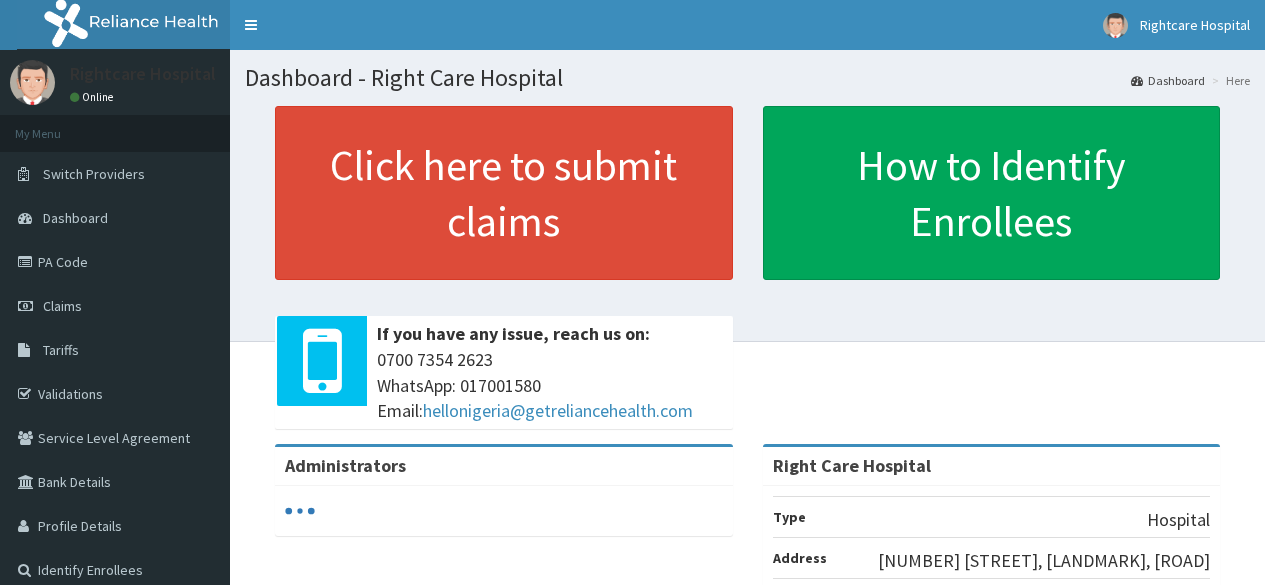 scroll, scrollTop: 0, scrollLeft: 0, axis: both 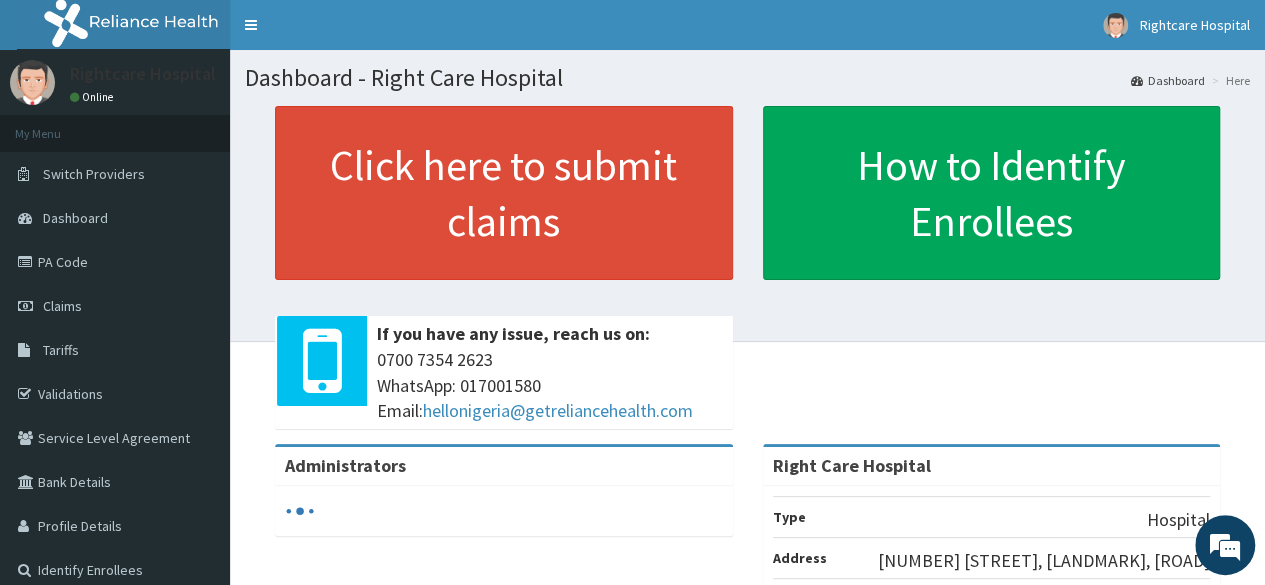 click on "Dashboard" at bounding box center (75, 218) 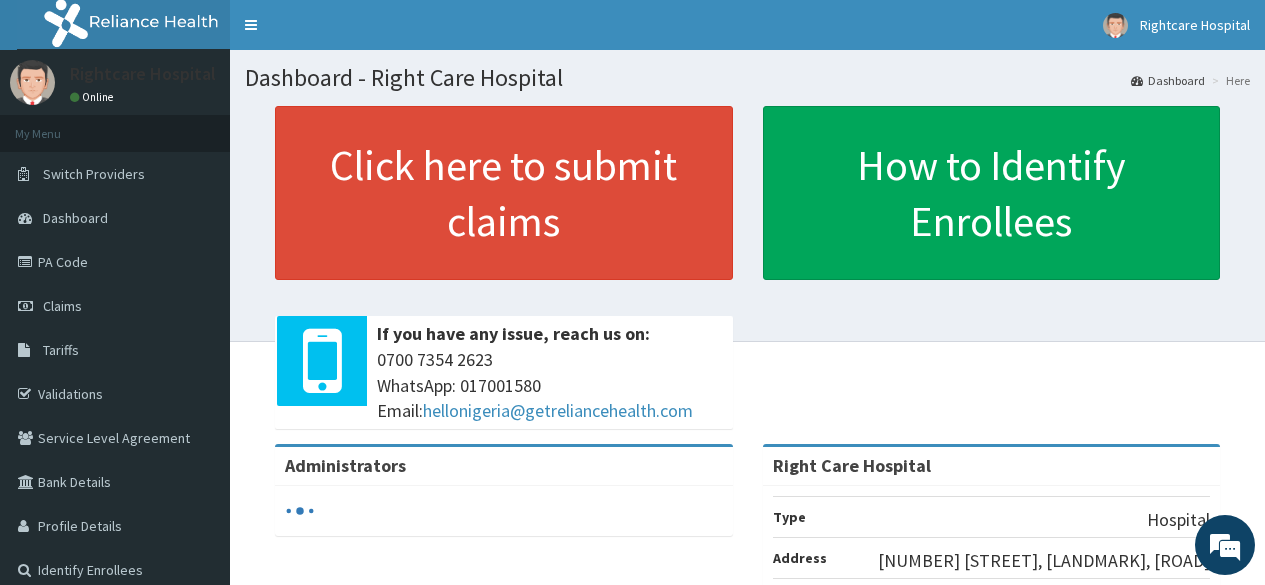 scroll, scrollTop: 0, scrollLeft: 0, axis: both 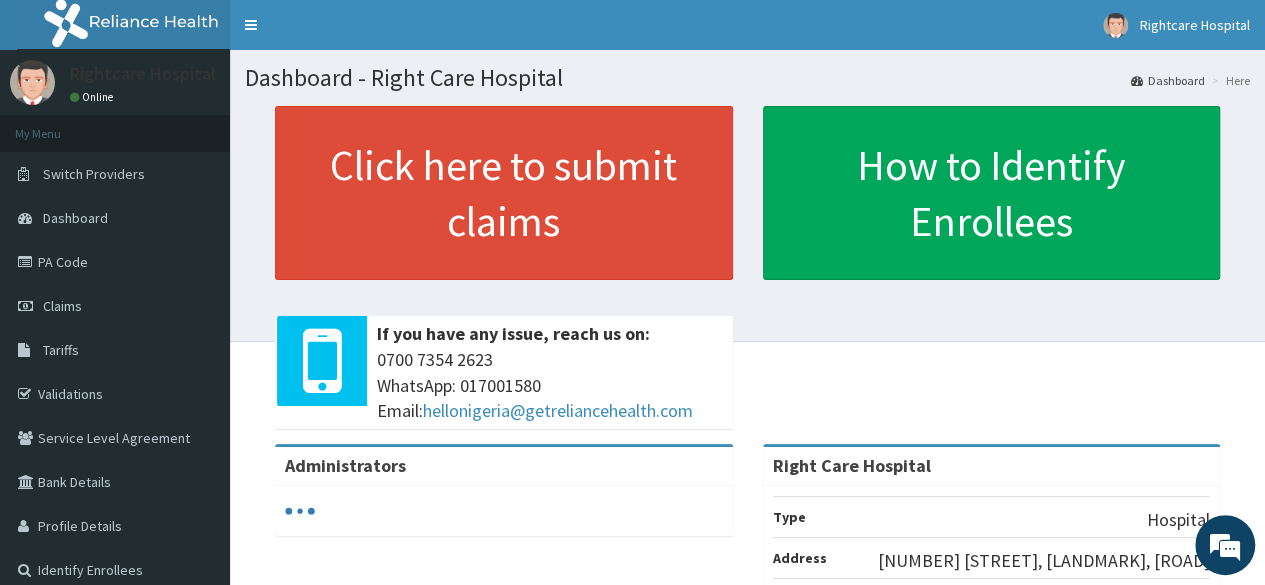 click on "Dashboard" at bounding box center (75, 218) 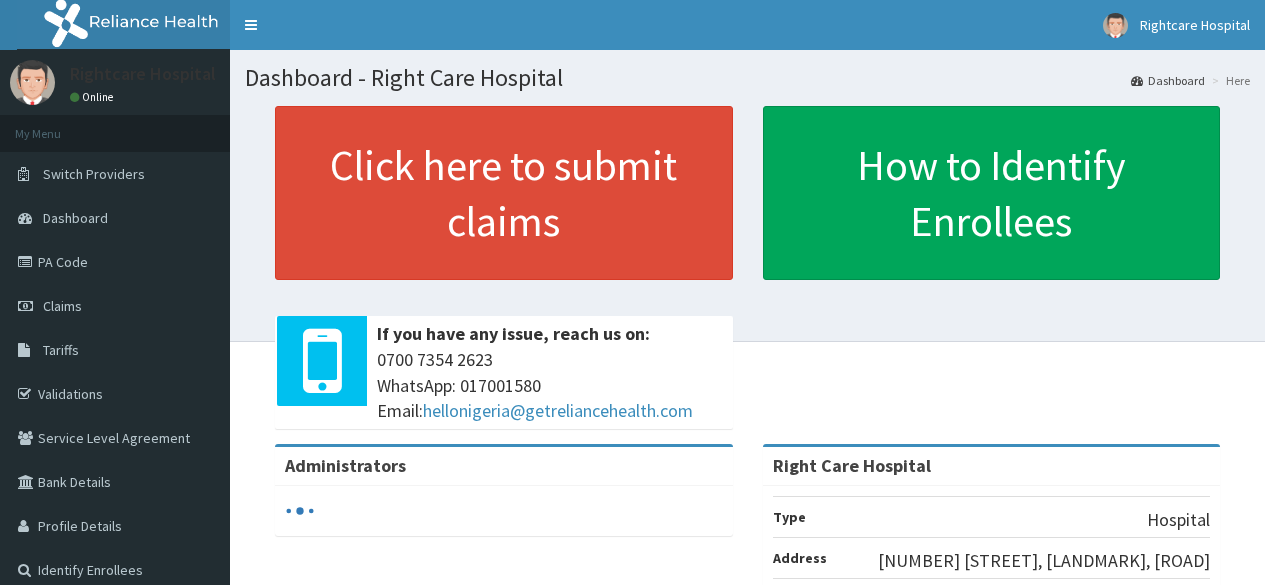 scroll, scrollTop: 0, scrollLeft: 0, axis: both 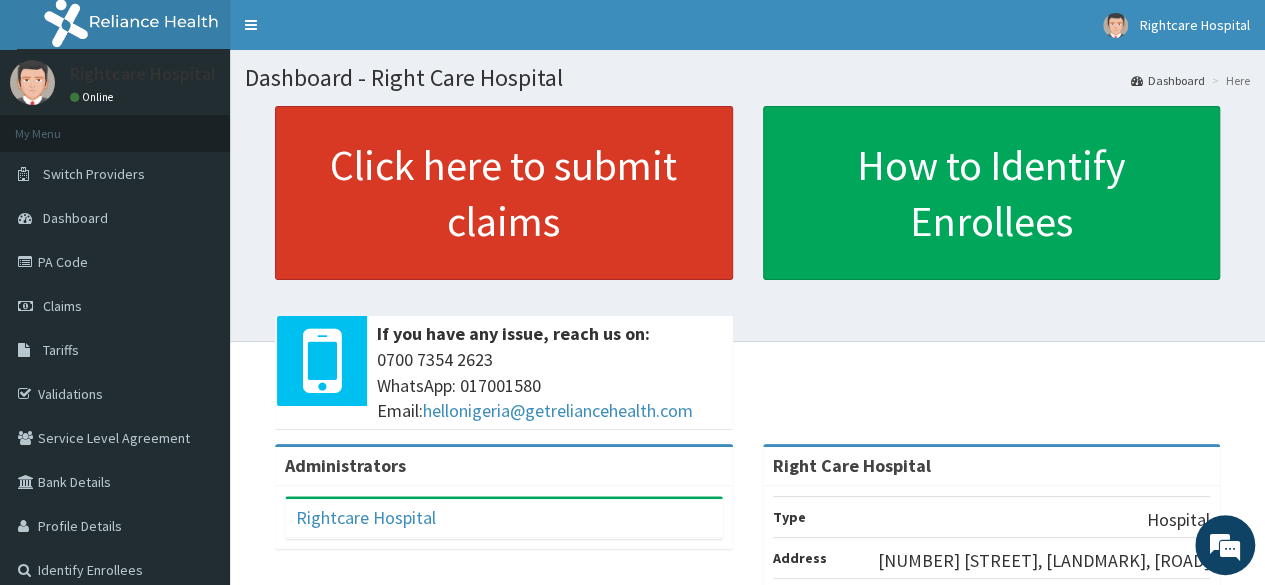 click on "Click here to submit claims" at bounding box center [504, 193] 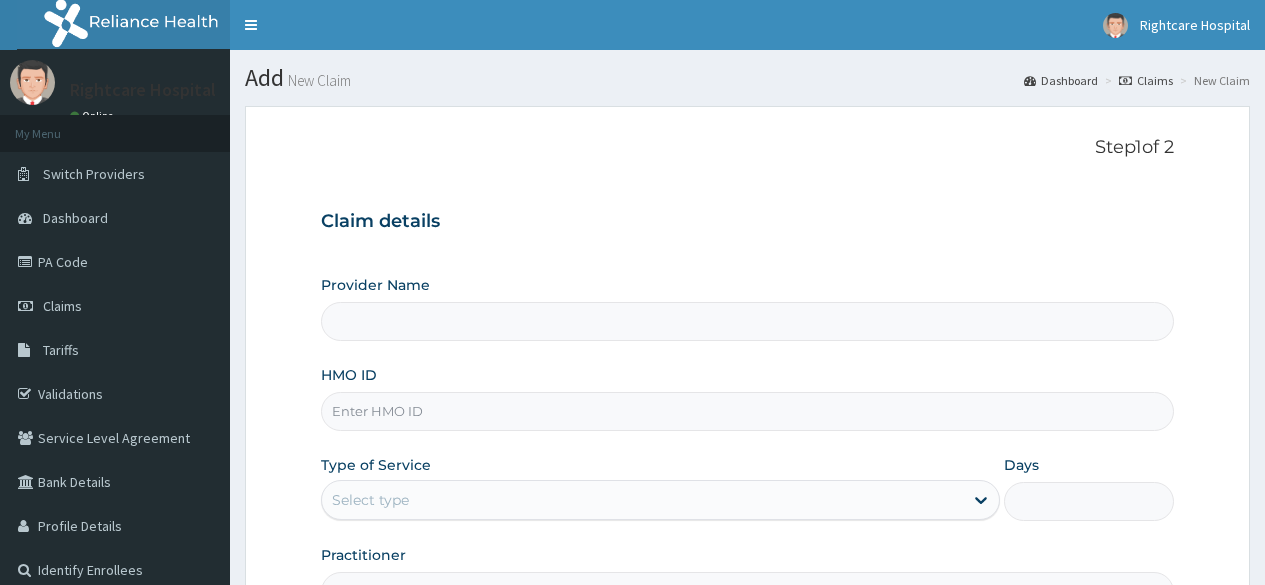 scroll, scrollTop: 0, scrollLeft: 0, axis: both 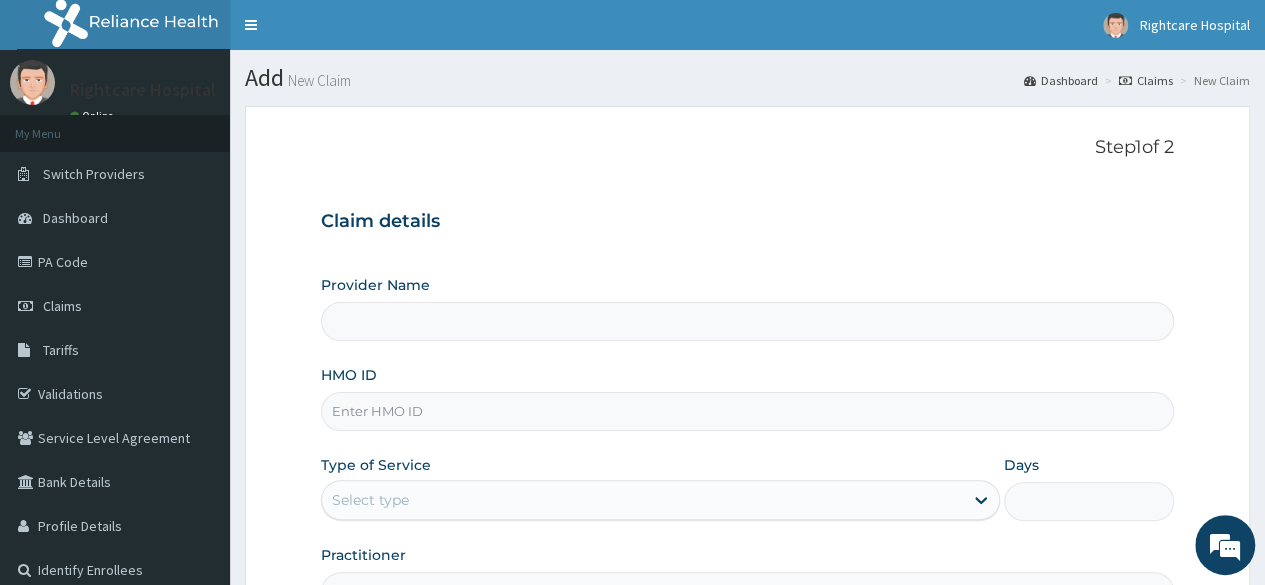 type on "Right Care Hospital" 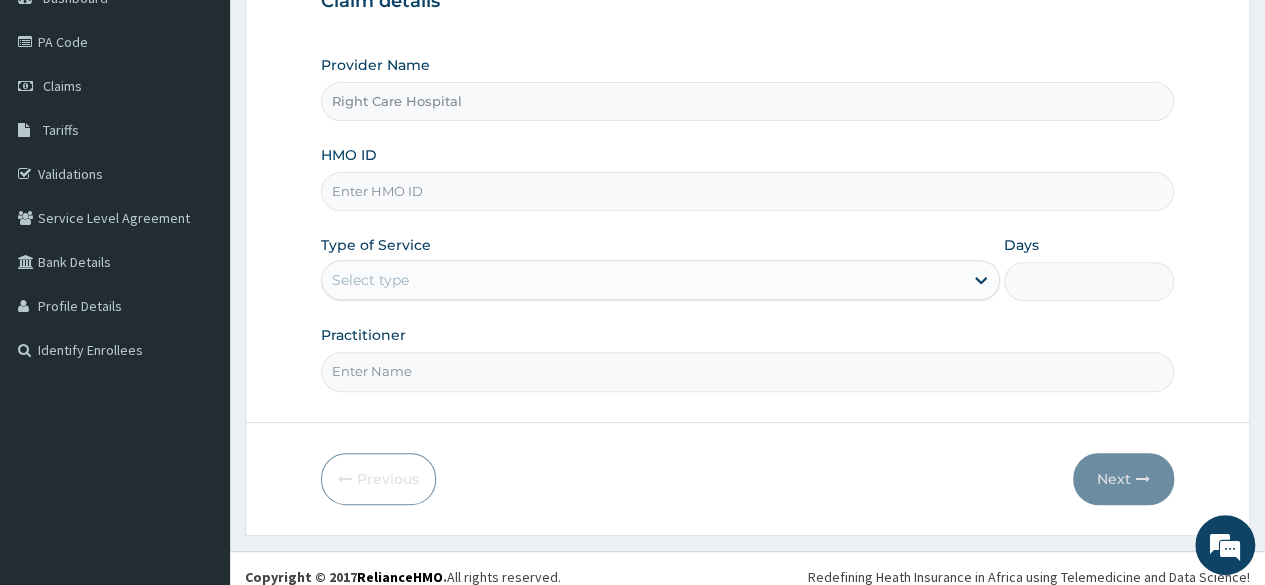 scroll, scrollTop: 227, scrollLeft: 0, axis: vertical 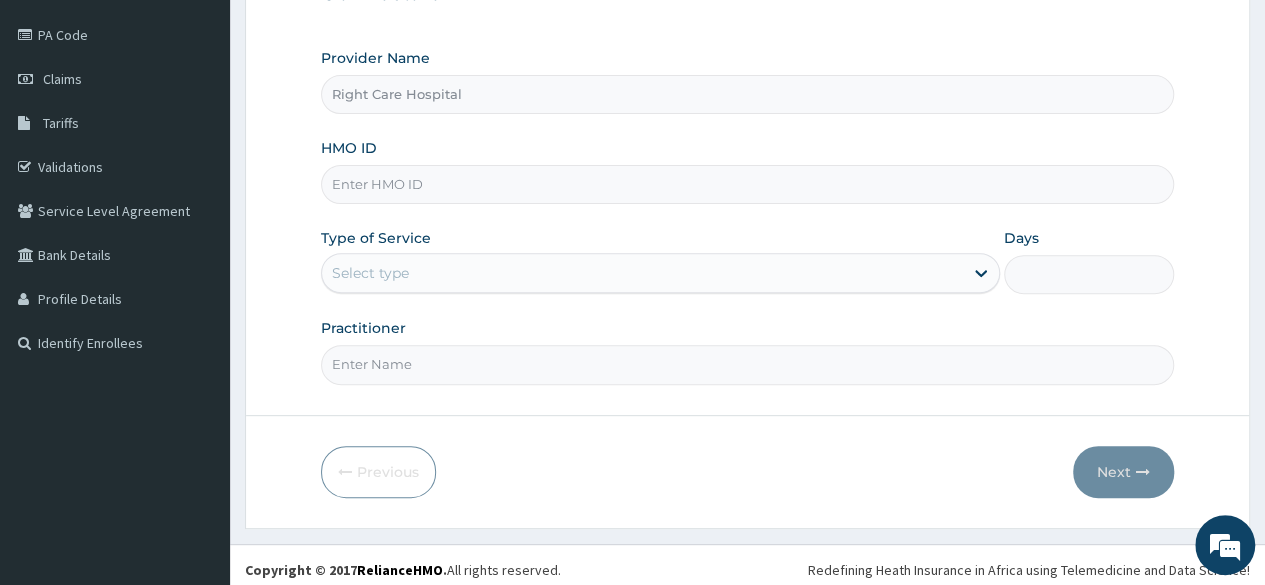 click on "HMO ID" at bounding box center [747, 184] 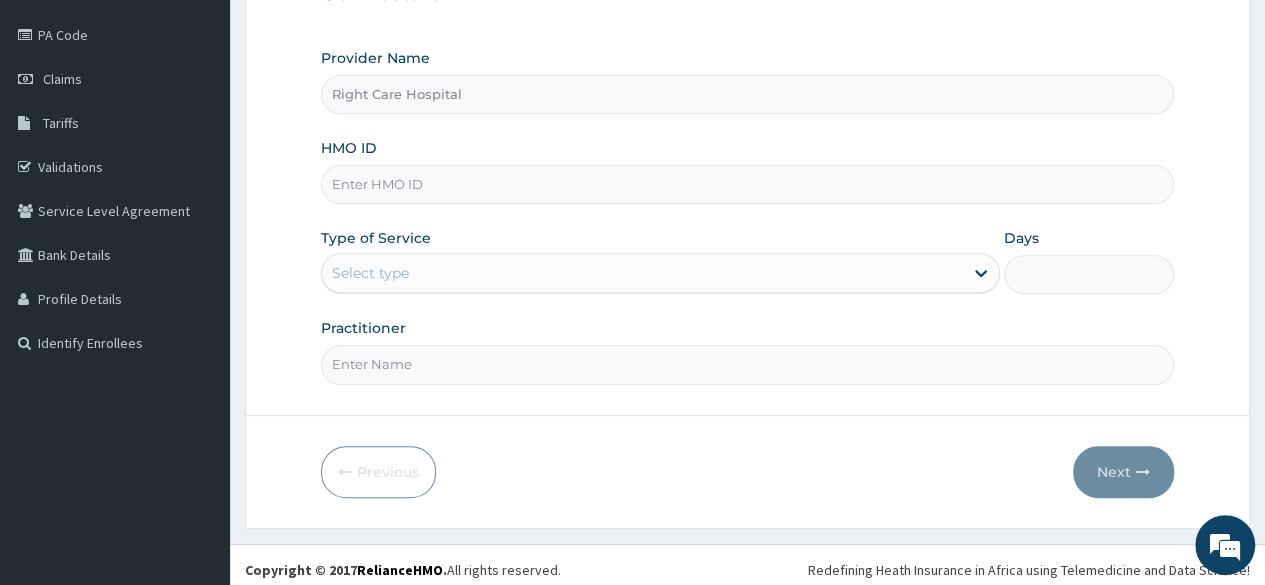 scroll, scrollTop: 0, scrollLeft: 0, axis: both 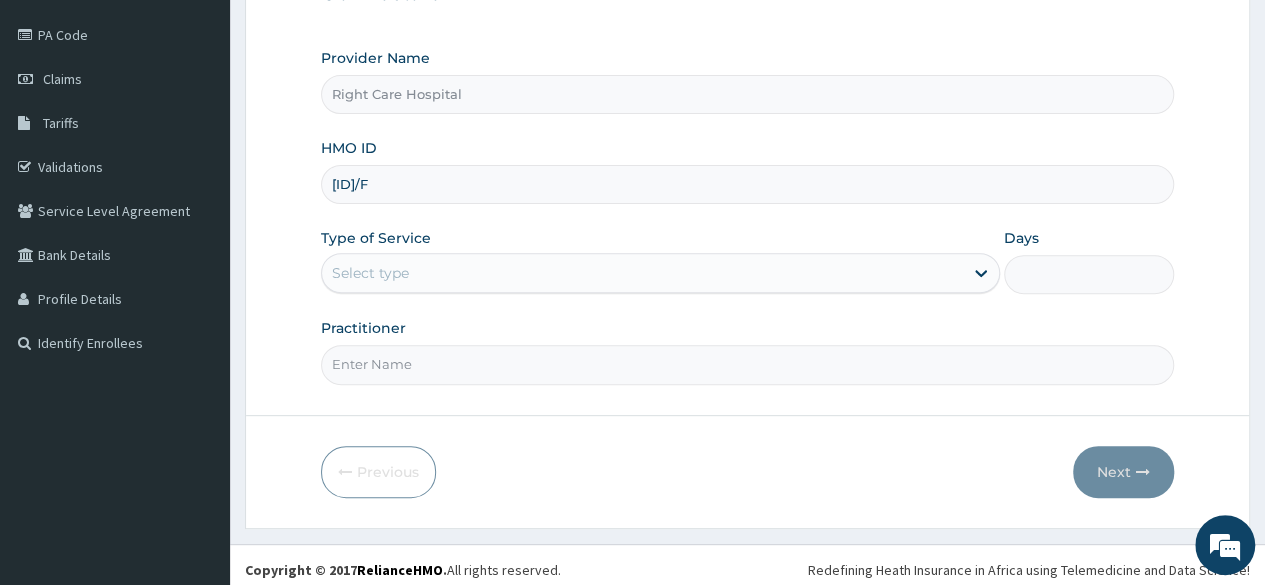 type on "HMN/10044/F" 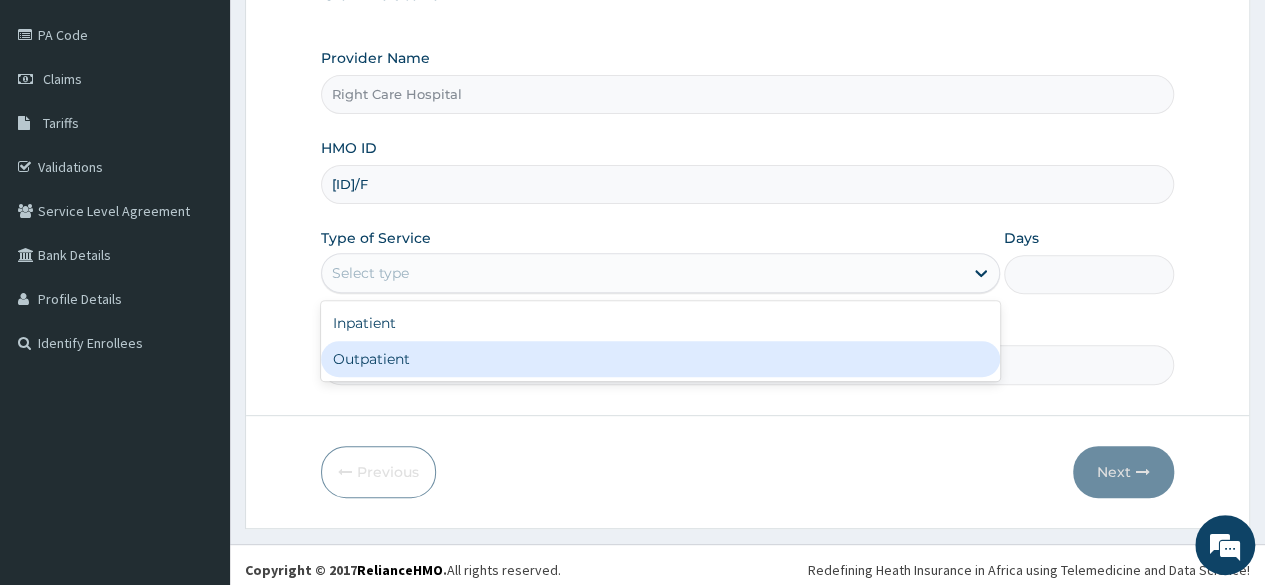 click on "Outpatient" at bounding box center (660, 359) 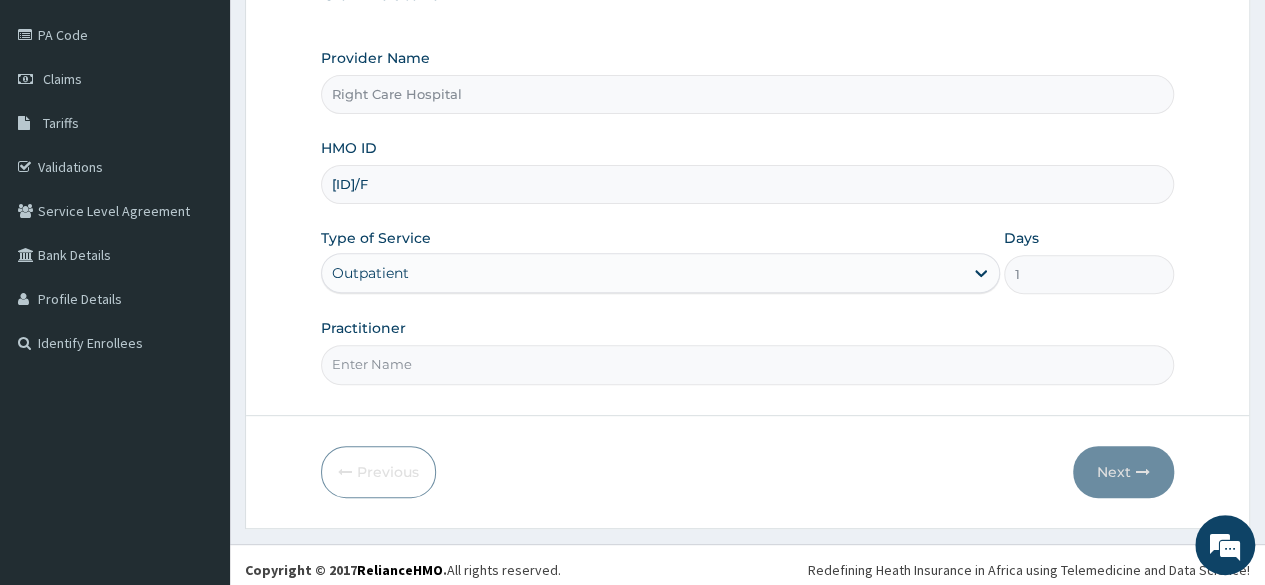 click on "Practitioner" at bounding box center (747, 364) 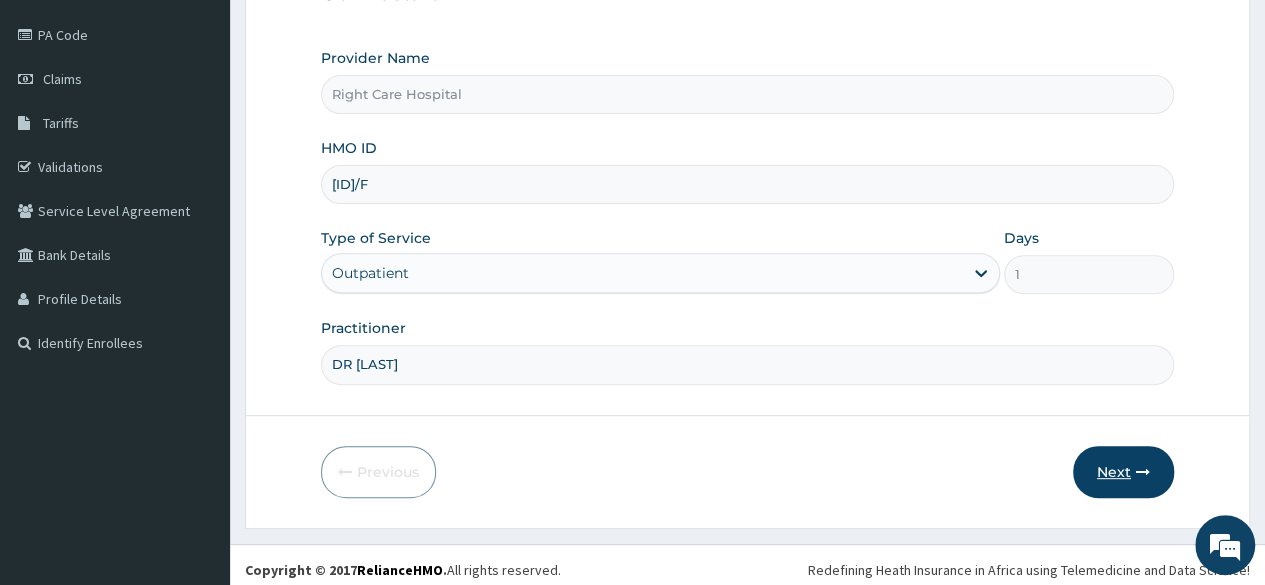 type on "DR PATRICK" 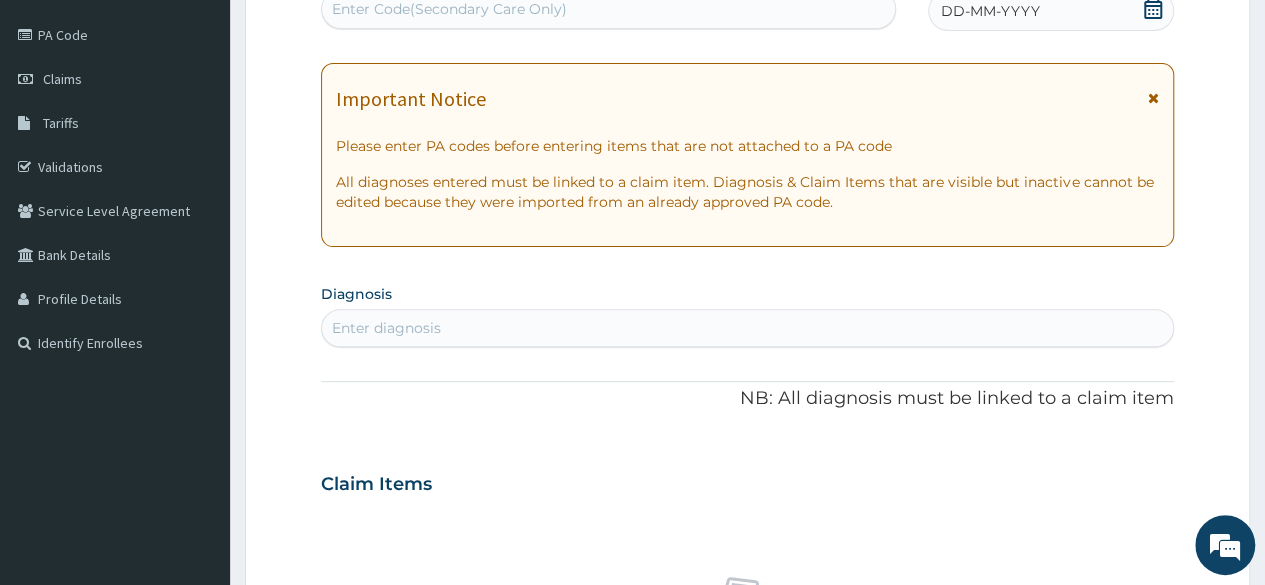 click on "Enter diagnosis" at bounding box center (747, 328) 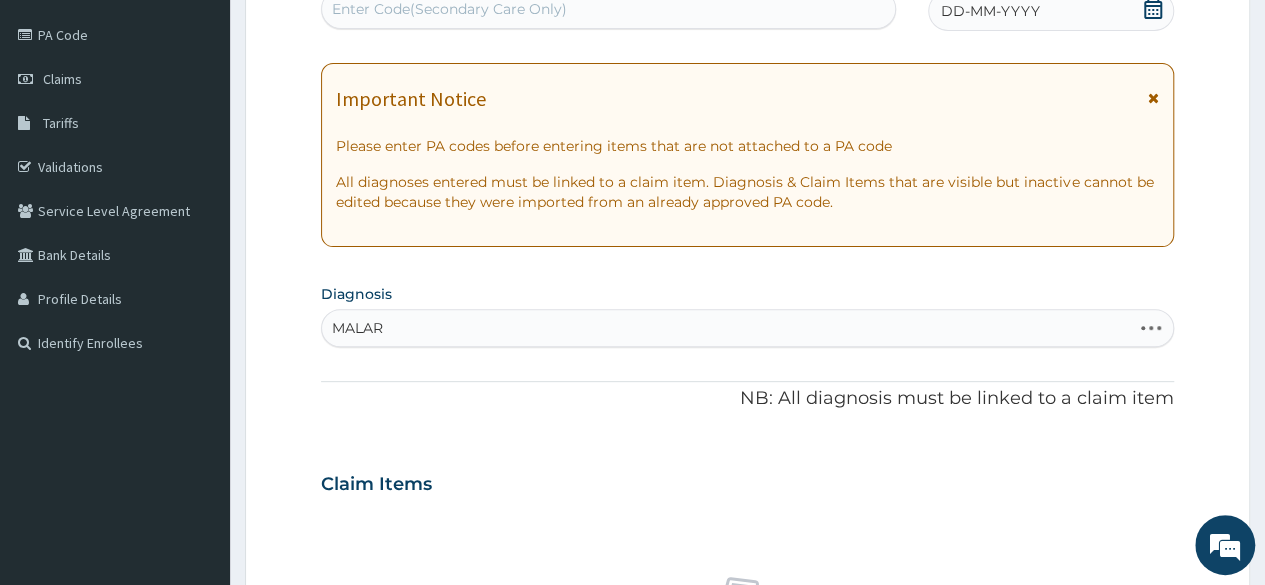 type on "MALARI" 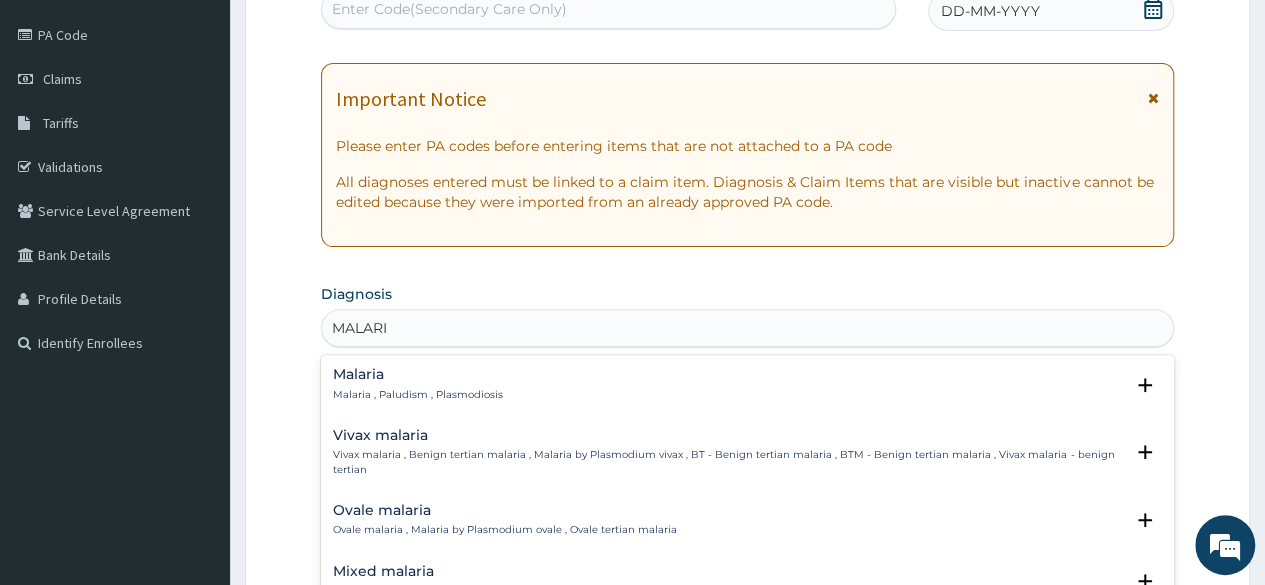 click on "Malaria Malaria , Paludism , Plasmodiosis" at bounding box center (747, 384) 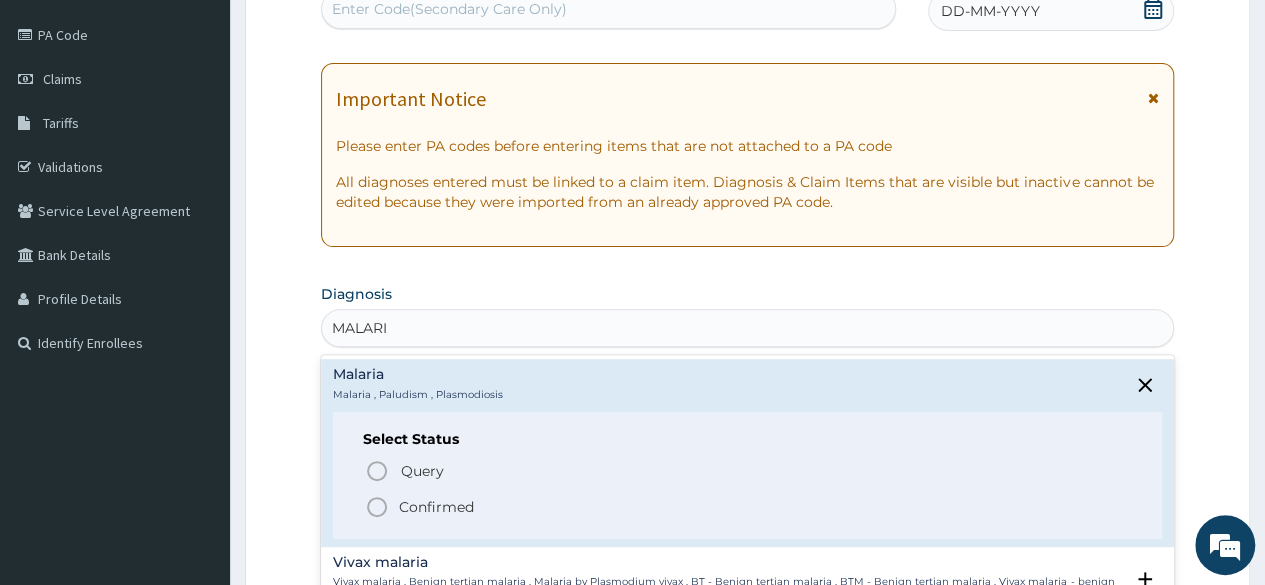 click 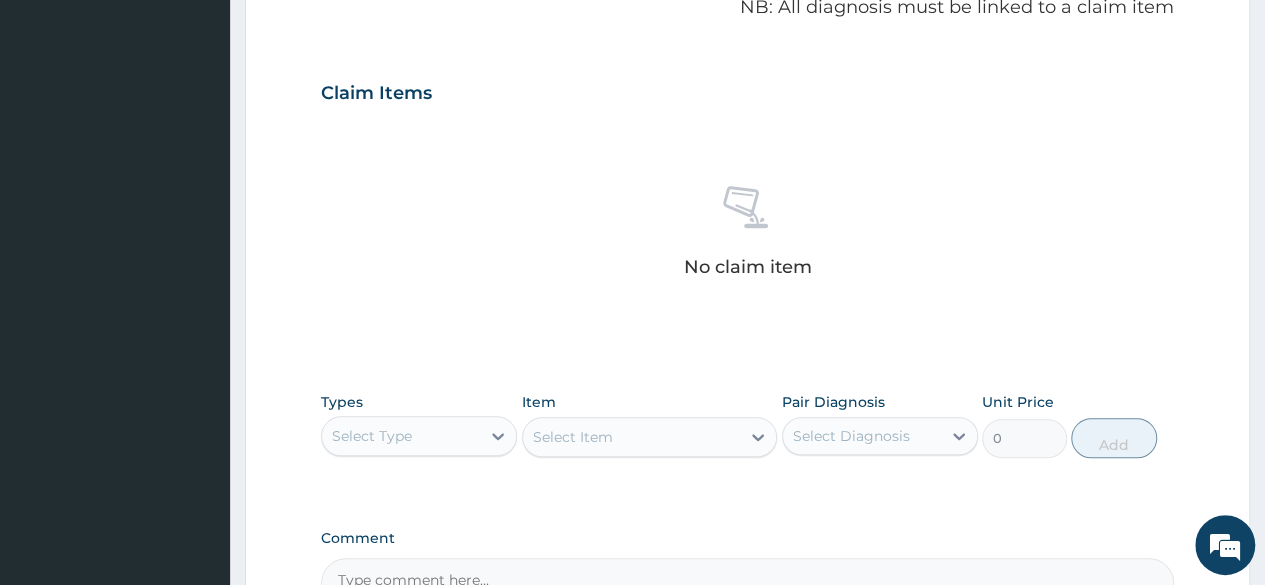 scroll, scrollTop: 751, scrollLeft: 0, axis: vertical 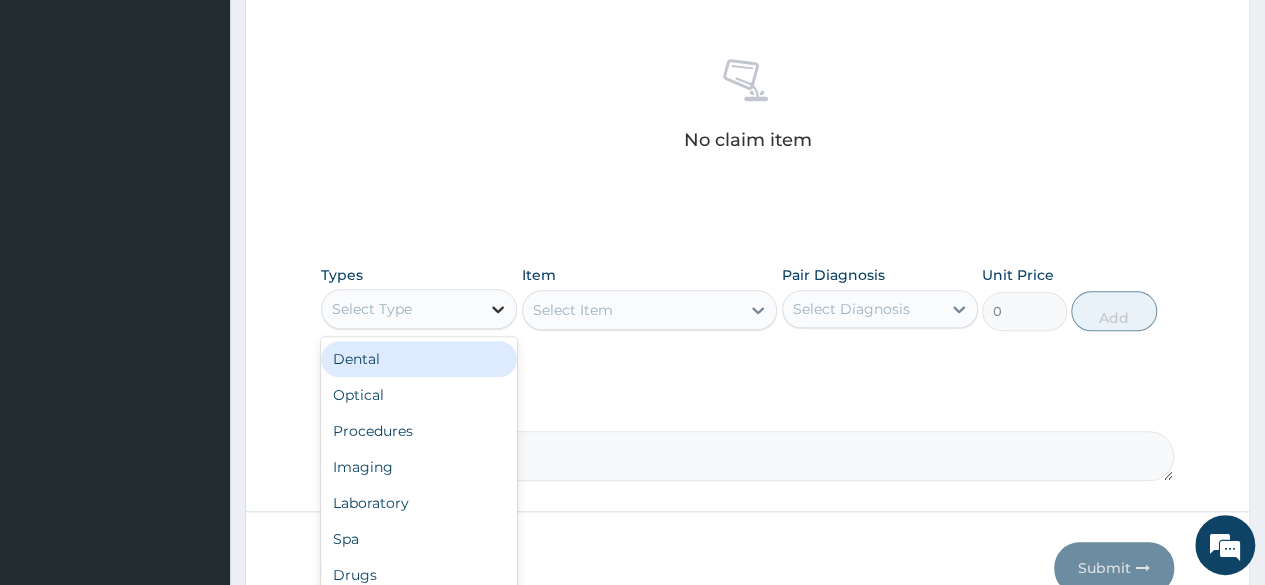 click 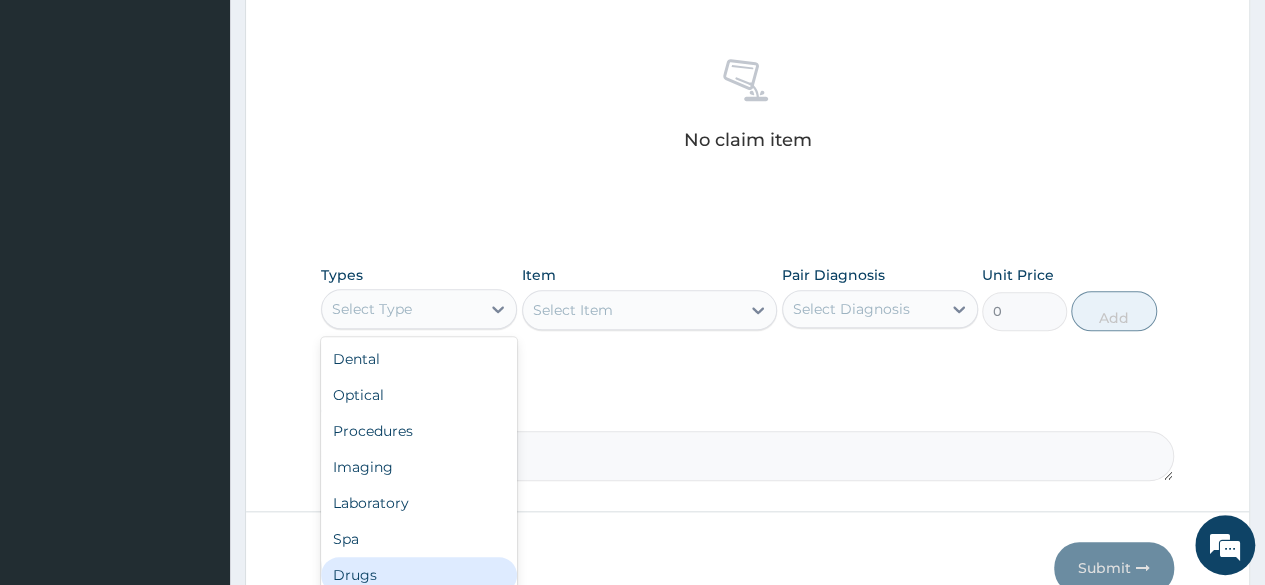 click on "Drugs" at bounding box center (419, 575) 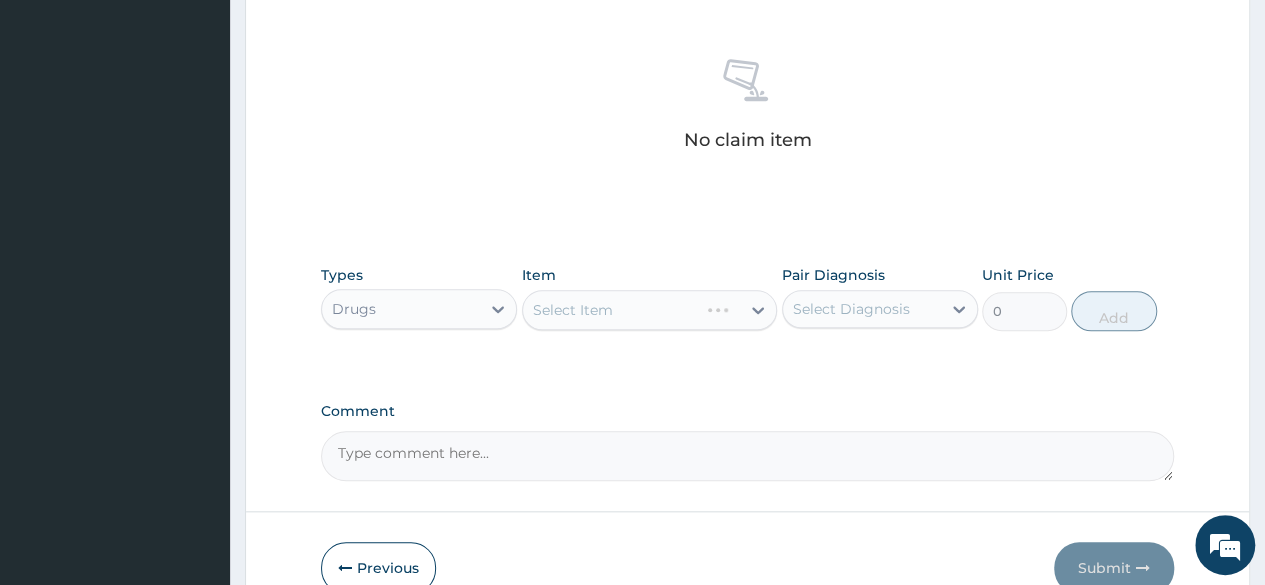 click on "Select Item" at bounding box center [650, 310] 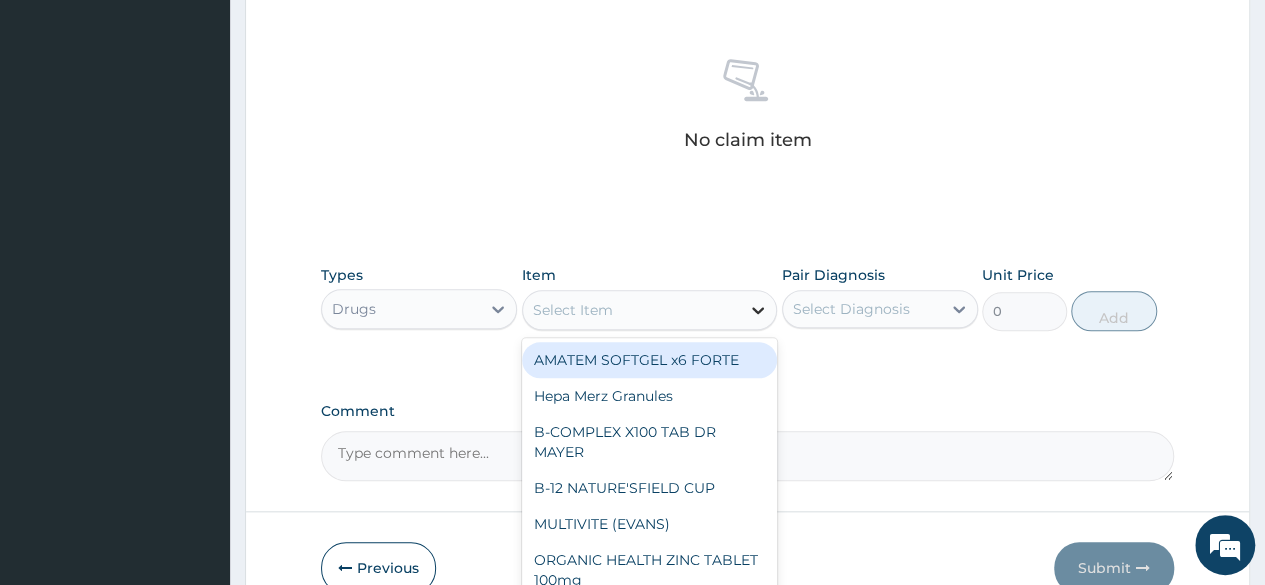 click 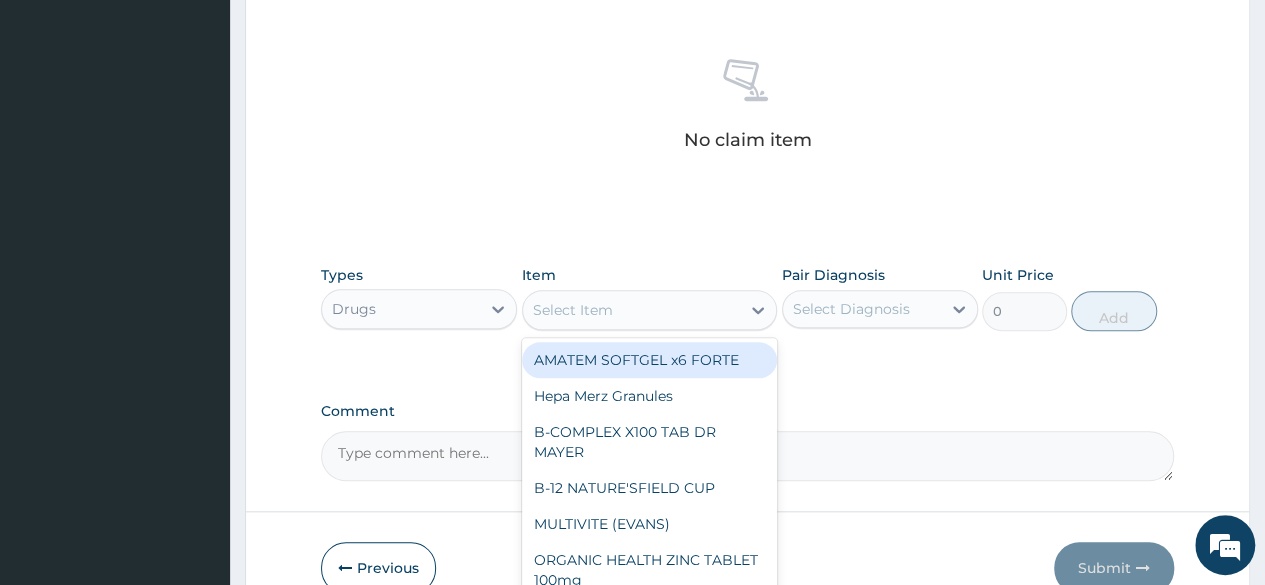 click on "AMATEM SOFTGEL x6 FORTE" at bounding box center [650, 360] 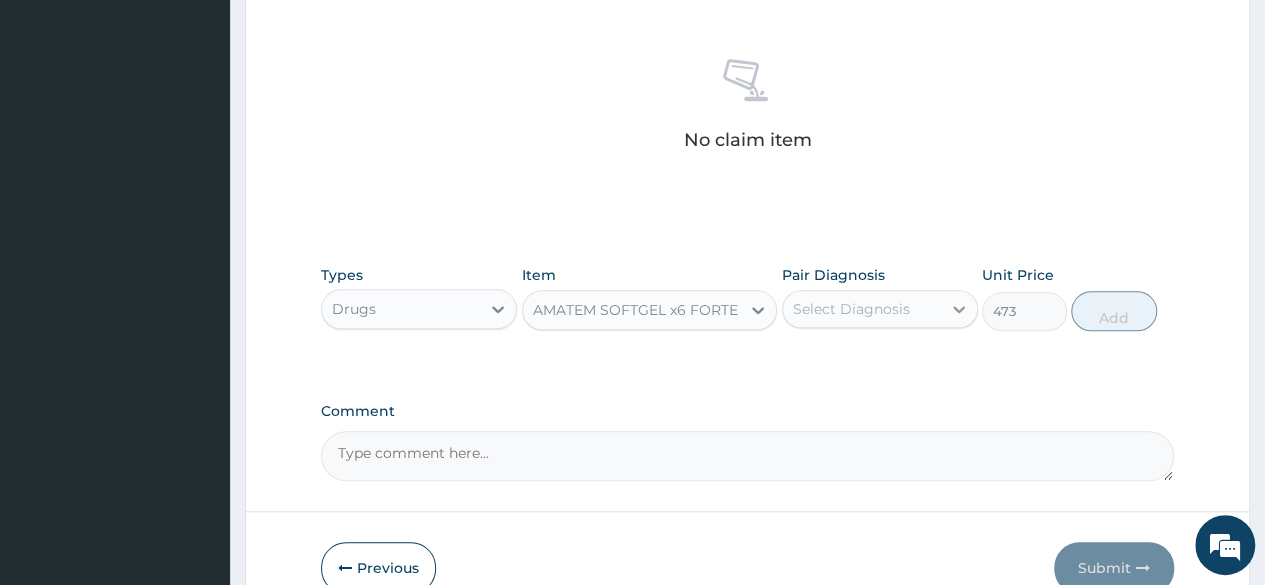 click 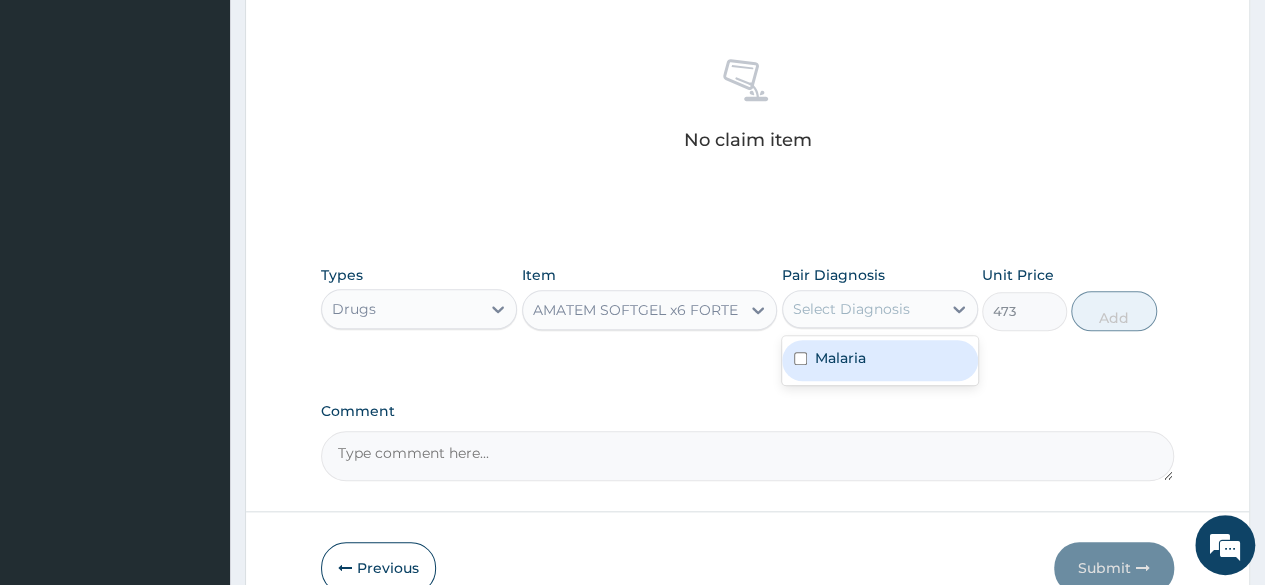 click on "Malaria" at bounding box center (880, 360) 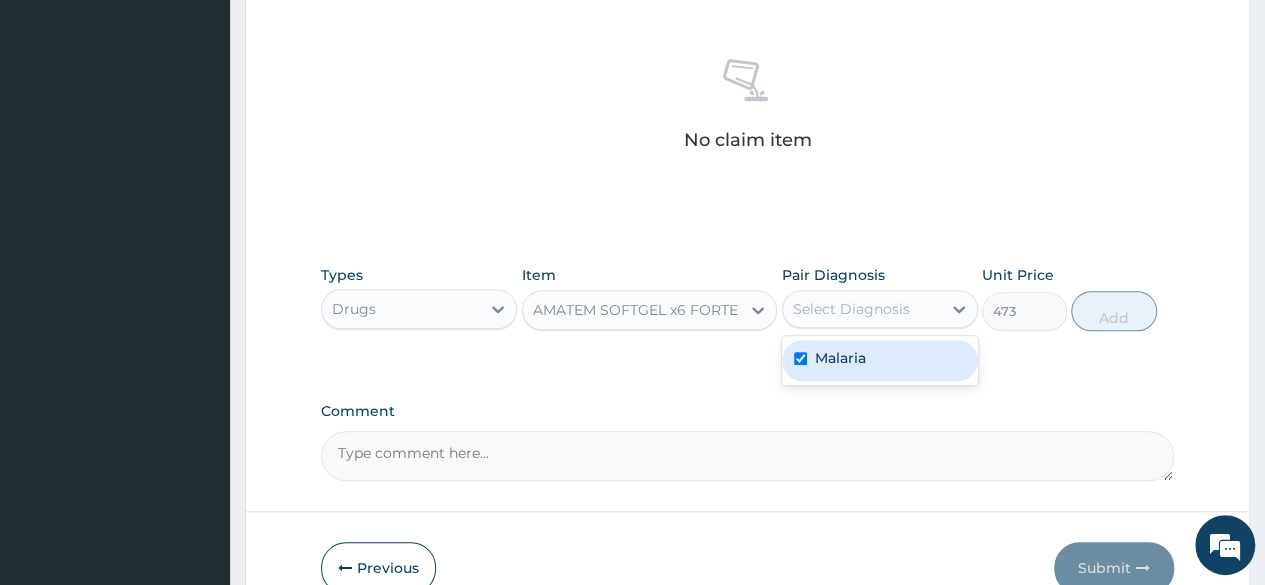 checkbox on "true" 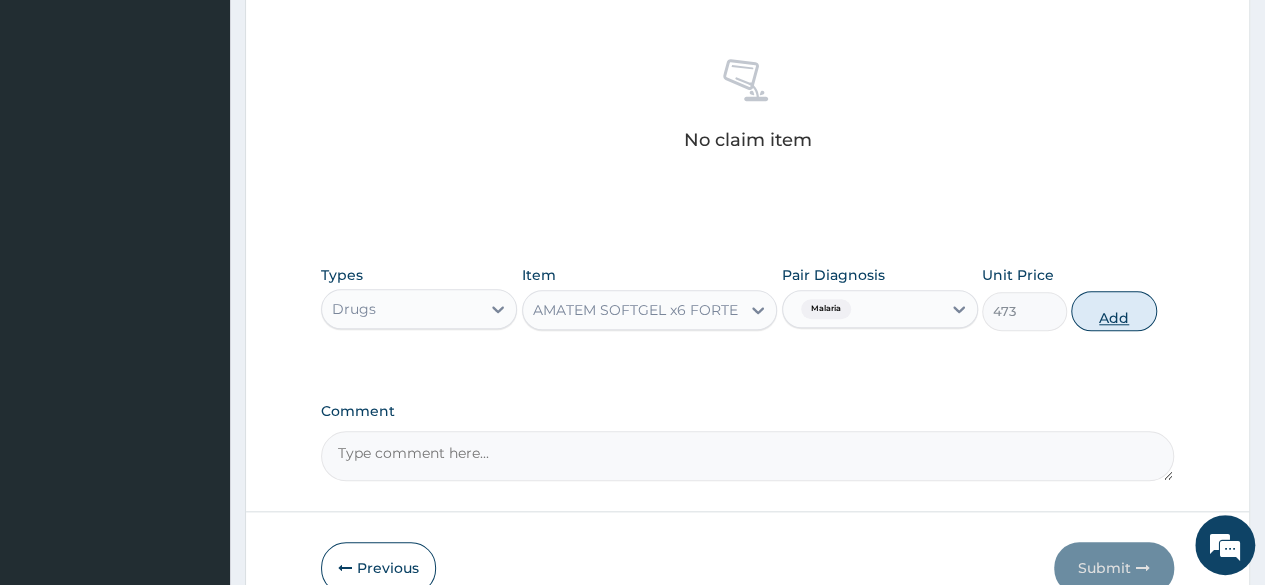 click on "Add" at bounding box center [1113, 311] 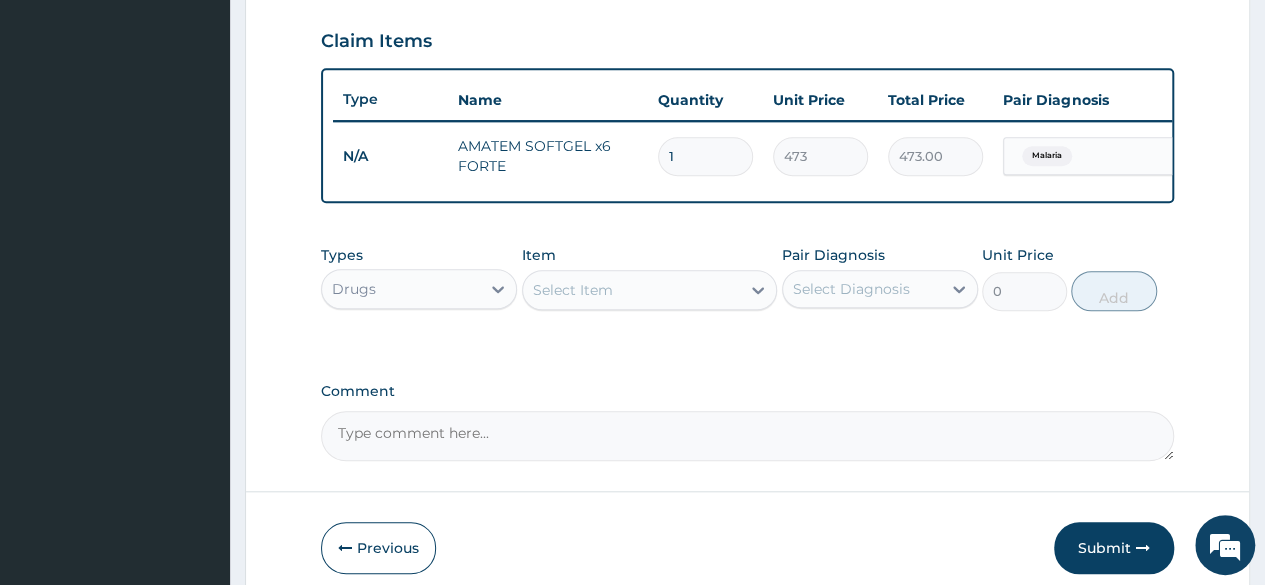 scroll, scrollTop: 677, scrollLeft: 0, axis: vertical 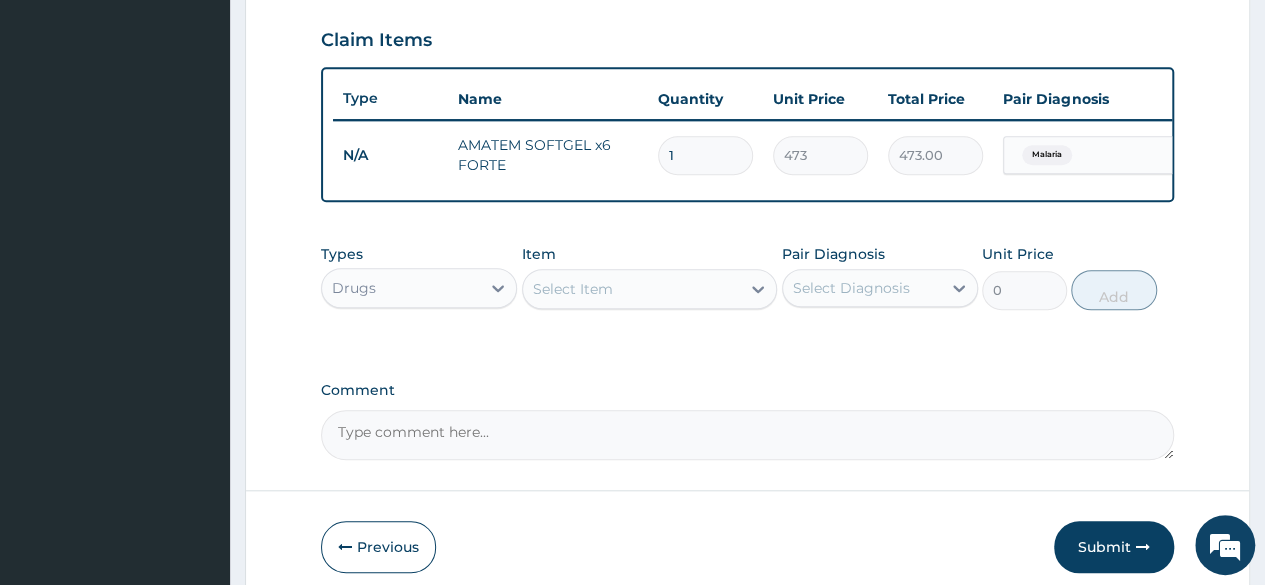 click on "1" at bounding box center (705, 155) 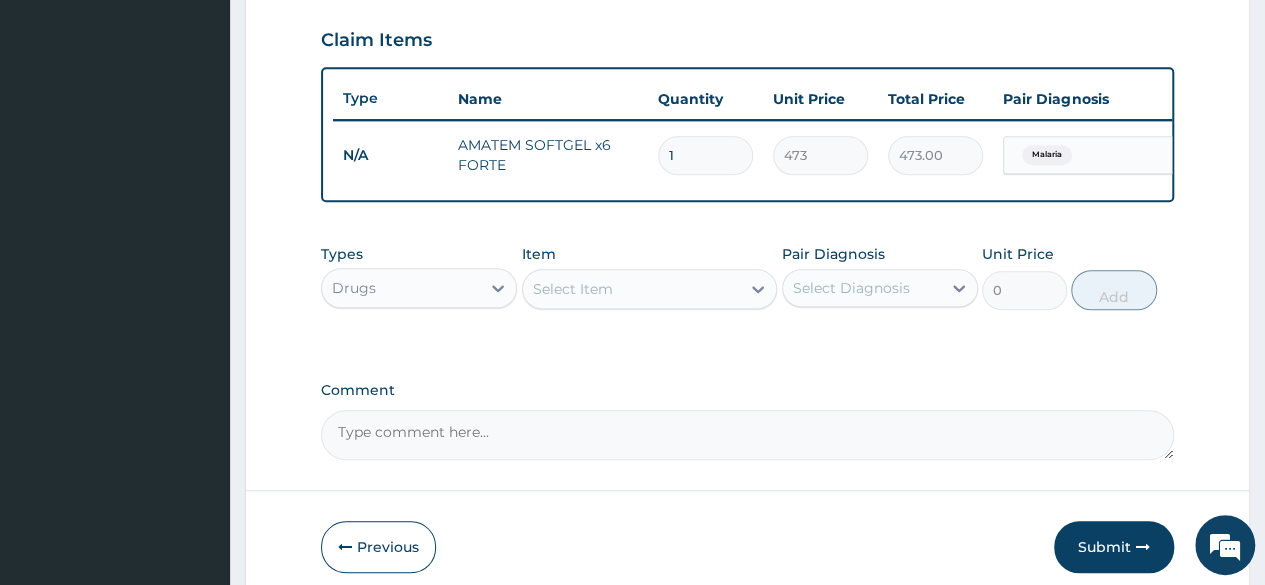 type 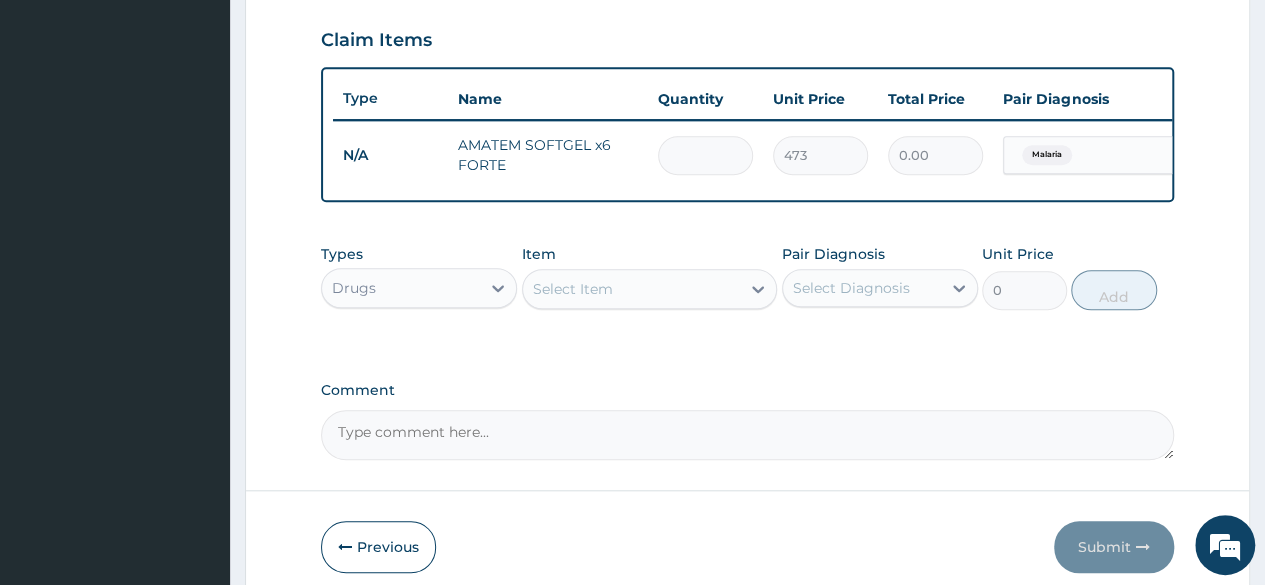 type on "6" 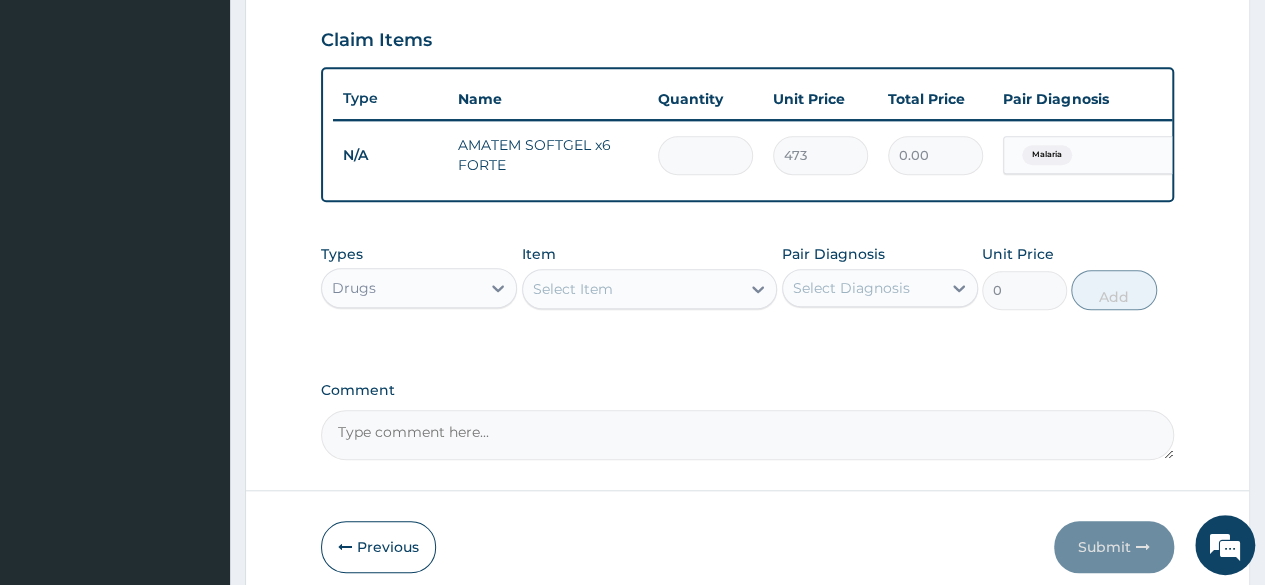 type on "2838.00" 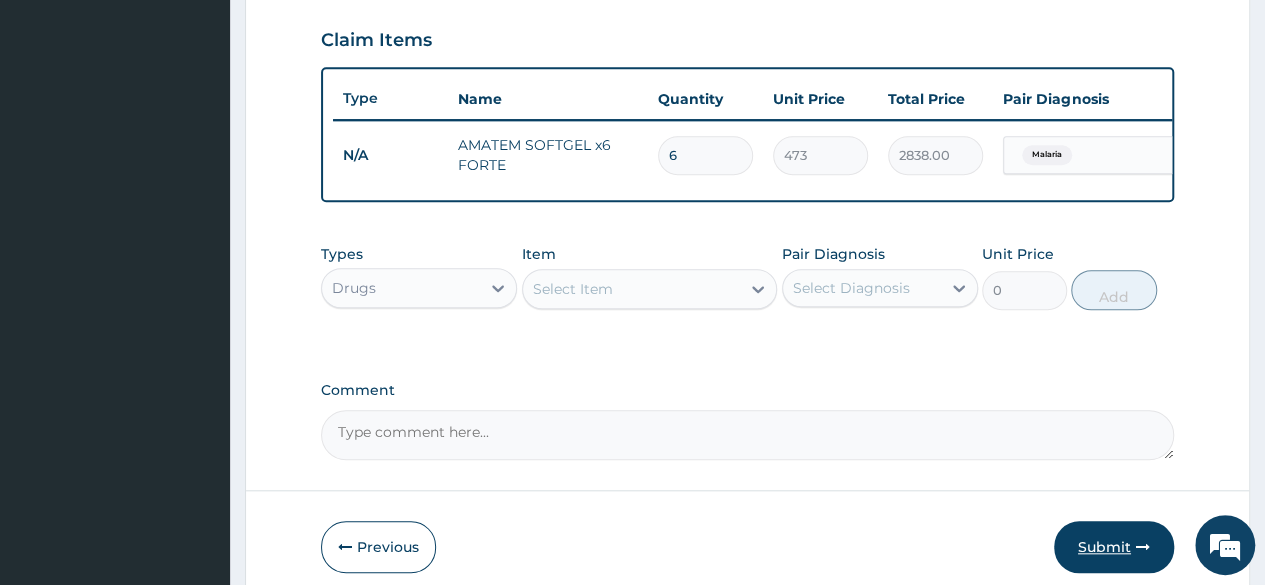 type on "6" 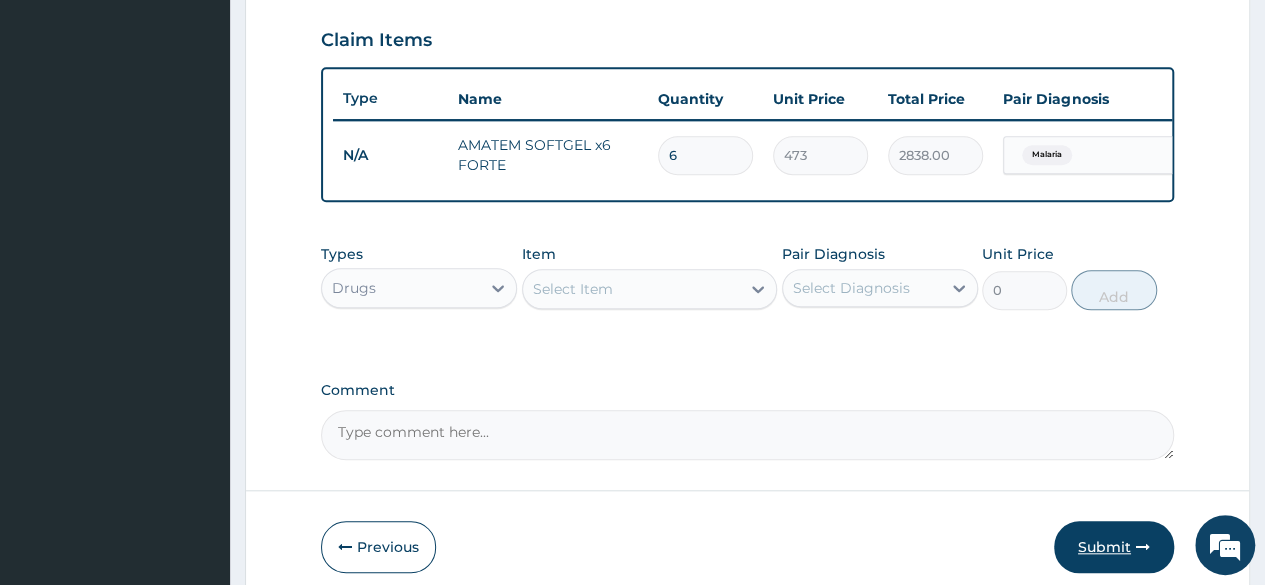 click on "Submit" at bounding box center [1114, 547] 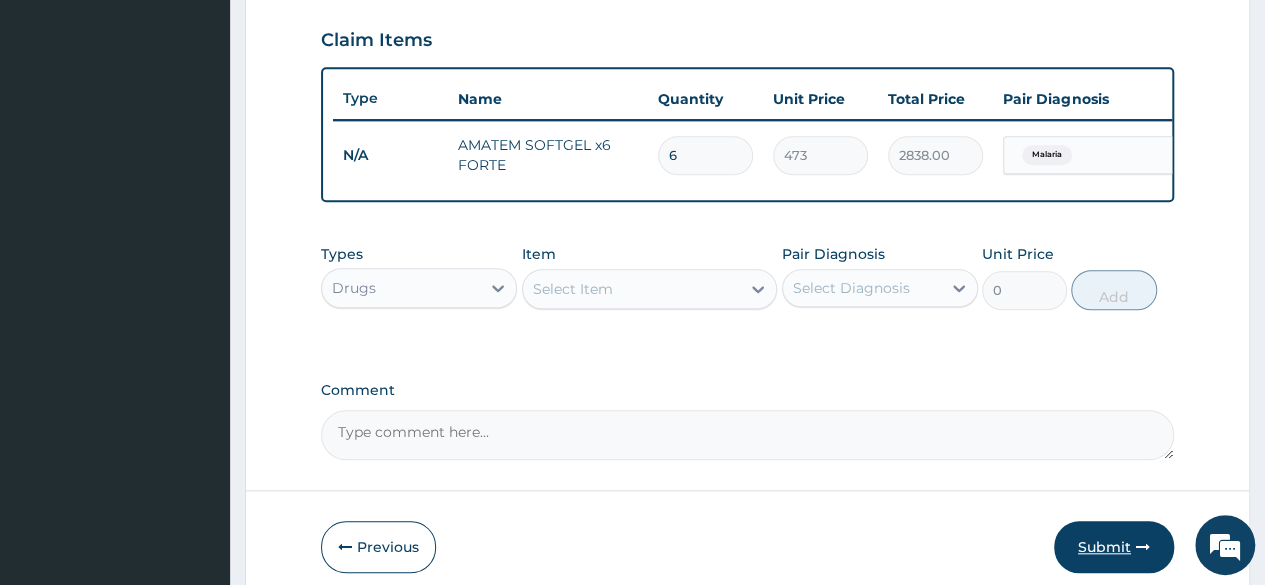 click on "Submit" at bounding box center (1114, 547) 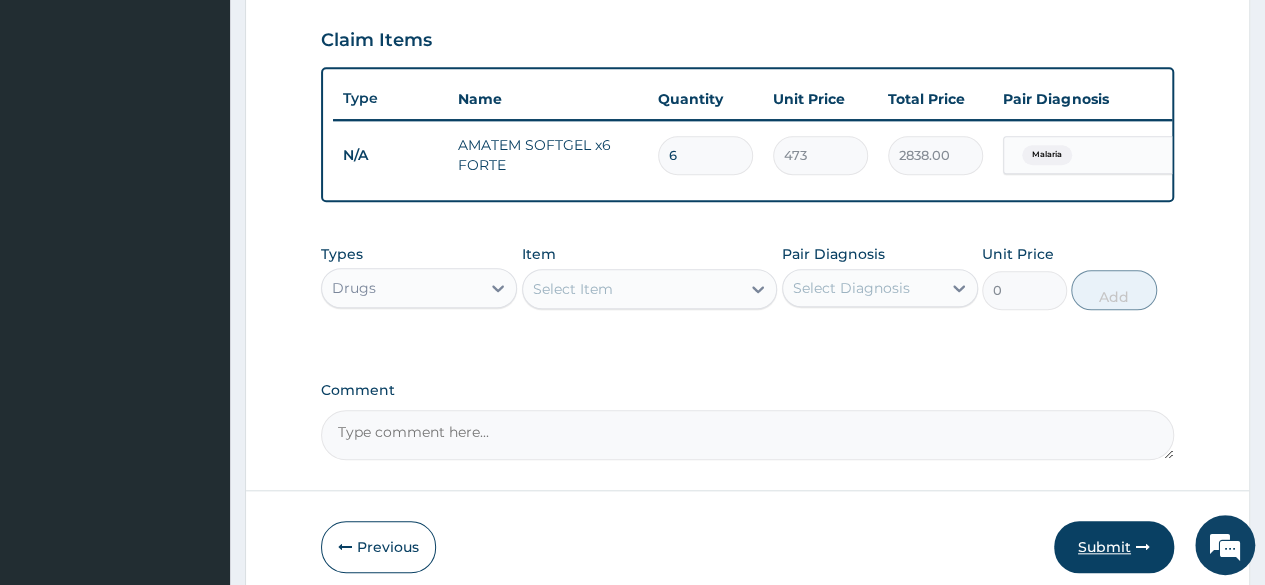 click on "Submit" at bounding box center (1114, 547) 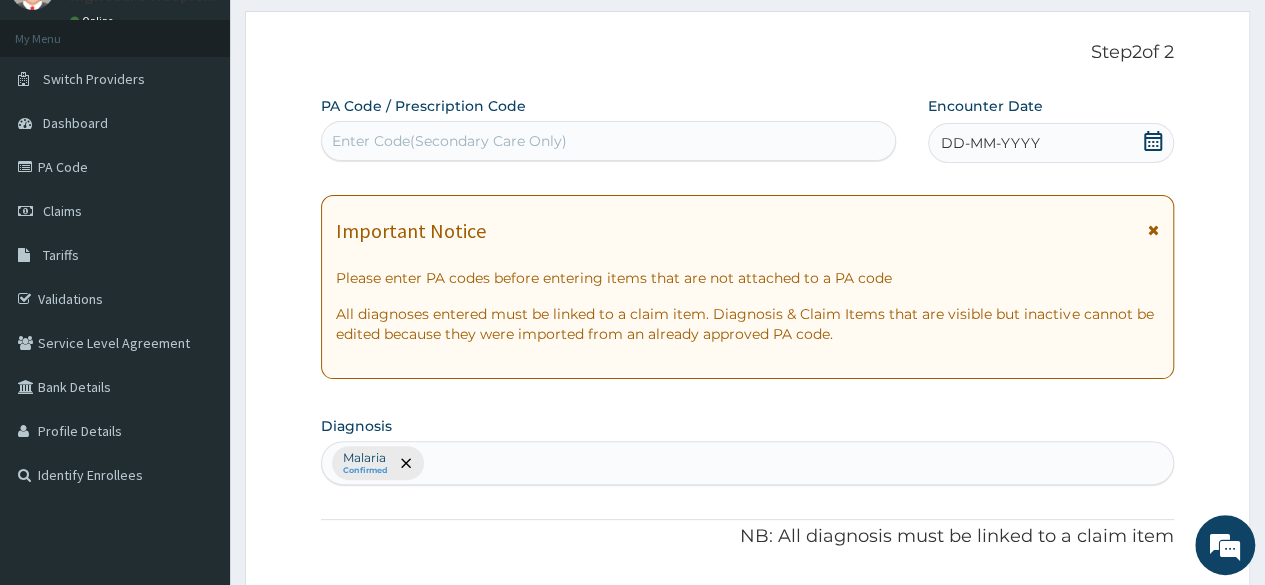 scroll, scrollTop: 87, scrollLeft: 0, axis: vertical 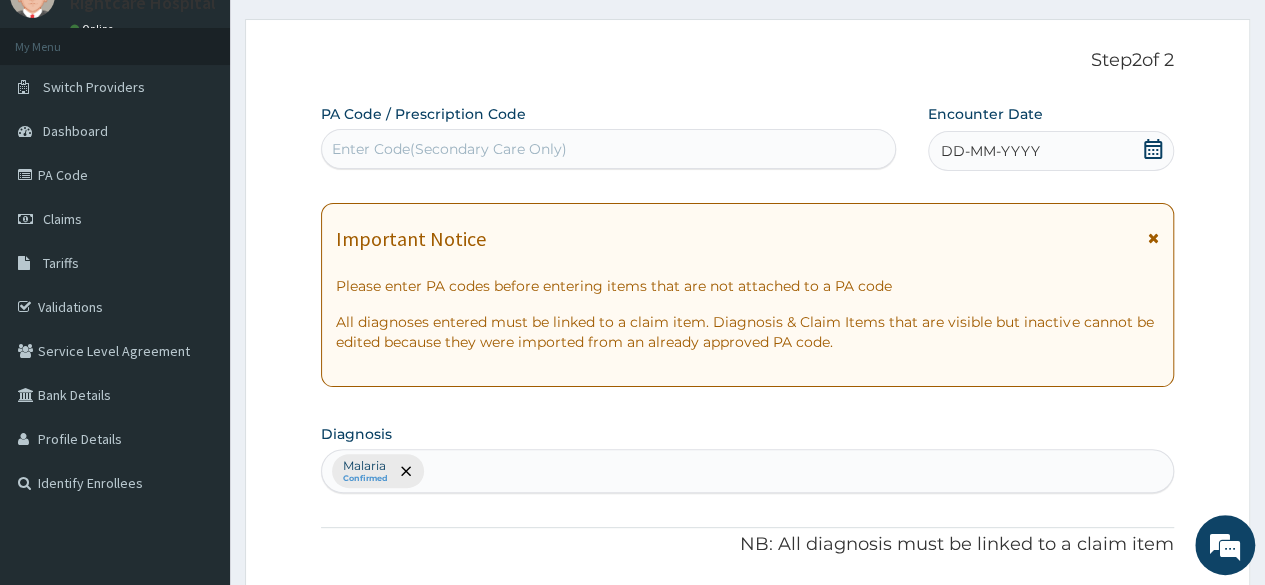 click 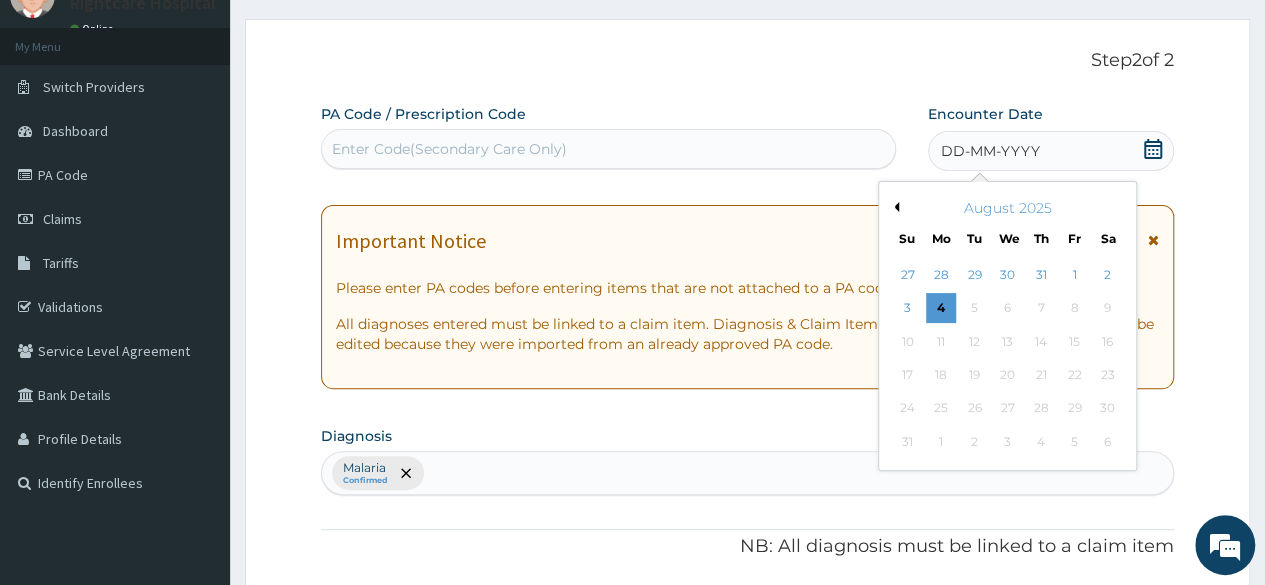 click on "August 2025" at bounding box center (1007, 208) 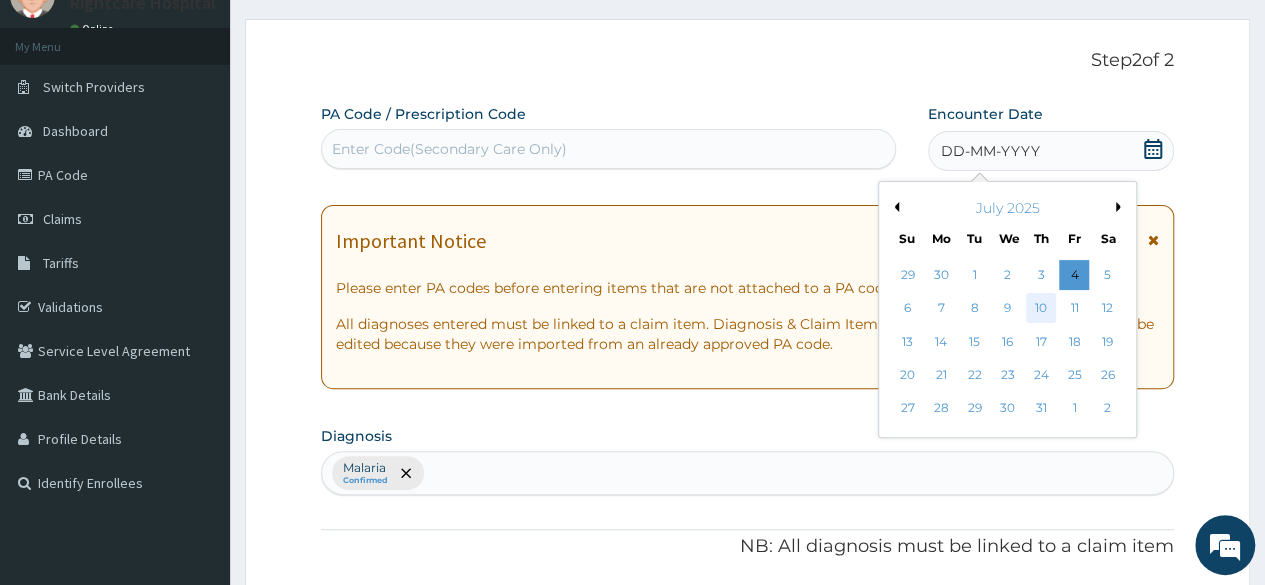 click on "10" at bounding box center [1041, 309] 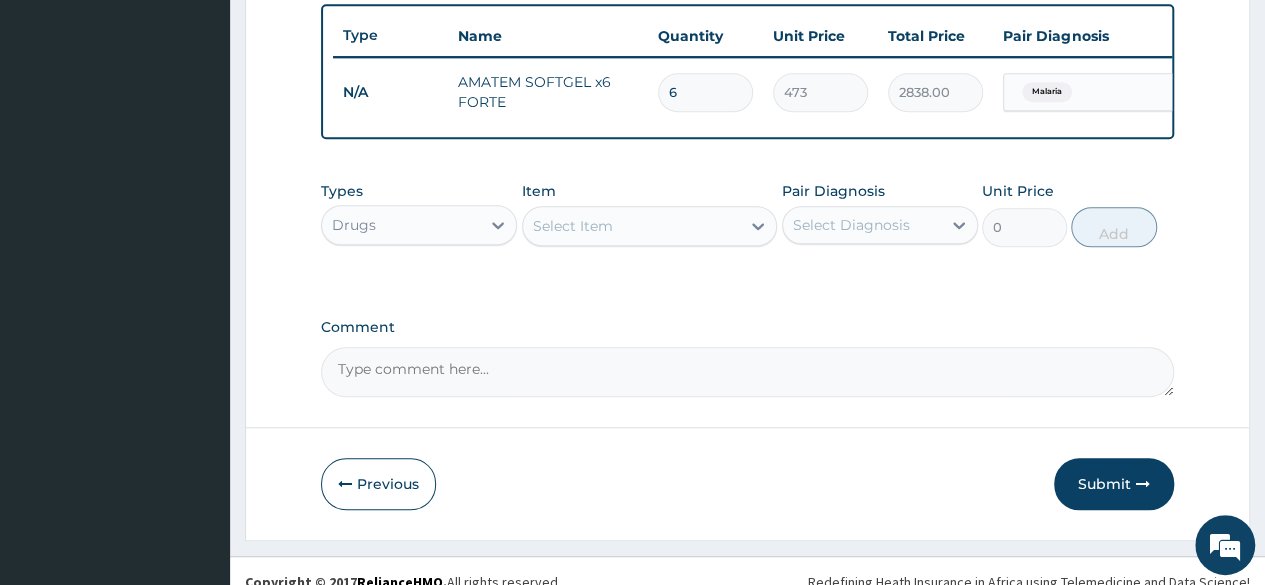 scroll, scrollTop: 758, scrollLeft: 0, axis: vertical 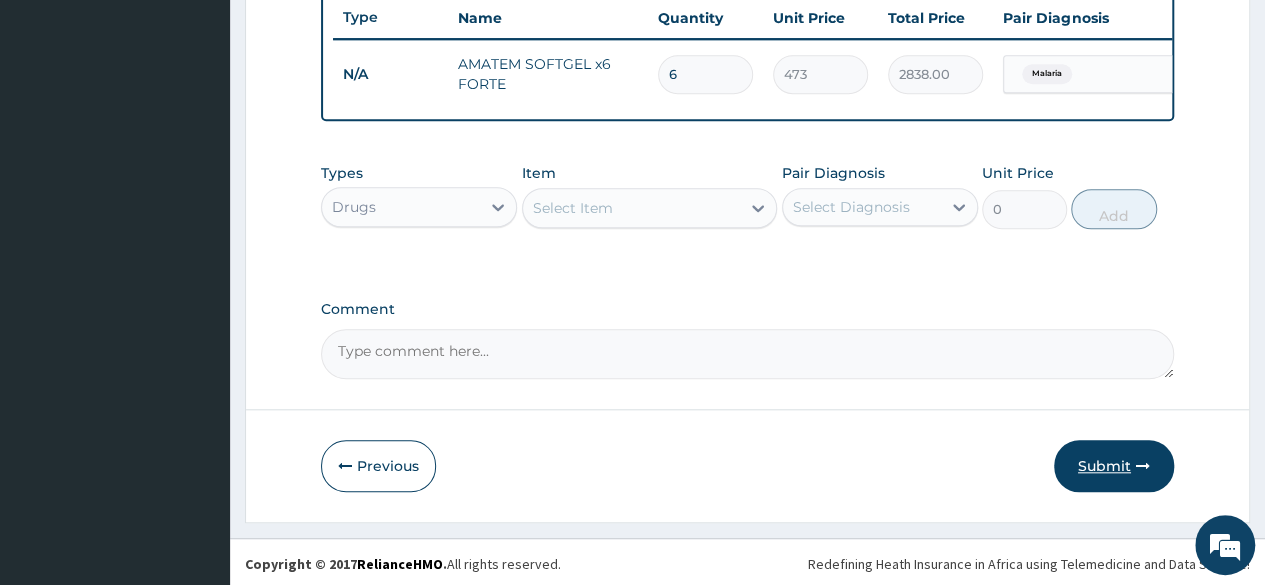 click on "Submit" at bounding box center (1114, 466) 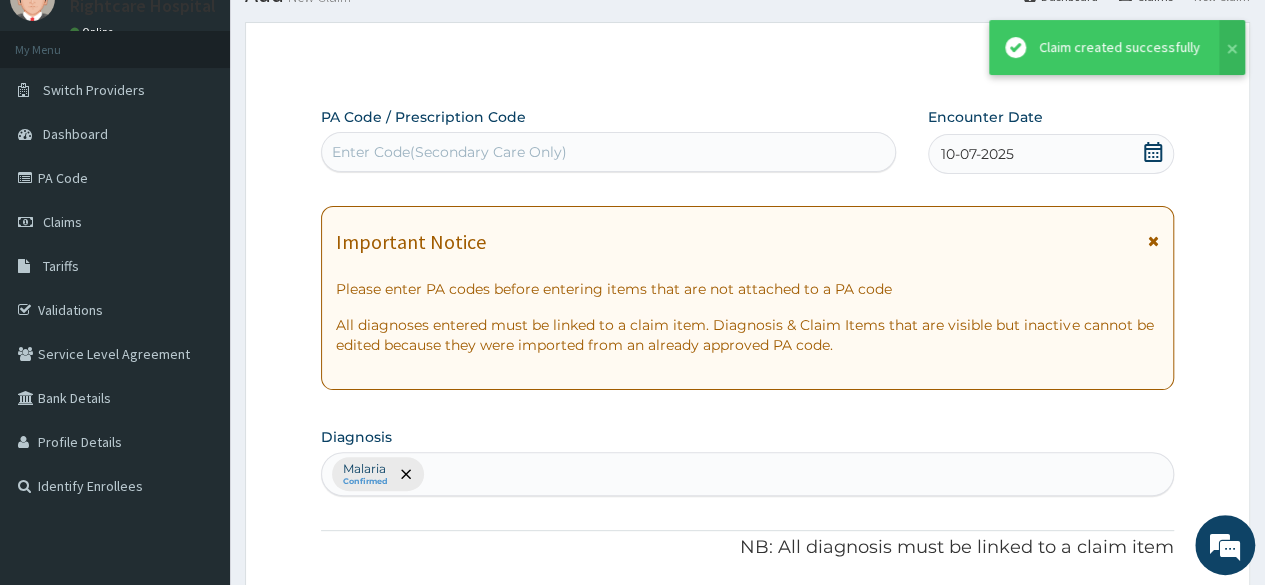 scroll, scrollTop: 758, scrollLeft: 0, axis: vertical 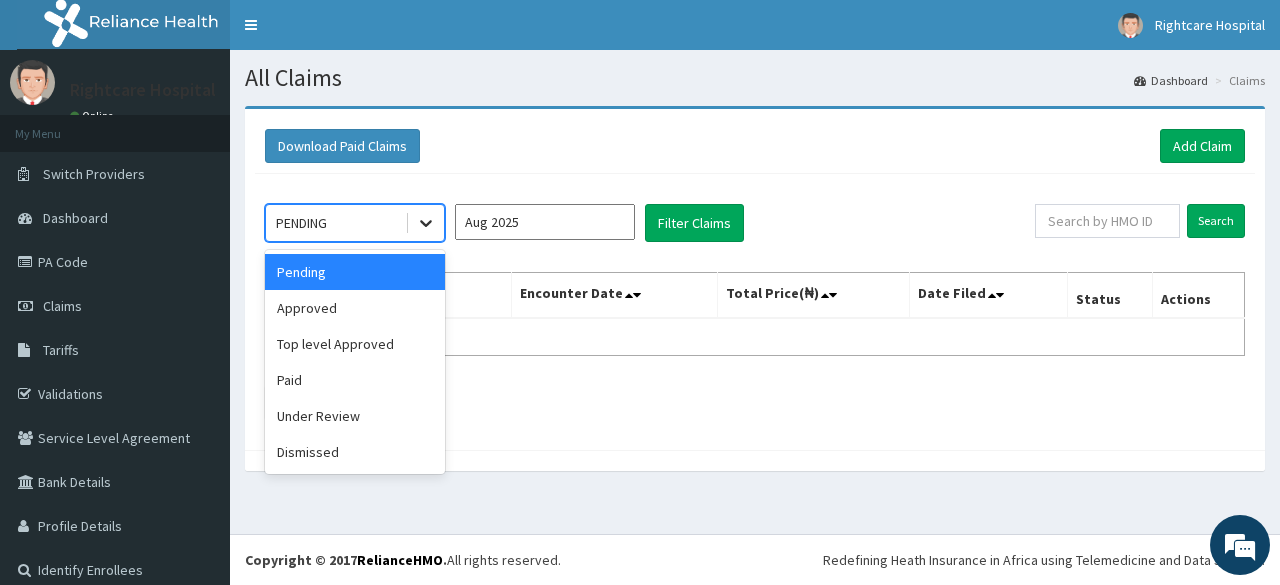 click 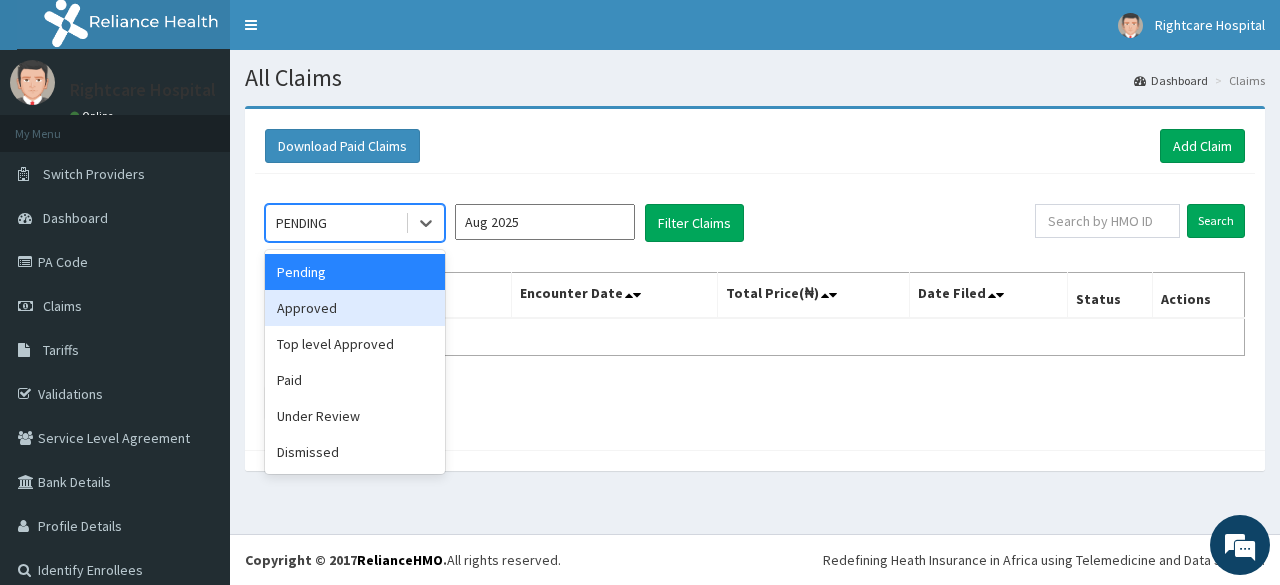 click on "Approved" at bounding box center [355, 308] 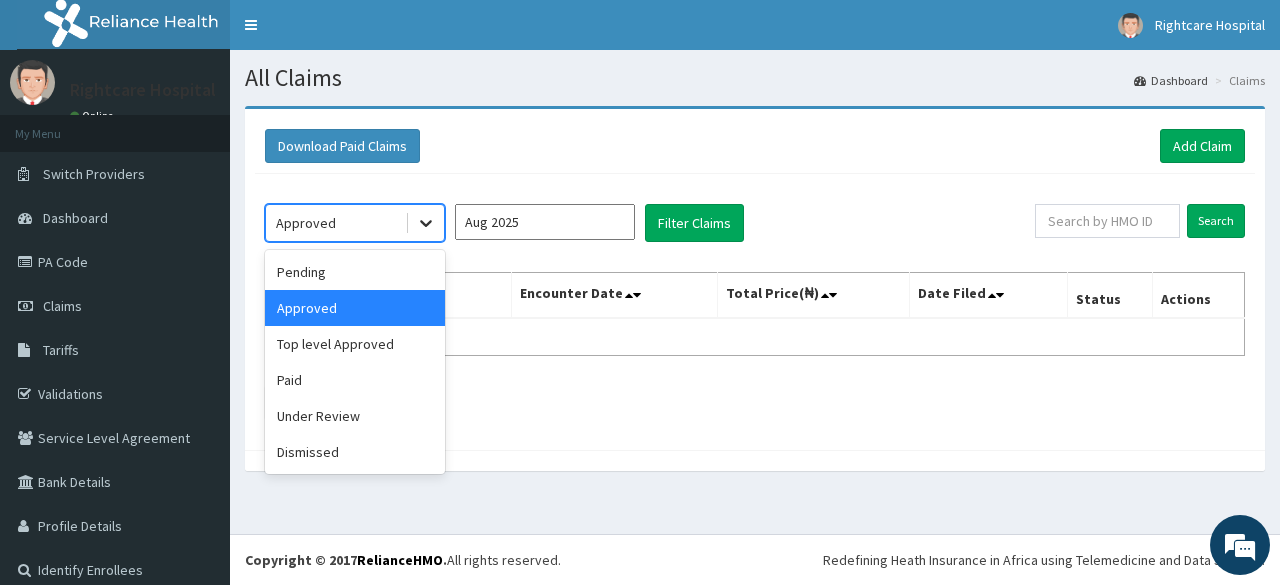 click 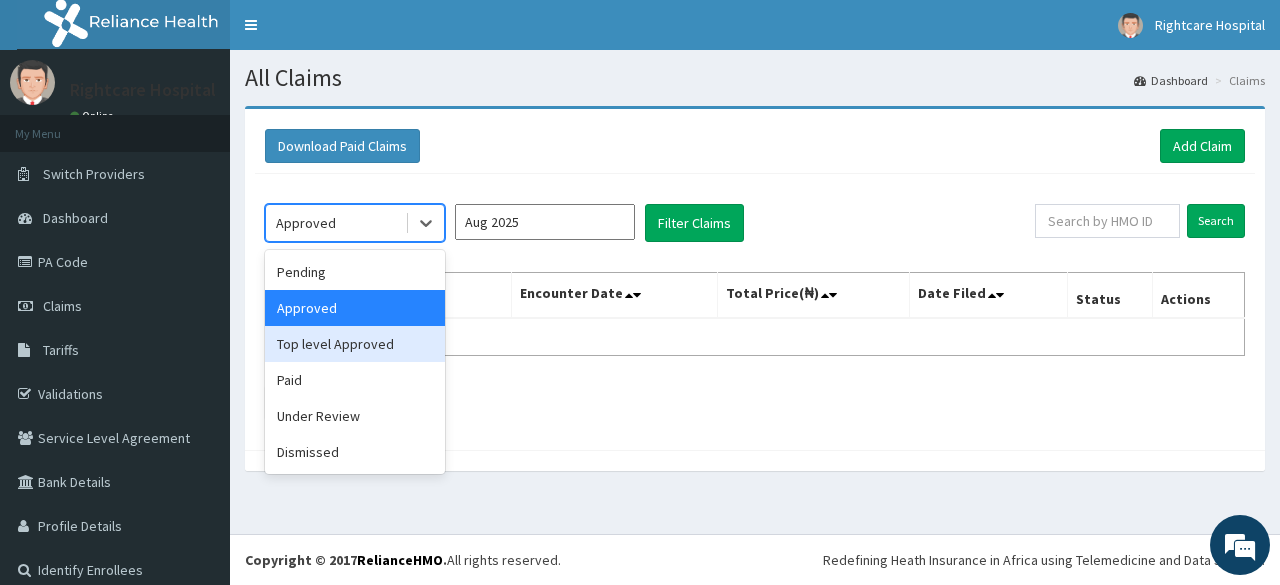 scroll, scrollTop: 0, scrollLeft: 0, axis: both 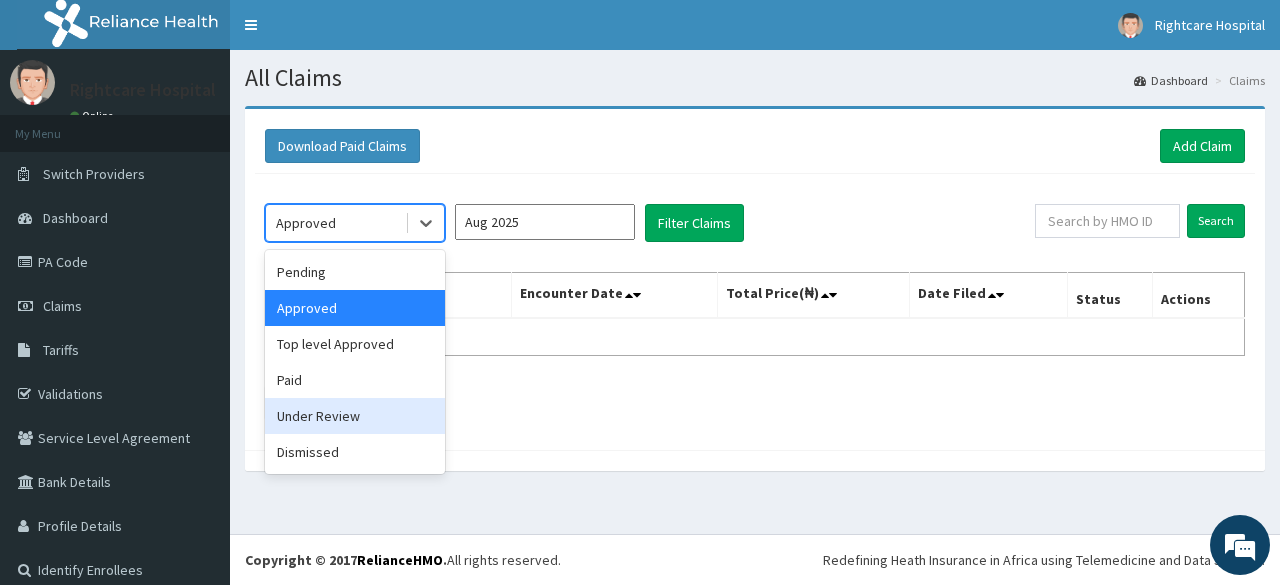 click on "Under Review" at bounding box center [355, 416] 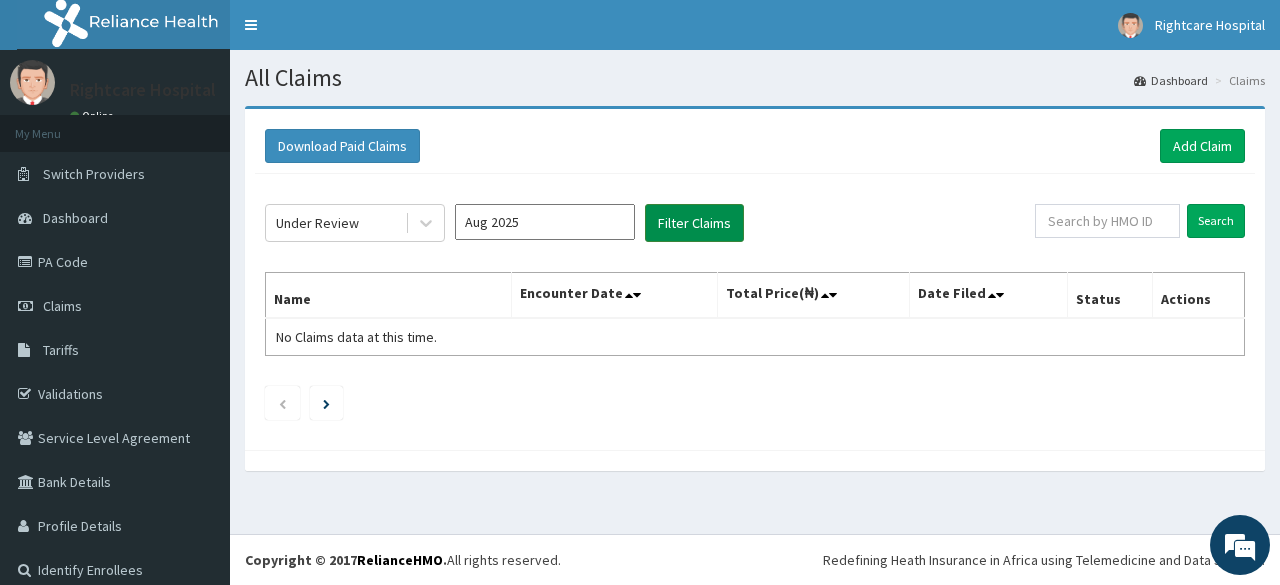 click on "Filter Claims" at bounding box center [694, 223] 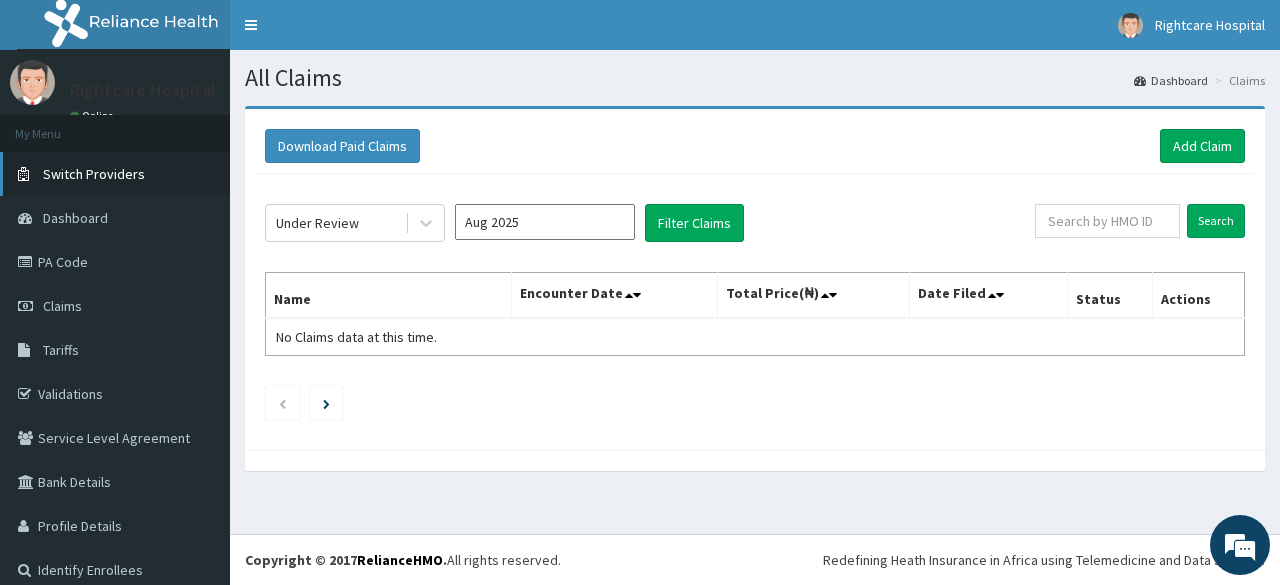 click on "Switch Providers" at bounding box center [115, 174] 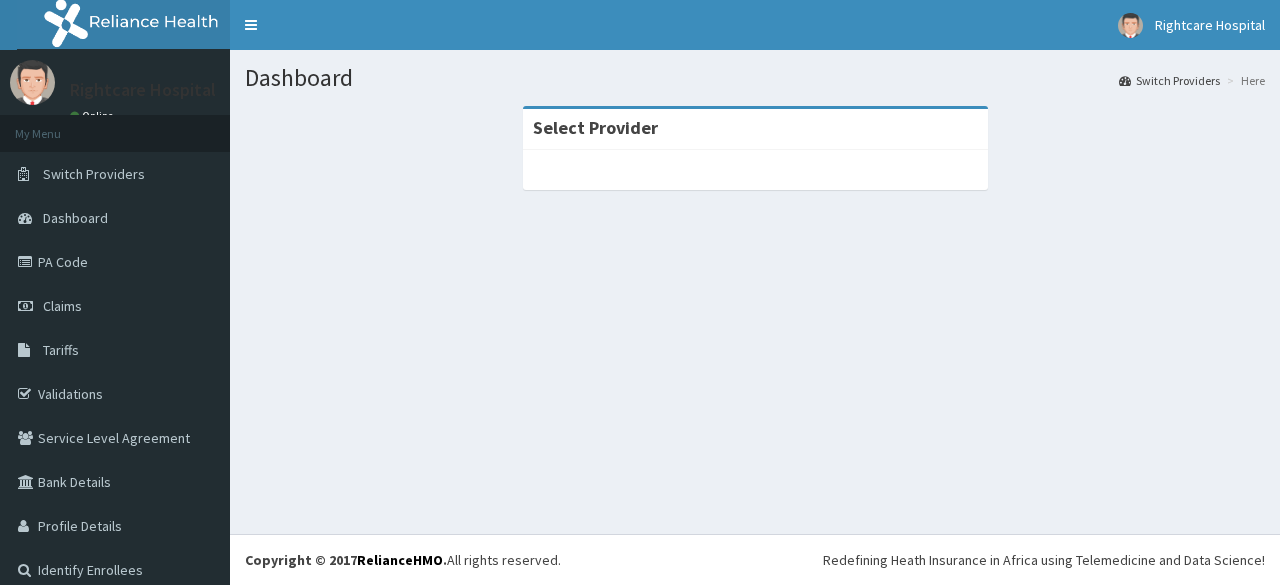 scroll, scrollTop: 0, scrollLeft: 0, axis: both 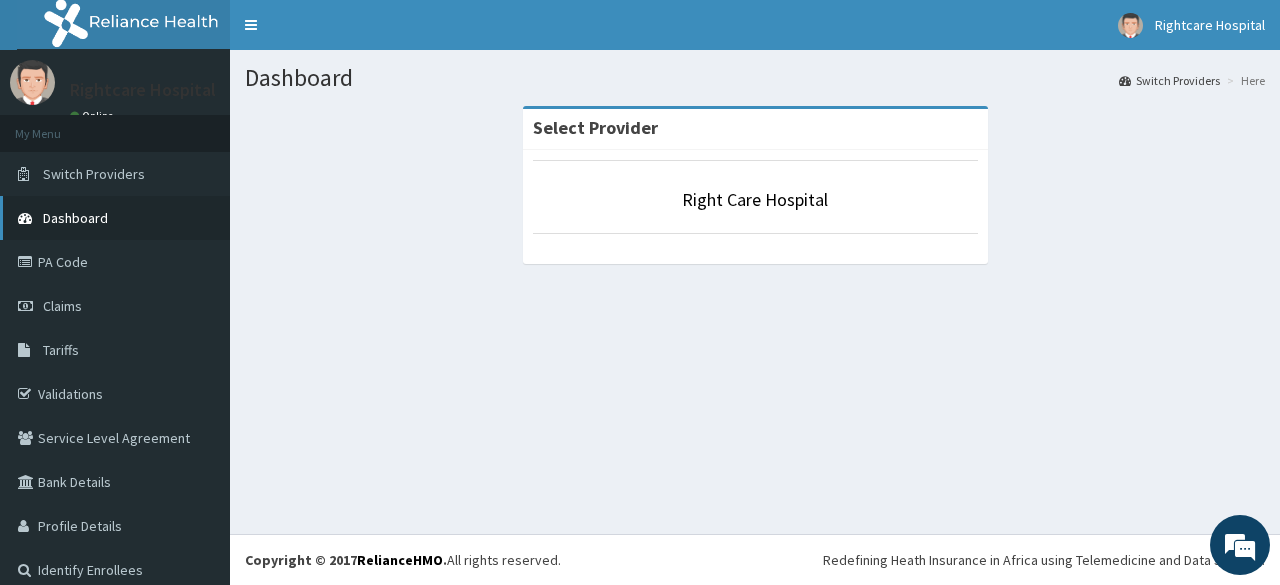 click on "Dashboard" at bounding box center (75, 218) 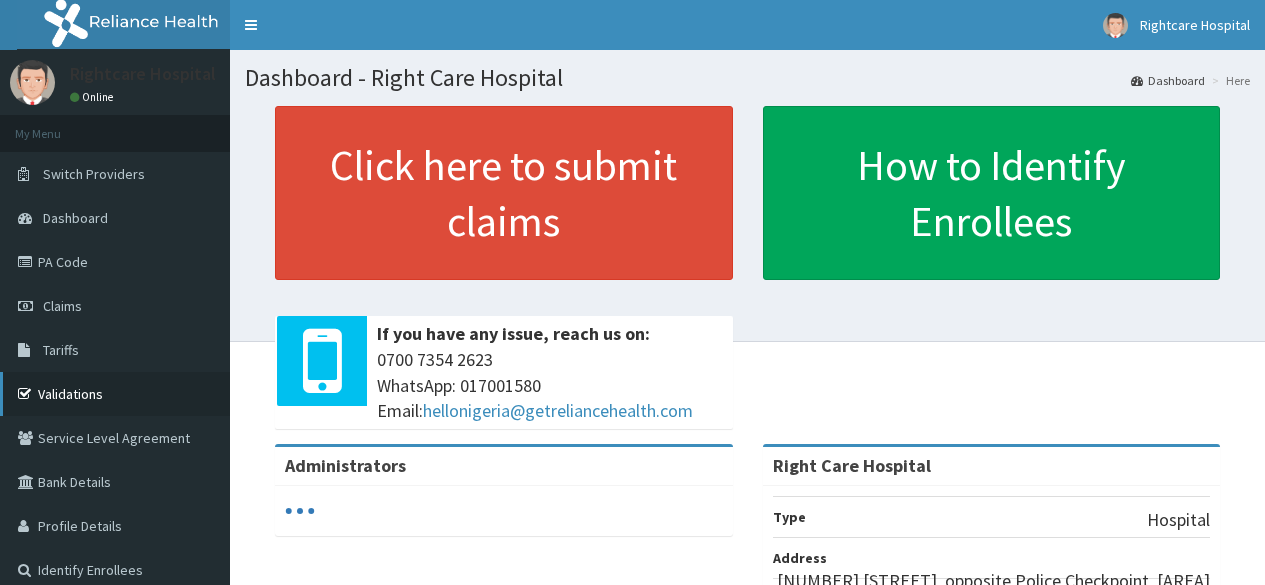 scroll, scrollTop: 0, scrollLeft: 0, axis: both 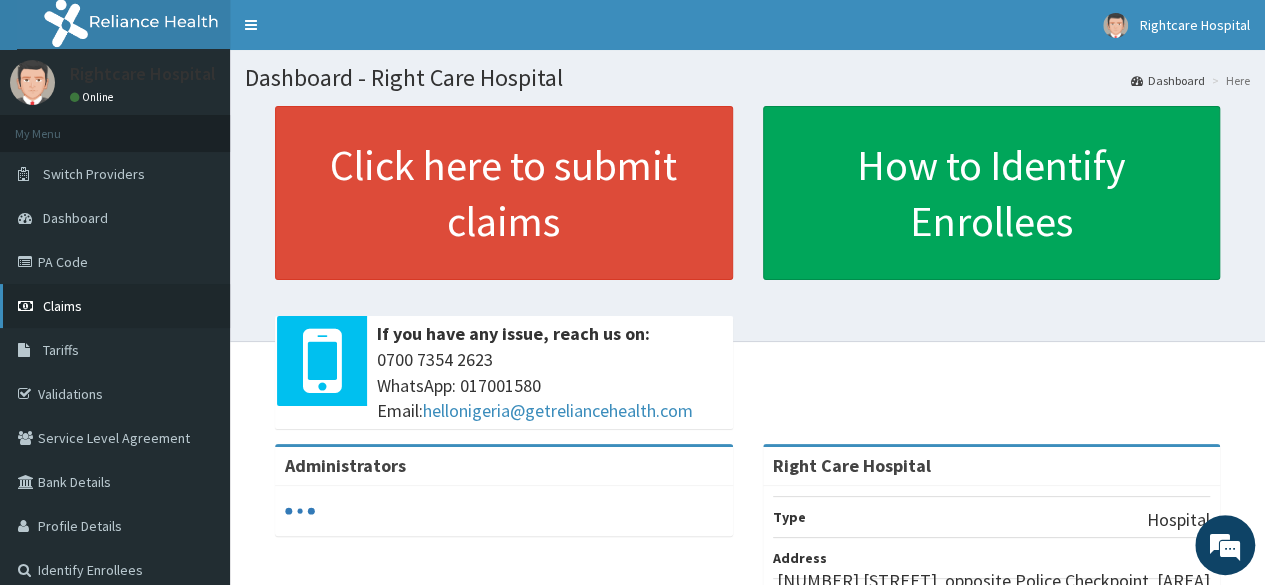 click on "Claims" at bounding box center [62, 306] 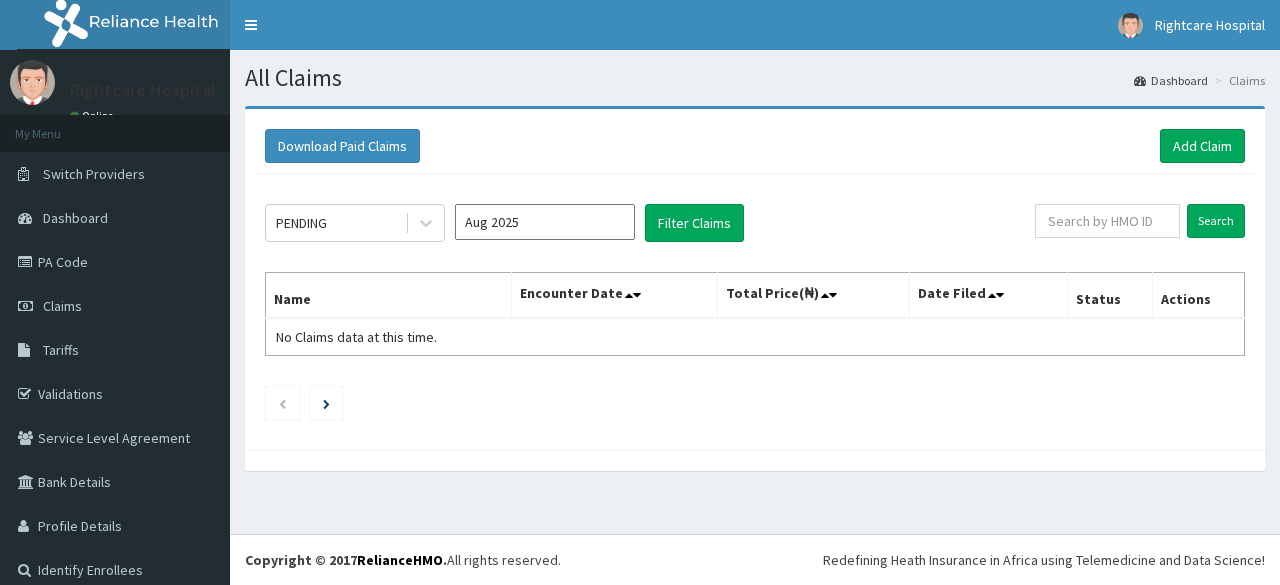 scroll, scrollTop: 0, scrollLeft: 0, axis: both 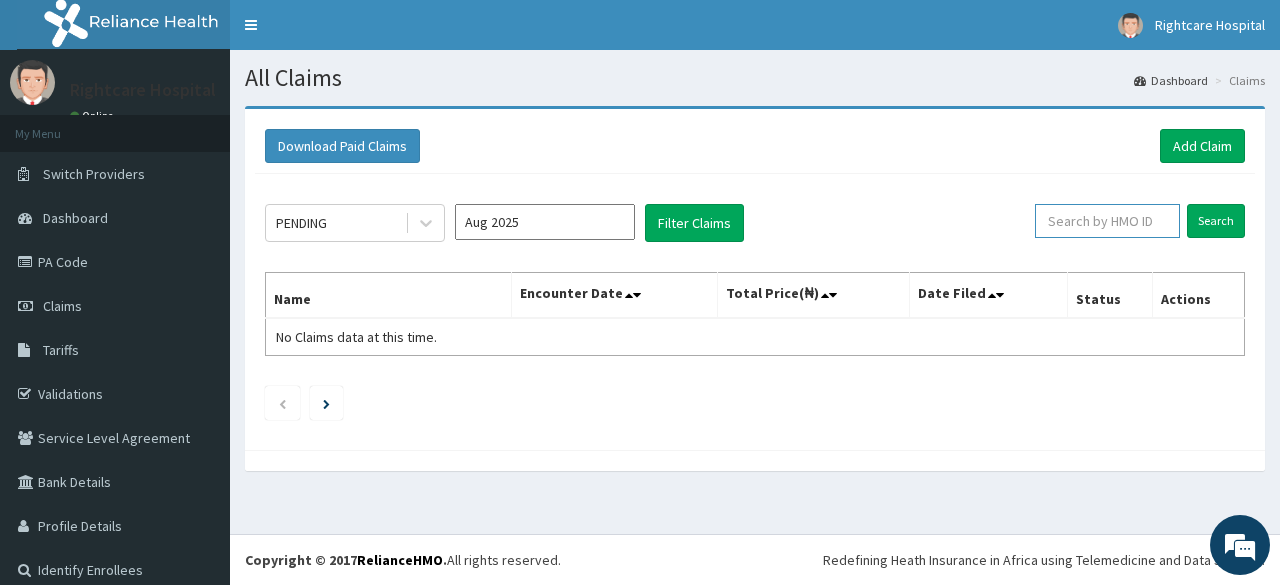 click at bounding box center [1107, 221] 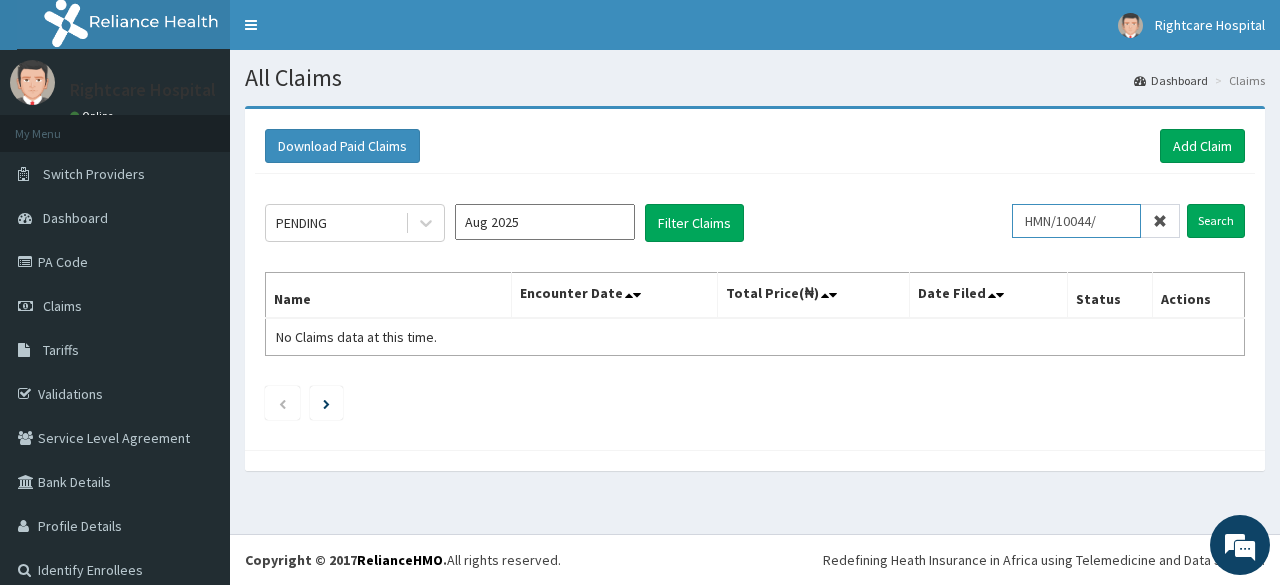 scroll, scrollTop: 0, scrollLeft: 0, axis: both 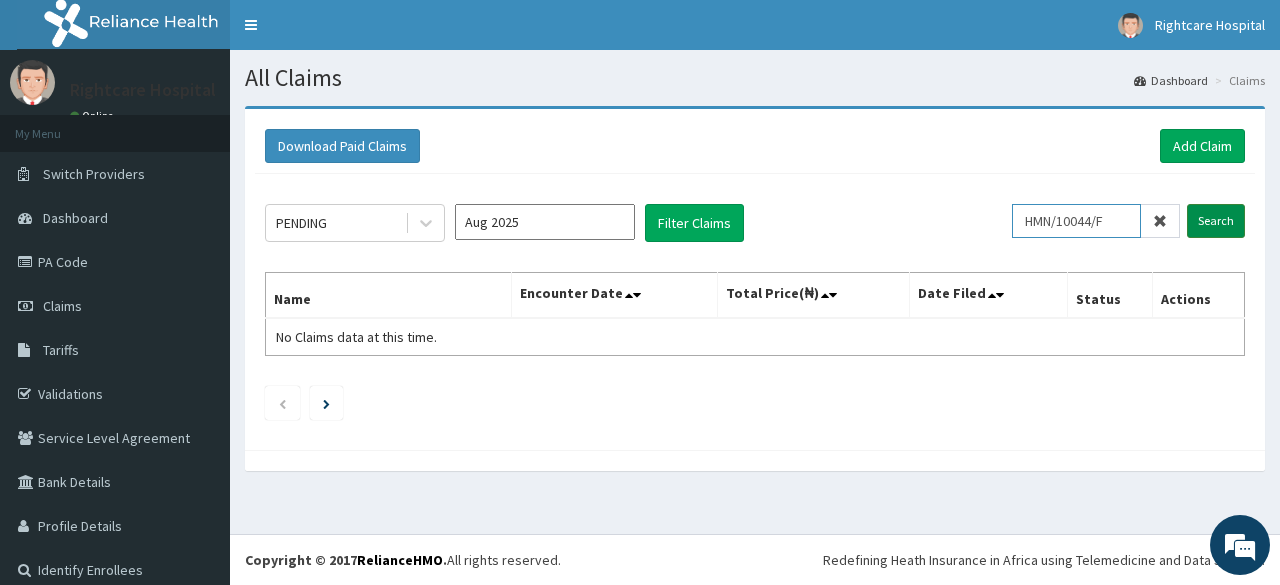 type on "HMN/10044/F" 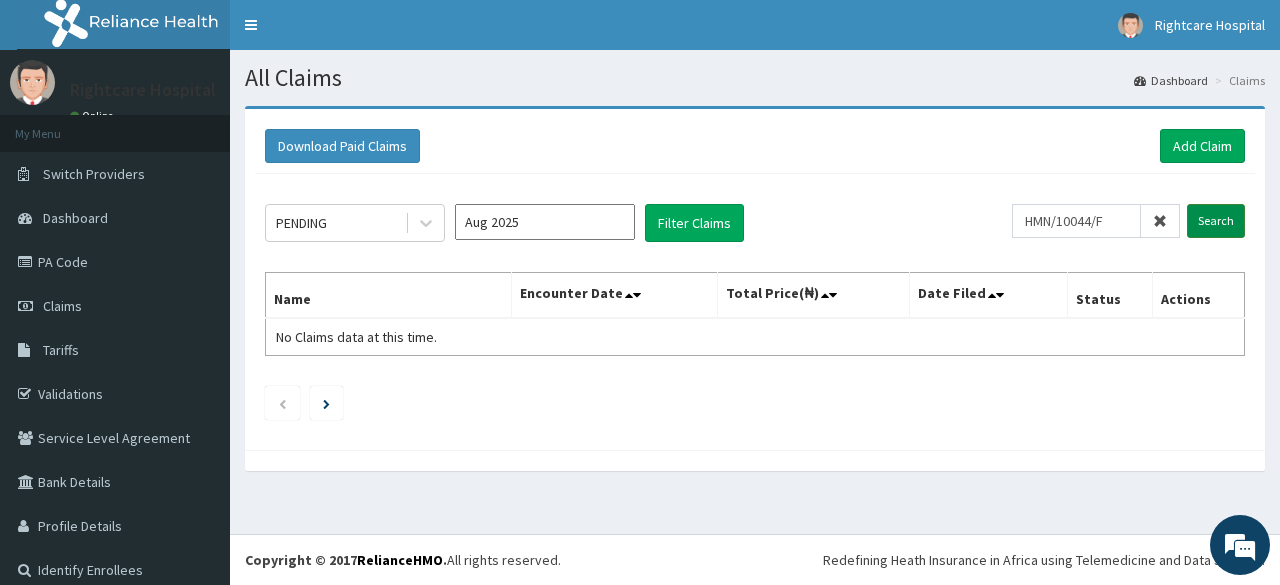 click on "Search" at bounding box center (1216, 221) 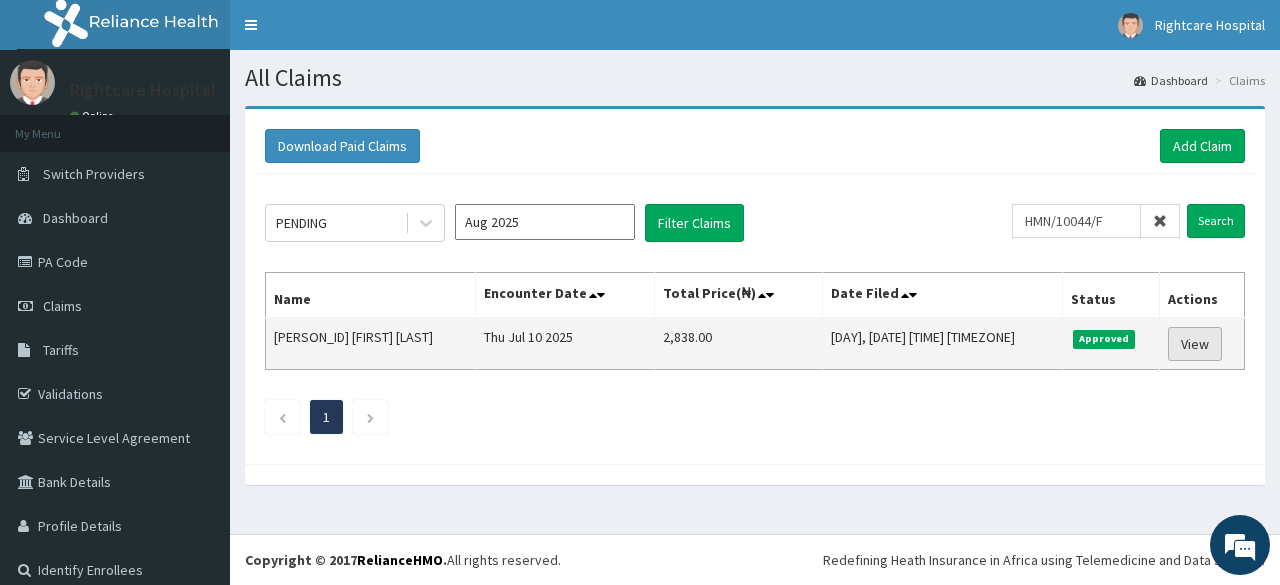 click on "View" at bounding box center [1195, 344] 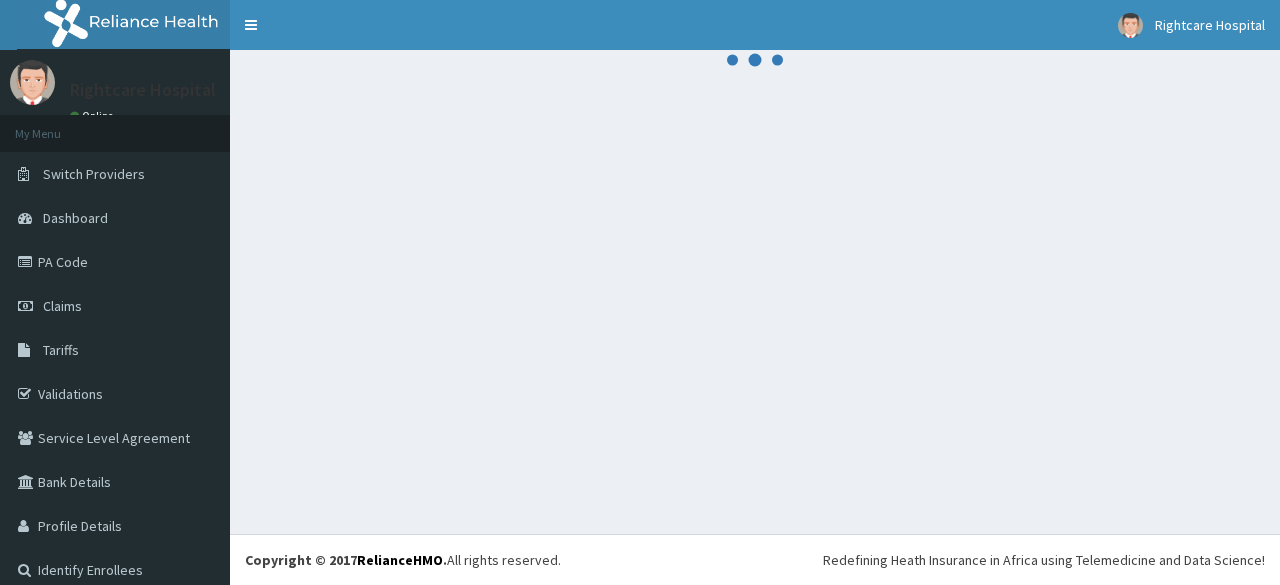 scroll, scrollTop: 0, scrollLeft: 0, axis: both 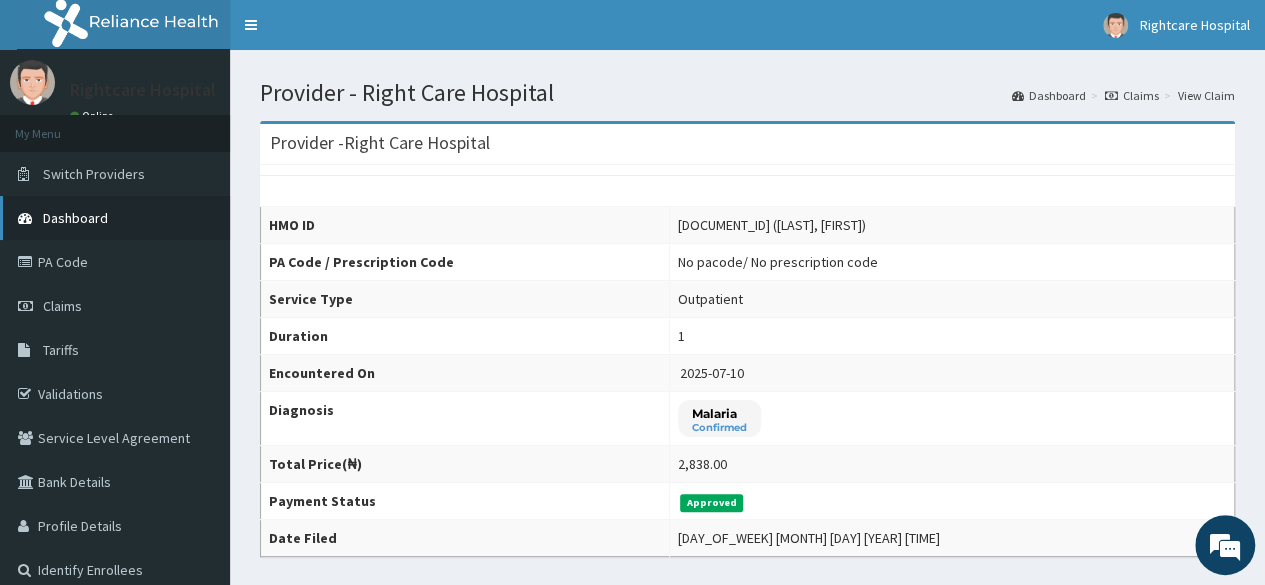 click on "Dashboard" at bounding box center (75, 218) 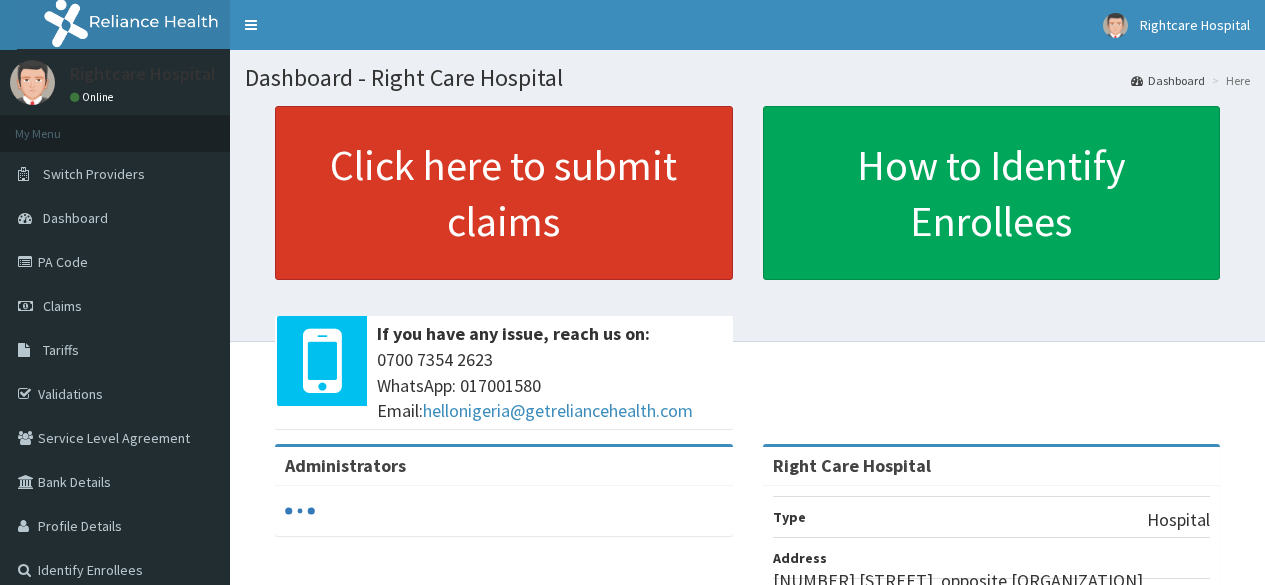 scroll, scrollTop: 0, scrollLeft: 0, axis: both 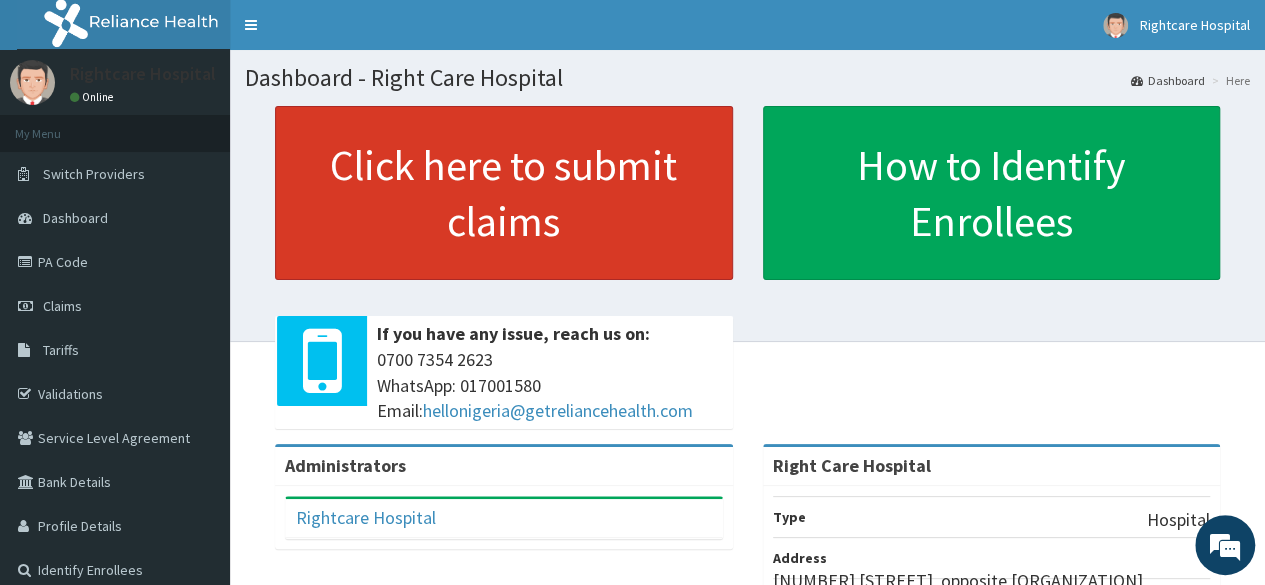 click on "Click here to submit claims" at bounding box center [504, 193] 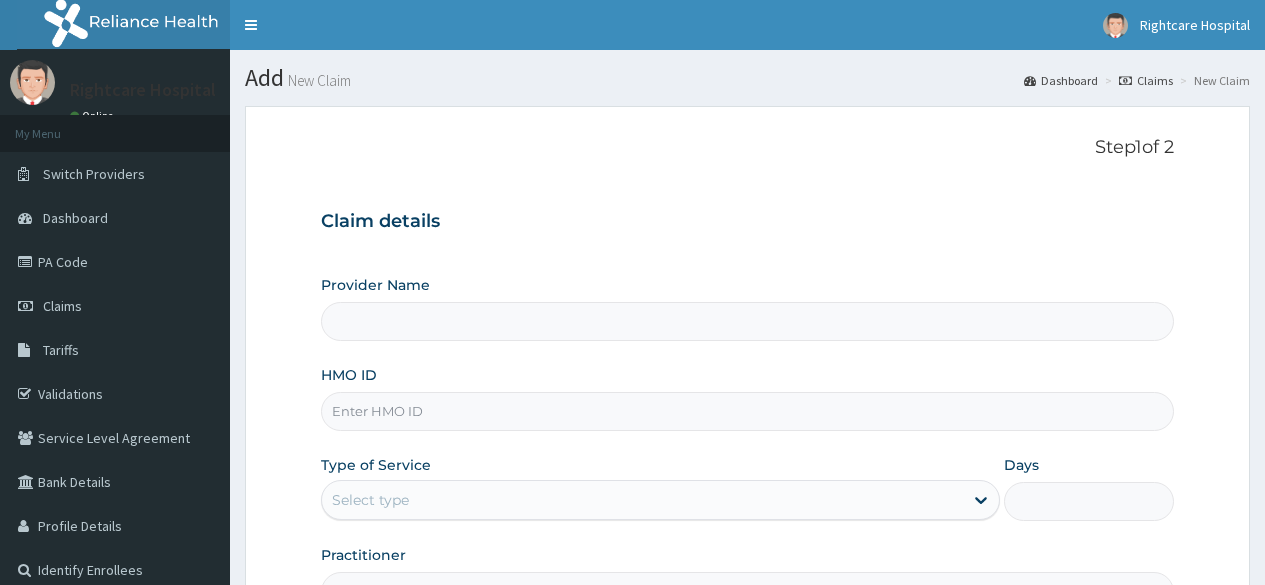 scroll, scrollTop: 0, scrollLeft: 0, axis: both 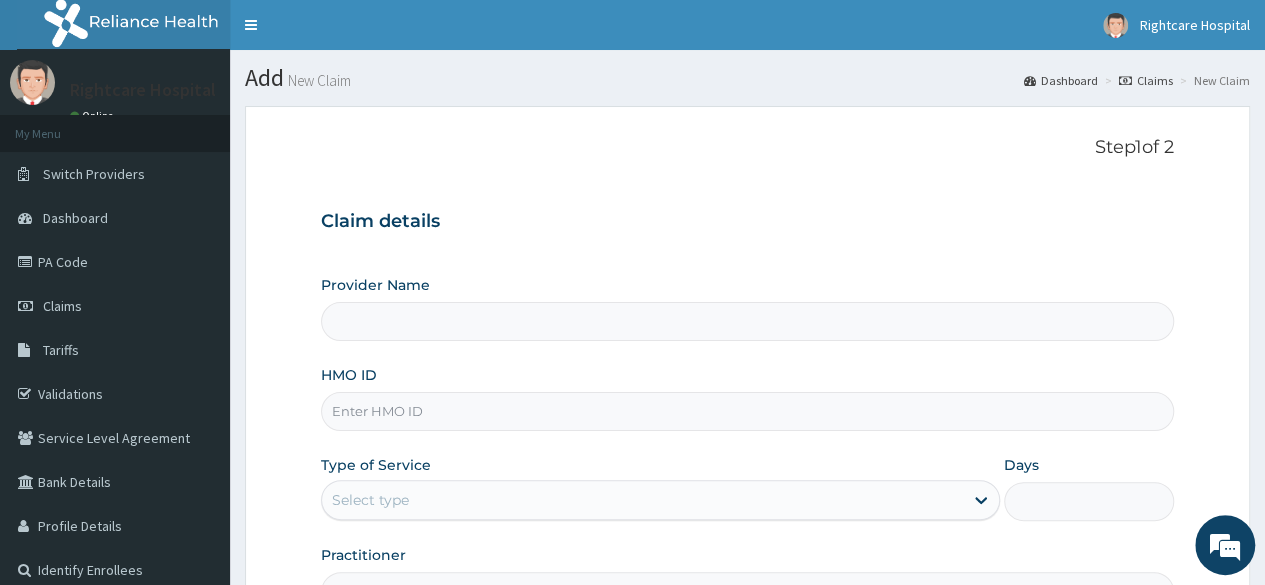 type on "Right Care Hospital" 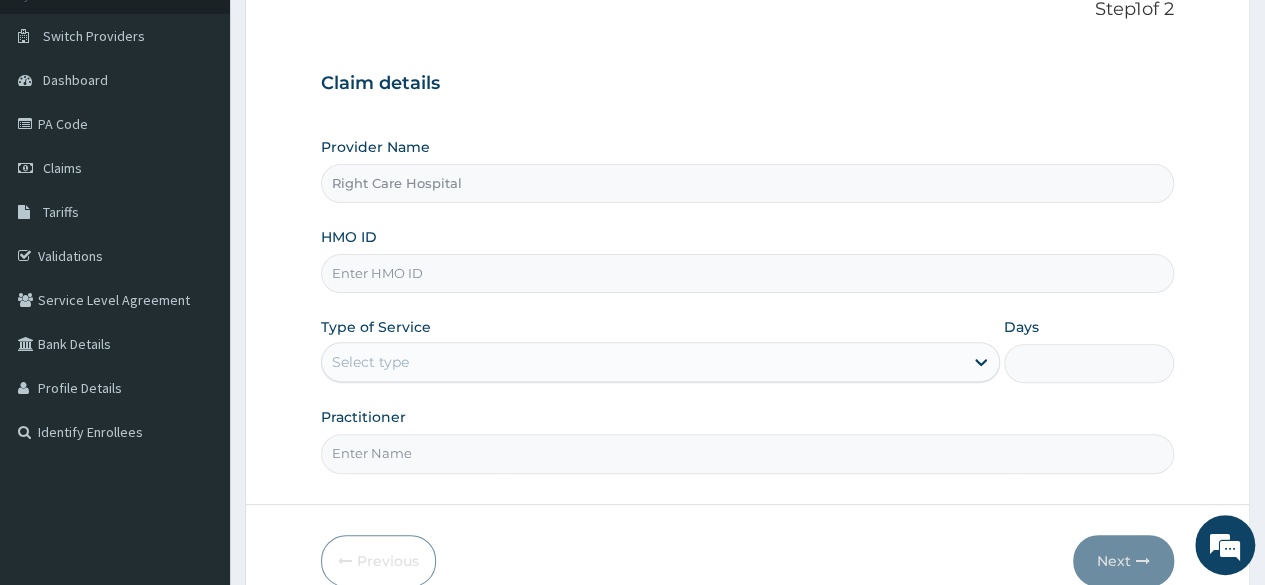 scroll, scrollTop: 138, scrollLeft: 0, axis: vertical 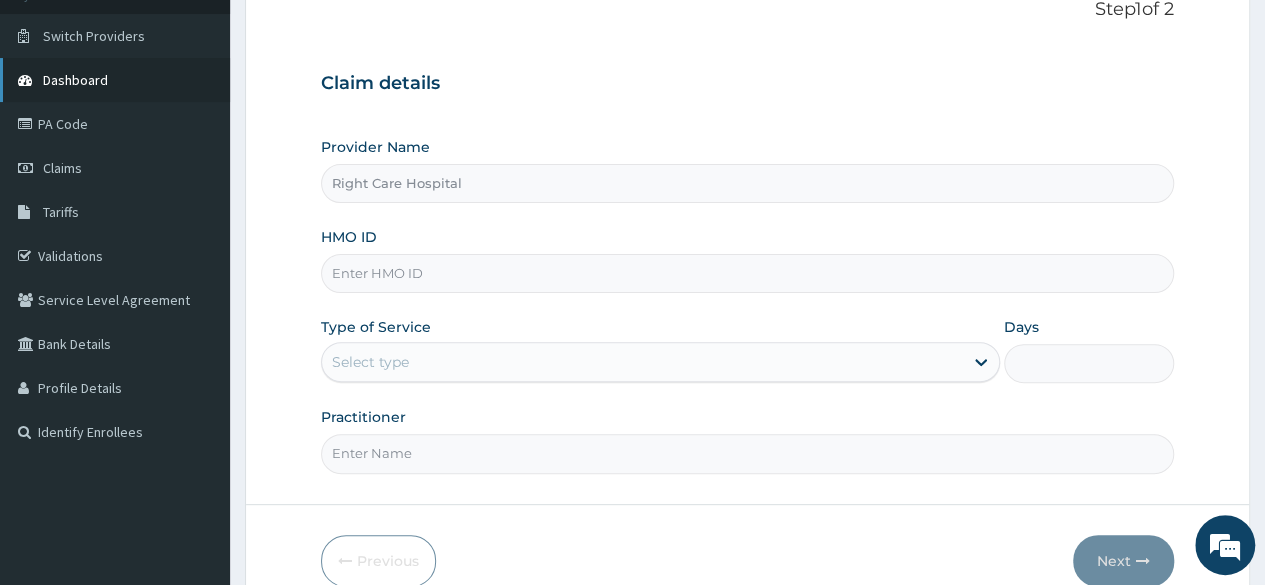 click on "Dashboard" at bounding box center [75, 80] 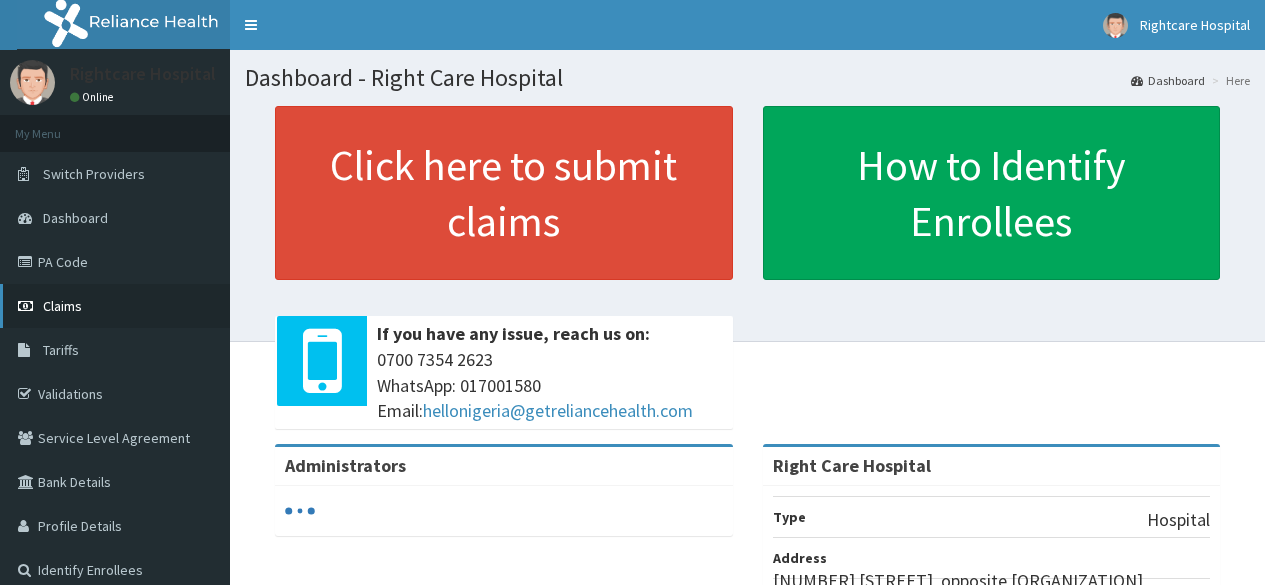 scroll, scrollTop: 0, scrollLeft: 0, axis: both 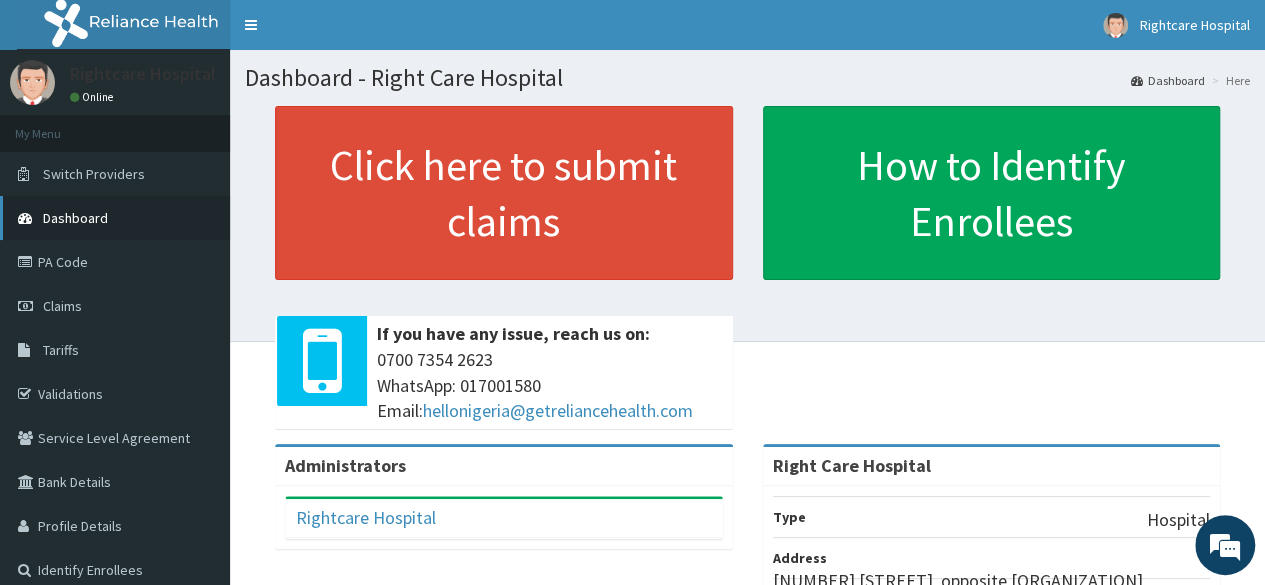 click on "Dashboard" at bounding box center [115, 218] 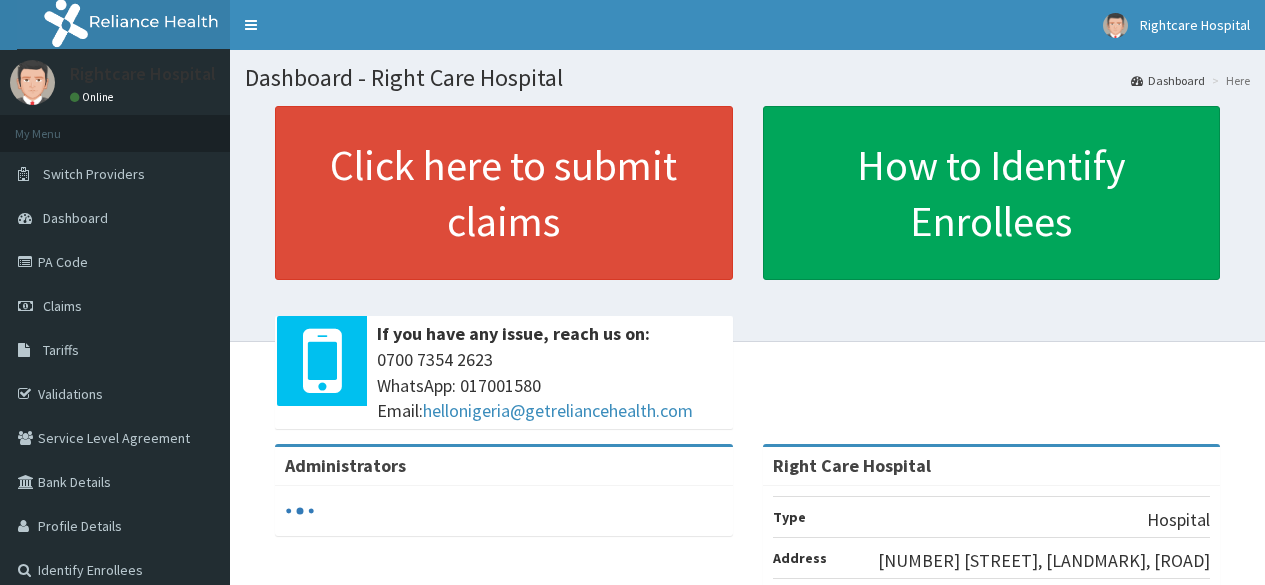 scroll, scrollTop: 0, scrollLeft: 0, axis: both 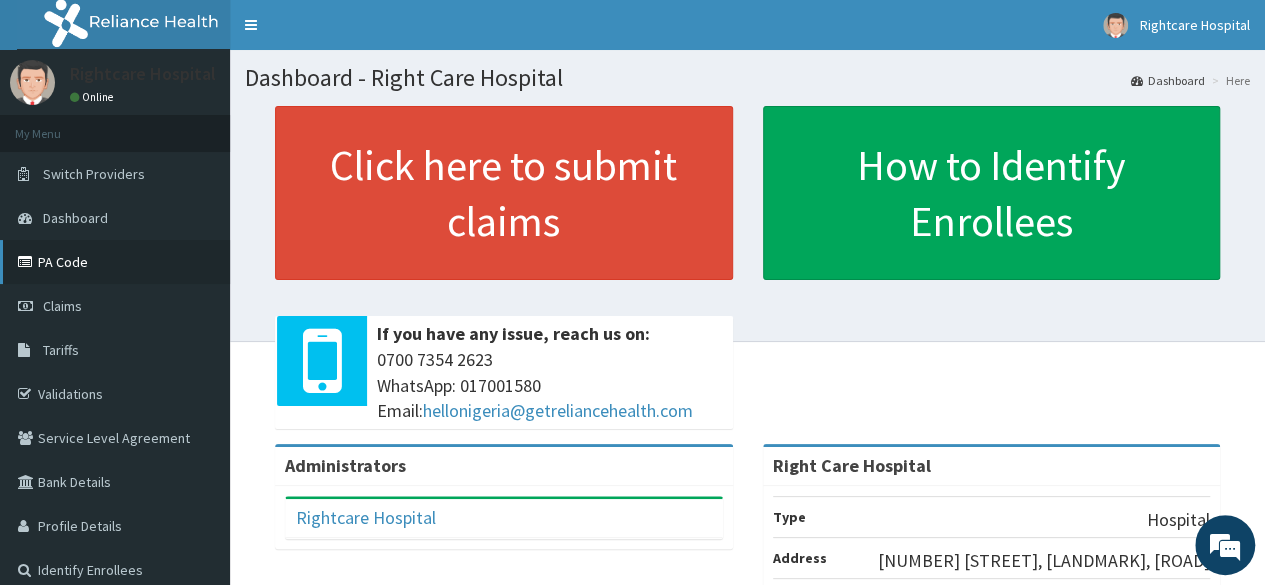 click on "PA Code" at bounding box center (115, 262) 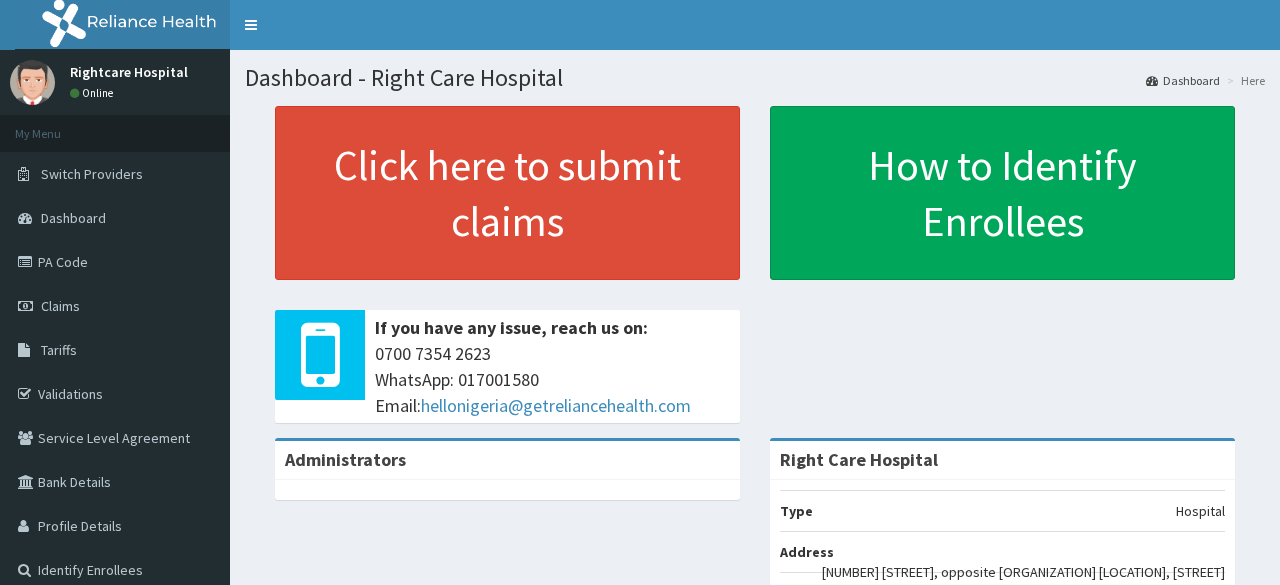 scroll, scrollTop: 0, scrollLeft: 0, axis: both 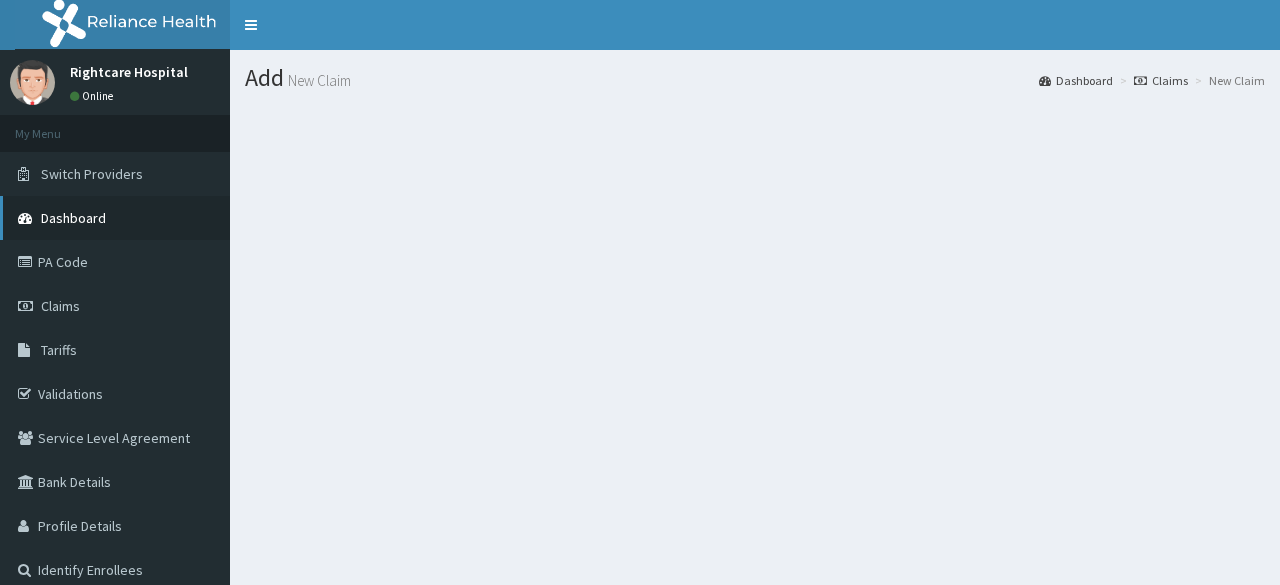 click on "Dashboard" at bounding box center (73, 218) 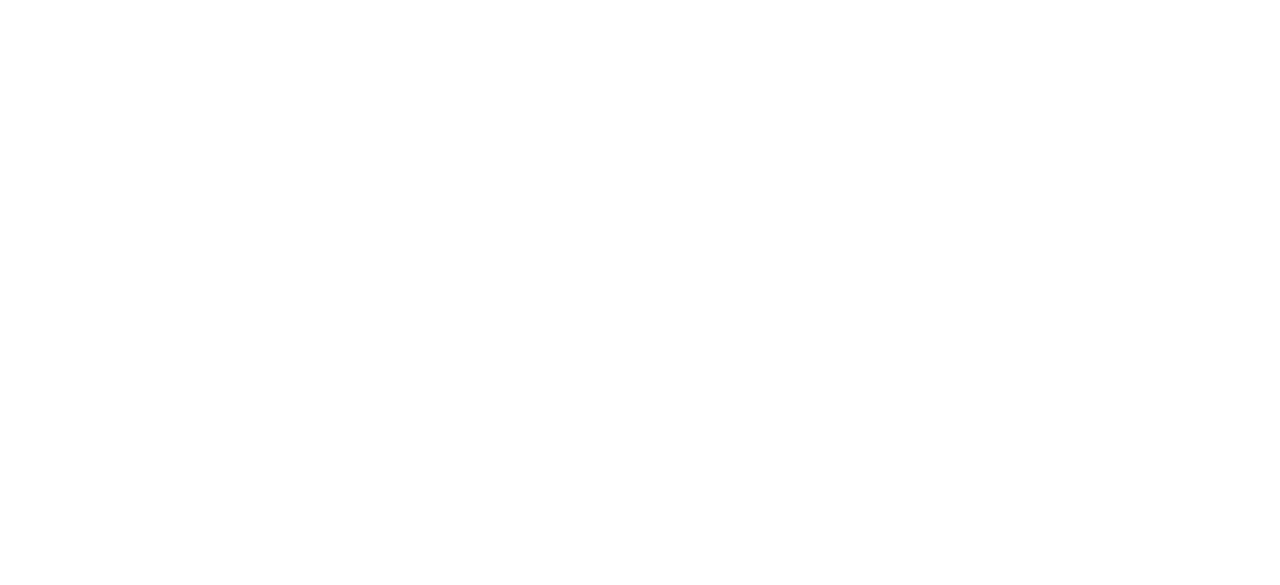 scroll, scrollTop: 0, scrollLeft: 0, axis: both 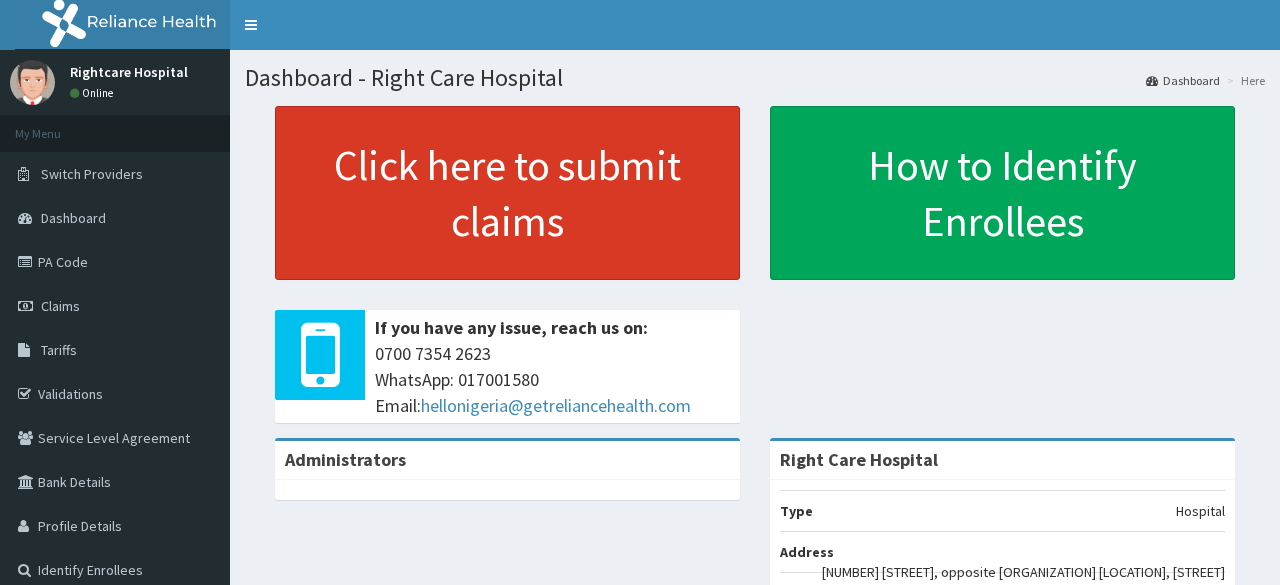 click on "Click here to submit claims" at bounding box center (507, 193) 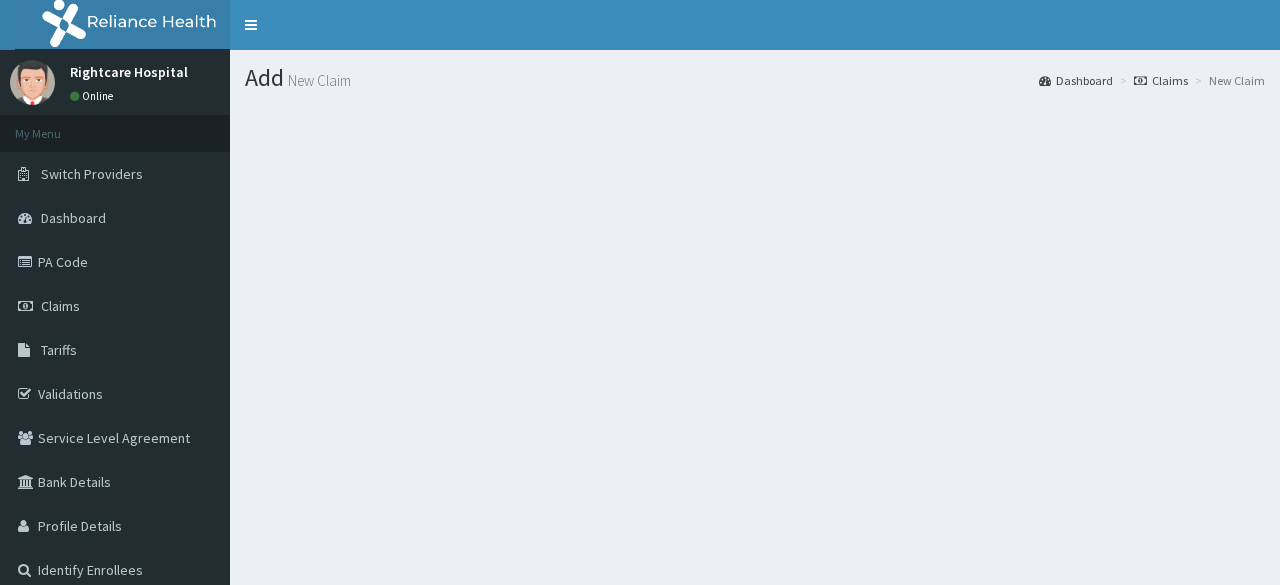 scroll, scrollTop: 0, scrollLeft: 0, axis: both 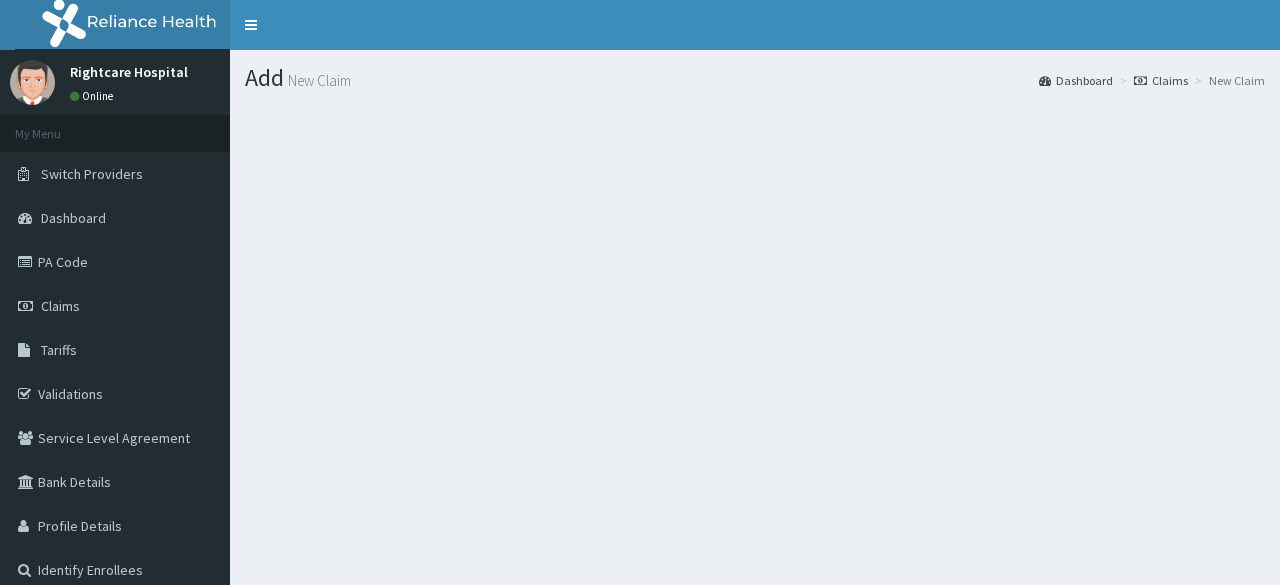click at bounding box center (755, 216) 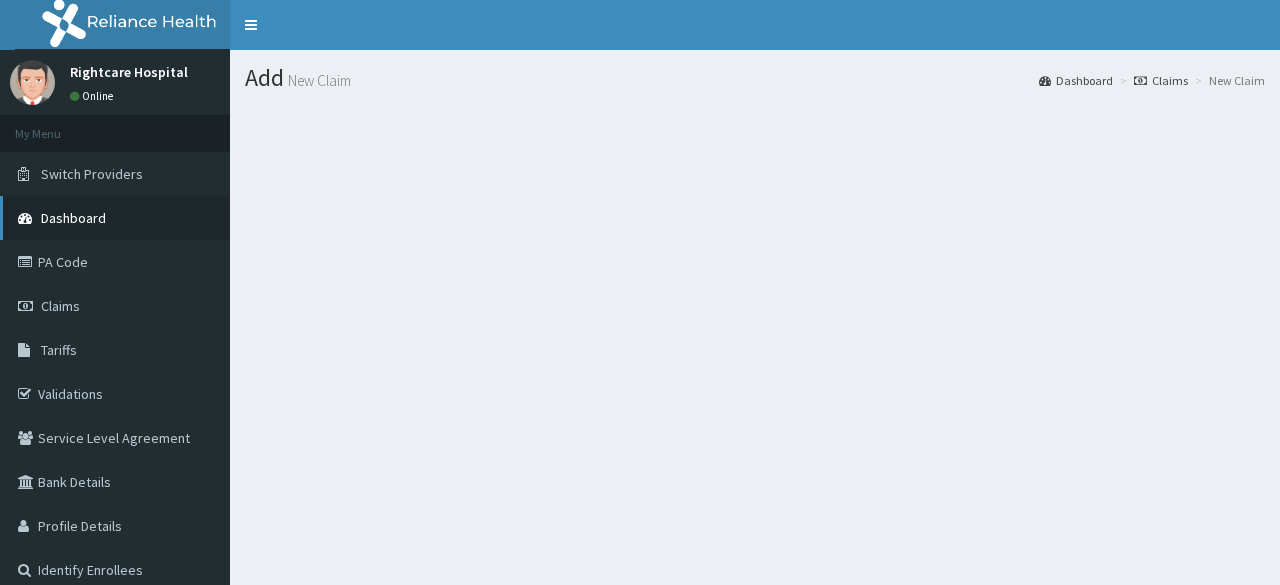 click on "Dashboard" at bounding box center [73, 218] 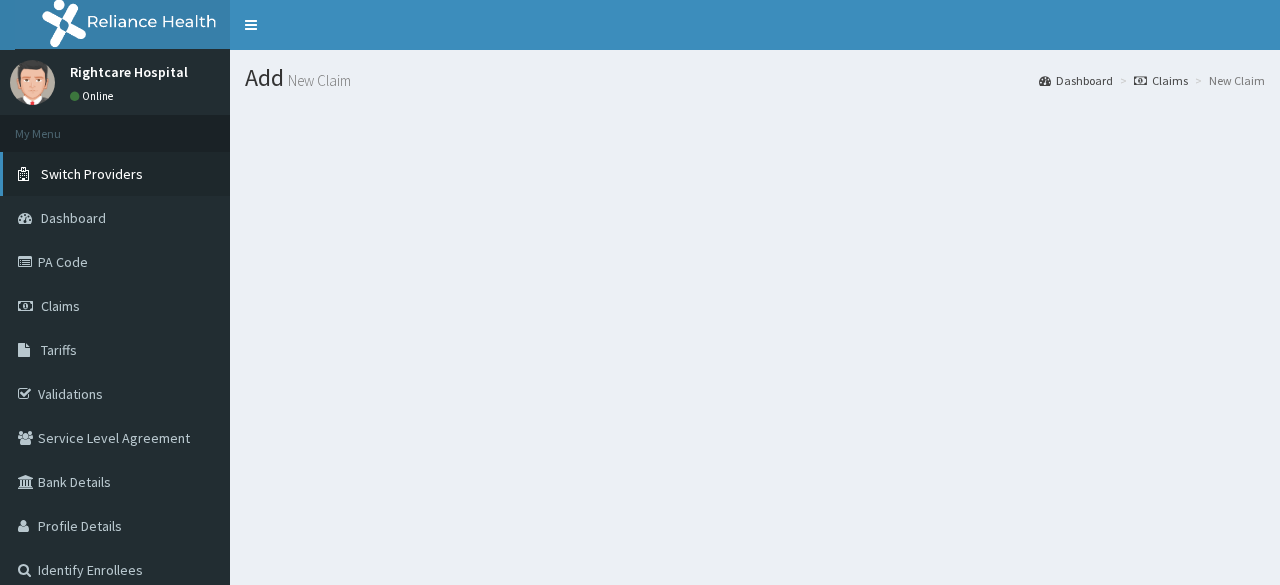 click on "Switch Providers" at bounding box center (92, 174) 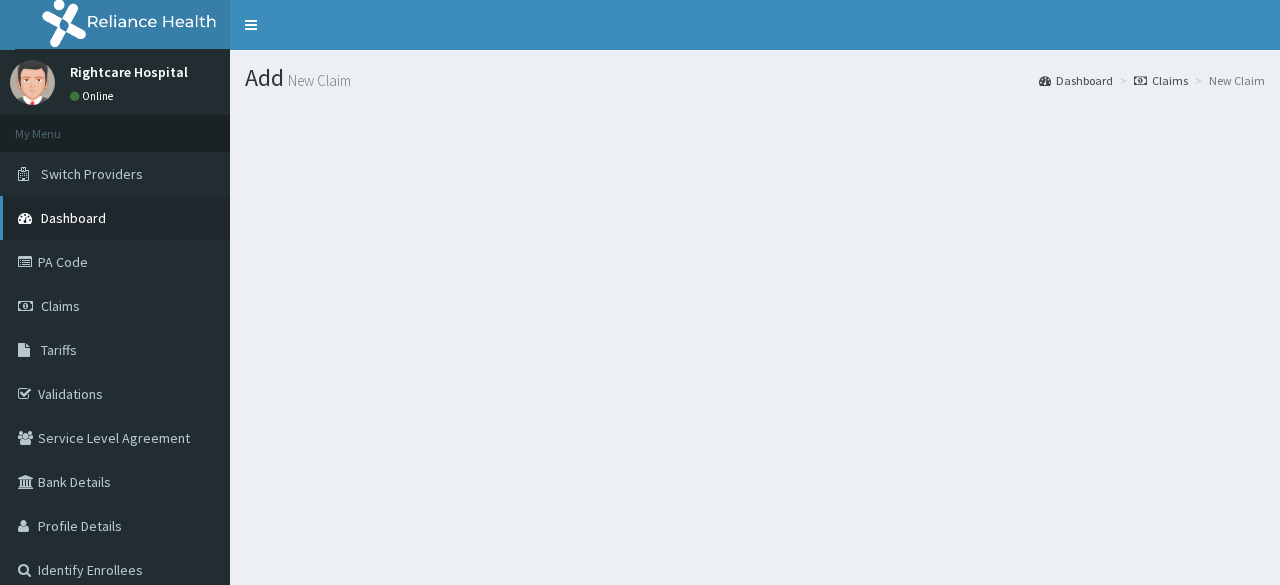 click on "Dashboard" at bounding box center [73, 218] 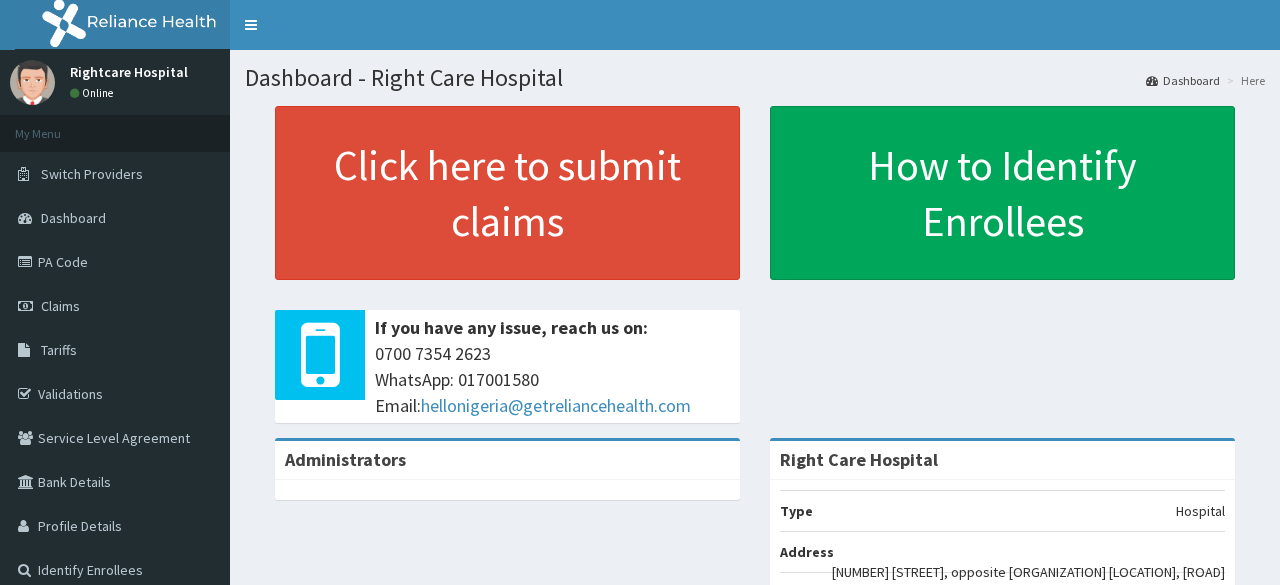 scroll, scrollTop: 0, scrollLeft: 0, axis: both 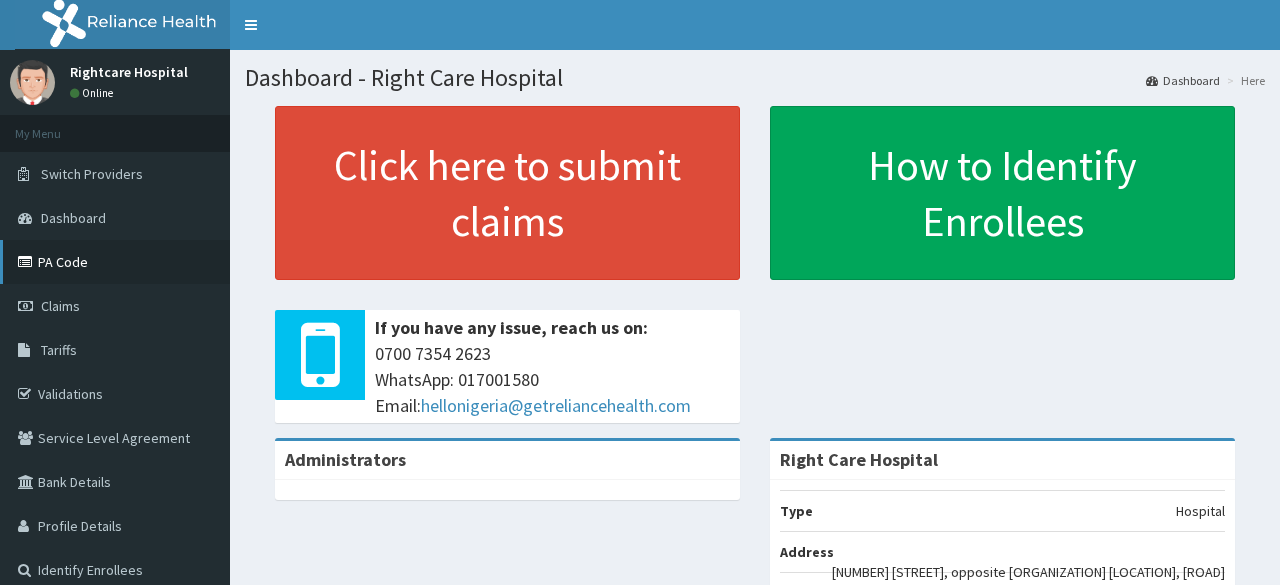 click on "PA Code" at bounding box center (115, 262) 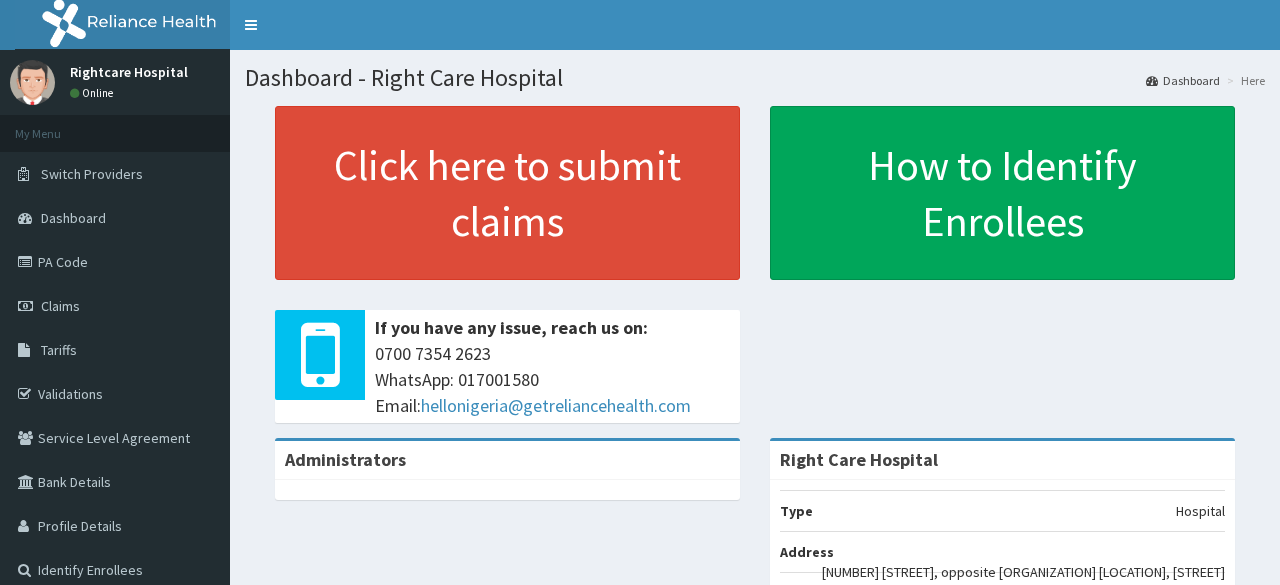 scroll, scrollTop: 0, scrollLeft: 0, axis: both 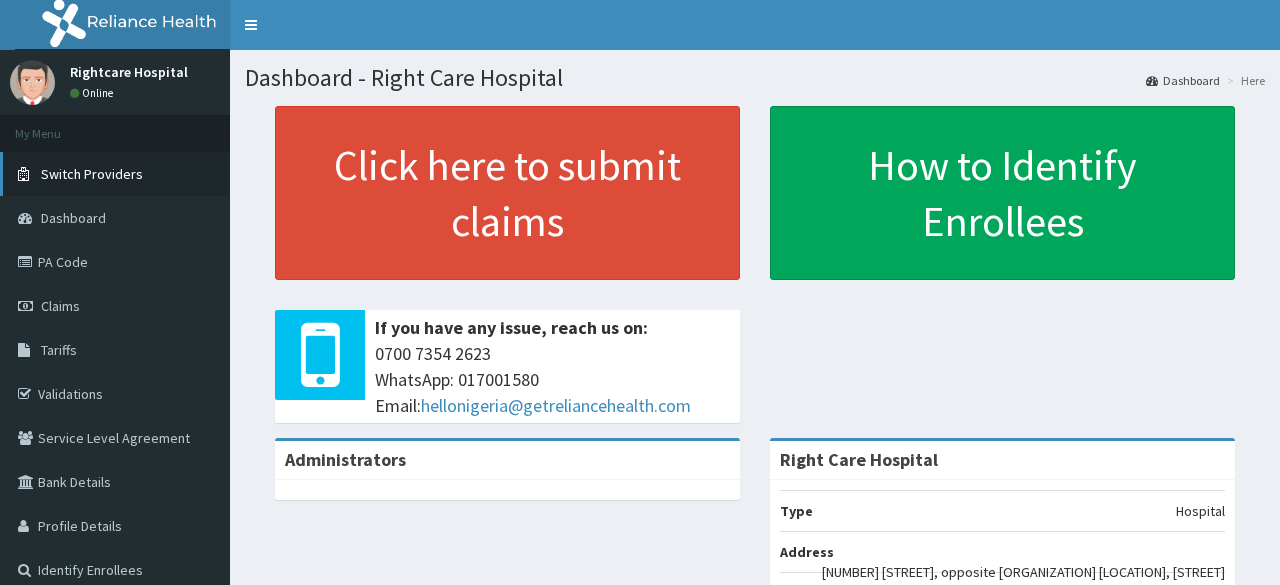 click on "Switch Providers" at bounding box center (92, 174) 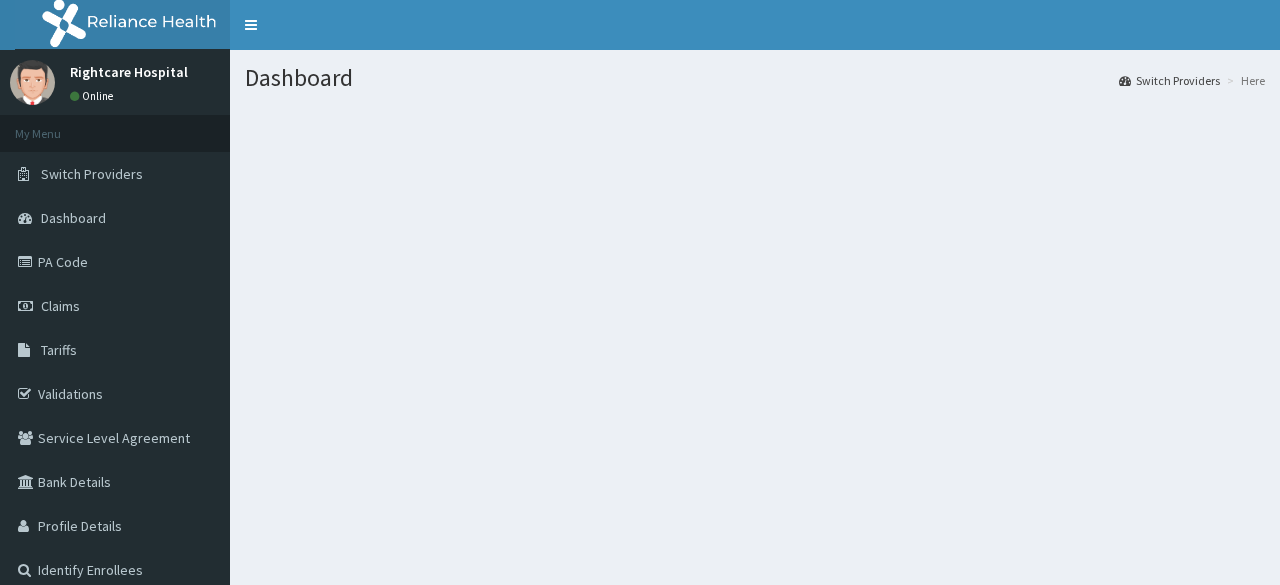 scroll, scrollTop: 0, scrollLeft: 0, axis: both 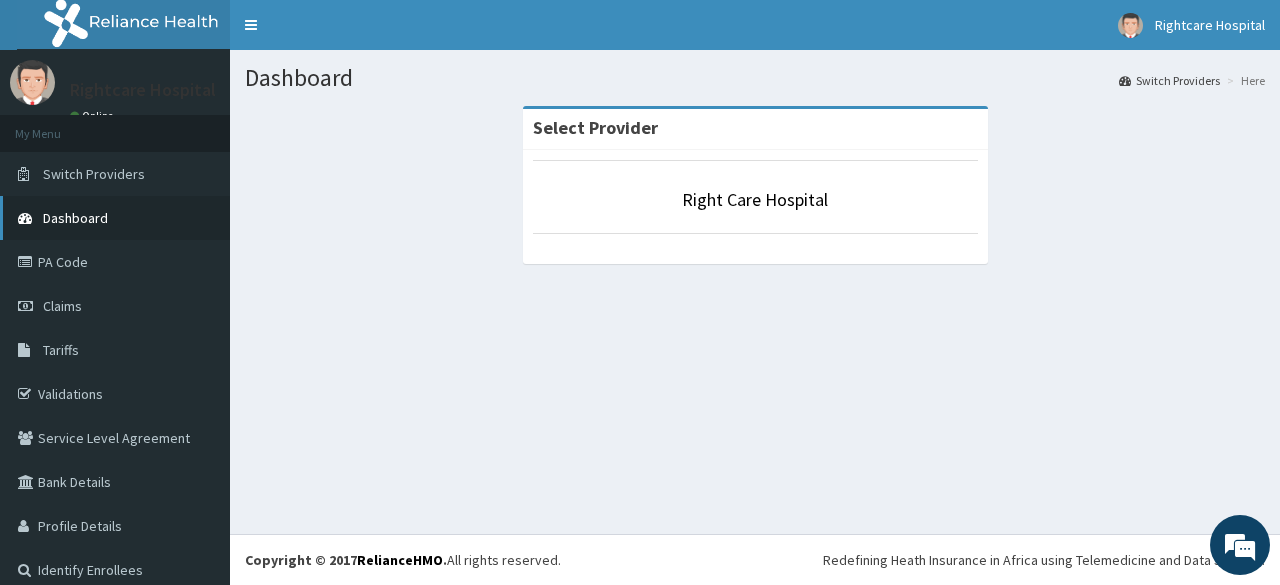 click on "Dashboard" at bounding box center [75, 218] 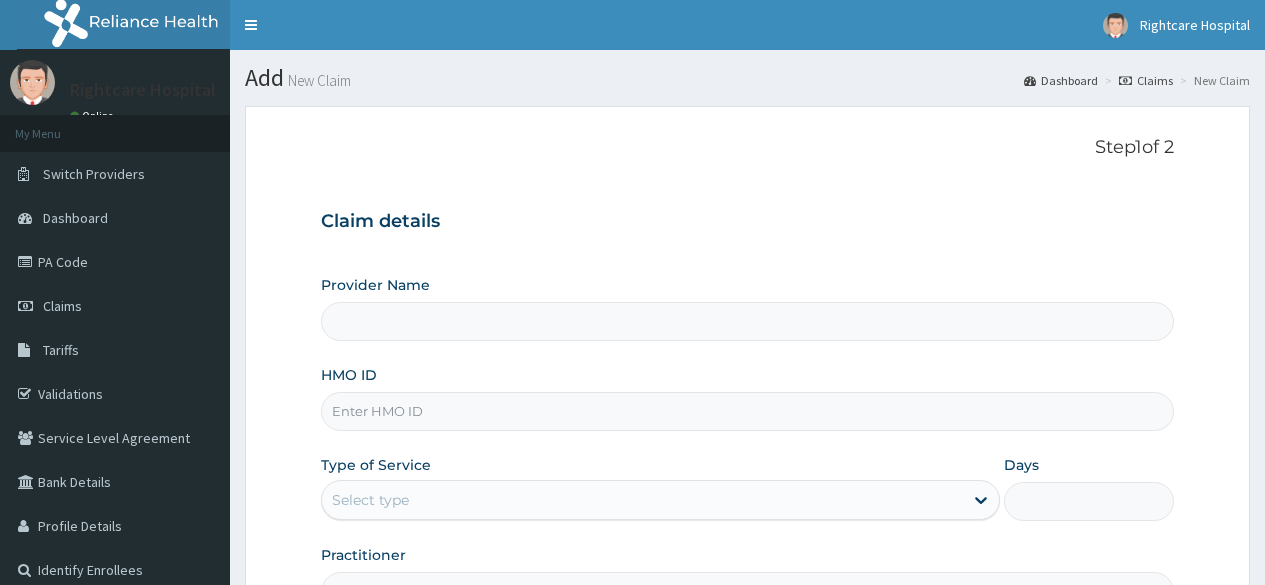 scroll, scrollTop: 0, scrollLeft: 0, axis: both 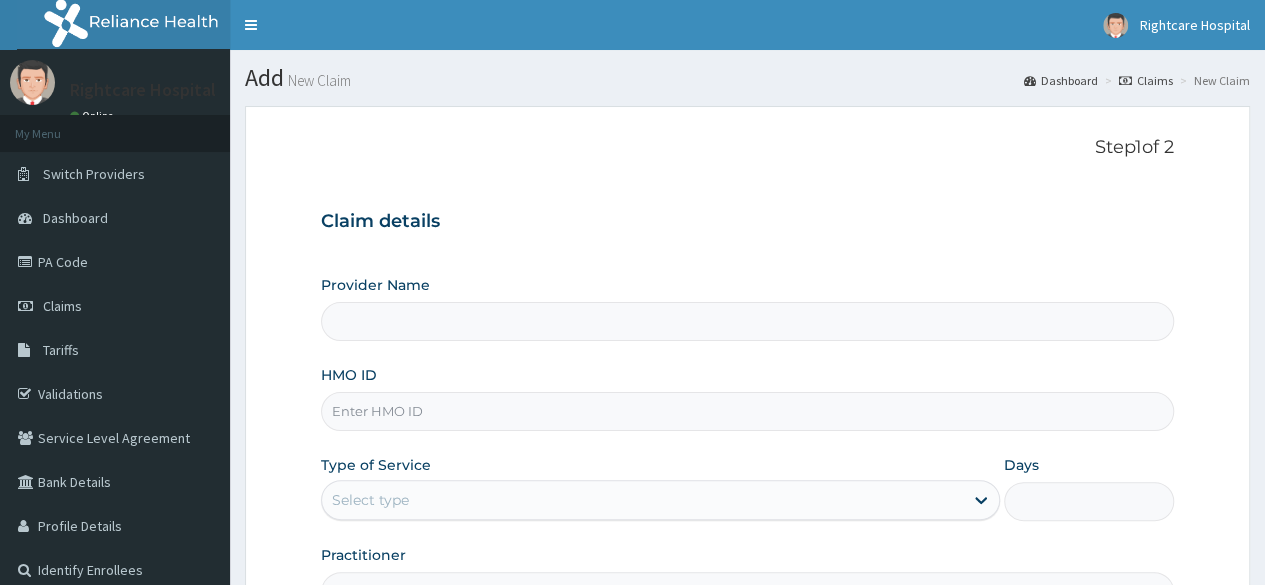 type on "Right Care Hospital" 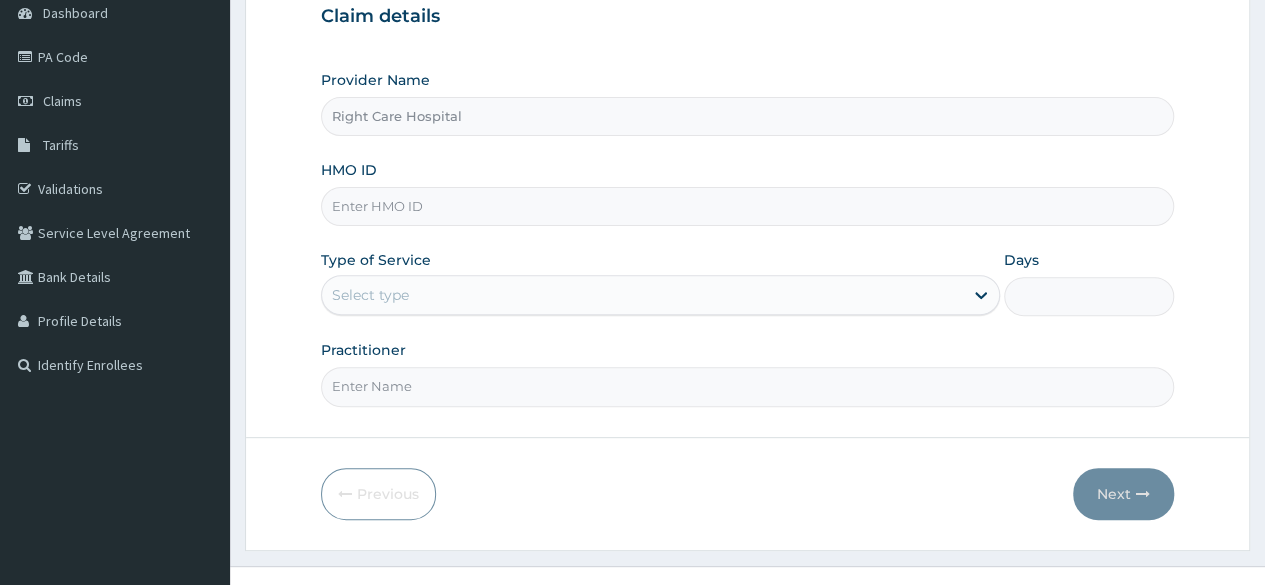 scroll, scrollTop: 203, scrollLeft: 0, axis: vertical 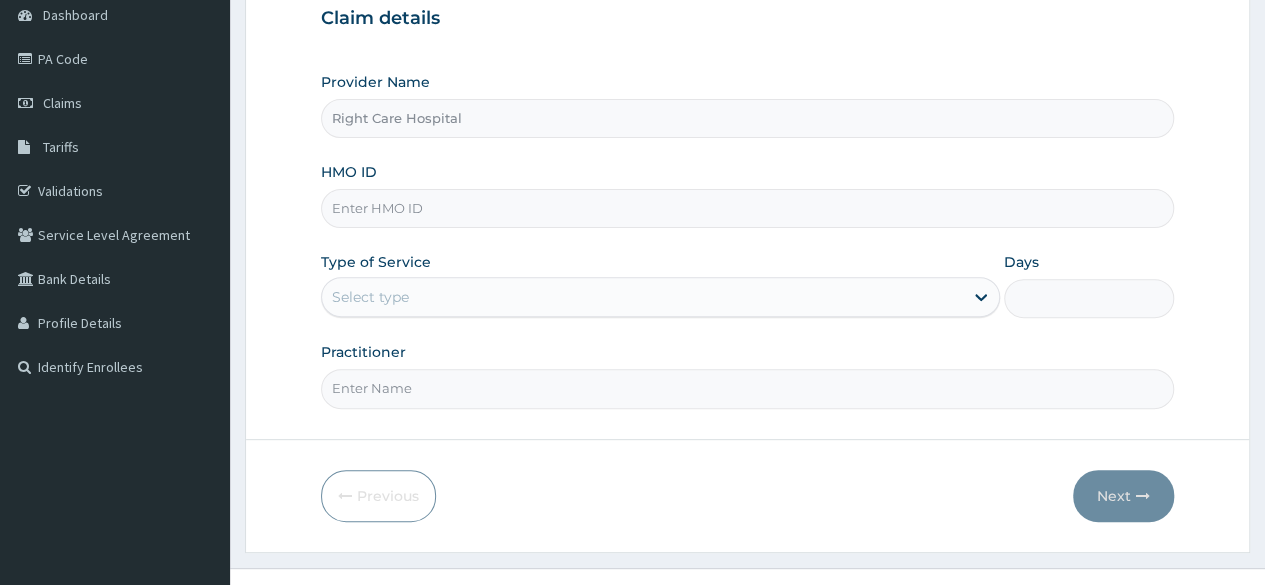 click on "HMO ID" at bounding box center (747, 208) 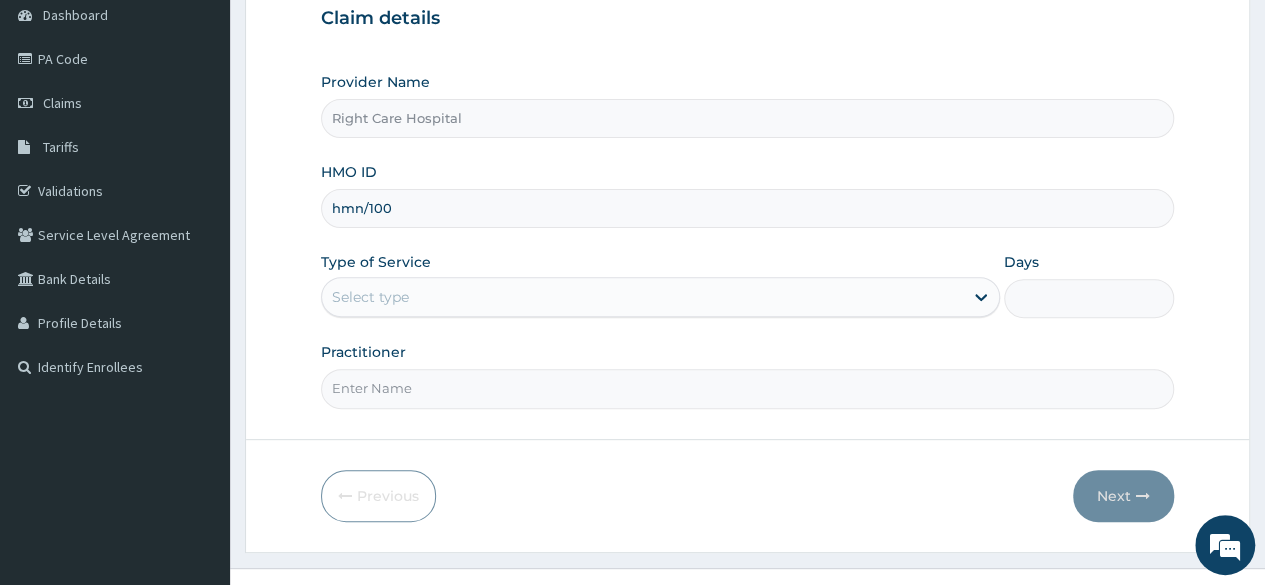 scroll, scrollTop: 0, scrollLeft: 0, axis: both 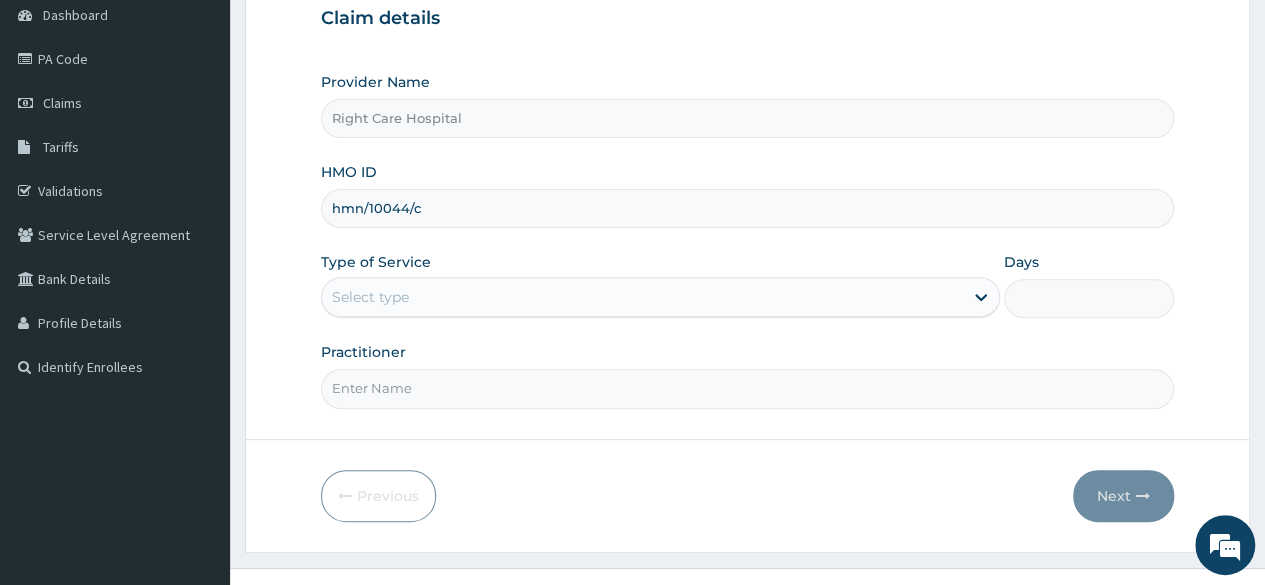 click on "hmn/10044/c" at bounding box center (747, 208) 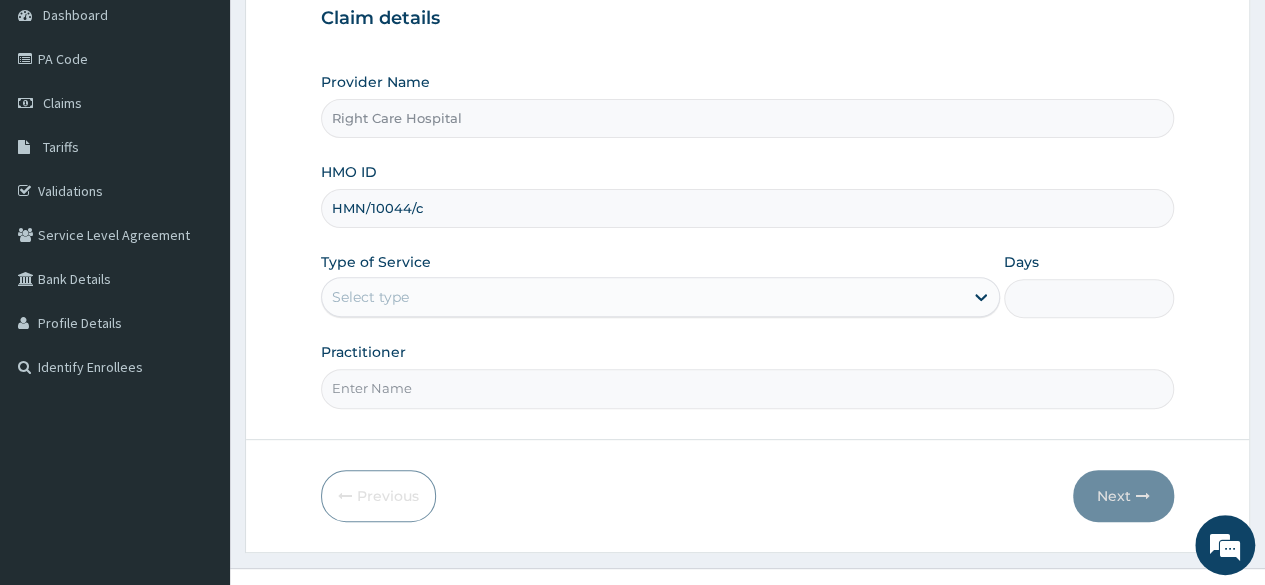 click on "HMN/10044/c" at bounding box center (747, 208) 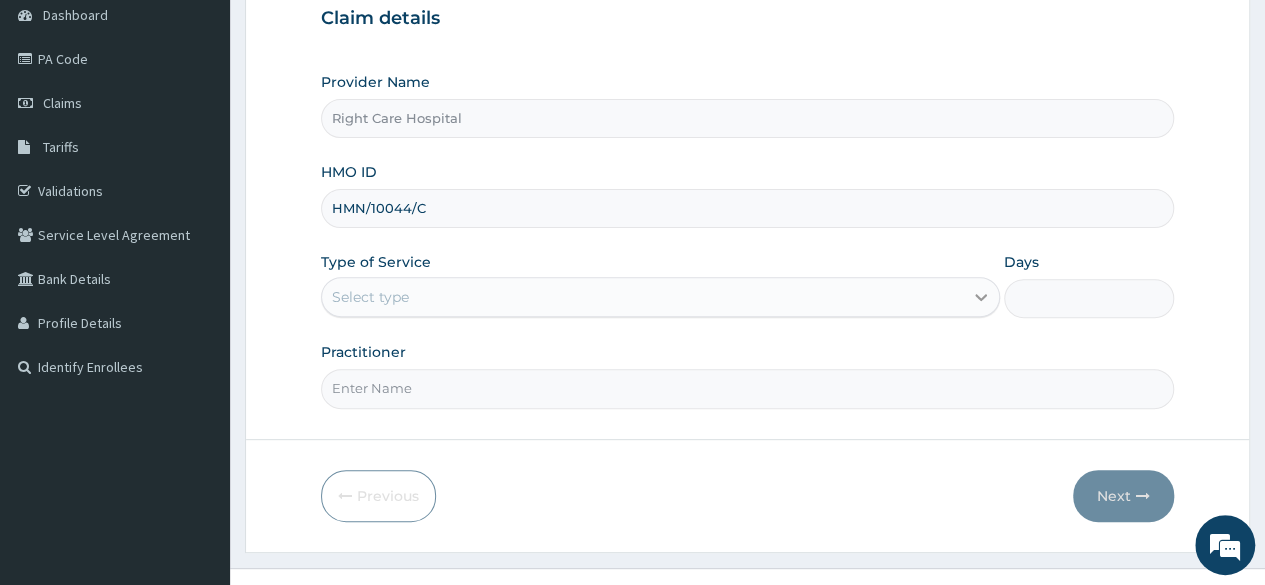 type on "HMN/10044/C" 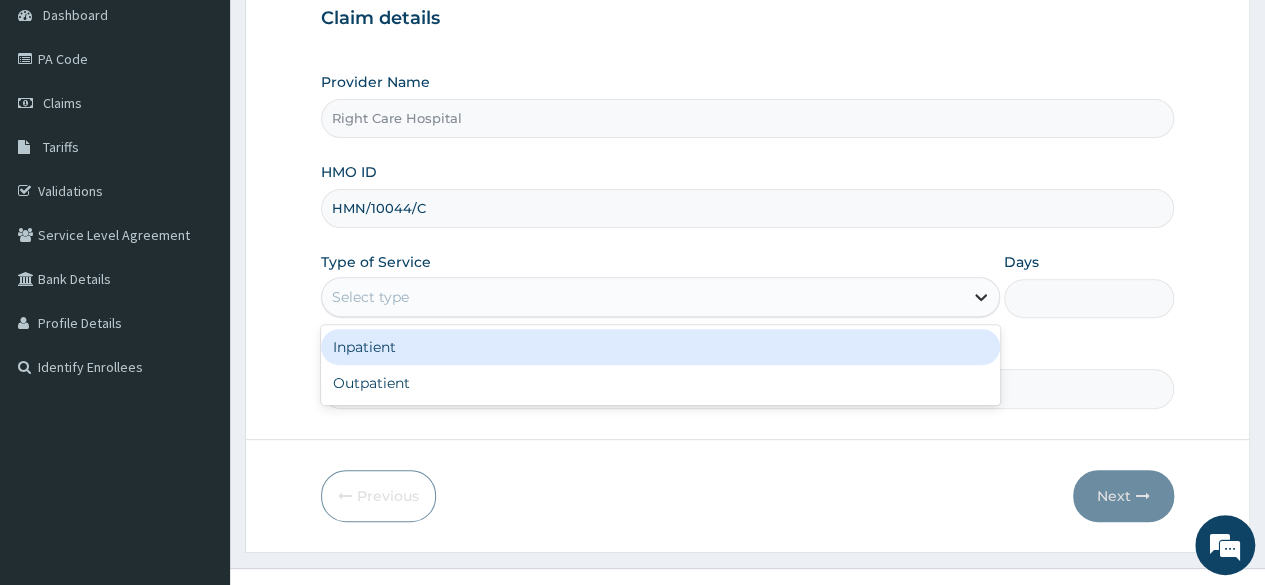 click 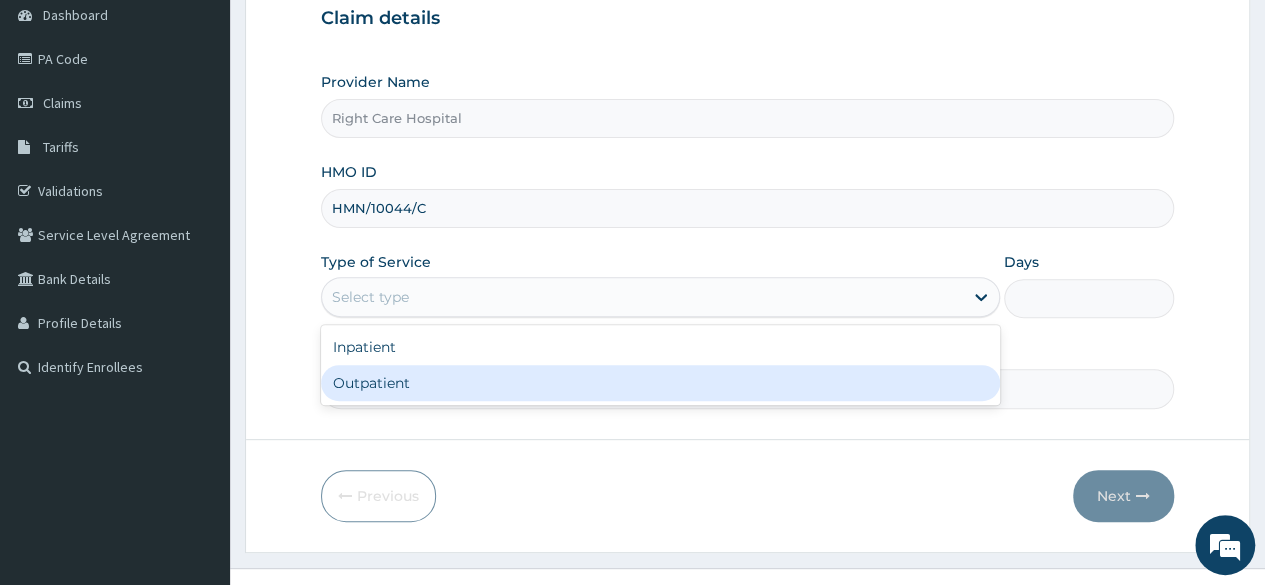 click on "Outpatient" at bounding box center [660, 383] 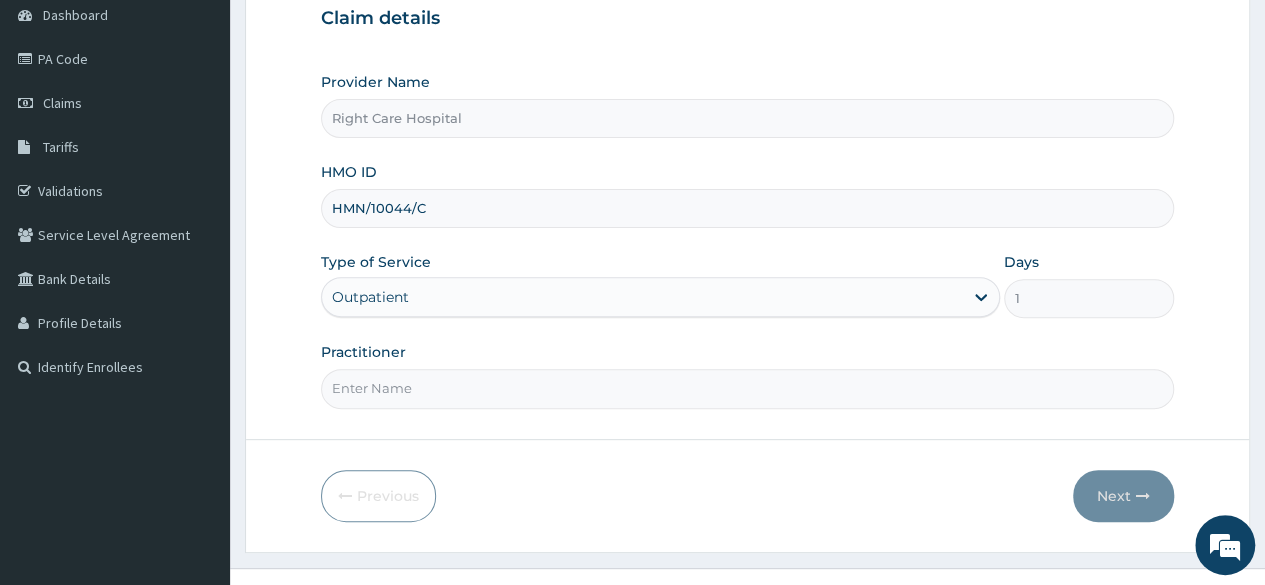 click on "Practitioner" at bounding box center [747, 388] 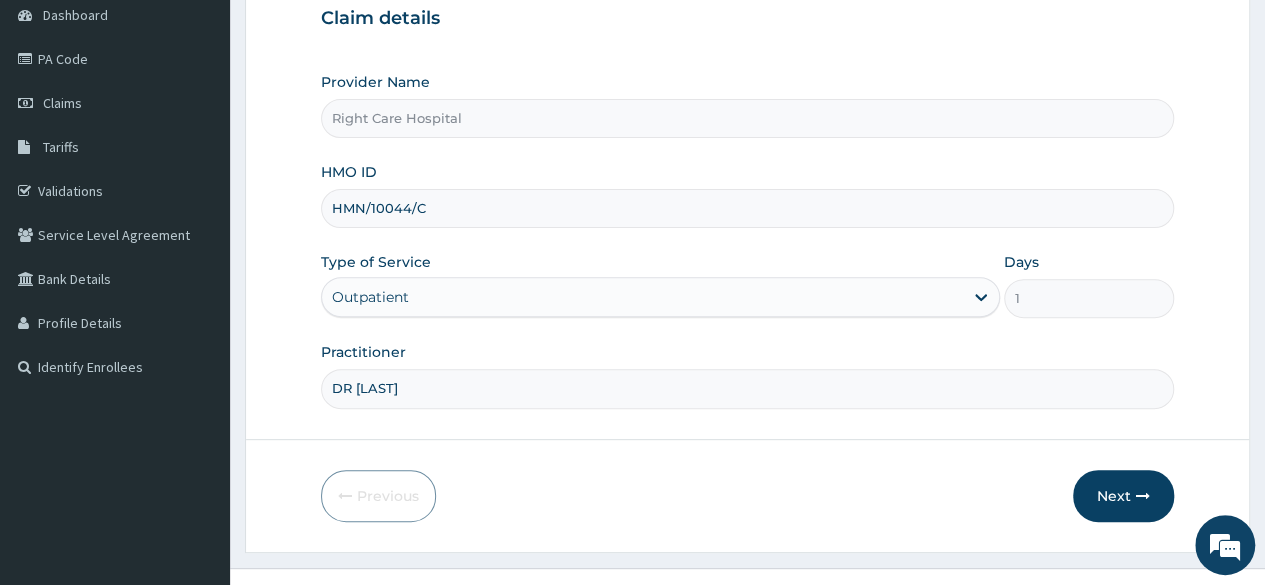 scroll, scrollTop: 232, scrollLeft: 0, axis: vertical 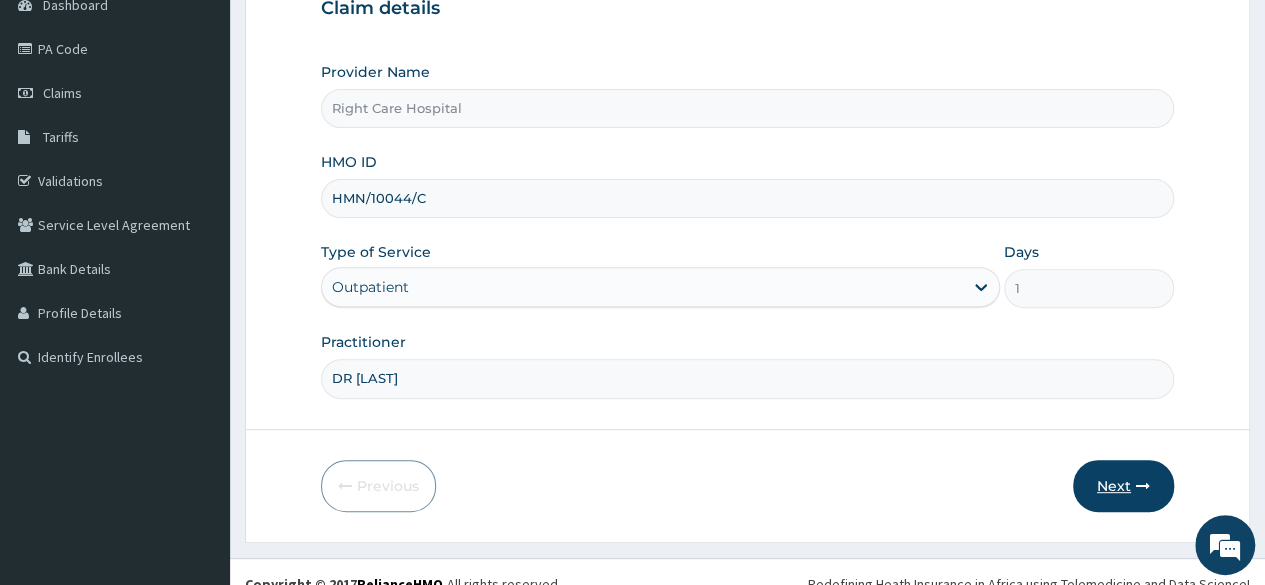 type on "DR [LAST]" 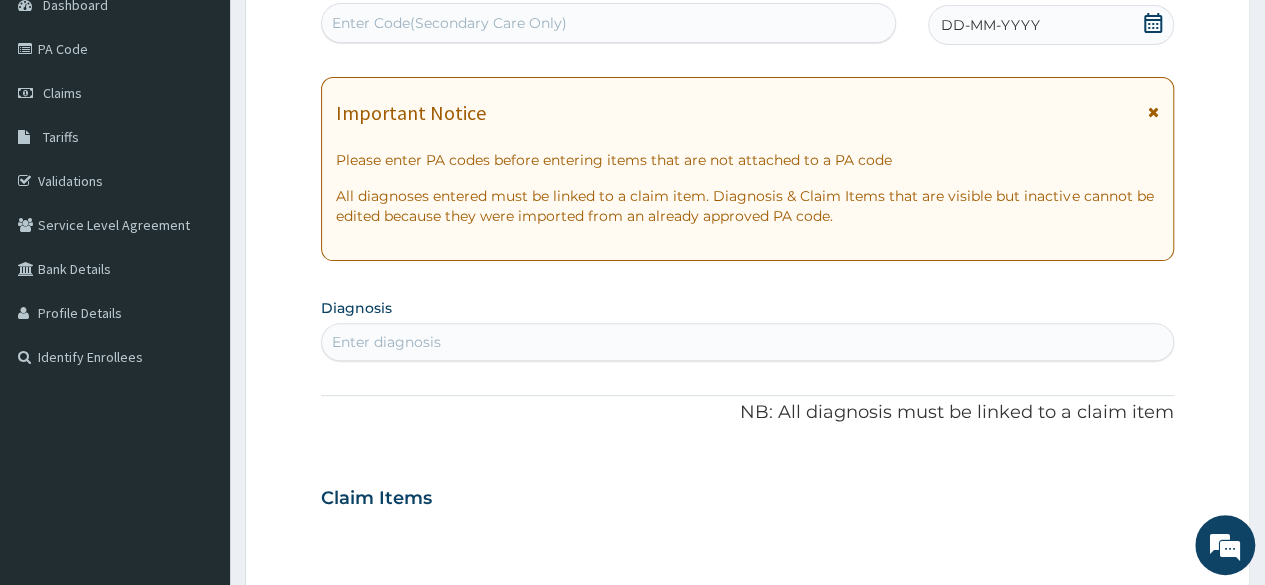 click on "Enter diagnosis" at bounding box center [747, 342] 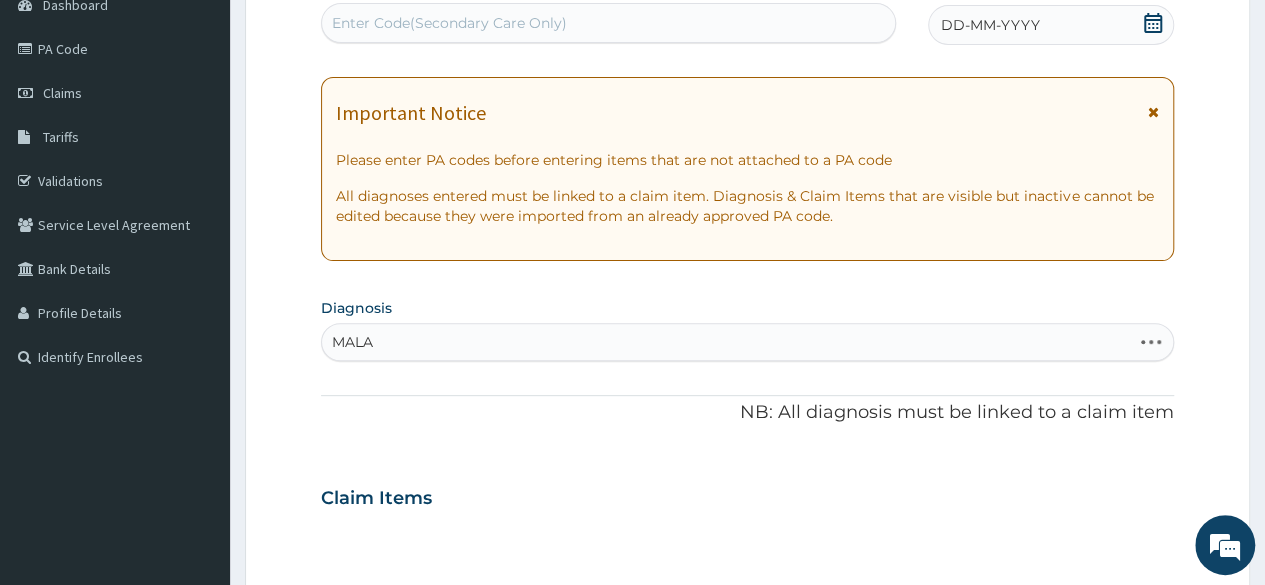 type on "MALAR" 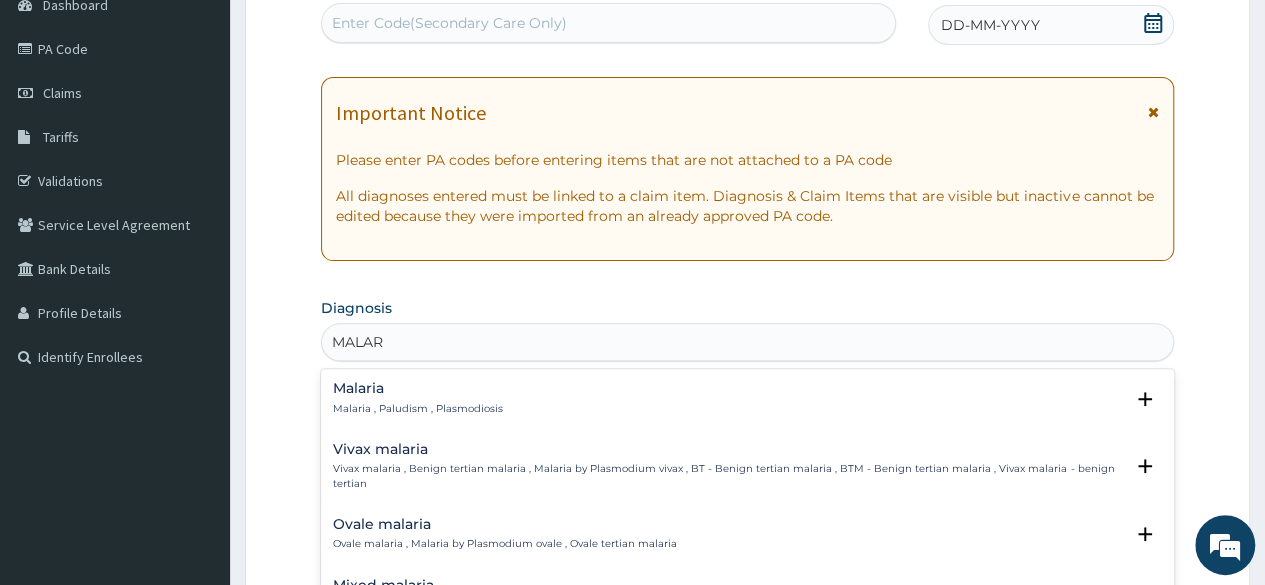 click on "Malaria , Paludism , Plasmodiosis" at bounding box center [418, 409] 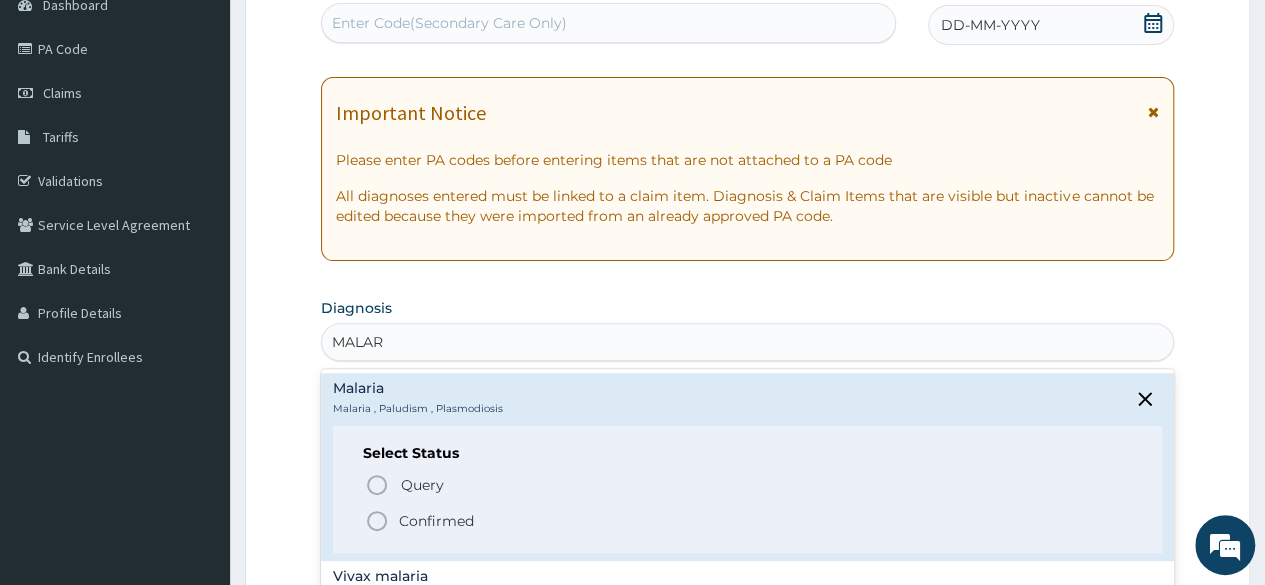 click 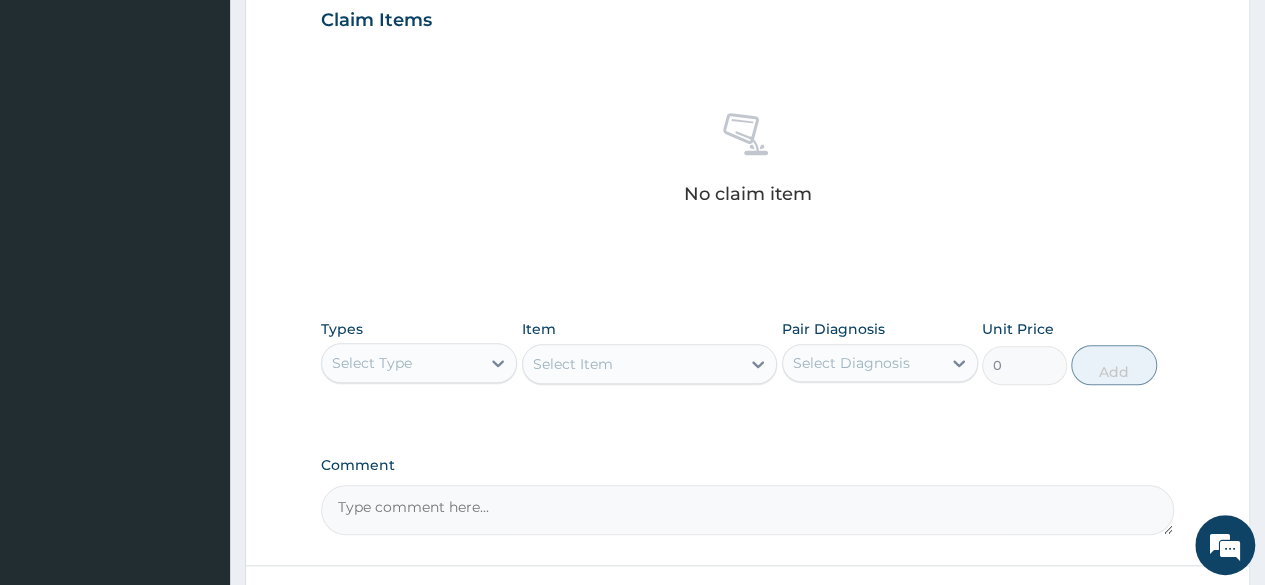 scroll, scrollTop: 730, scrollLeft: 0, axis: vertical 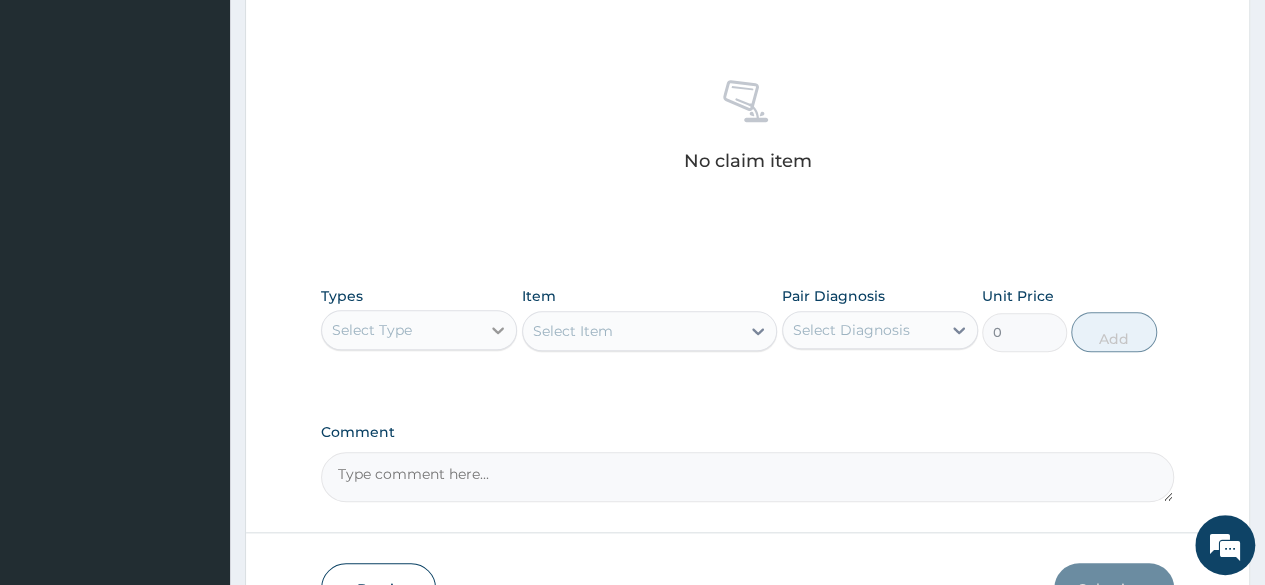 click 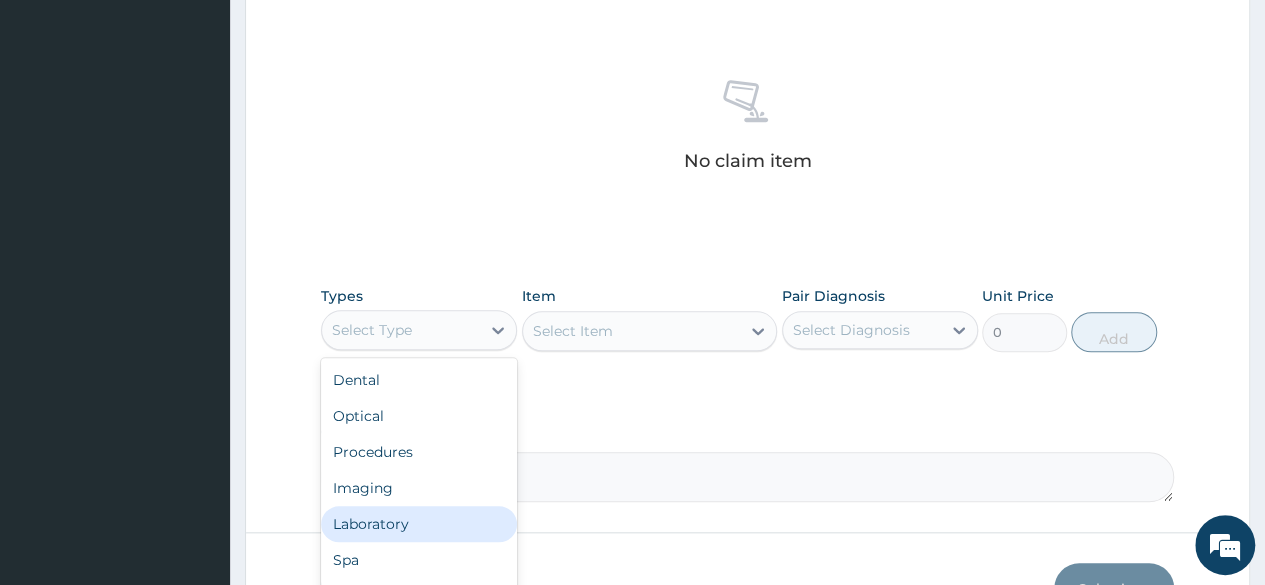 click on "Laboratory" at bounding box center [419, 524] 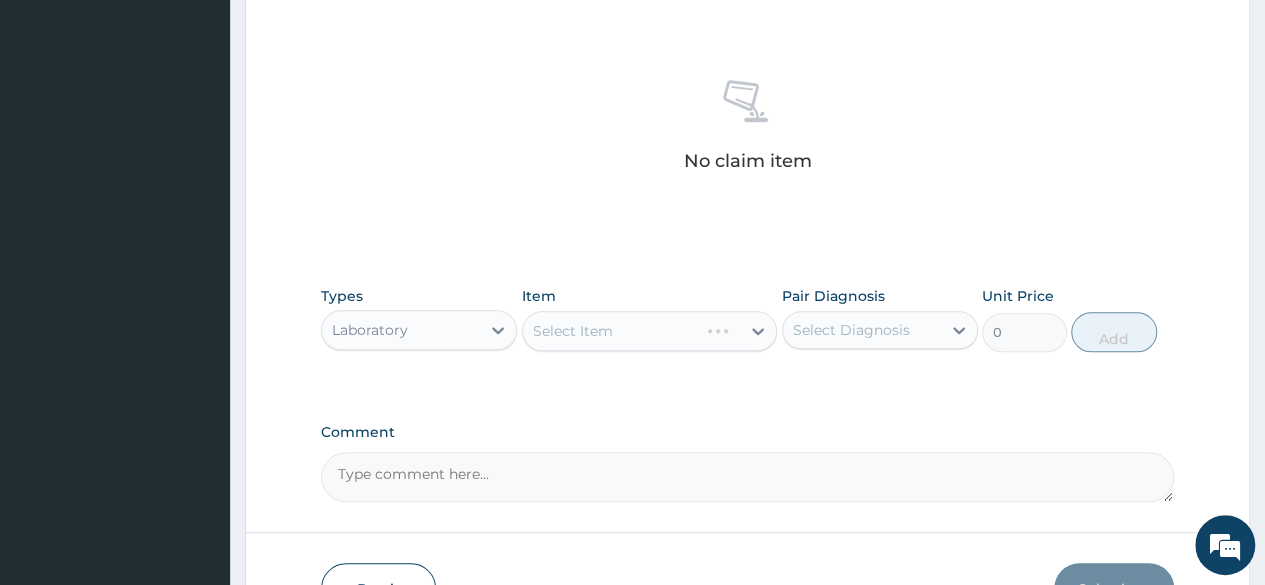 click on "Select Item" at bounding box center [650, 331] 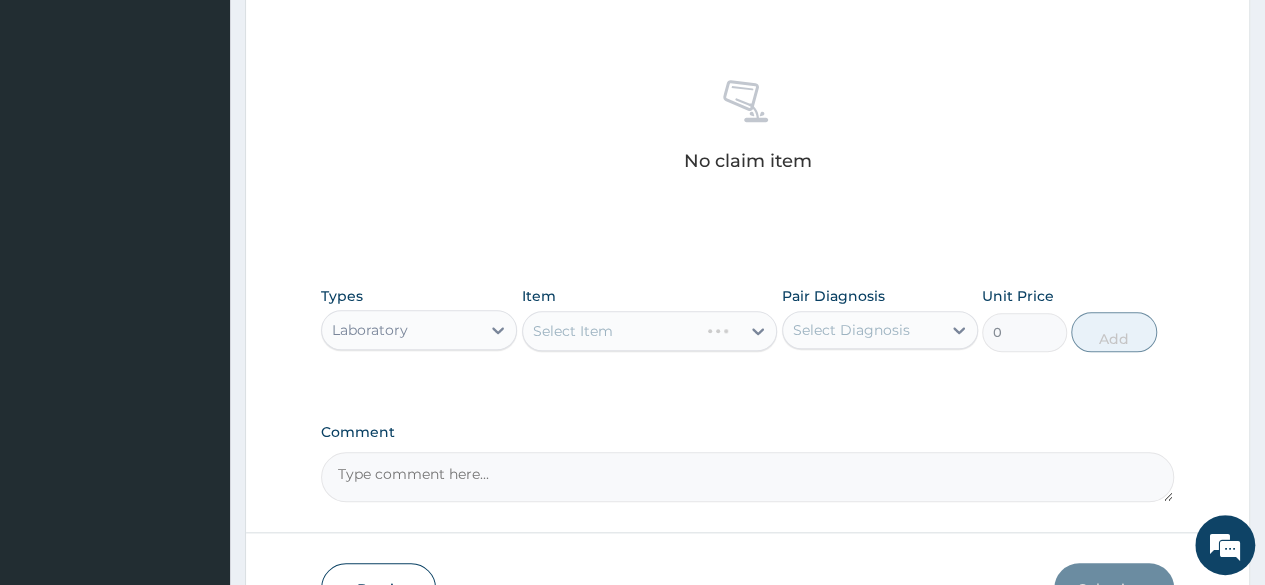 click on "Select Item" at bounding box center (650, 331) 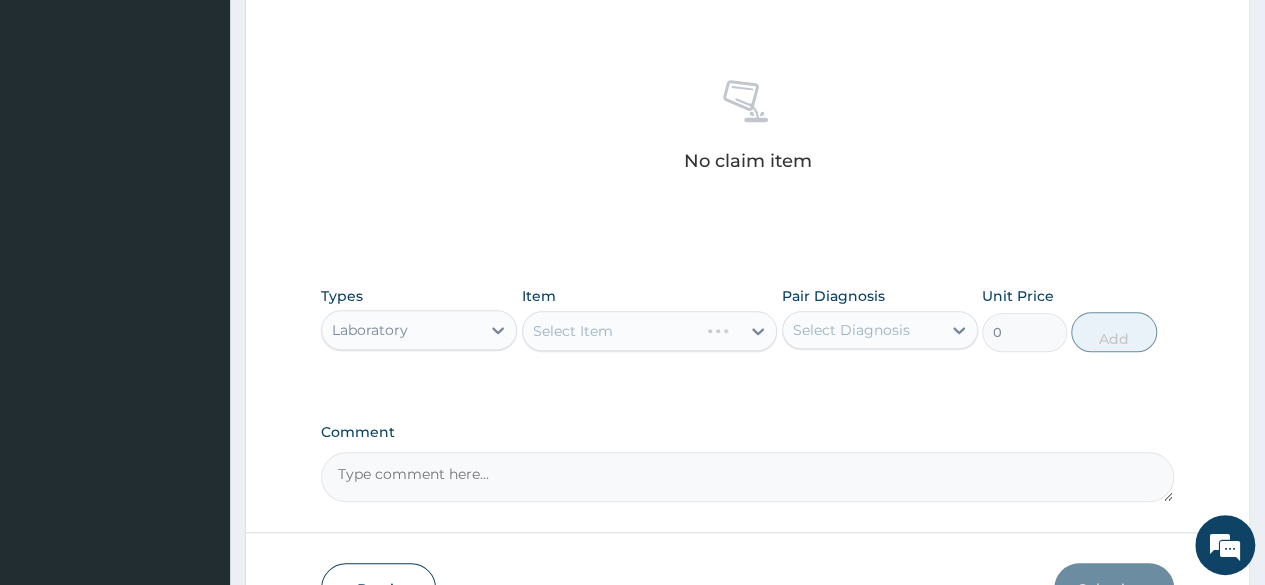 click on "Select Item" at bounding box center [650, 331] 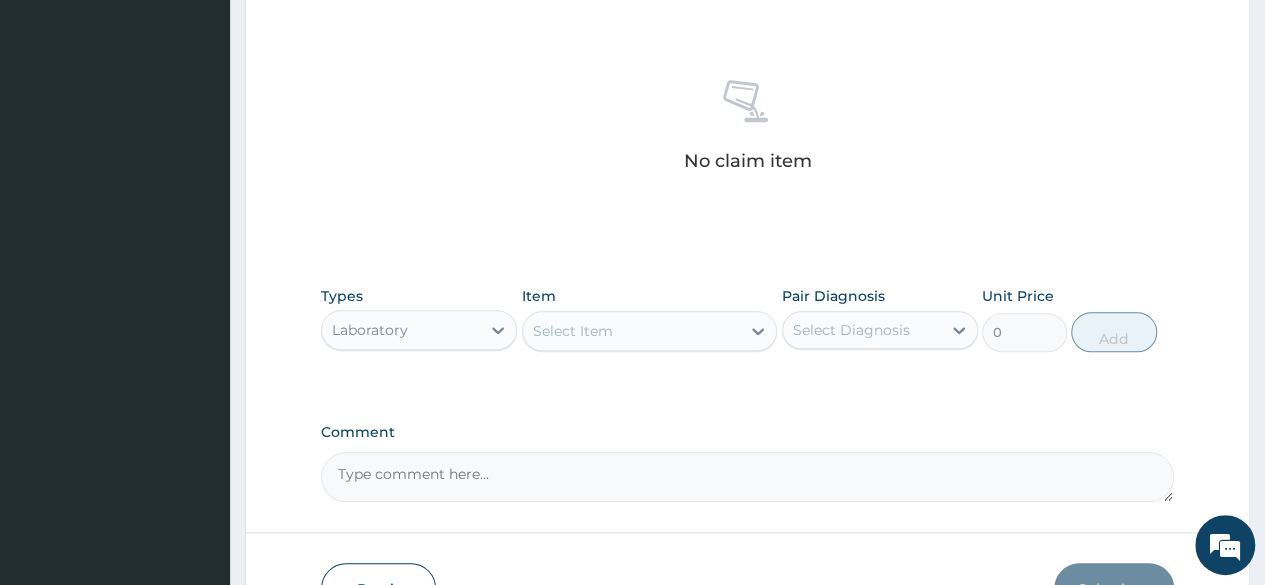 click on "PA Code / Prescription Code Enter Code(Secondary Care Only) Encounter Date DD-MM-YYYY Important Notice Please enter PA codes before entering items that are not attached to a PA code   All diagnoses entered must be linked to a claim item. Diagnosis & Claim Items that are visible but inactive cannot be edited because they were imported from an already approved PA code. Diagnosis Malaria Confirmed NB: All diagnosis must be linked to a claim item Claim Items No claim item Types Laboratory Item Select Item Pair Diagnosis Select Diagnosis Unit Price 0 Add Comment" at bounding box center [747, -19] 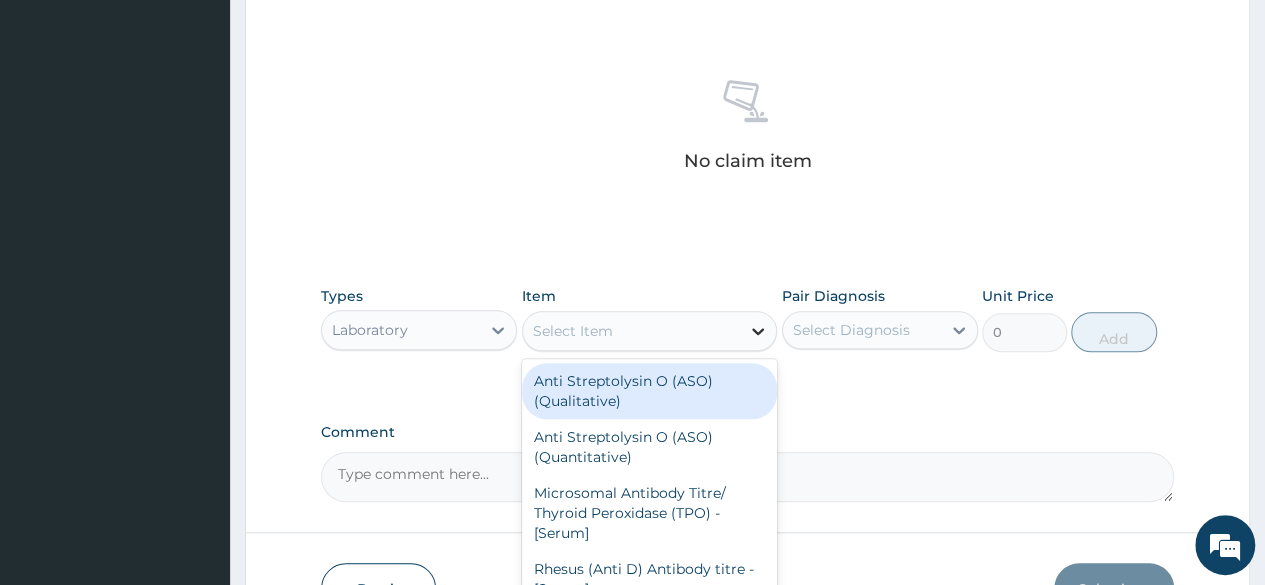 click 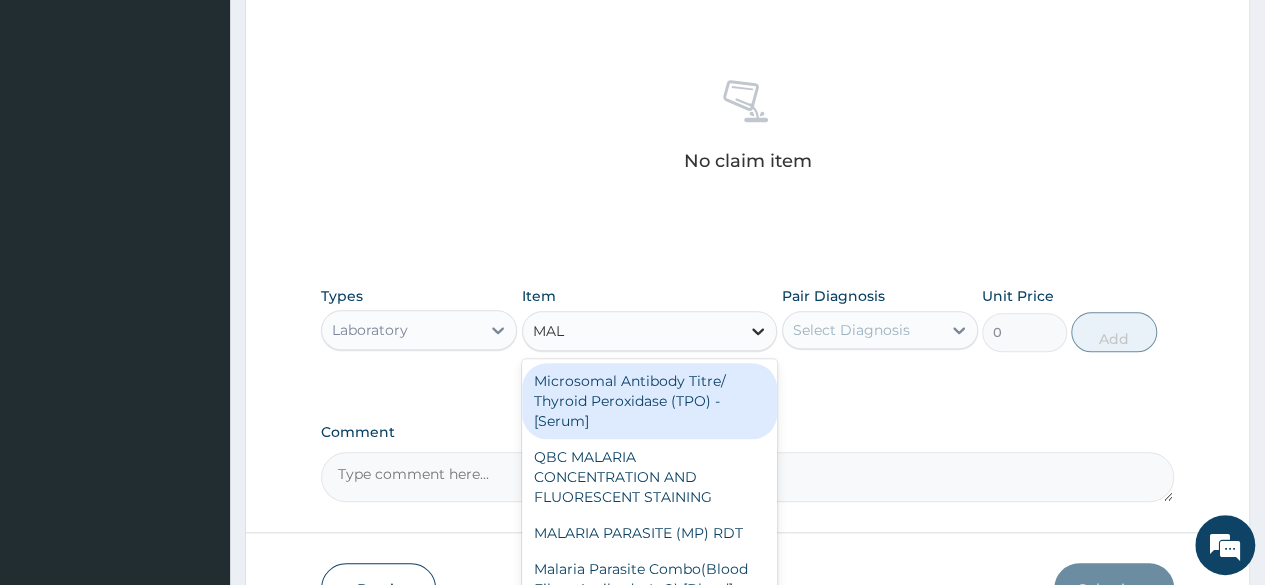 type on "MALA" 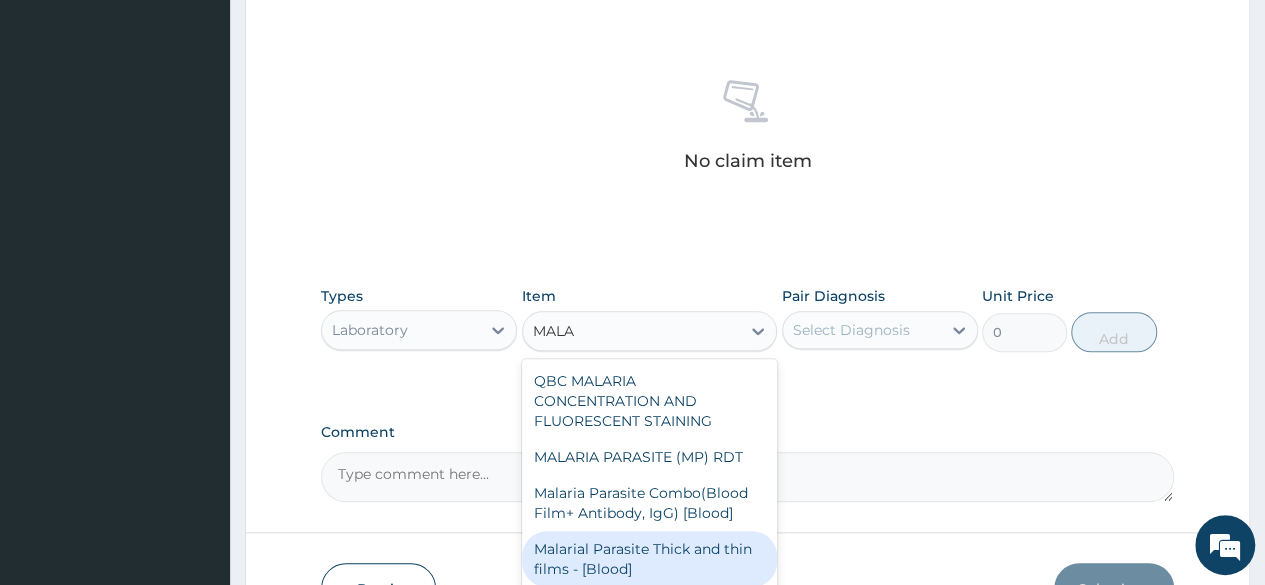 click on "Malarial Parasite Thick and thin films - [Blood]" at bounding box center (650, 559) 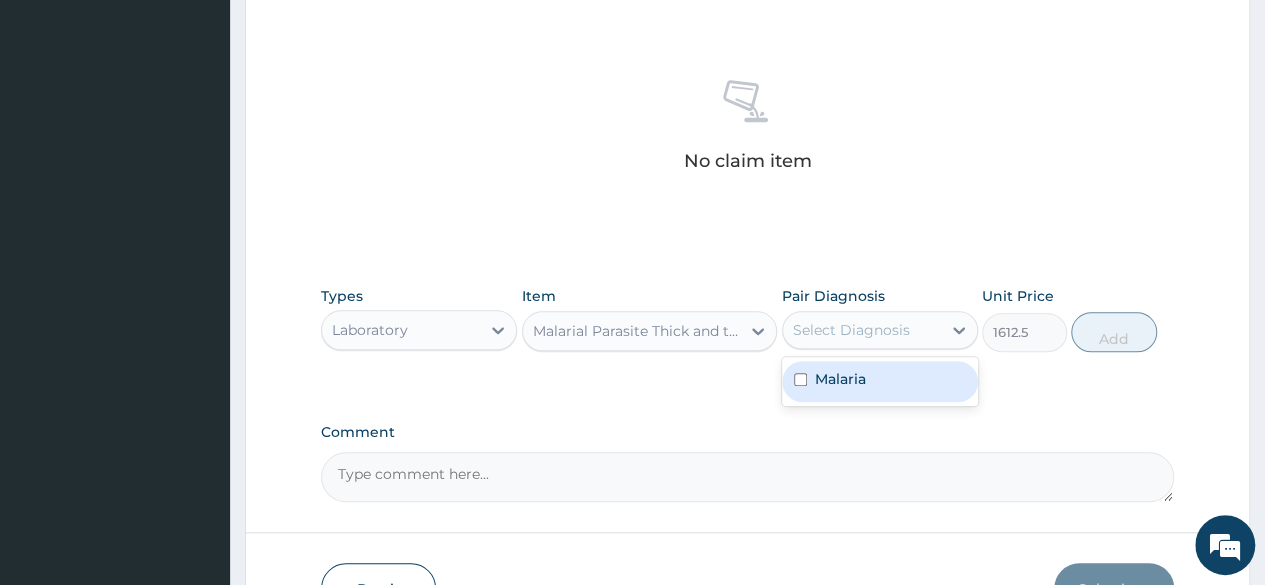 click on "Select Diagnosis" at bounding box center [862, 330] 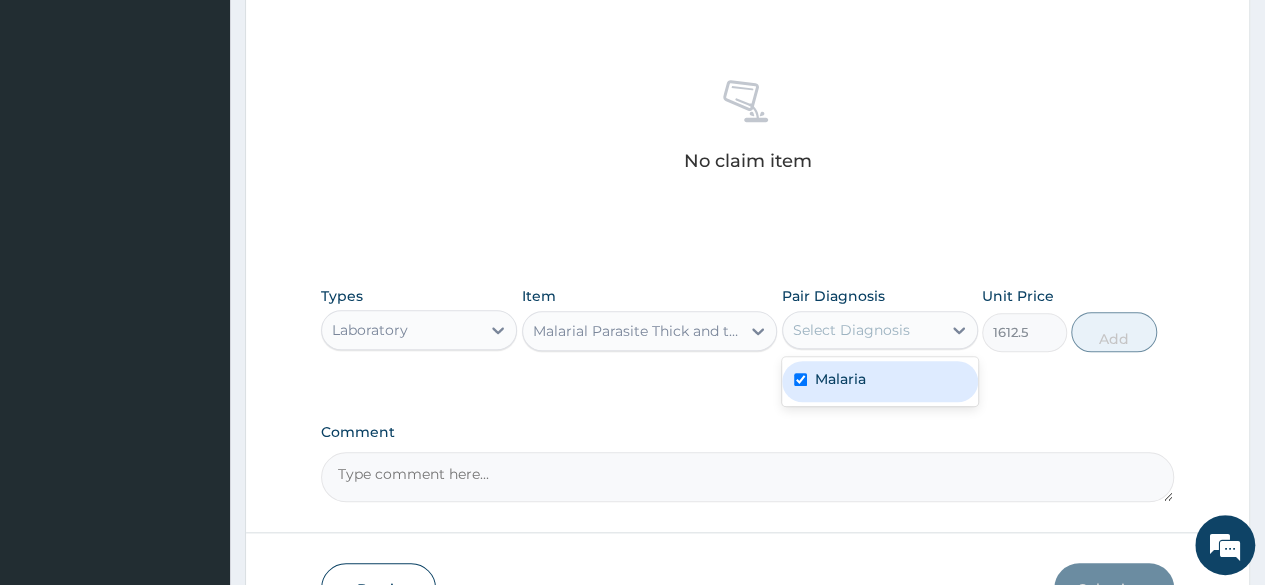 checkbox on "true" 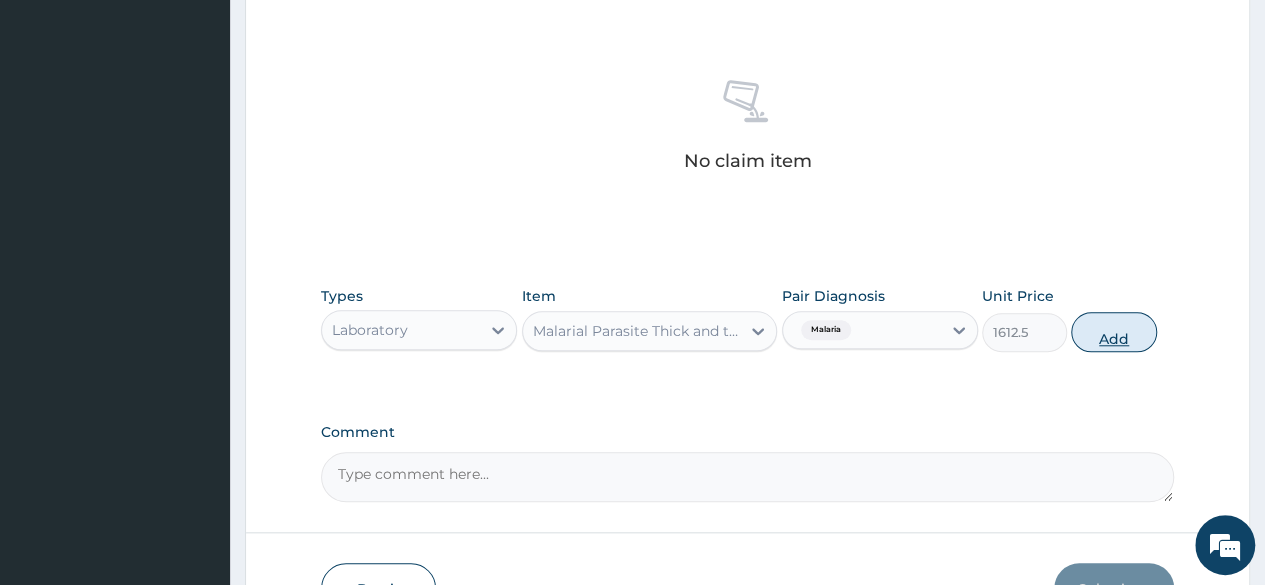 click on "Add" at bounding box center [1113, 332] 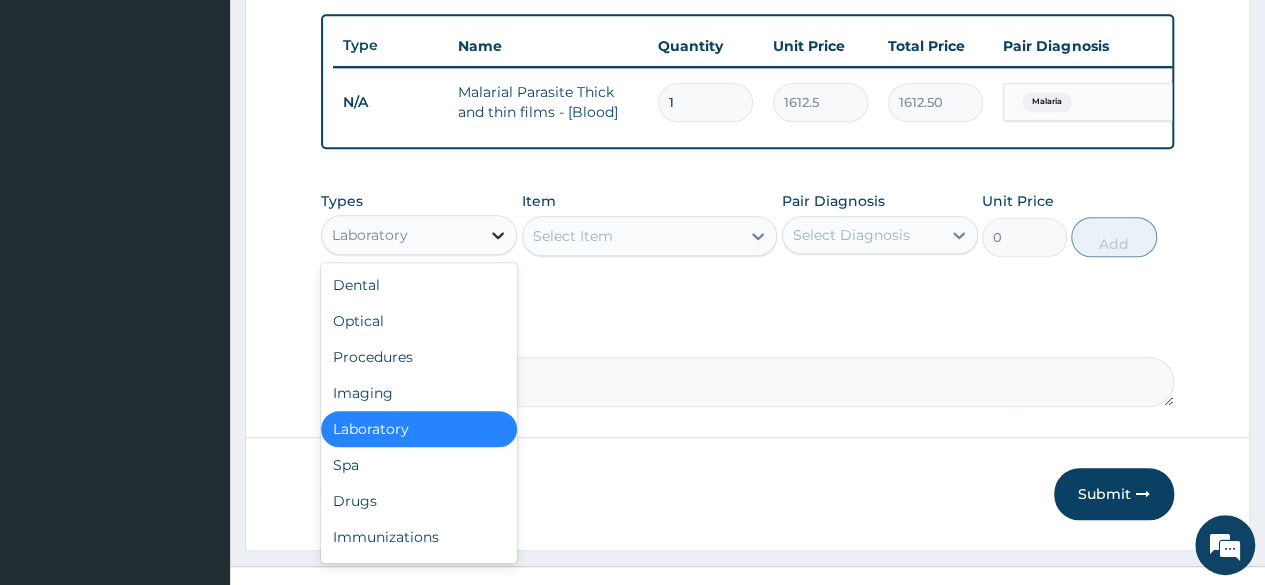 click 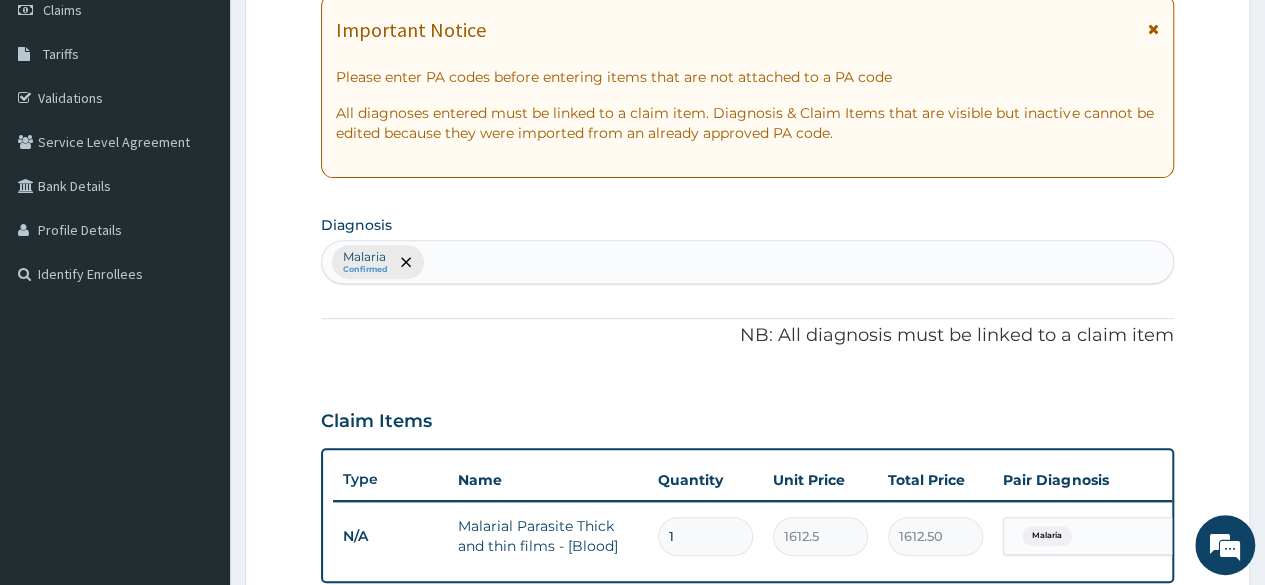 scroll, scrollTop: 276, scrollLeft: 0, axis: vertical 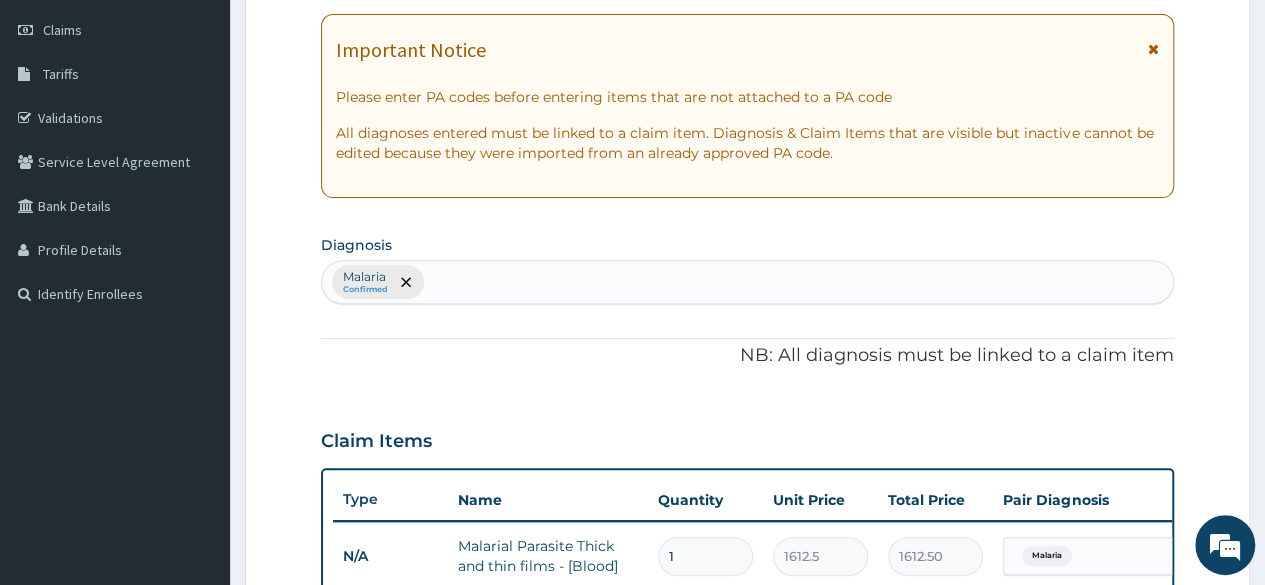click on "Malaria Confirmed" at bounding box center (747, 282) 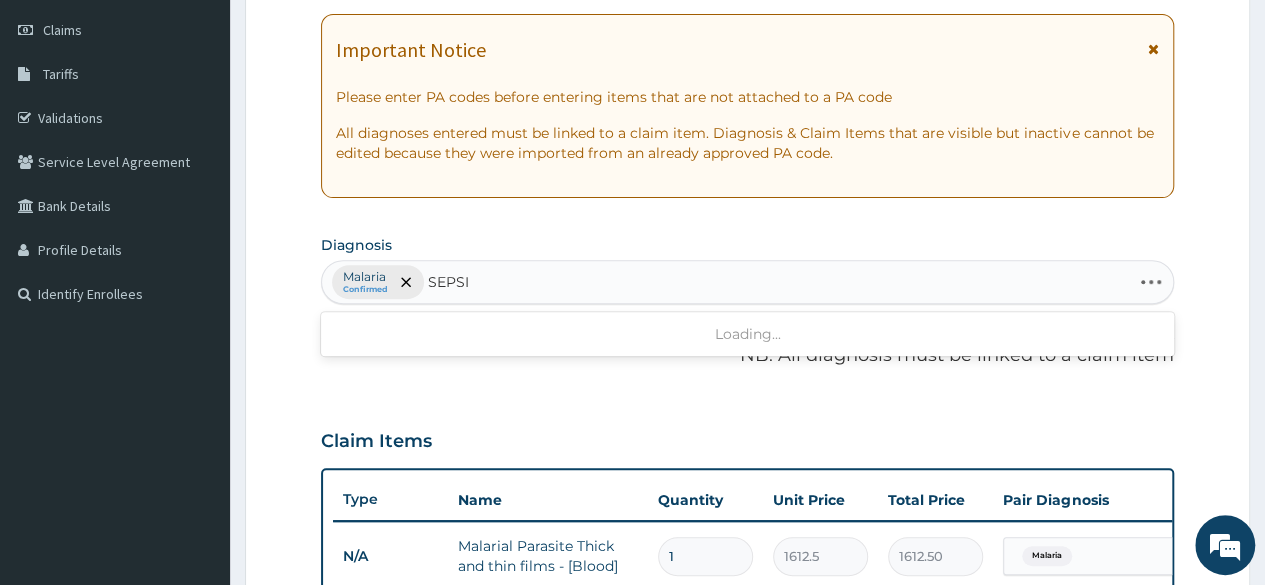 type on "SEPSIS" 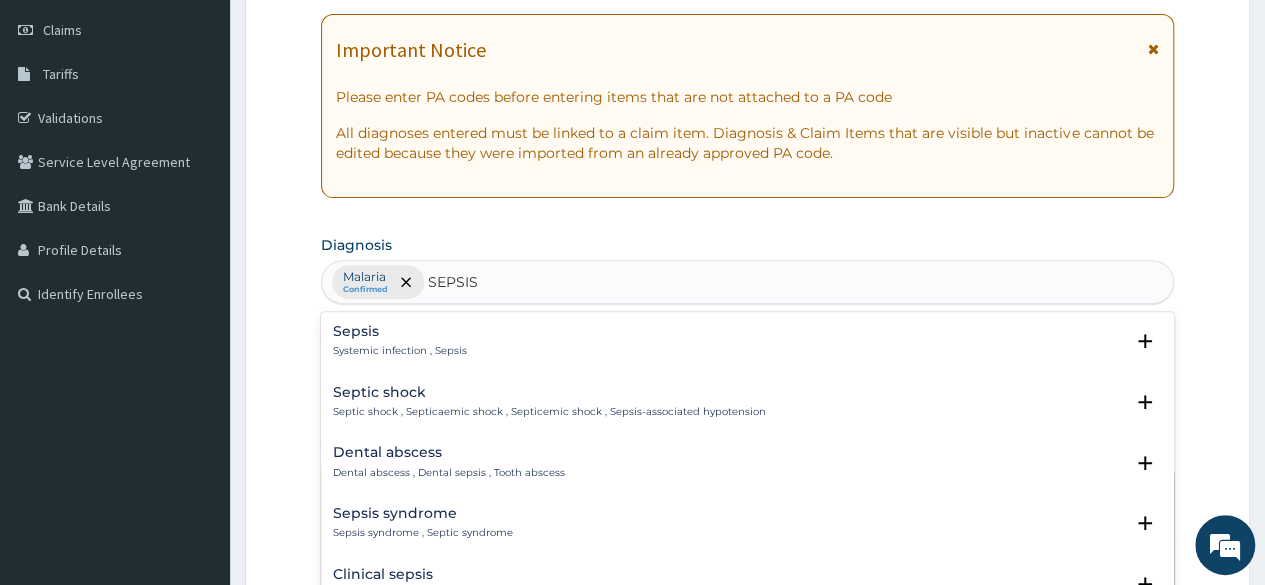 click on "Sepsis Systemic infection , Sepsis" at bounding box center (747, 341) 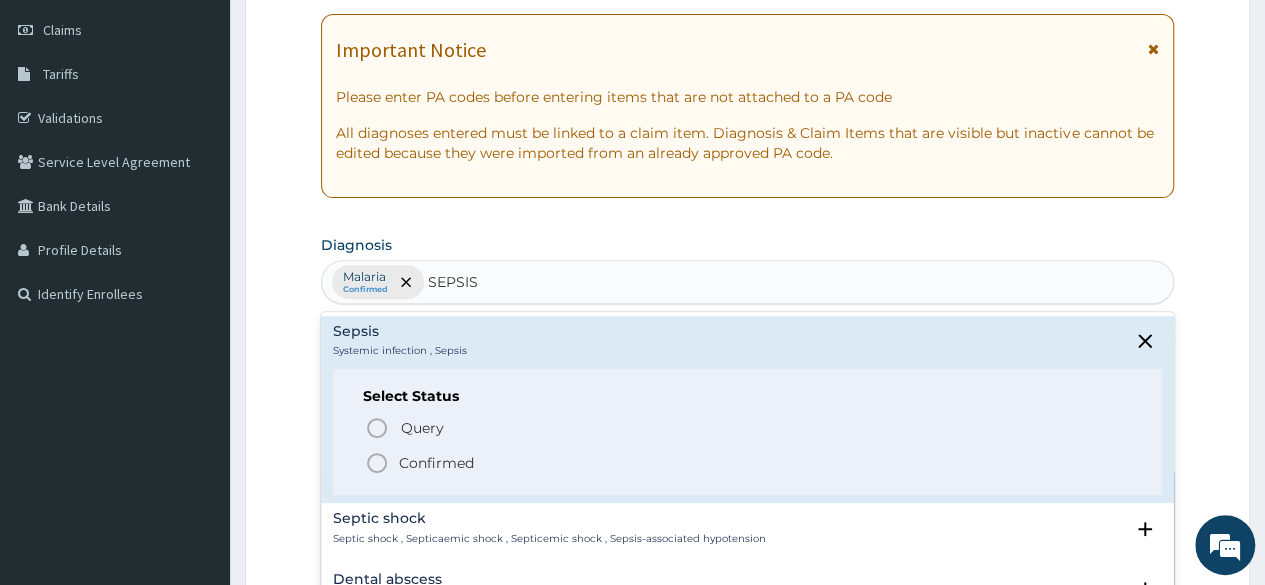 click 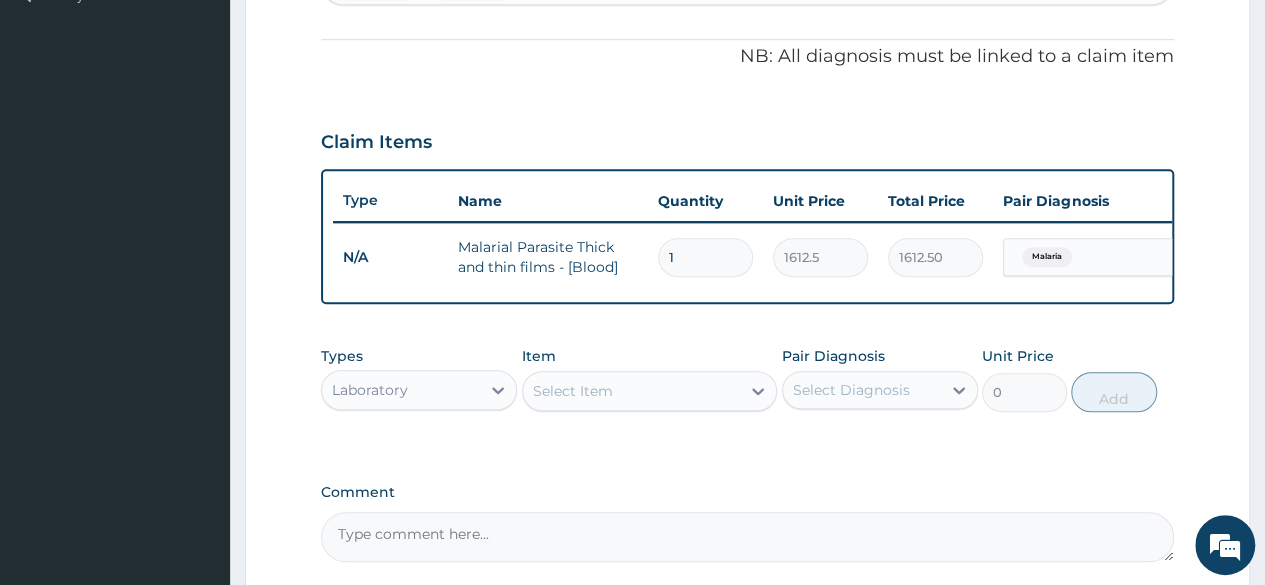 scroll, scrollTop: 774, scrollLeft: 0, axis: vertical 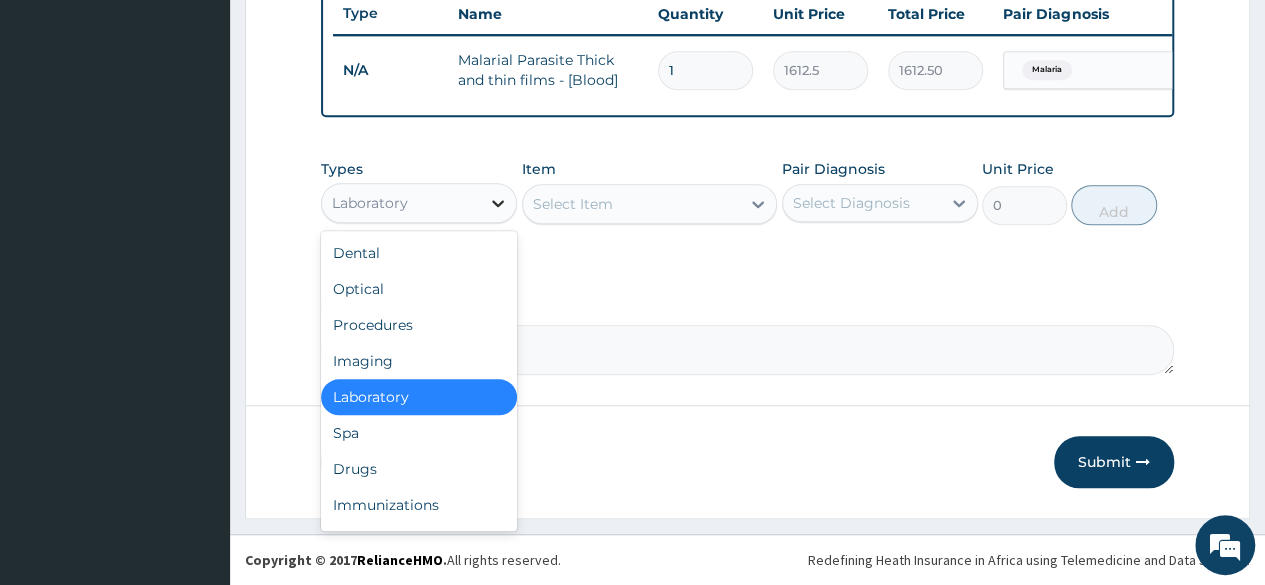 click 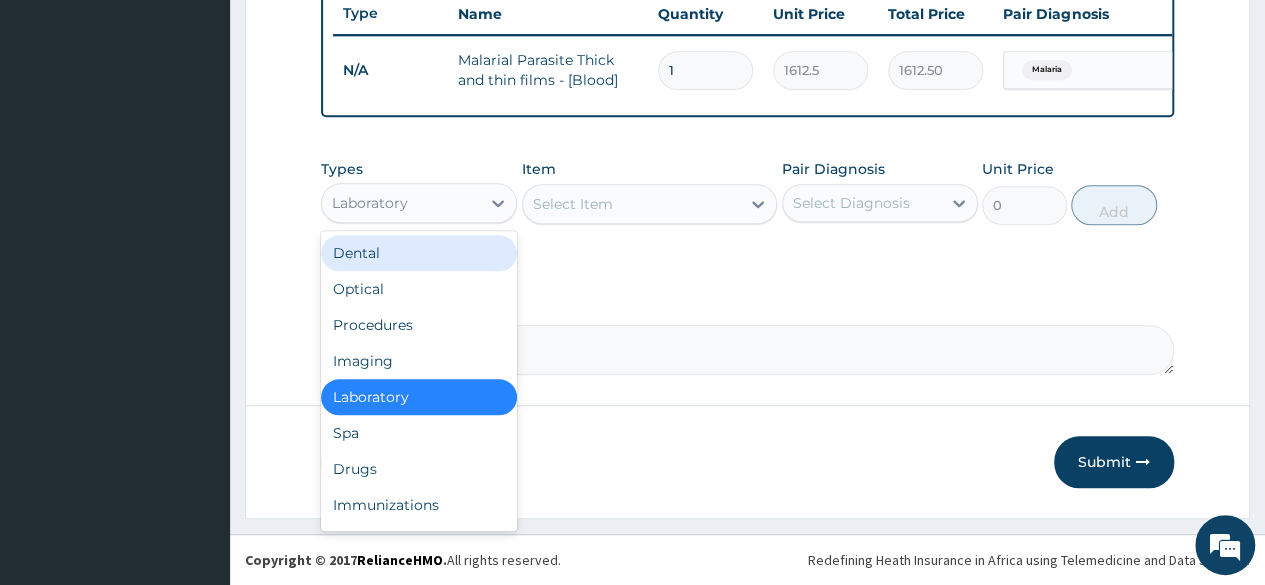 click on "Select Item" at bounding box center (632, 204) 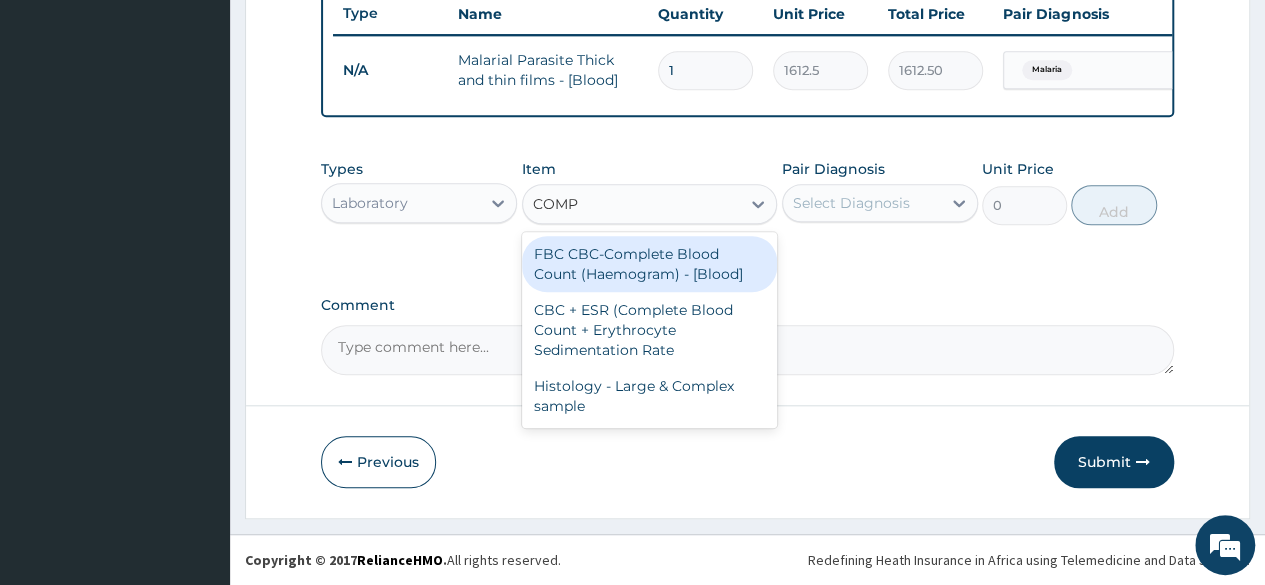 type on "COMPL" 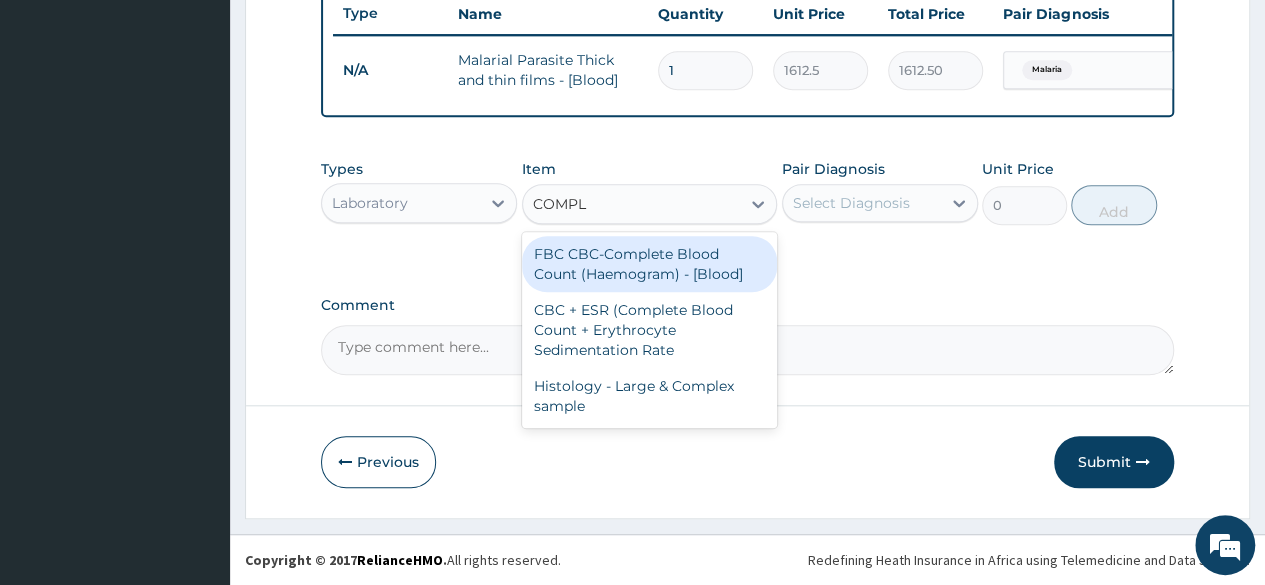 click on "FBC CBC-Complete Blood Count (Haemogram) - [Blood]" at bounding box center (650, 264) 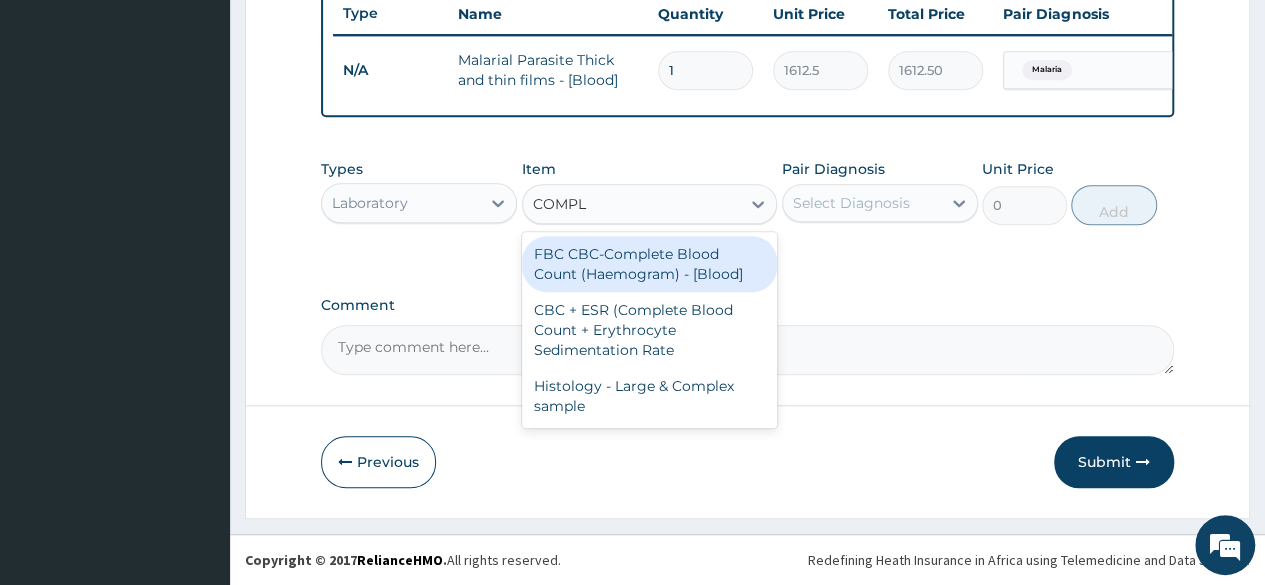 type 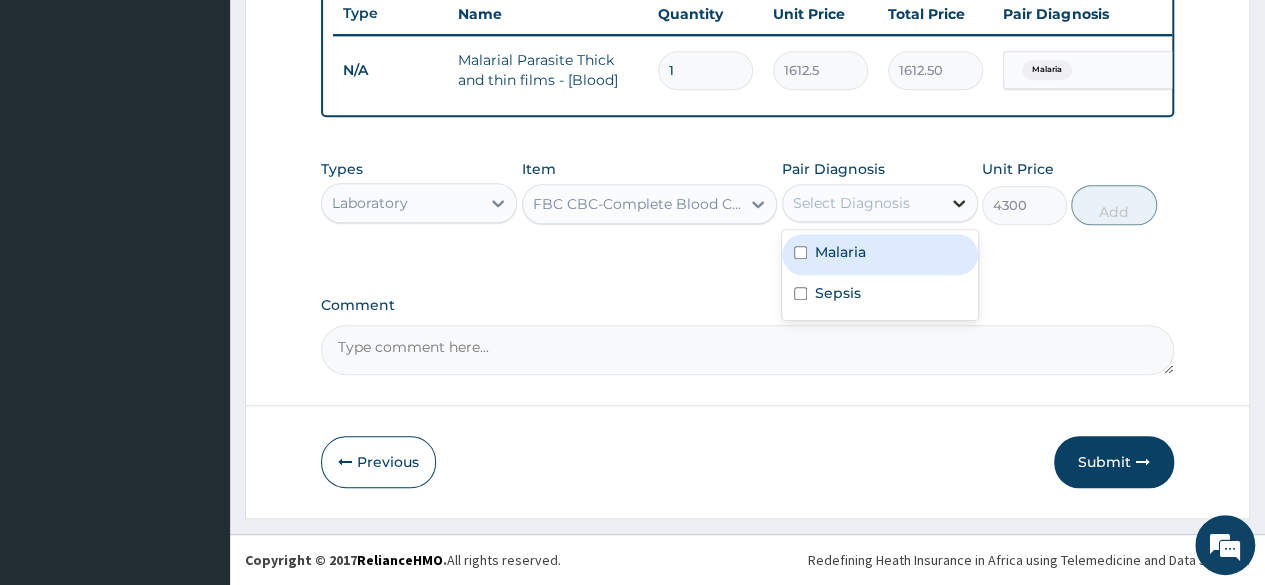 click at bounding box center (959, 203) 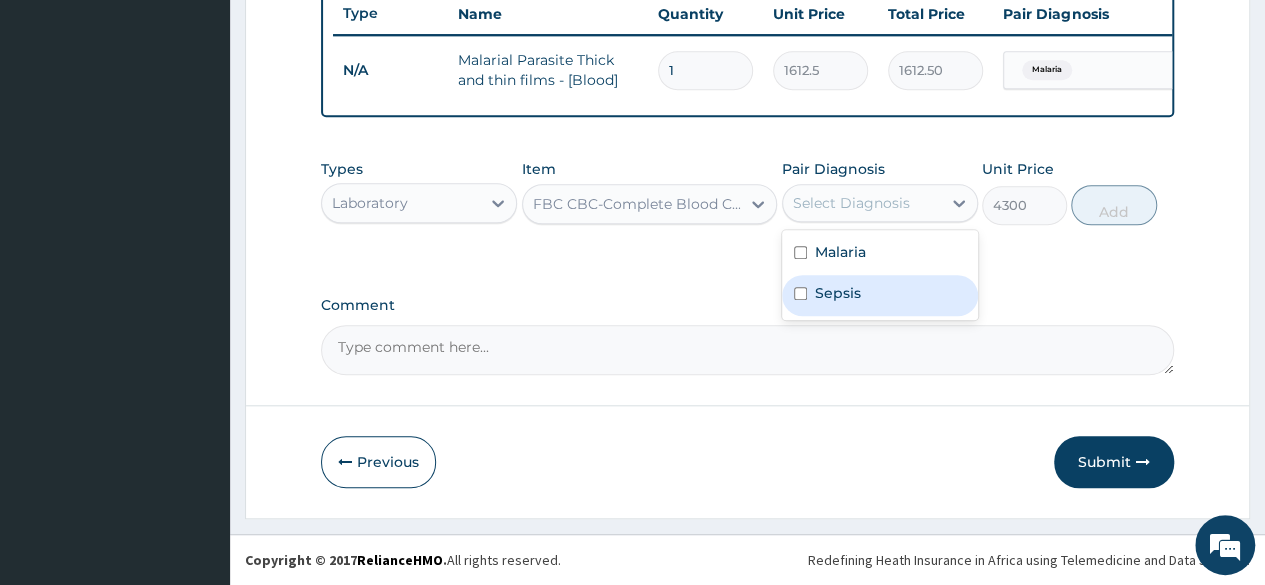 click on "Sepsis" at bounding box center (880, 295) 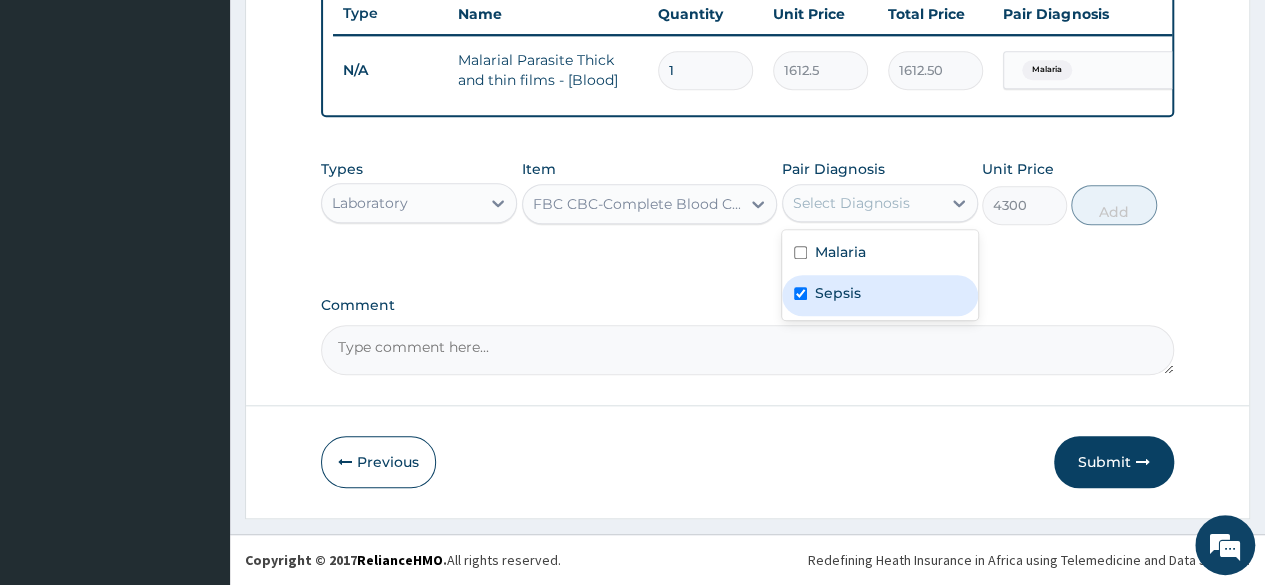 checkbox on "true" 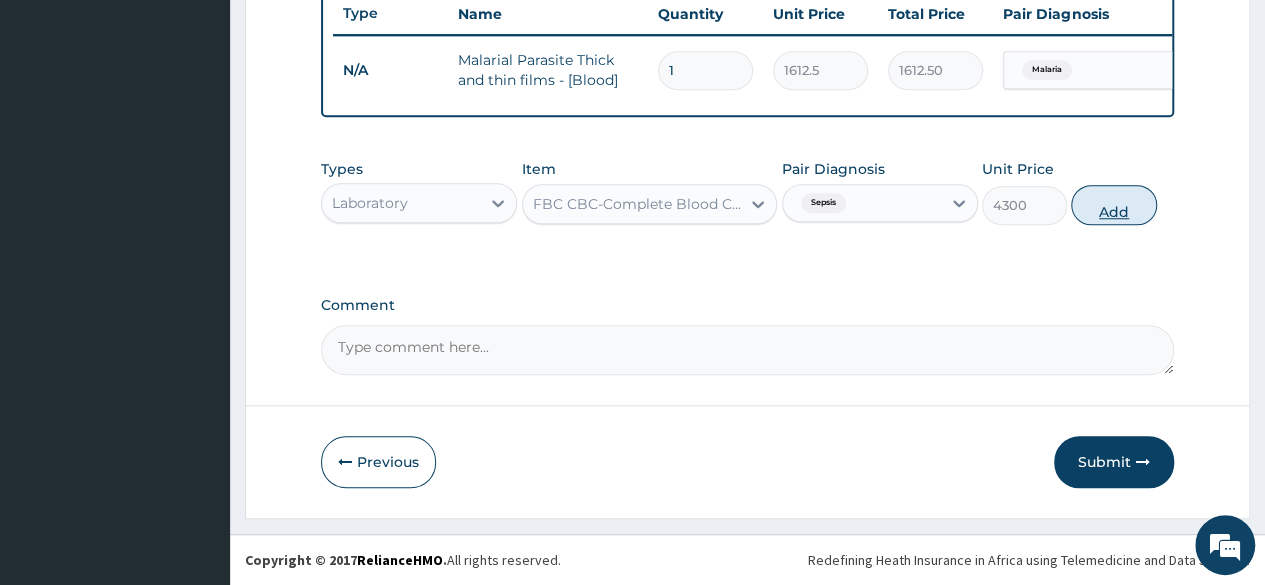click on "Add" at bounding box center (1113, 205) 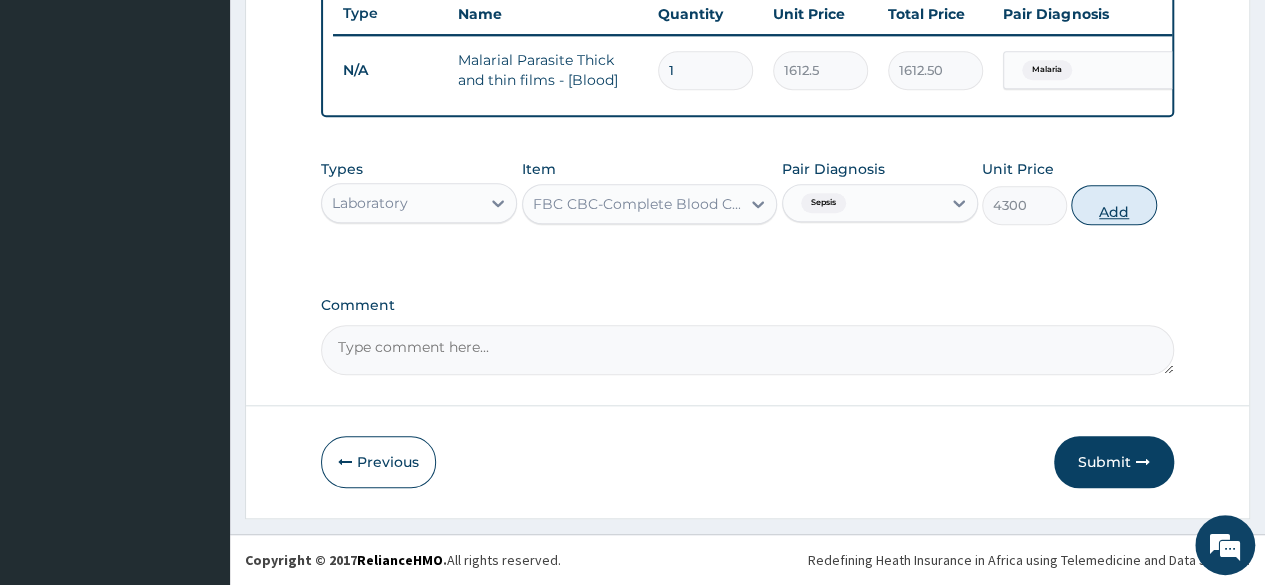 type on "0" 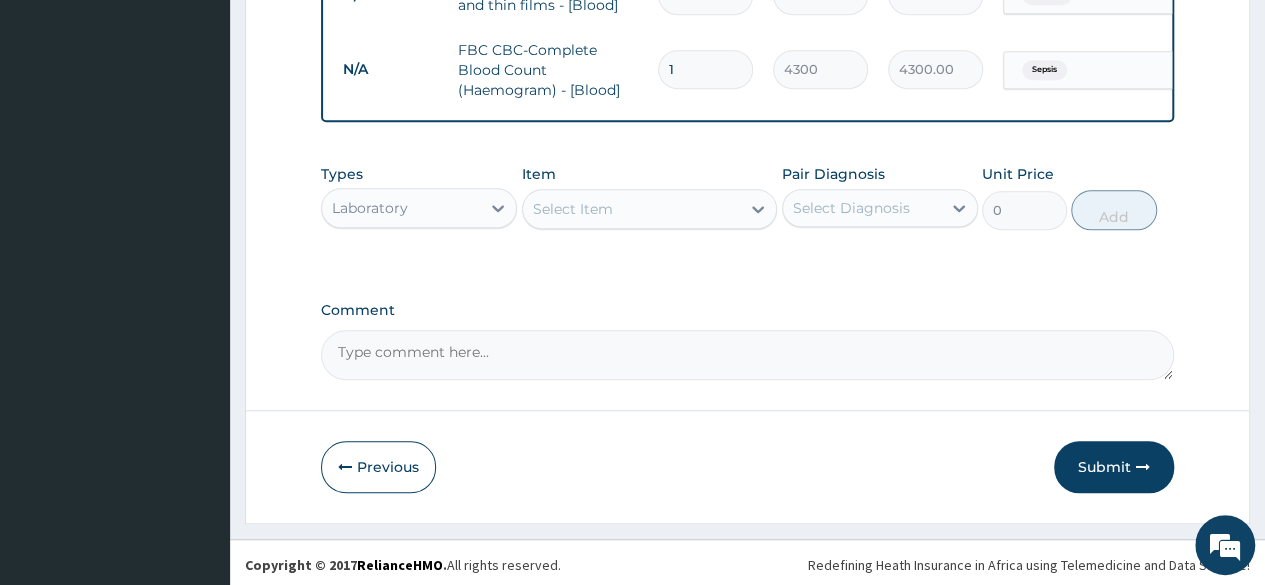 scroll, scrollTop: 854, scrollLeft: 0, axis: vertical 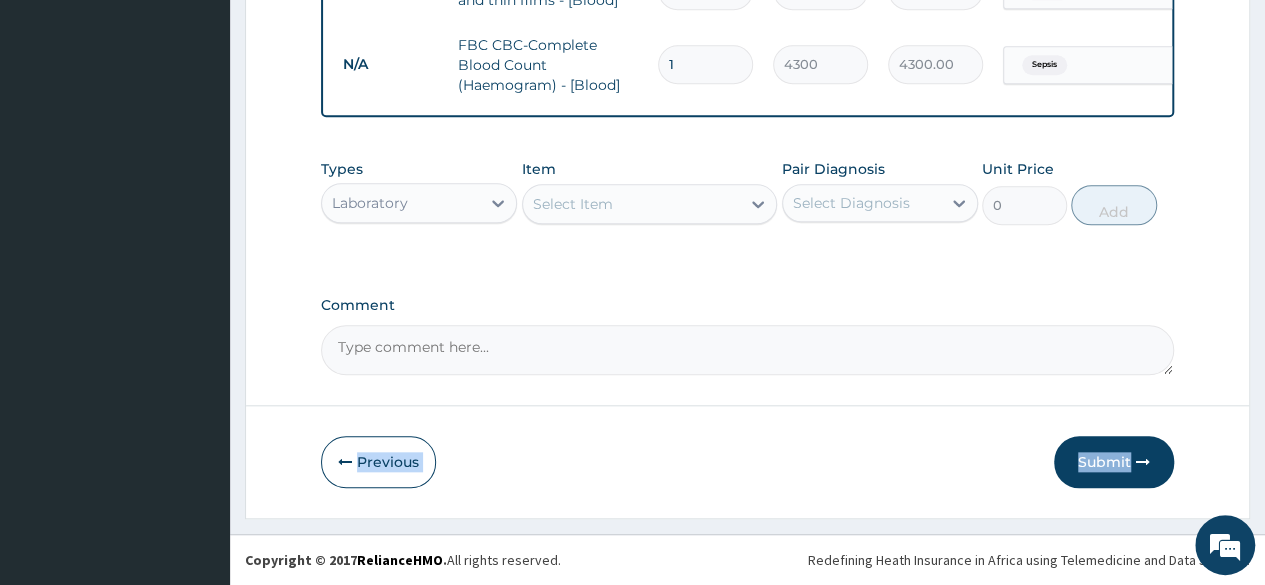 drag, startPoint x: 1258, startPoint y: 413, endPoint x: 1258, endPoint y: 399, distance: 14 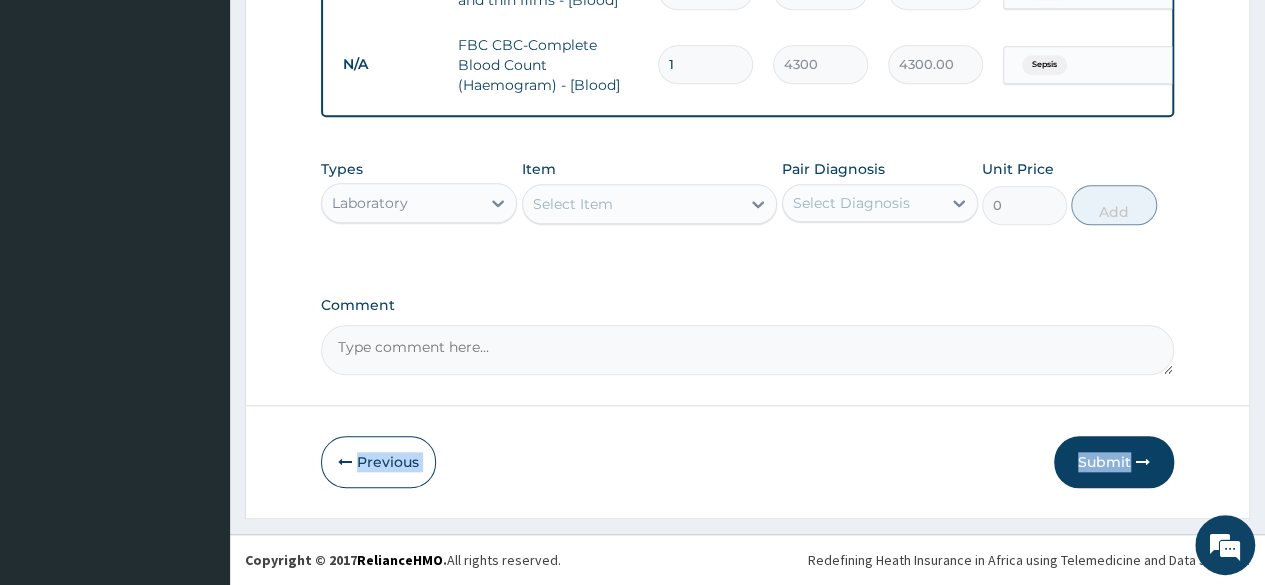 click on "Step  2  of 2 PA Code / Prescription Code Enter Code(Secondary Care Only) Encounter Date DD-MM-YYYY Important Notice Please enter PA codes before entering items that are not attached to a PA code   All diagnoses entered must be linked to a claim item. Diagnosis & Claim Items that are visible but inactive cannot be edited because they were imported from an already approved PA code. Diagnosis Malaria Confirmed Sepsis Confirmed NB: All diagnosis must be linked to a claim item Claim Items Type Name Quantity Unit Price Total Price Pair Diagnosis Actions N/A Malarial Parasite Thick and thin films - [Blood] 1 1612.5 1612.50 Malaria Delete N/A FBC CBC-Complete Blood Count (Haemogram) - [Blood] 1 4300 4300.00 Sepsis Delete Types Laboratory Item Select Item Pair Diagnosis Select Diagnosis Unit Price 0 Add Comment     Previous   Submit" at bounding box center [747, -109] 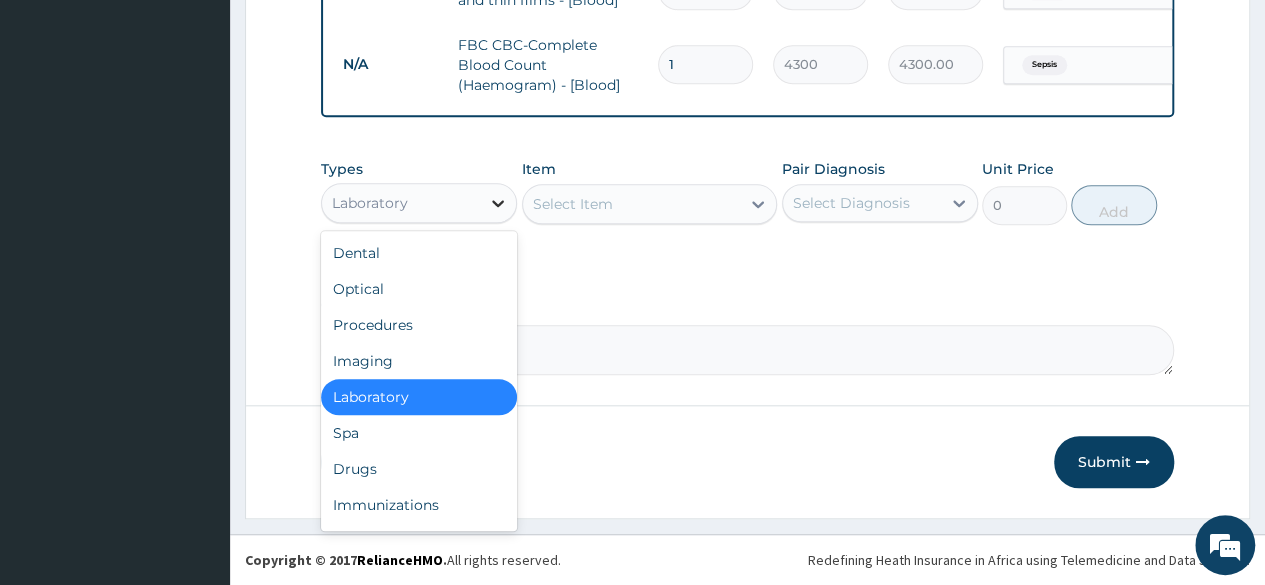 click 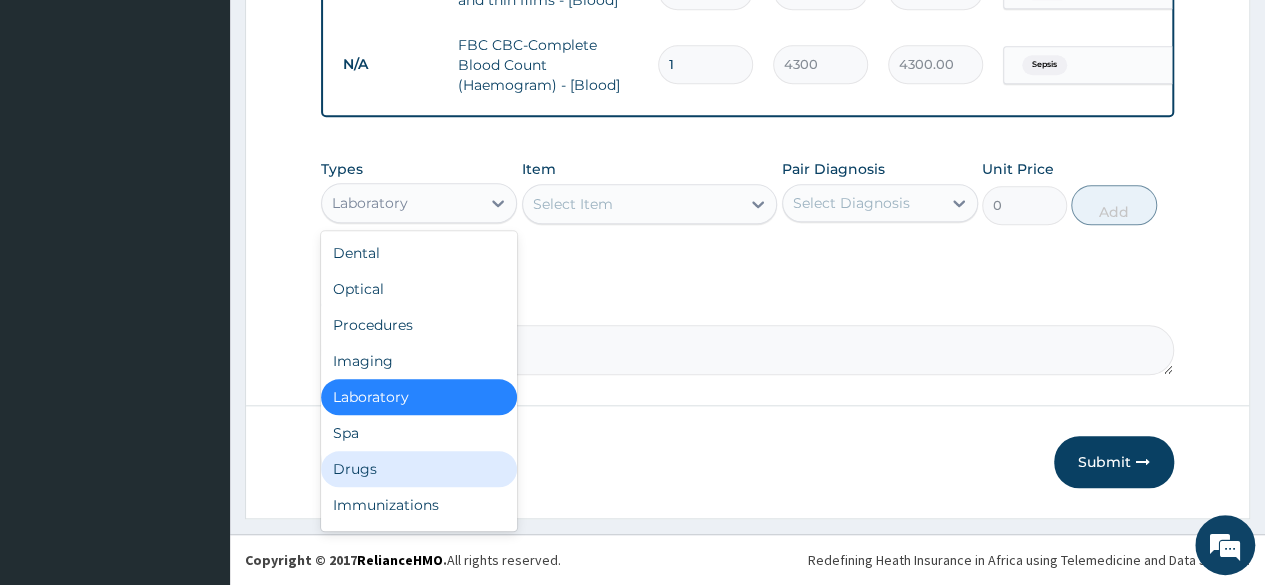 click on "Drugs" at bounding box center (419, 469) 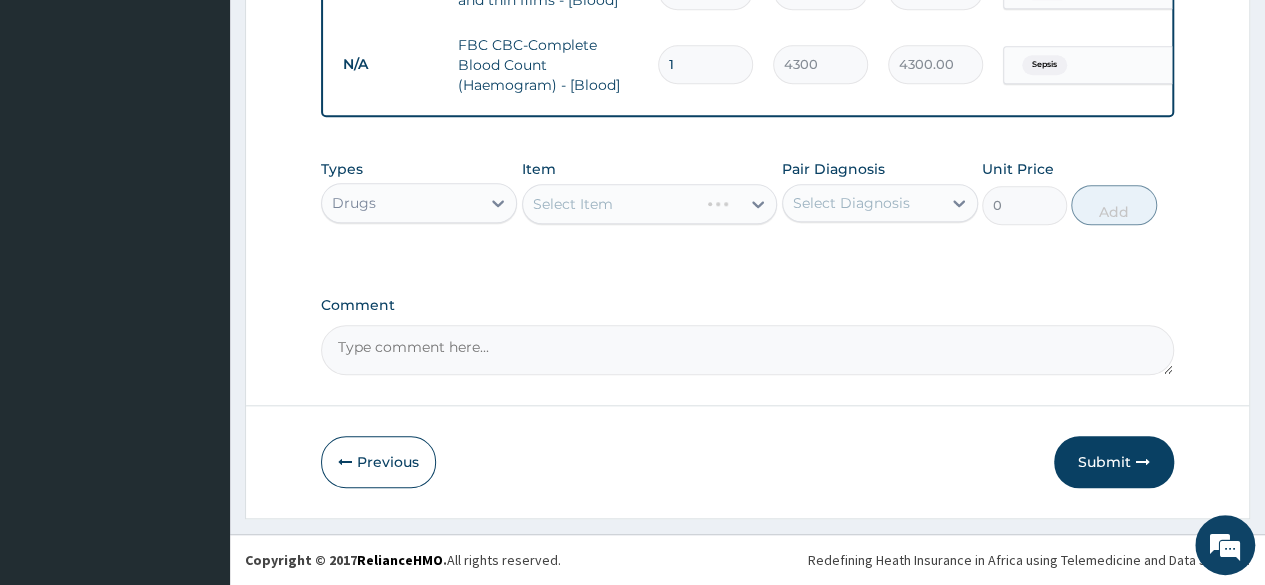 click on "Select Item" at bounding box center [650, 204] 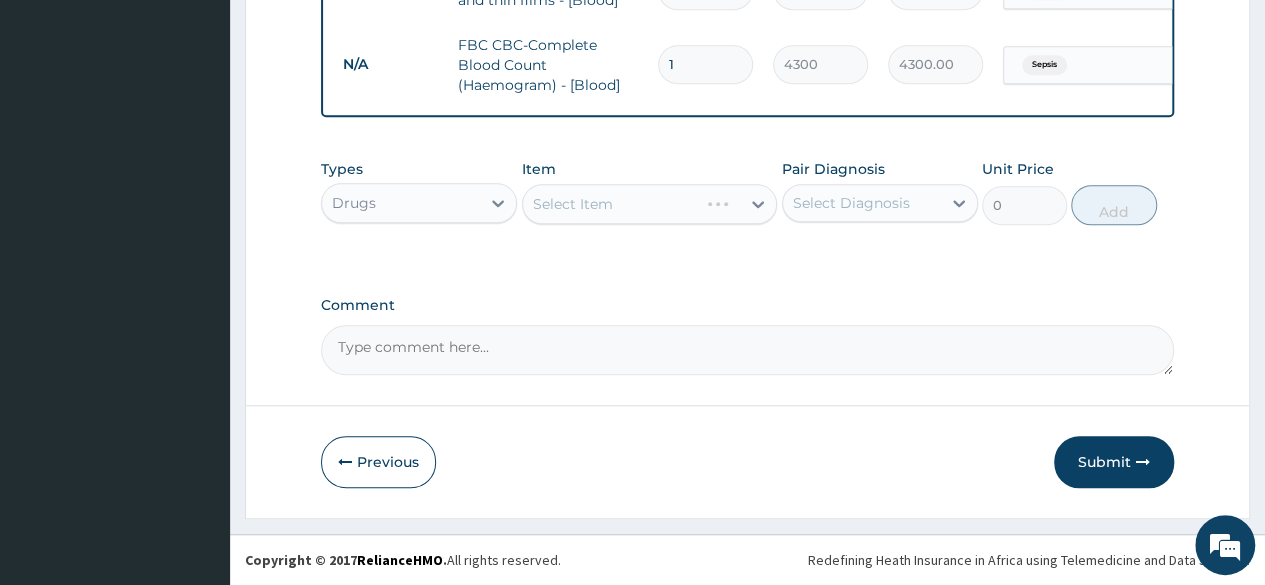 click on "Select Item" at bounding box center (650, 204) 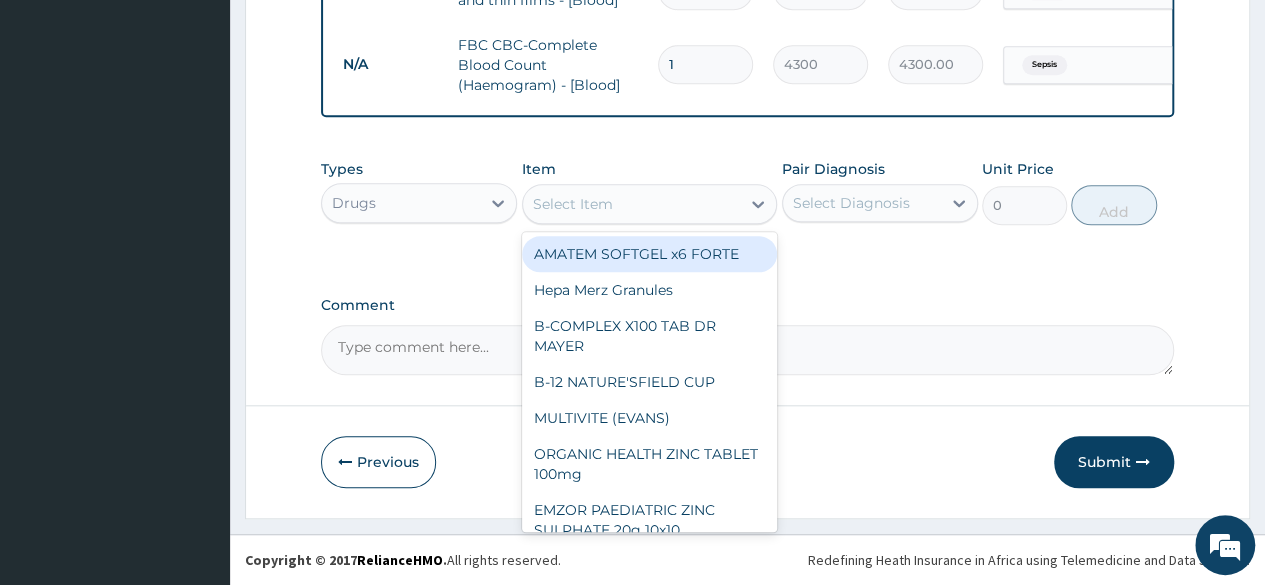 click 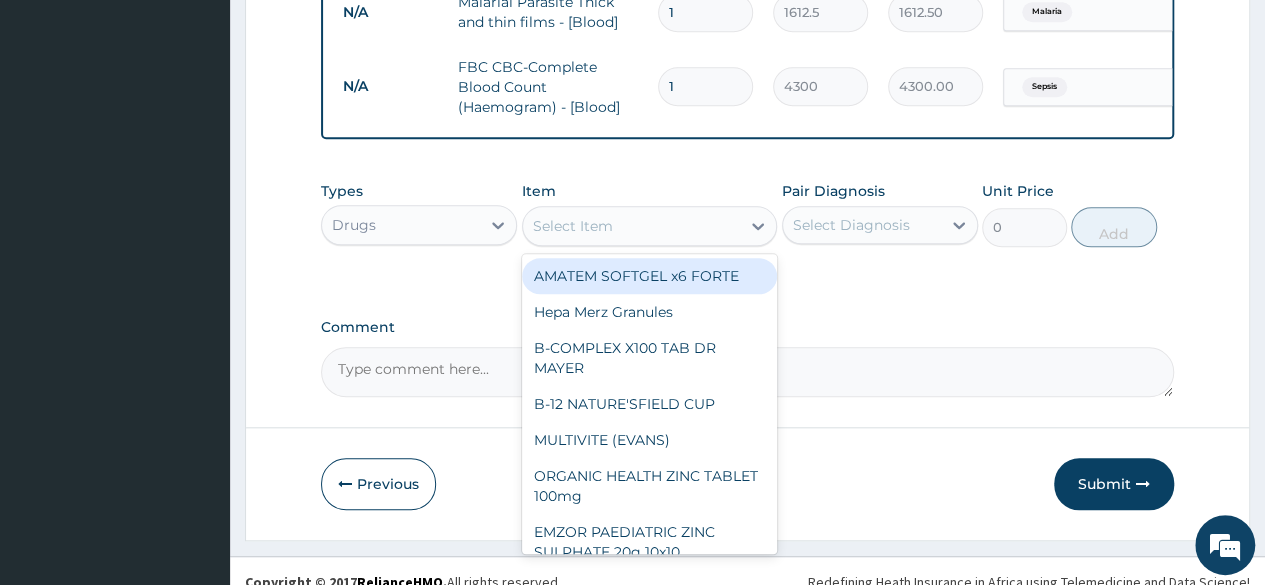 scroll, scrollTop: 854, scrollLeft: 0, axis: vertical 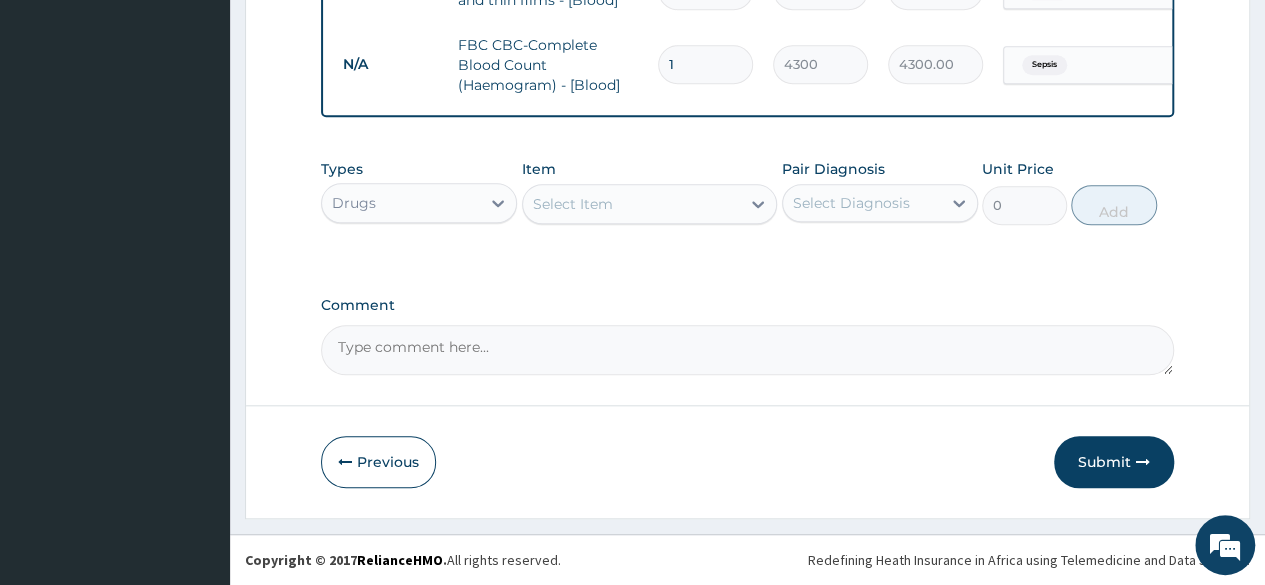 click on "Select Item" at bounding box center (632, 204) 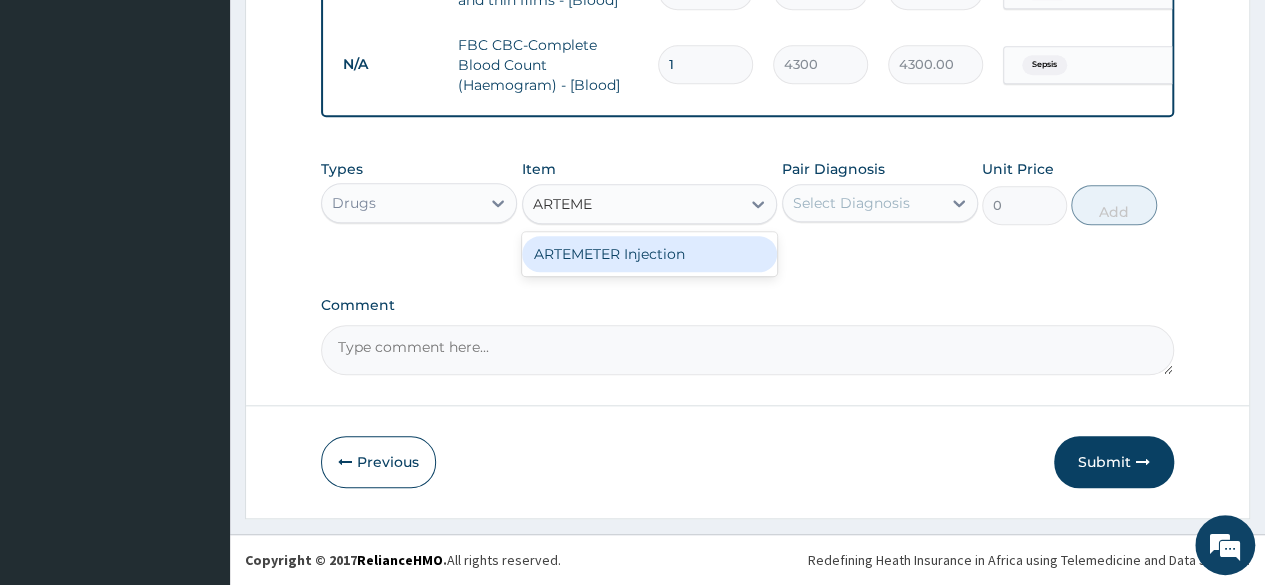 type on "ARTEM" 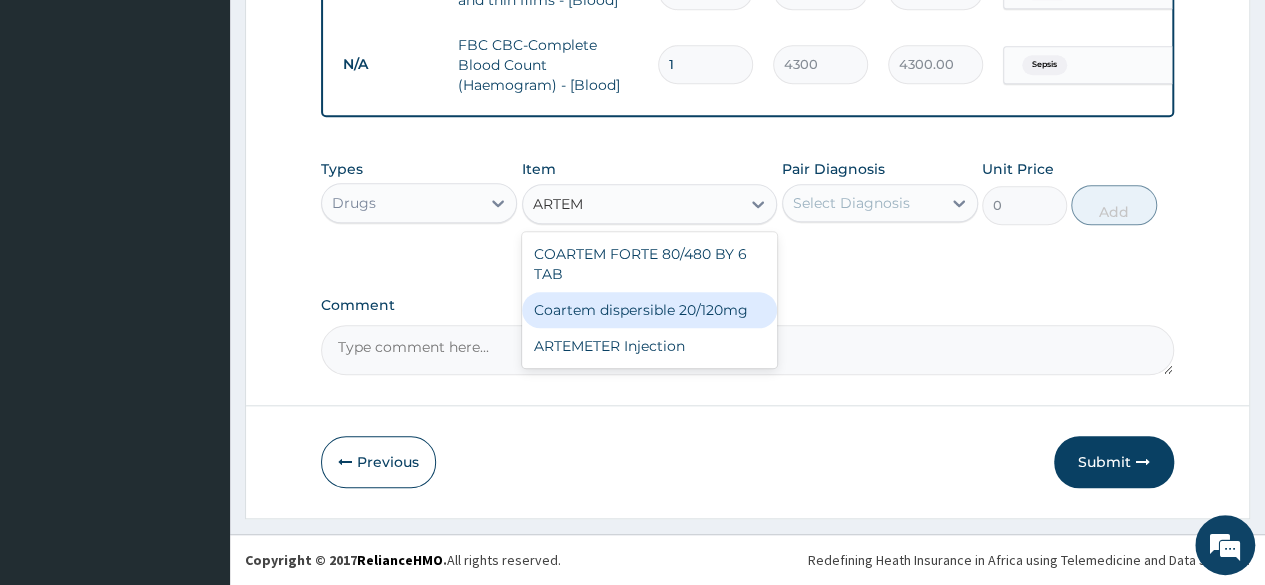 click on "Coartem dispersible 20/120mg" at bounding box center [650, 310] 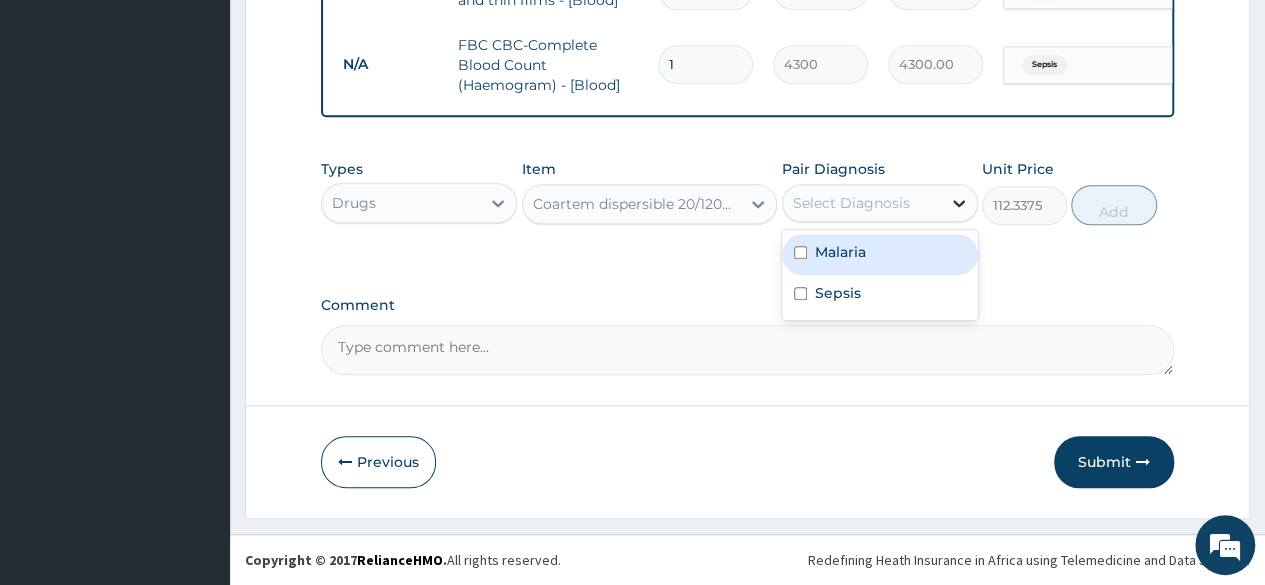 click at bounding box center (959, 203) 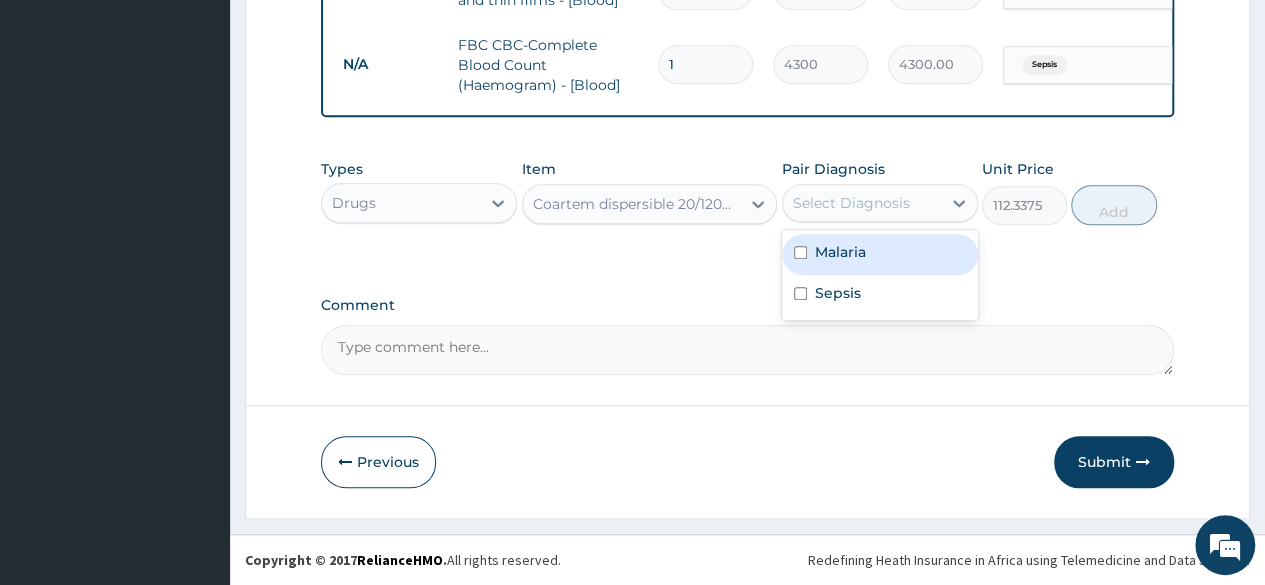 click on "Malaria" at bounding box center (880, 254) 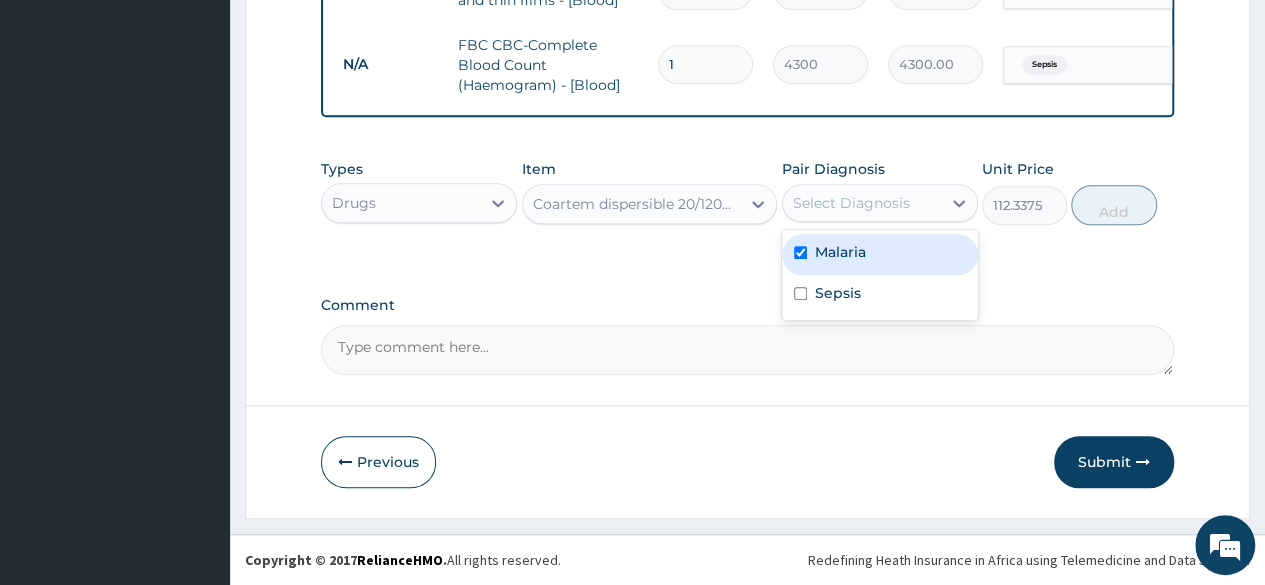checkbox on "true" 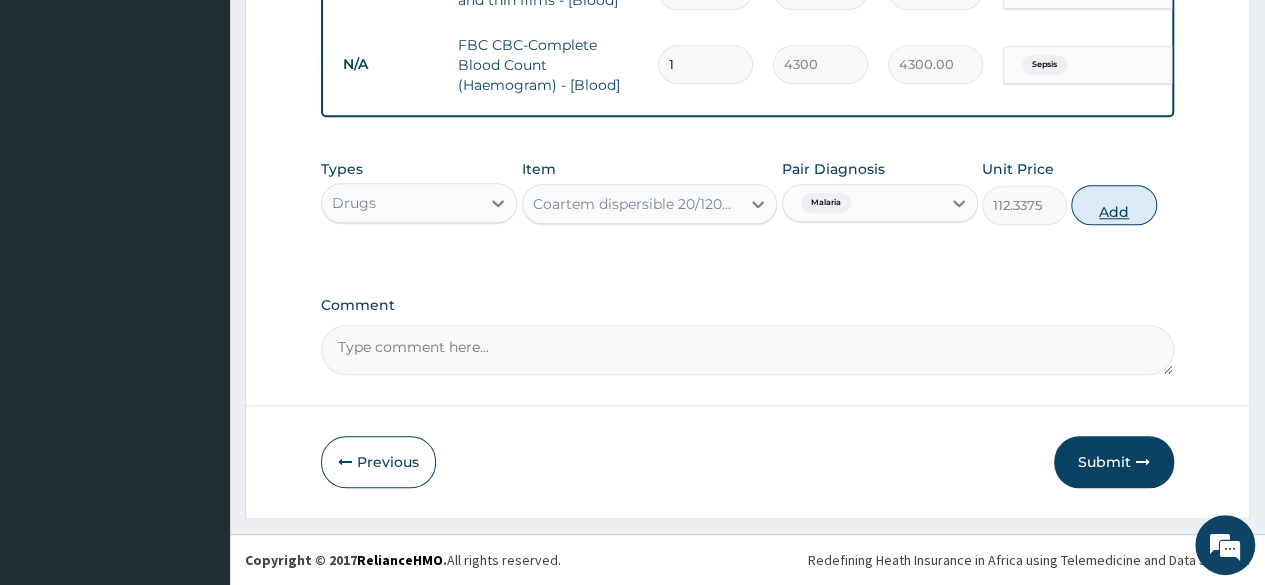 click on "Add" at bounding box center [1113, 205] 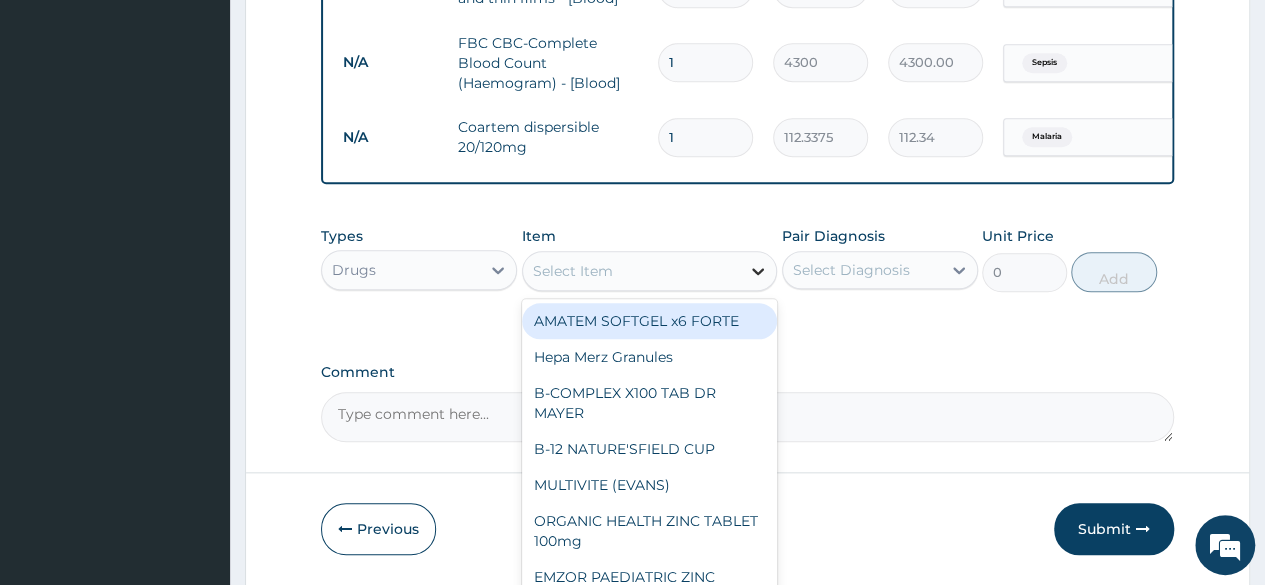 click 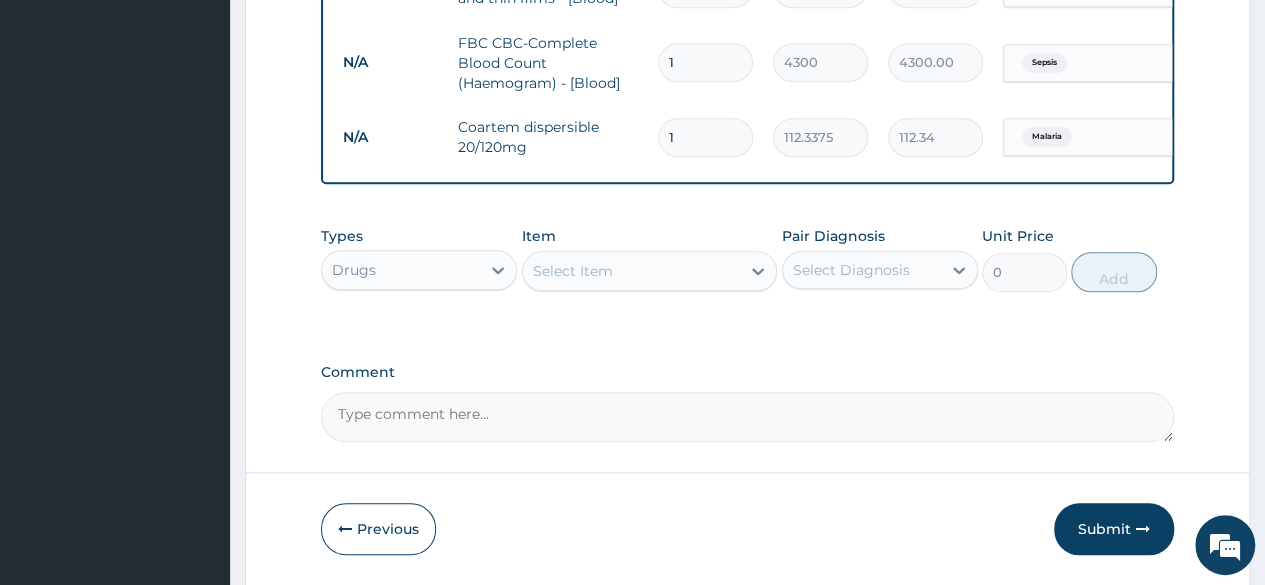 click on "Select Item" at bounding box center (632, 271) 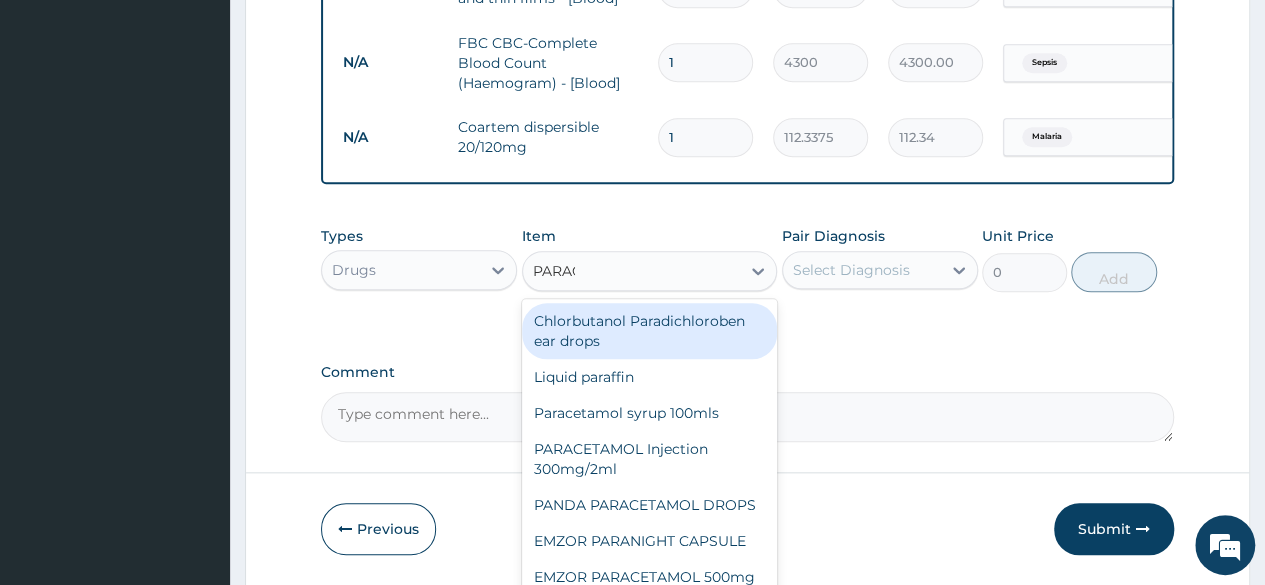 type on "PARACE" 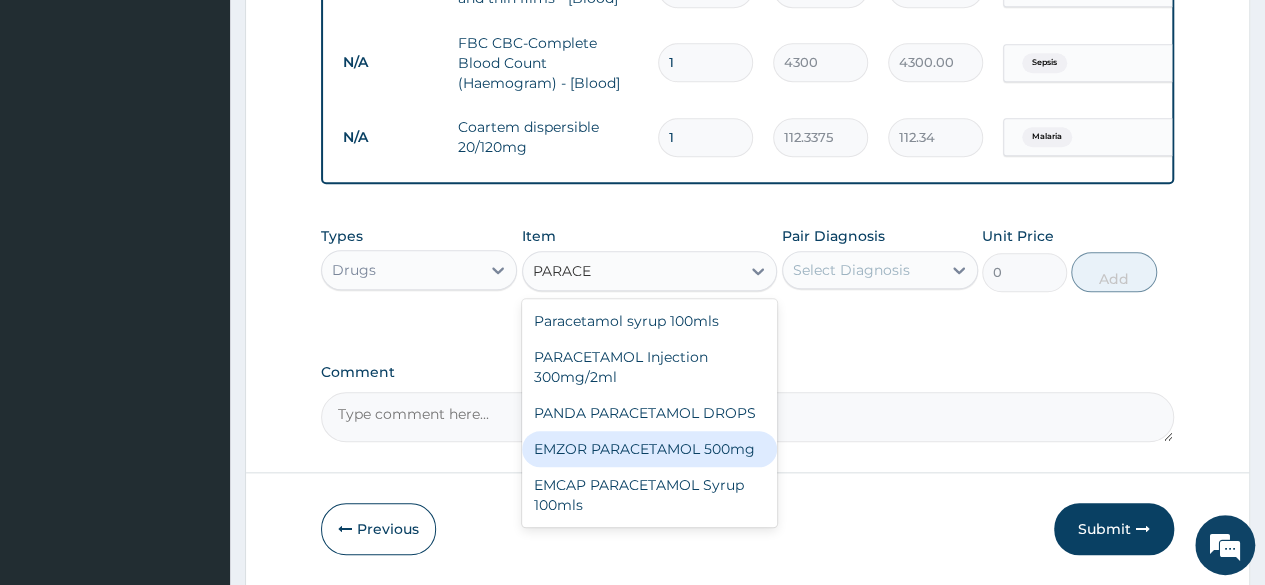 click on "EMZOR PARACETAMOL 500mg" at bounding box center [650, 449] 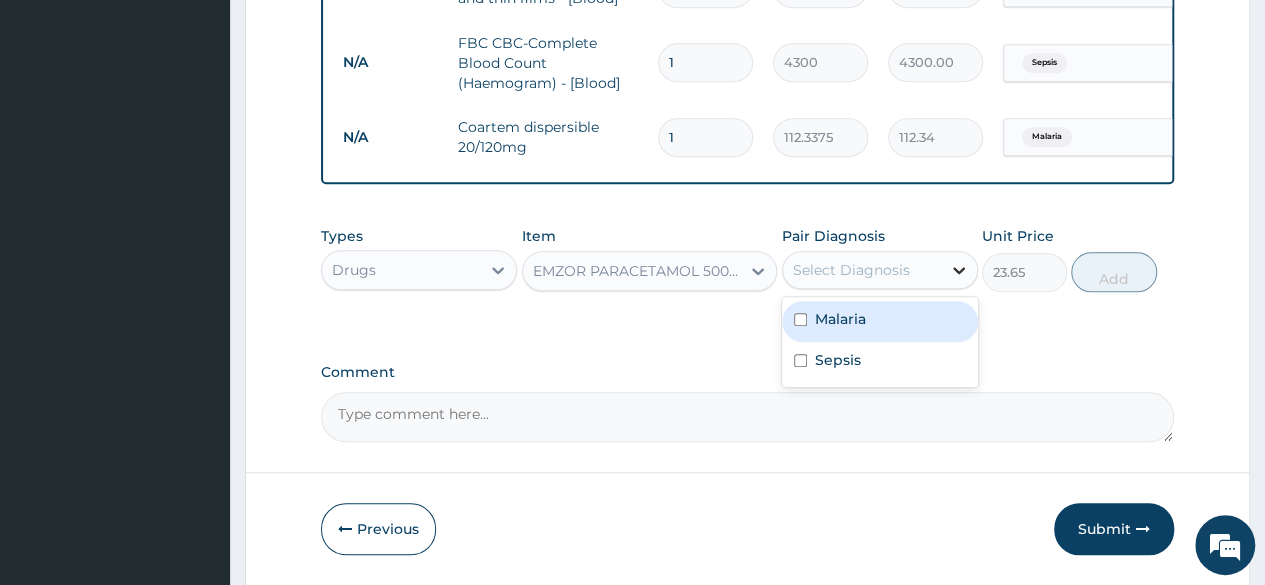 click 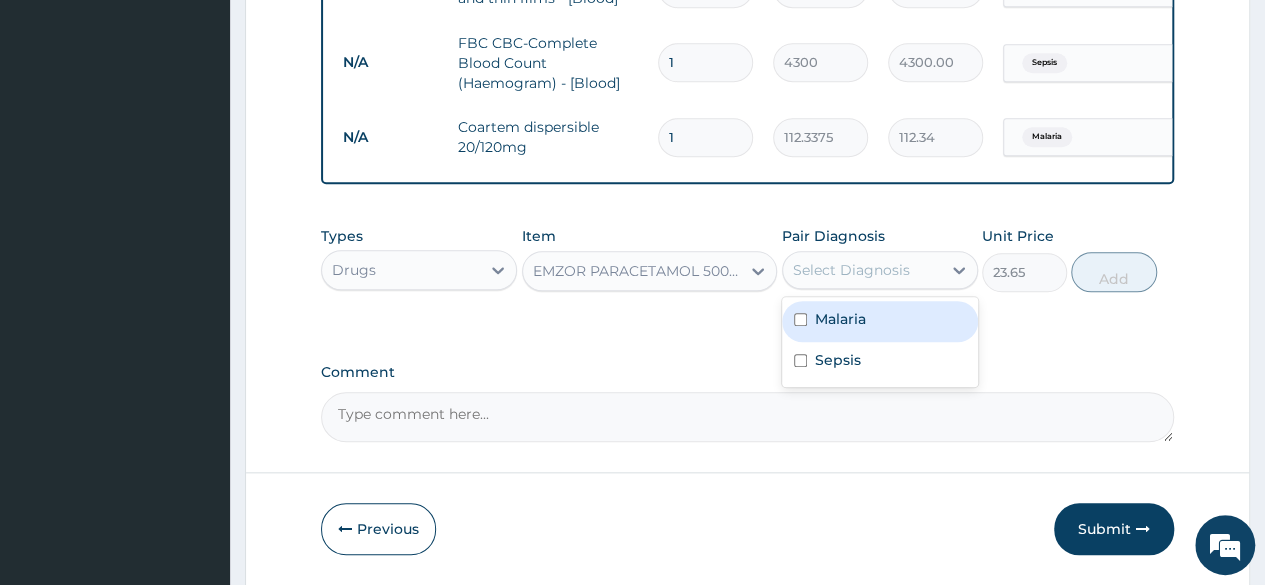 click on "Malaria" at bounding box center (880, 321) 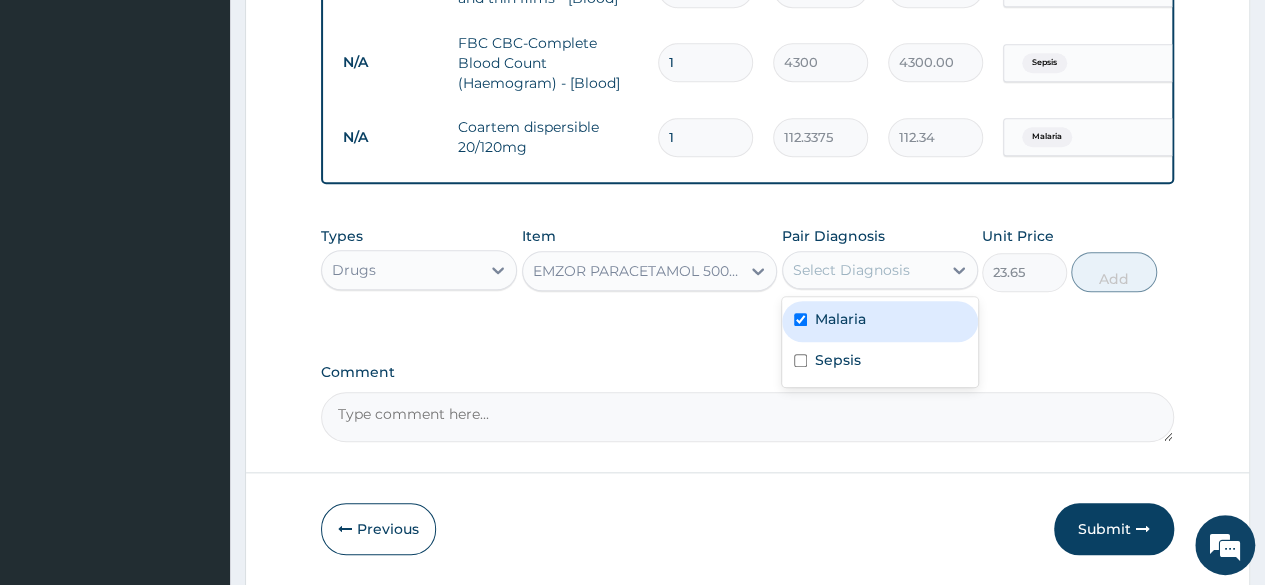 checkbox on "true" 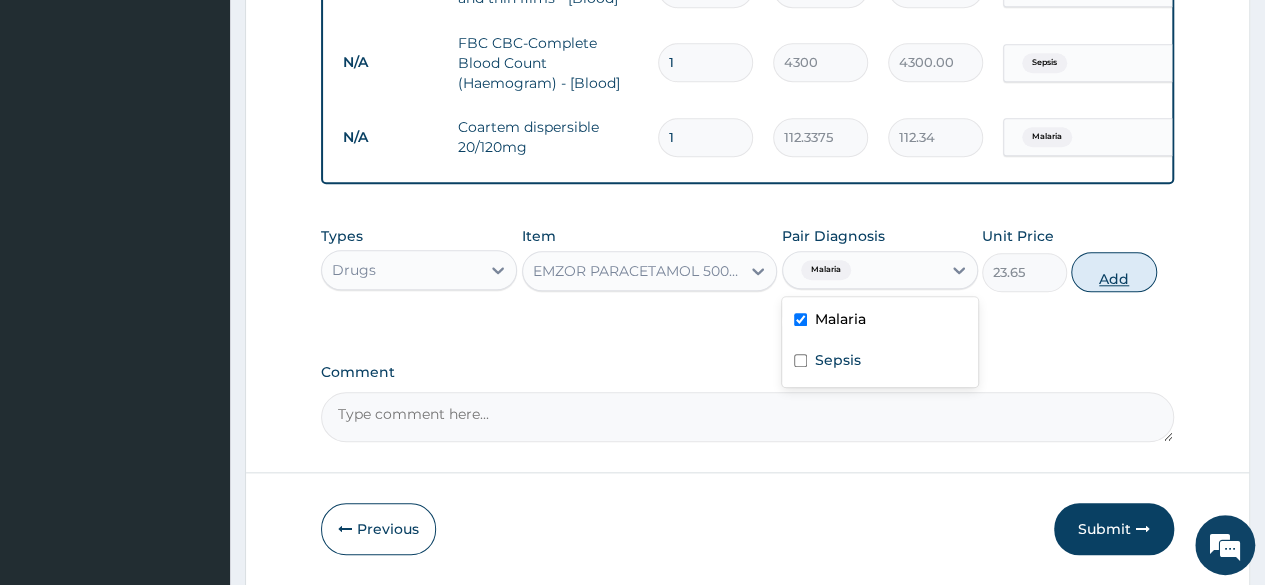 click on "Add" at bounding box center [1113, 272] 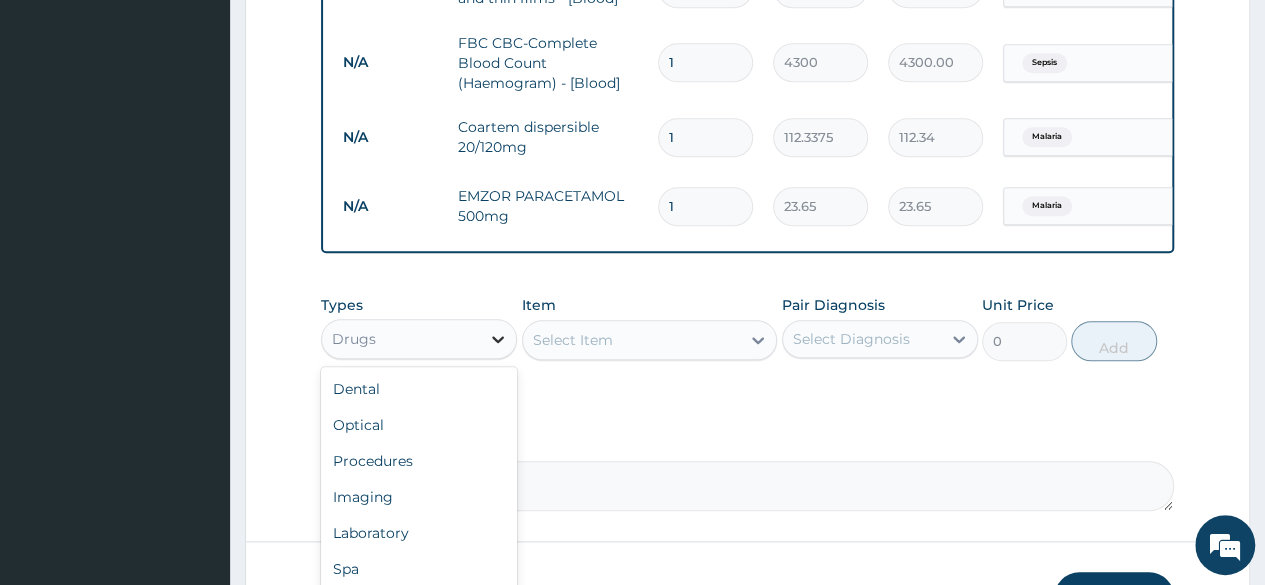 click 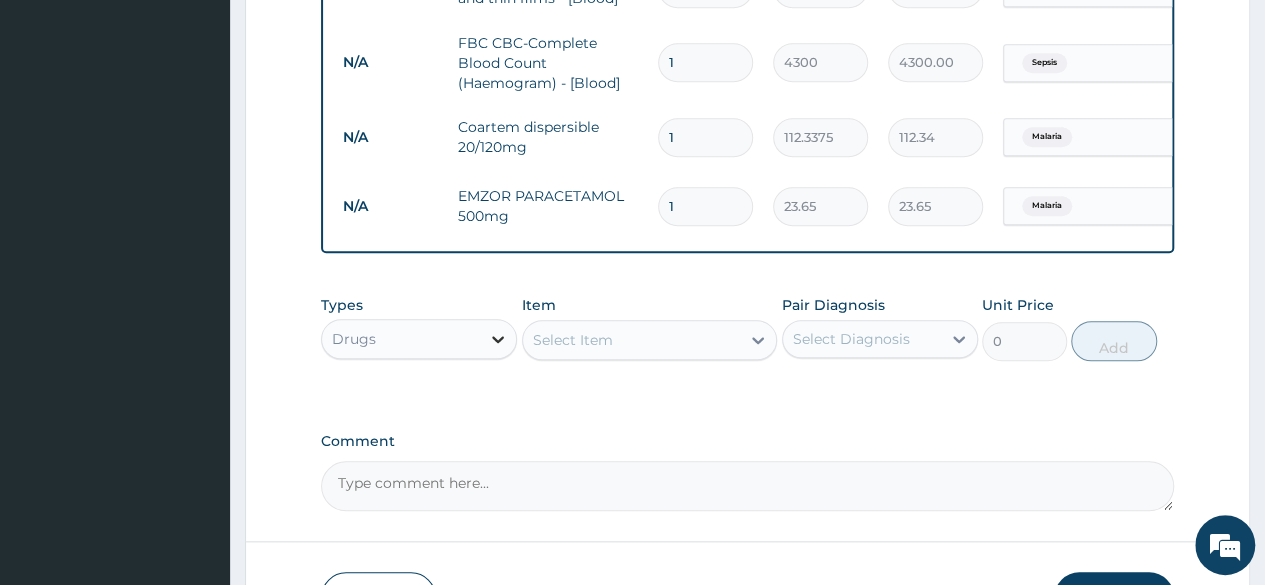 click 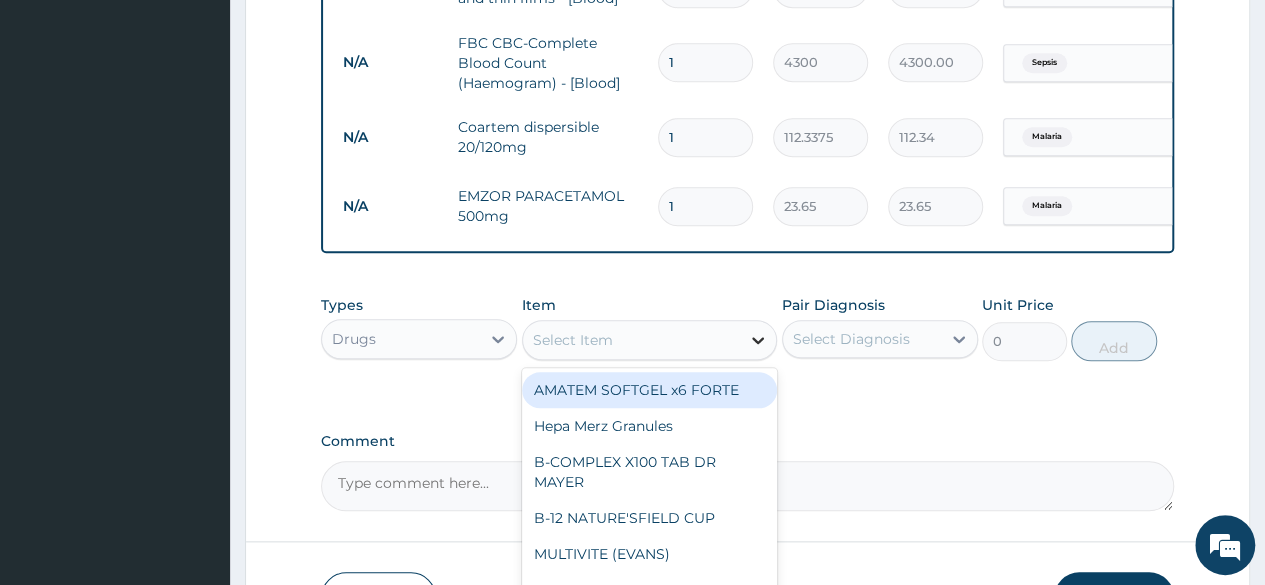 click 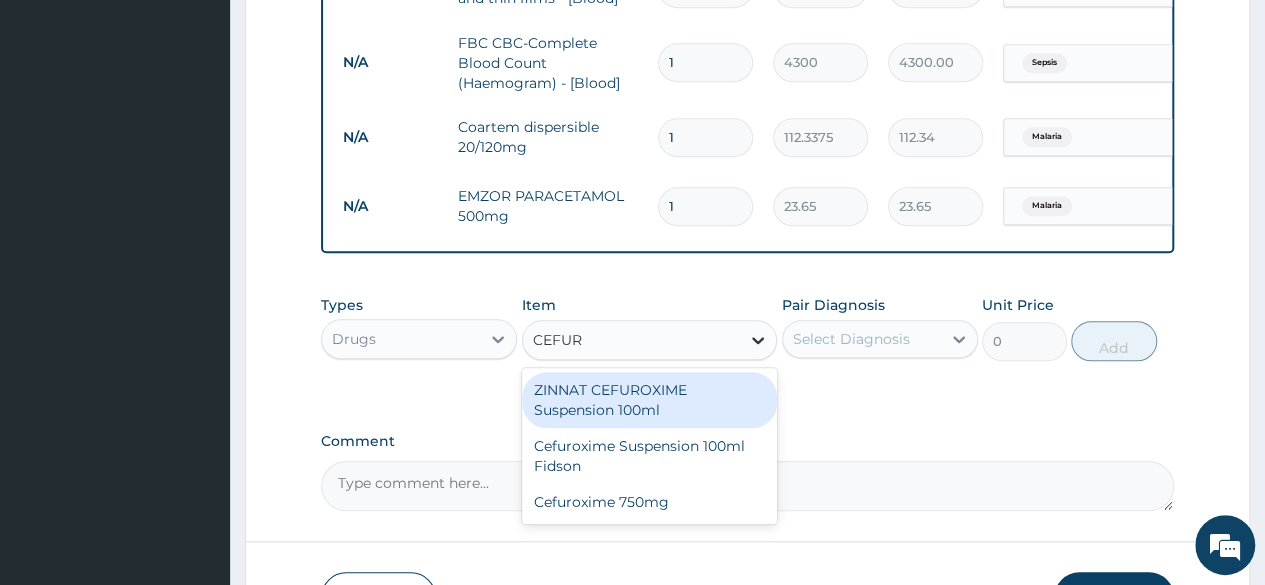 type on "CEFURO" 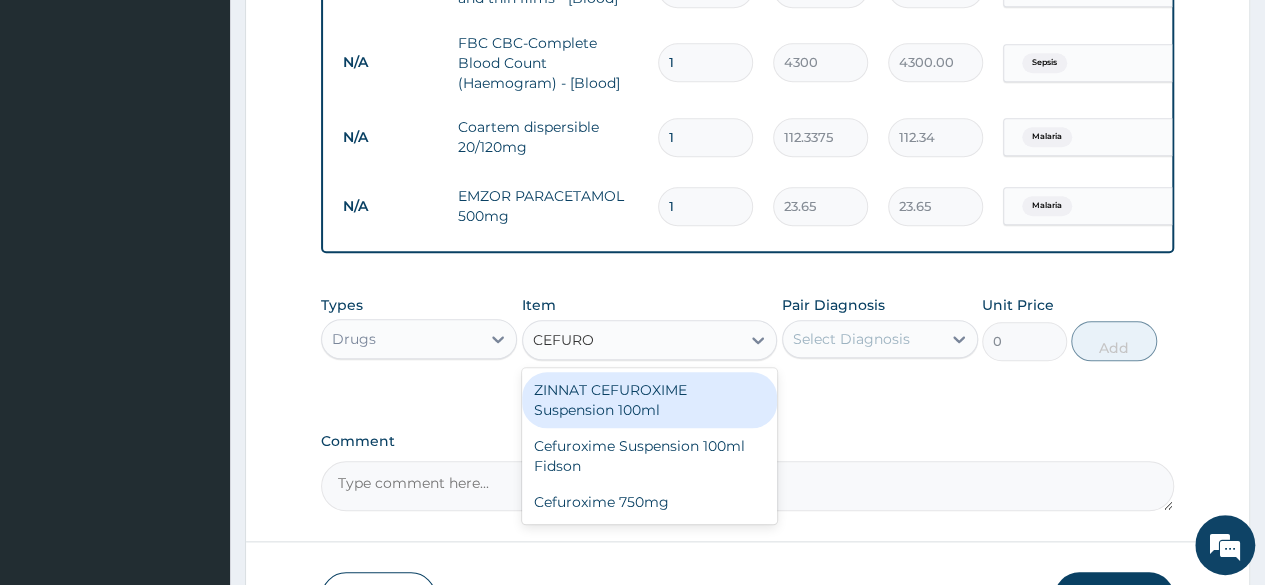 click on "ZINNAT CEFUROXIME Suspension 100ml" at bounding box center [650, 400] 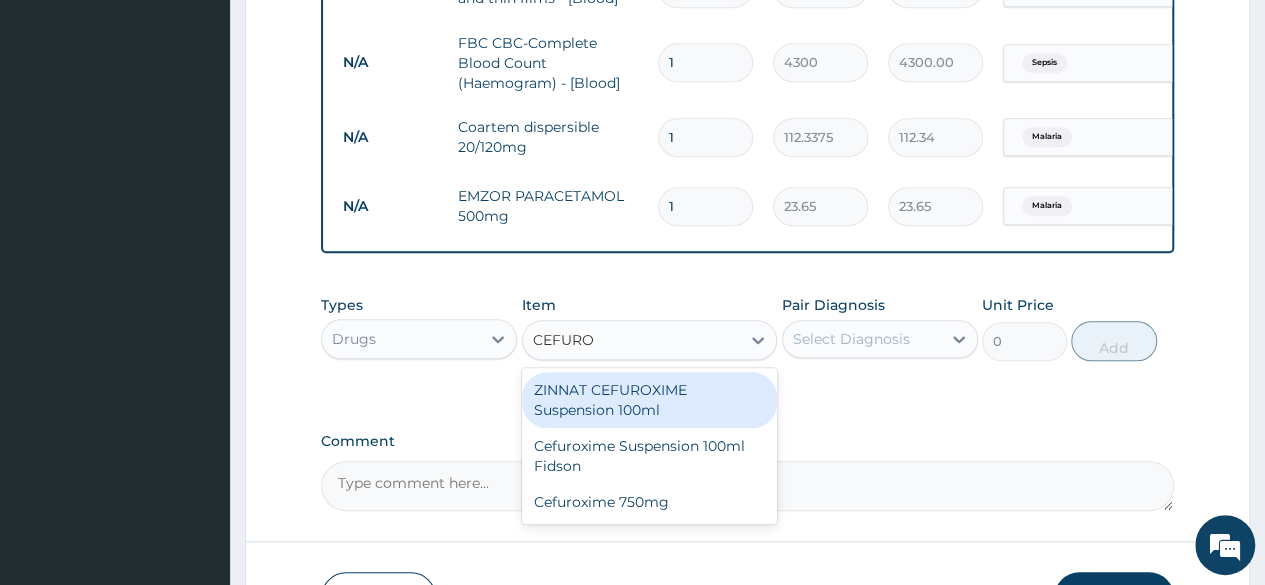 type 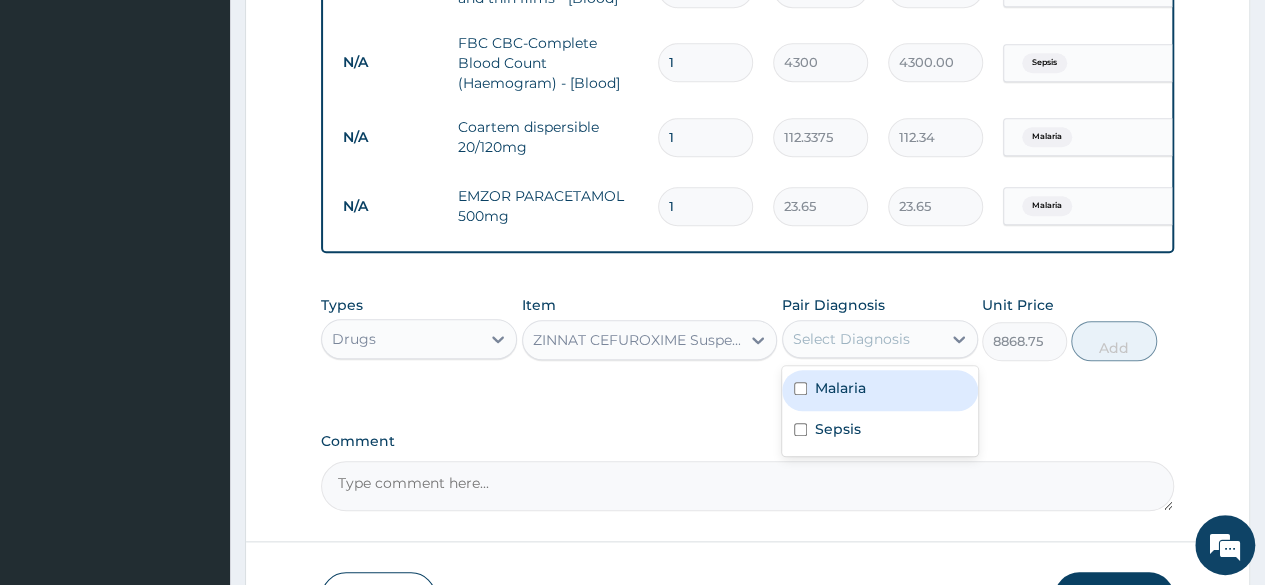 click on "Select Diagnosis" at bounding box center (862, 339) 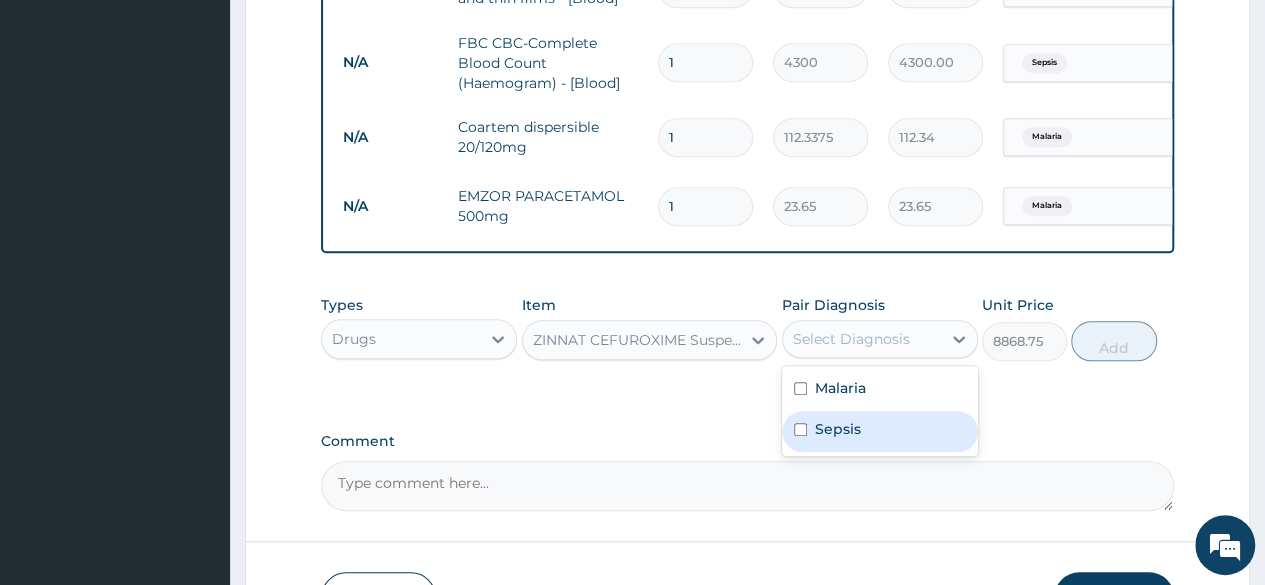 click on "Sepsis" at bounding box center [838, 429] 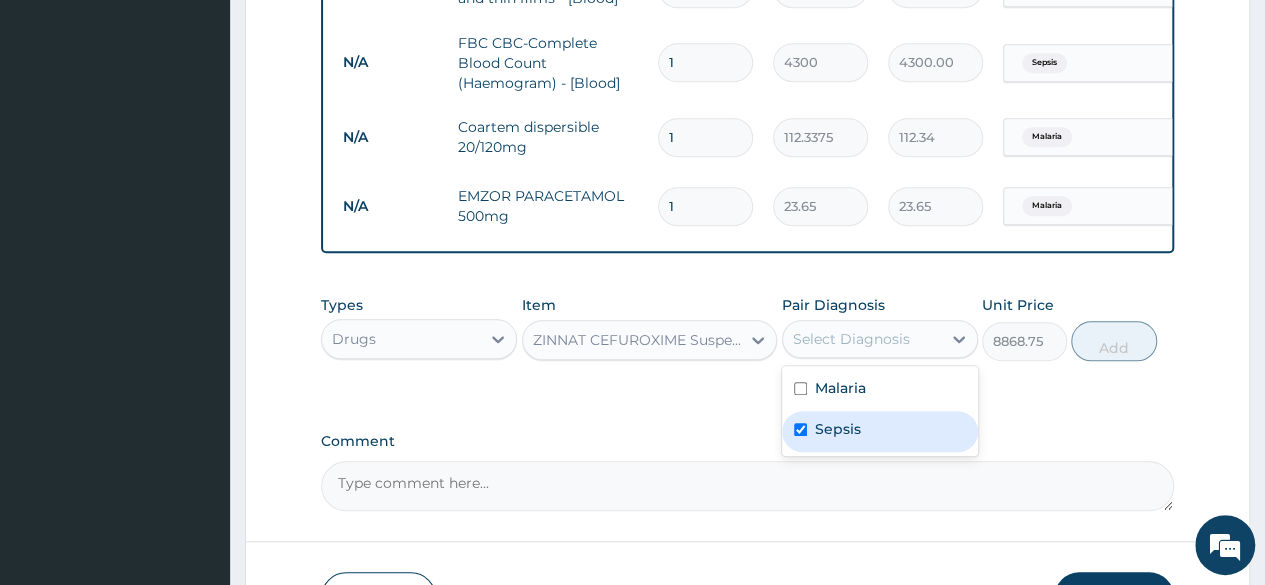 checkbox on "true" 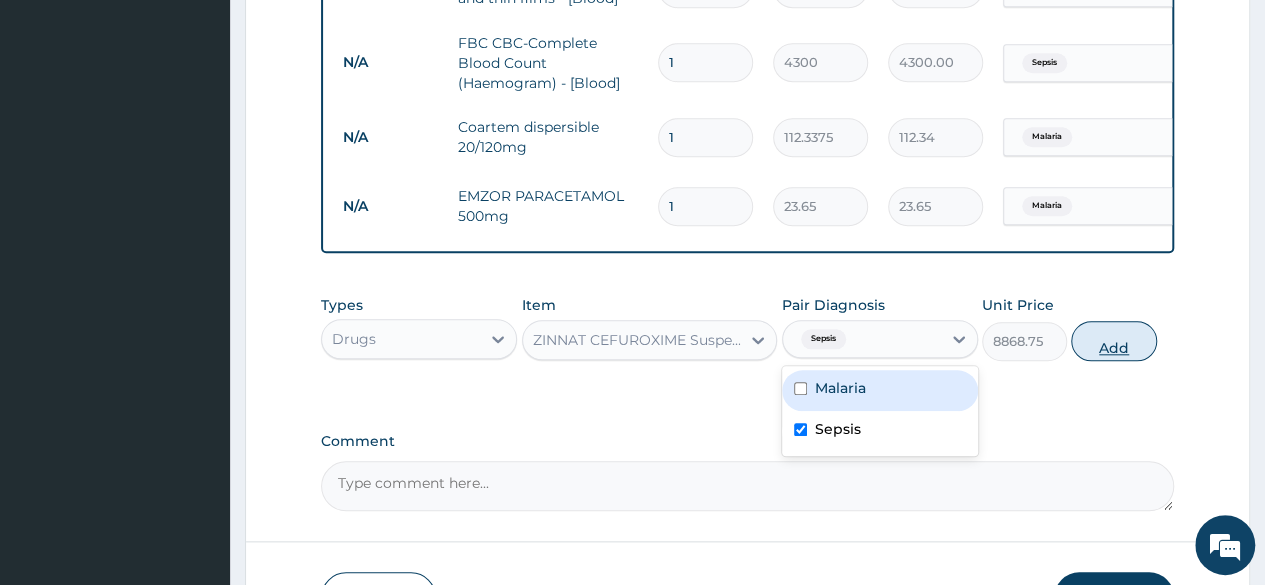 click on "Add" at bounding box center (1113, 341) 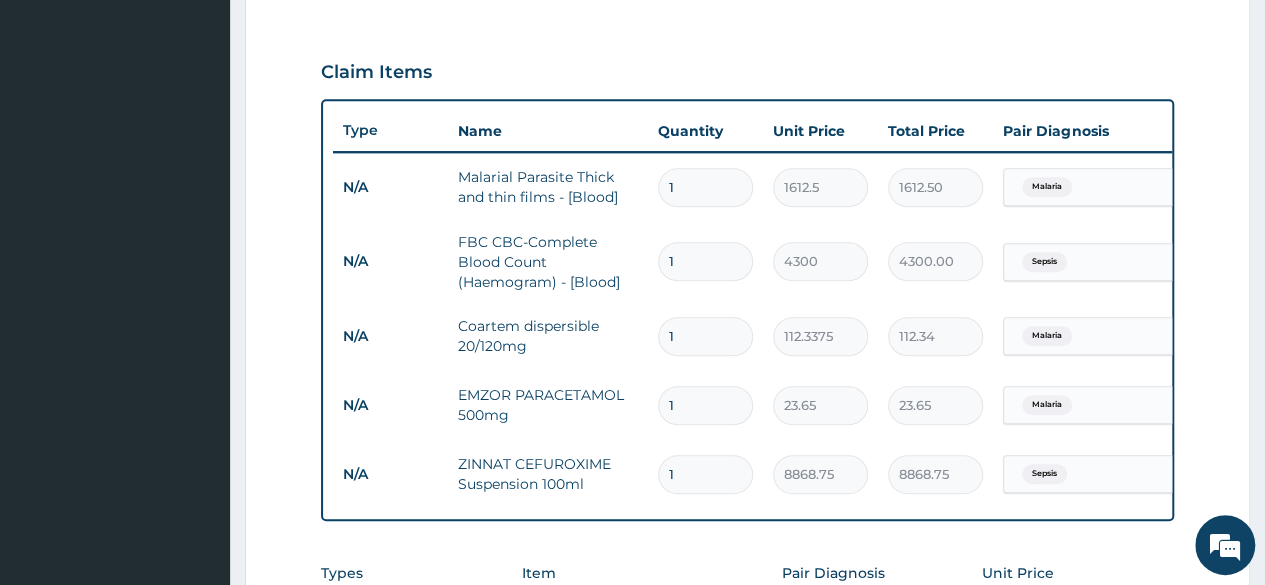 scroll, scrollTop: 627, scrollLeft: 0, axis: vertical 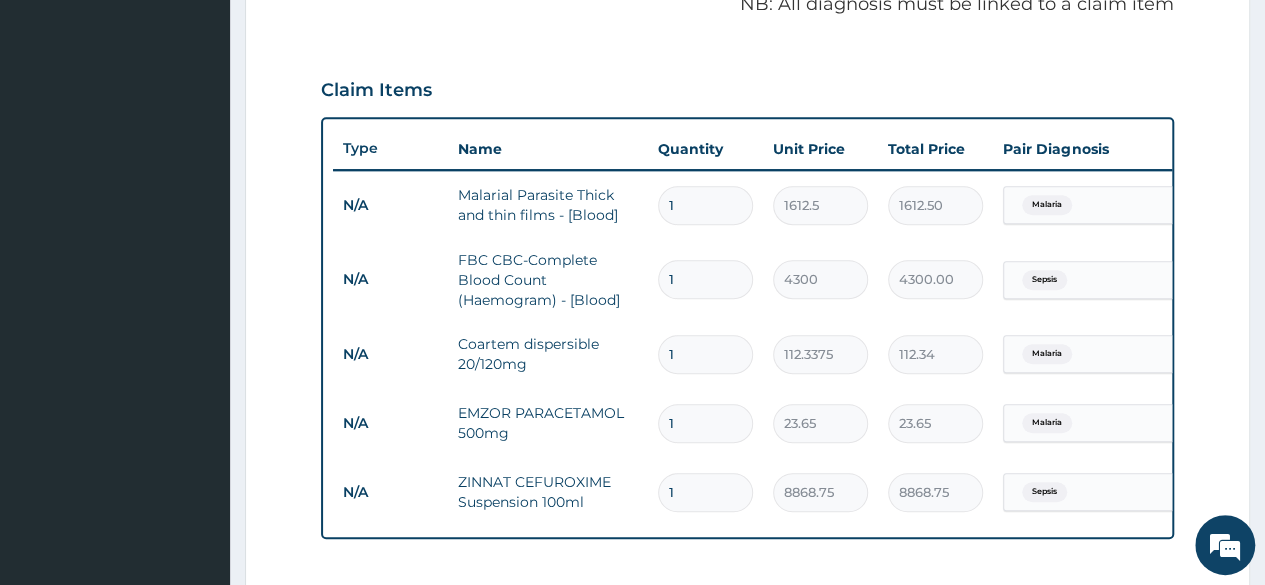 click on "1" at bounding box center (705, 354) 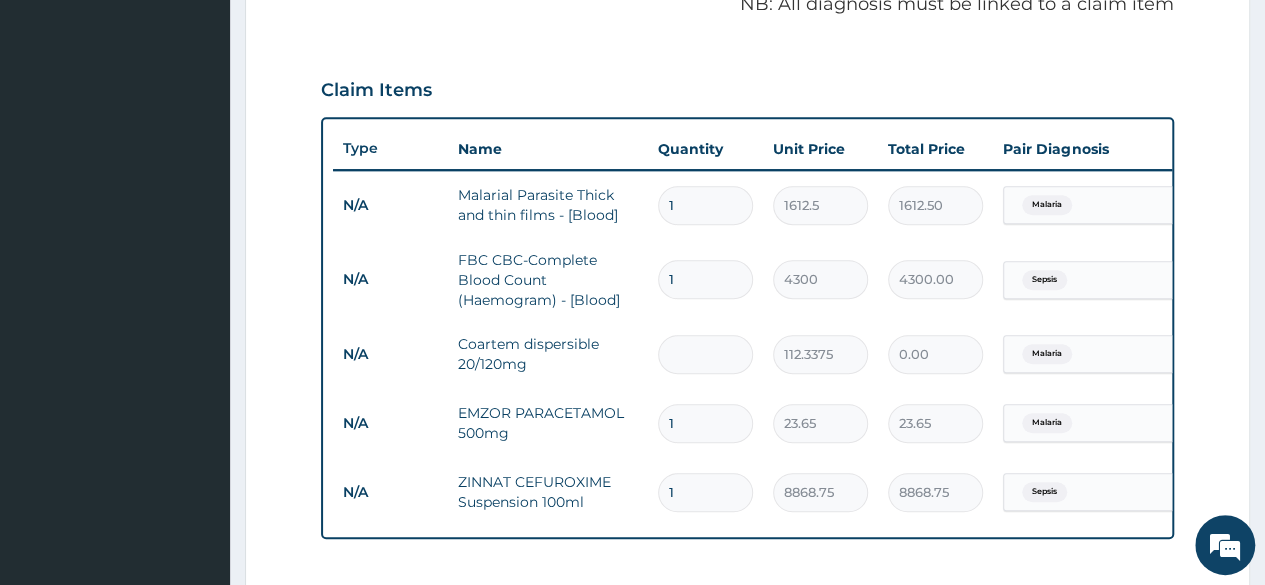 type on "1" 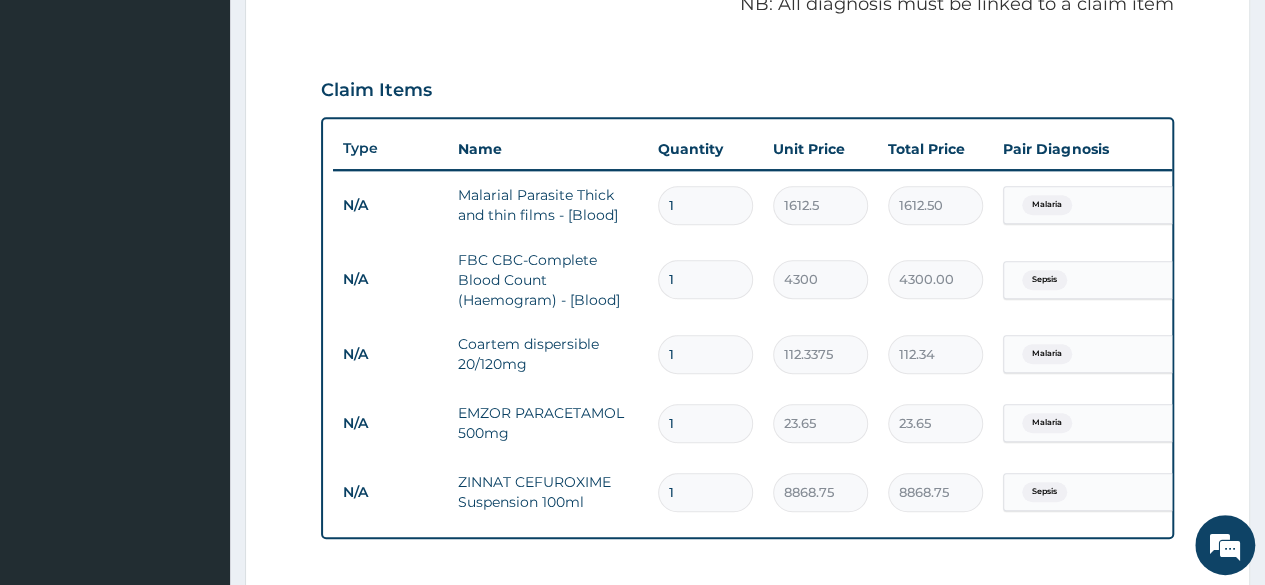 type on "12" 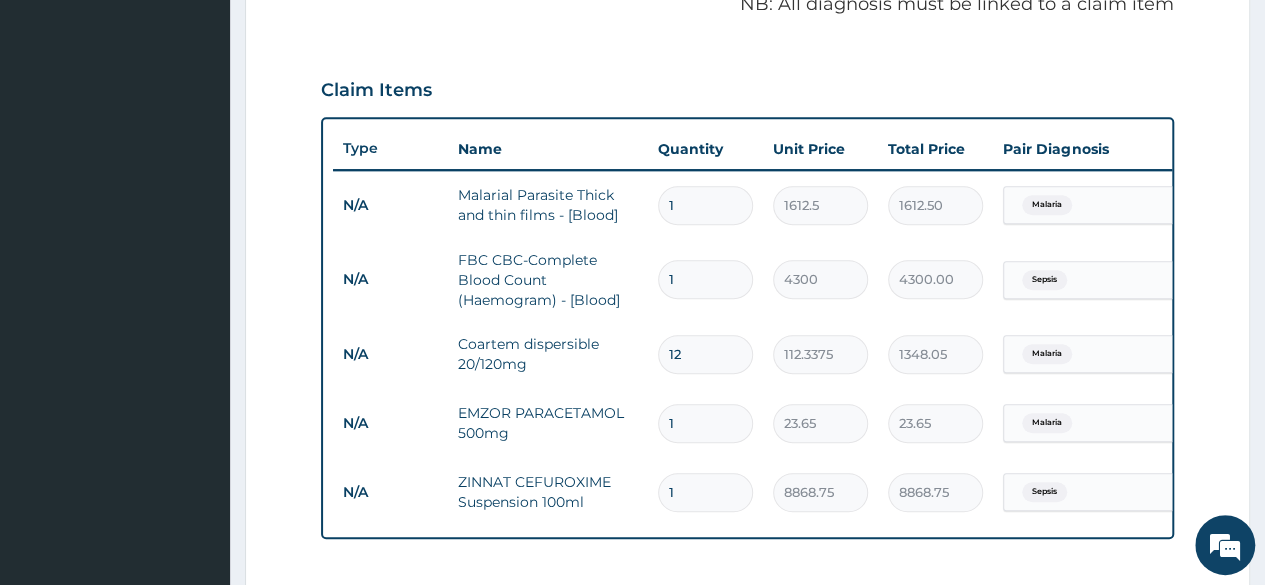 type on "12" 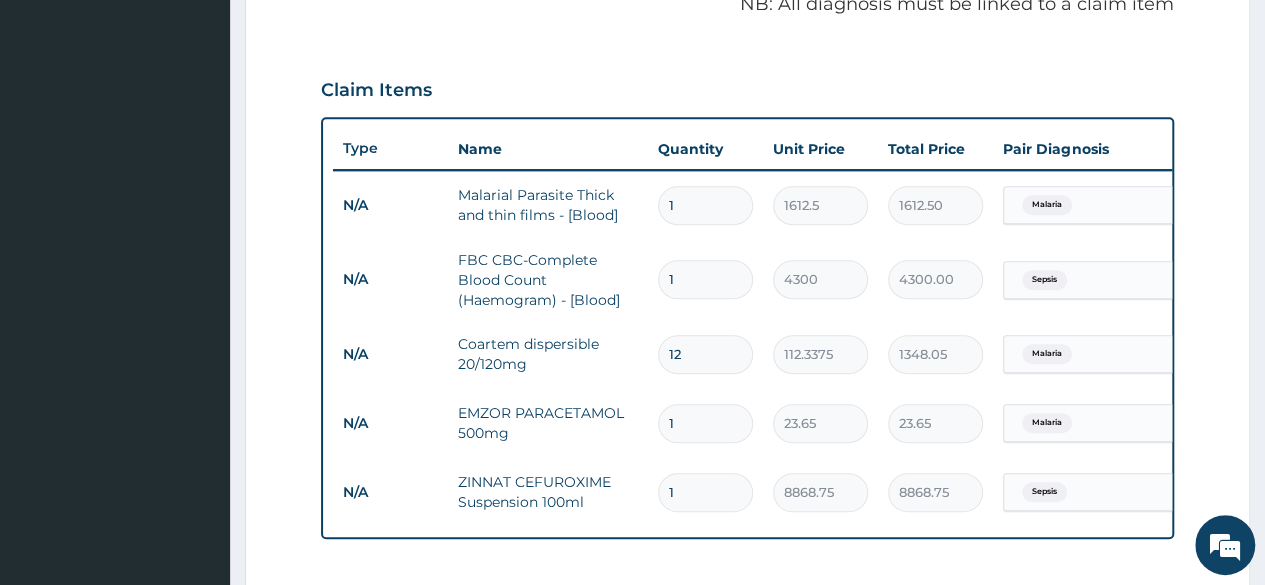 click on "1" at bounding box center [705, 423] 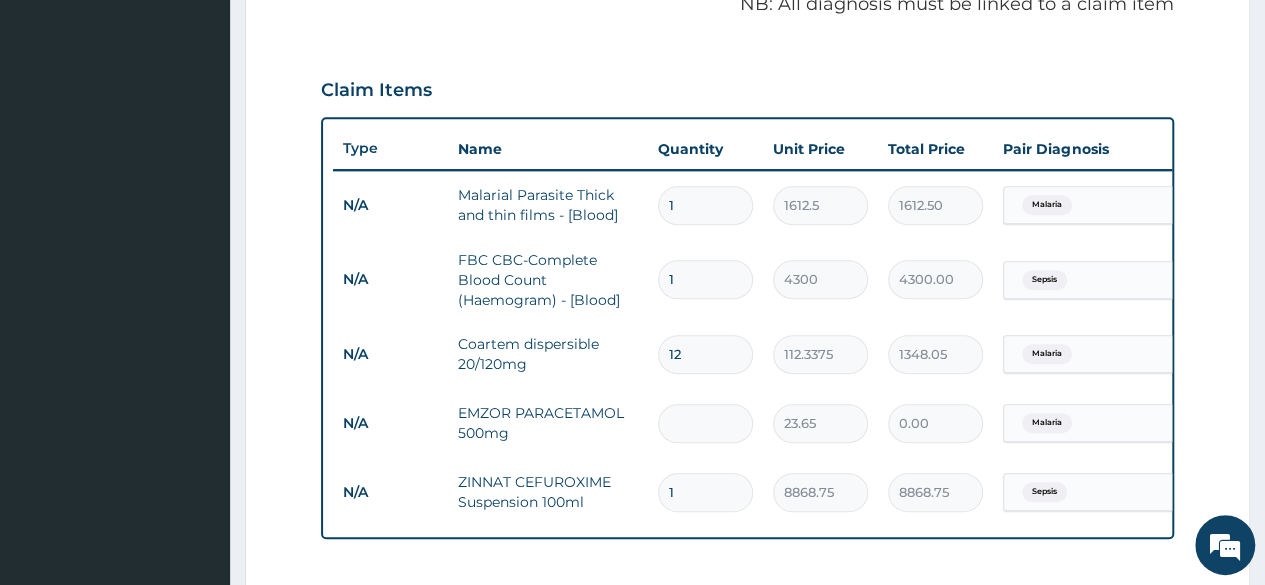 type on "9" 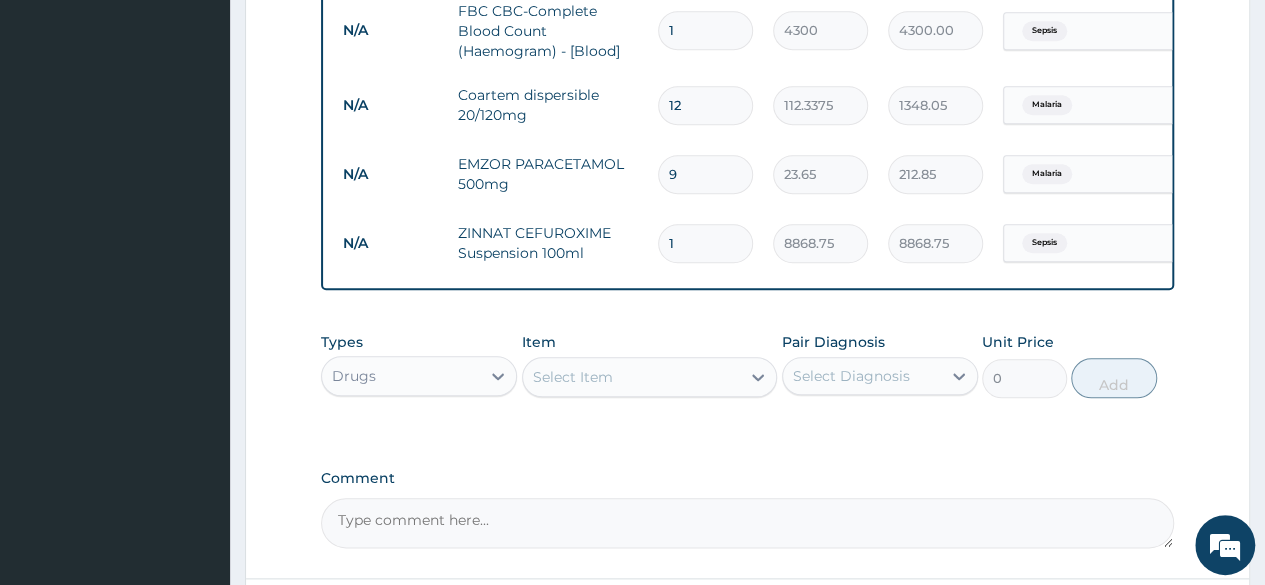 scroll, scrollTop: 1062, scrollLeft: 0, axis: vertical 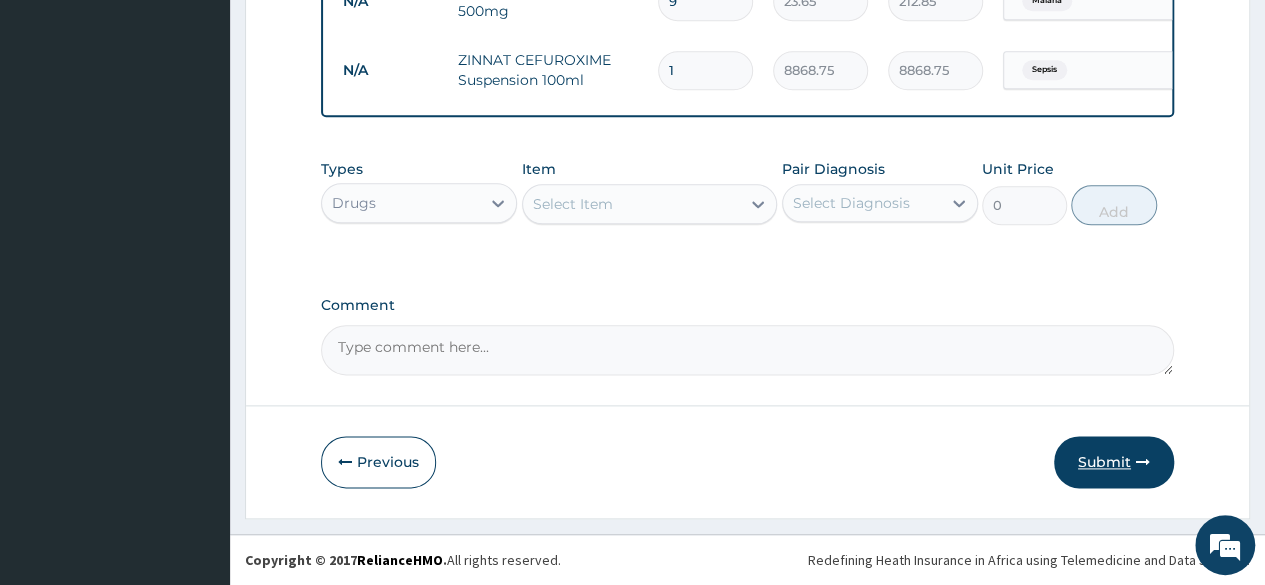 type on "9" 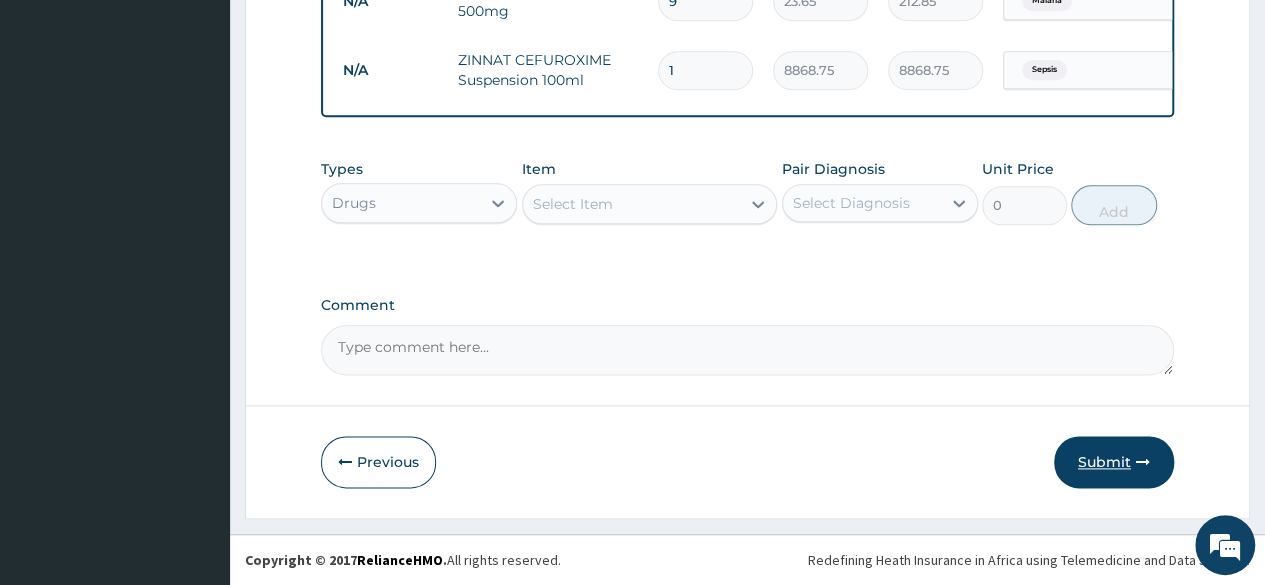 click on "Submit" at bounding box center [1114, 462] 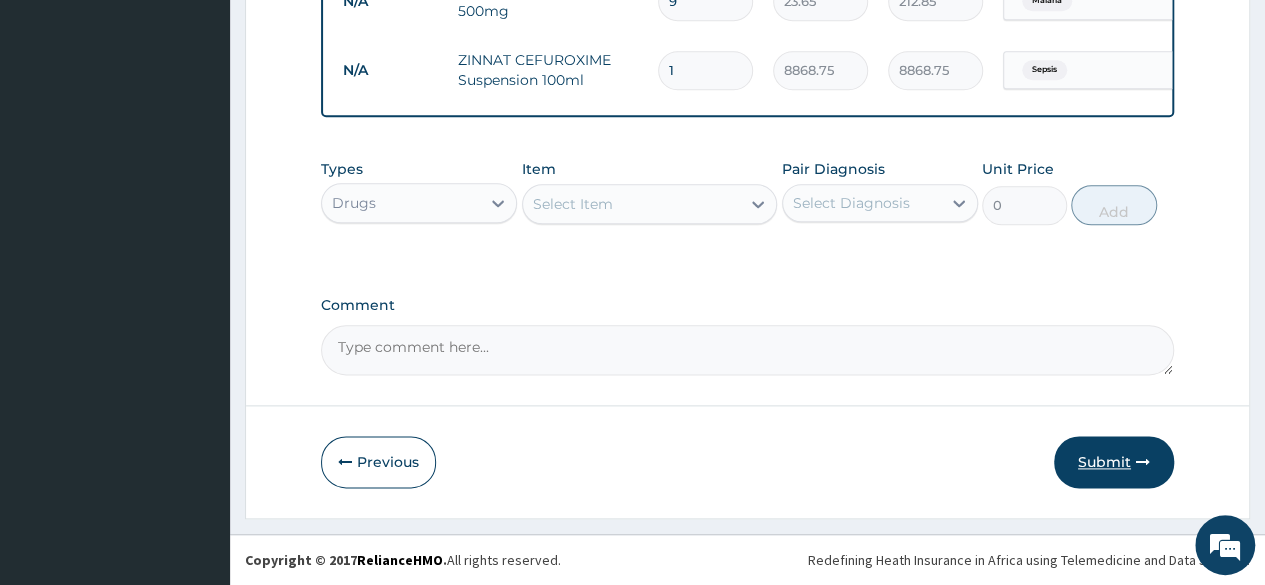 click on "Submit" at bounding box center [1114, 462] 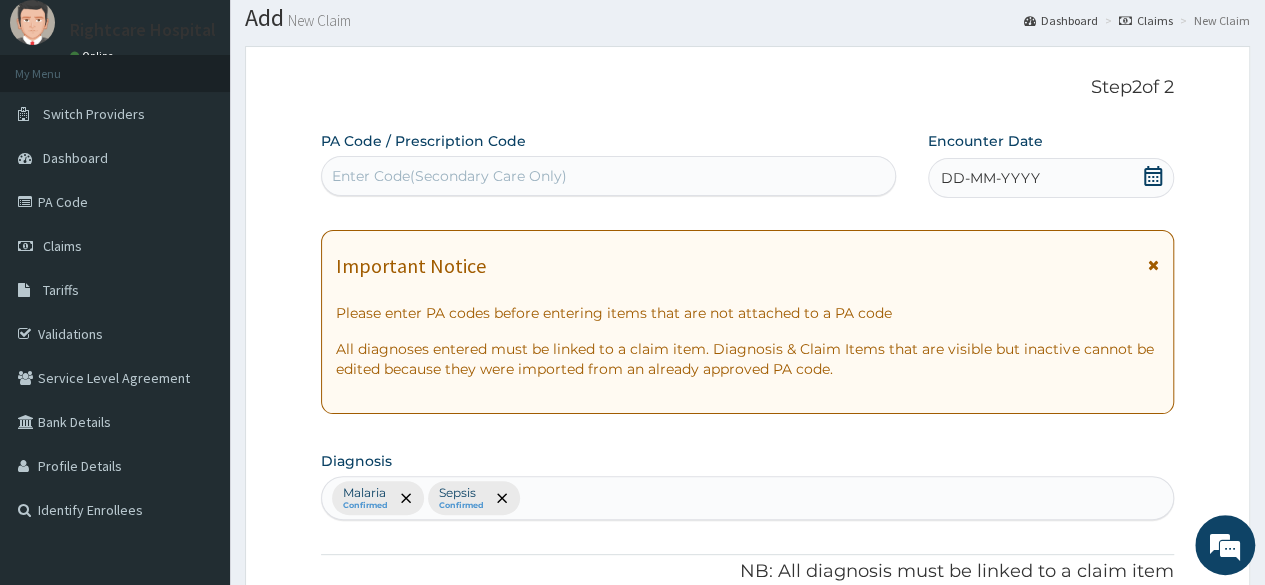 scroll, scrollTop: 0, scrollLeft: 0, axis: both 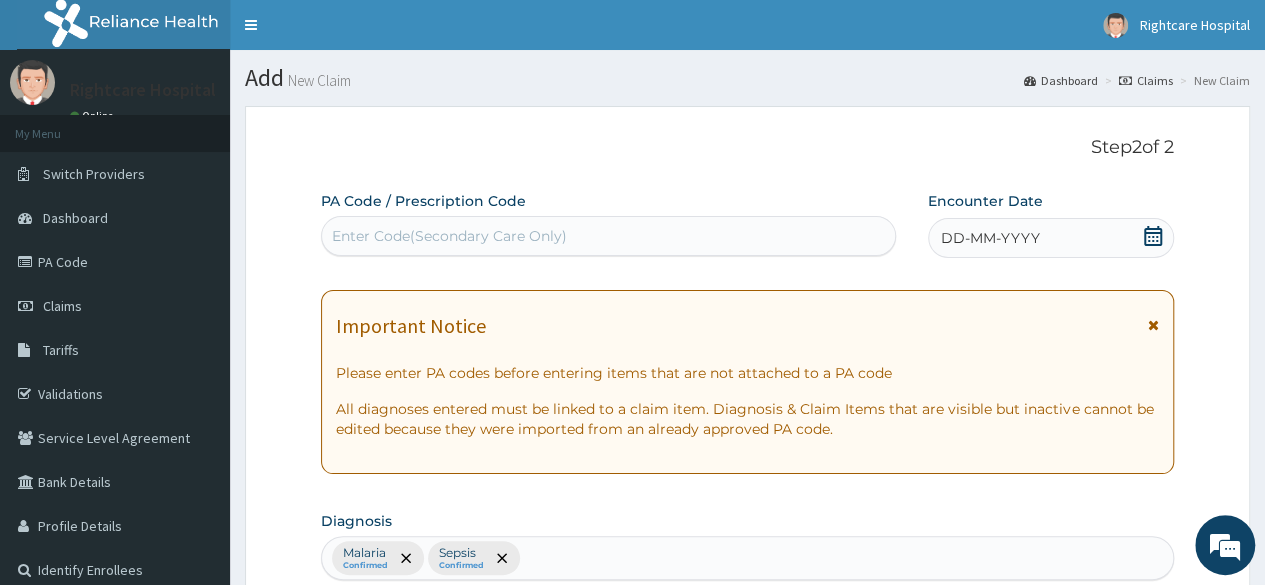 click 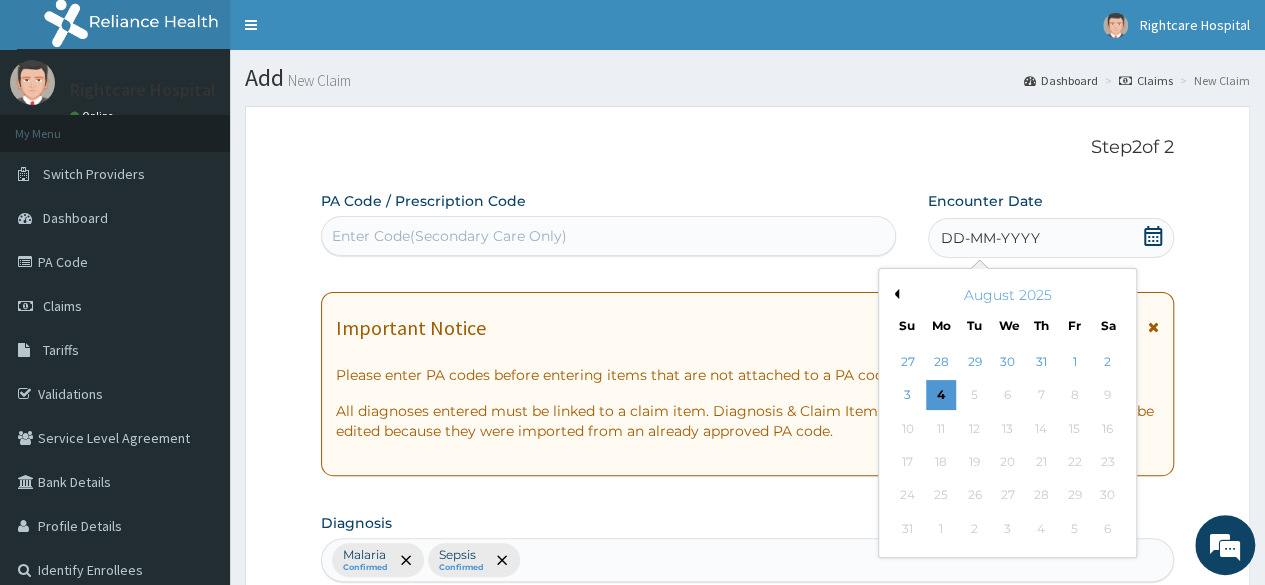 click on "Previous Month" at bounding box center (894, 294) 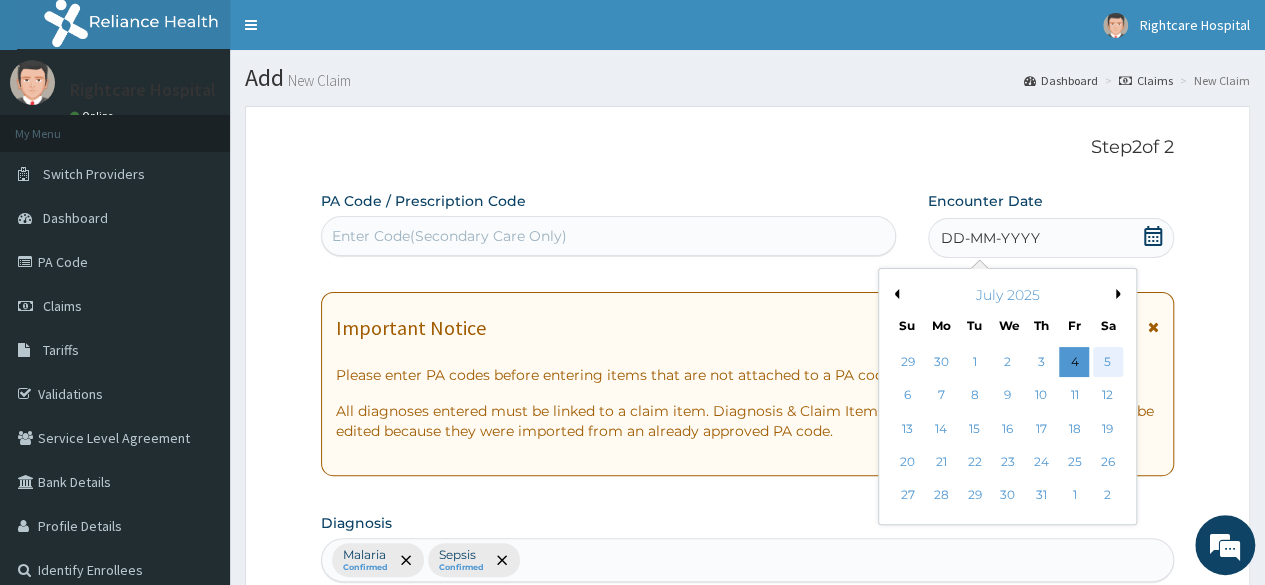 click on "5" at bounding box center (1107, 362) 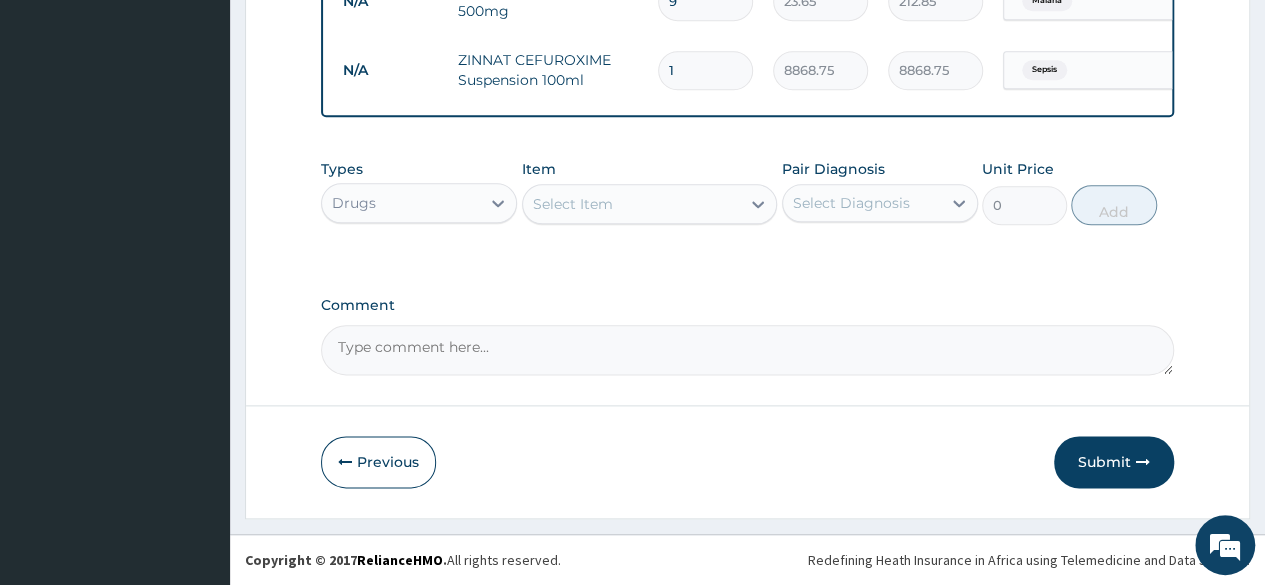 scroll, scrollTop: 1062, scrollLeft: 0, axis: vertical 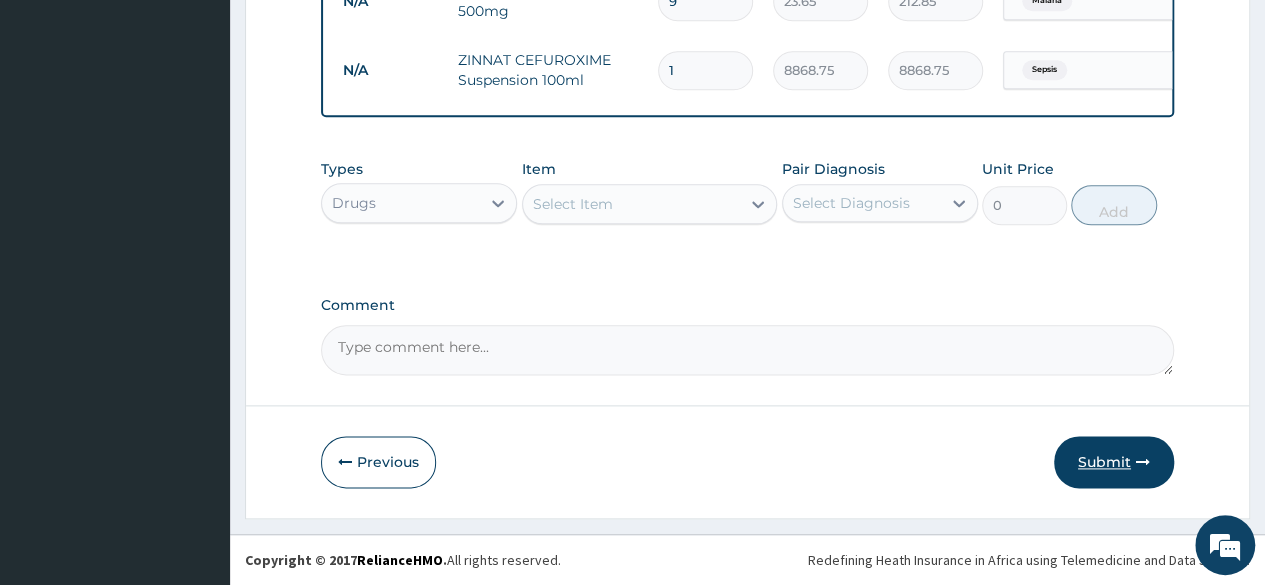 click on "Submit" at bounding box center (1114, 462) 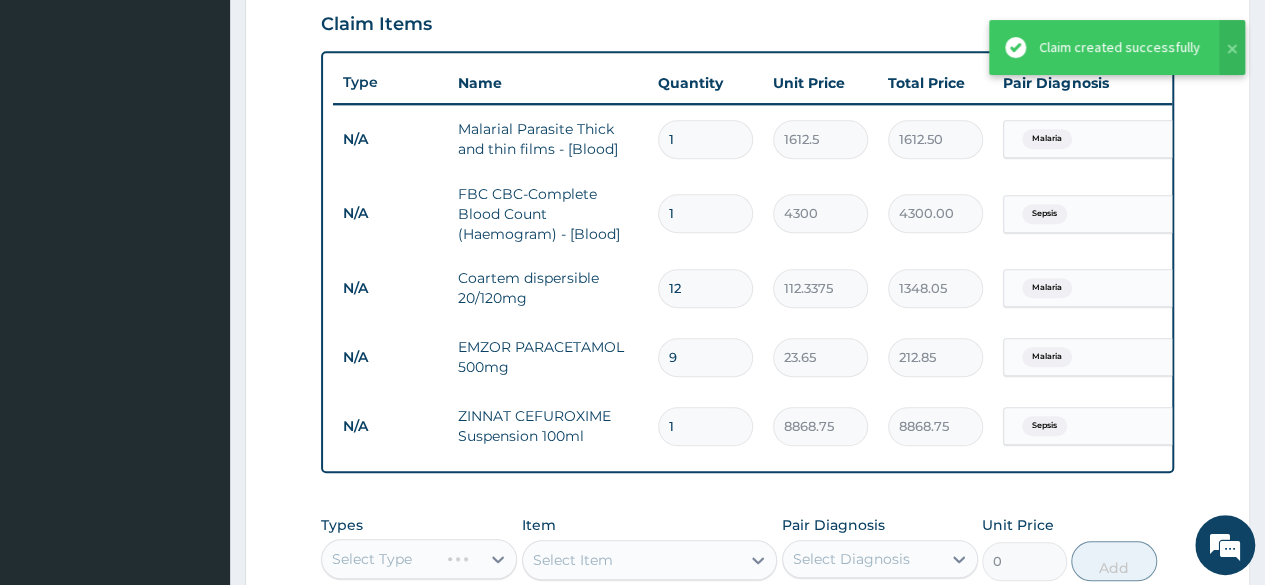 scroll, scrollTop: 685, scrollLeft: 0, axis: vertical 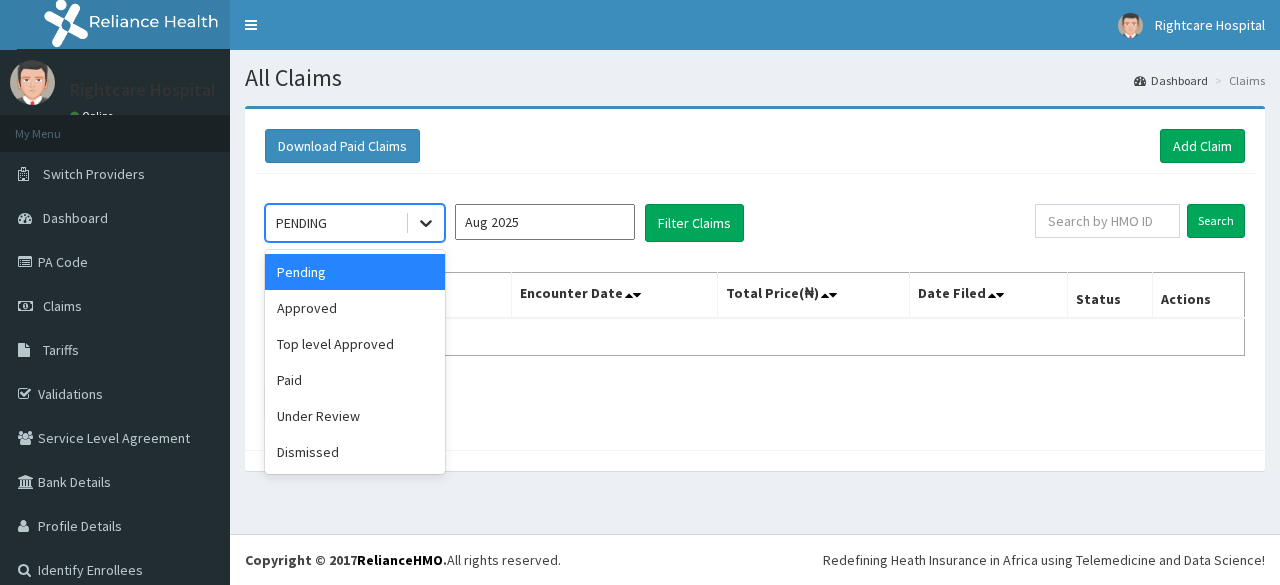 click 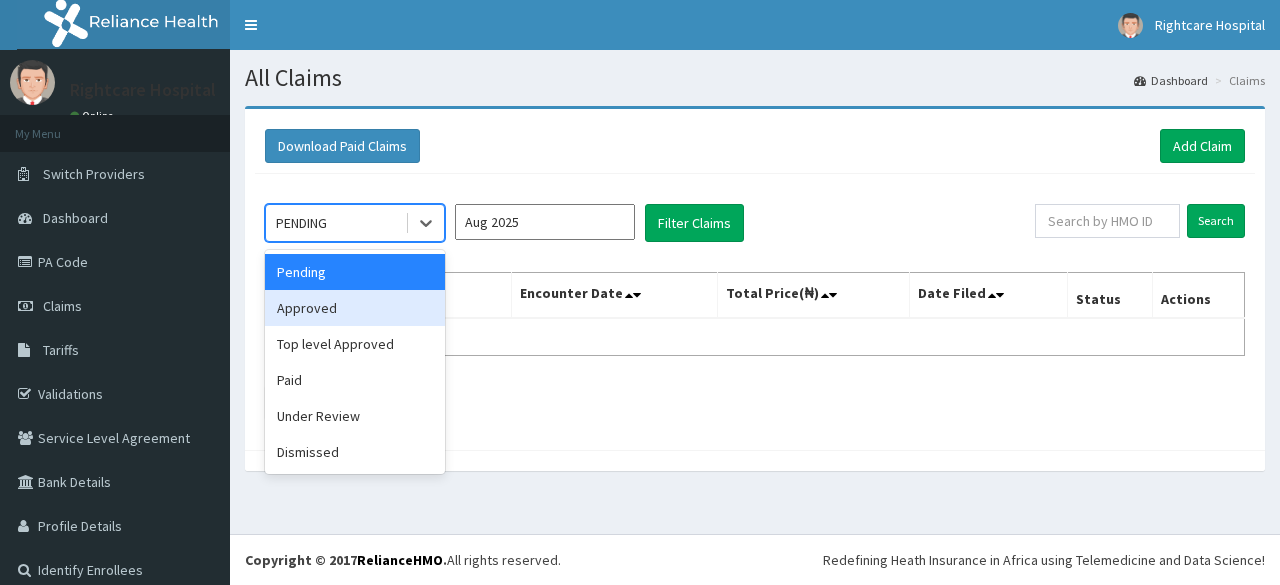 click on "Approved" at bounding box center (355, 308) 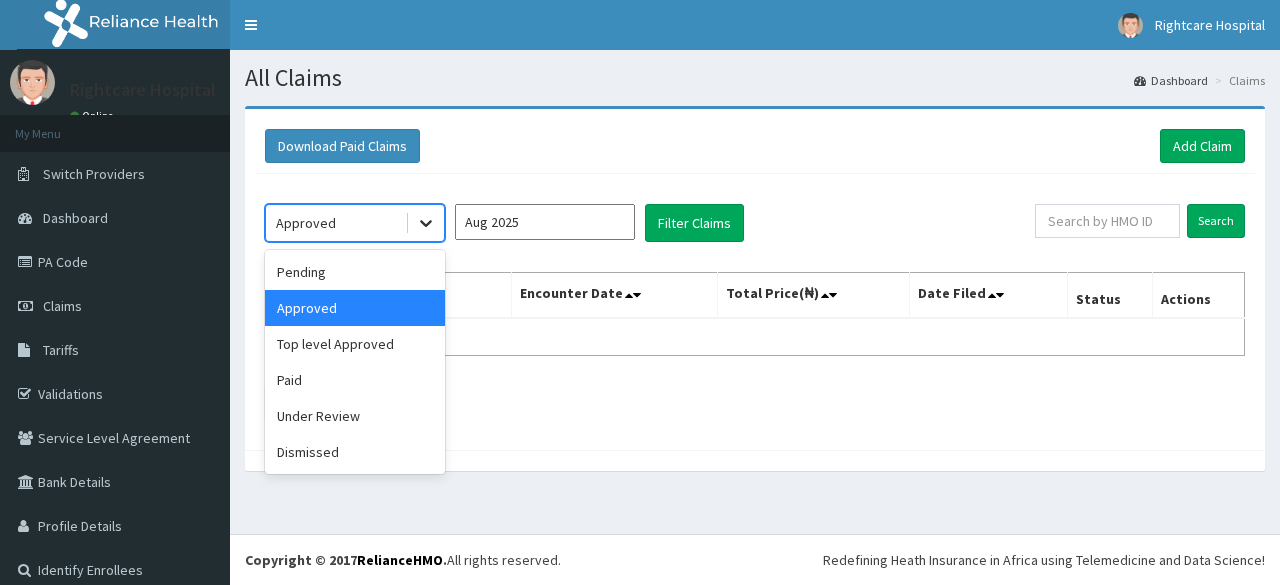 click 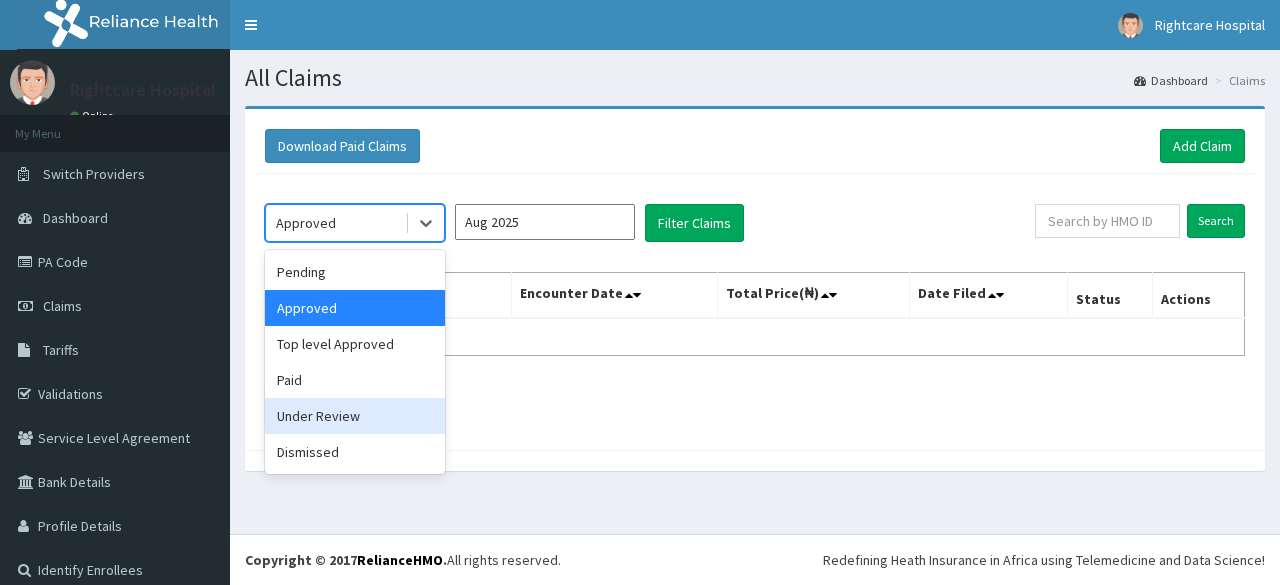 click on "Under Review" at bounding box center [355, 416] 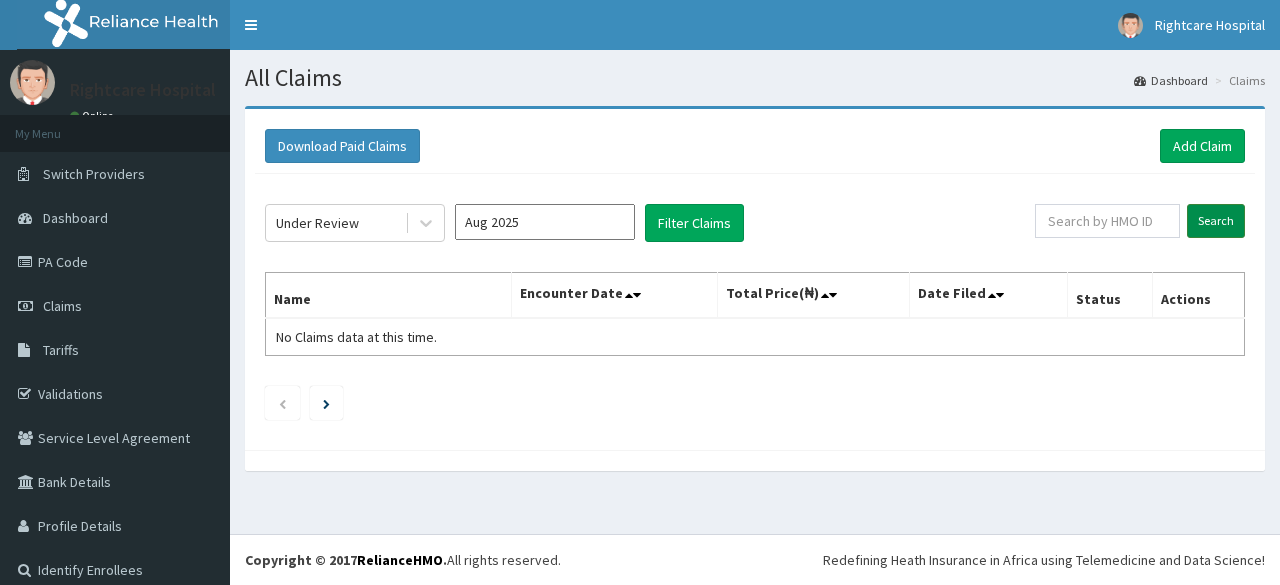 click on "Search" at bounding box center [1216, 221] 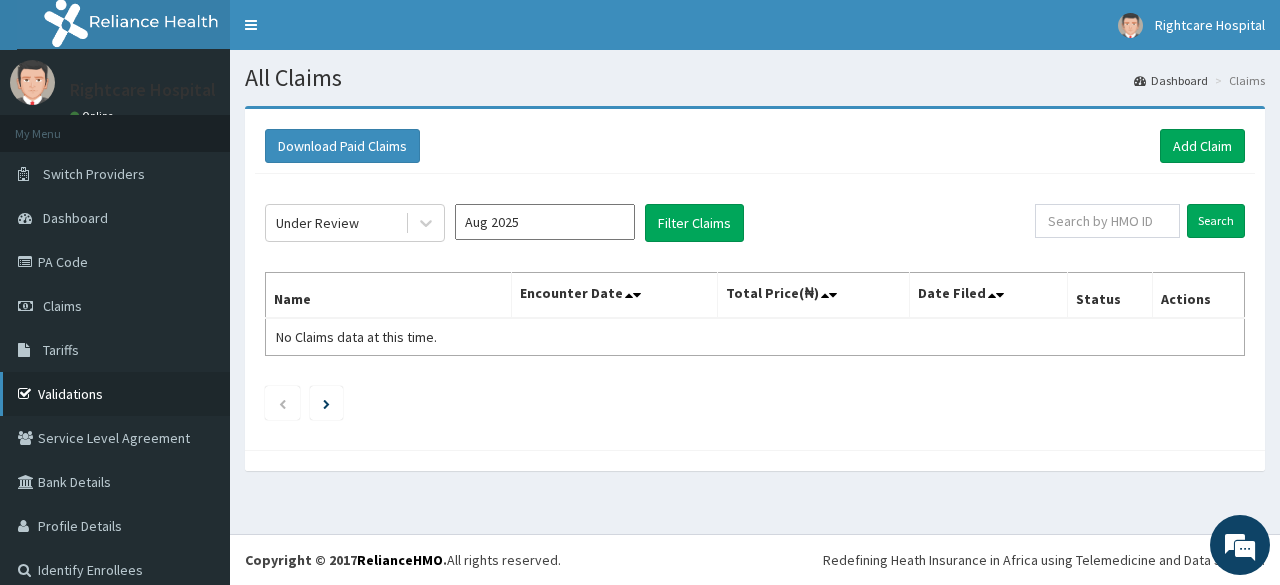 click on "Validations" at bounding box center (115, 394) 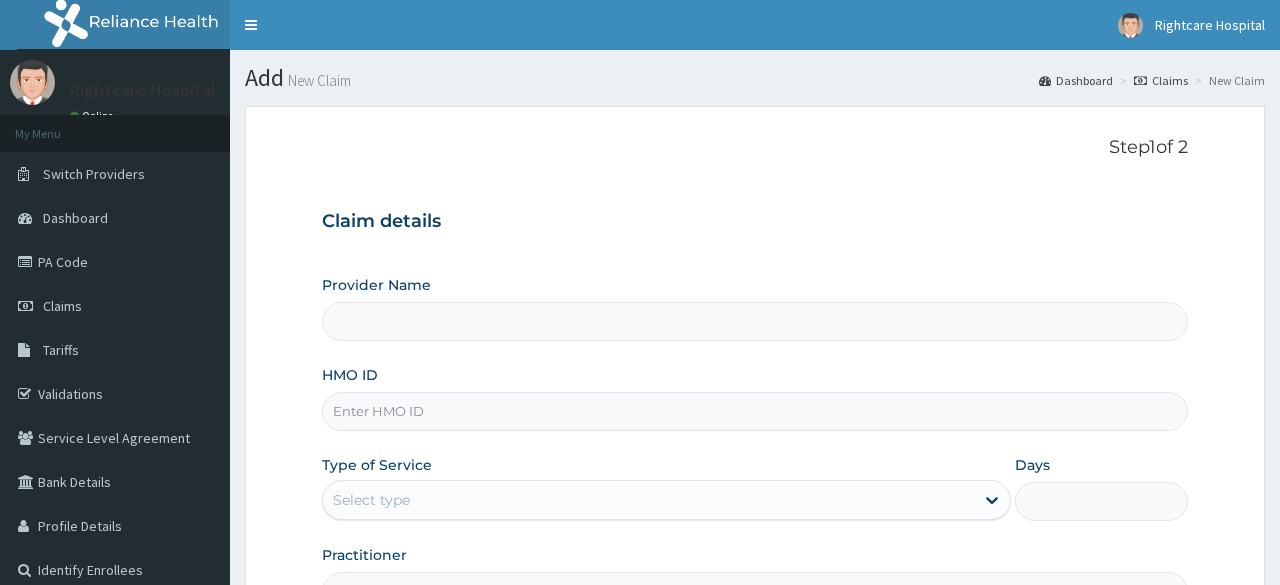 scroll, scrollTop: 0, scrollLeft: 0, axis: both 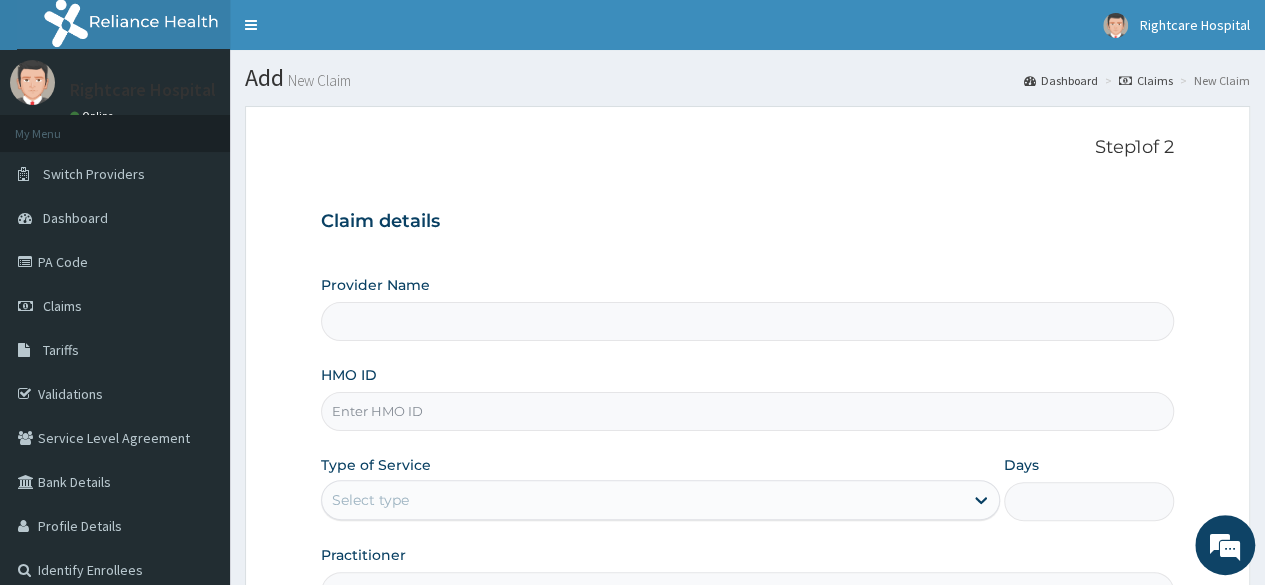 type on "Right Care Hospital" 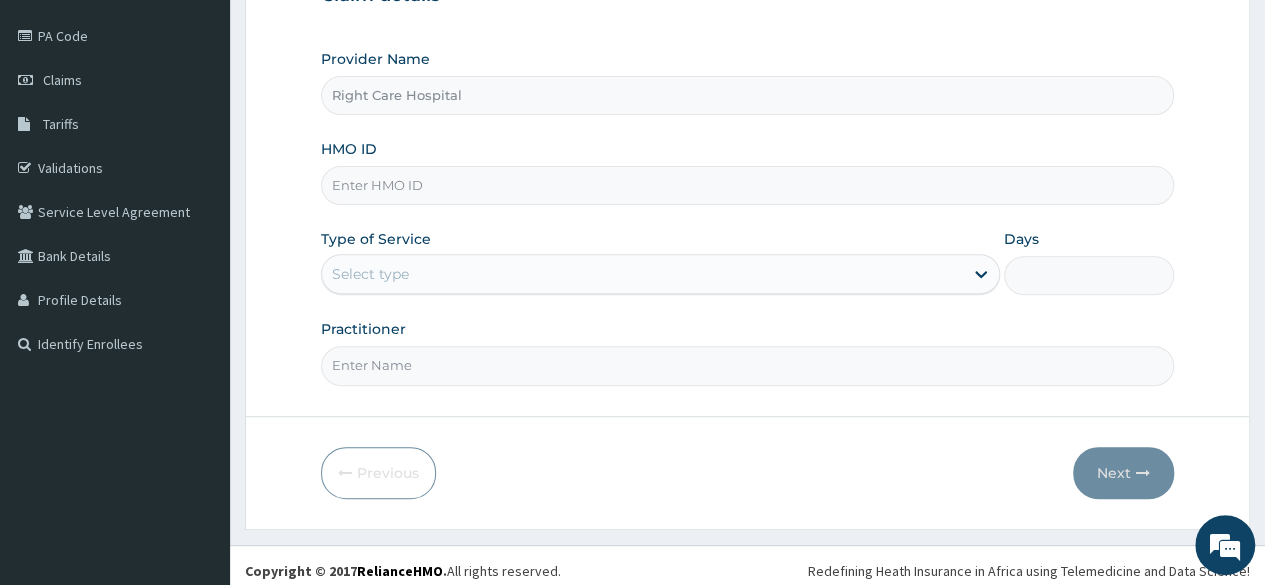 scroll, scrollTop: 232, scrollLeft: 0, axis: vertical 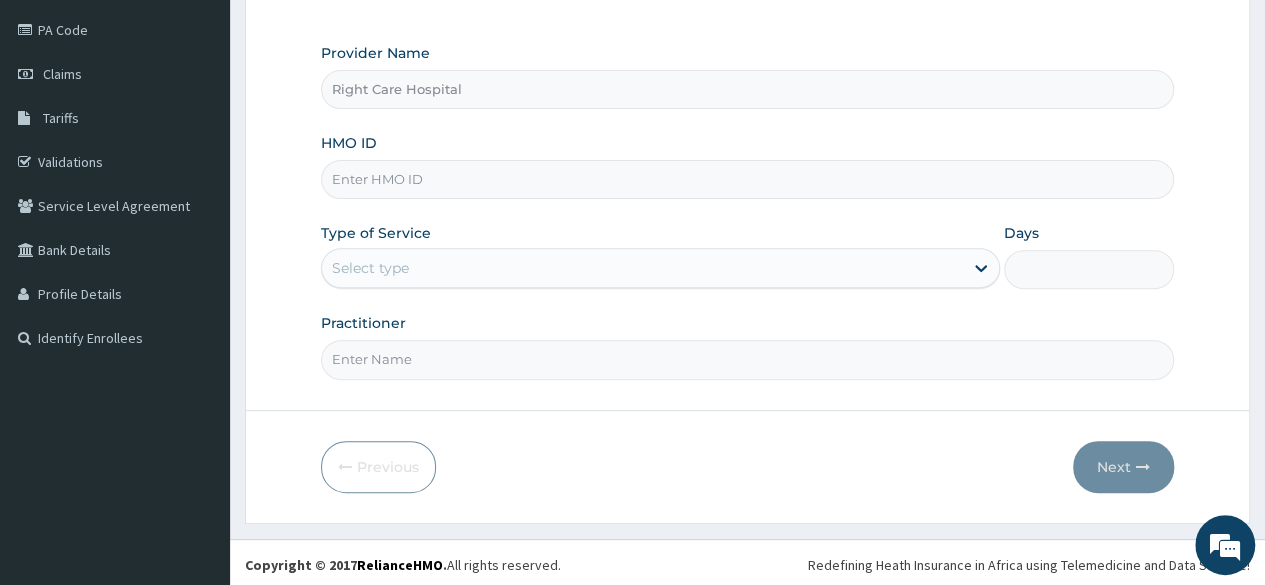click on "HMO ID" at bounding box center [747, 179] 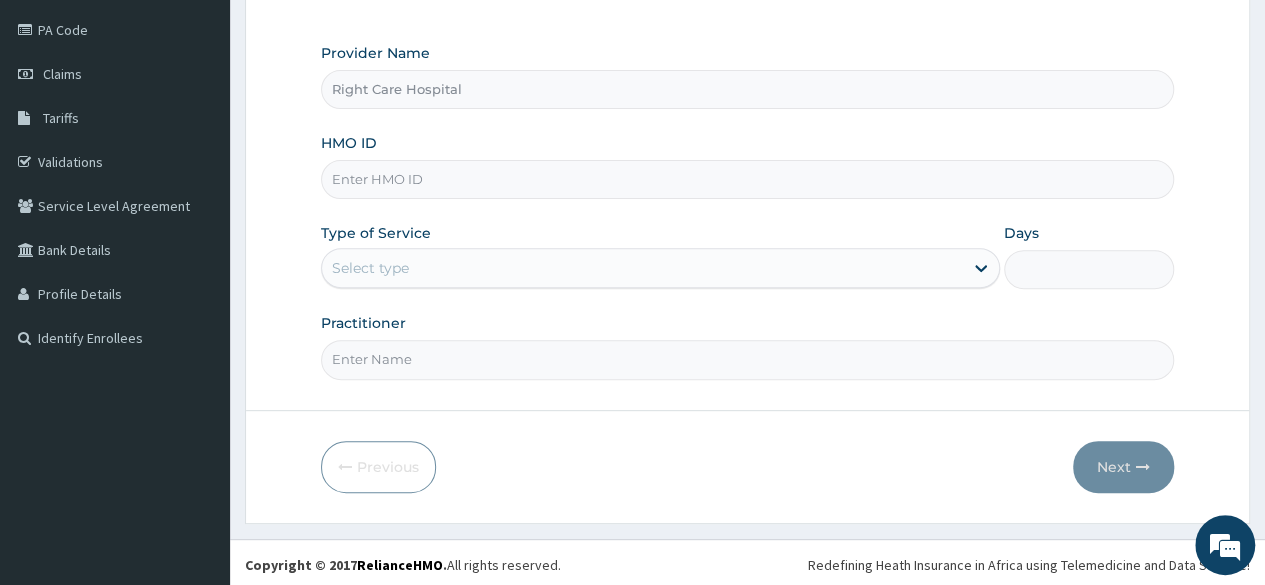 scroll, scrollTop: 0, scrollLeft: 0, axis: both 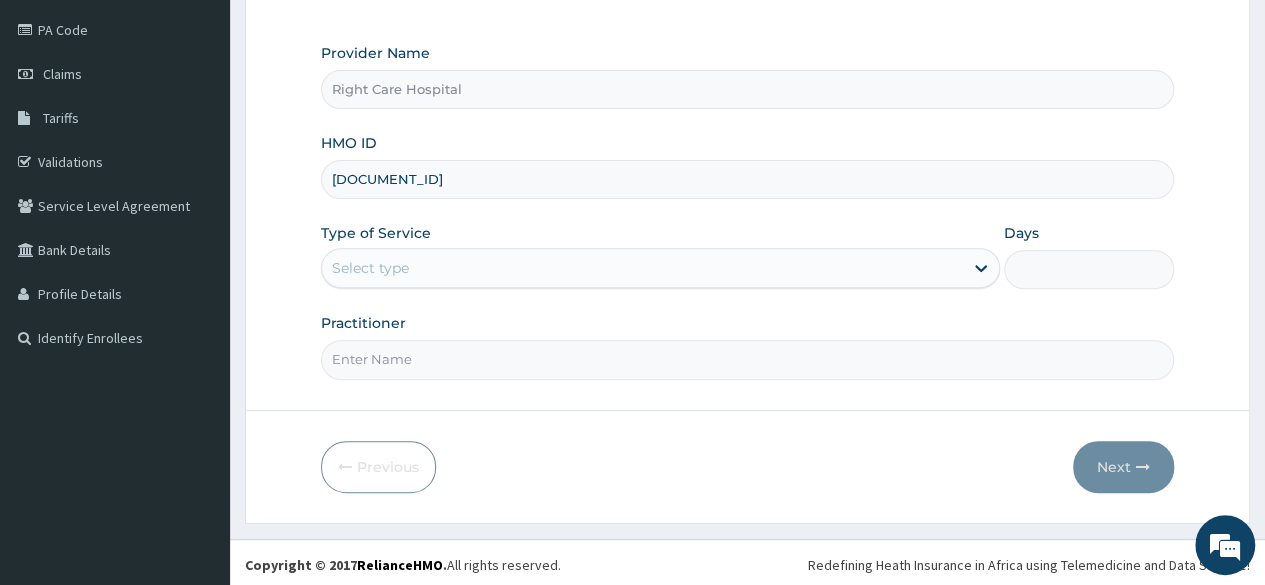 type on "HMN/10044/B" 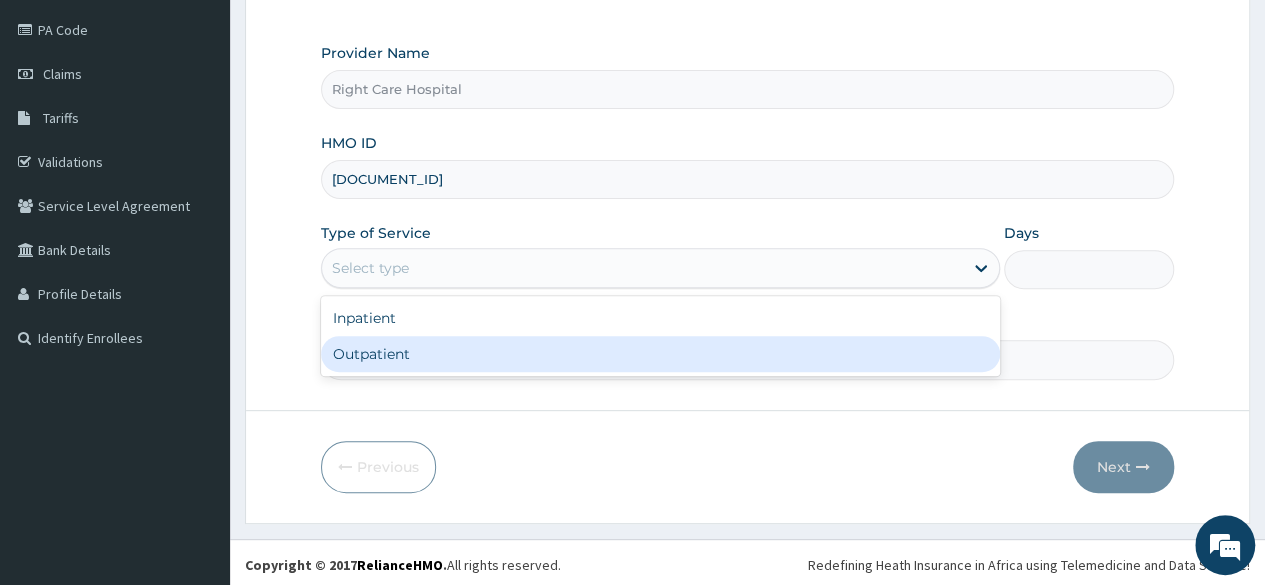 click on "Outpatient" at bounding box center [660, 354] 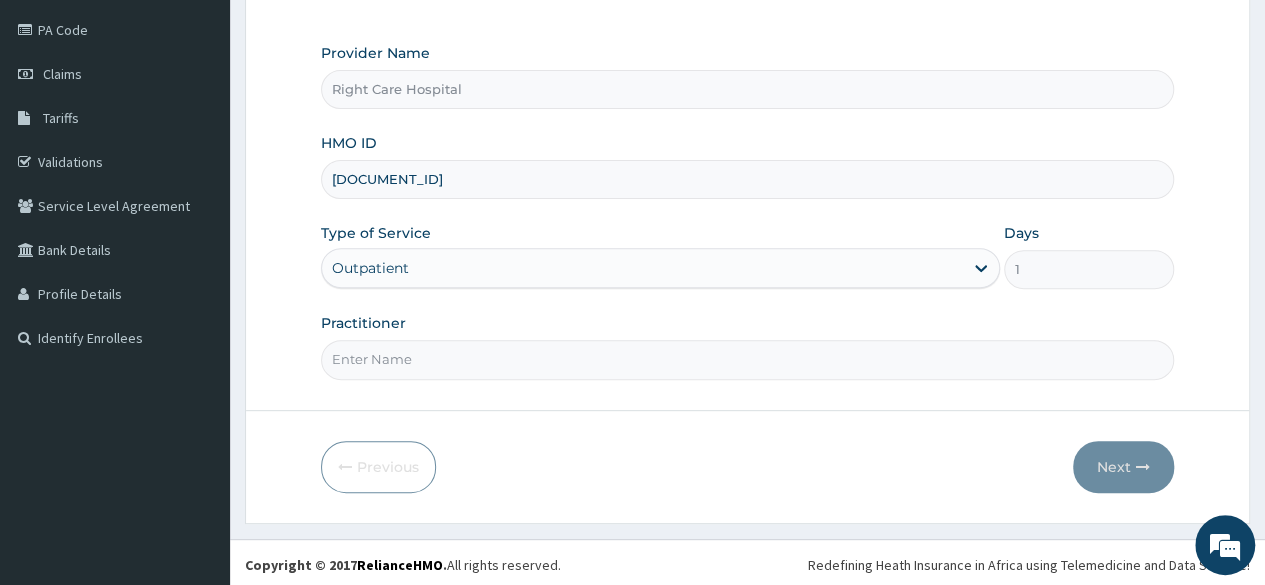click on "Practitioner" at bounding box center (747, 359) 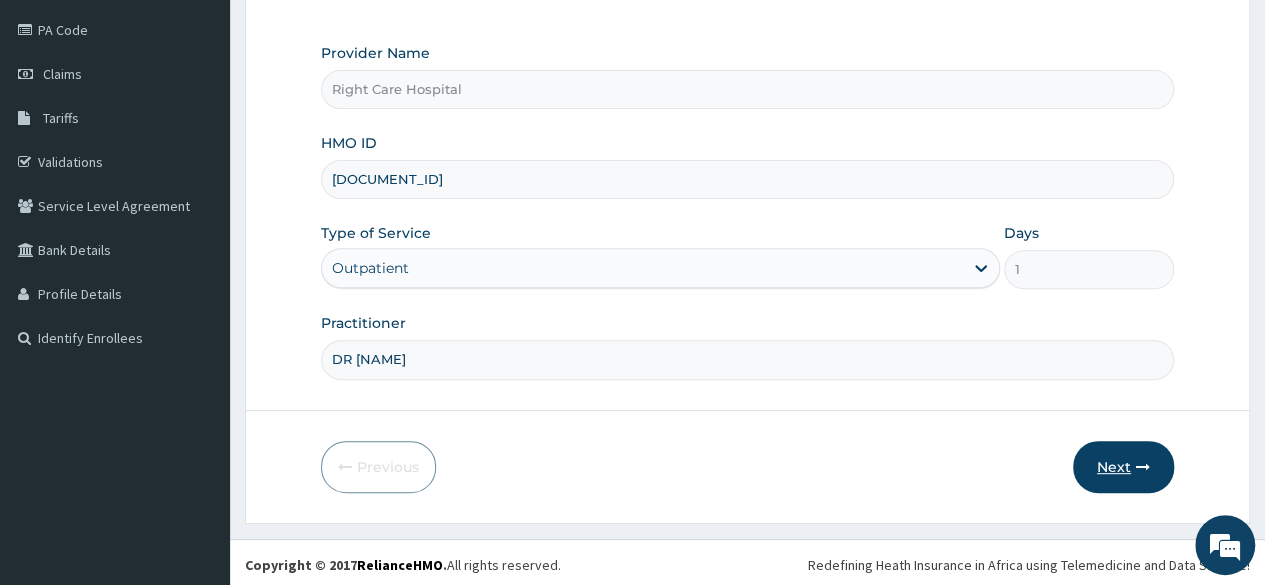type on "DR PATRICK" 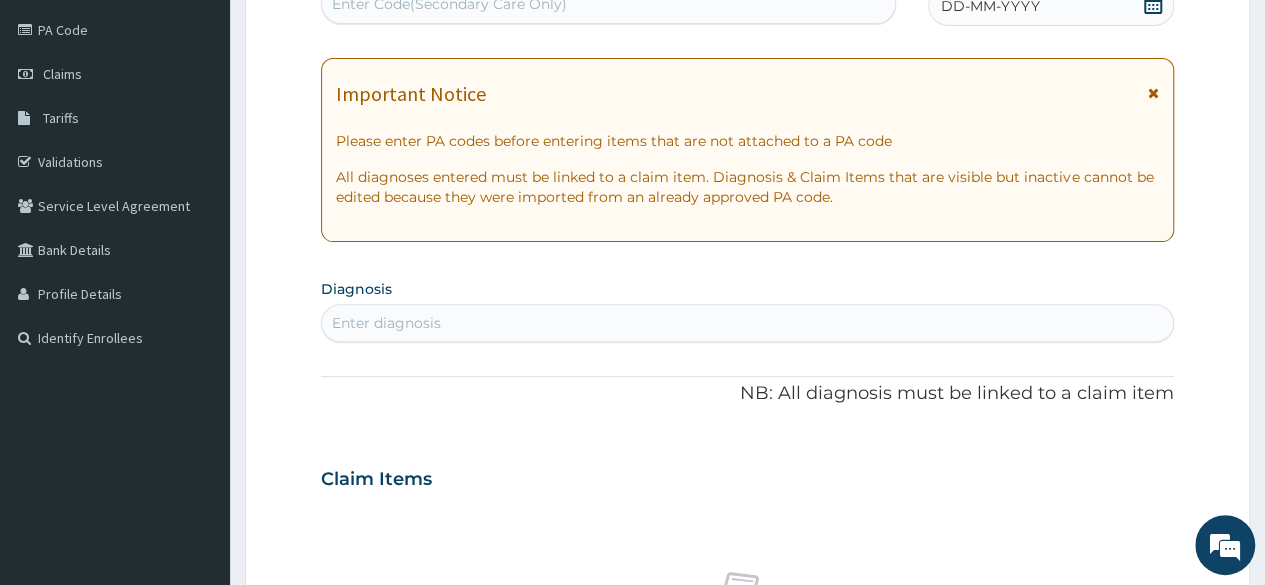 click on "Enter diagnosis" at bounding box center [747, 323] 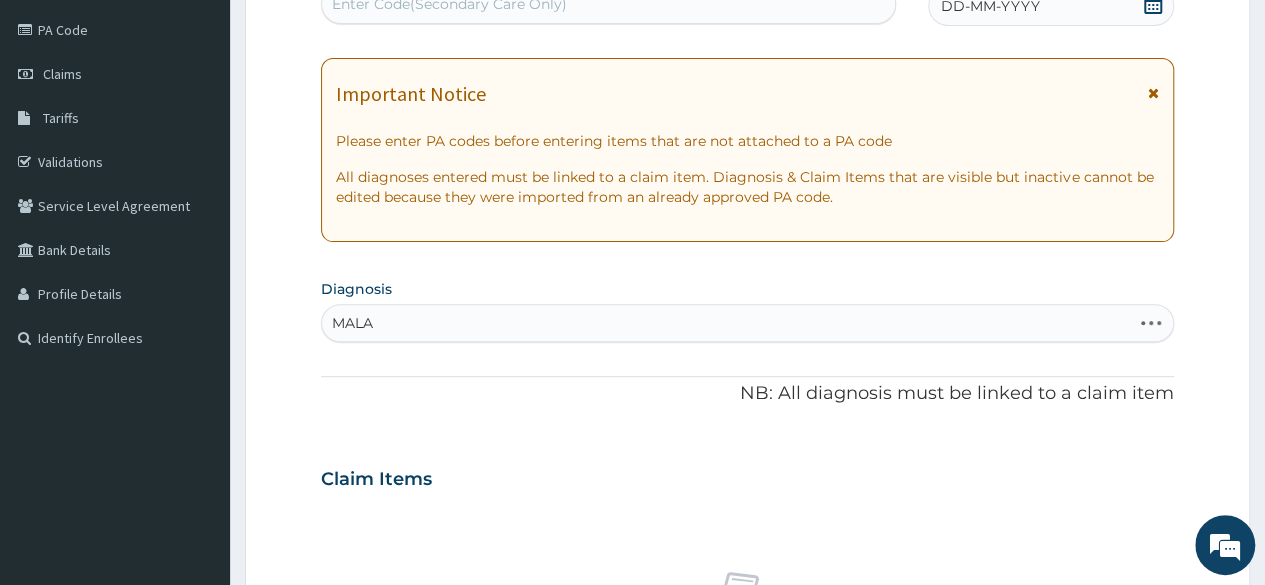 type on "MALAR" 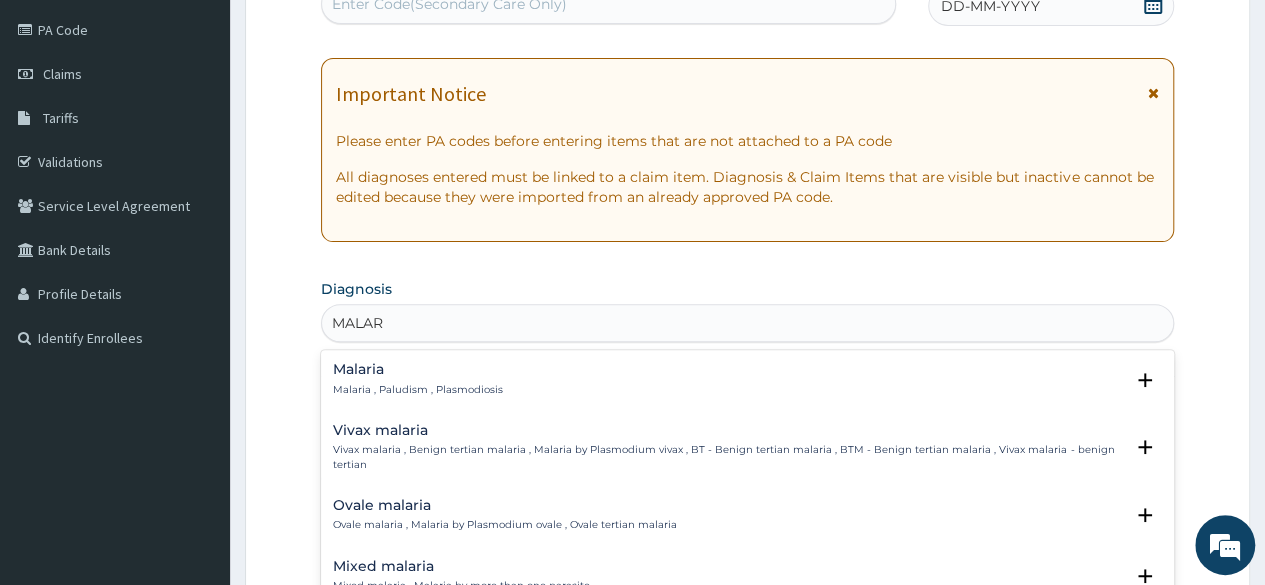 click on "Malaria Malaria , Paludism , Plasmodiosis" at bounding box center [747, 379] 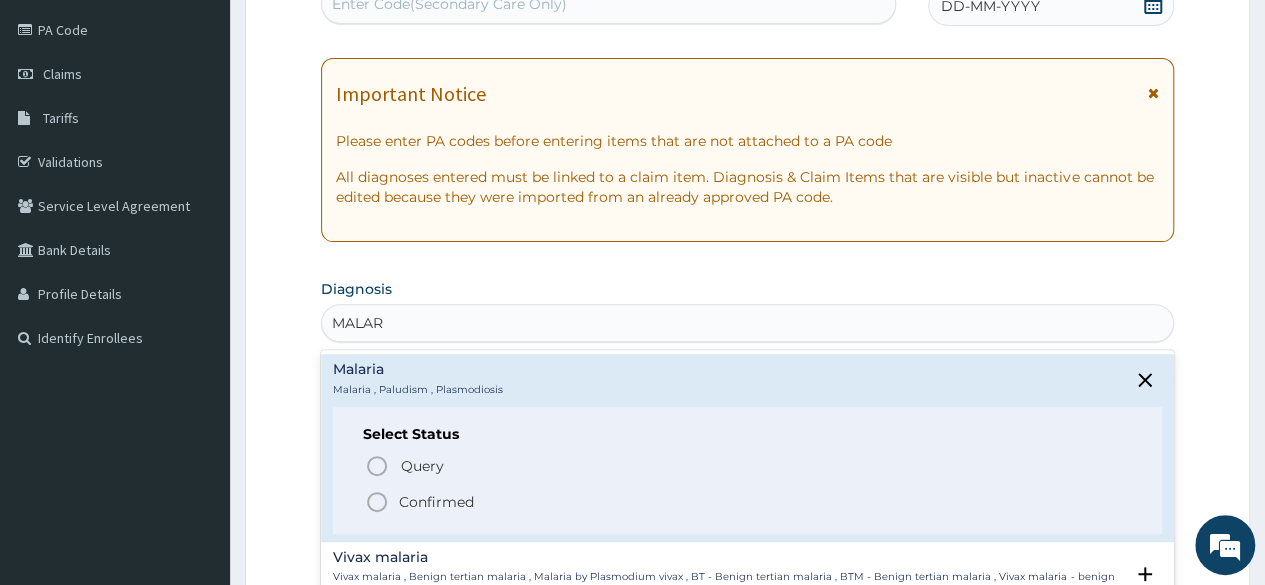 click 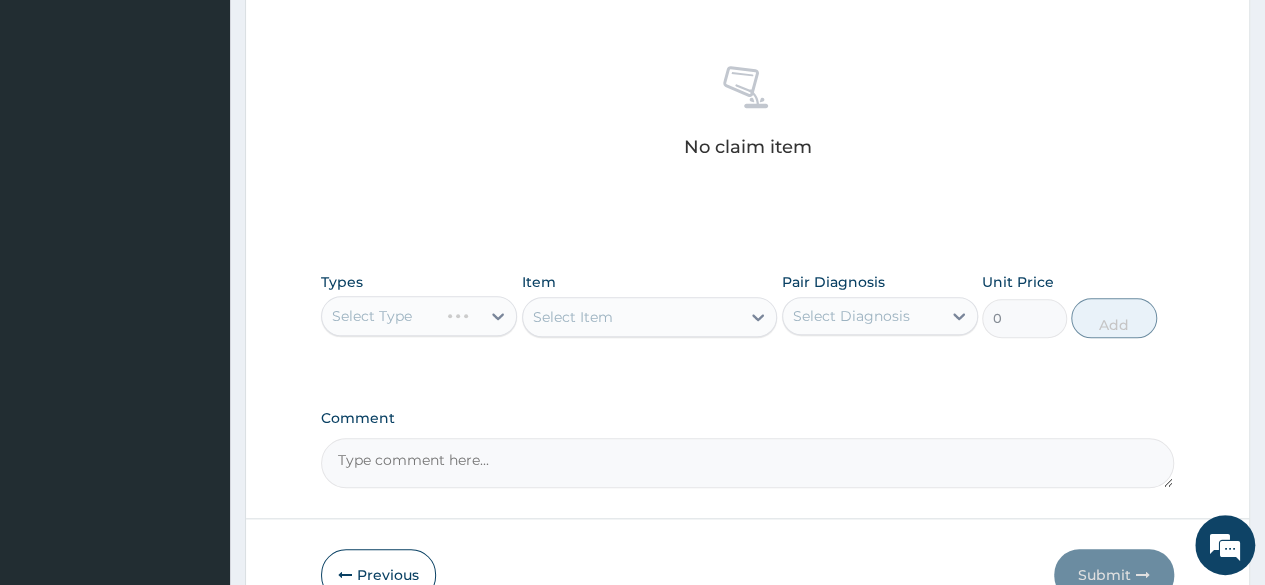 scroll, scrollTop: 743, scrollLeft: 0, axis: vertical 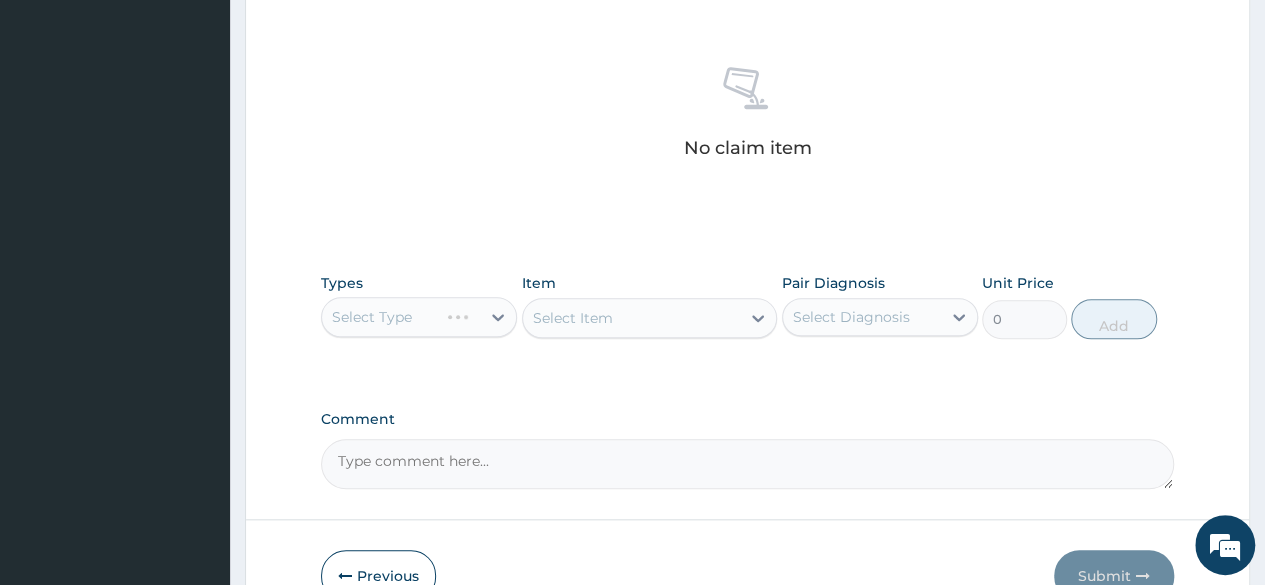 click on "Select Type" at bounding box center [419, 317] 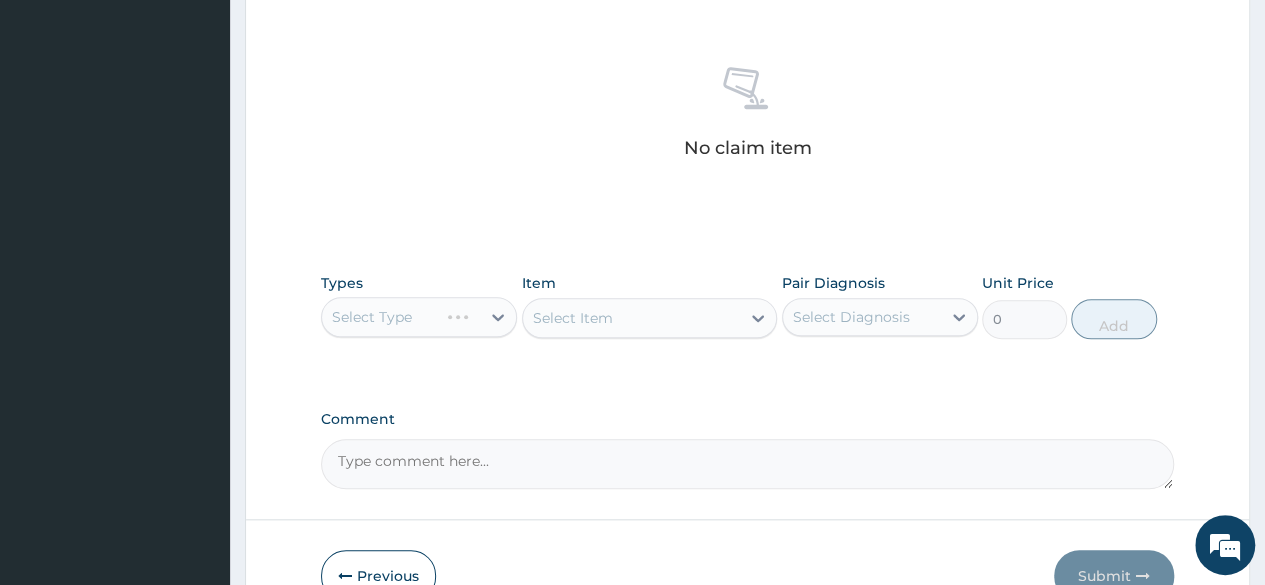 click on "Select Type" at bounding box center (419, 317) 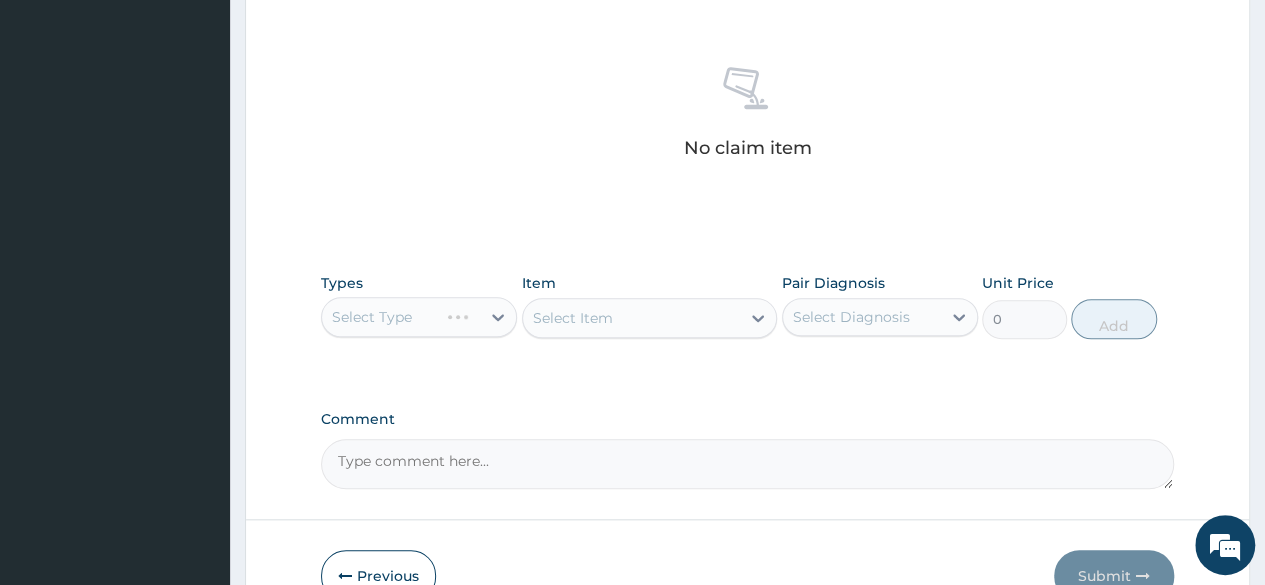 scroll, scrollTop: 853, scrollLeft: 0, axis: vertical 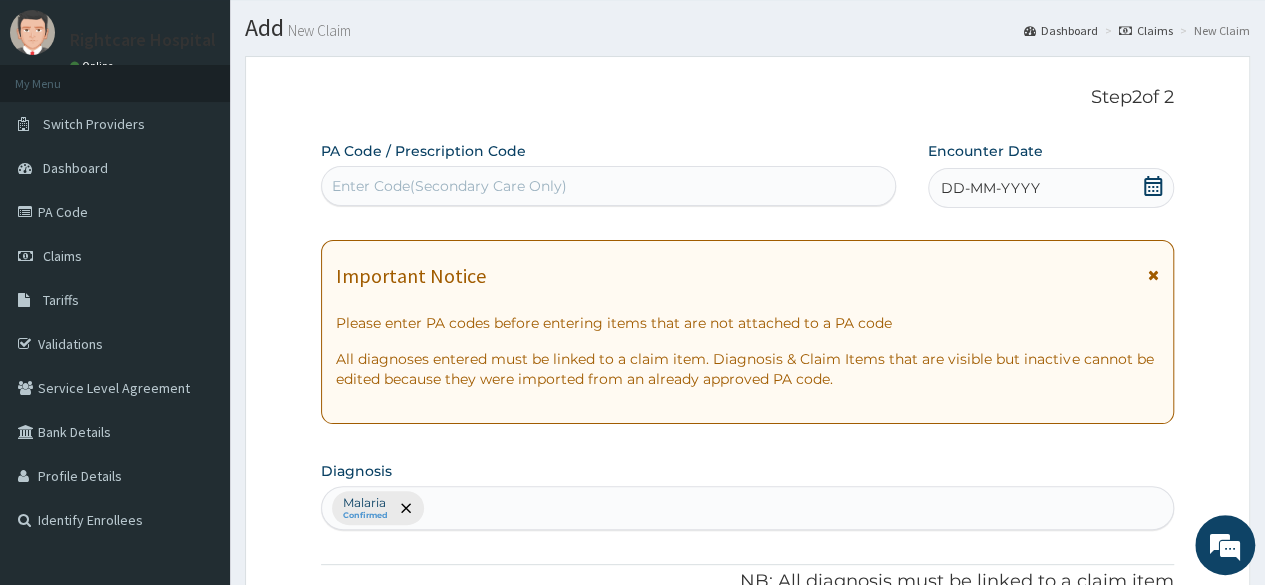click 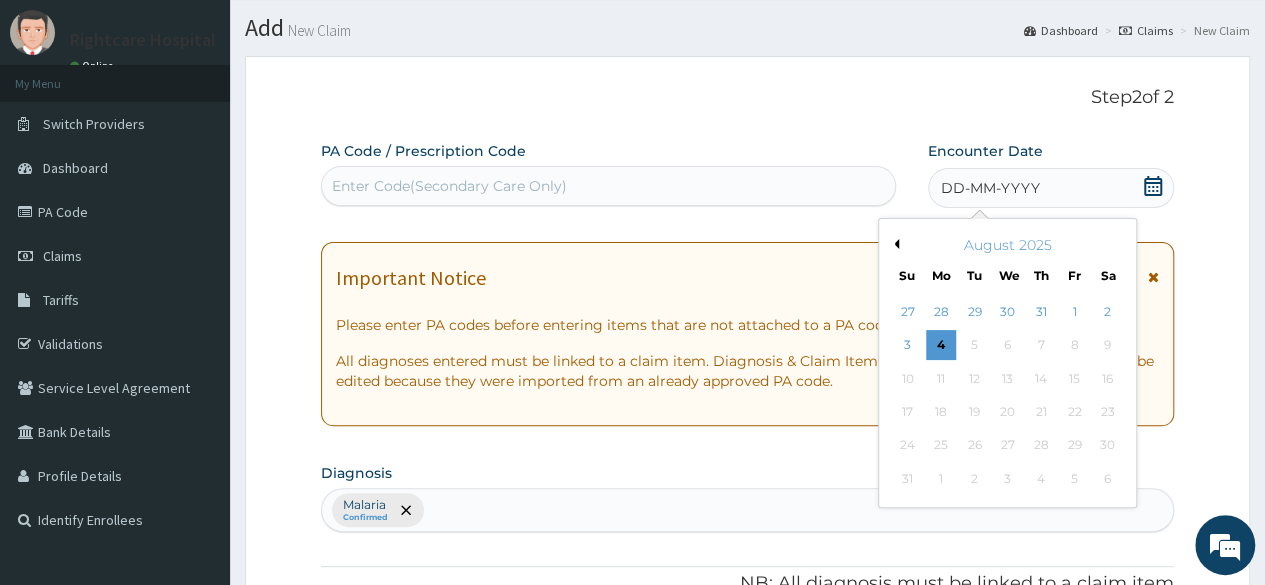 click on "Previous Month" at bounding box center (894, 244) 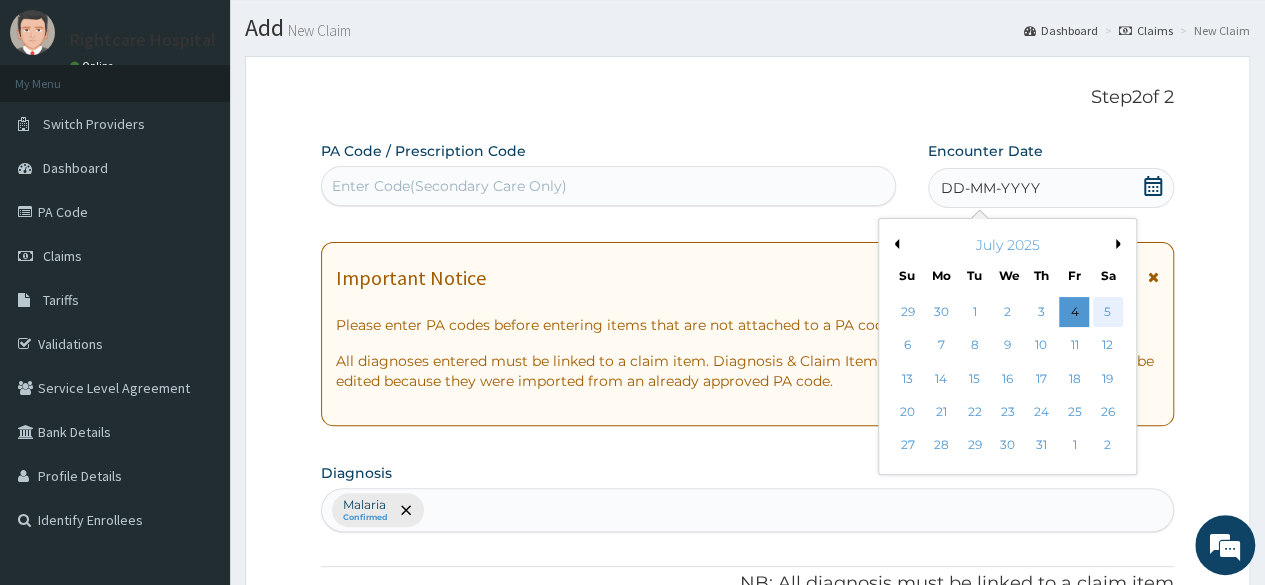 click on "5" at bounding box center (1107, 312) 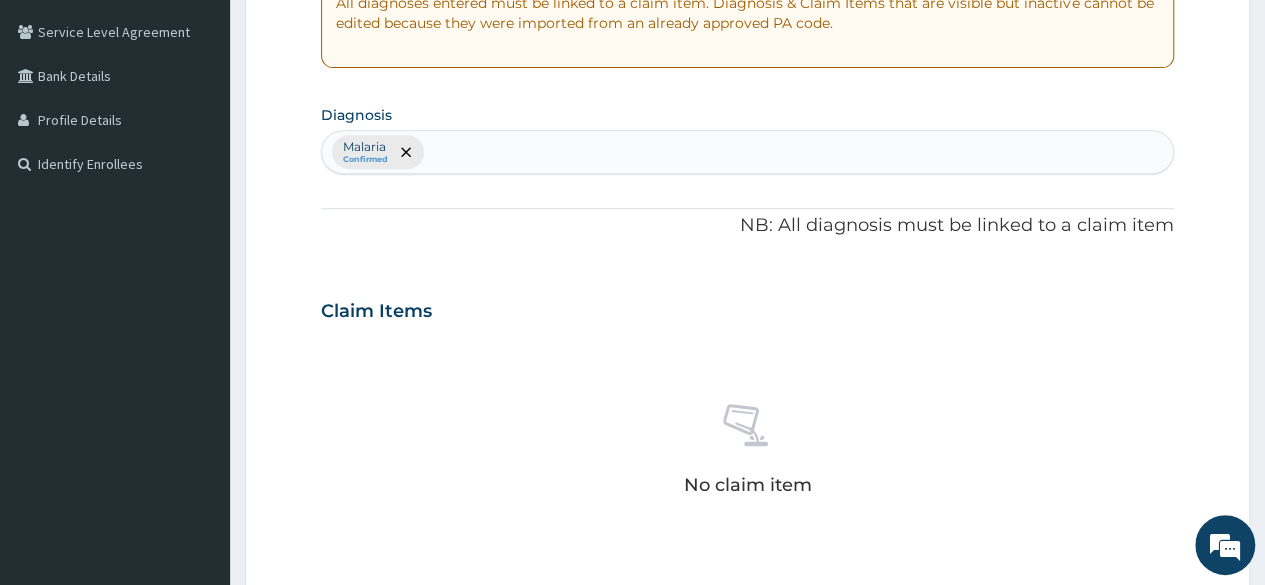 scroll, scrollTop: 345, scrollLeft: 0, axis: vertical 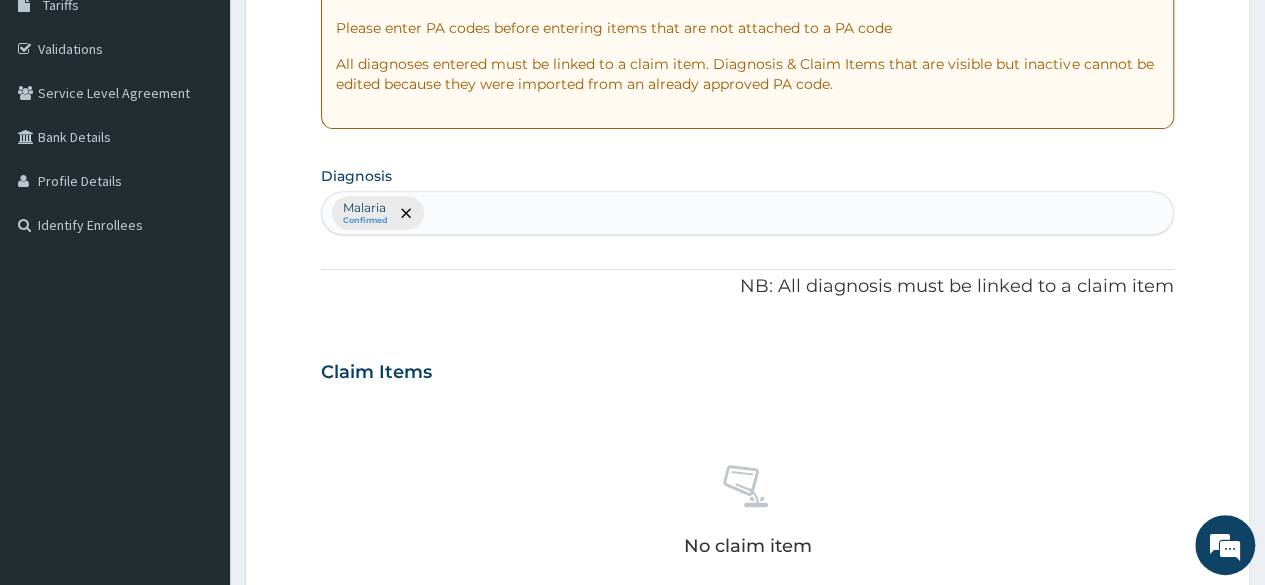 click on "Malaria Confirmed" at bounding box center (747, 213) 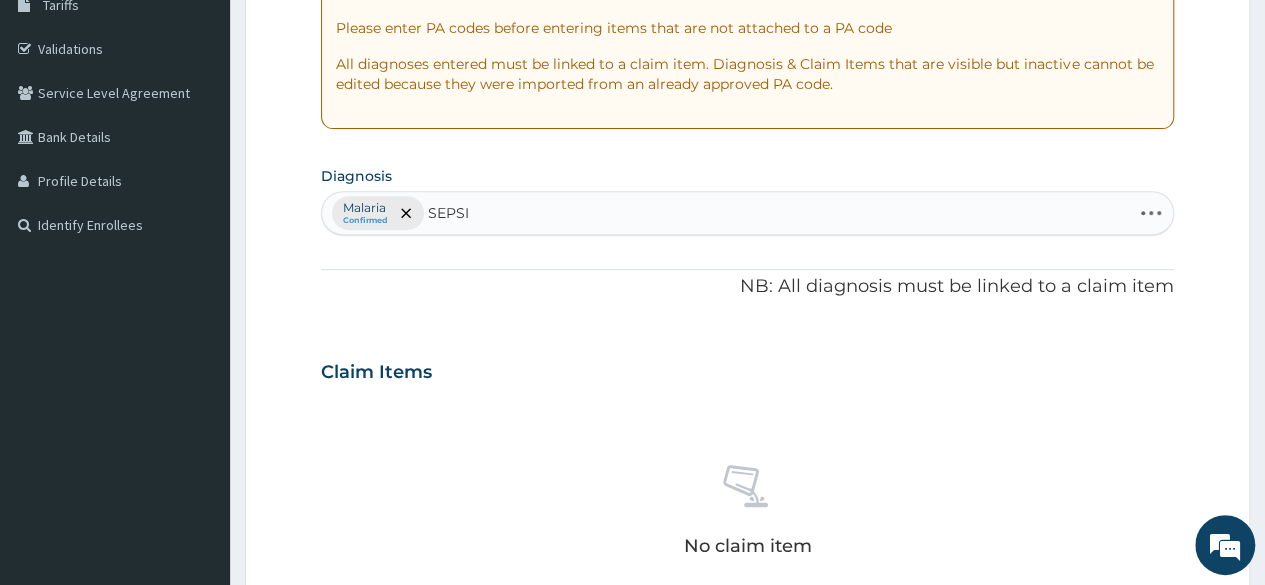type on "SEPSIS" 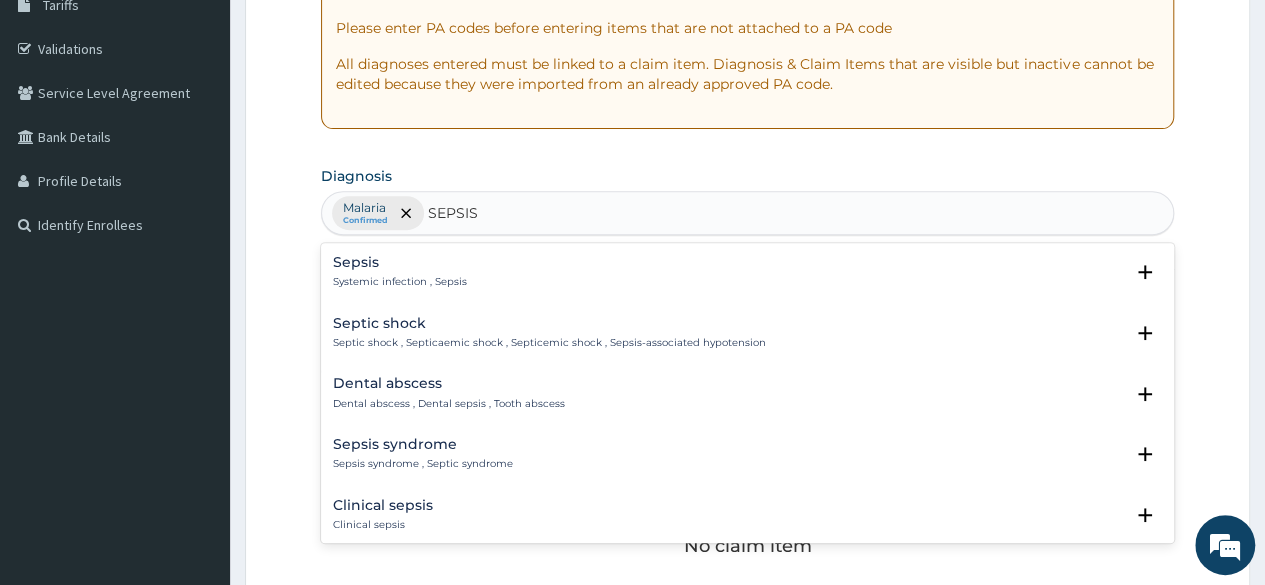 click on "Sepsis Systemic infection , Sepsis" at bounding box center [400, 272] 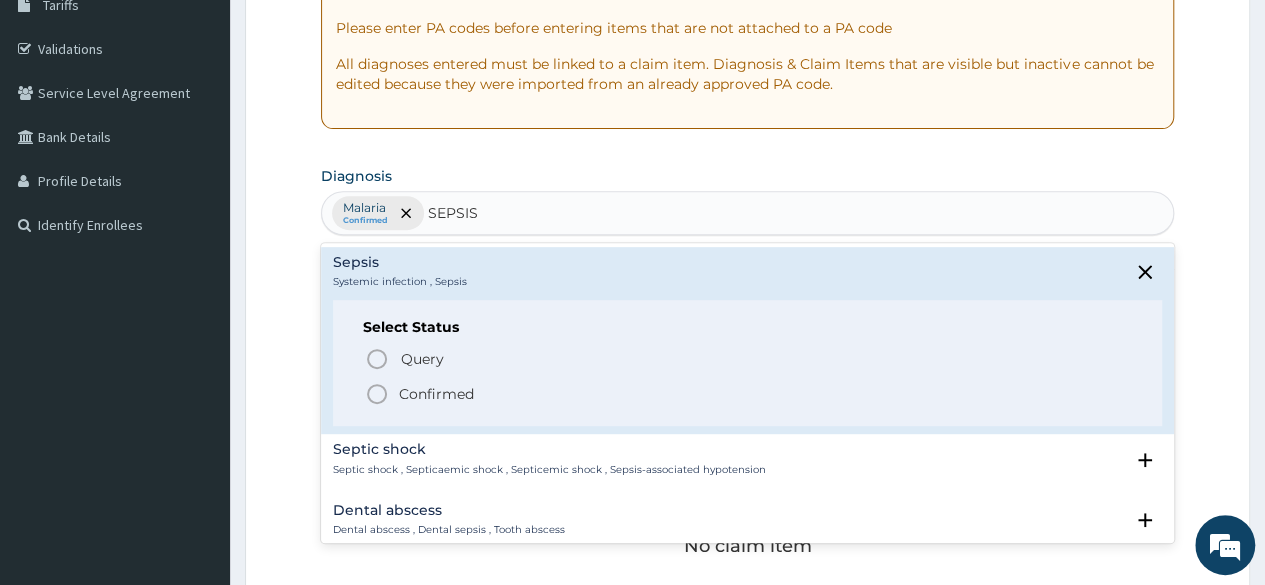 click 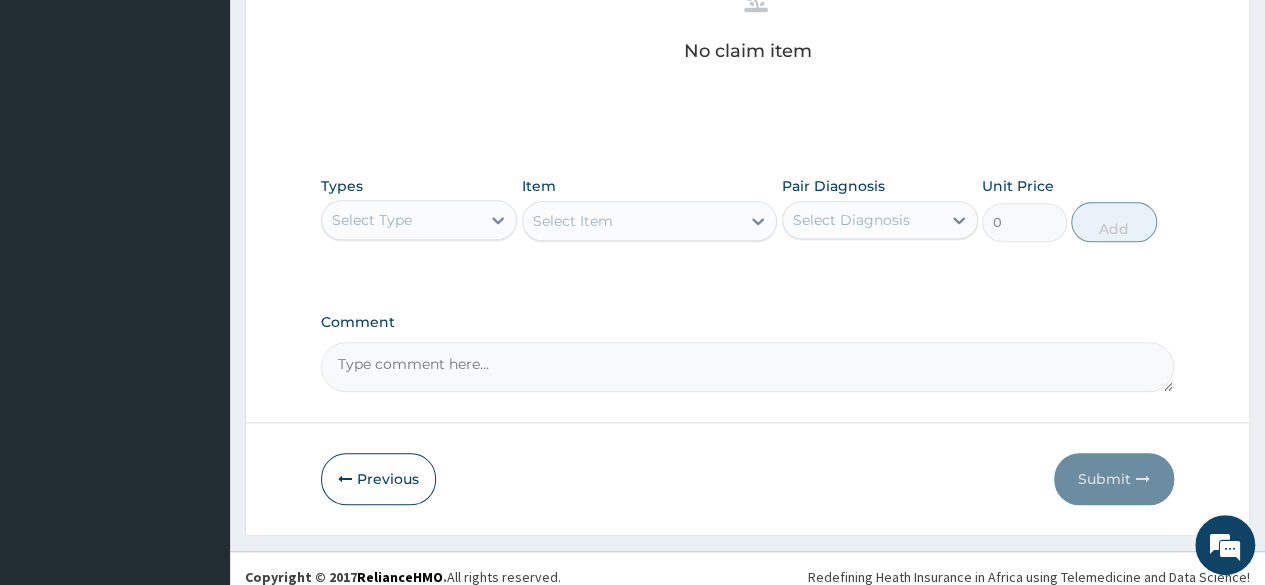 scroll, scrollTop: 847, scrollLeft: 0, axis: vertical 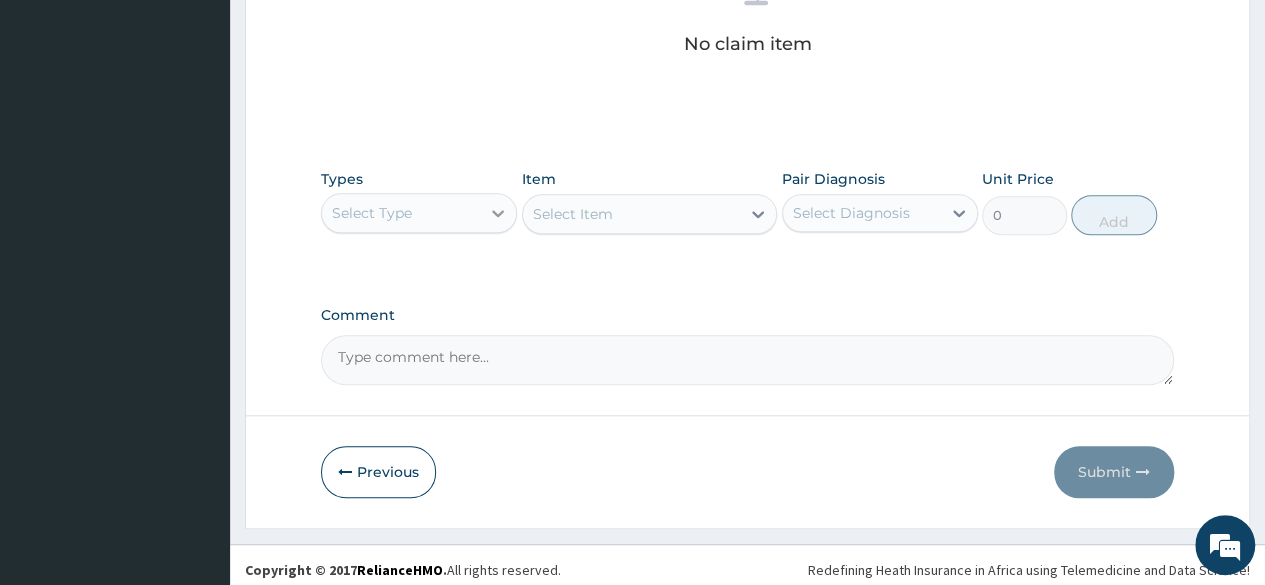 click 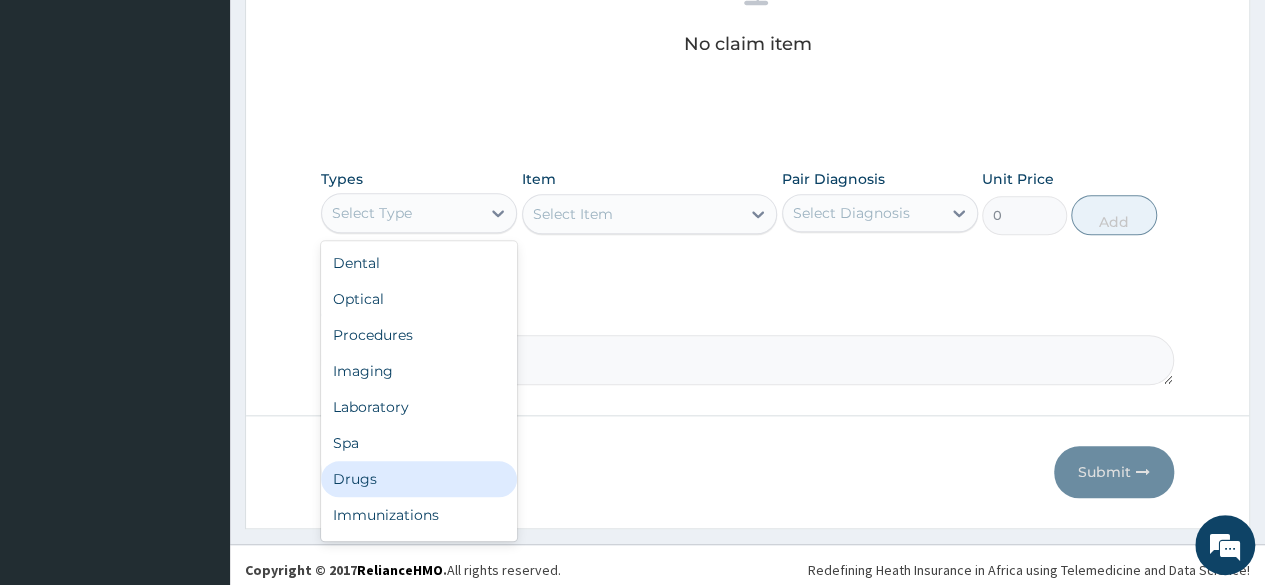click on "Drugs" at bounding box center [419, 479] 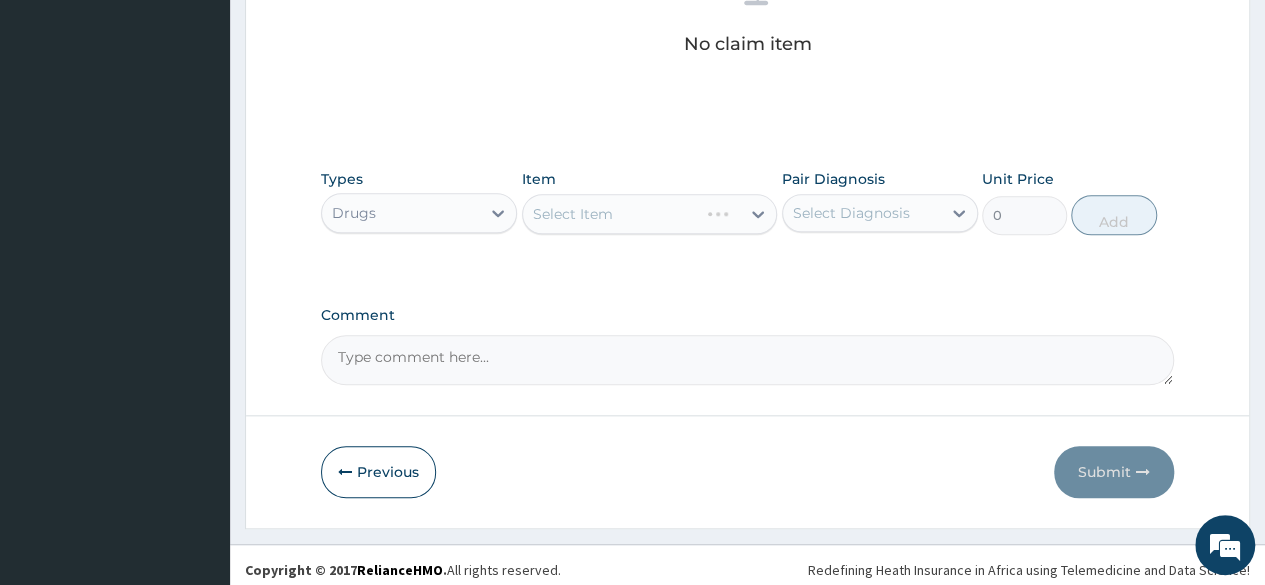 click on "Select Item" at bounding box center [650, 214] 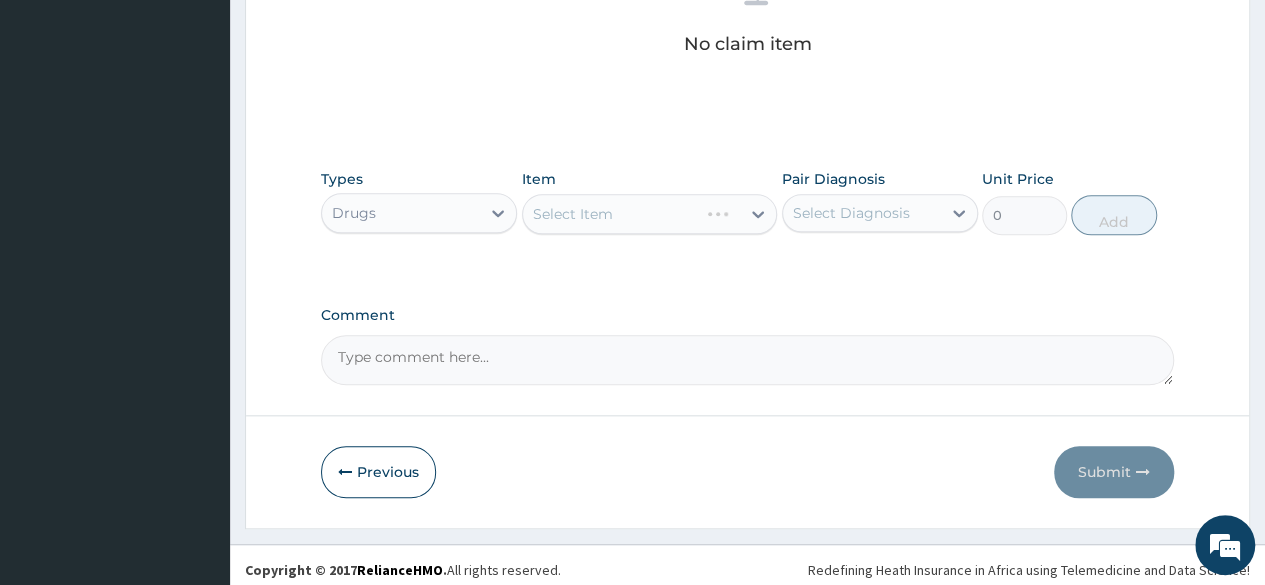 click on "Select Item" at bounding box center (650, 214) 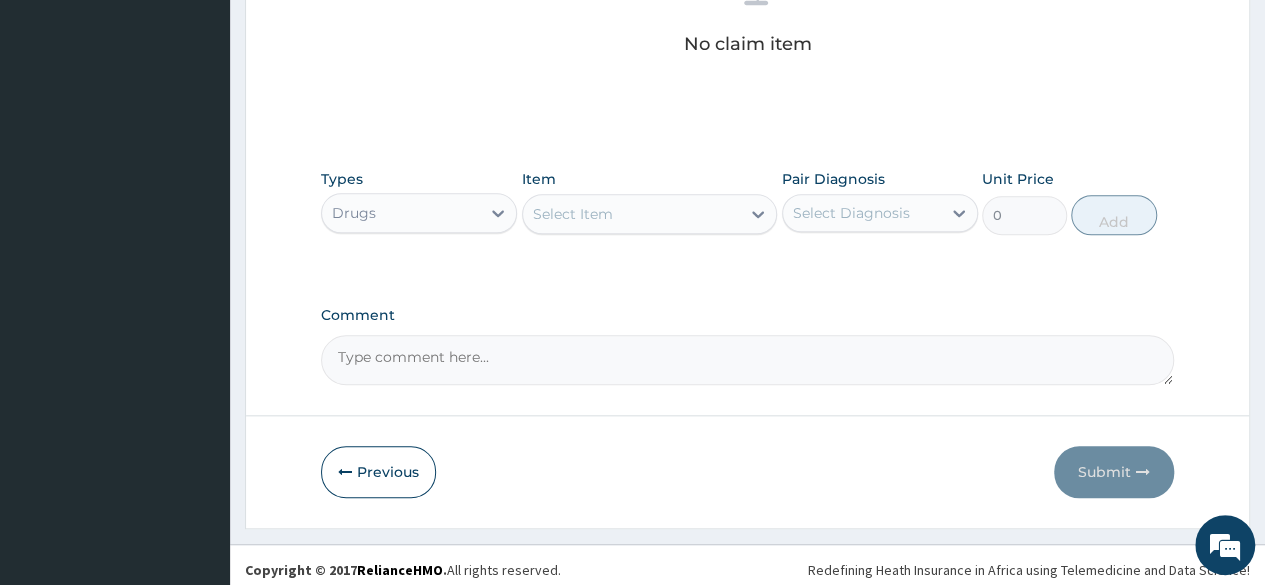 click on "Select Item" at bounding box center [632, 214] 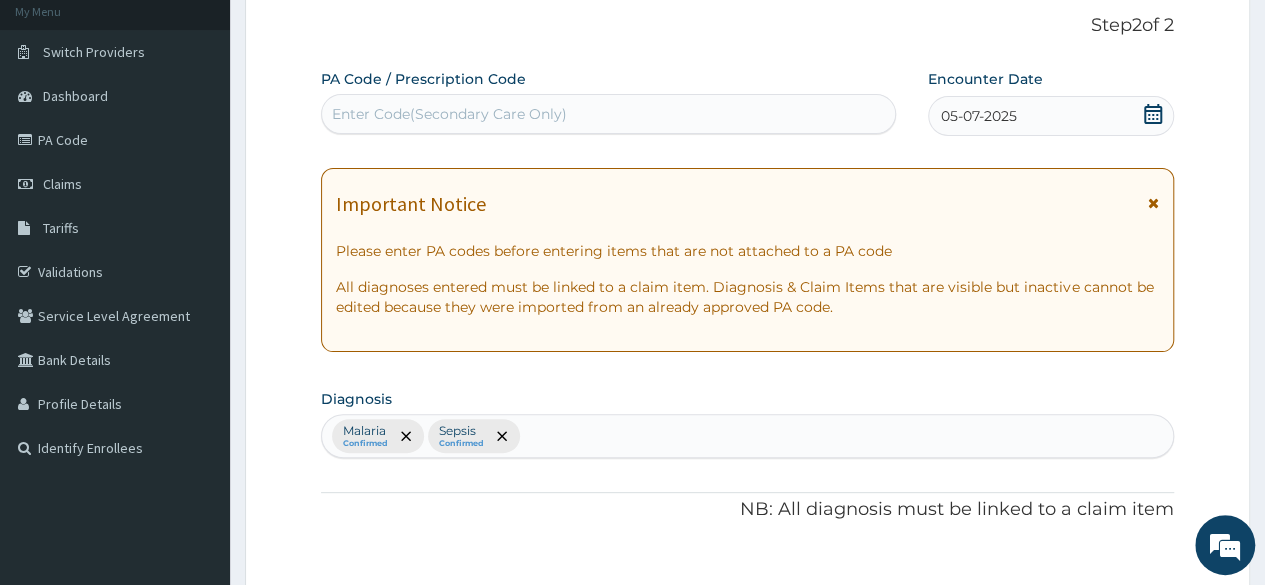 scroll, scrollTop: 120, scrollLeft: 0, axis: vertical 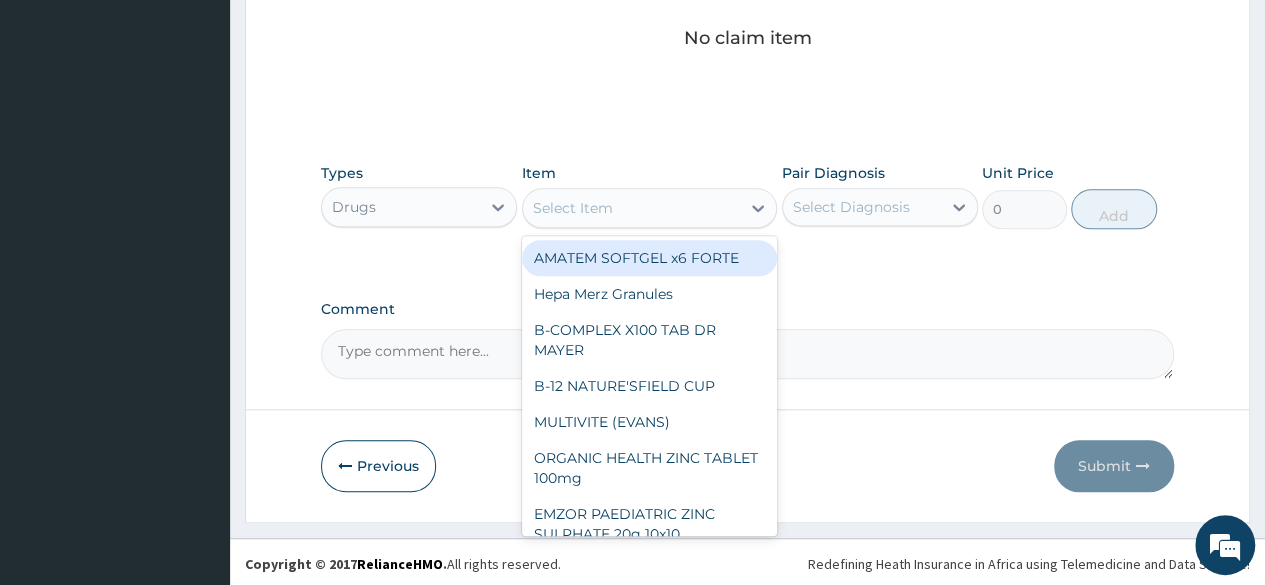click on "AMATEM SOFTGEL x6 FORTE" at bounding box center [650, 258] 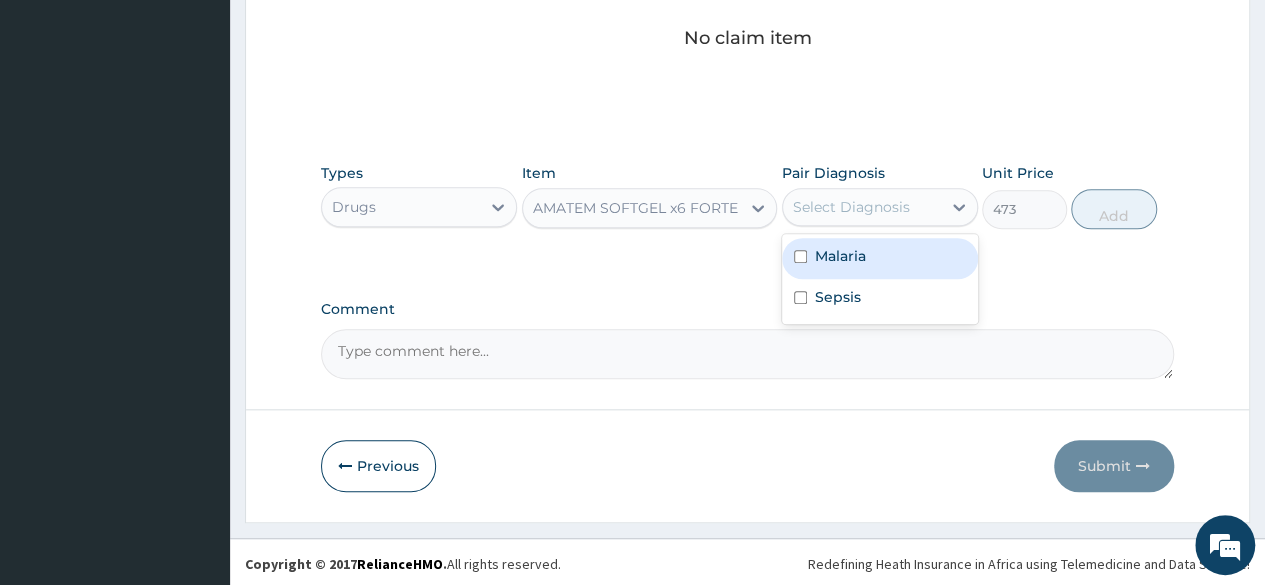 click on "Select Diagnosis" at bounding box center (851, 207) 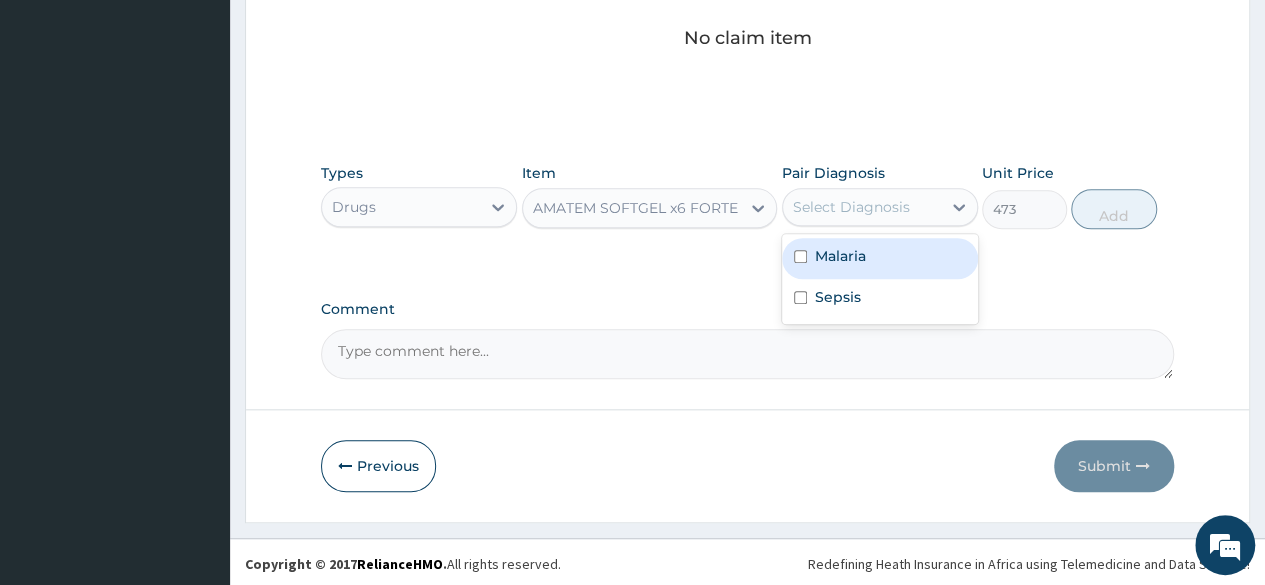 click on "Malaria" at bounding box center (840, 256) 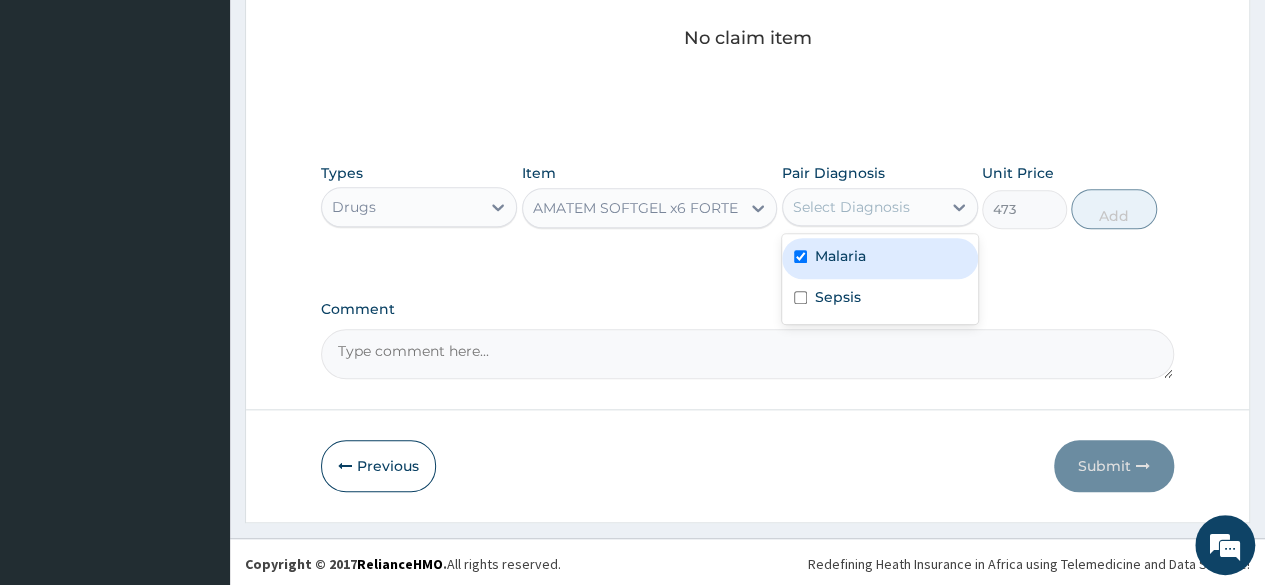 checkbox on "true" 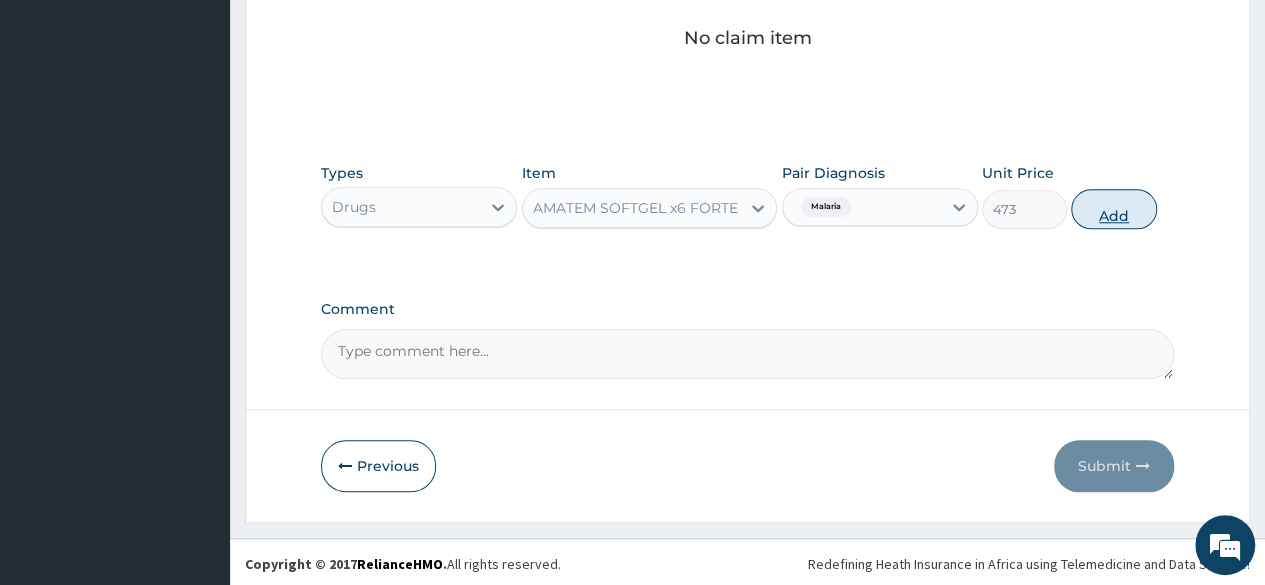 click on "Add" at bounding box center [1113, 209] 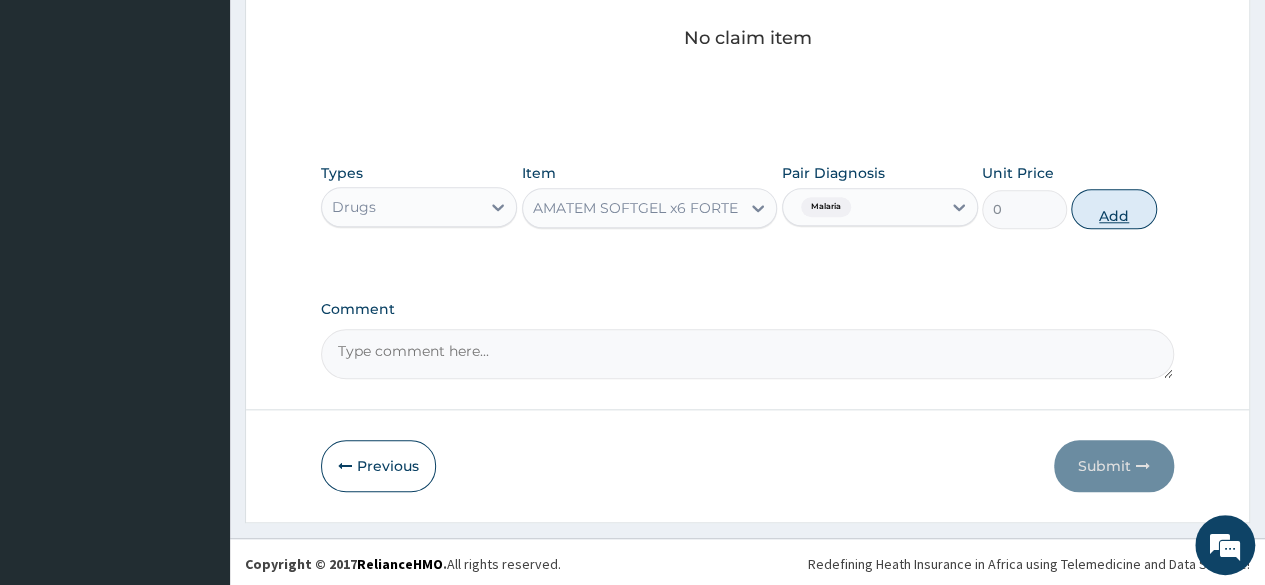 scroll, scrollTop: 774, scrollLeft: 0, axis: vertical 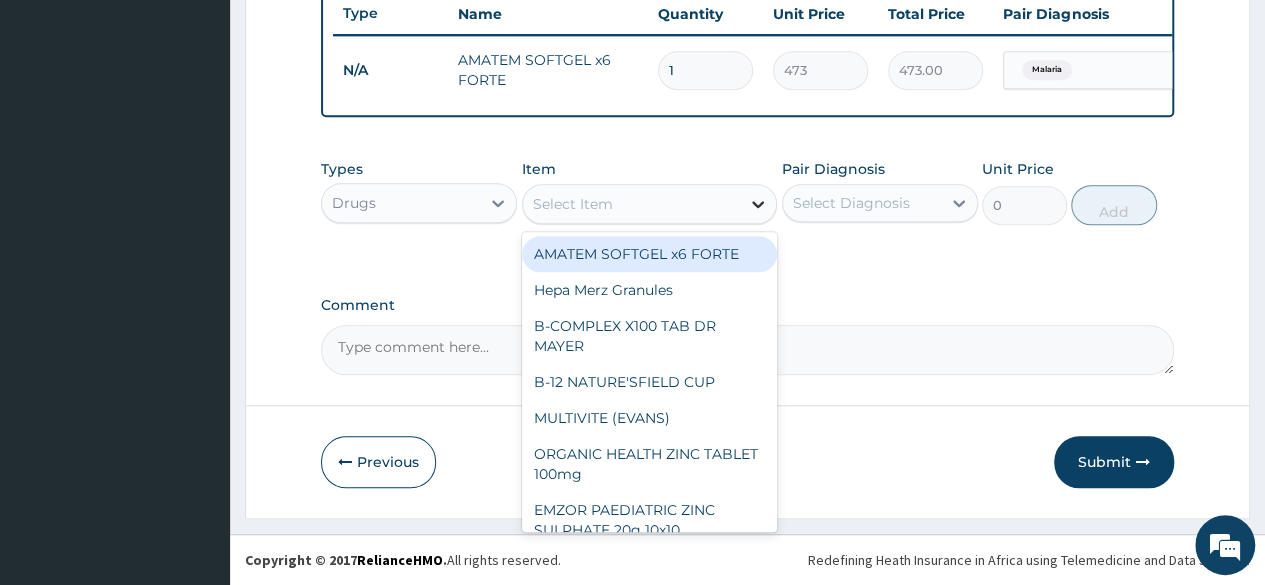 click 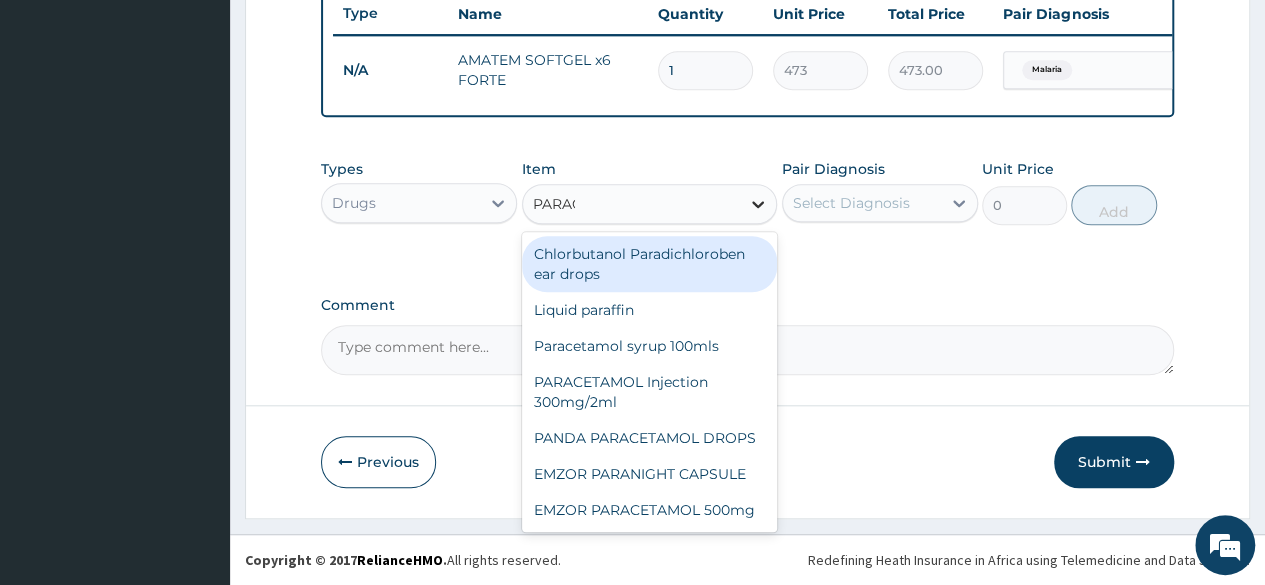 type on "PARACE" 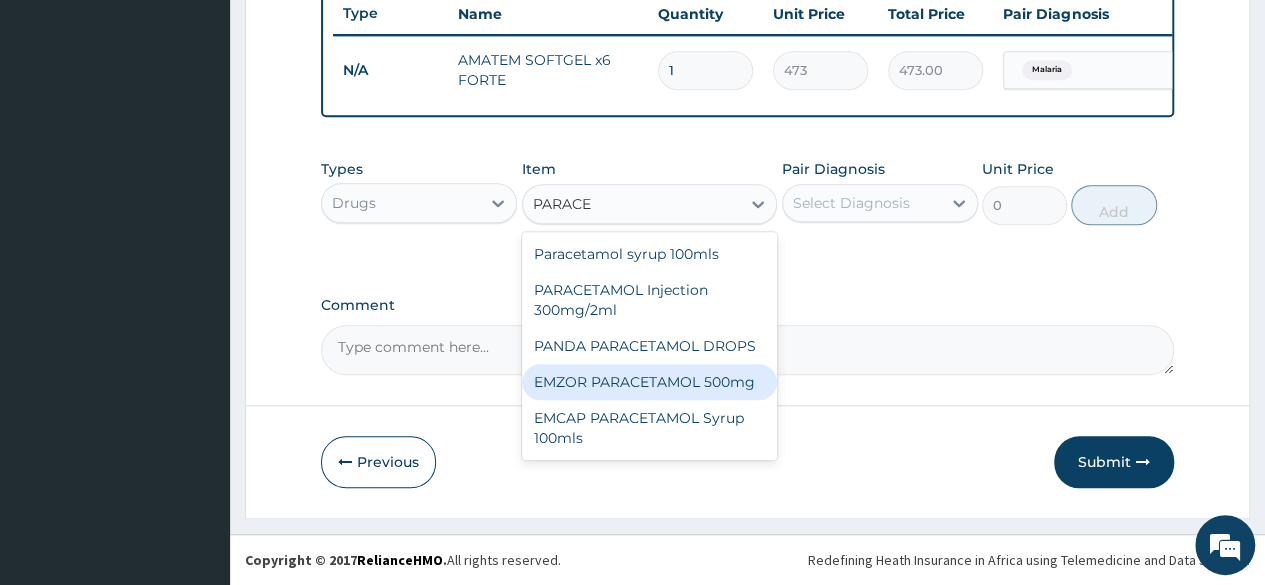 click on "EMZOR PARACETAMOL 500mg" at bounding box center [650, 382] 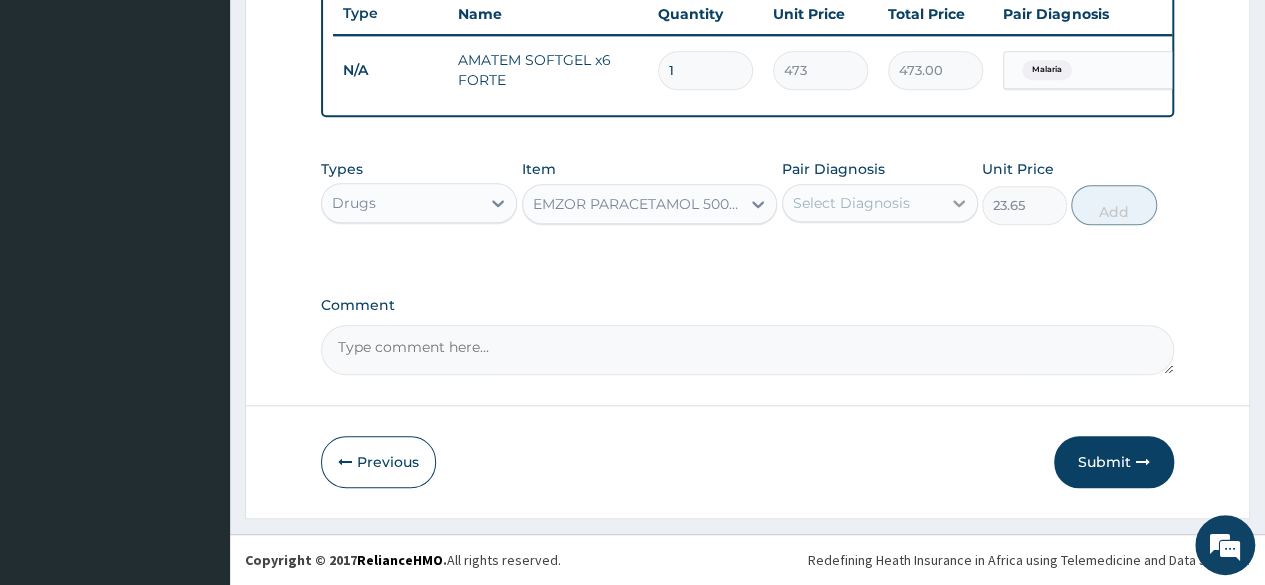 click 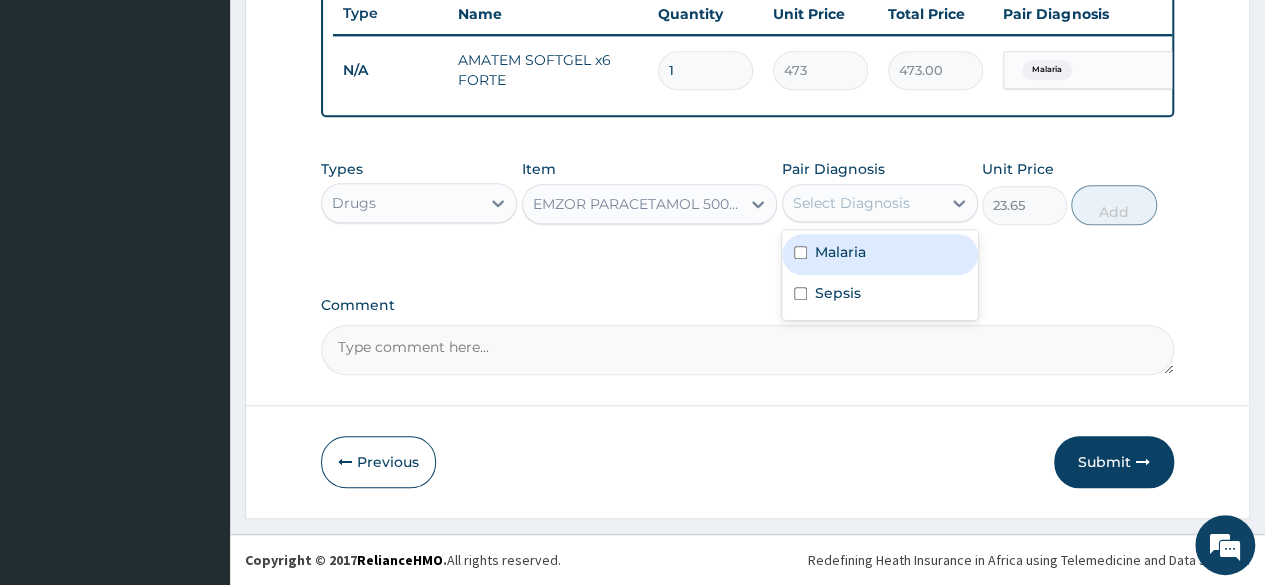 click on "Malaria" at bounding box center [880, 254] 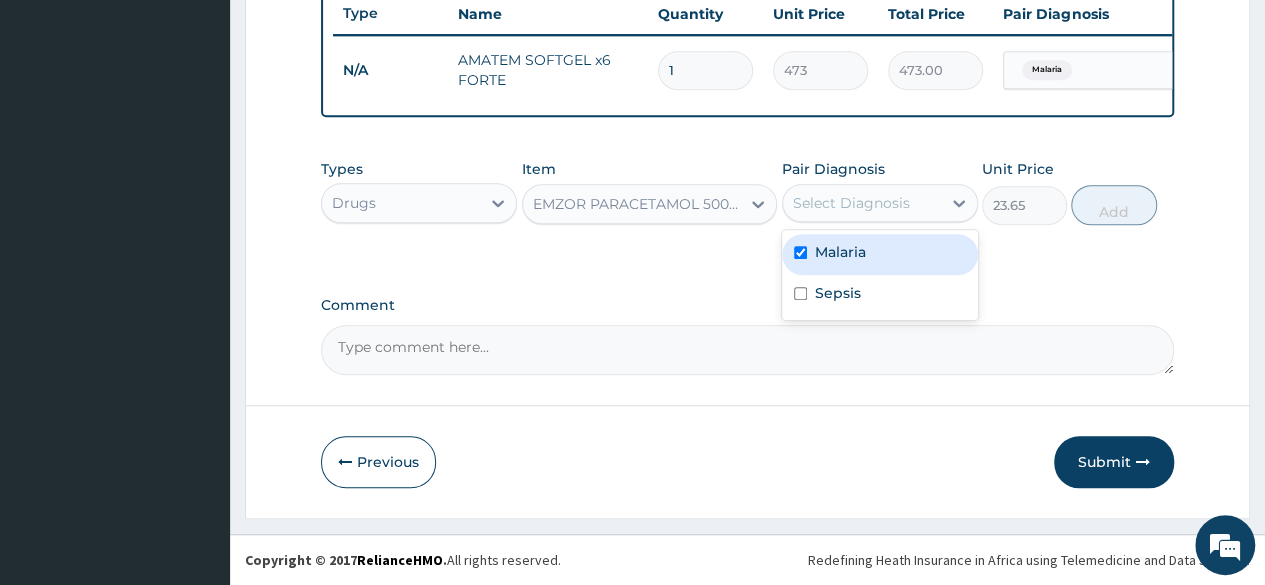 checkbox on "true" 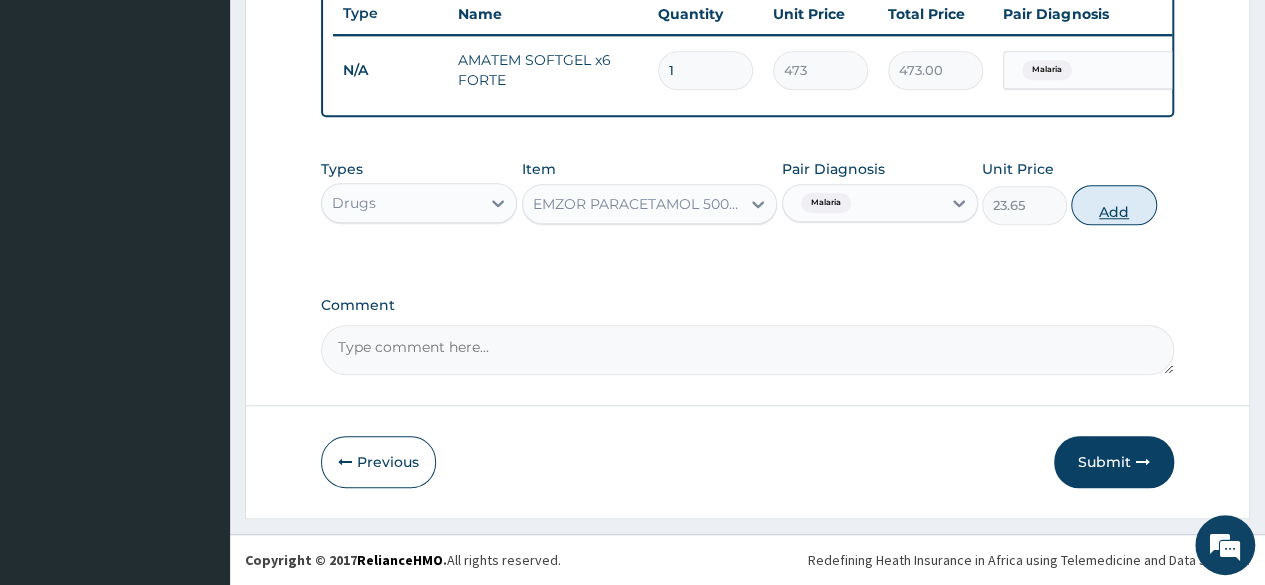 click on "Add" at bounding box center [1113, 205] 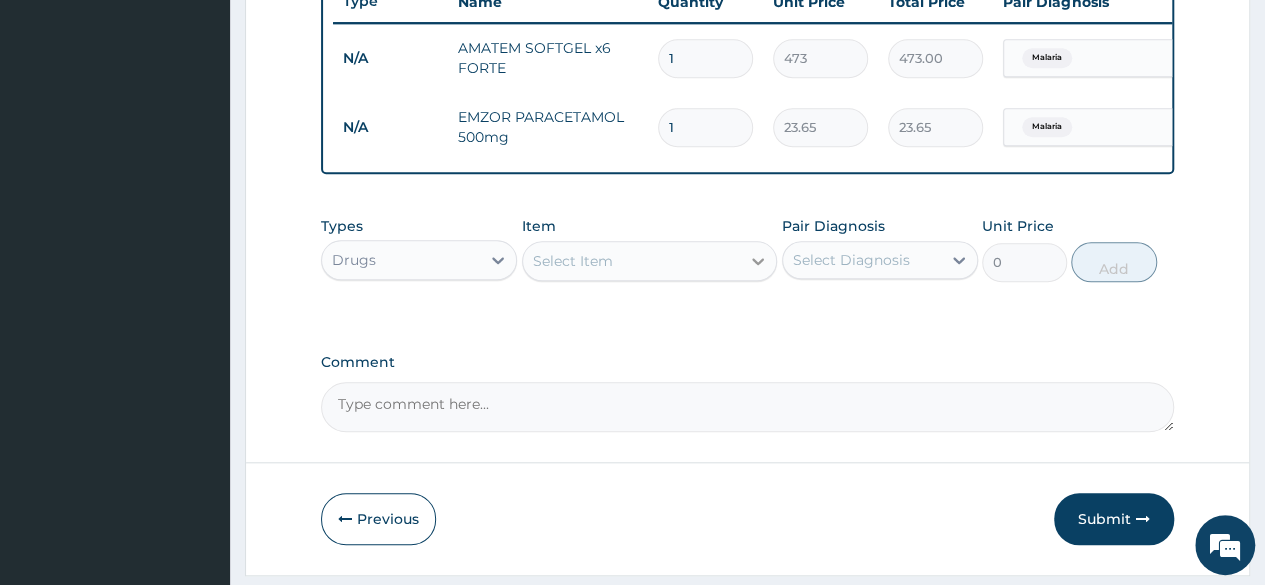 click 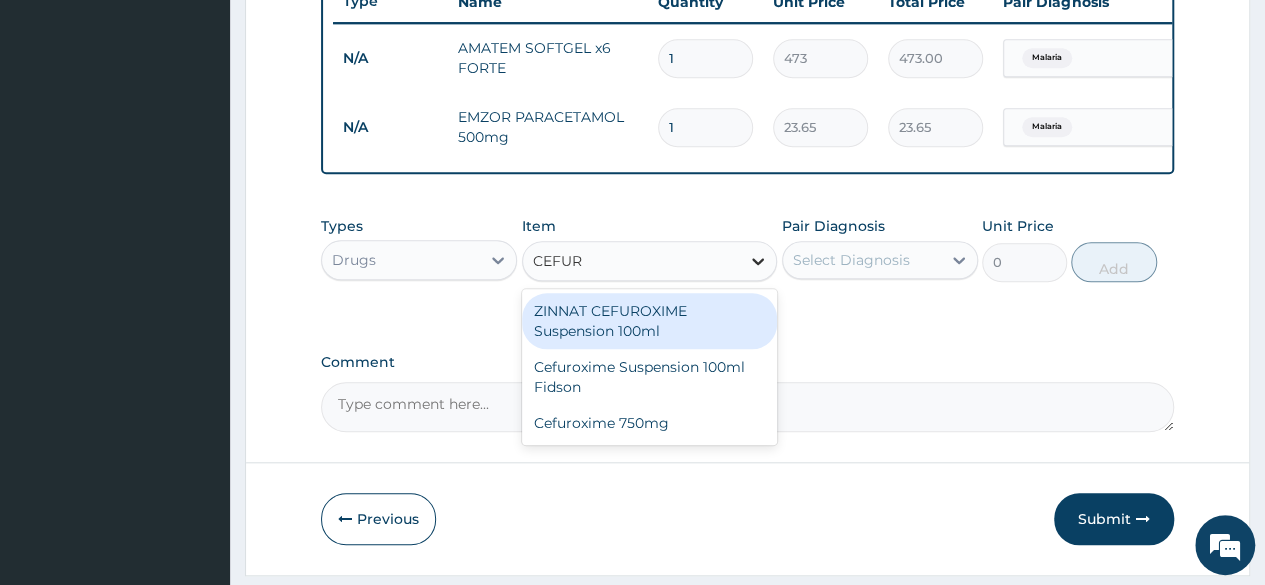 type on "CEFURO" 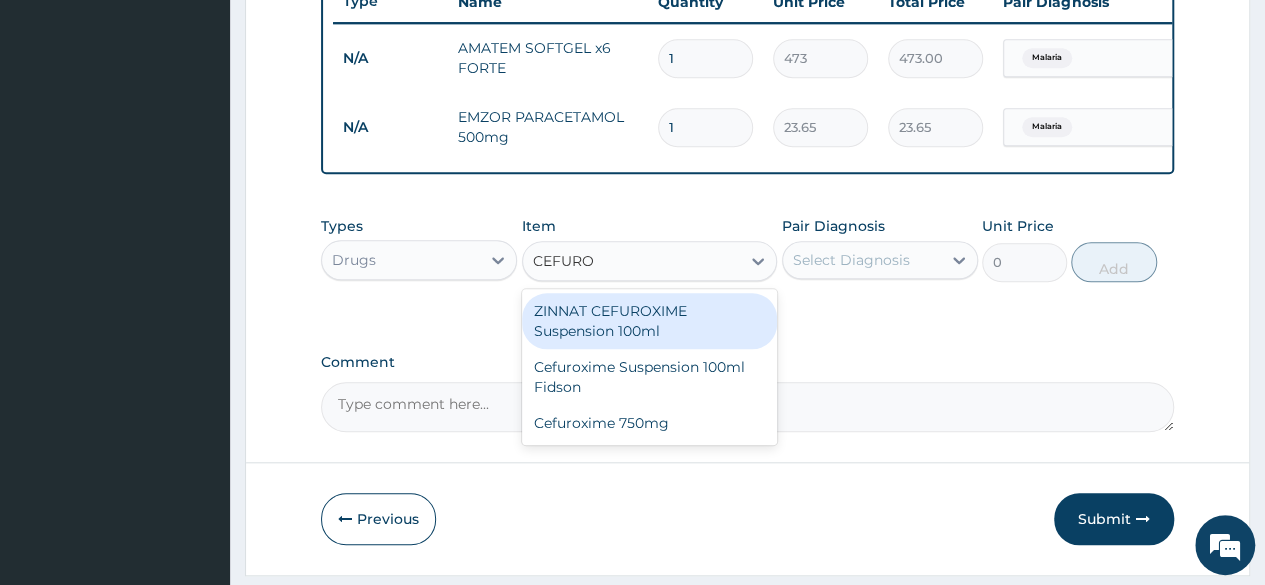 click on "ZINNAT CEFUROXIME Suspension 100ml" at bounding box center [650, 321] 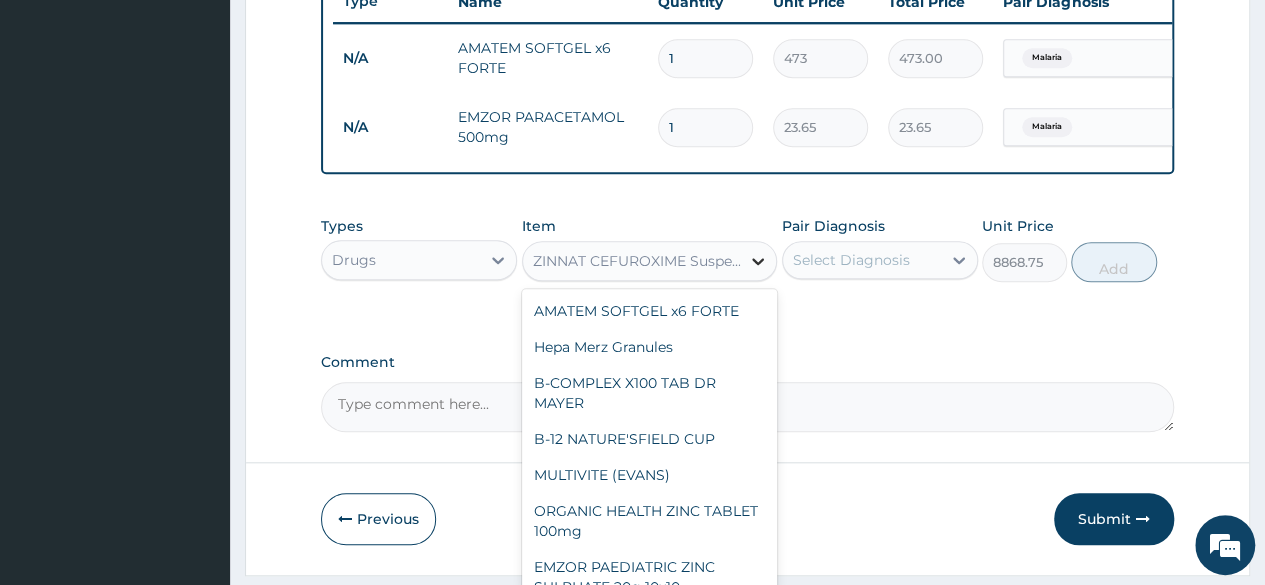 click 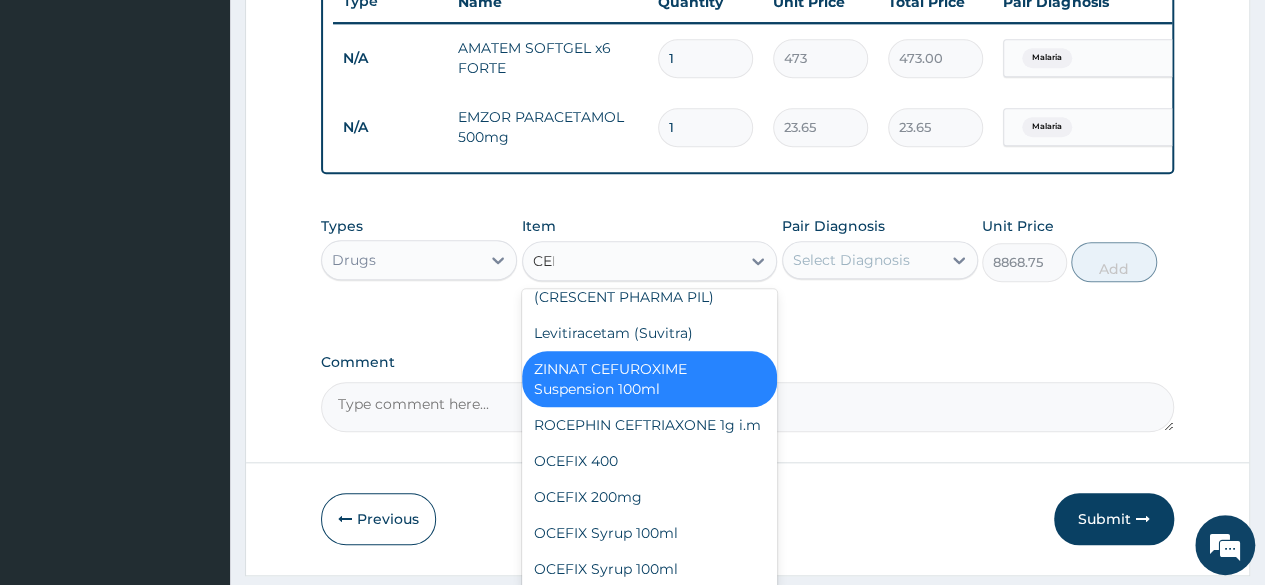 scroll, scrollTop: 0, scrollLeft: 0, axis: both 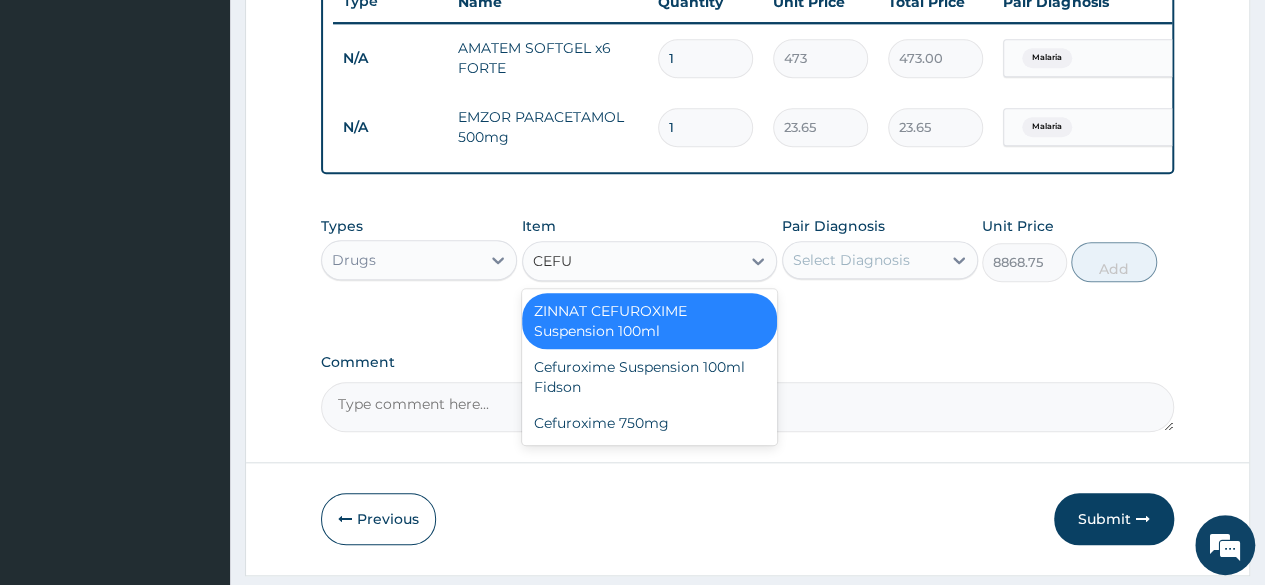 type on "CEFUR" 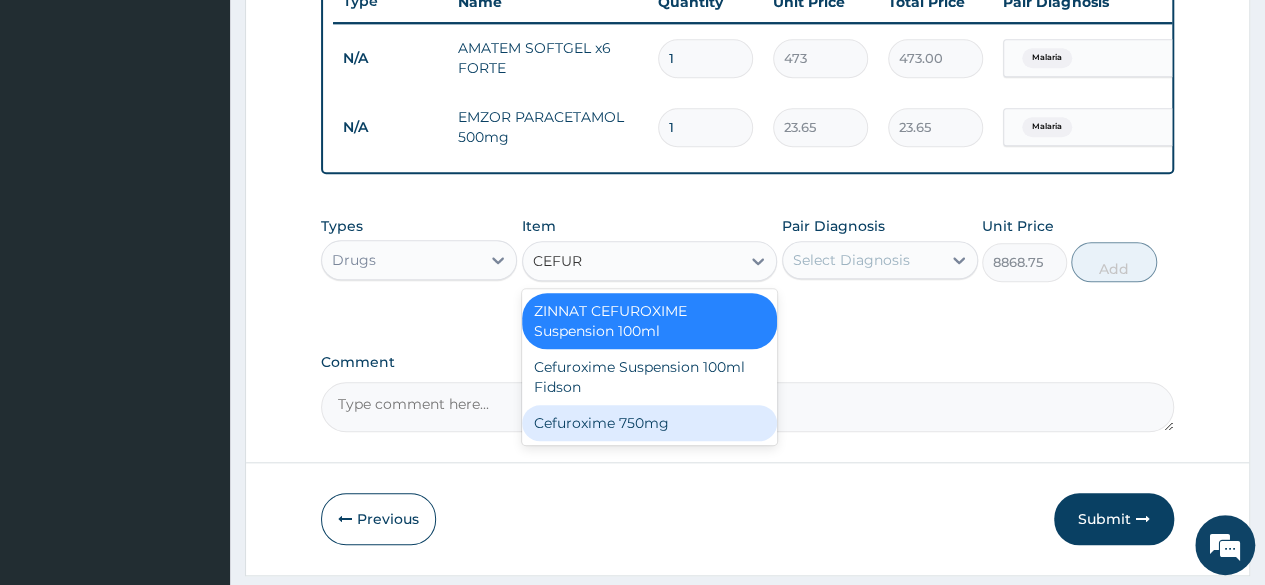 click on "Cefuroxime 750mg" at bounding box center [650, 423] 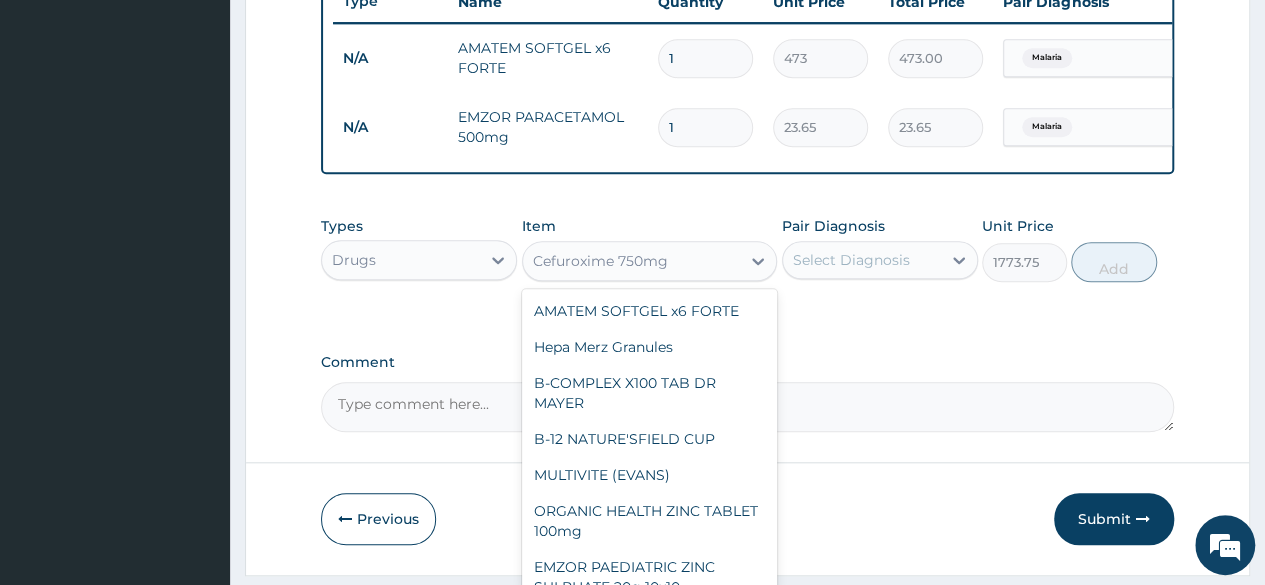 click on "Cefuroxime 750mg" at bounding box center [632, 261] 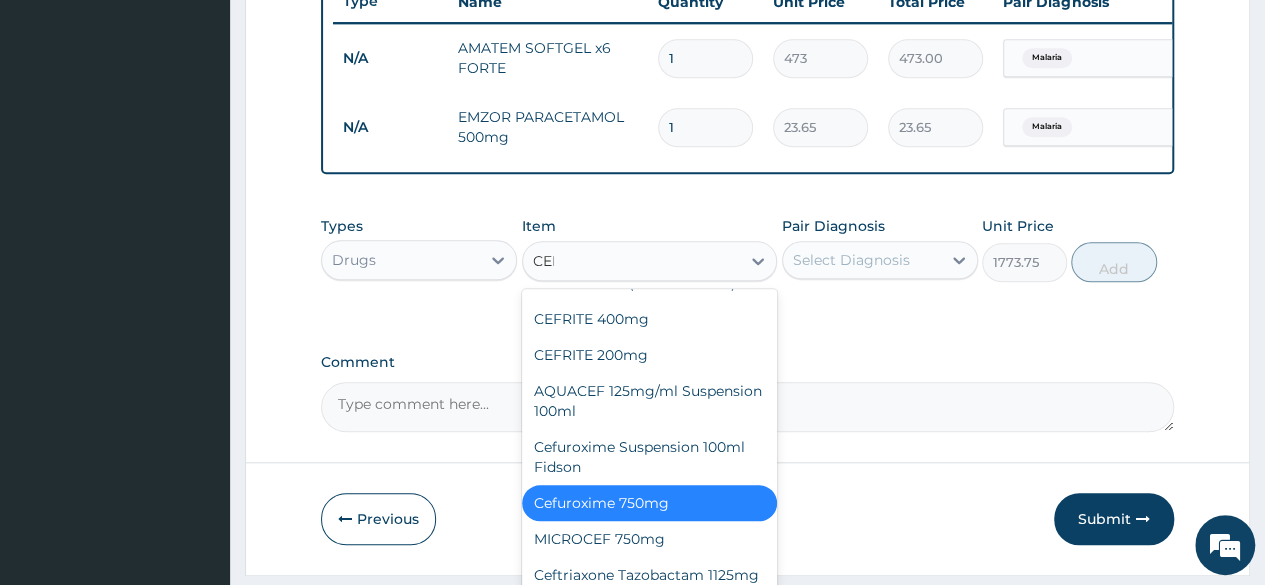 scroll, scrollTop: 228, scrollLeft: 0, axis: vertical 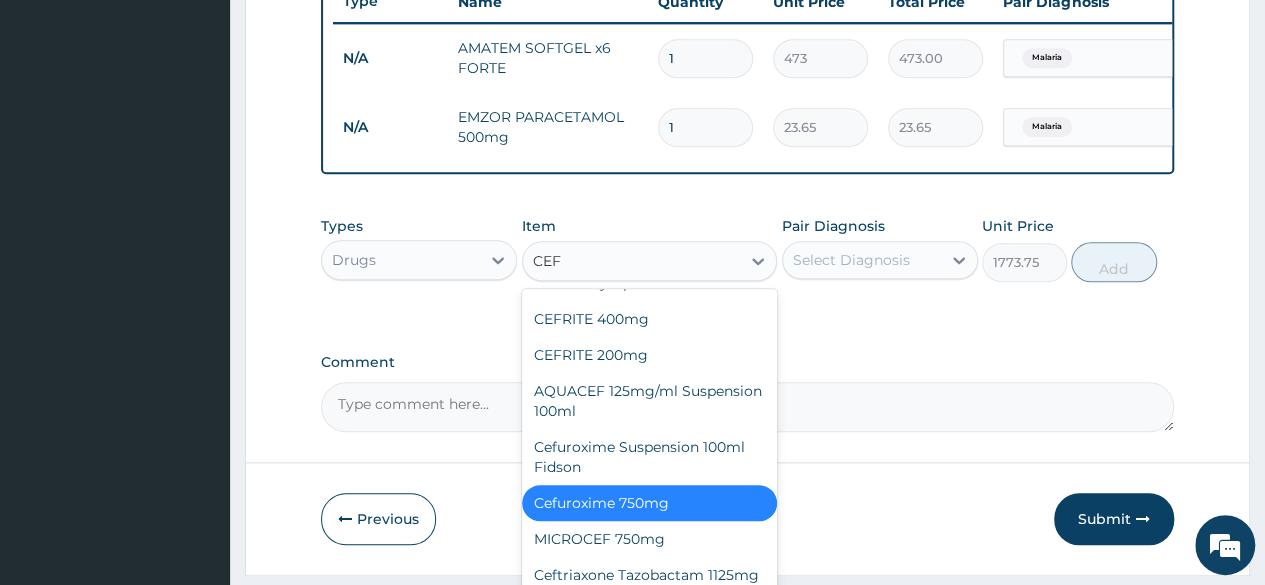 type on "CEFI" 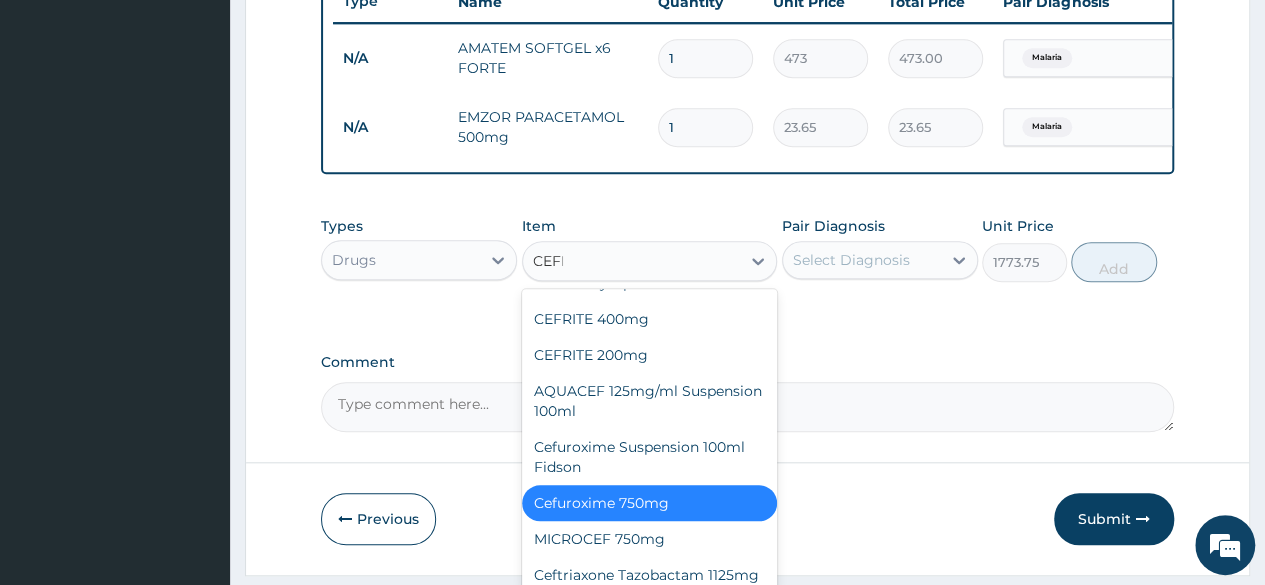 scroll, scrollTop: 0, scrollLeft: 0, axis: both 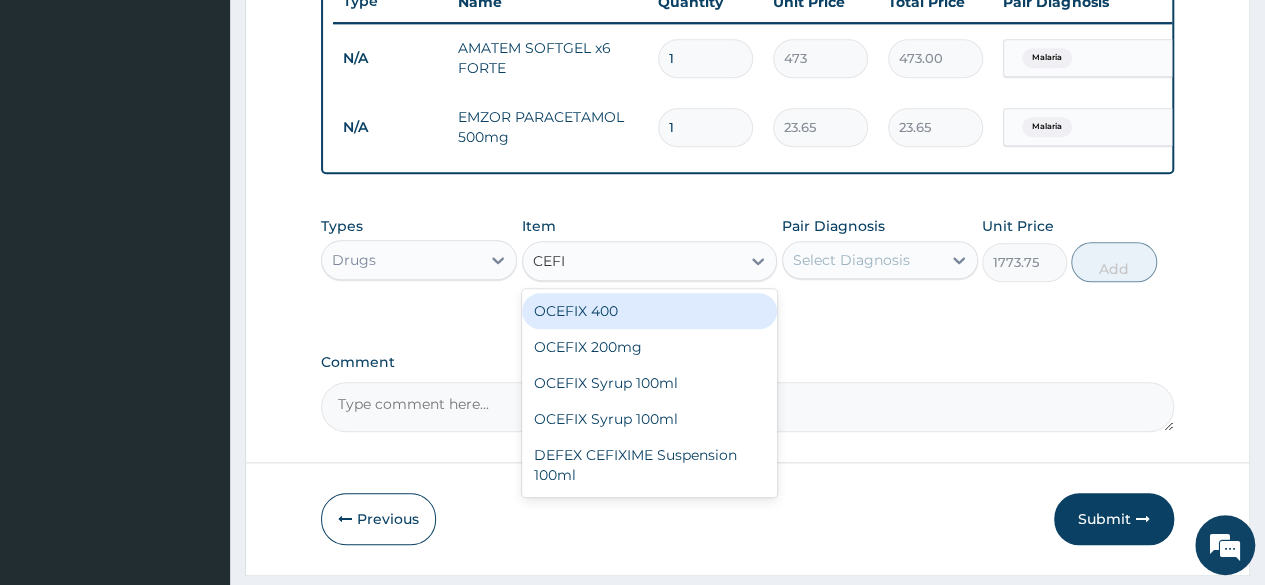 click on "OCEFIX 400" at bounding box center (650, 311) 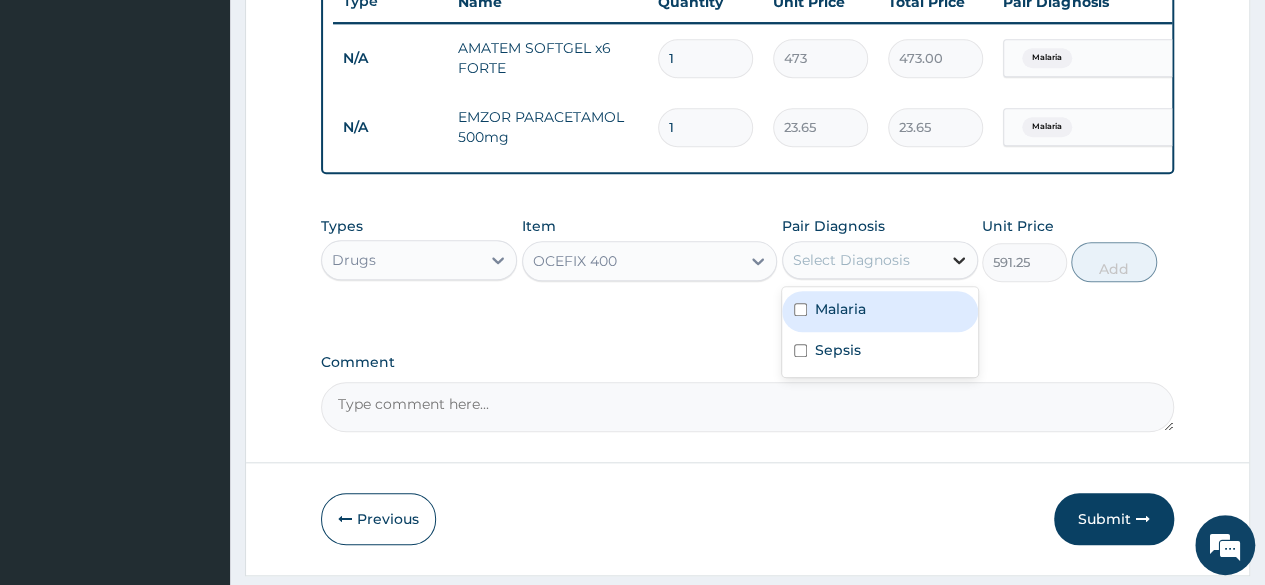 click 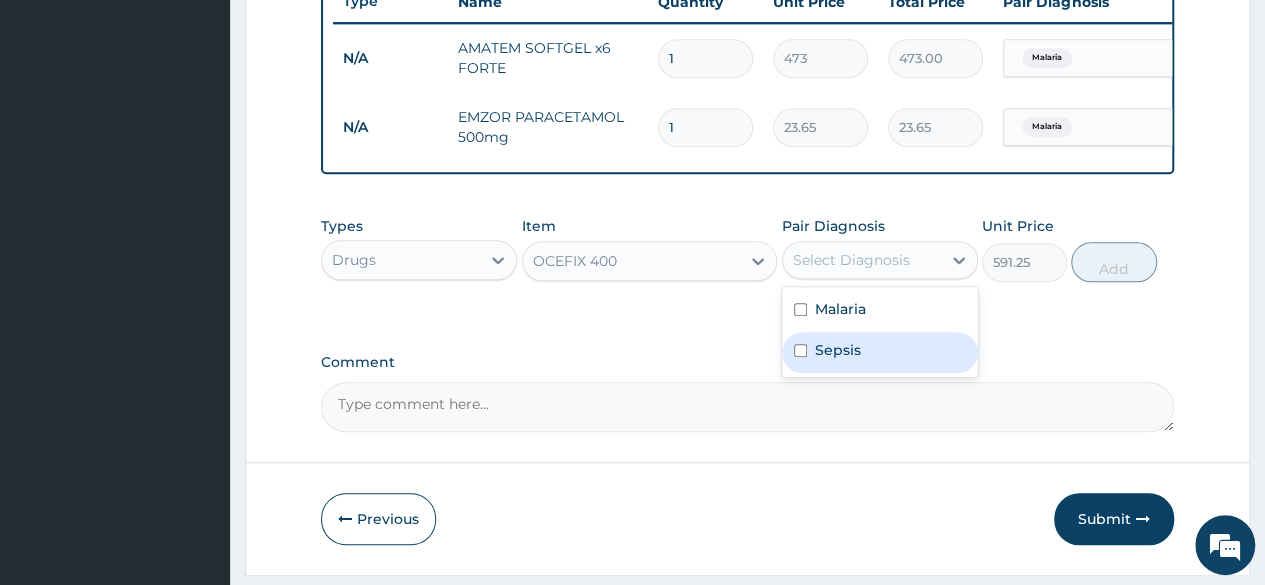 click on "Sepsis" at bounding box center [880, 352] 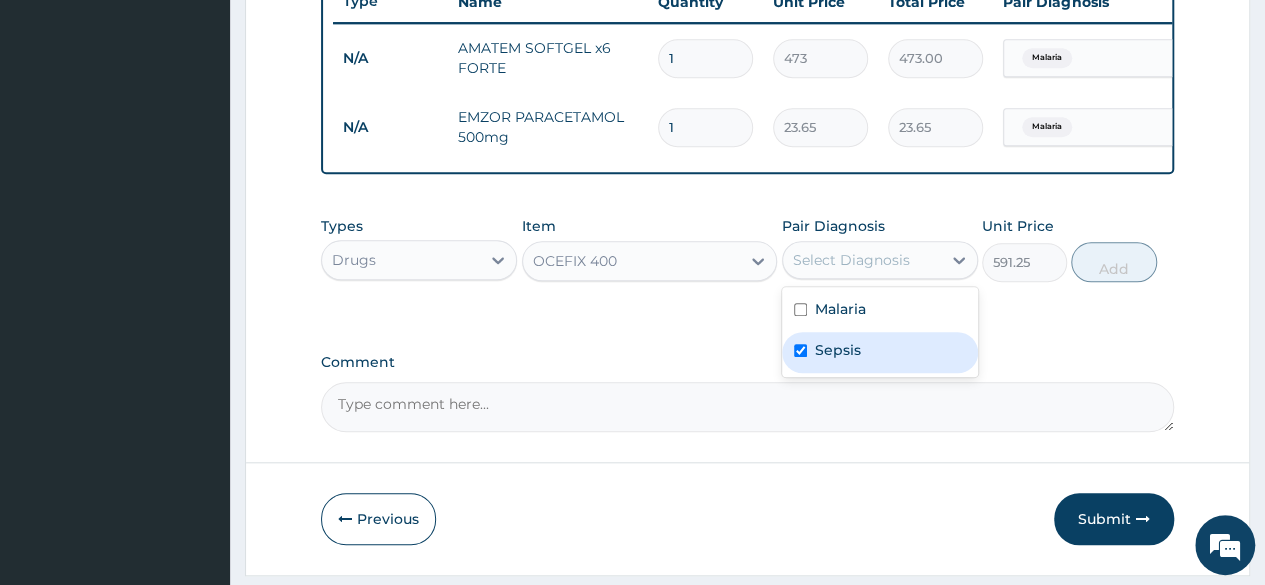 checkbox on "true" 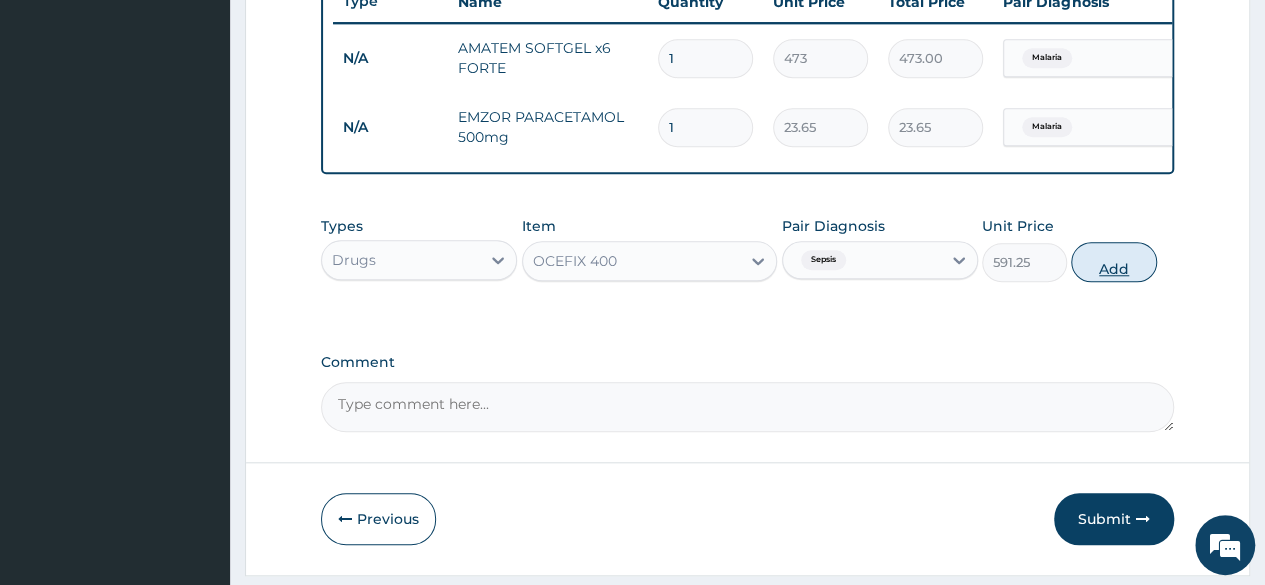 click on "Add" at bounding box center (1113, 262) 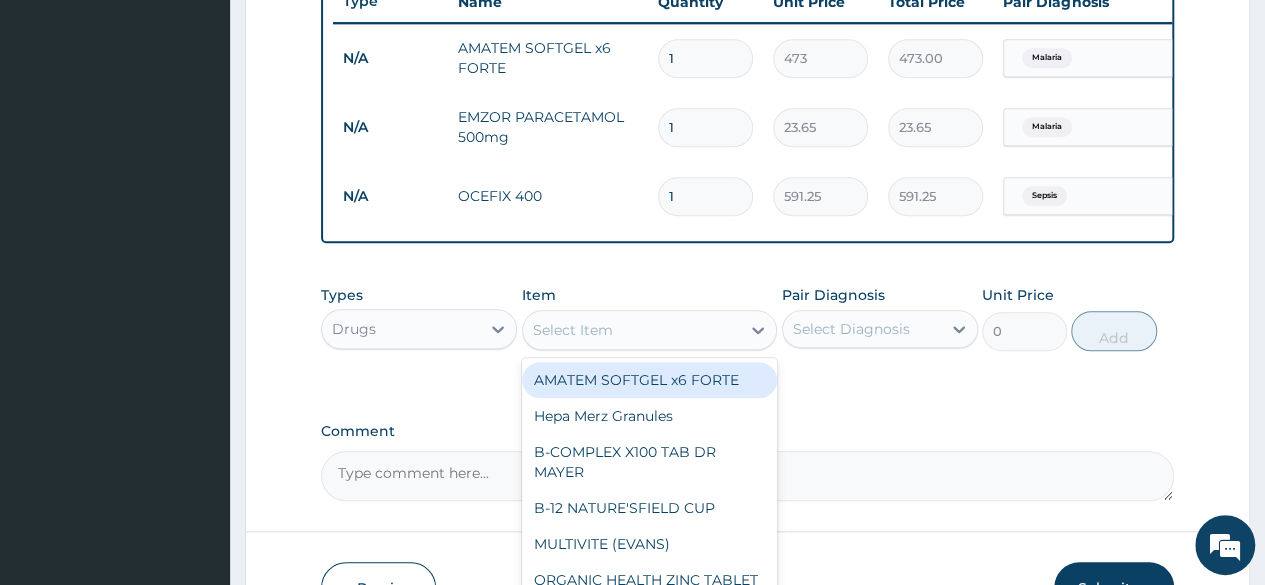 click on "Select Item" at bounding box center [632, 330] 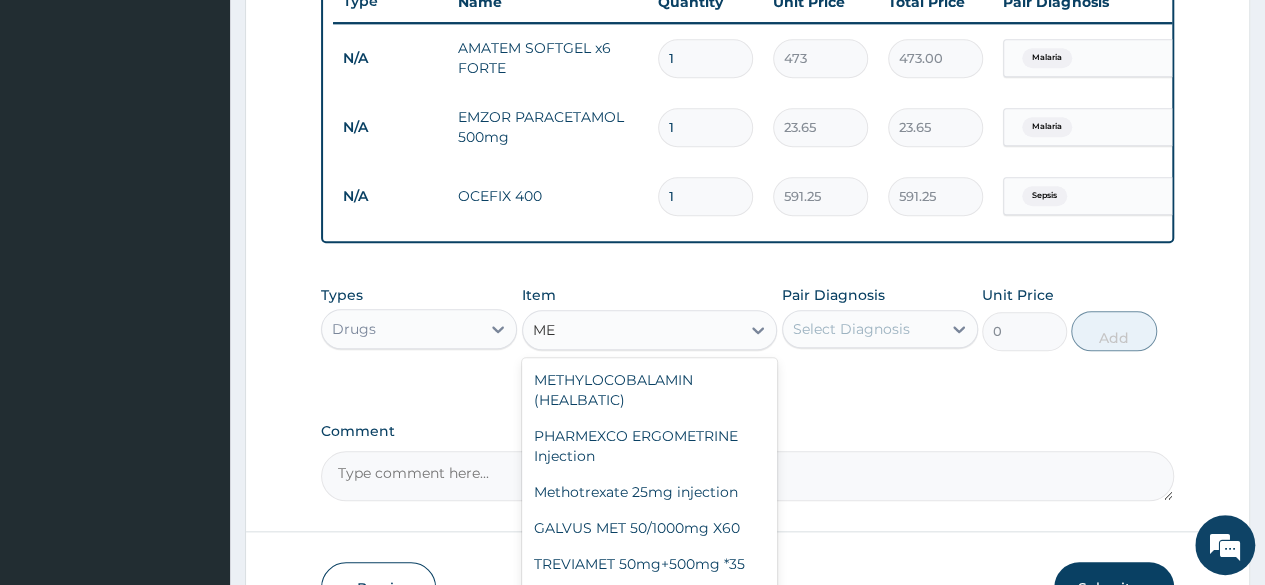 type on "M" 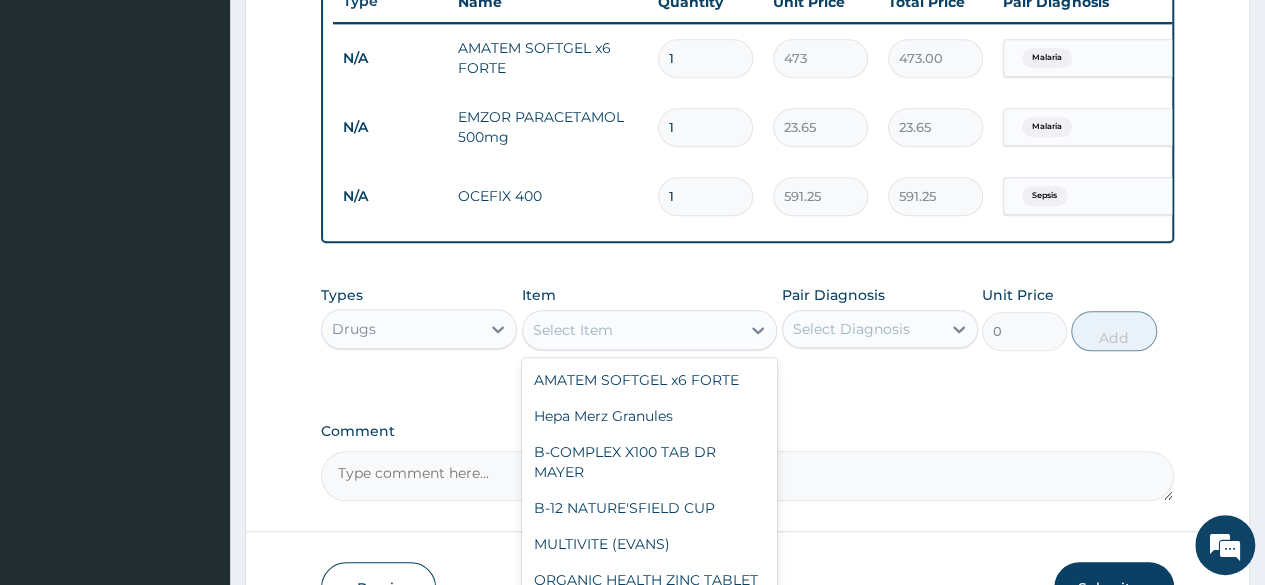 type on "G" 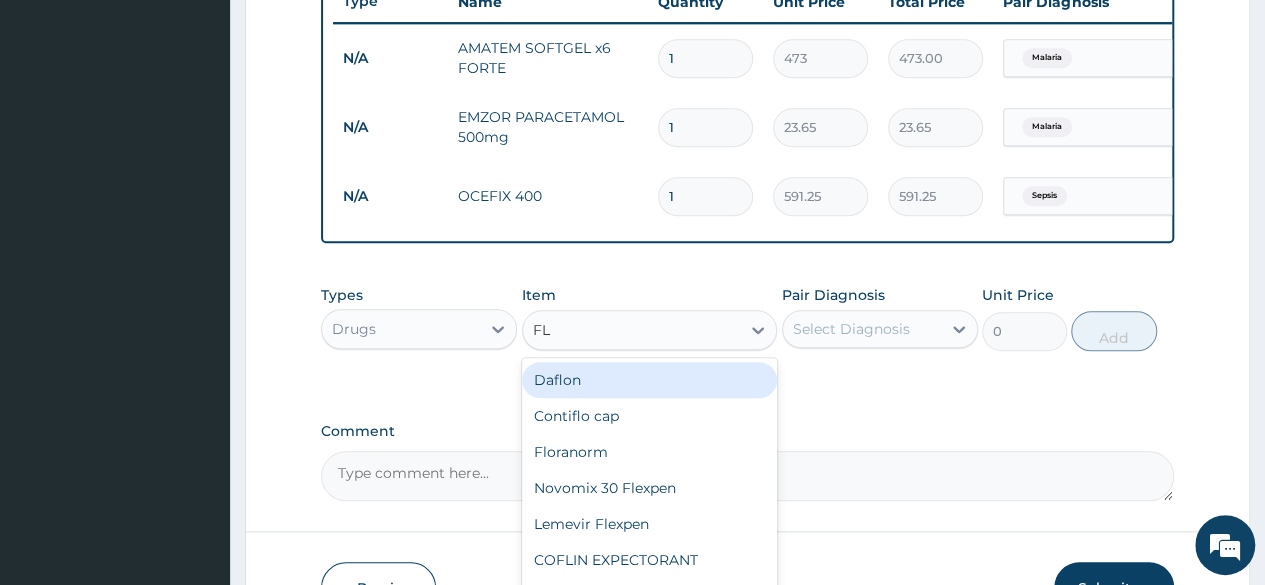 type on "FLA" 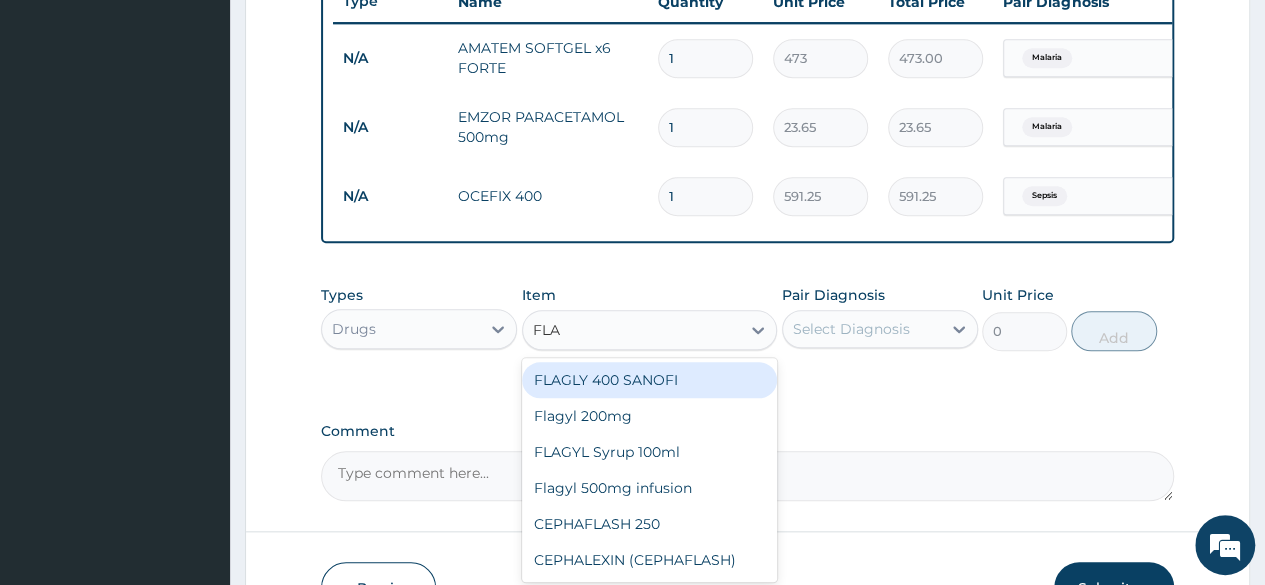 click on "FLAGLY 400 SANOFI" at bounding box center [650, 380] 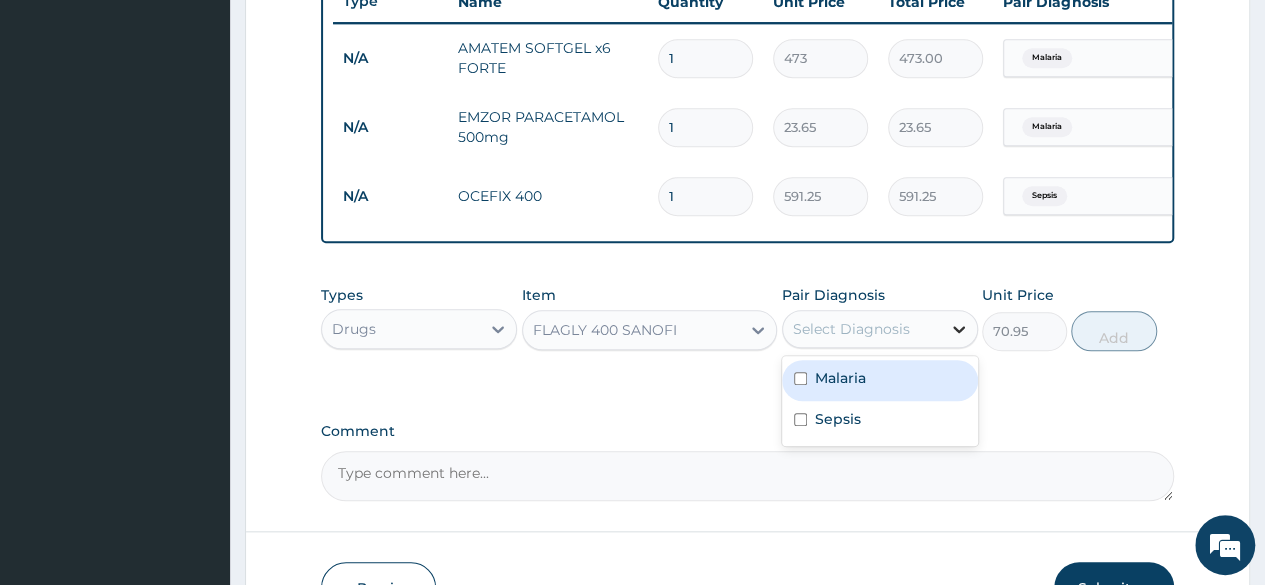 click 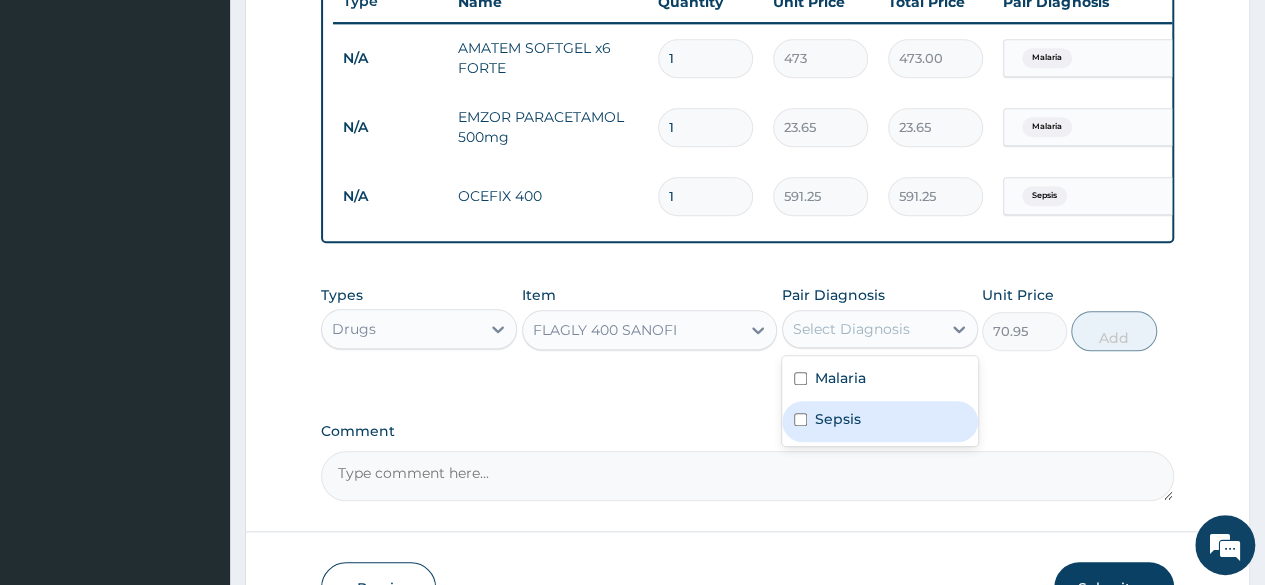 click on "Sepsis" at bounding box center (880, 421) 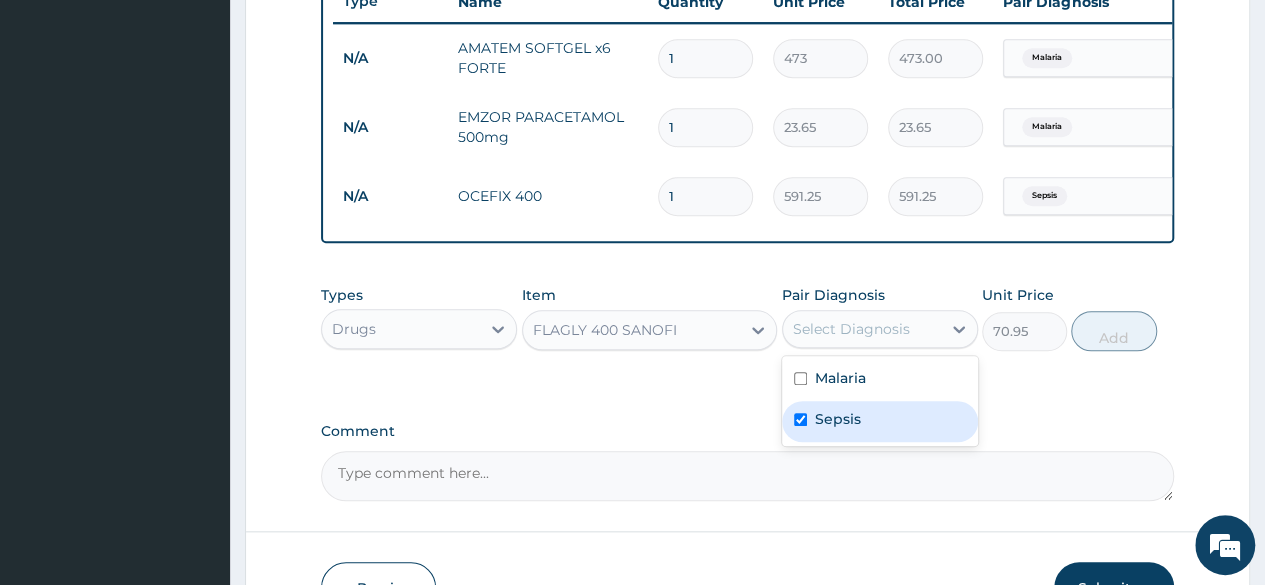 checkbox on "true" 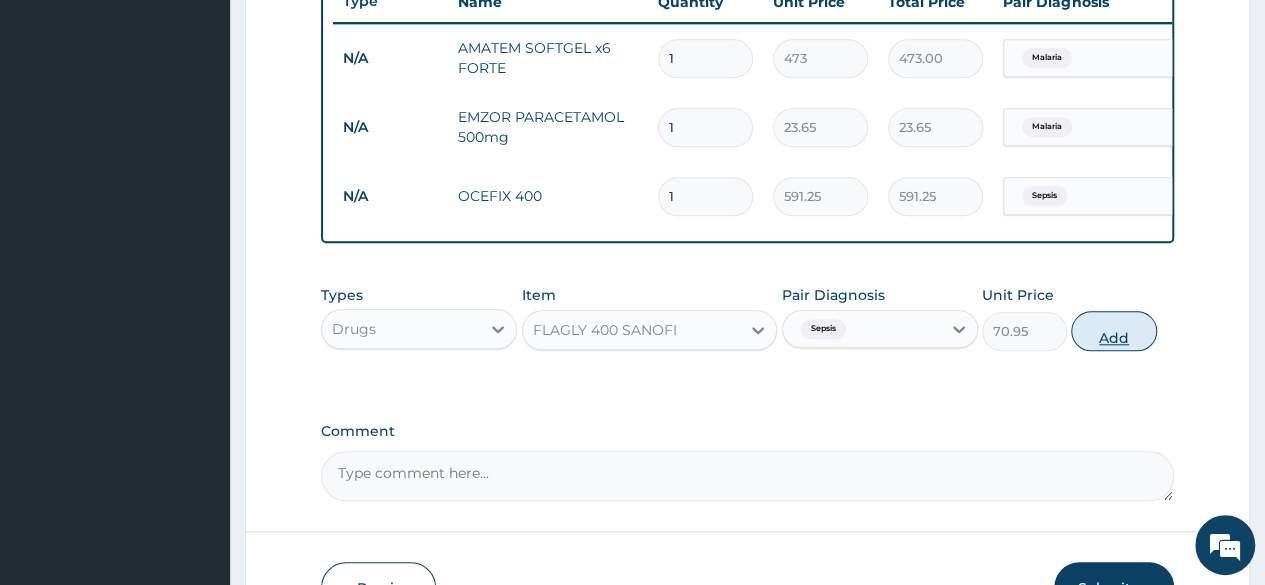 click on "Add" at bounding box center (1113, 331) 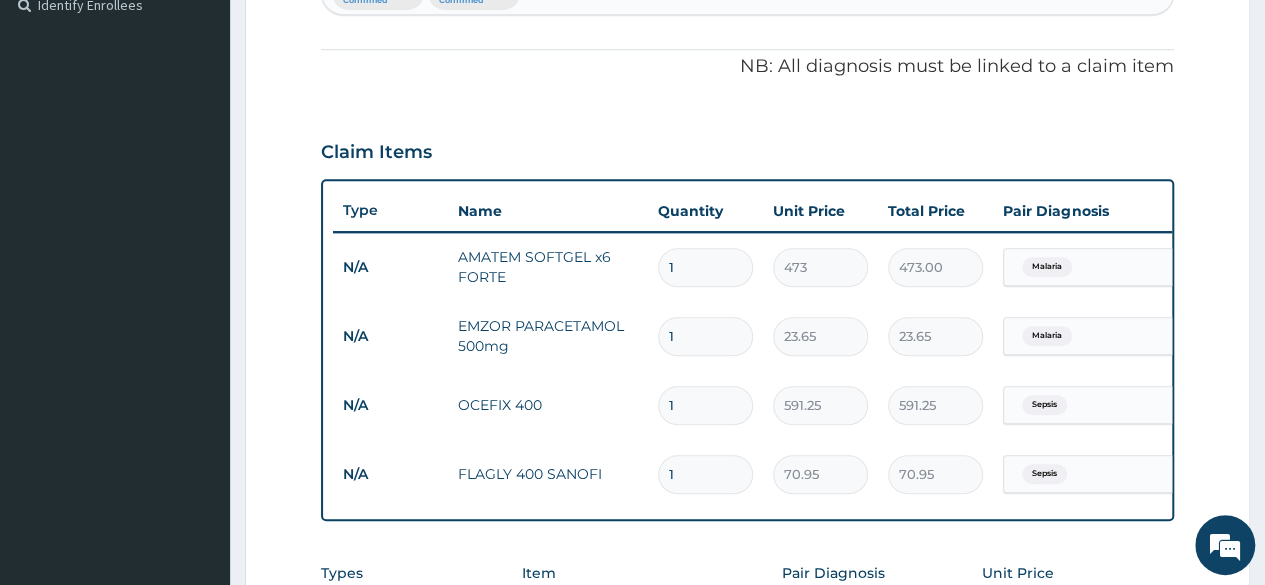 scroll, scrollTop: 544, scrollLeft: 0, axis: vertical 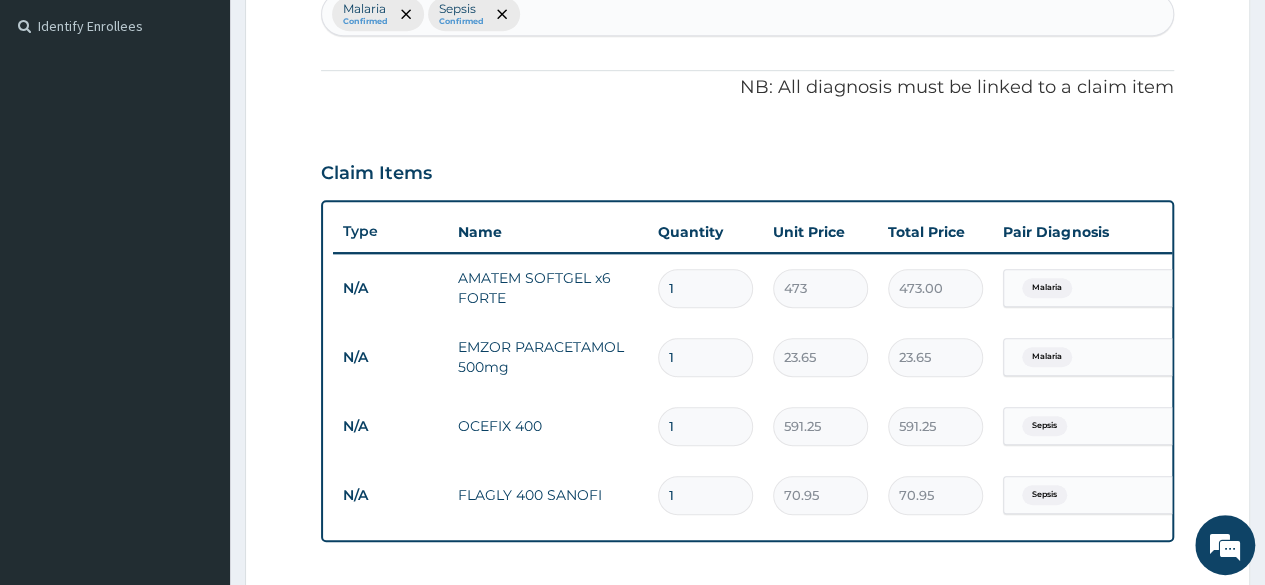 click on "1" at bounding box center [705, 288] 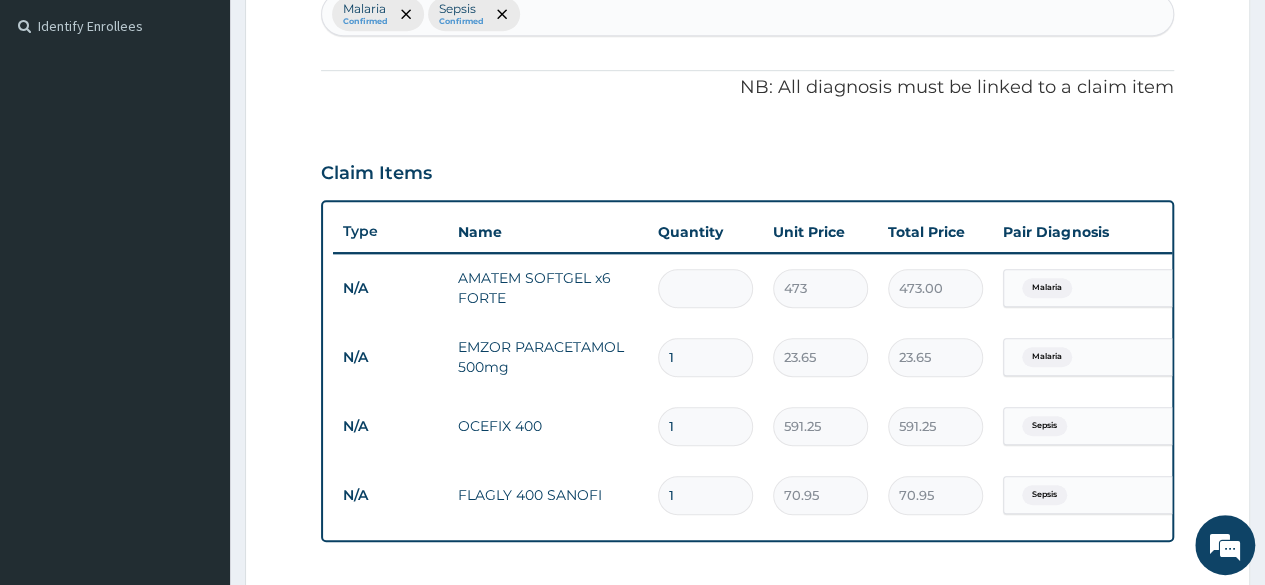 type on "0.00" 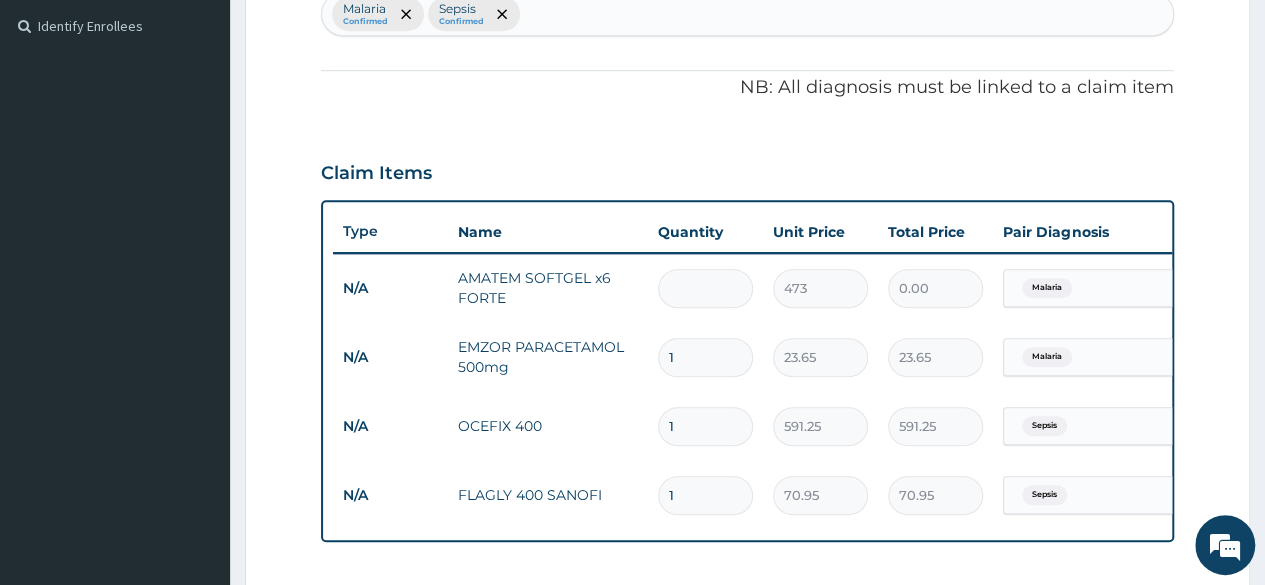 type on "6" 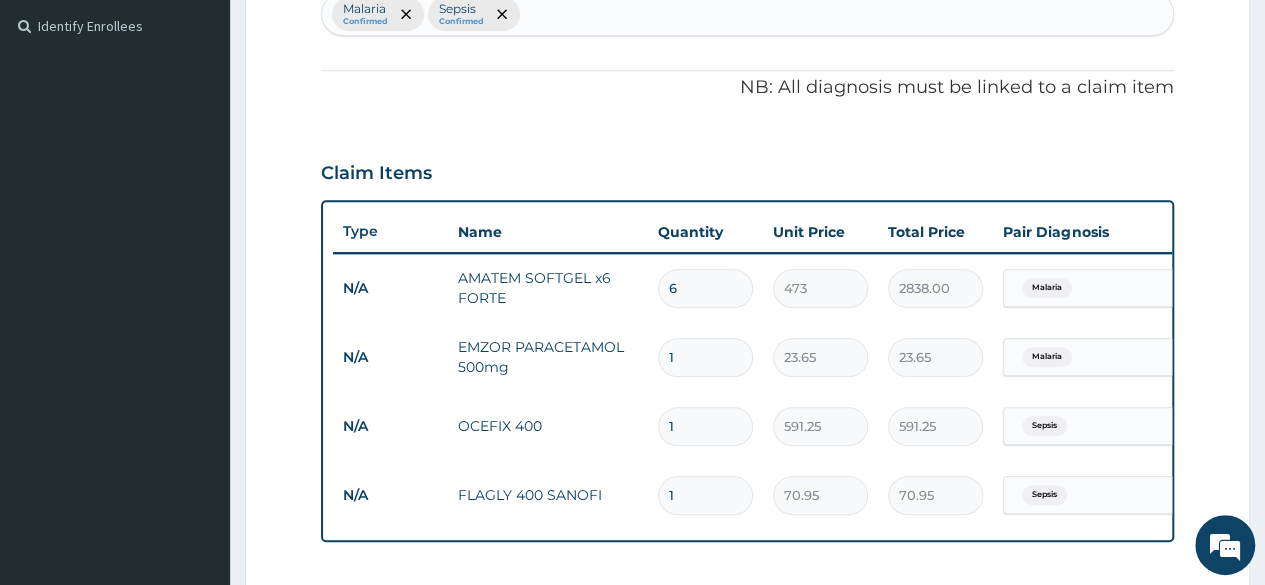 type on "6" 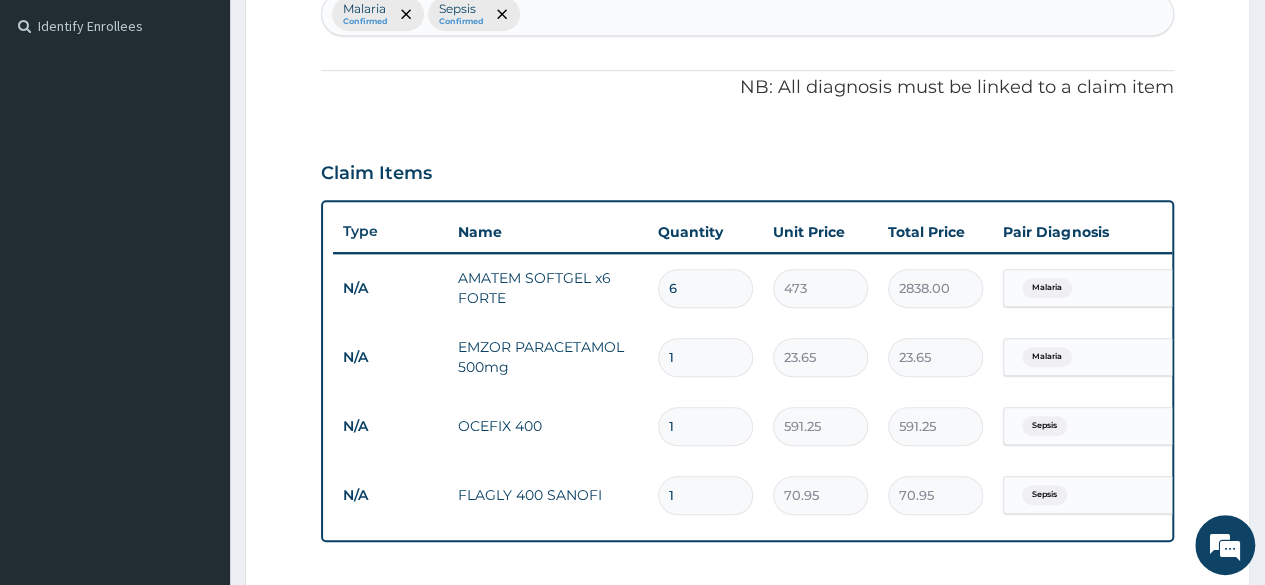 click on "1" at bounding box center [705, 357] 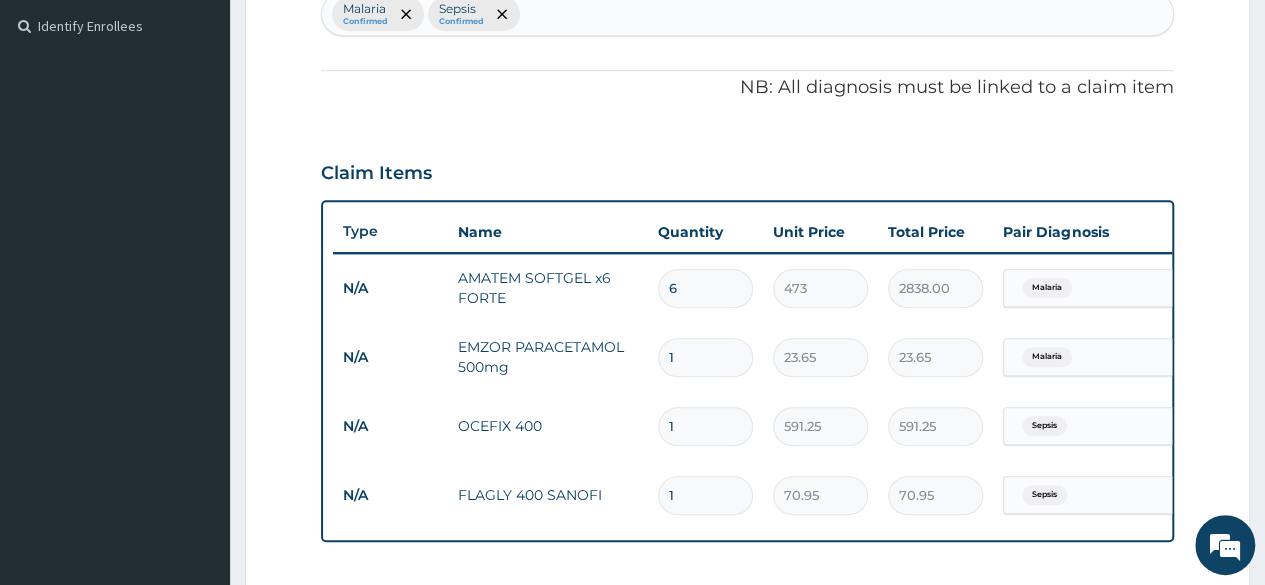 type on "18" 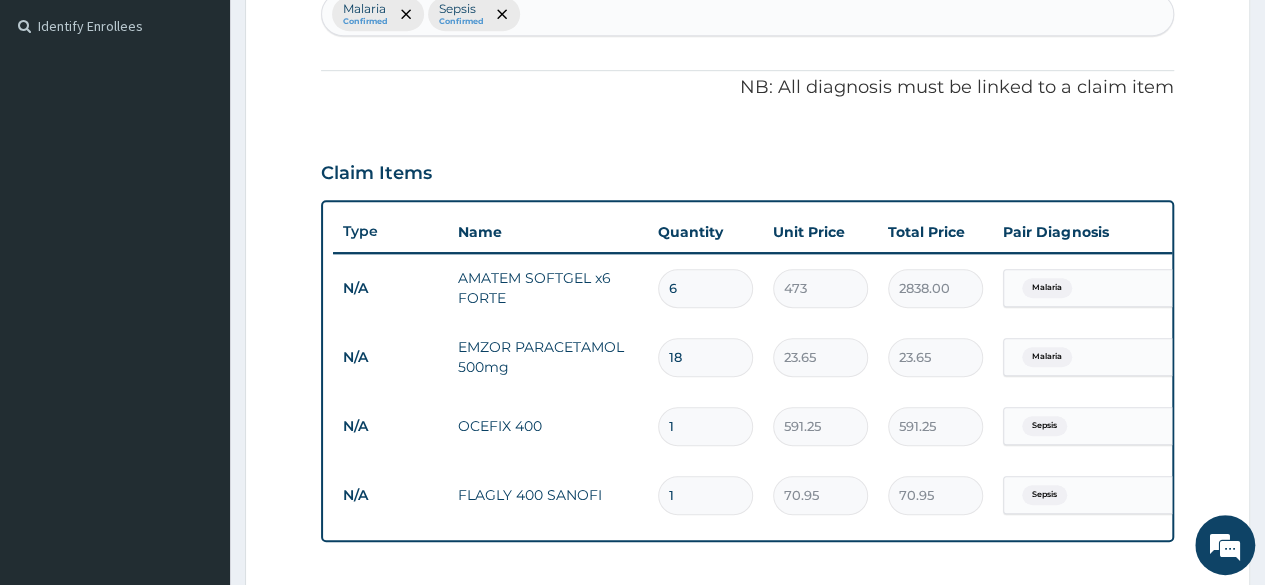 type on "425.70" 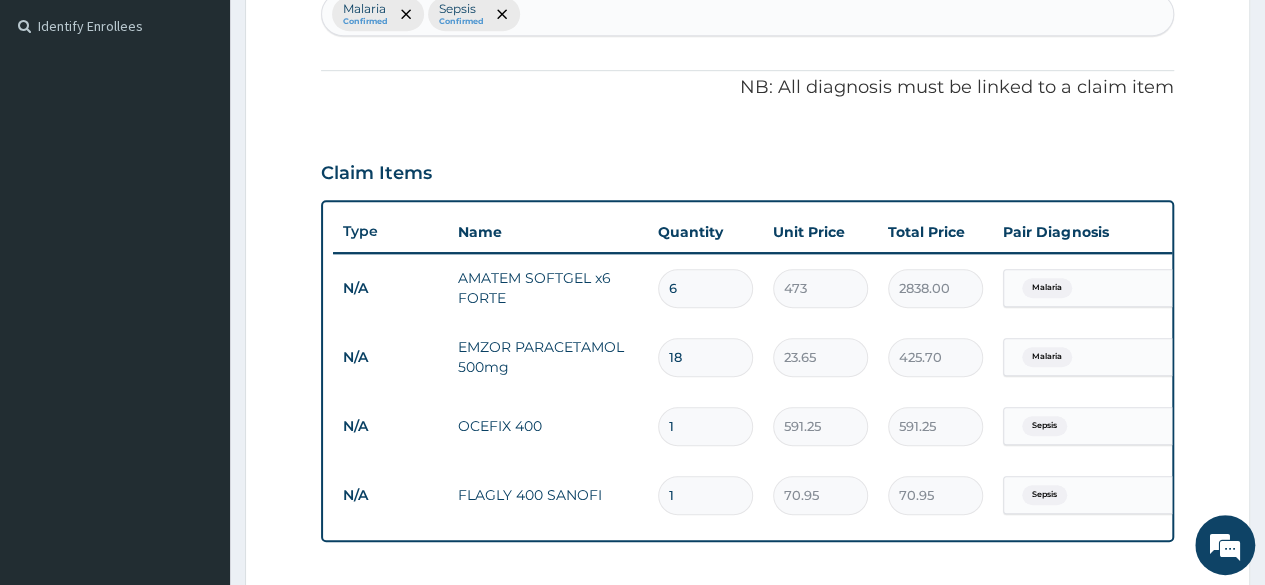 type on "18" 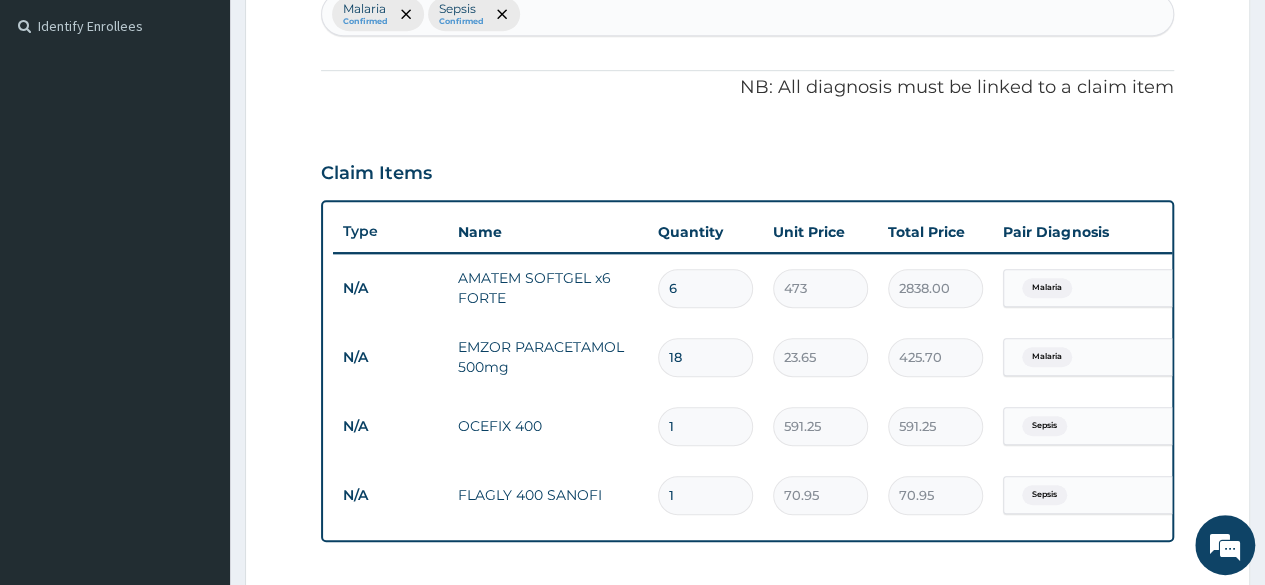 click on "1" at bounding box center [705, 426] 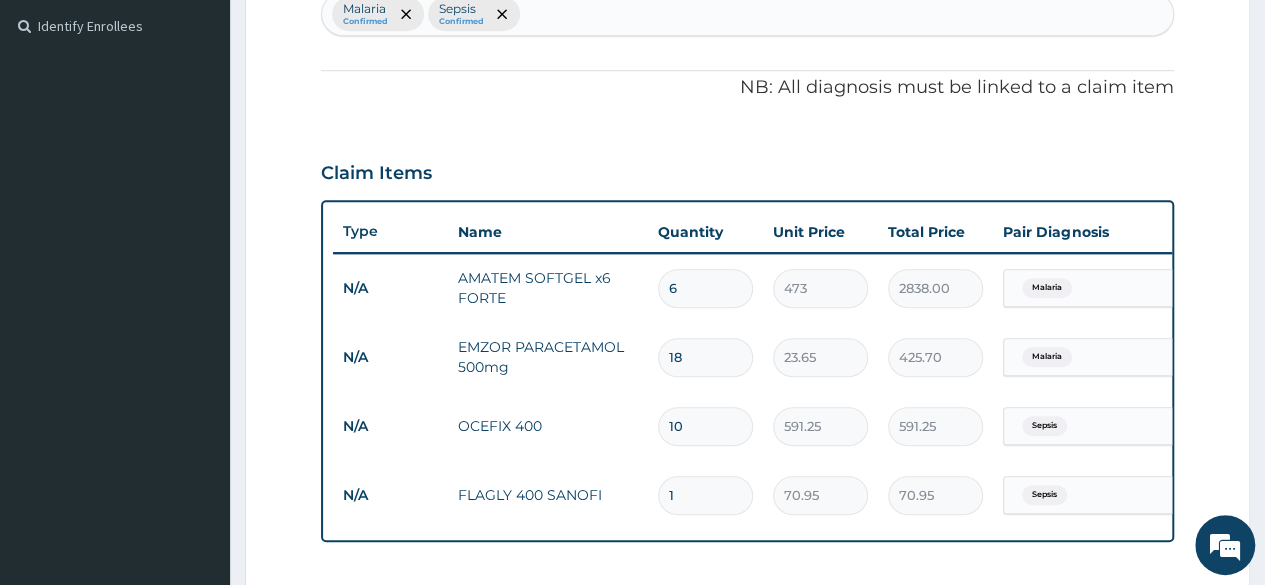 type on "5912.50" 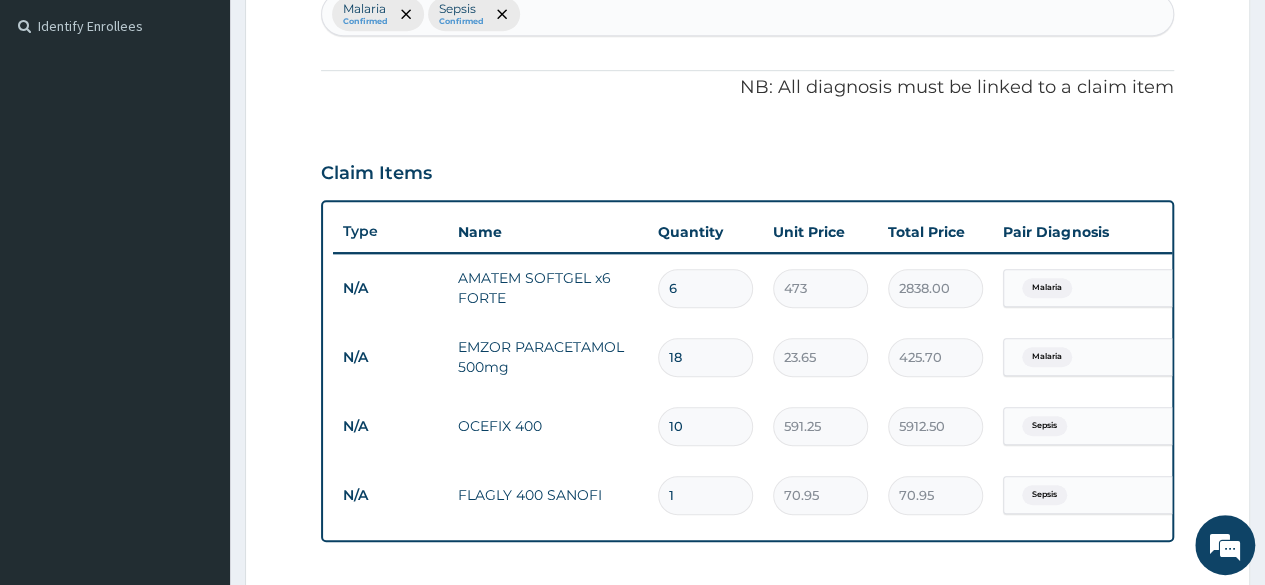 type on "10" 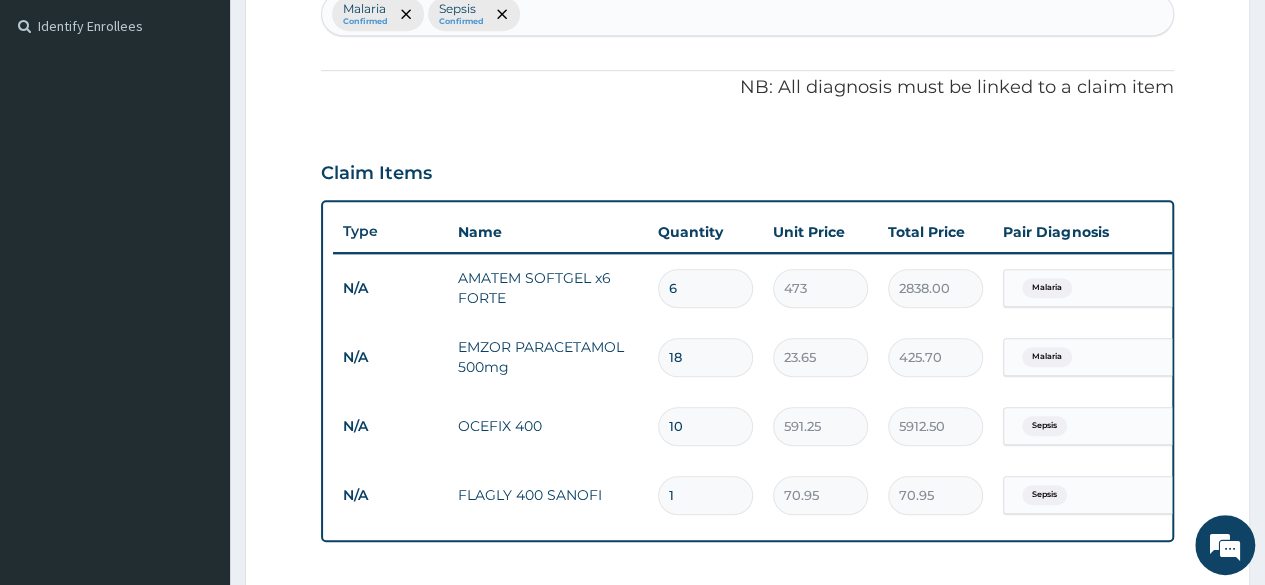 click on "1" at bounding box center [705, 495] 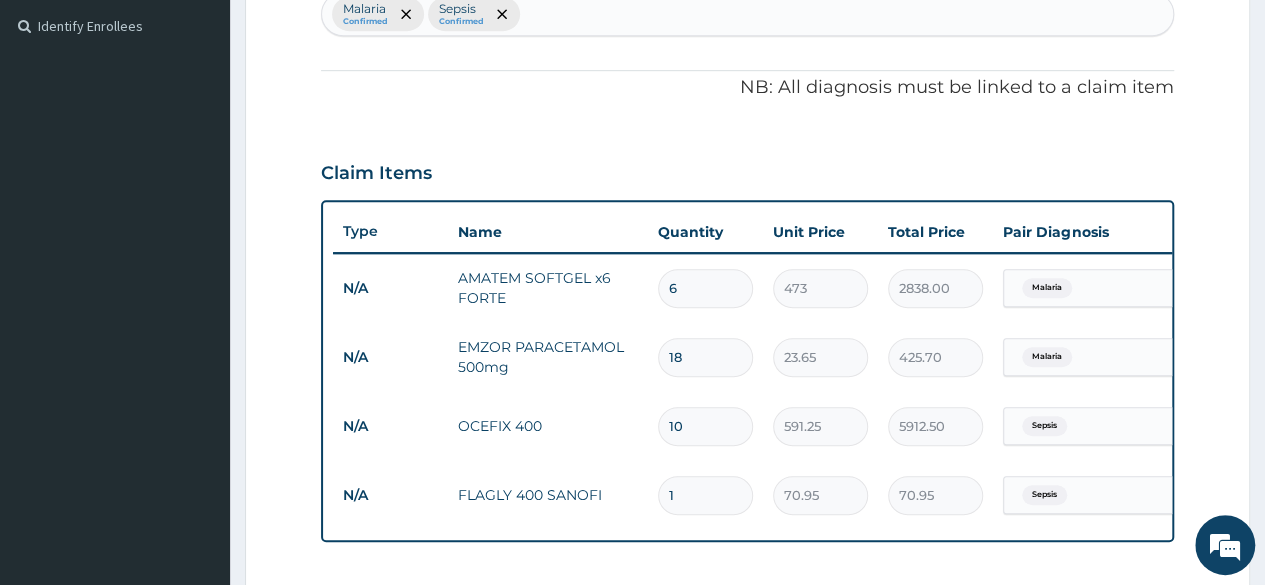 type 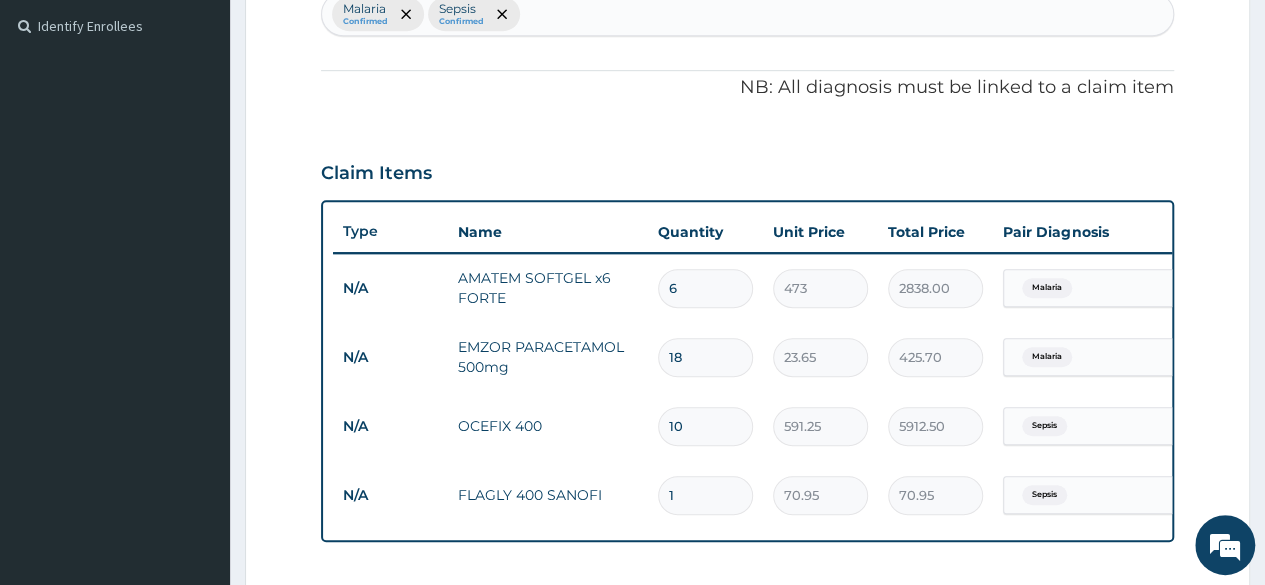 type on "0.00" 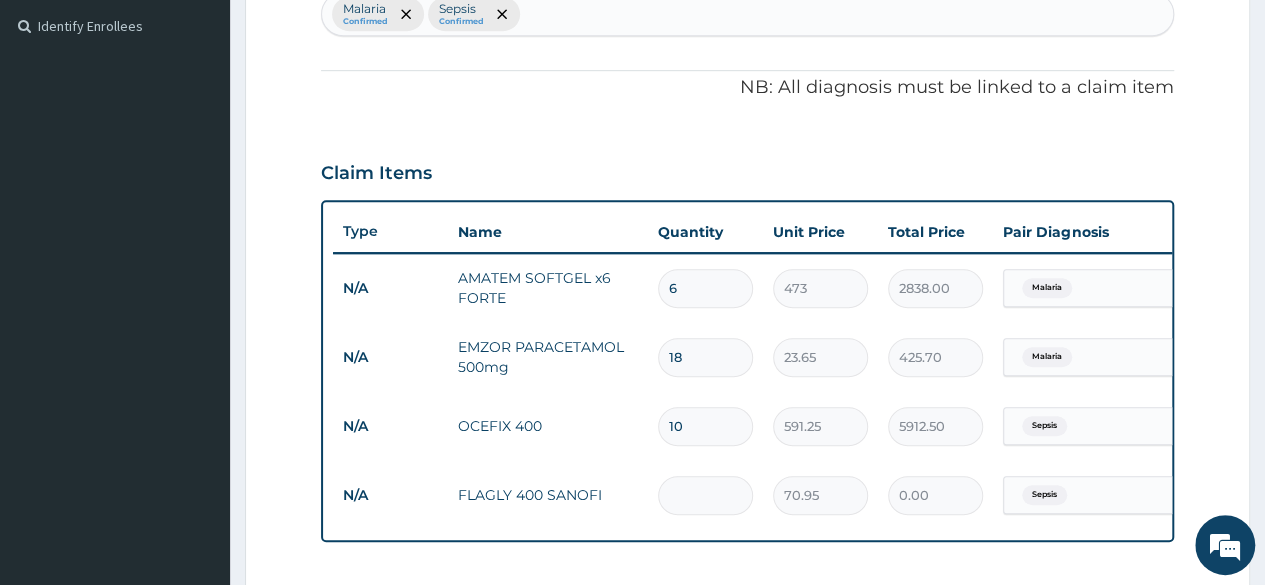 type on "2" 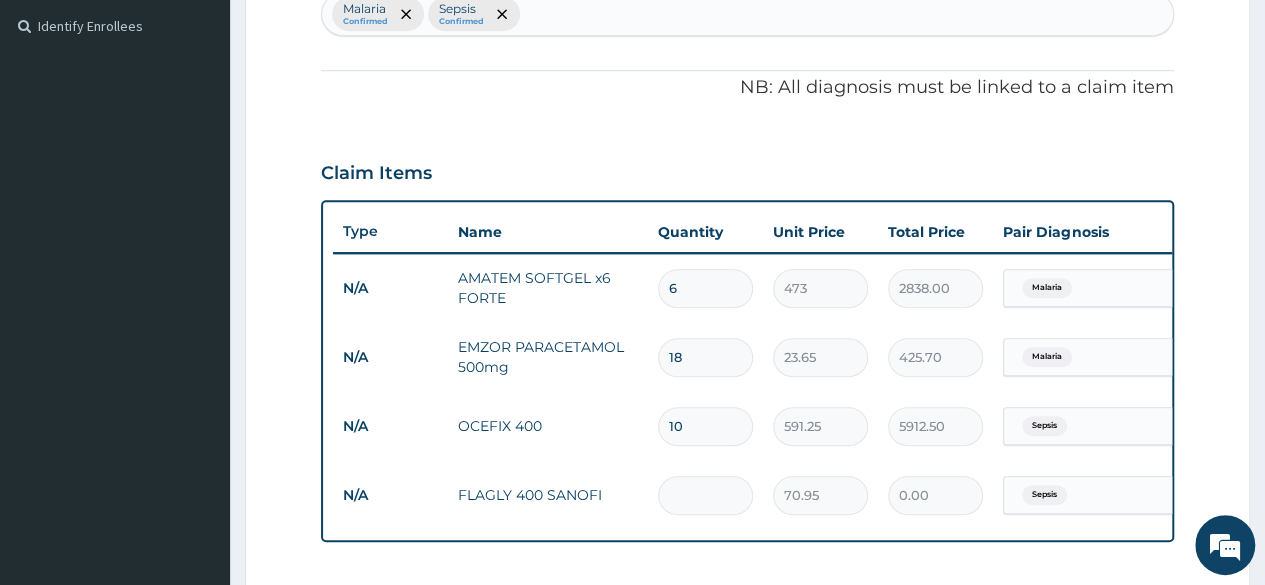 type on "141.90" 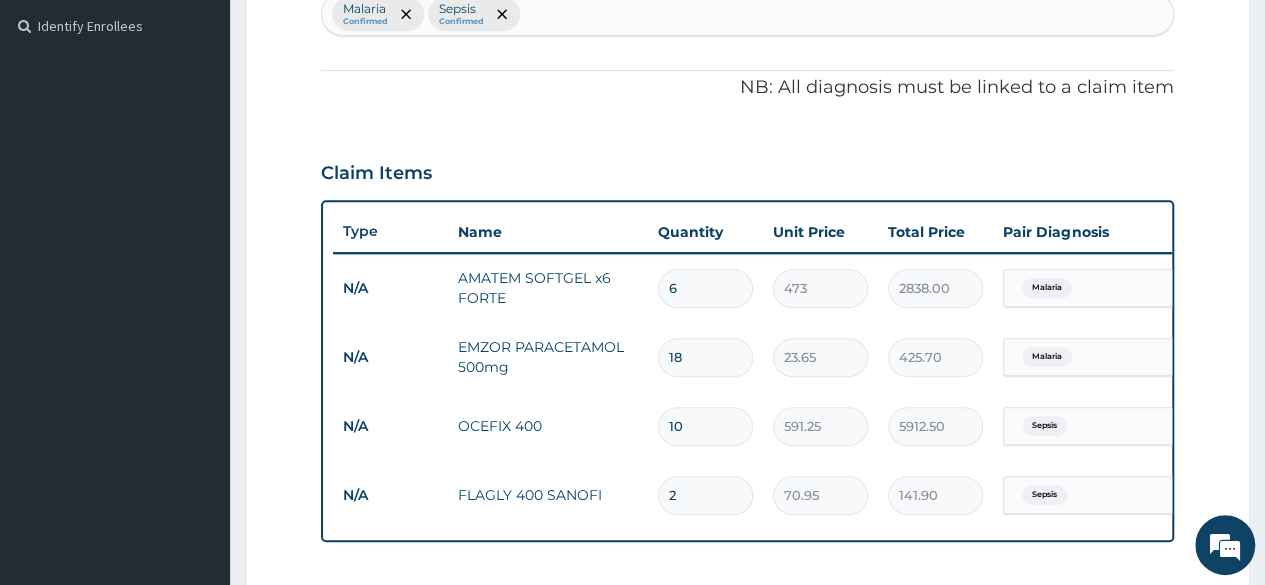 type on "21" 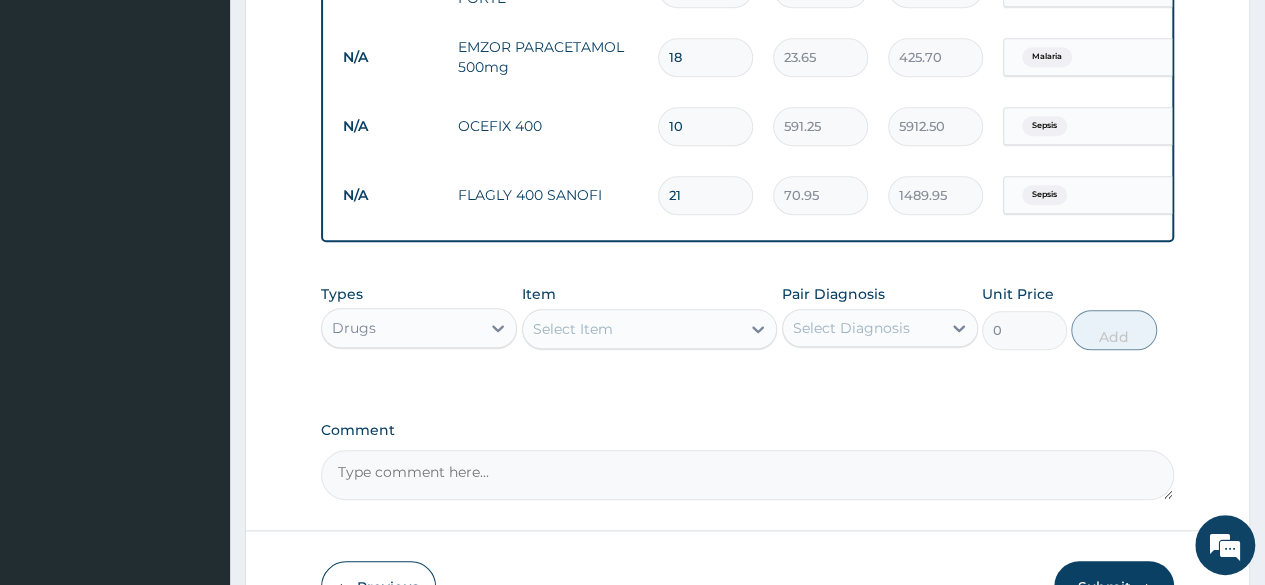 scroll, scrollTop: 982, scrollLeft: 0, axis: vertical 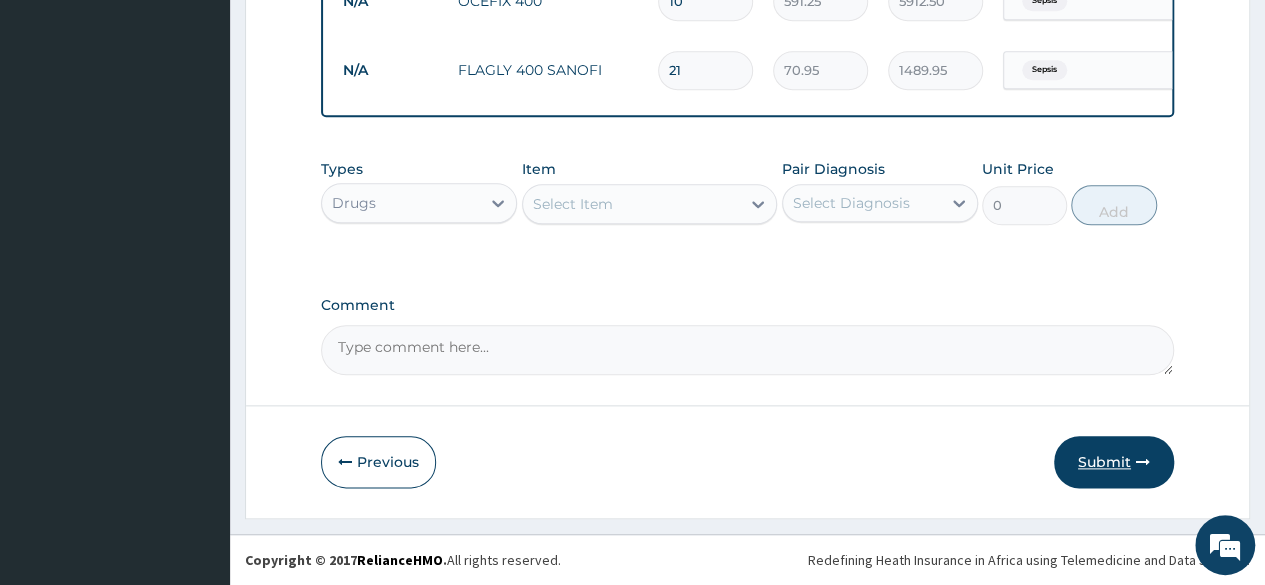 type on "21" 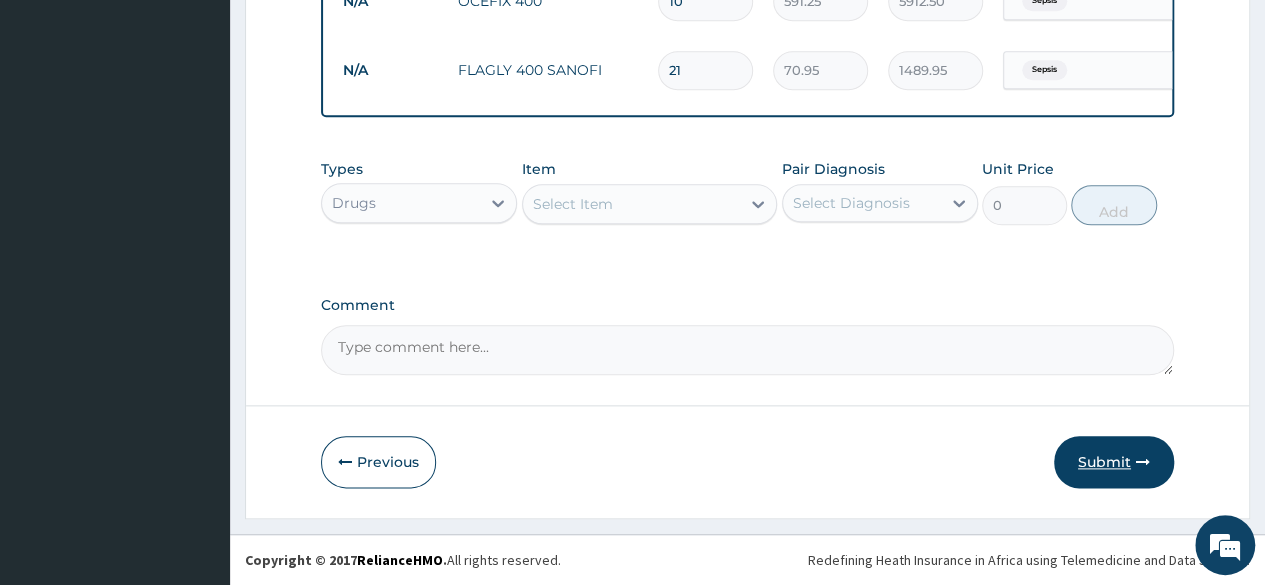 click on "Submit" at bounding box center (1114, 462) 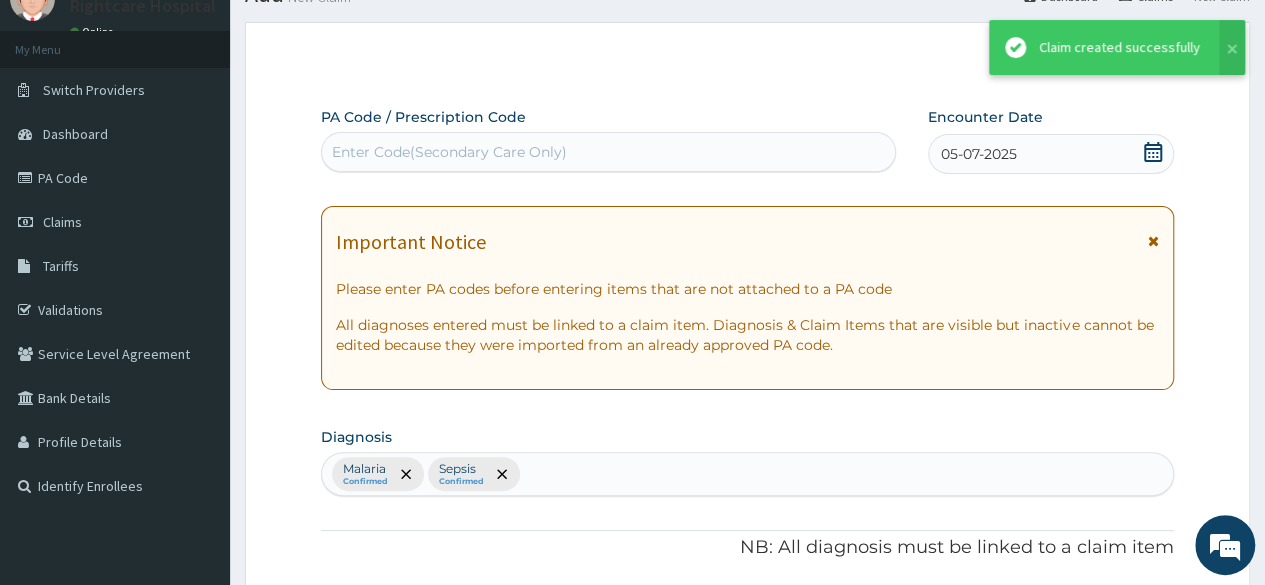 scroll, scrollTop: 982, scrollLeft: 0, axis: vertical 